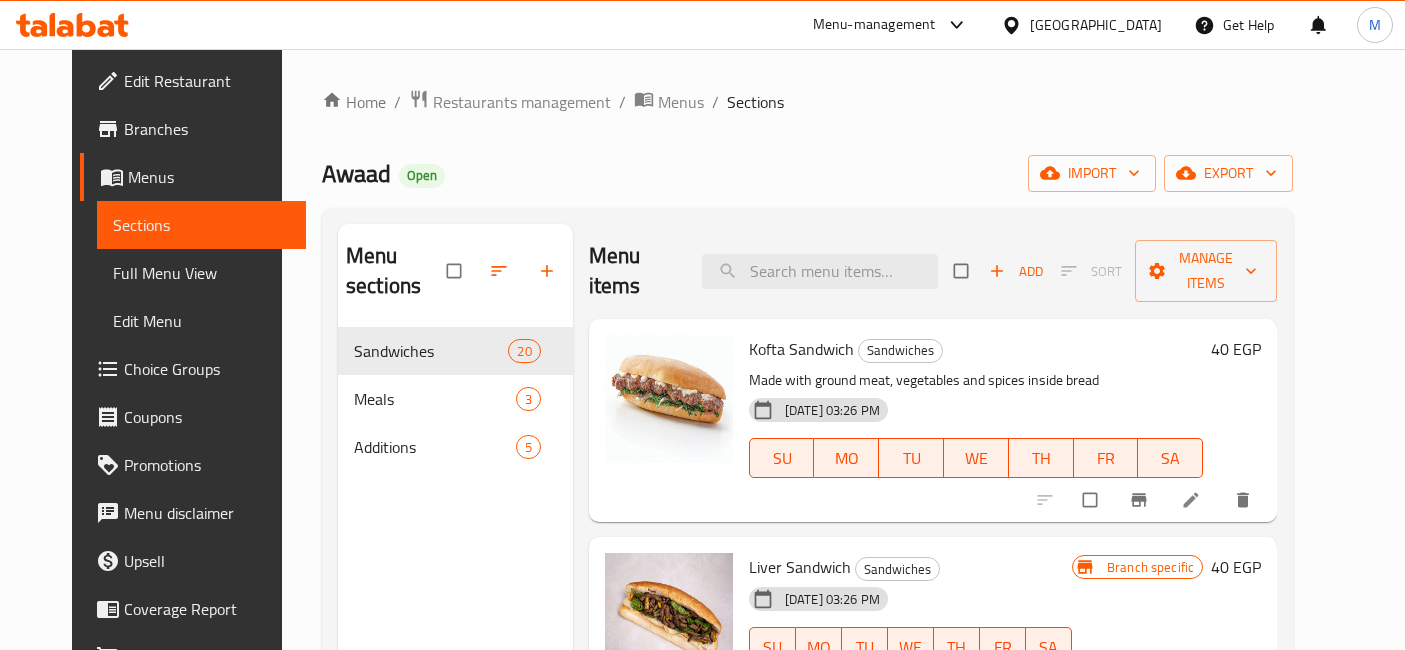 scroll, scrollTop: 0, scrollLeft: 0, axis: both 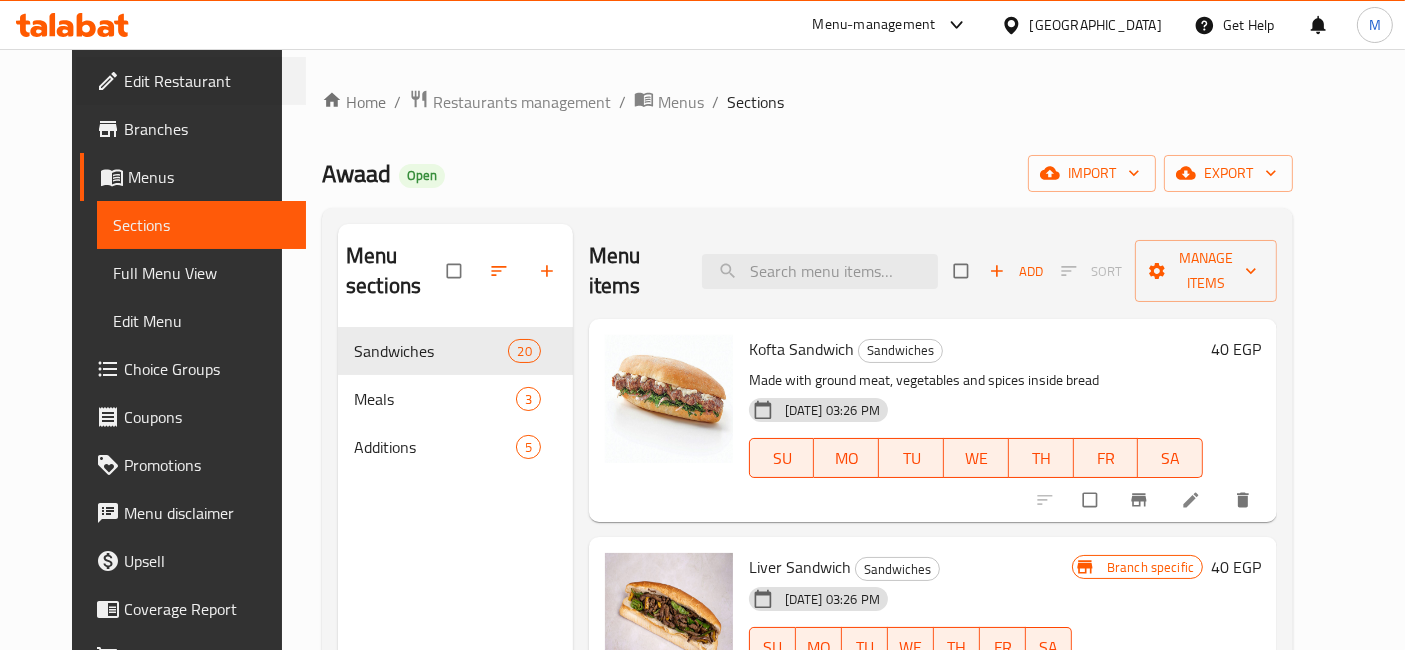type 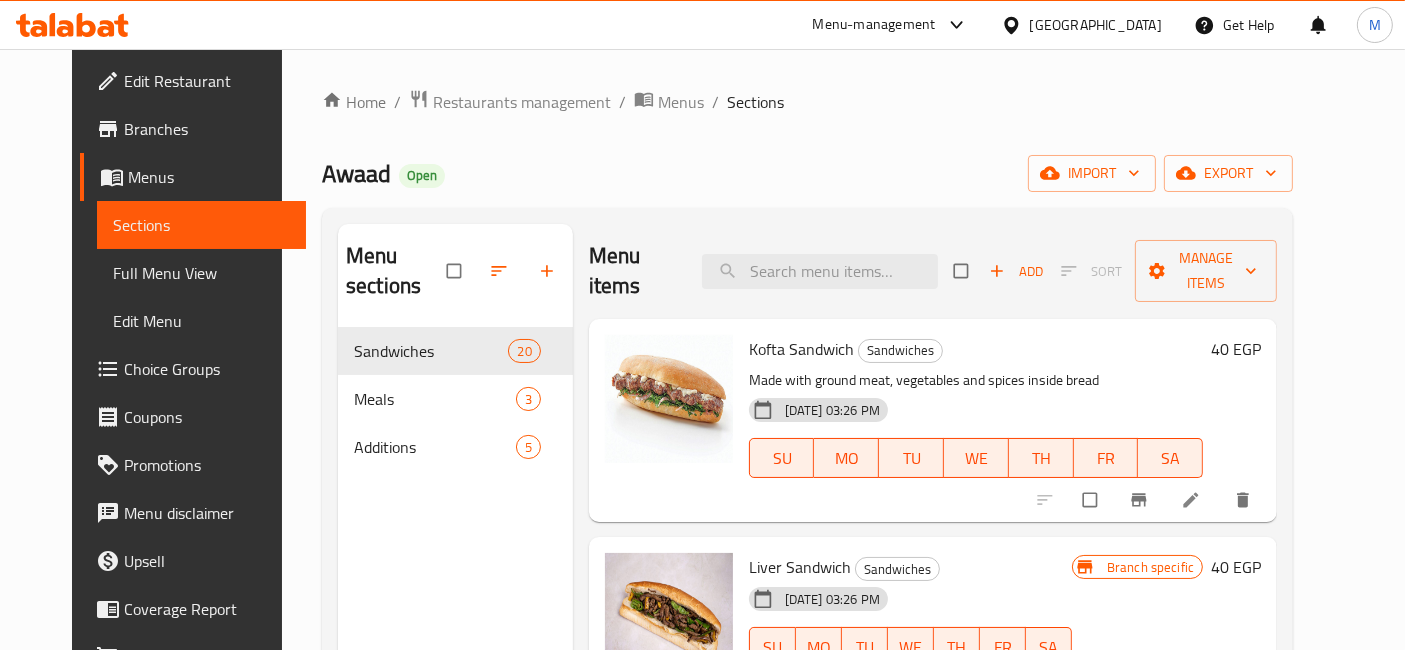 drag, startPoint x: 0, startPoint y: 66, endPoint x: 826, endPoint y: 129, distance: 828.39905 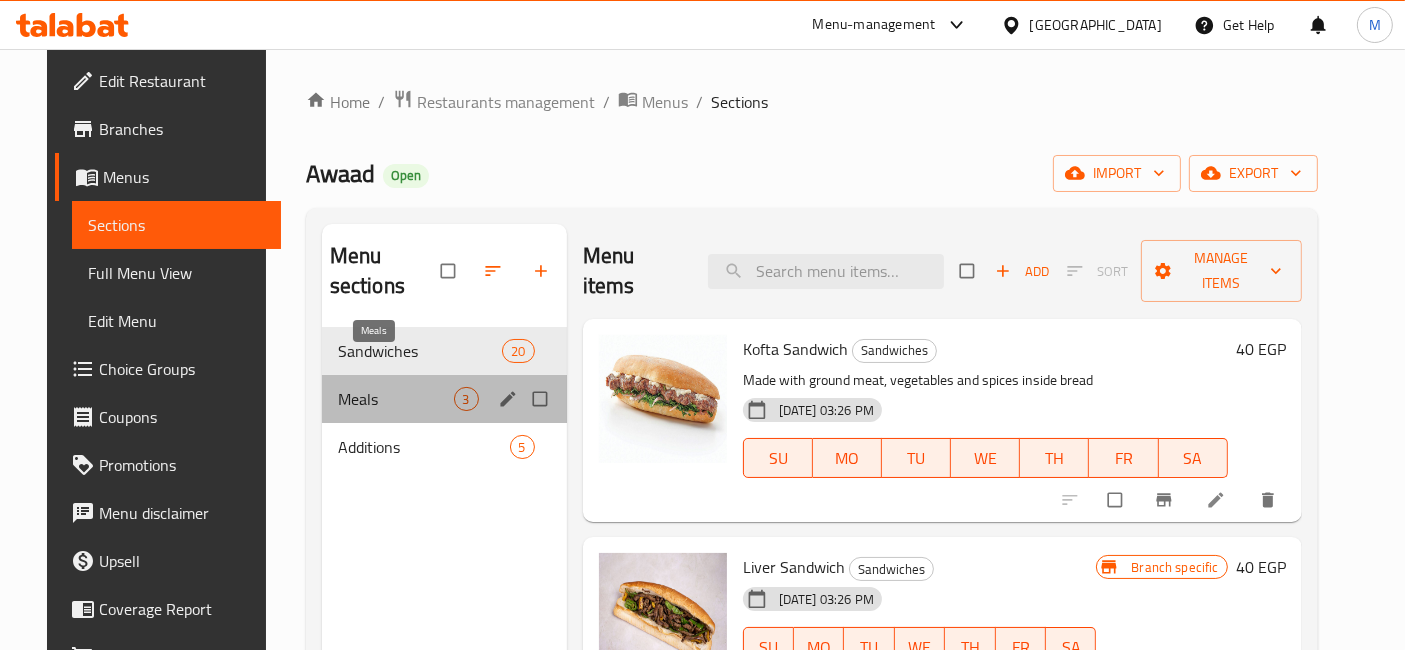 click on "Meals" at bounding box center (396, 399) 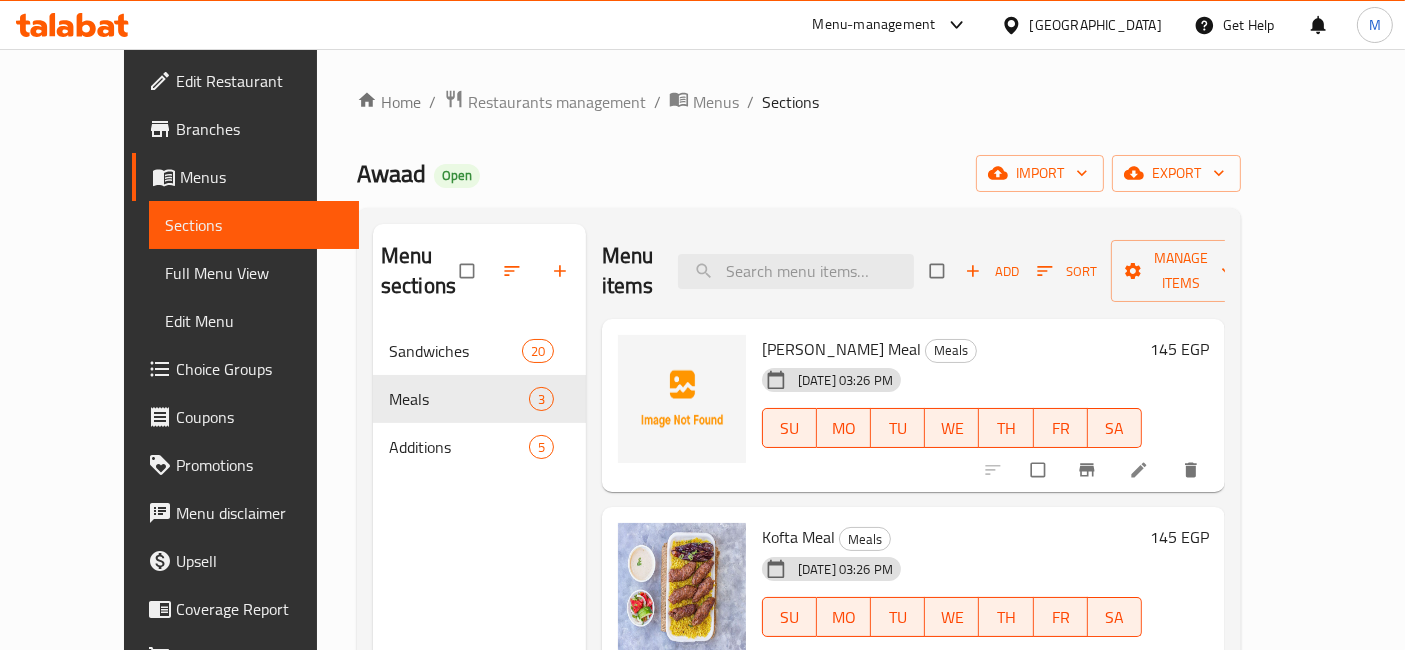 click on "145   EGP" at bounding box center [1179, 349] 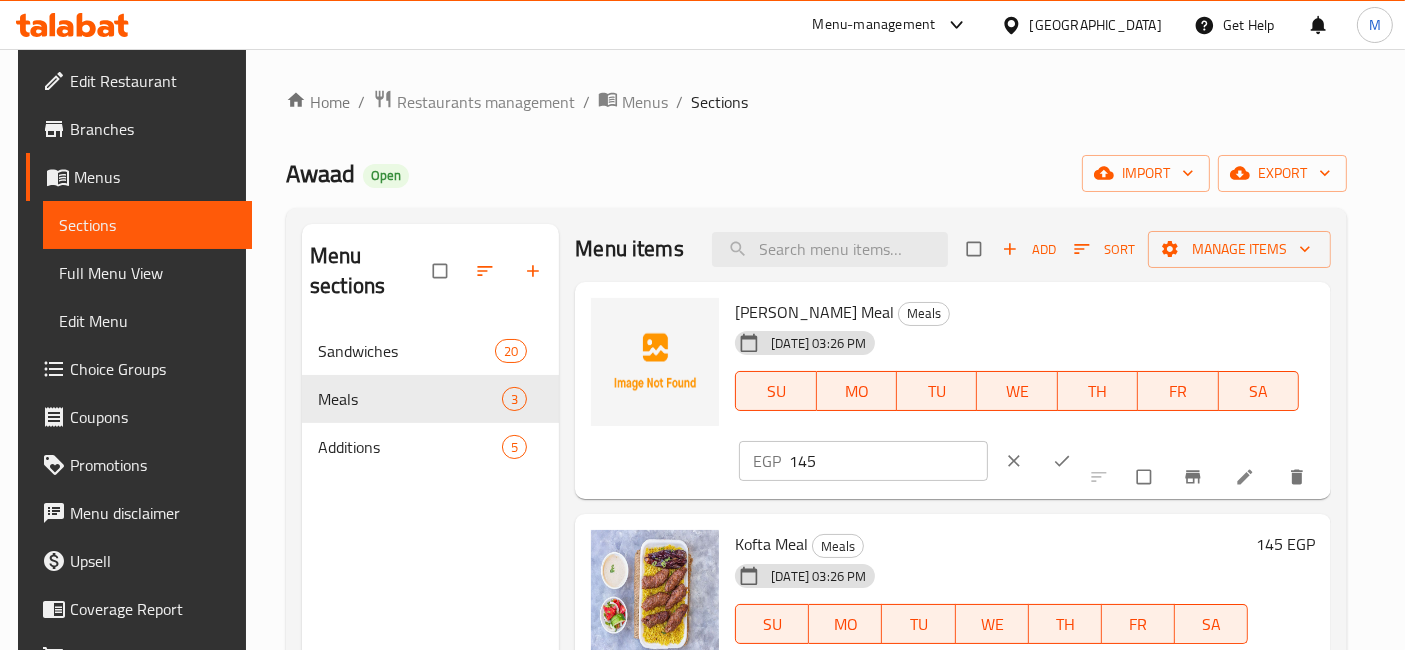scroll, scrollTop: 8, scrollLeft: 0, axis: vertical 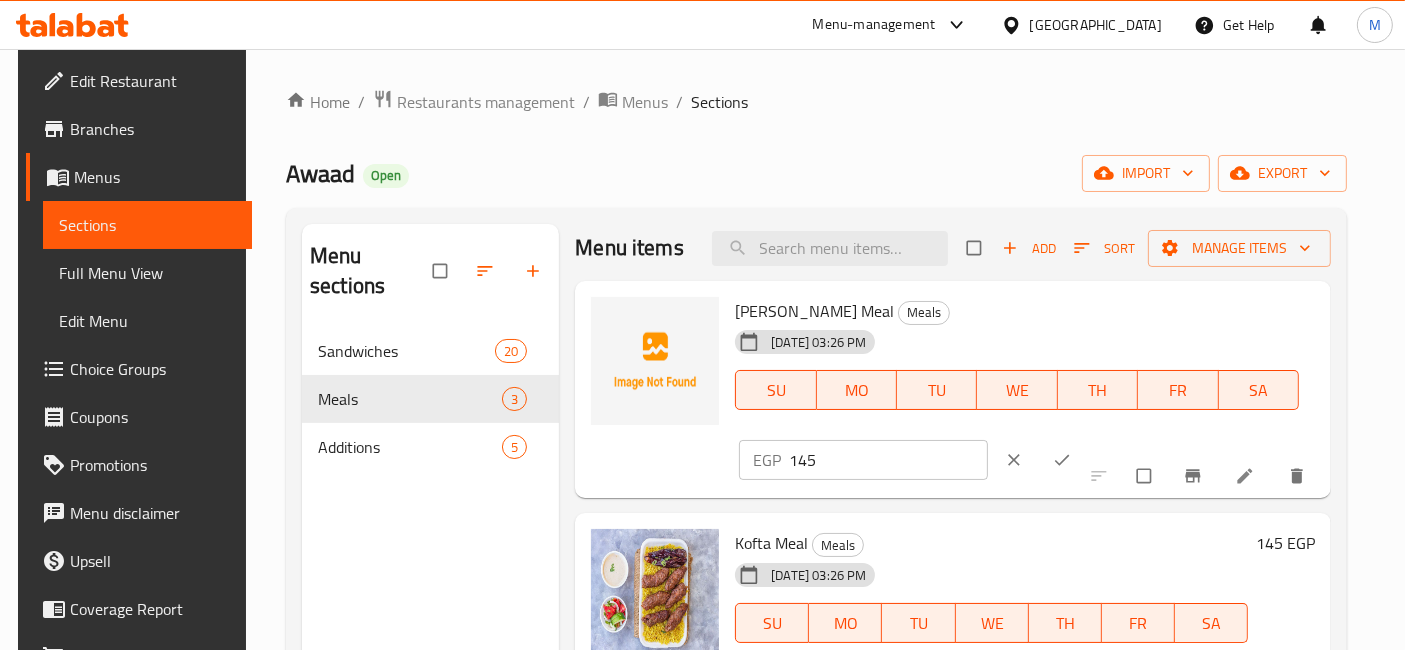 click on "145" at bounding box center [888, 460] 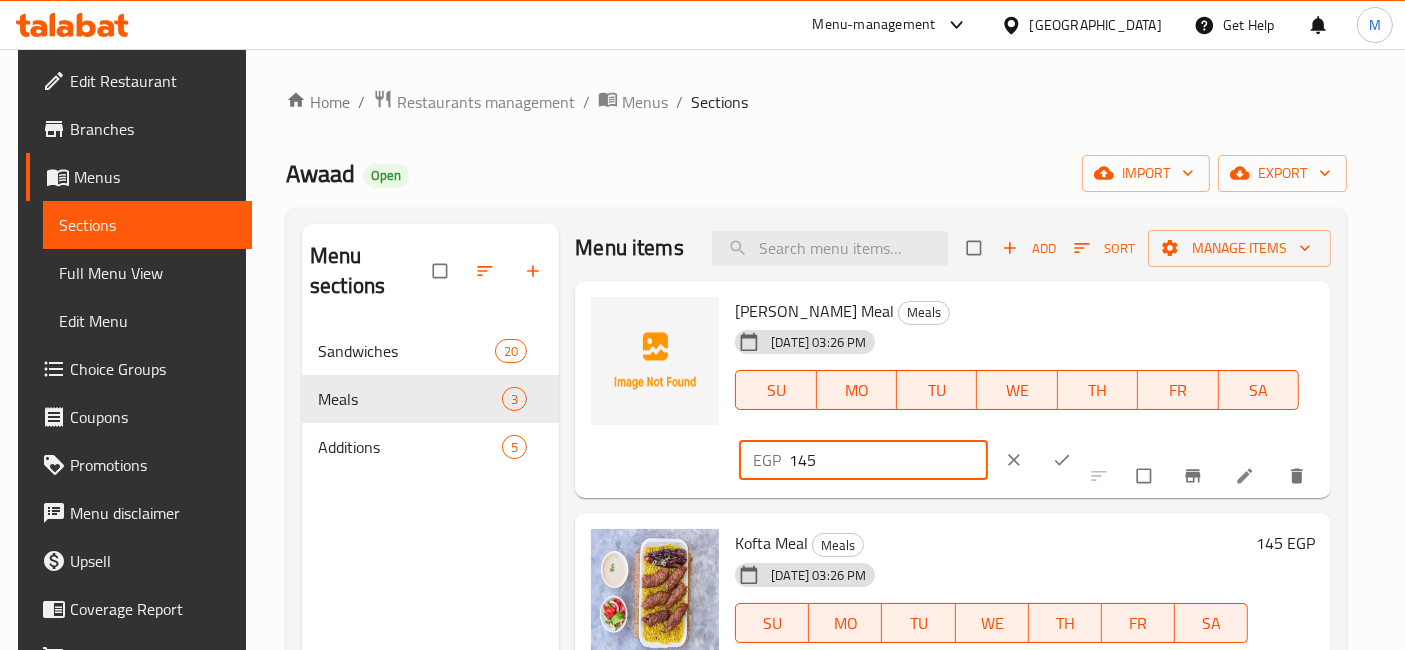 click on "145" at bounding box center [888, 460] 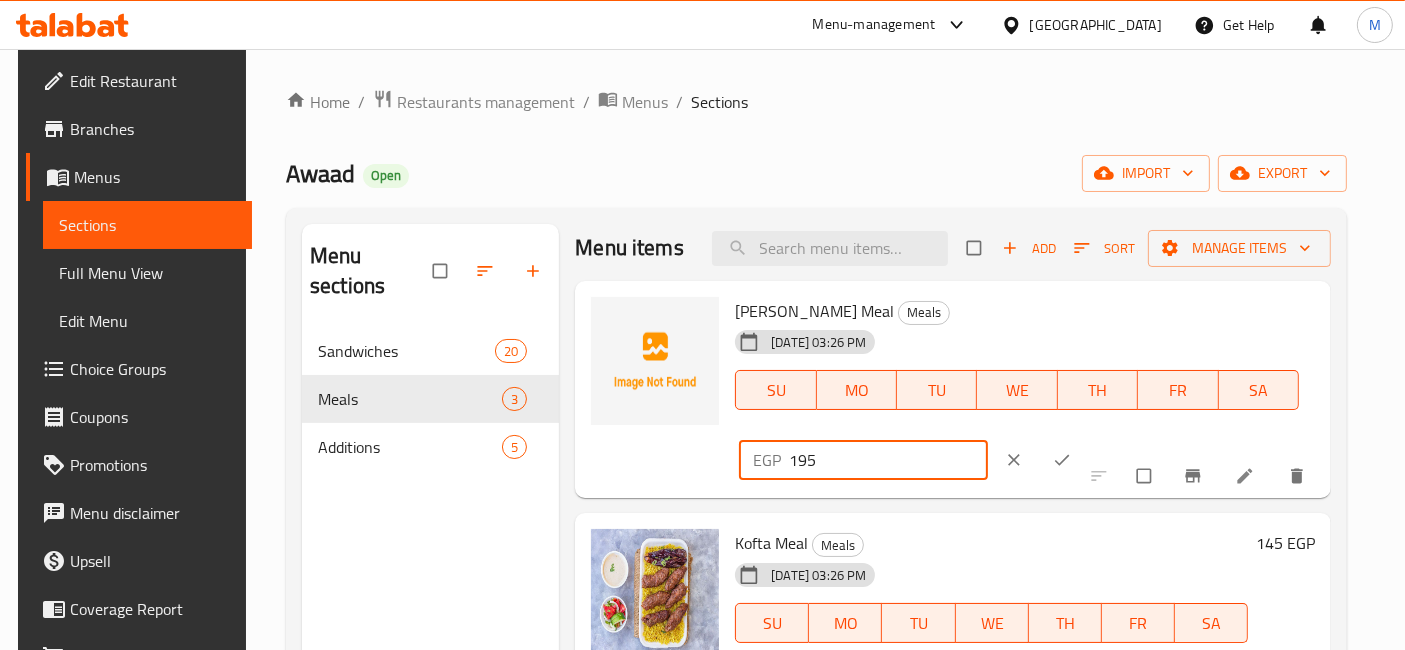 type on "195" 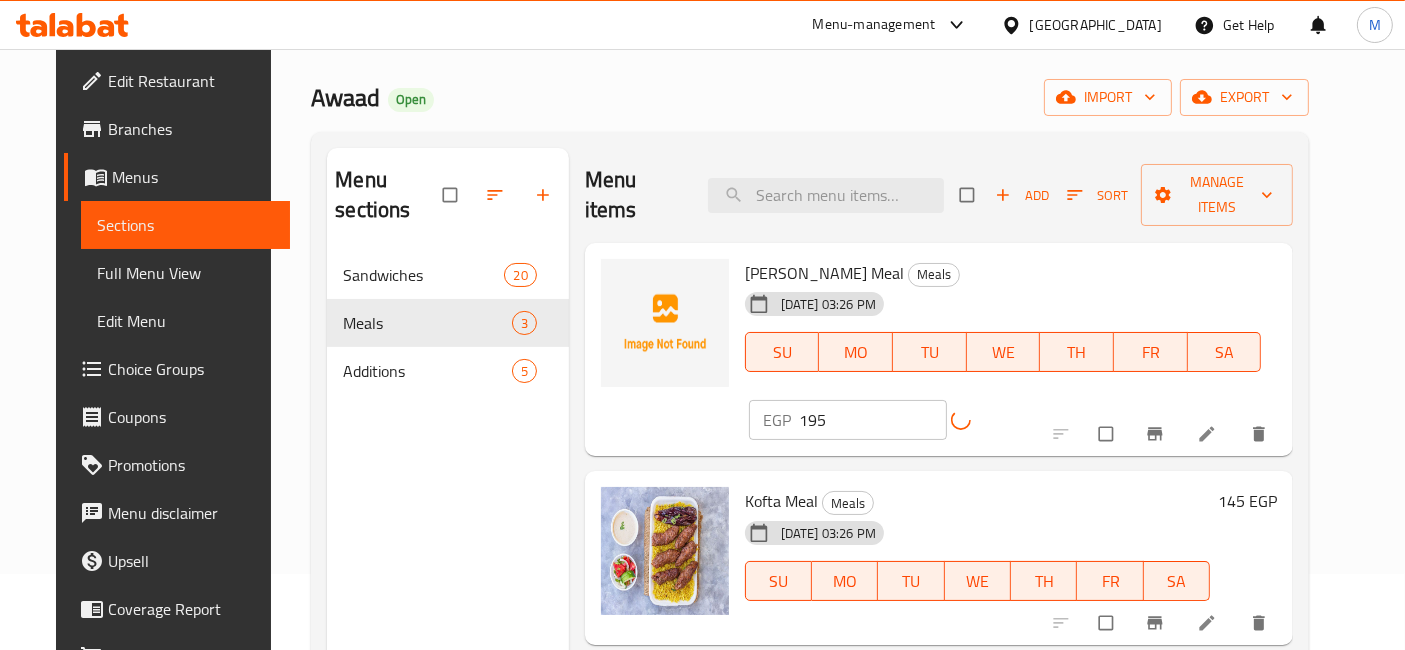 scroll, scrollTop: 111, scrollLeft: 0, axis: vertical 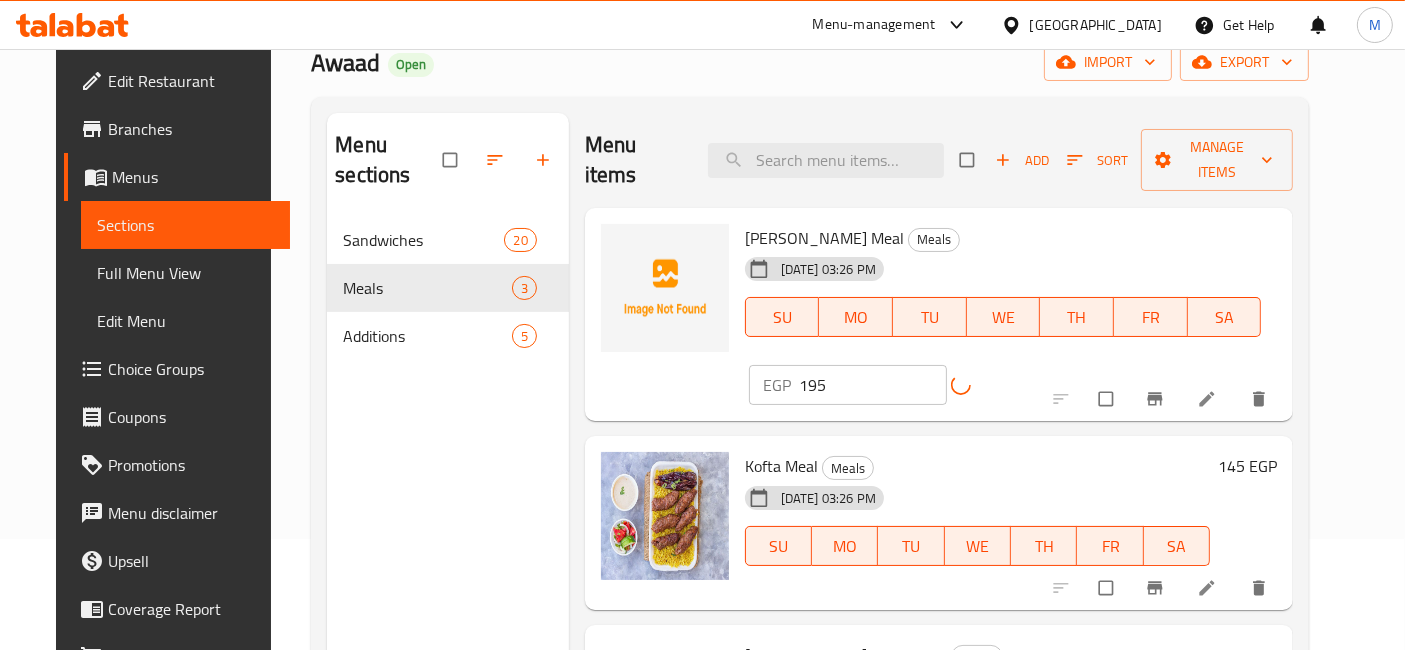 click on "145   EGP" at bounding box center [1247, 466] 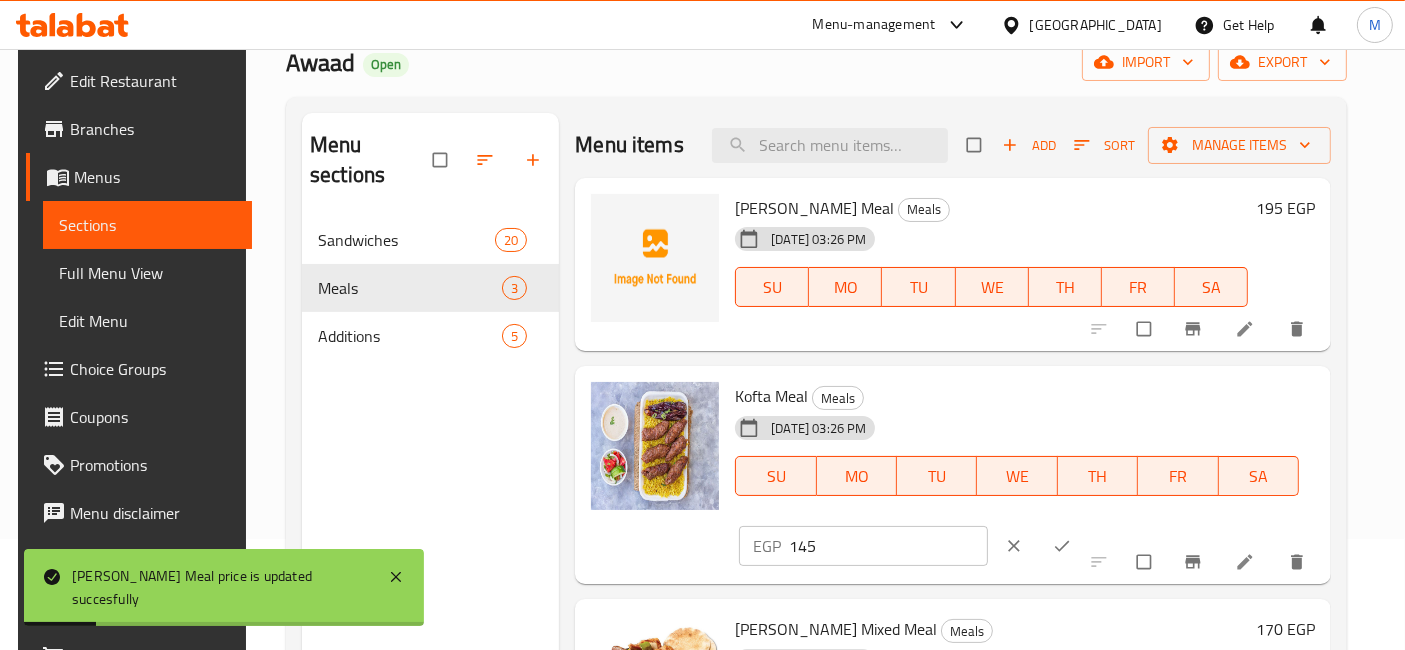 click on "145" at bounding box center (888, 546) 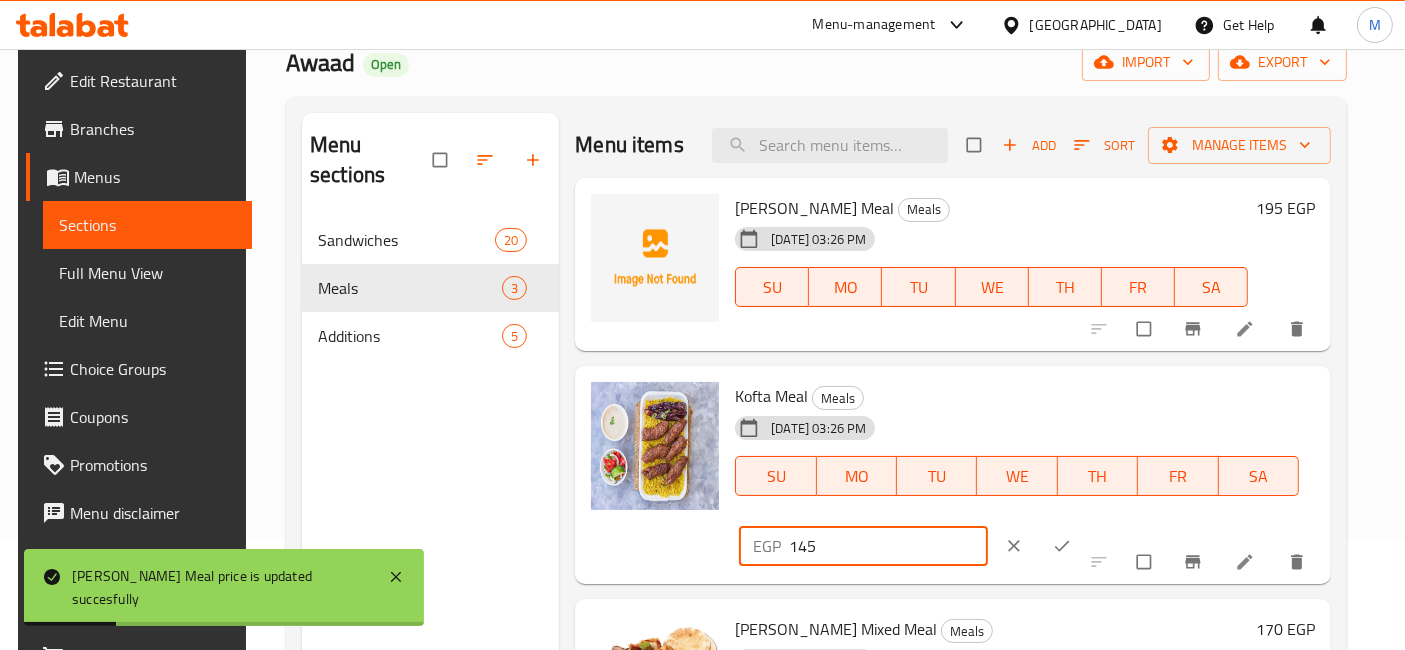 click on "145" at bounding box center (888, 546) 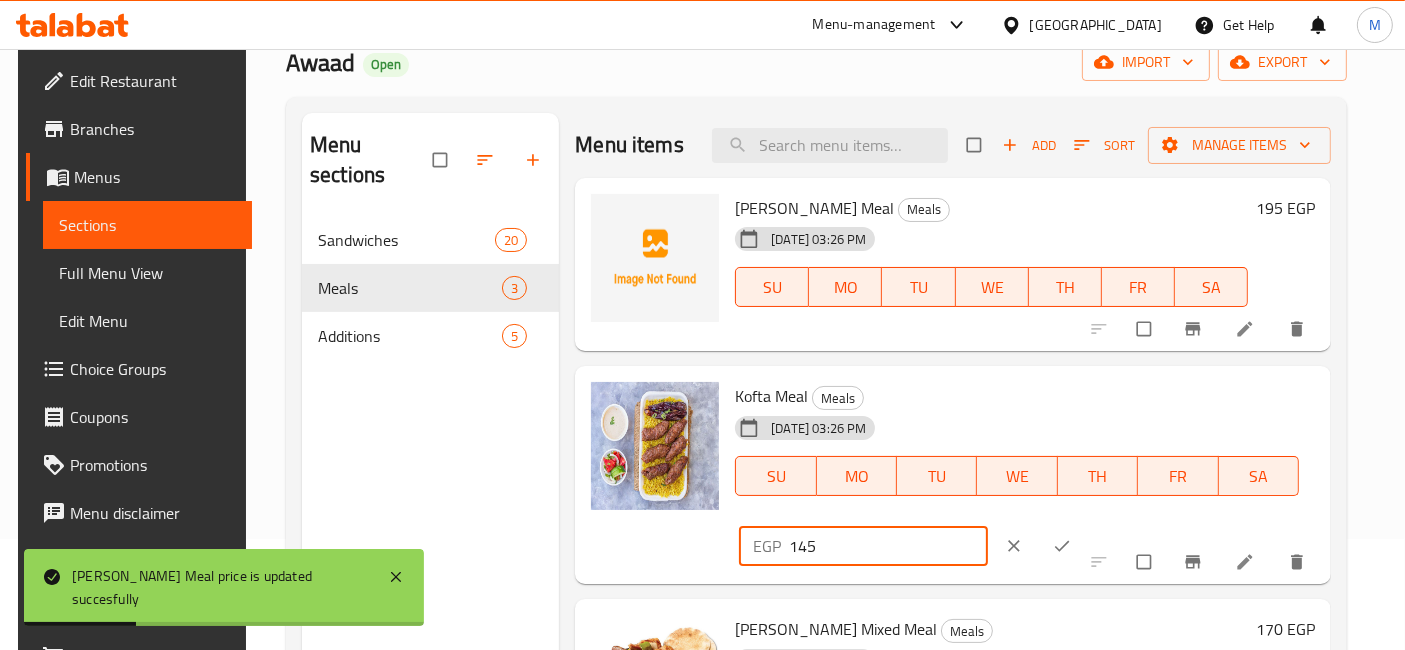 click on "145" at bounding box center [888, 546] 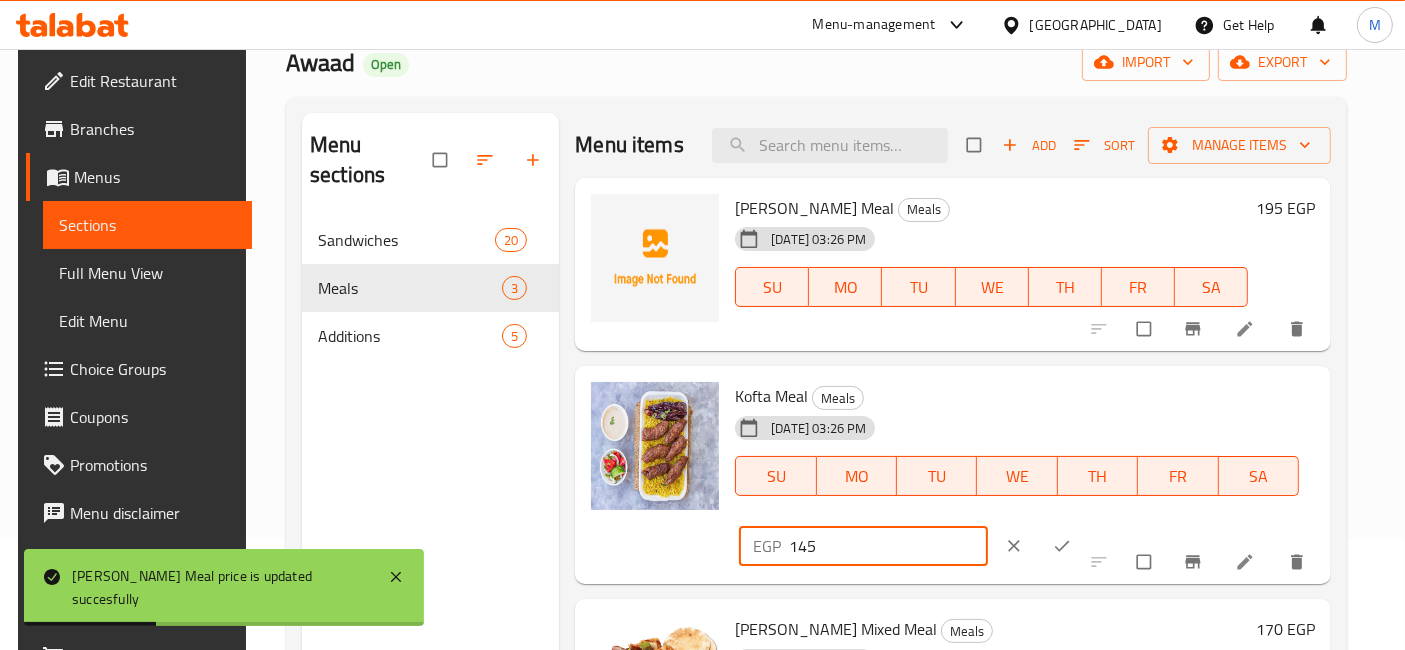 click on "145" at bounding box center (888, 546) 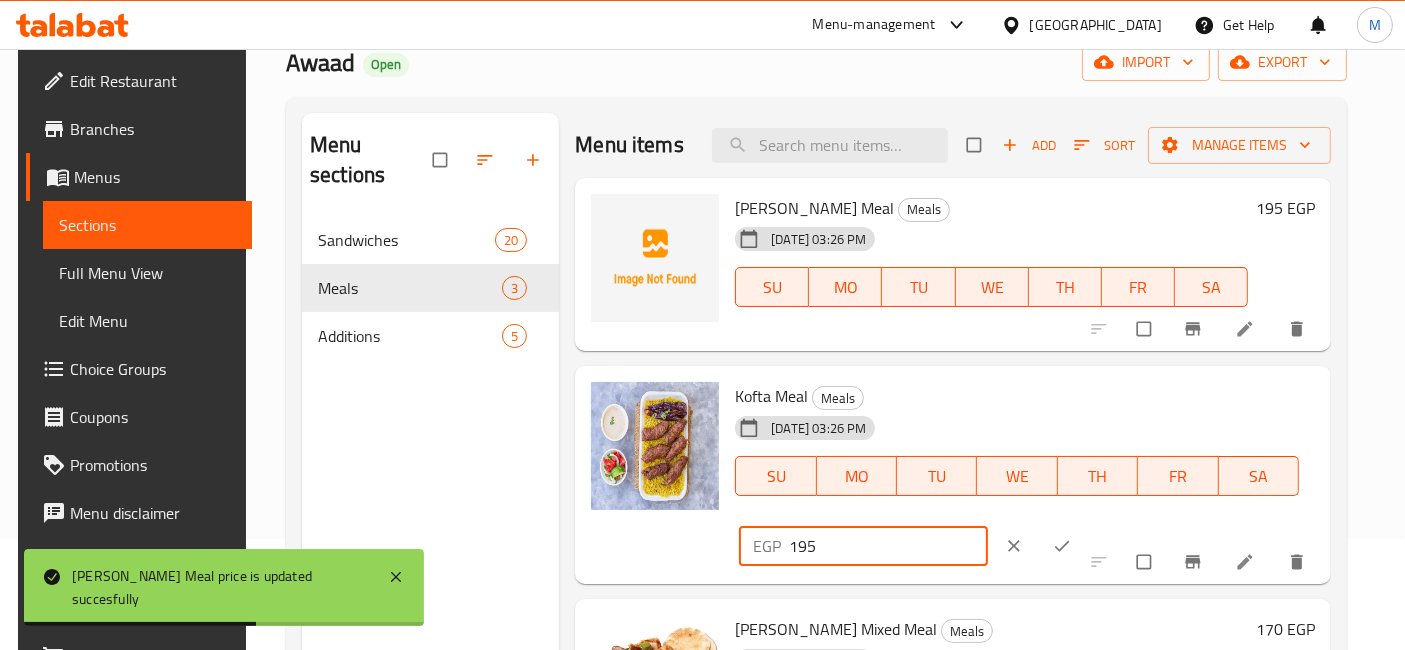 type on "195" 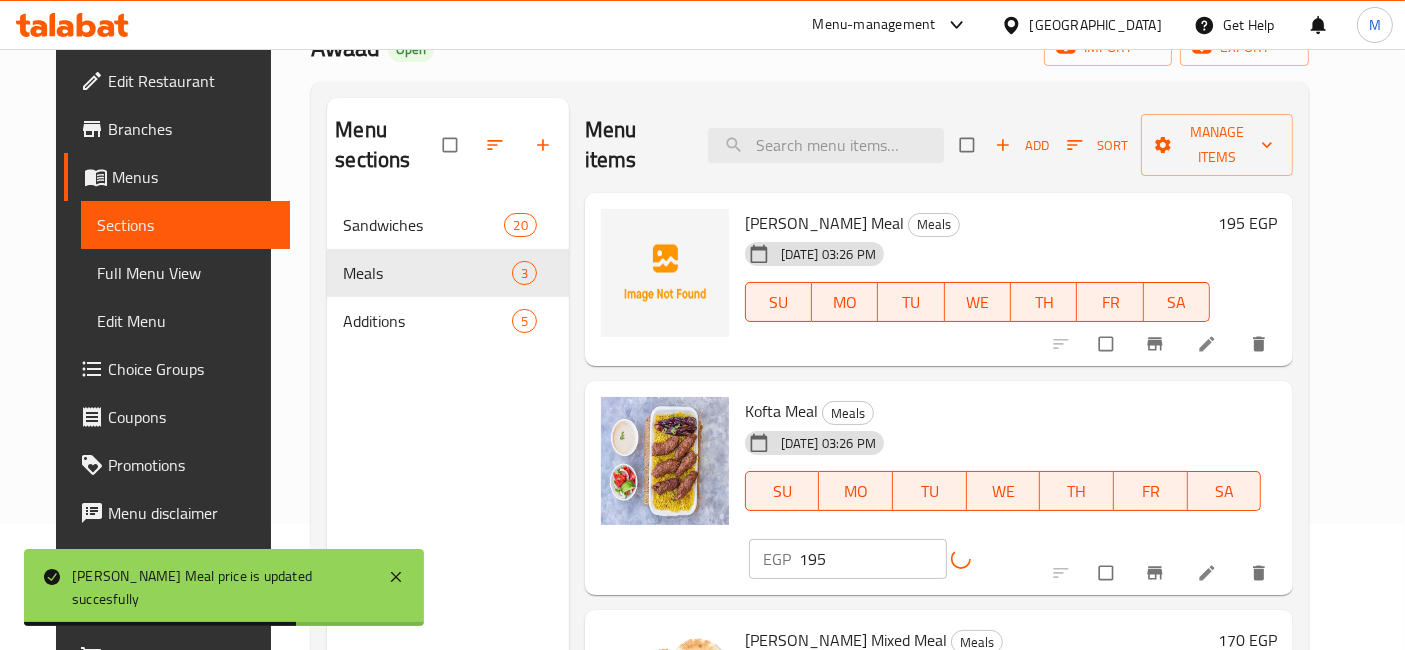 scroll, scrollTop: 279, scrollLeft: 0, axis: vertical 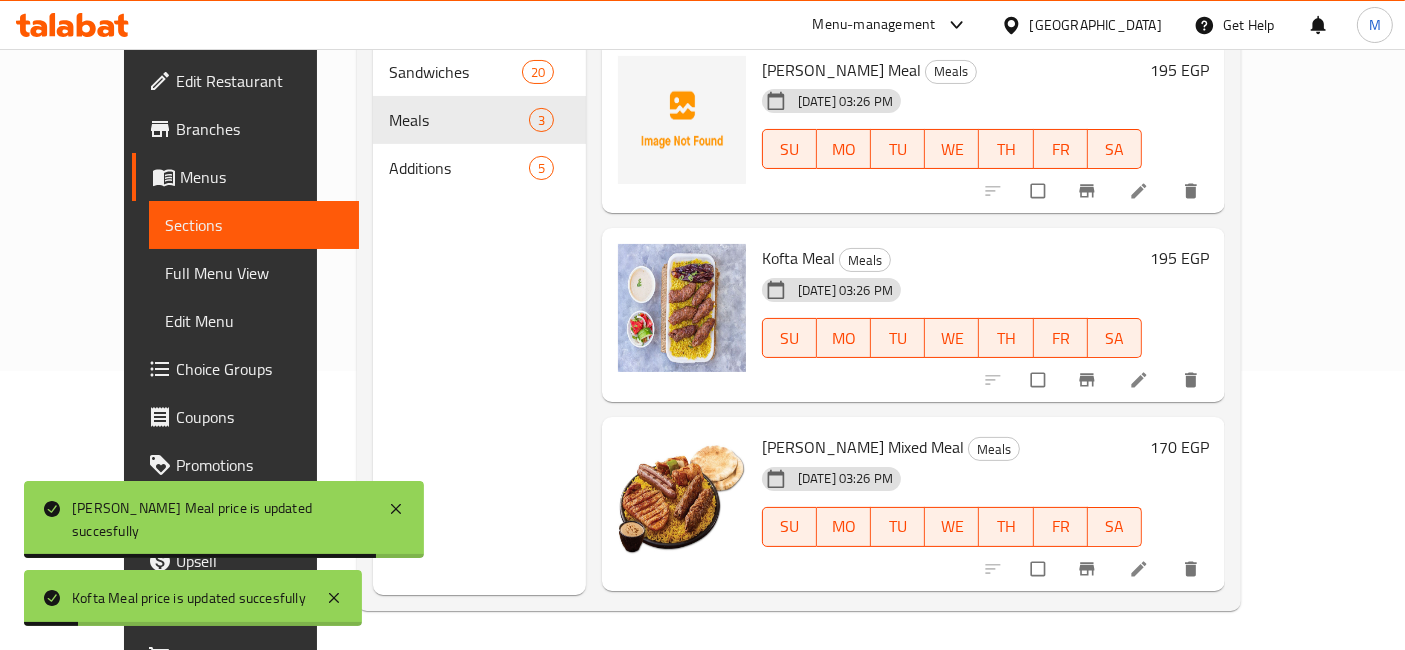 click on "170   EGP" at bounding box center [1179, 447] 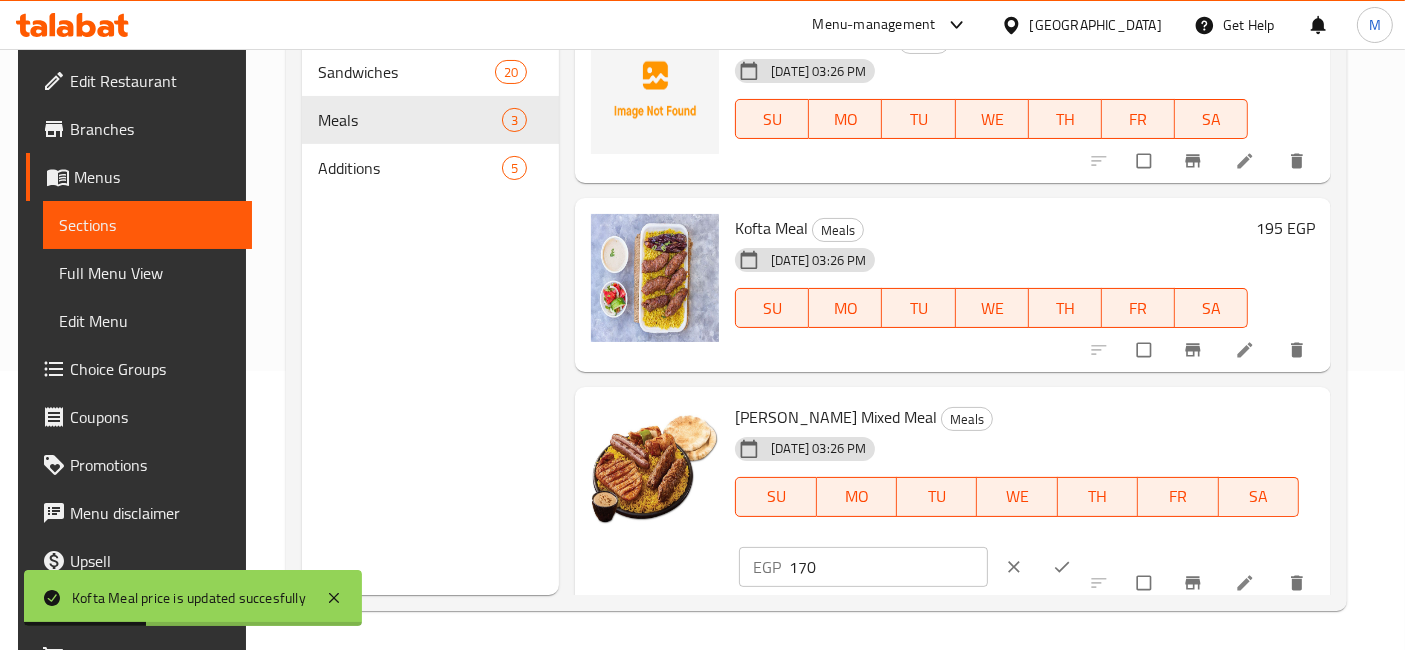 click on "170" at bounding box center (888, 567) 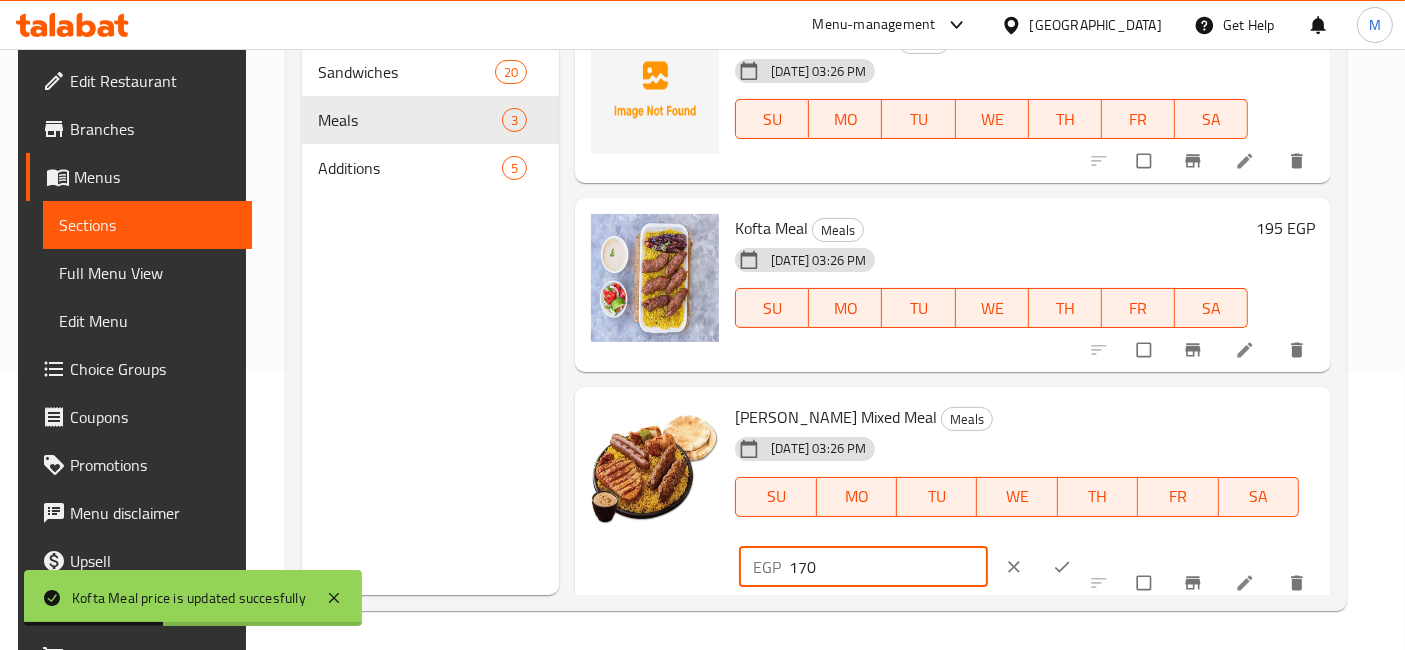 click on "170" at bounding box center (888, 567) 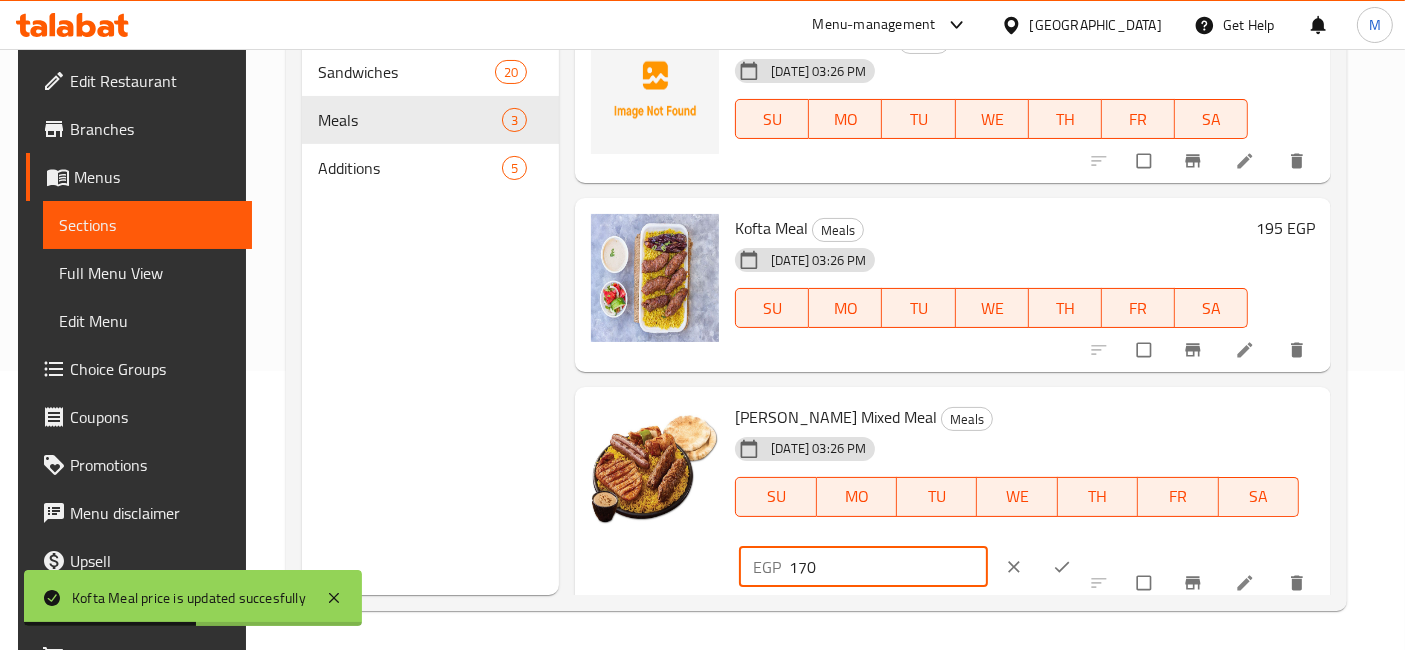 click on "170" at bounding box center (888, 567) 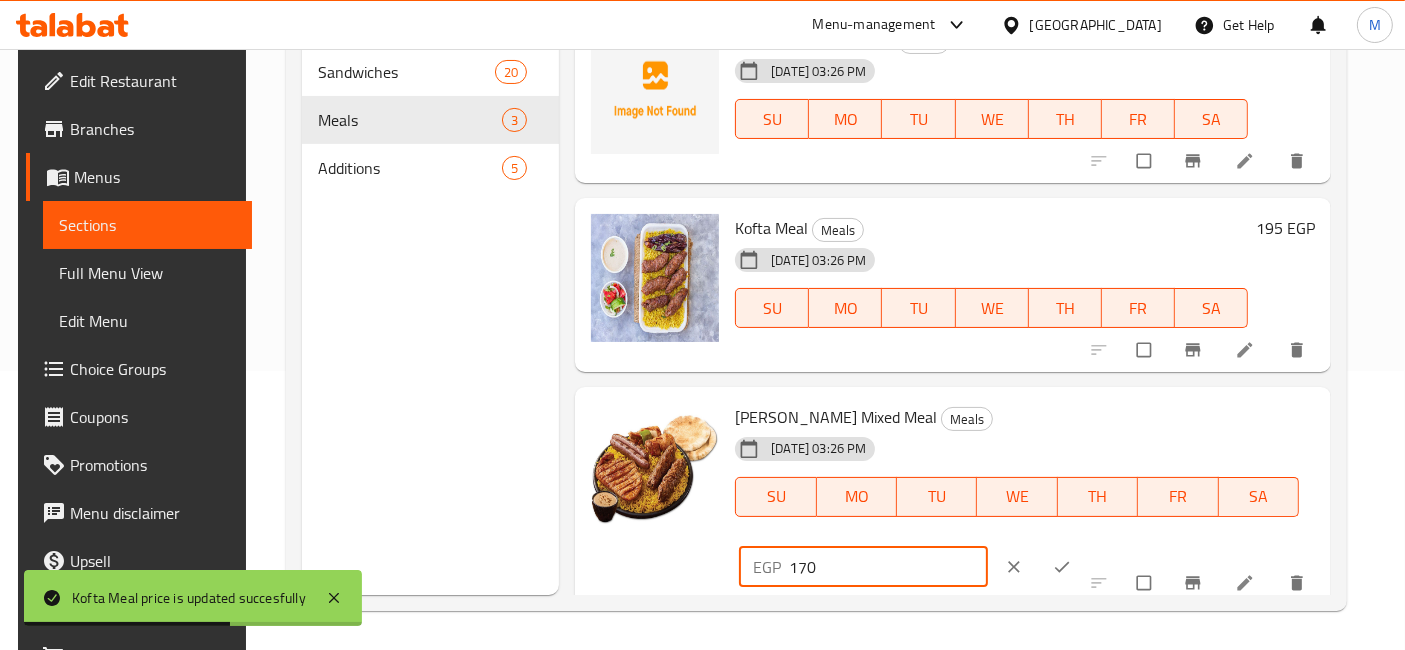 drag, startPoint x: 822, startPoint y: 570, endPoint x: 771, endPoint y: 570, distance: 51 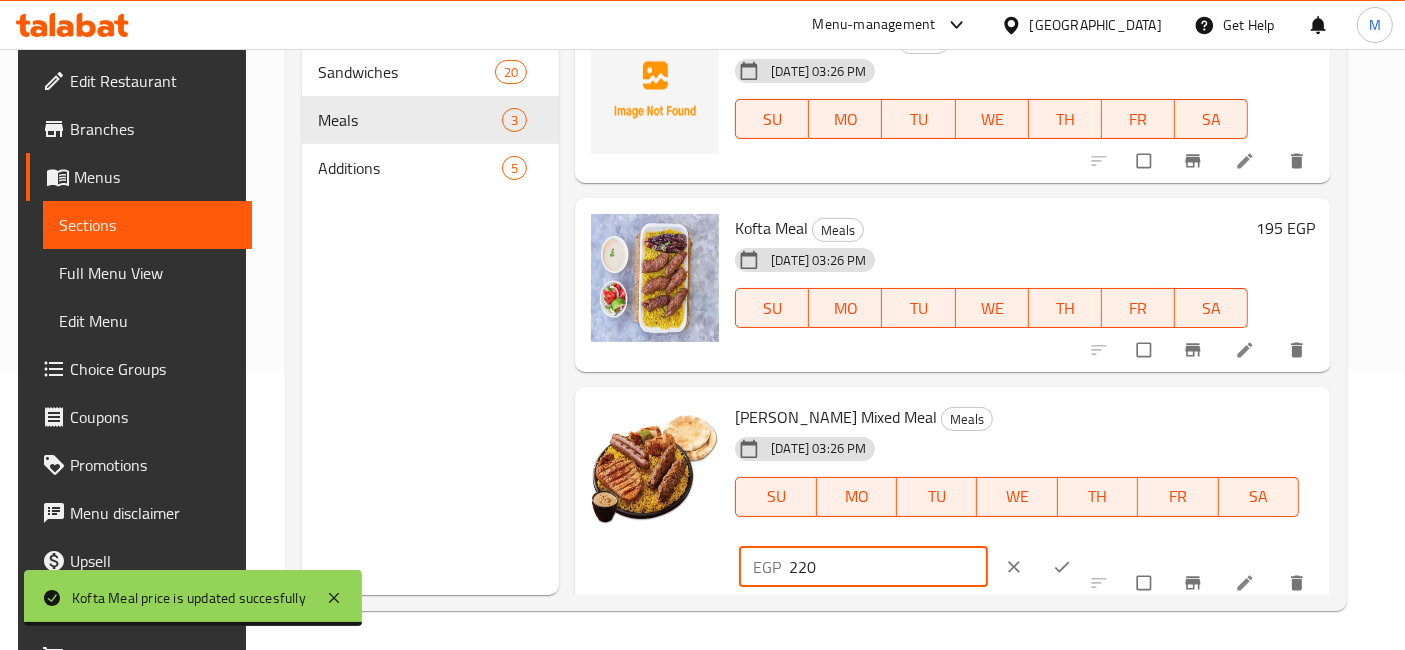 type on "220" 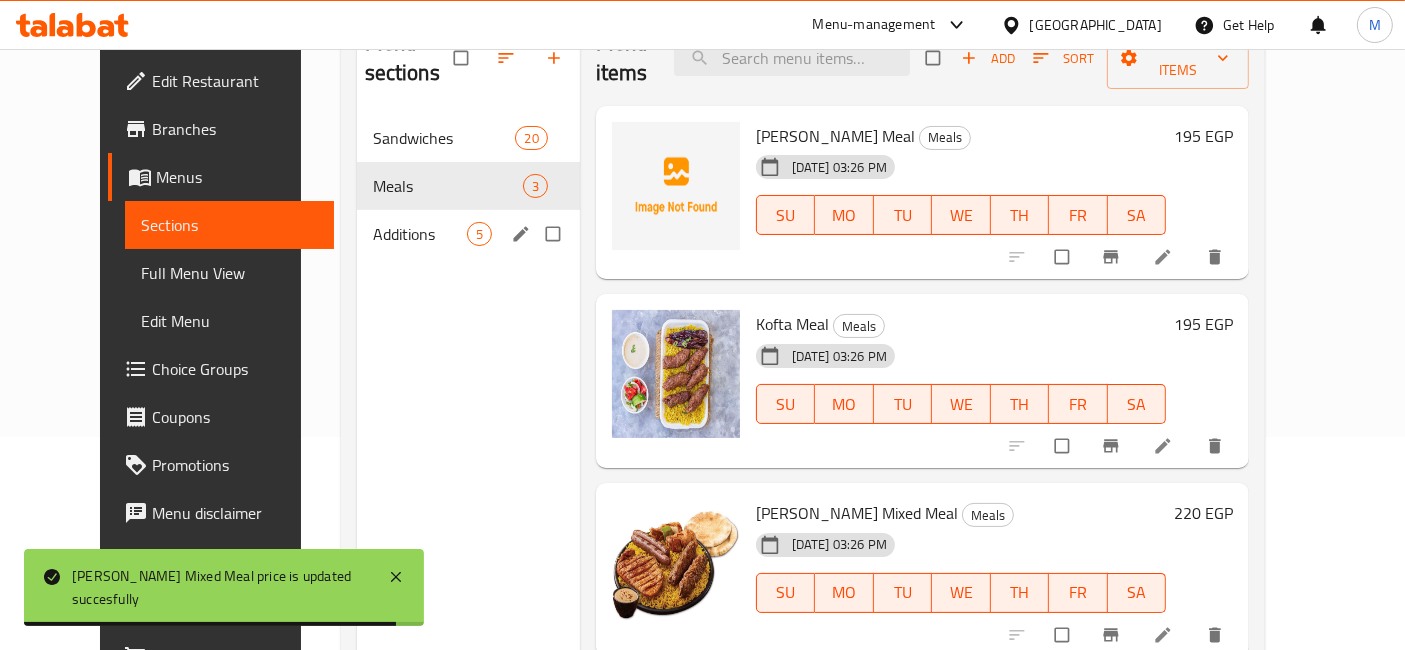 scroll, scrollTop: 0, scrollLeft: 0, axis: both 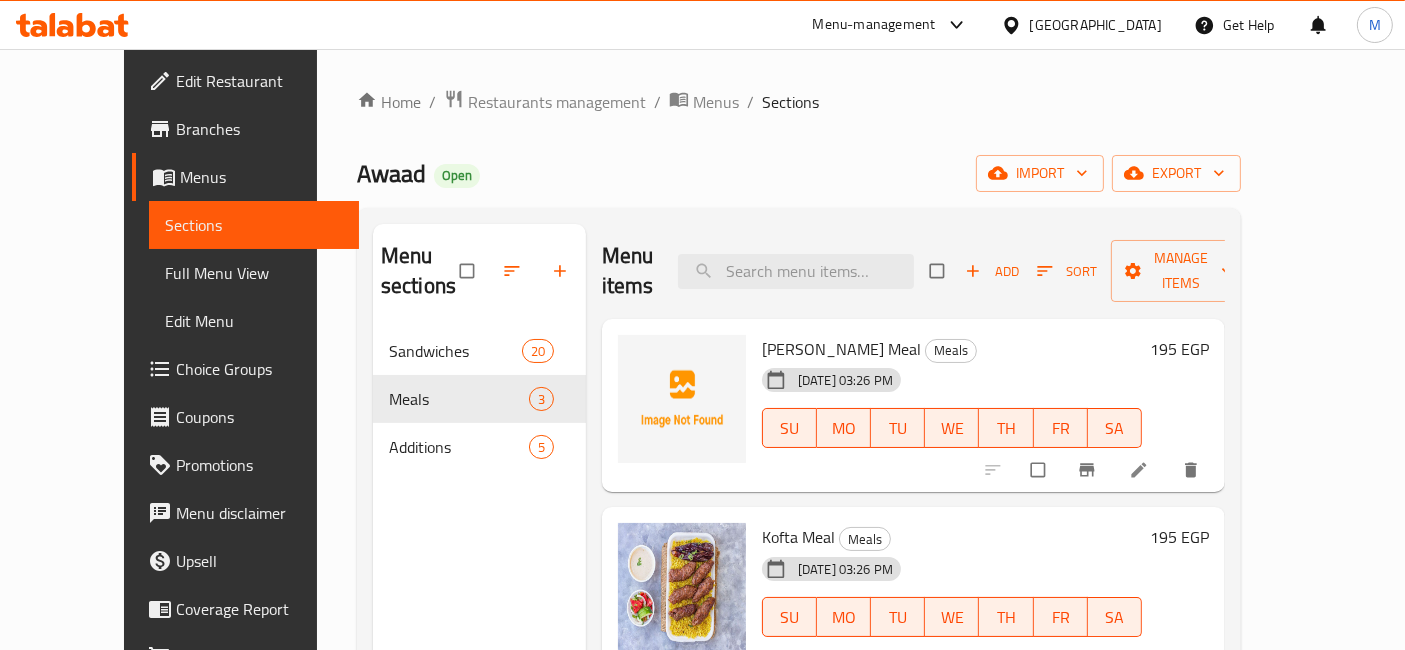 click 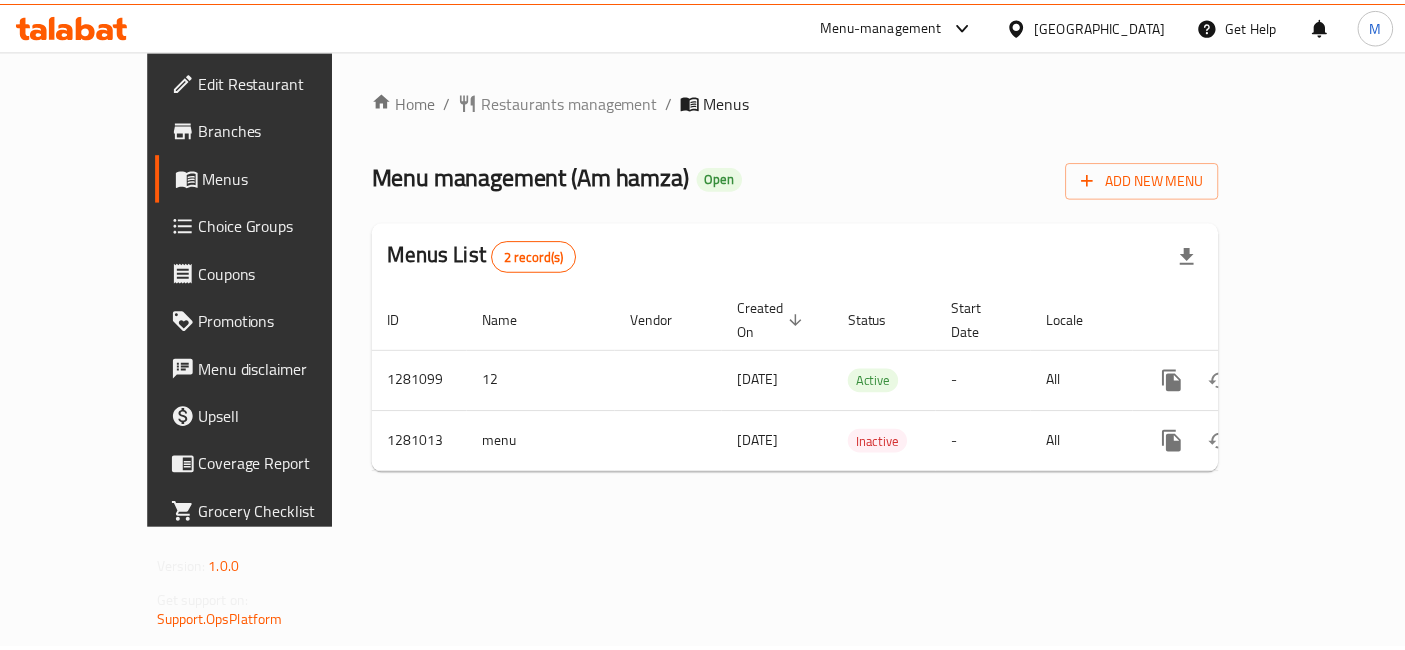 scroll, scrollTop: 0, scrollLeft: 0, axis: both 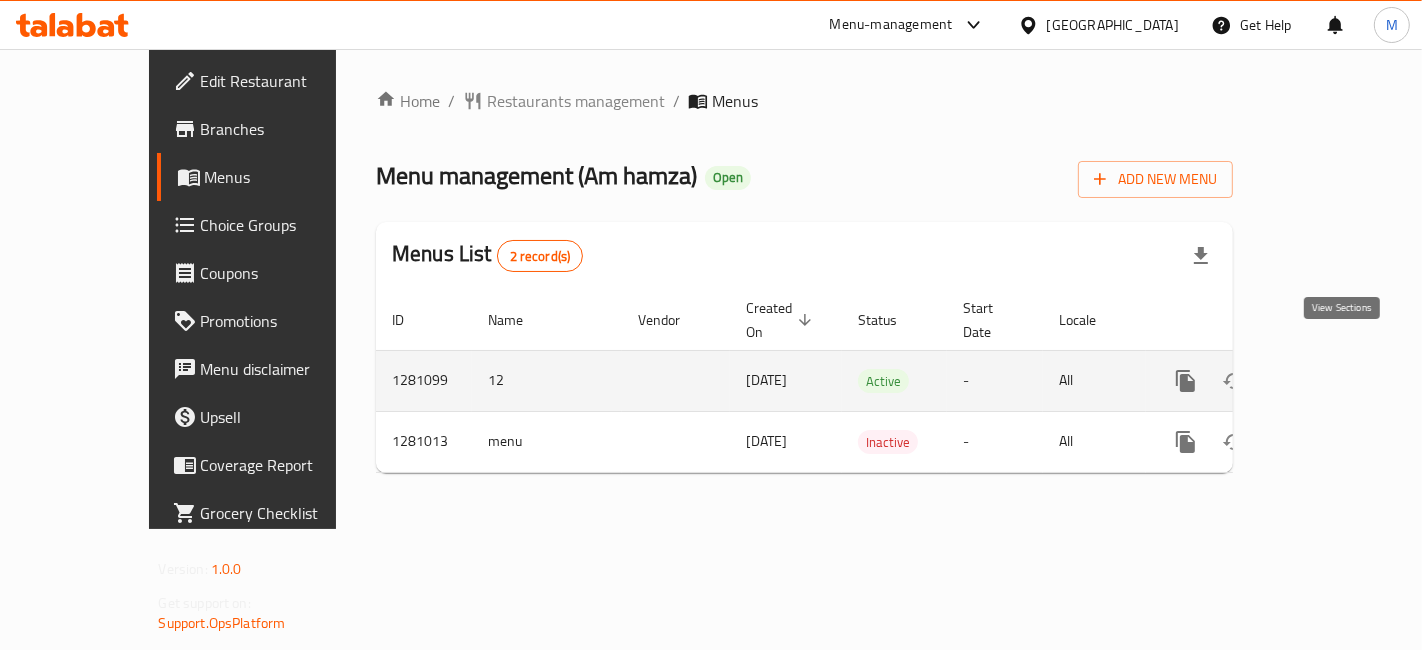 click 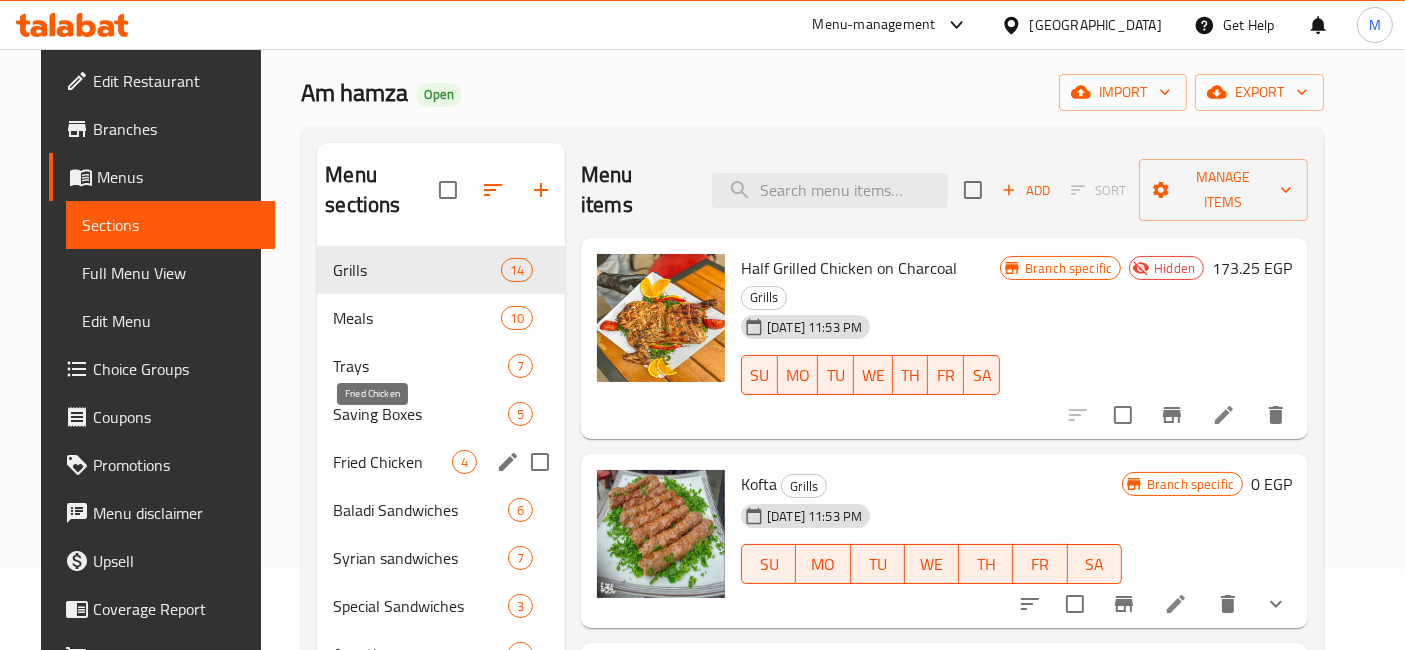 scroll, scrollTop: 111, scrollLeft: 0, axis: vertical 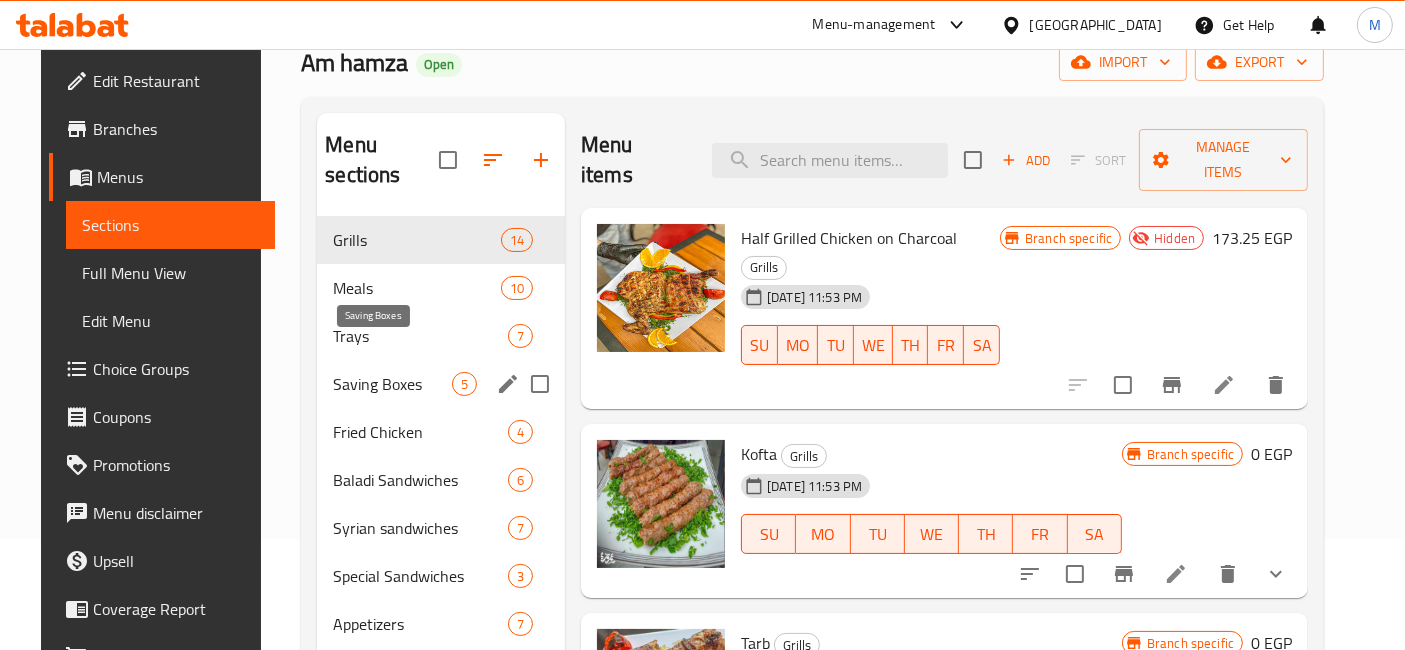 click on "Saving Boxes" at bounding box center (392, 384) 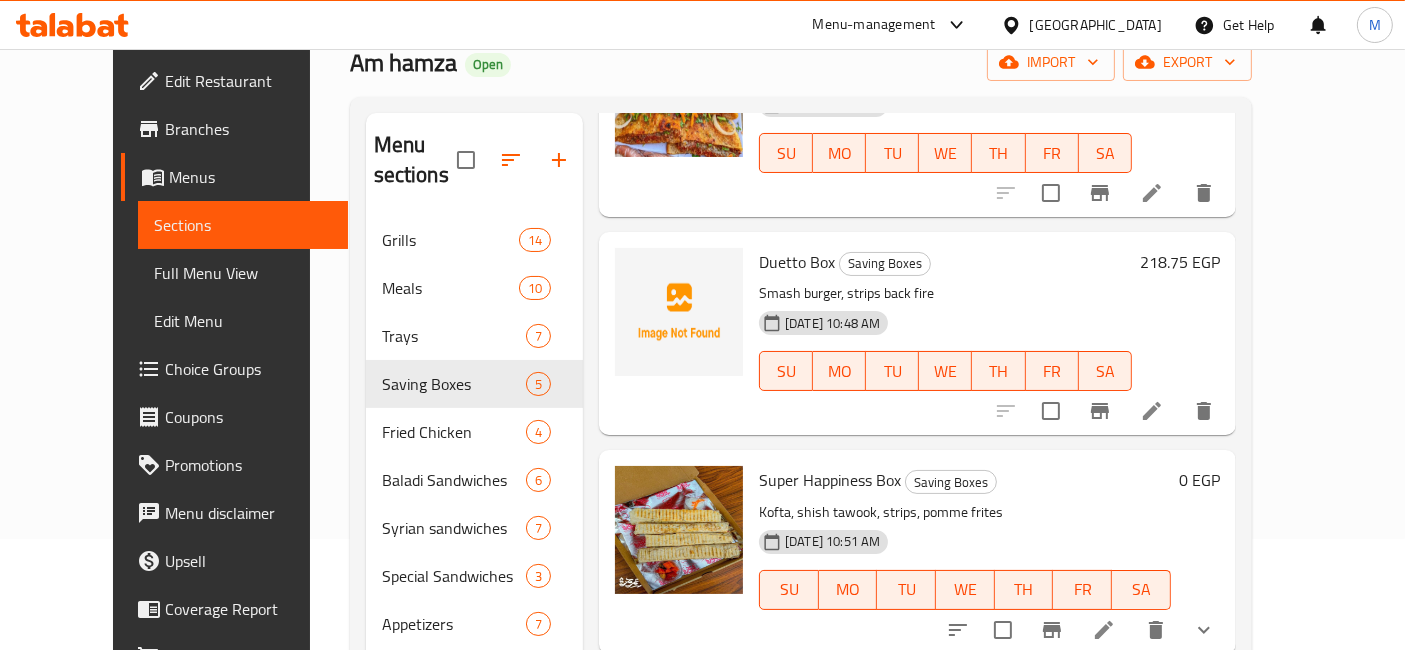 scroll, scrollTop: 485, scrollLeft: 0, axis: vertical 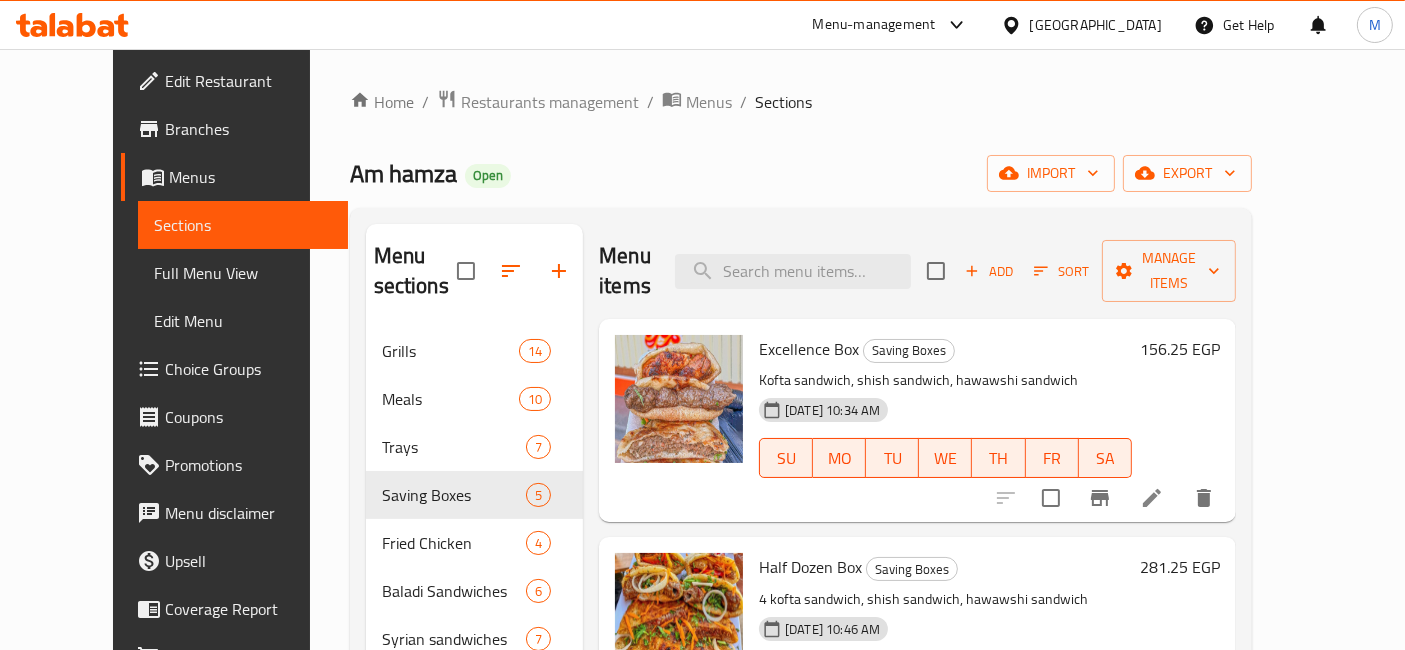 click on "156.25   EGP" at bounding box center (1180, 349) 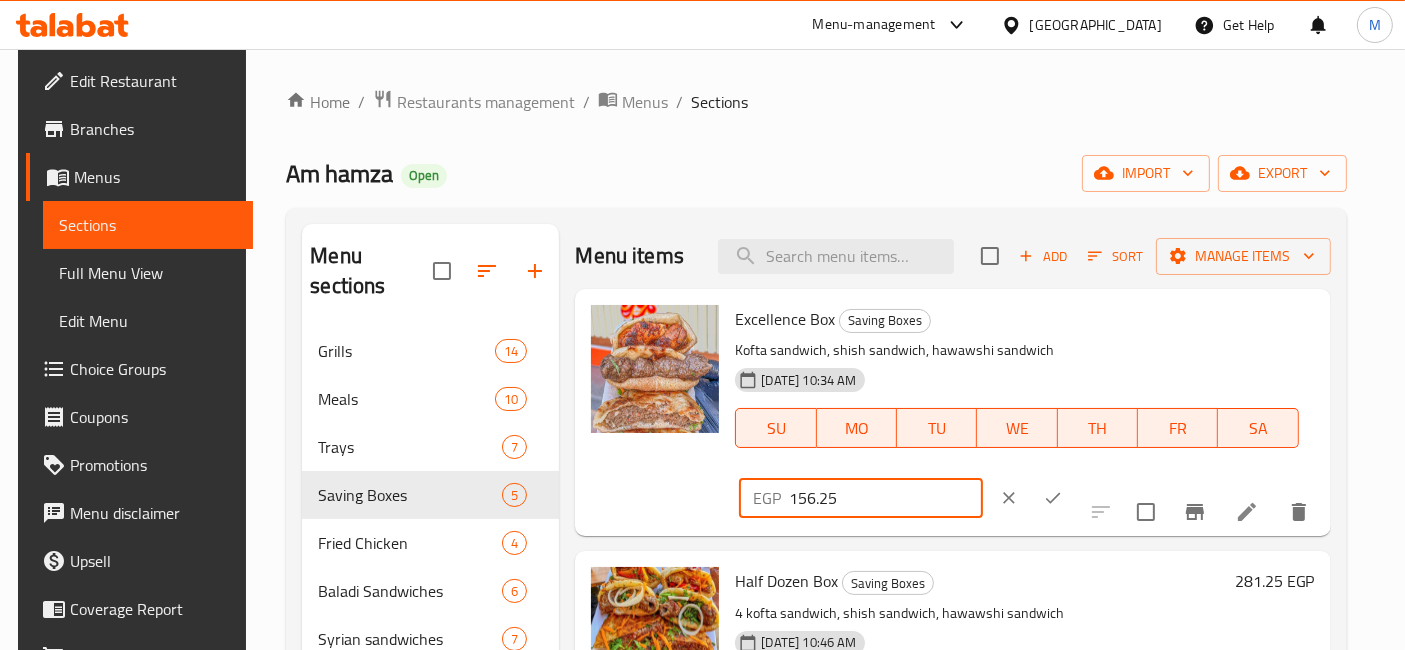 click on "156.25" at bounding box center [885, 498] 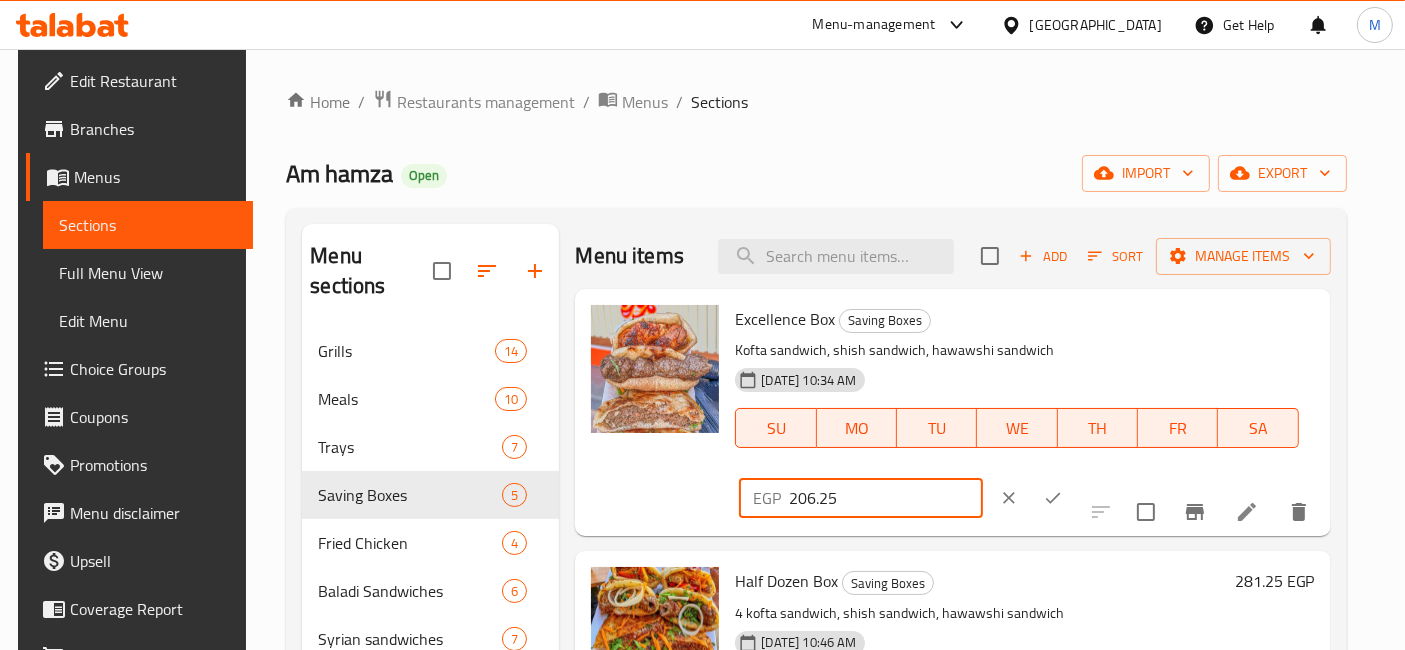 type on "206.25" 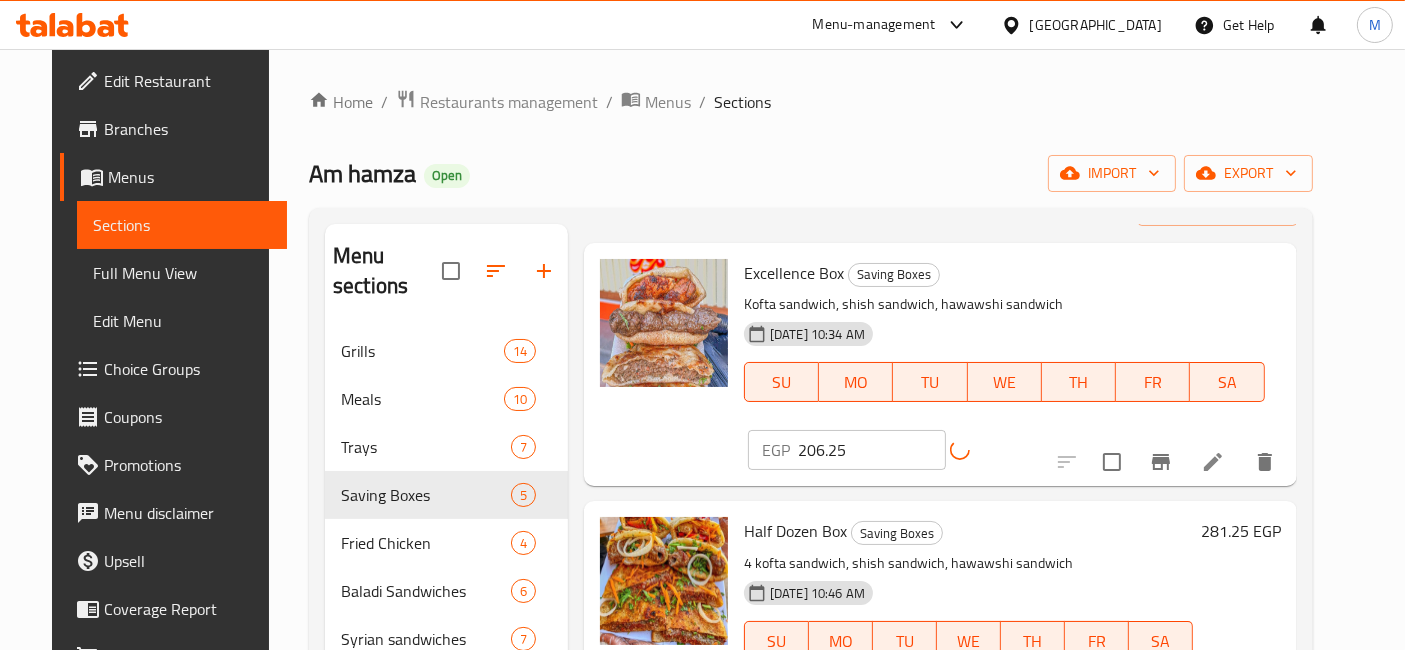 scroll, scrollTop: 111, scrollLeft: 0, axis: vertical 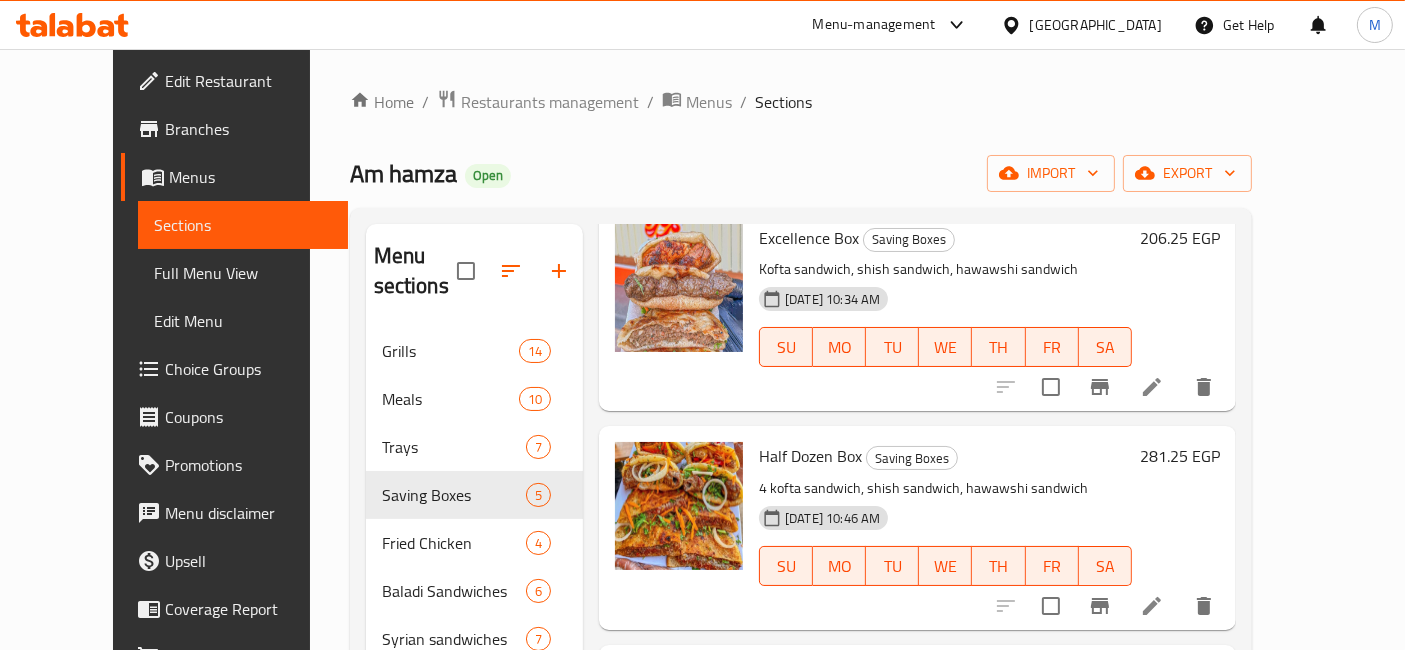click on "281.25   EGP" at bounding box center (1180, 456) 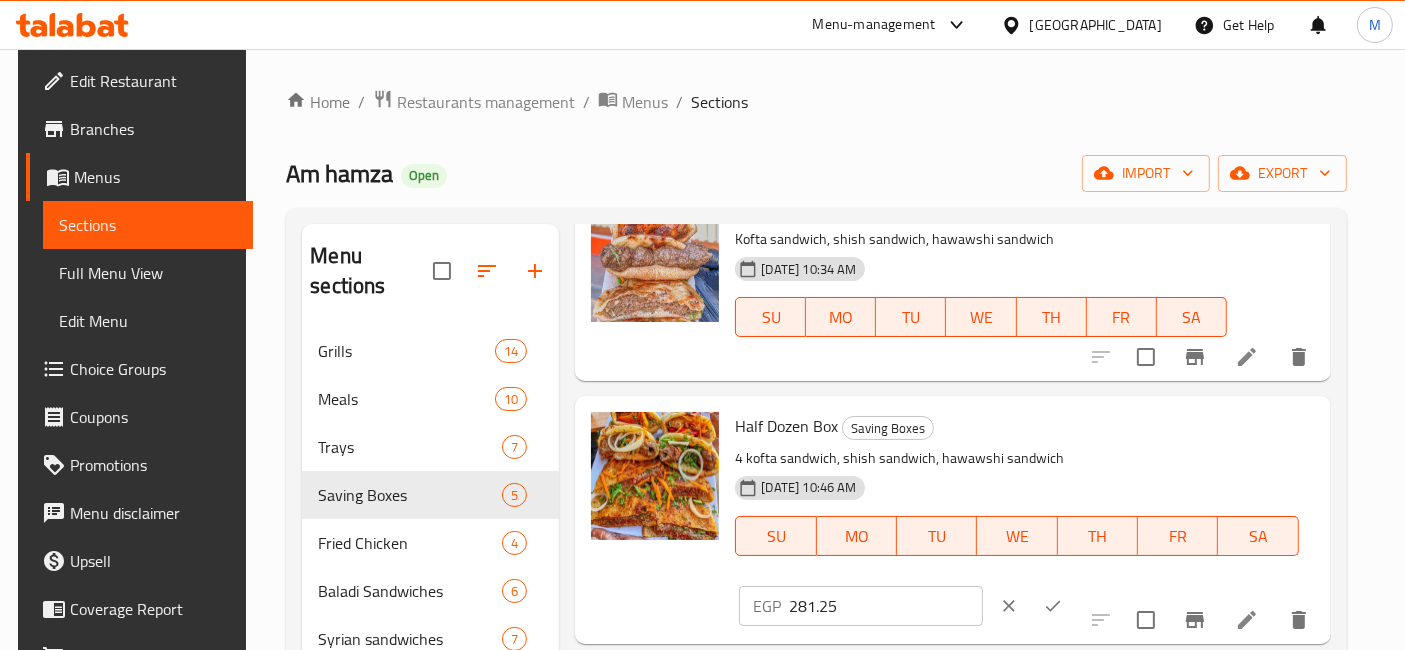 click on "281.25" at bounding box center (885, 606) 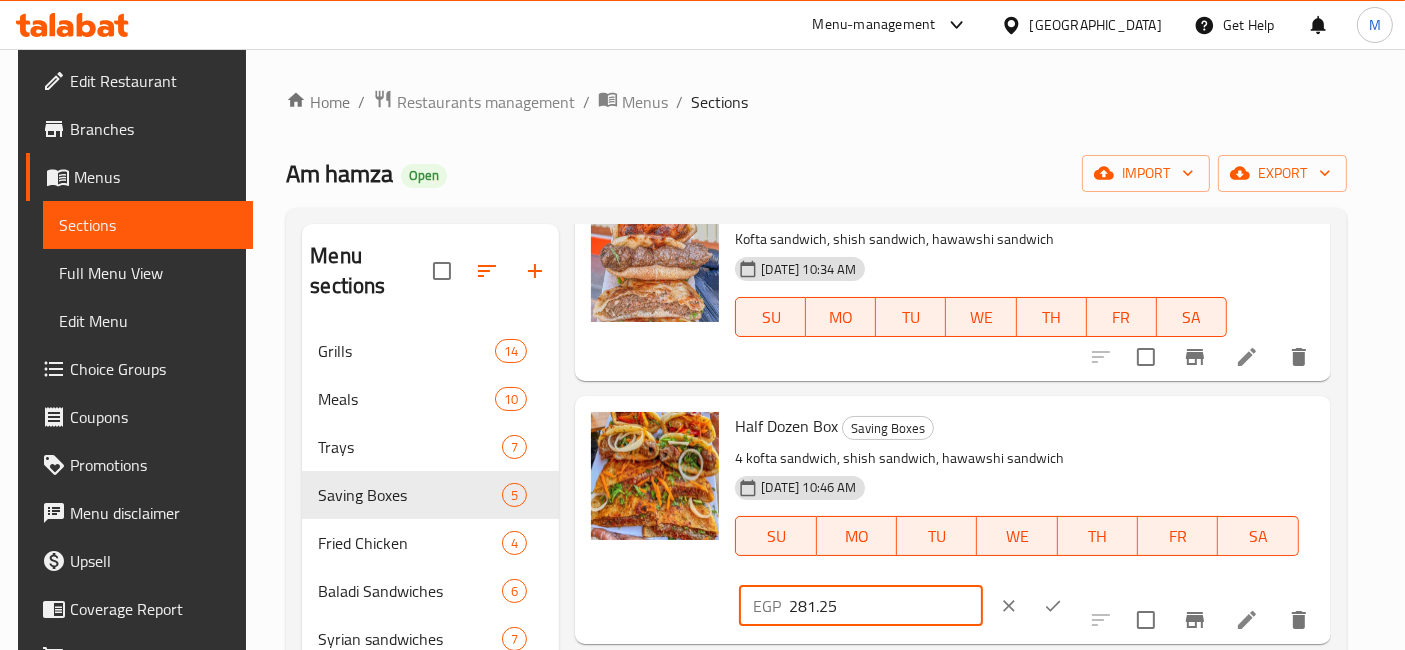 click on "281.25" at bounding box center (885, 606) 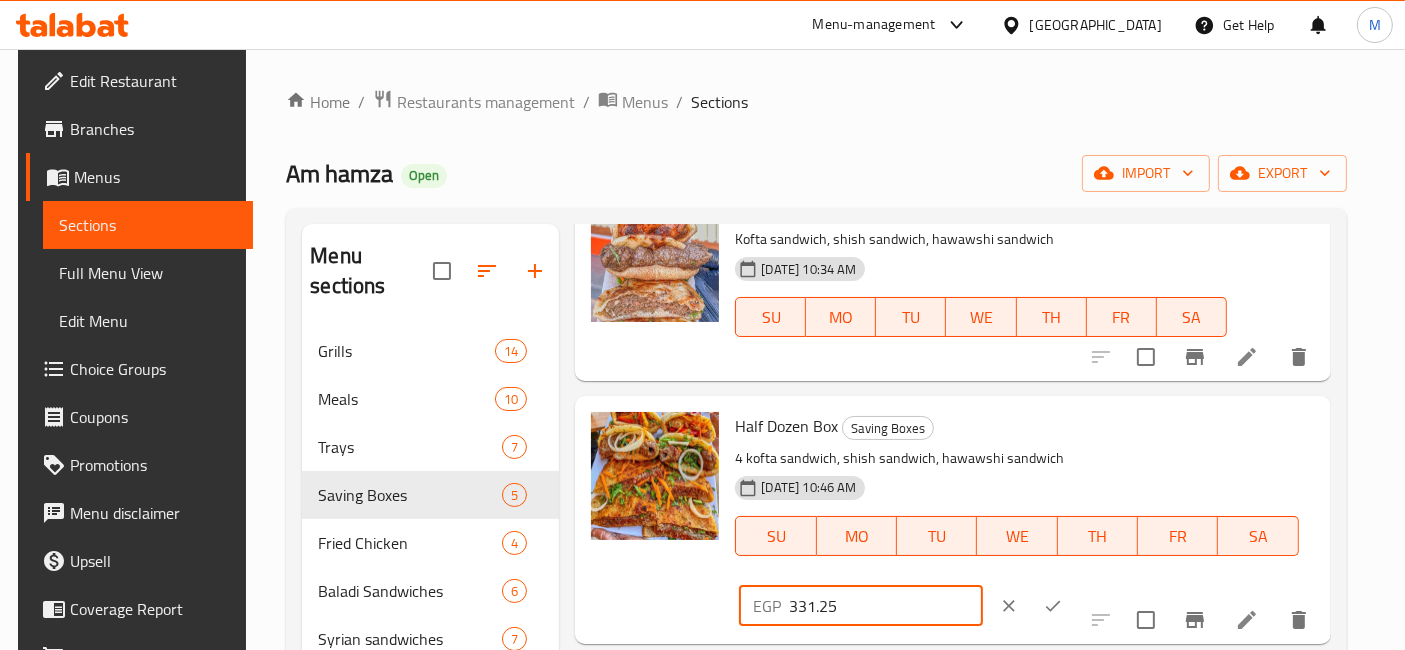 type on "331.25" 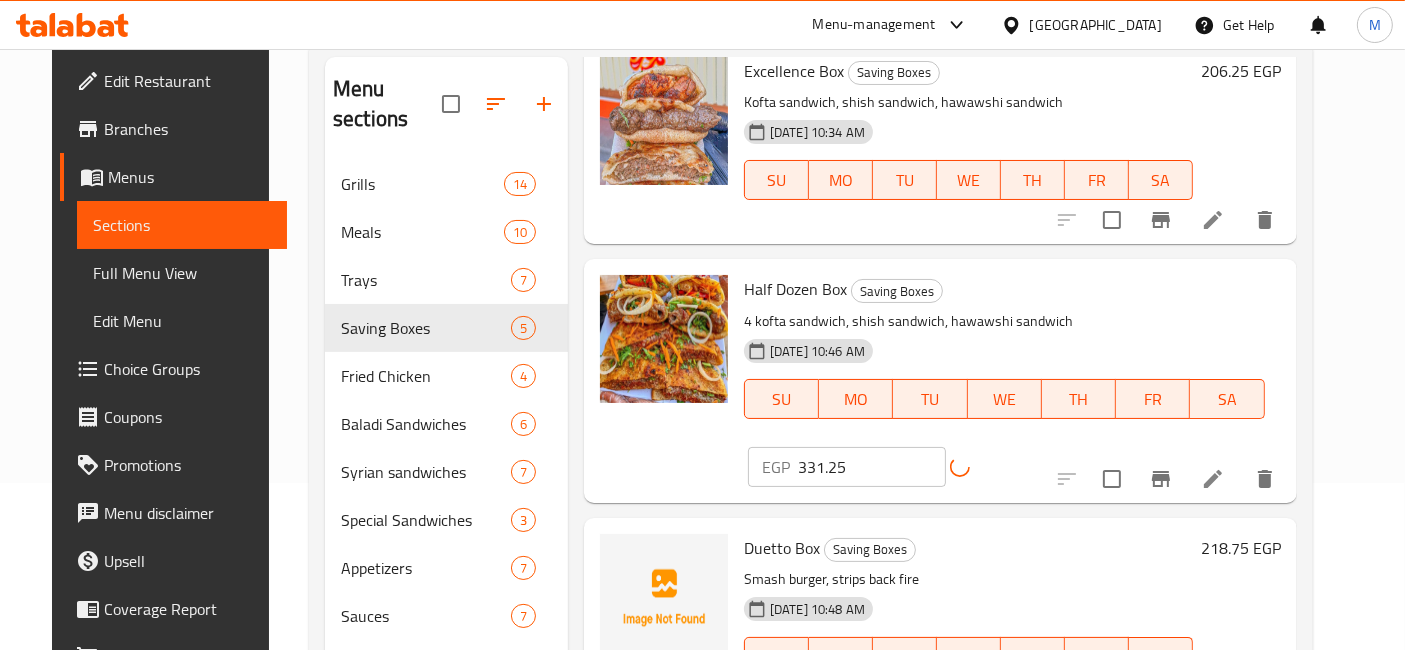 scroll, scrollTop: 208, scrollLeft: 0, axis: vertical 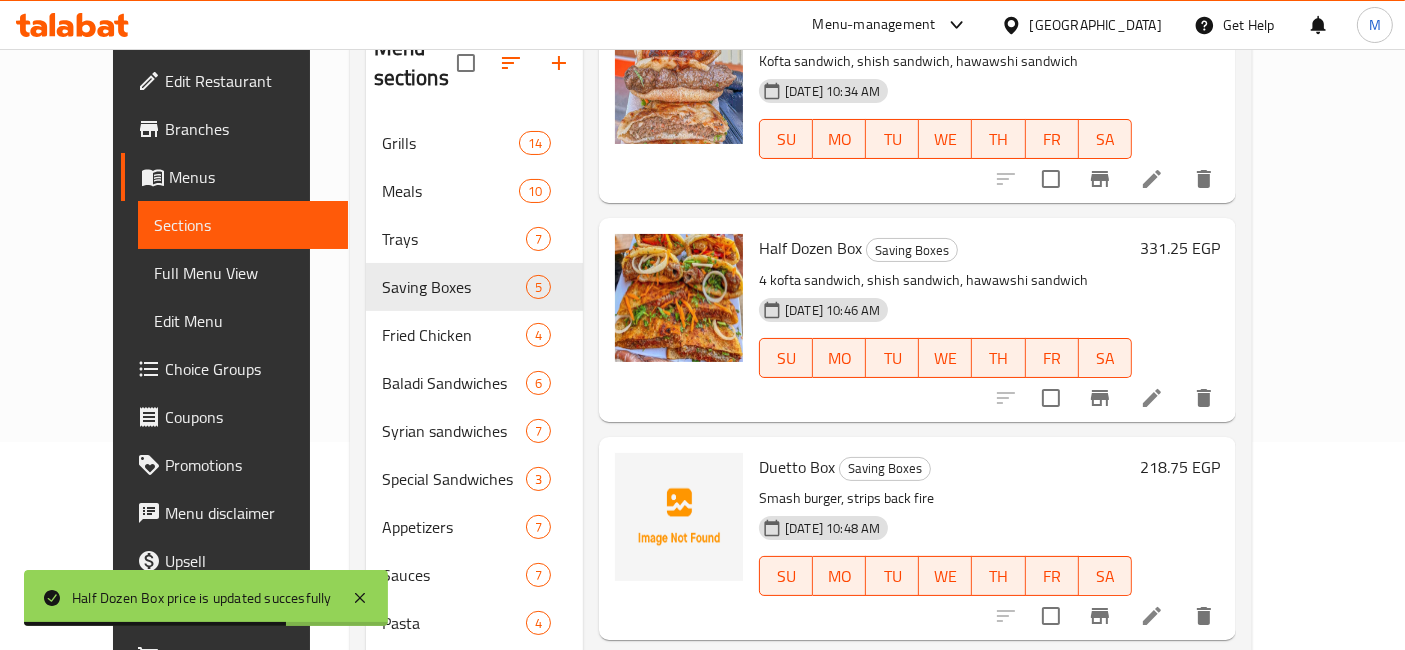 click on "218.75   EGP" at bounding box center [1180, 467] 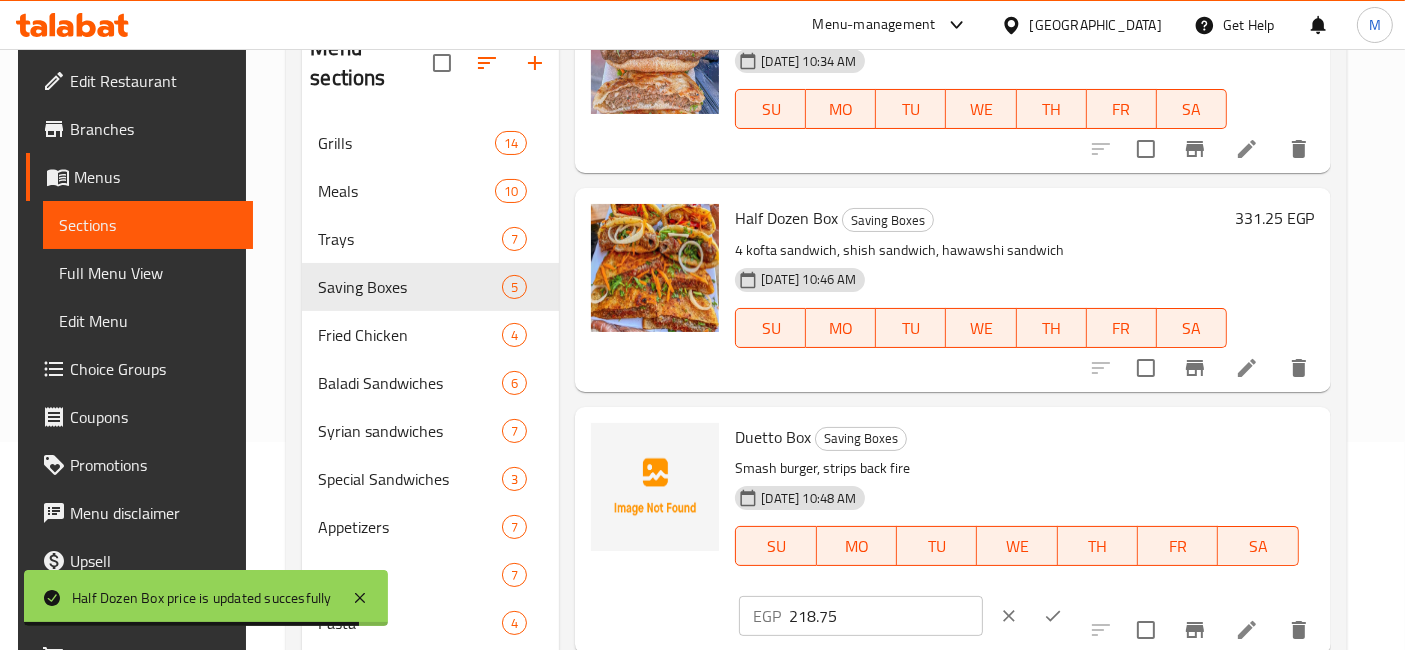 click on "218.75" at bounding box center [885, 616] 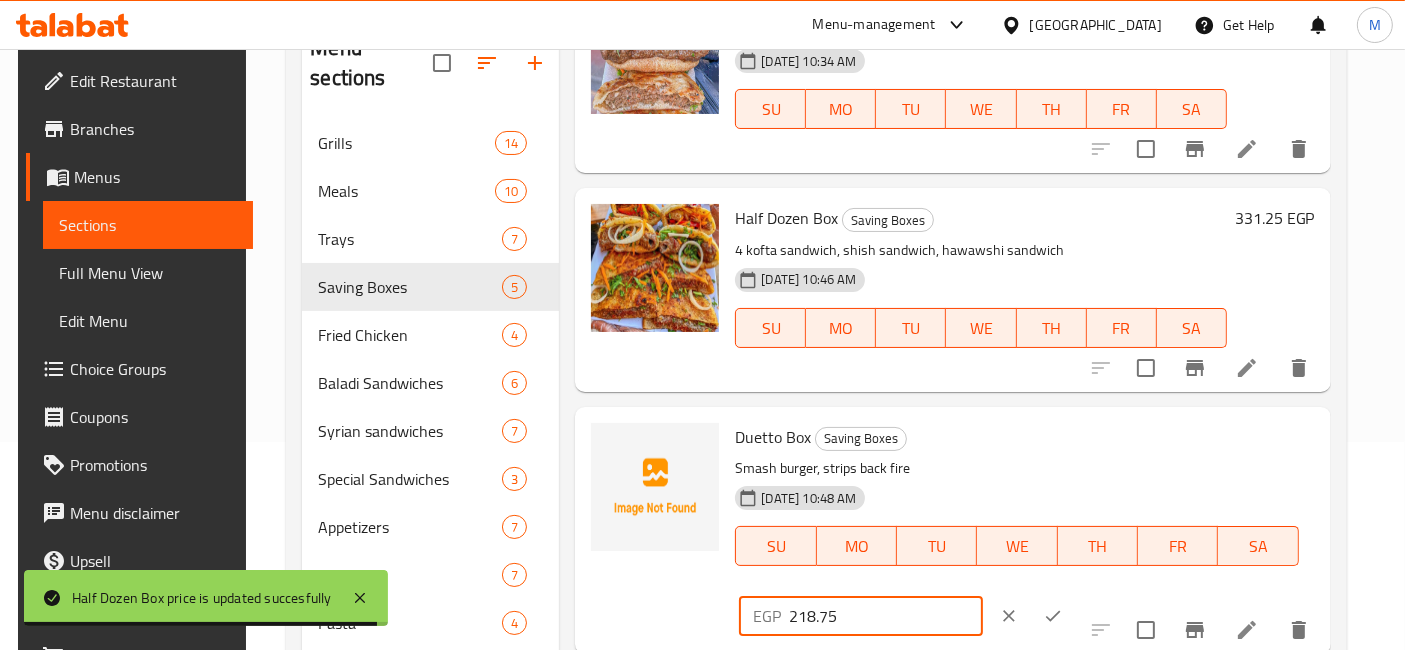 click on "218.75" at bounding box center [885, 616] 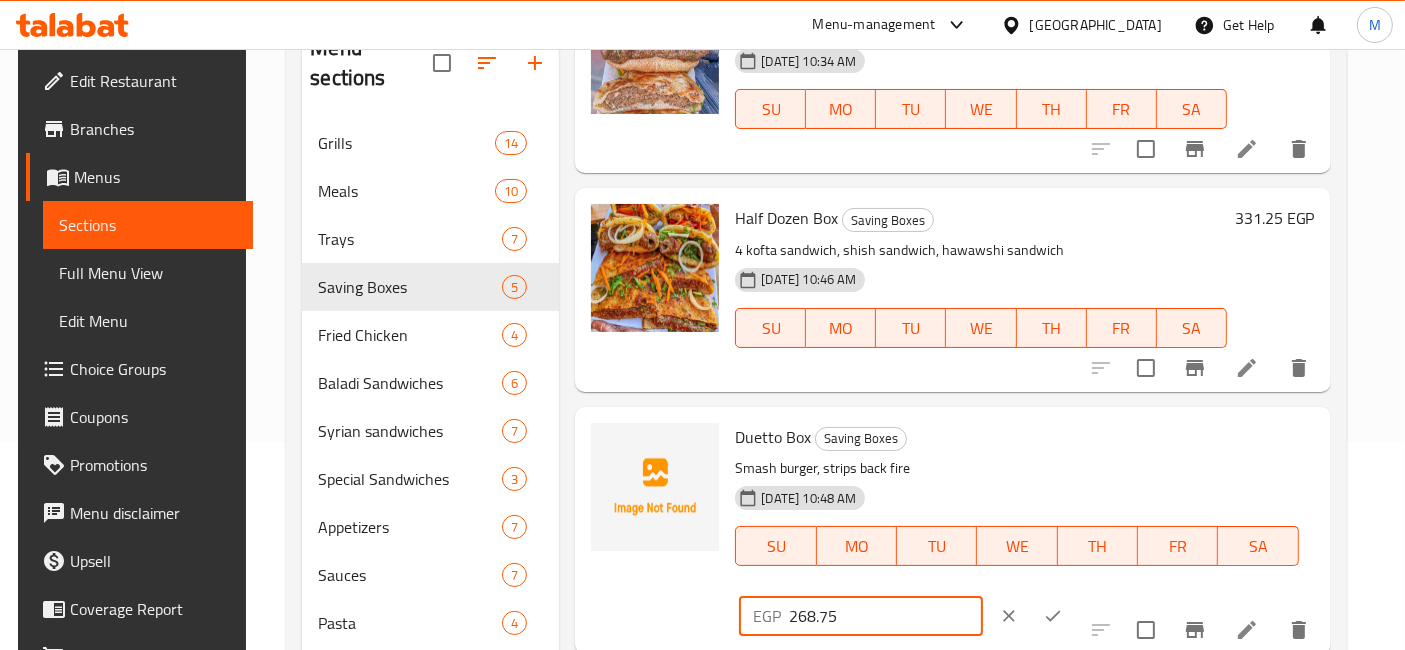 type on "268.75" 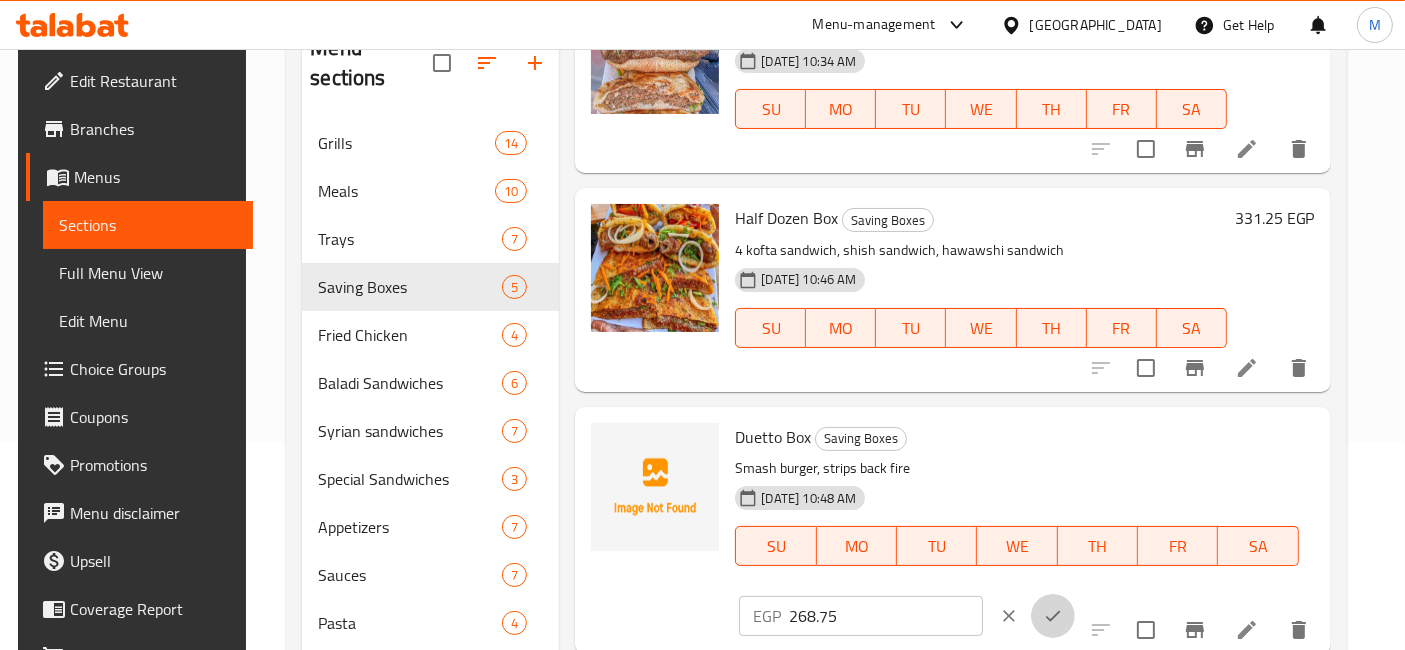 click at bounding box center [1053, 616] 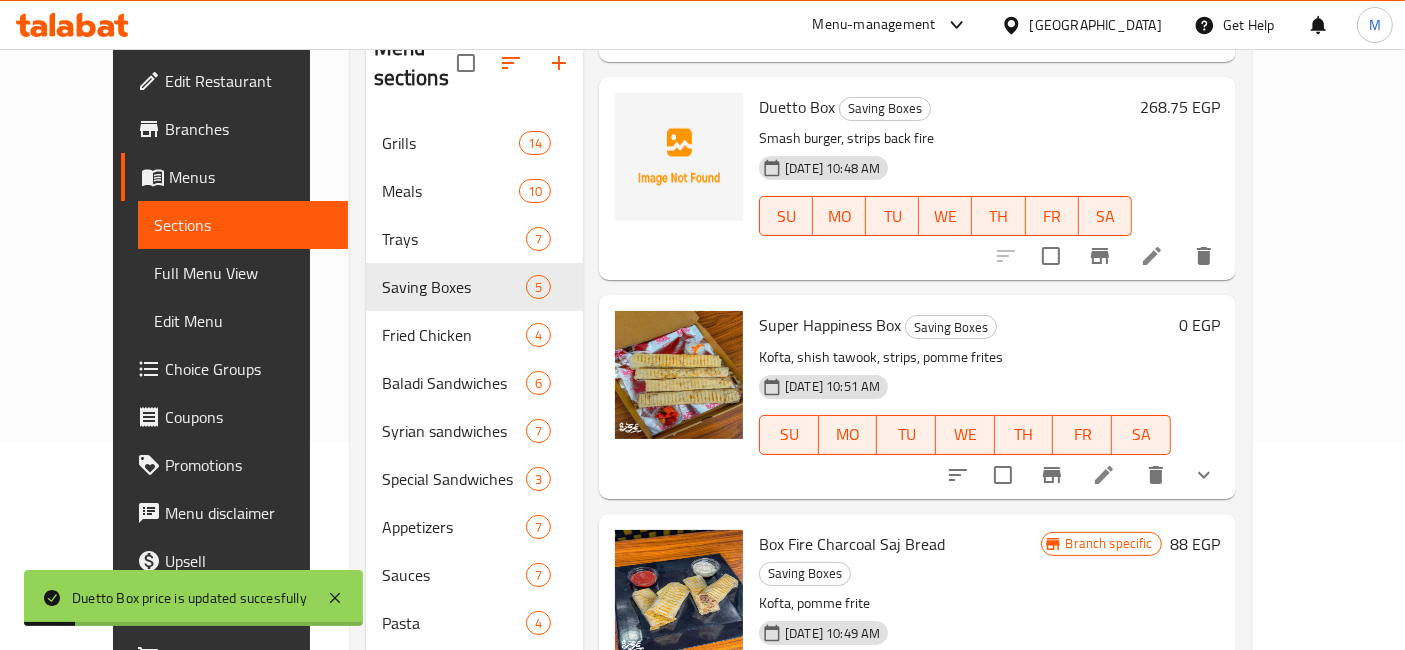 scroll, scrollTop: 485, scrollLeft: 0, axis: vertical 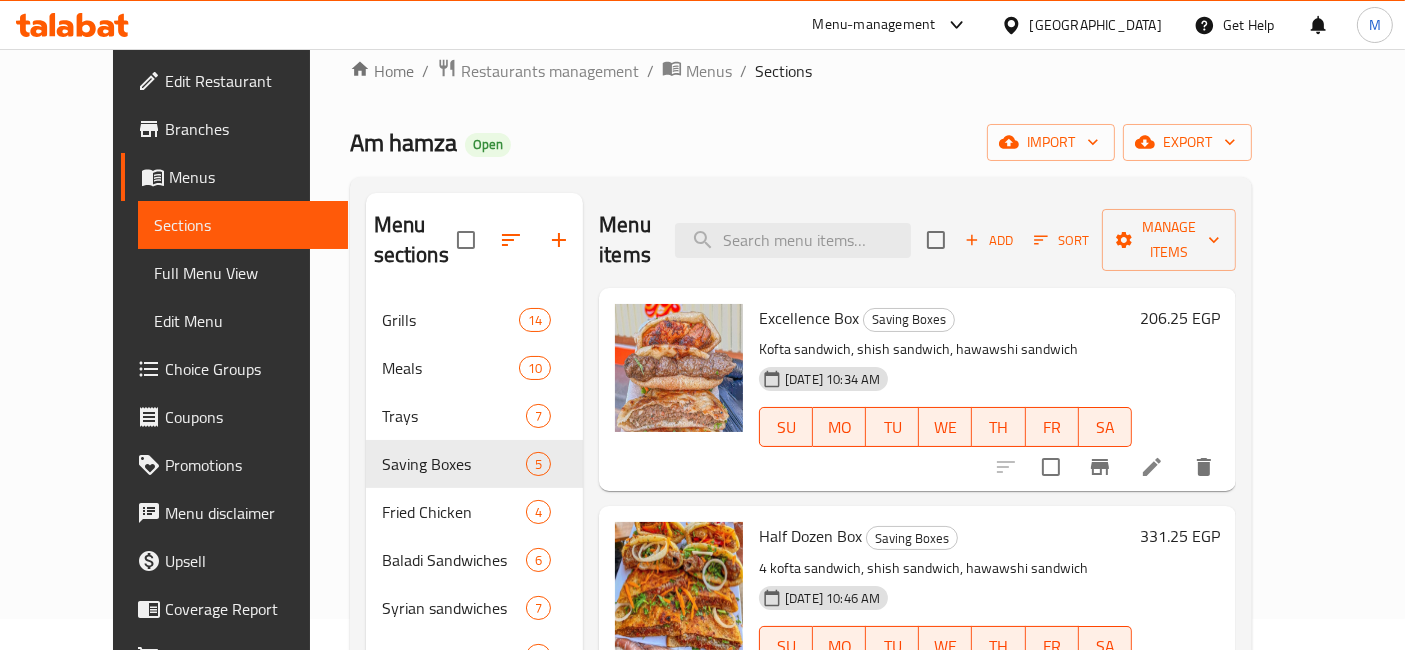 click 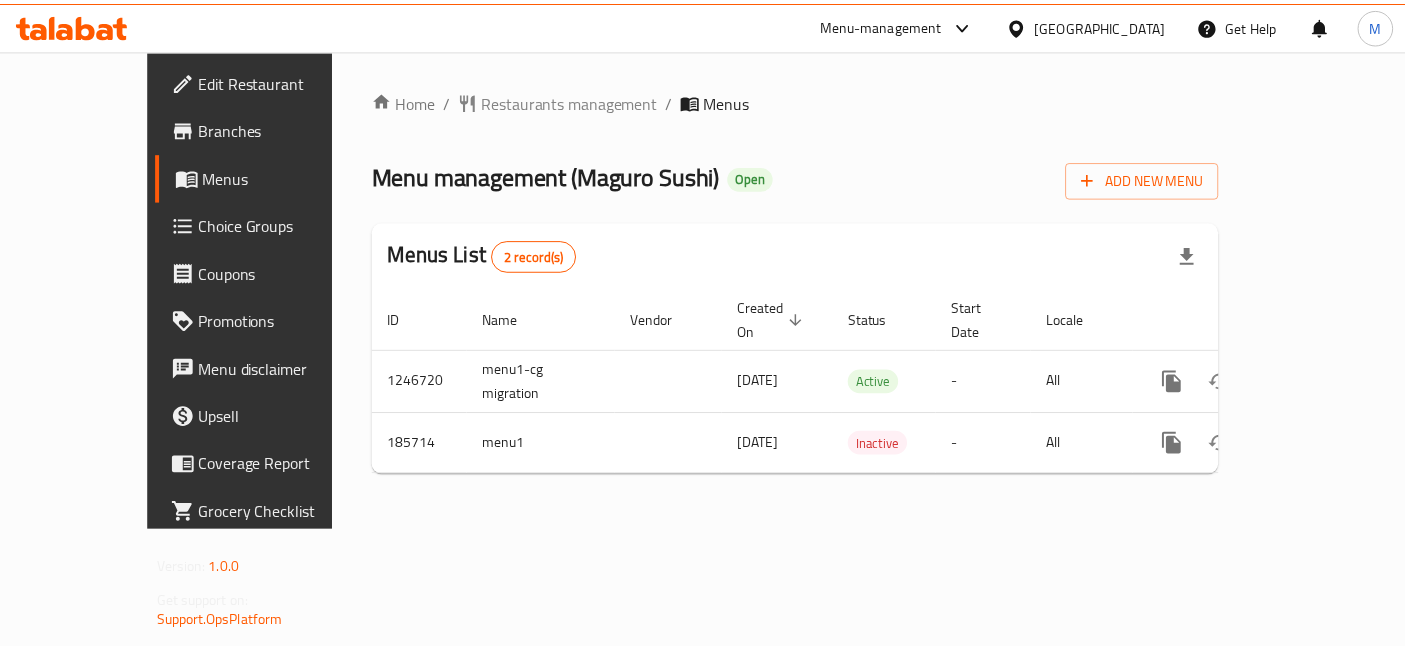 scroll, scrollTop: 0, scrollLeft: 0, axis: both 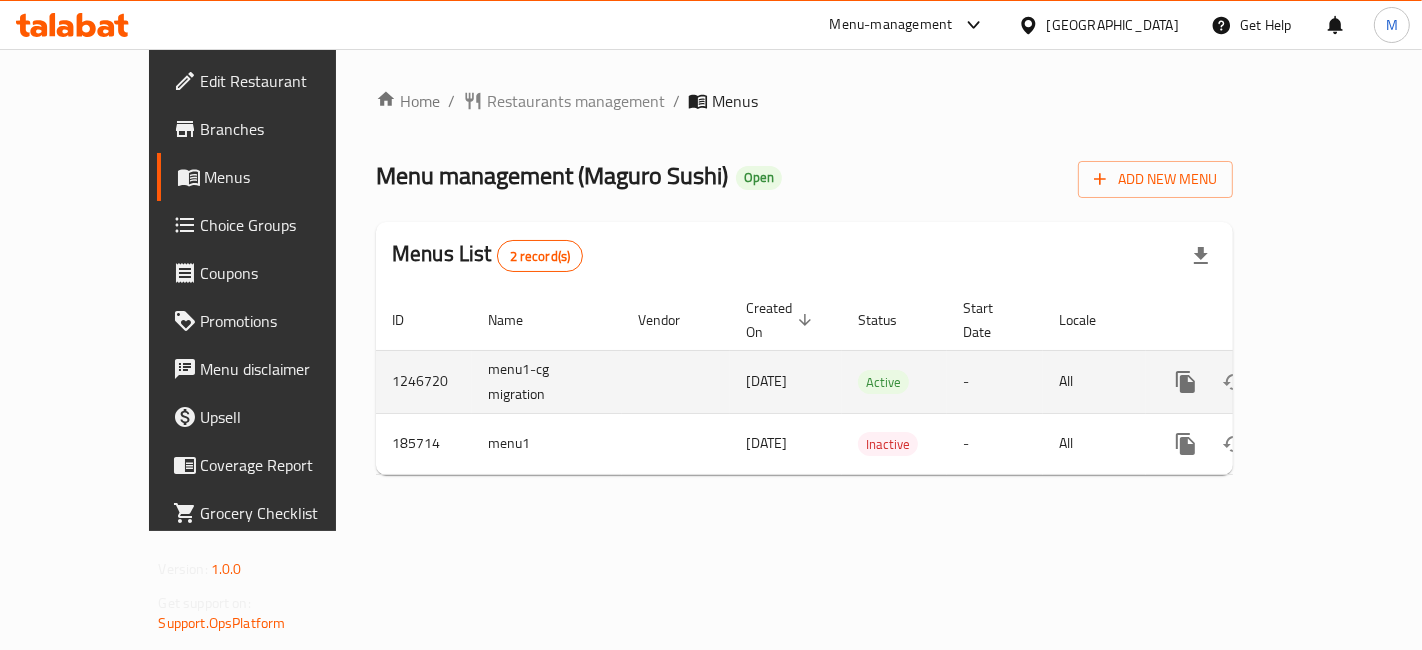 click at bounding box center (1330, 382) 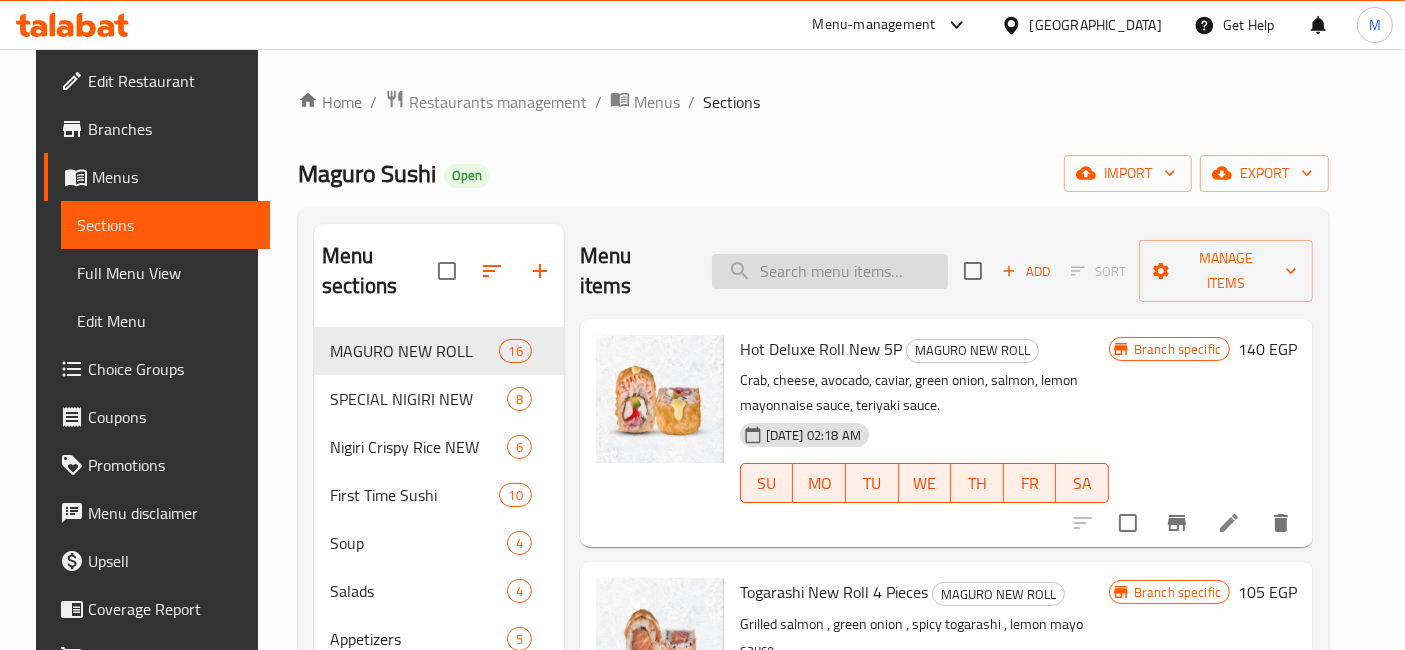 click at bounding box center [830, 271] 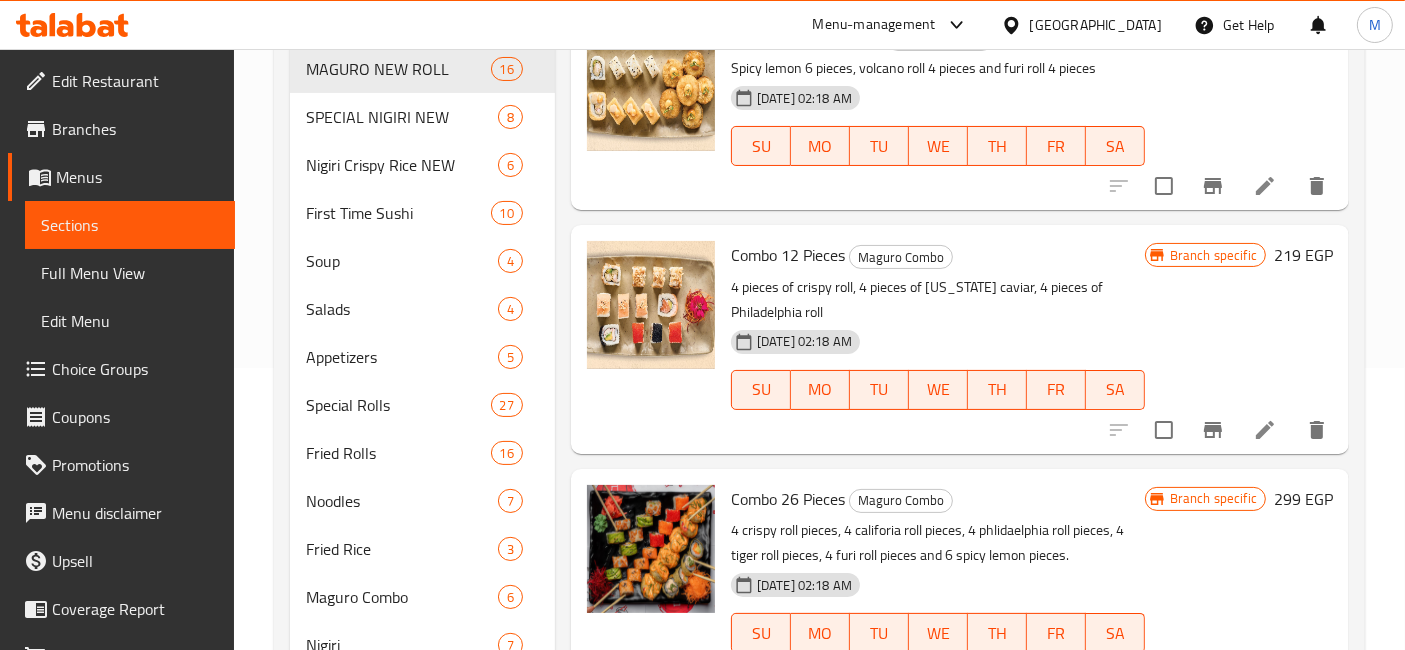 scroll, scrollTop: 144, scrollLeft: 0, axis: vertical 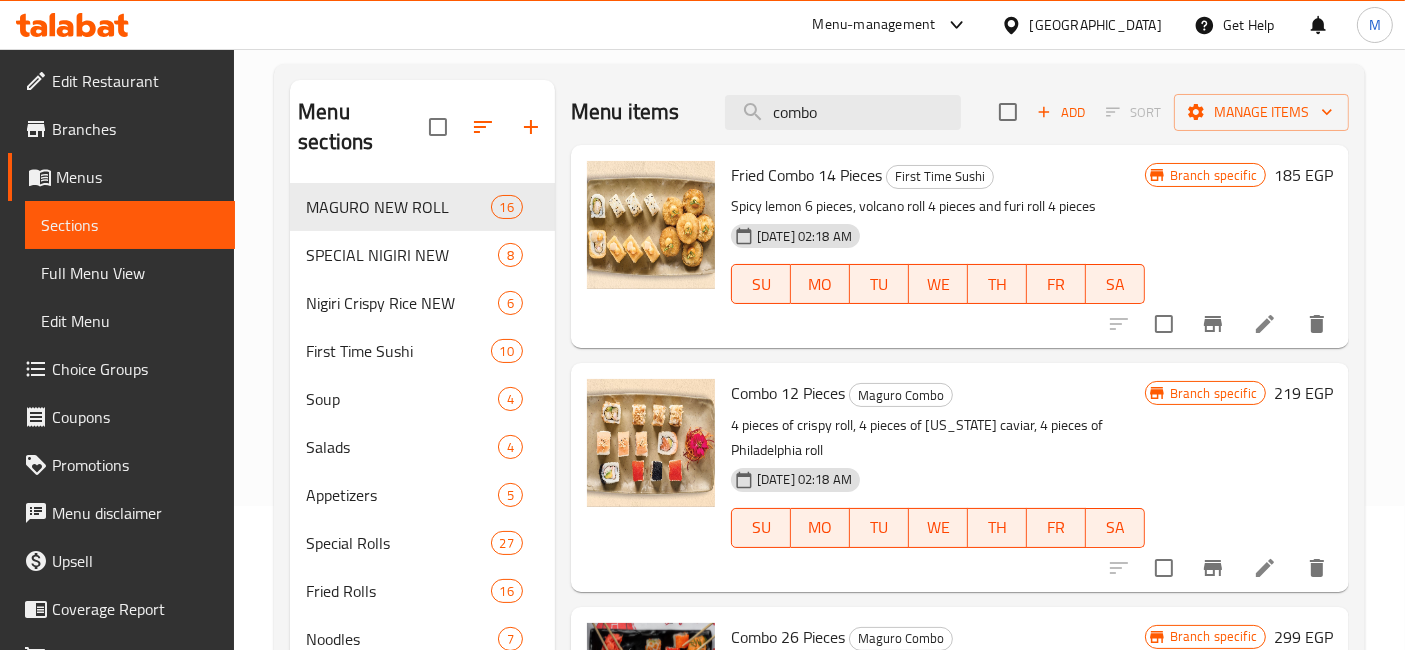 type on "combo" 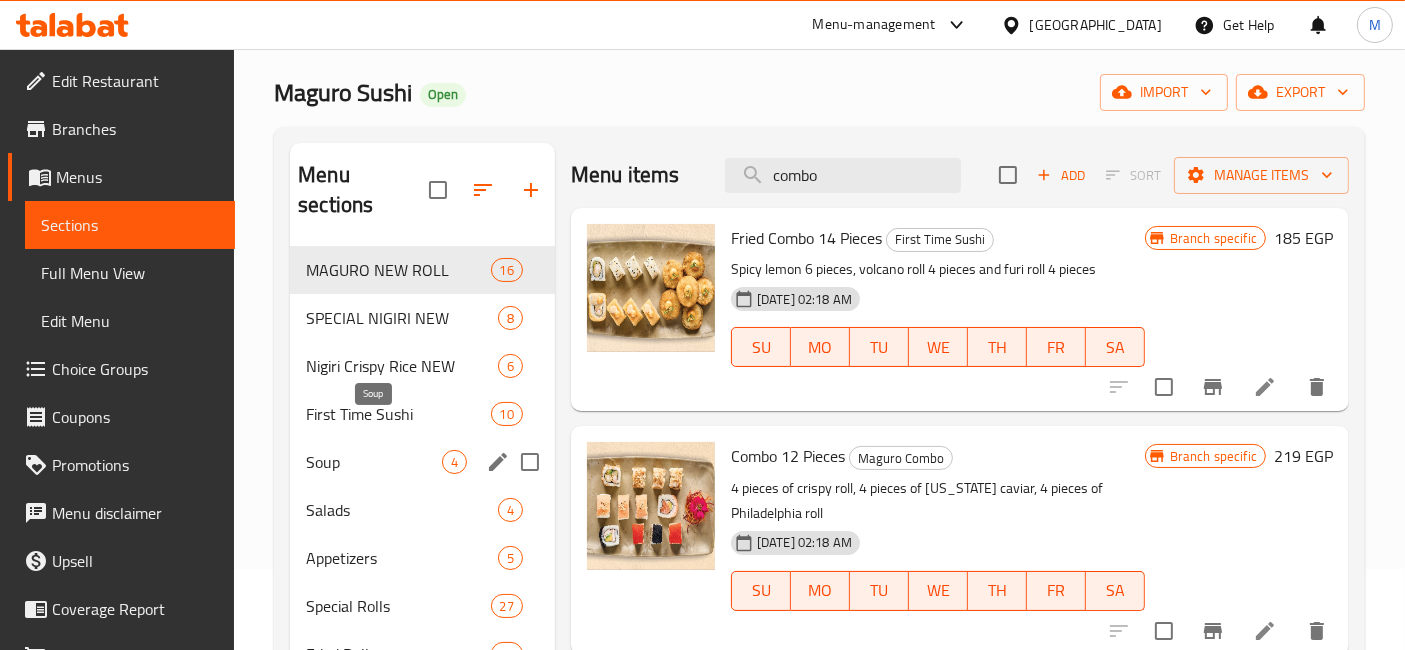 scroll, scrollTop: 116, scrollLeft: 0, axis: vertical 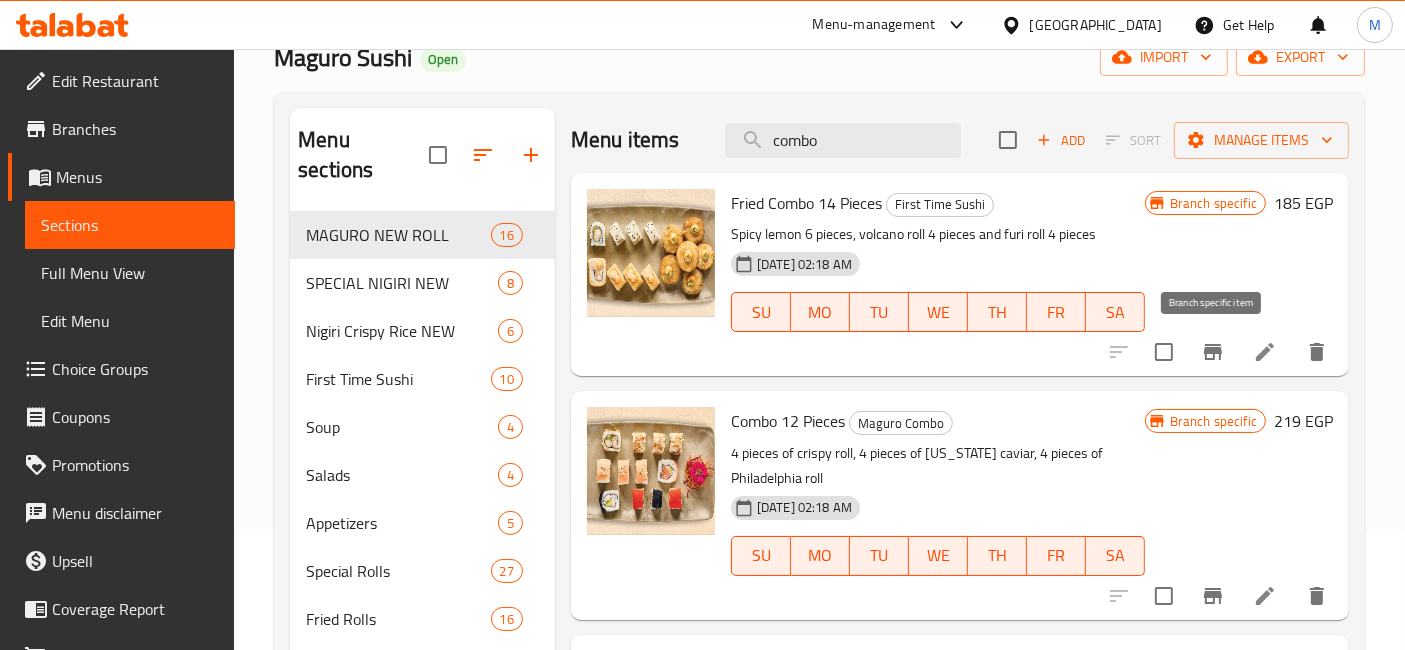 click 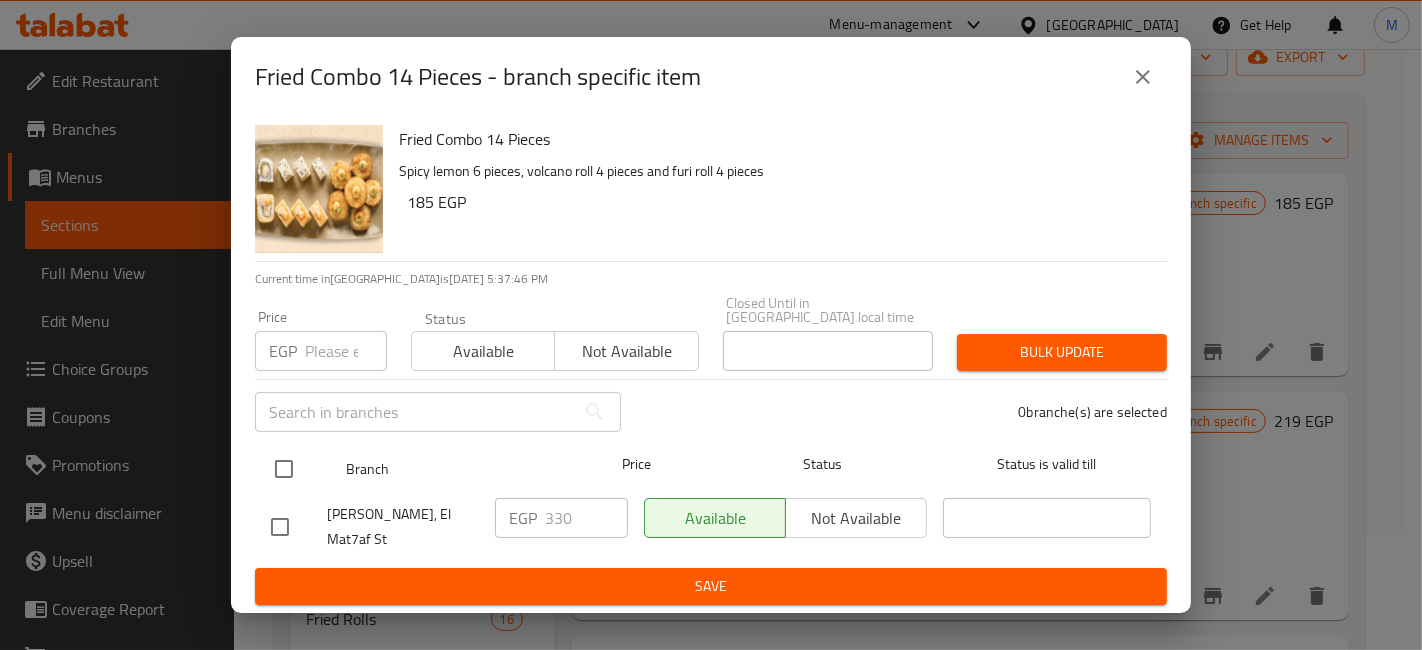click at bounding box center [284, 469] 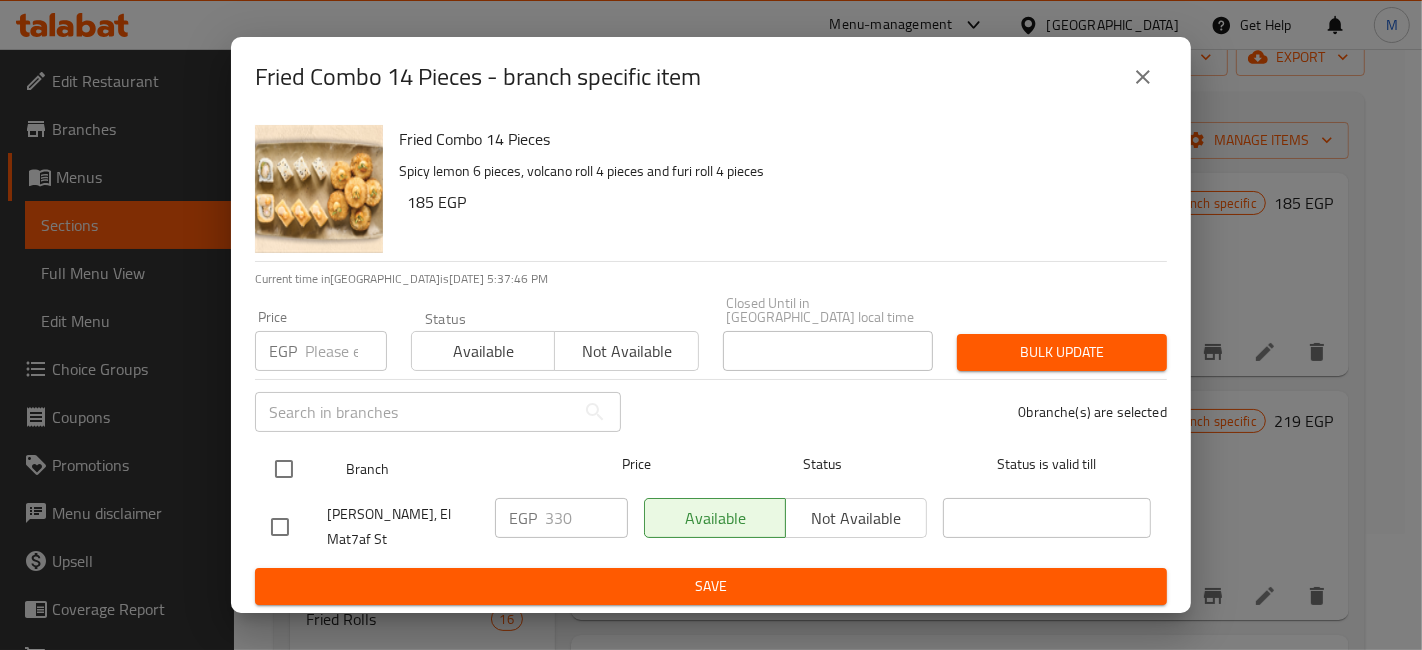 checkbox on "true" 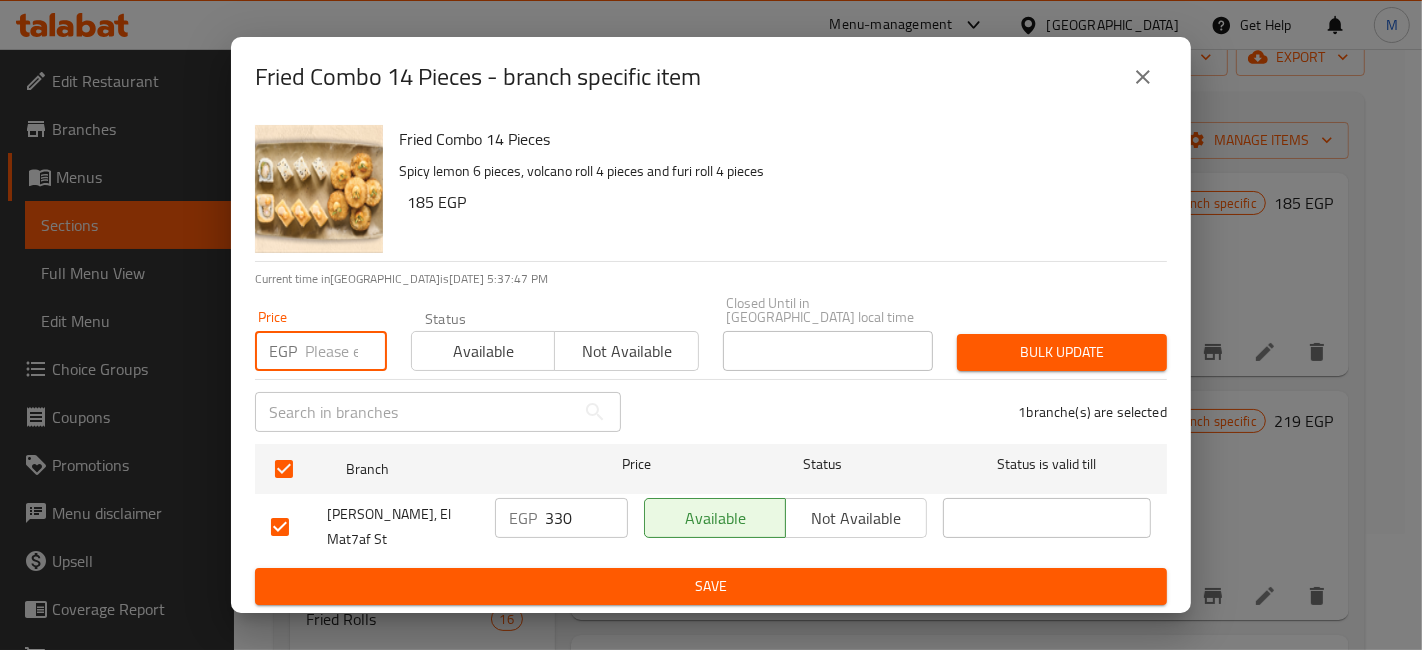 click at bounding box center (346, 351) 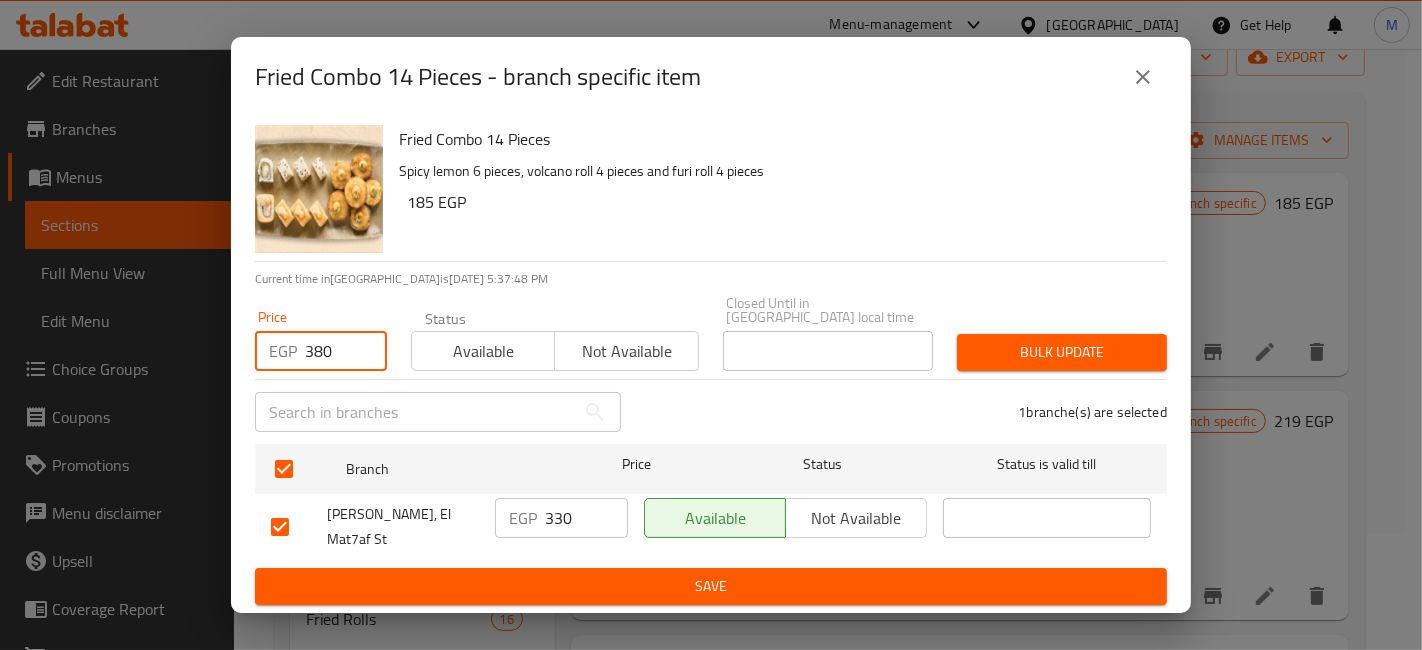 type on "380" 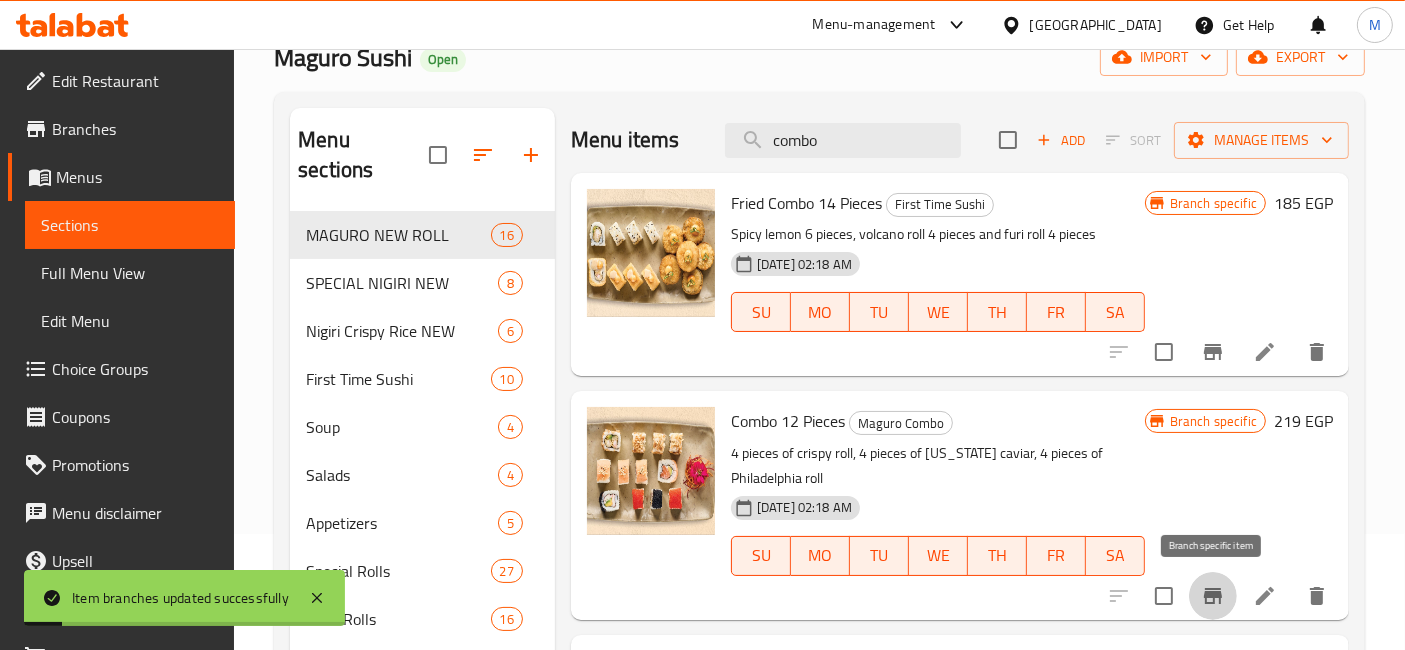 click 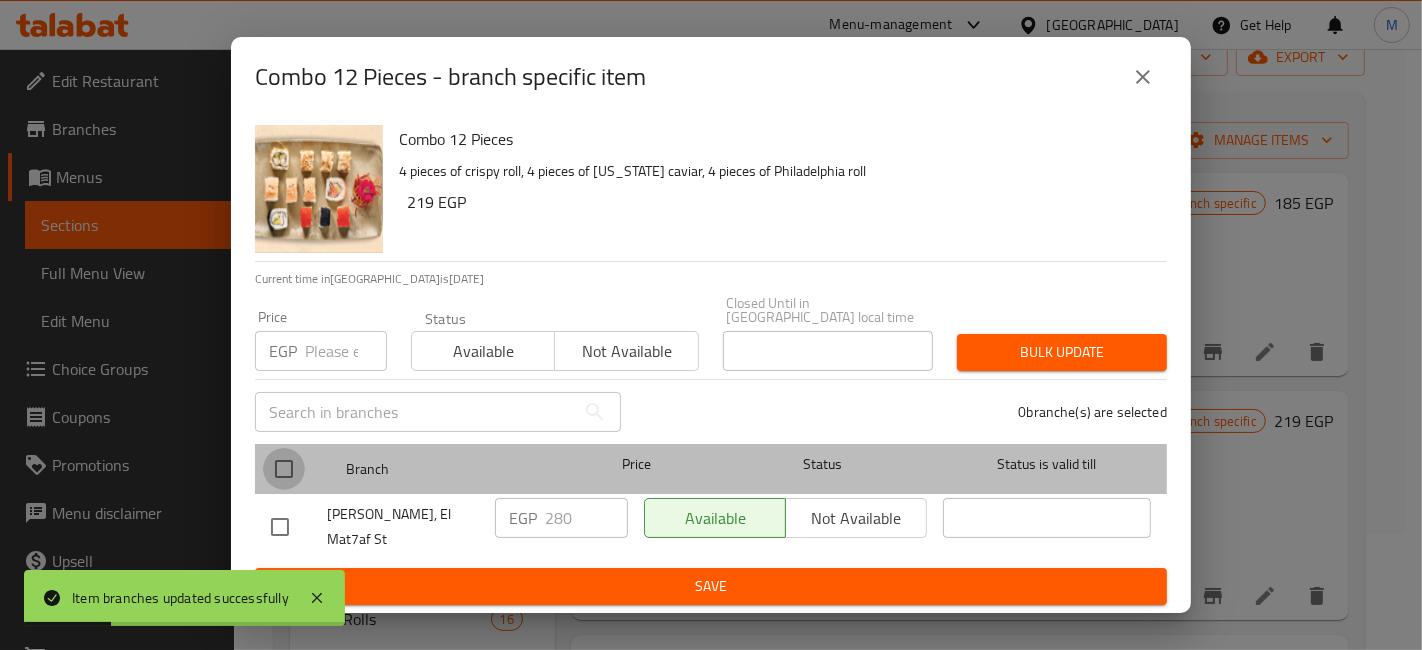 click at bounding box center [284, 469] 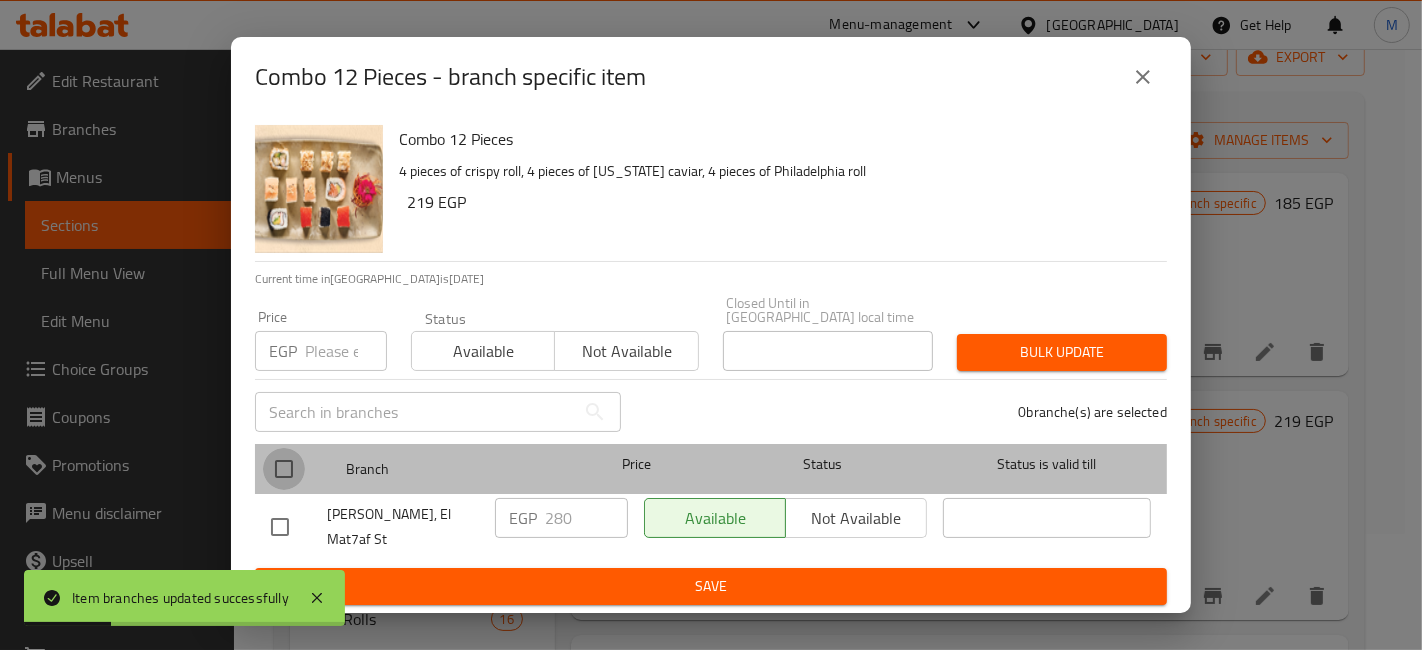 checkbox on "true" 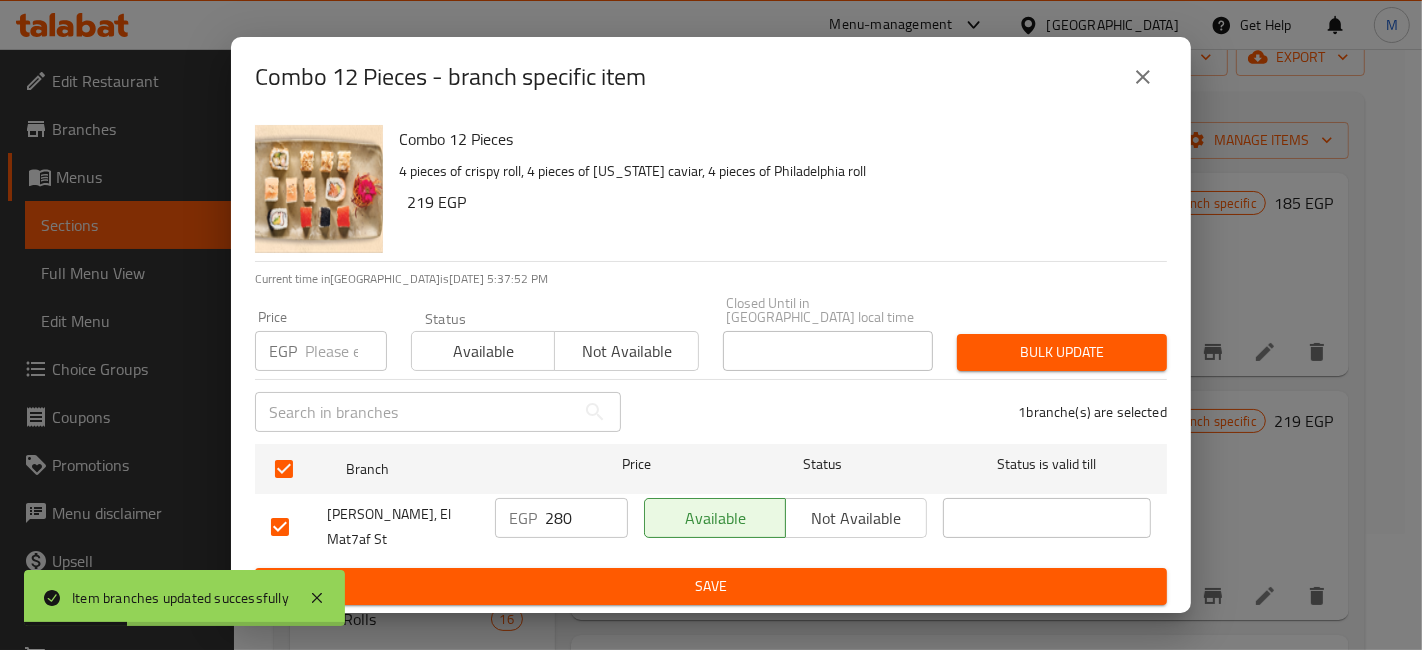 drag, startPoint x: 311, startPoint y: 364, endPoint x: 321, endPoint y: 357, distance: 12.206555 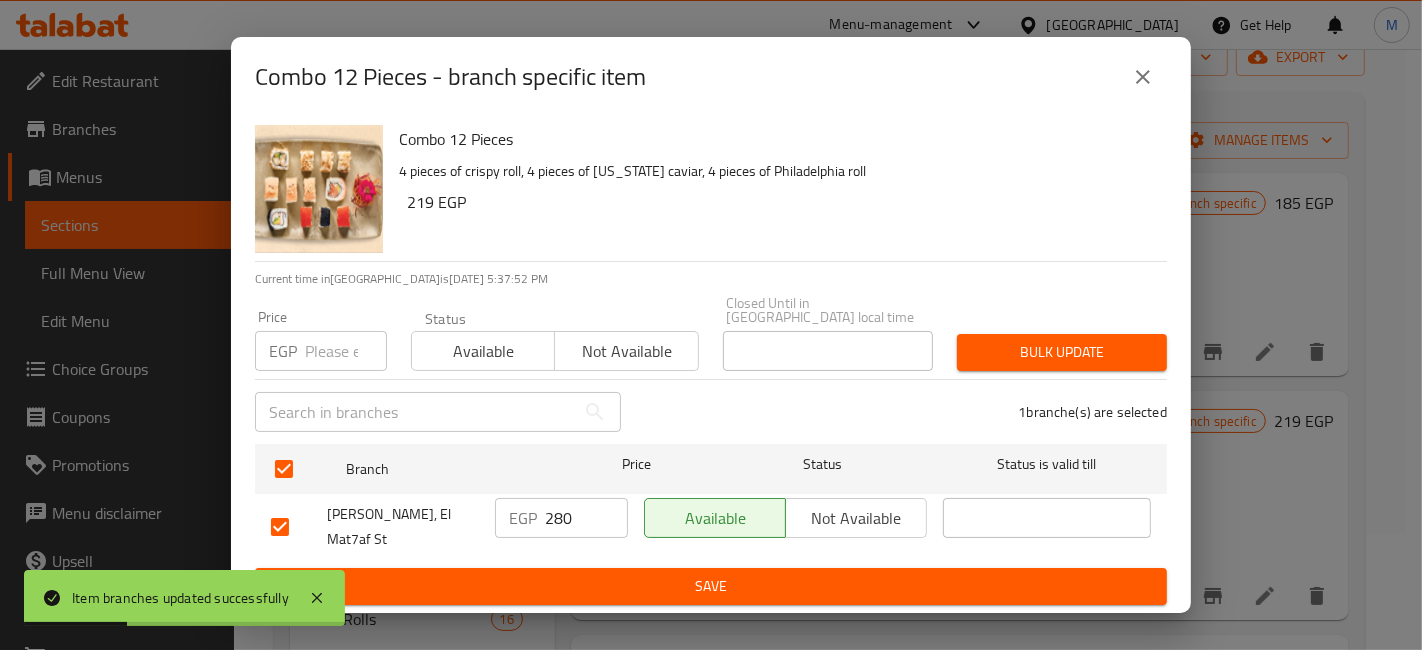 click on "Price EGP Price" at bounding box center (321, 340) 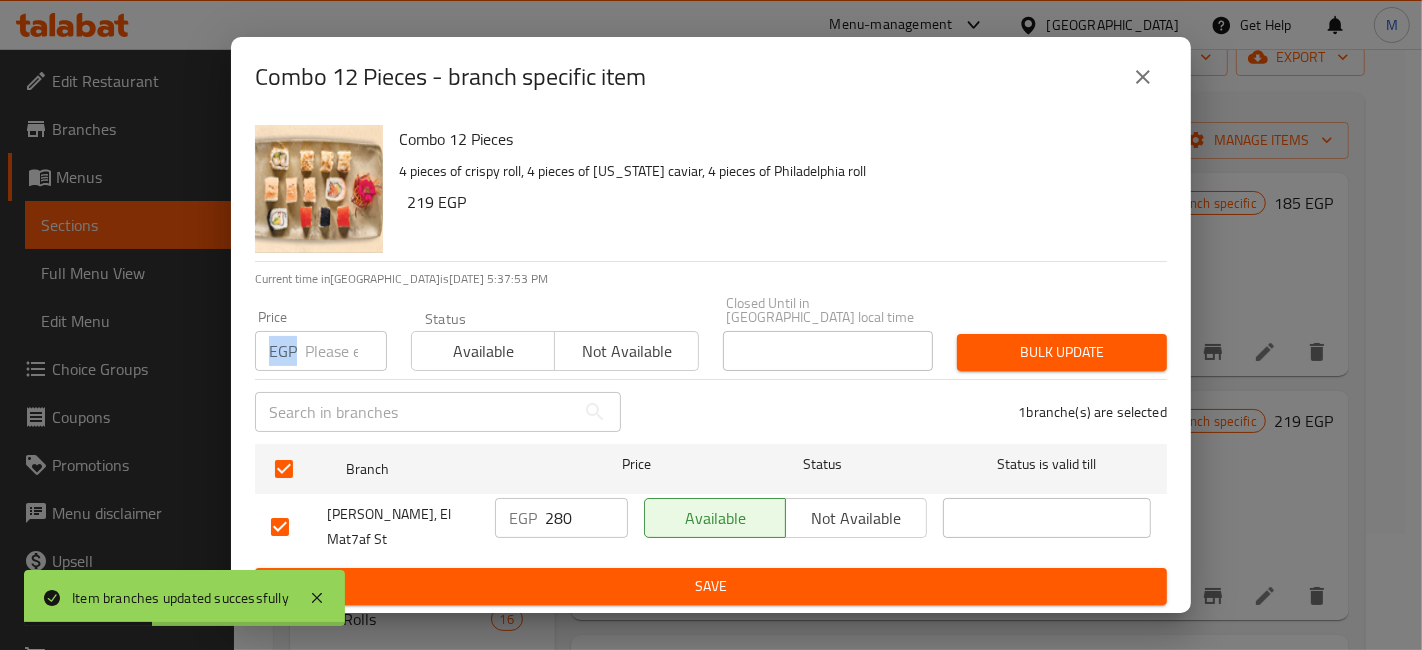 click at bounding box center (346, 351) 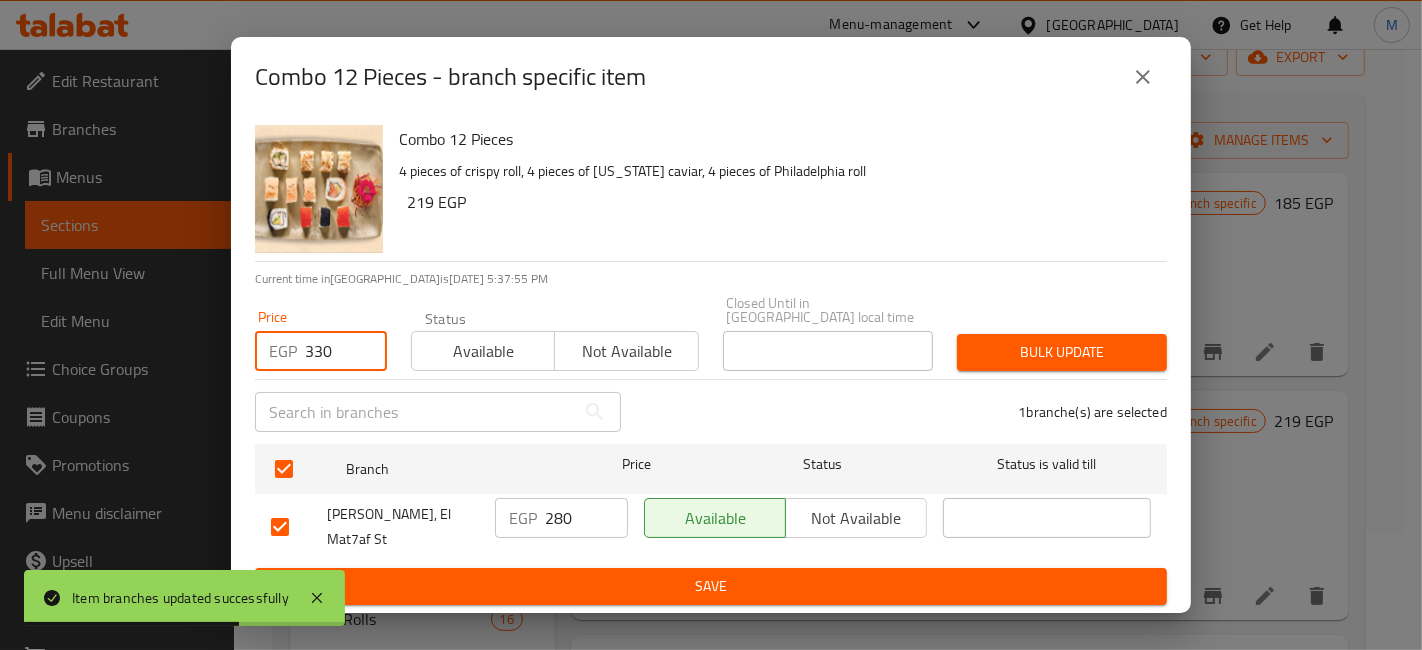 type on "330" 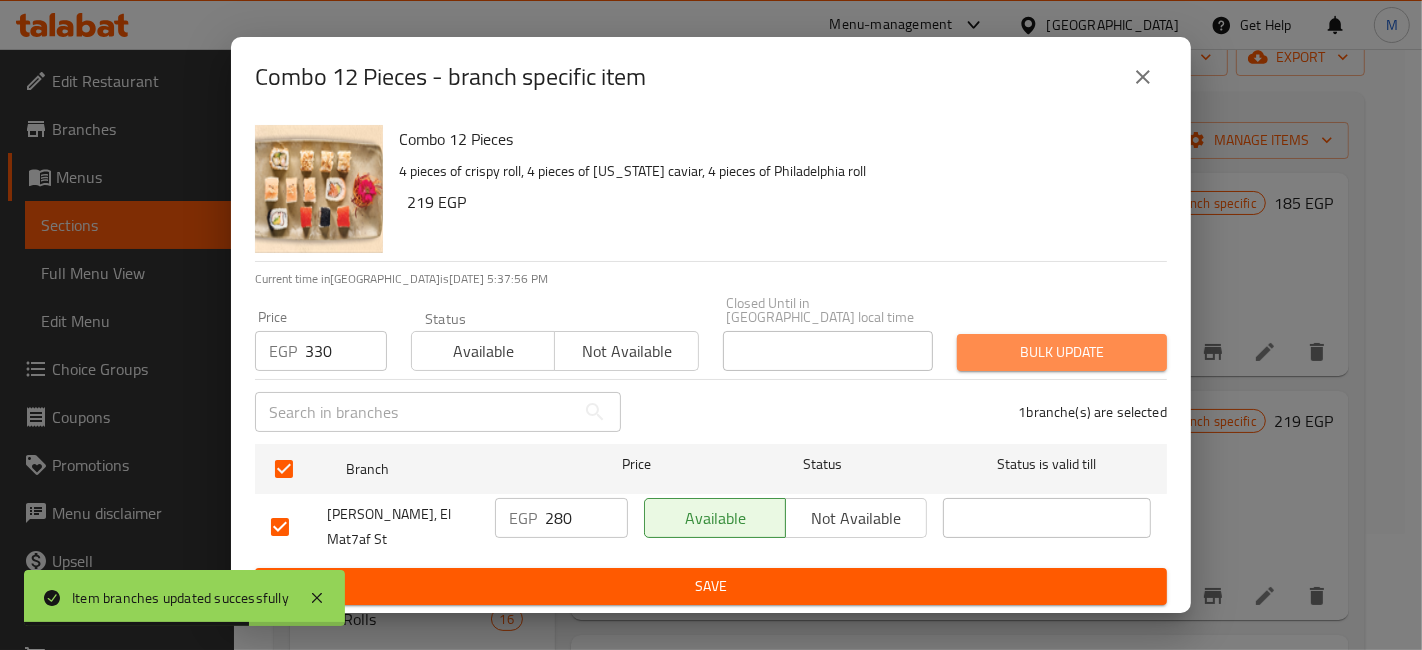 click on "Bulk update" at bounding box center [1062, 352] 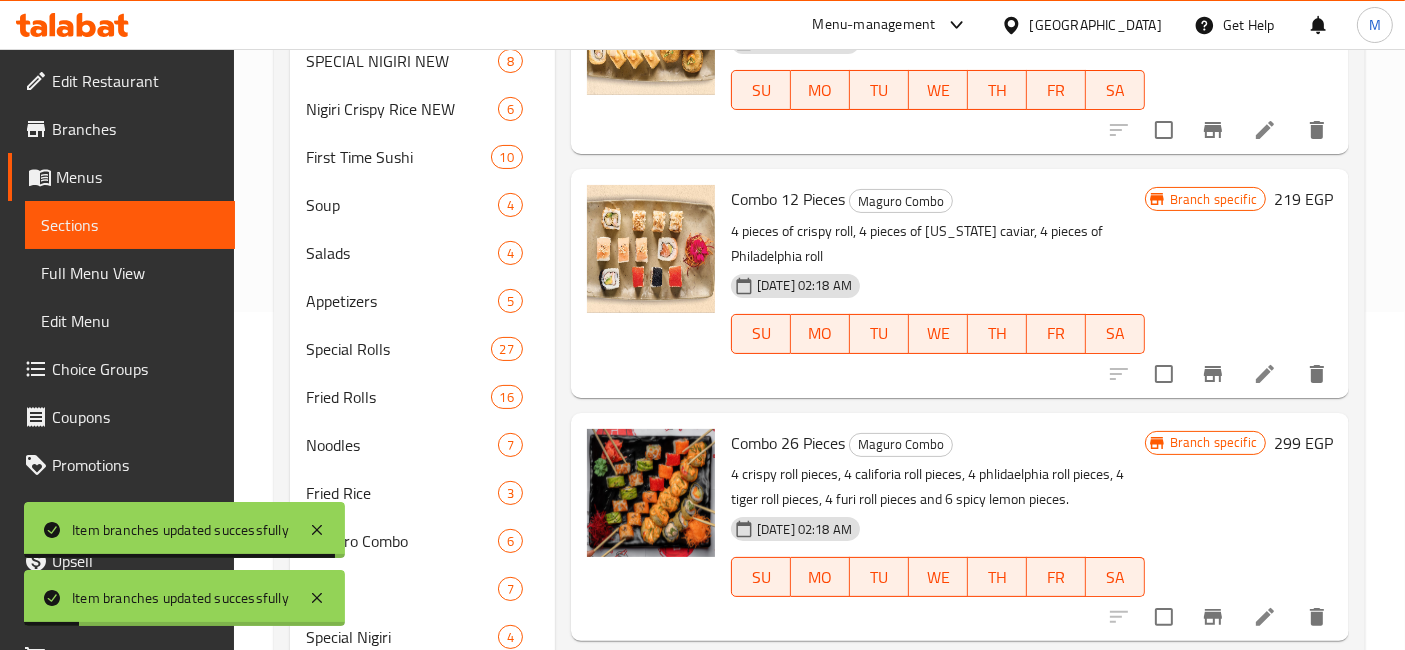 scroll, scrollTop: 560, scrollLeft: 0, axis: vertical 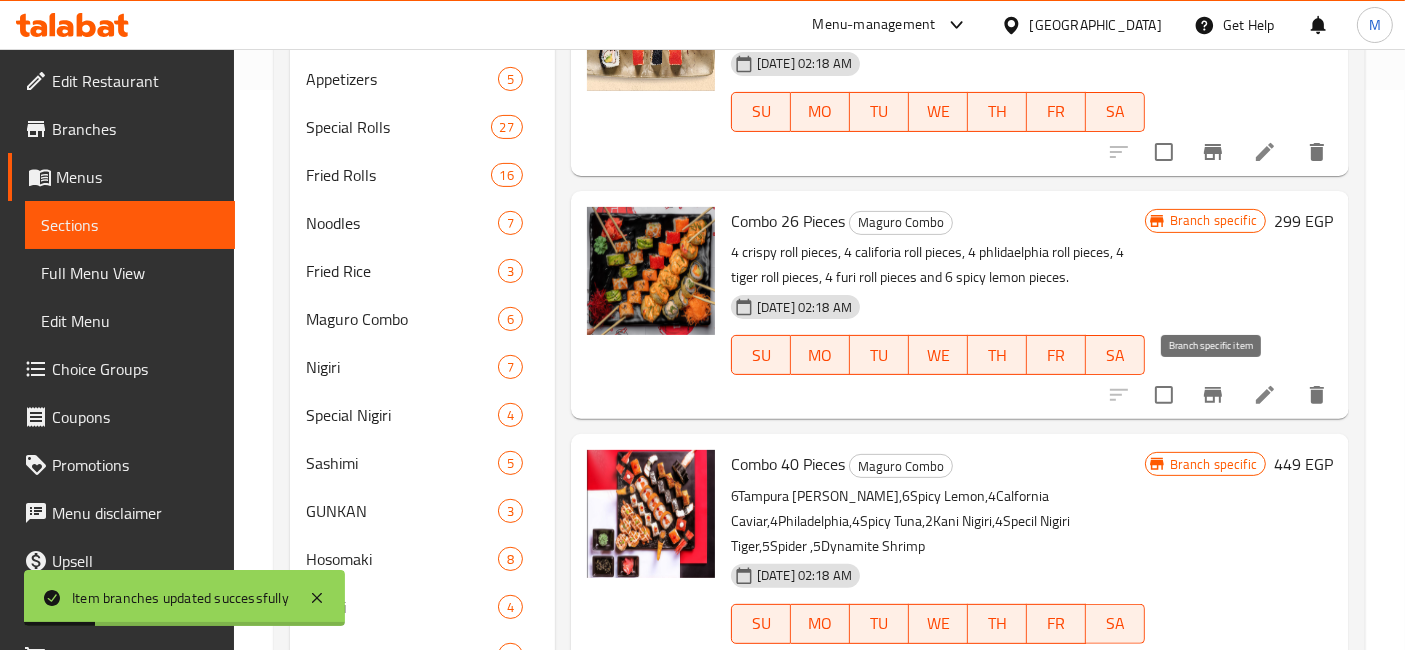 click 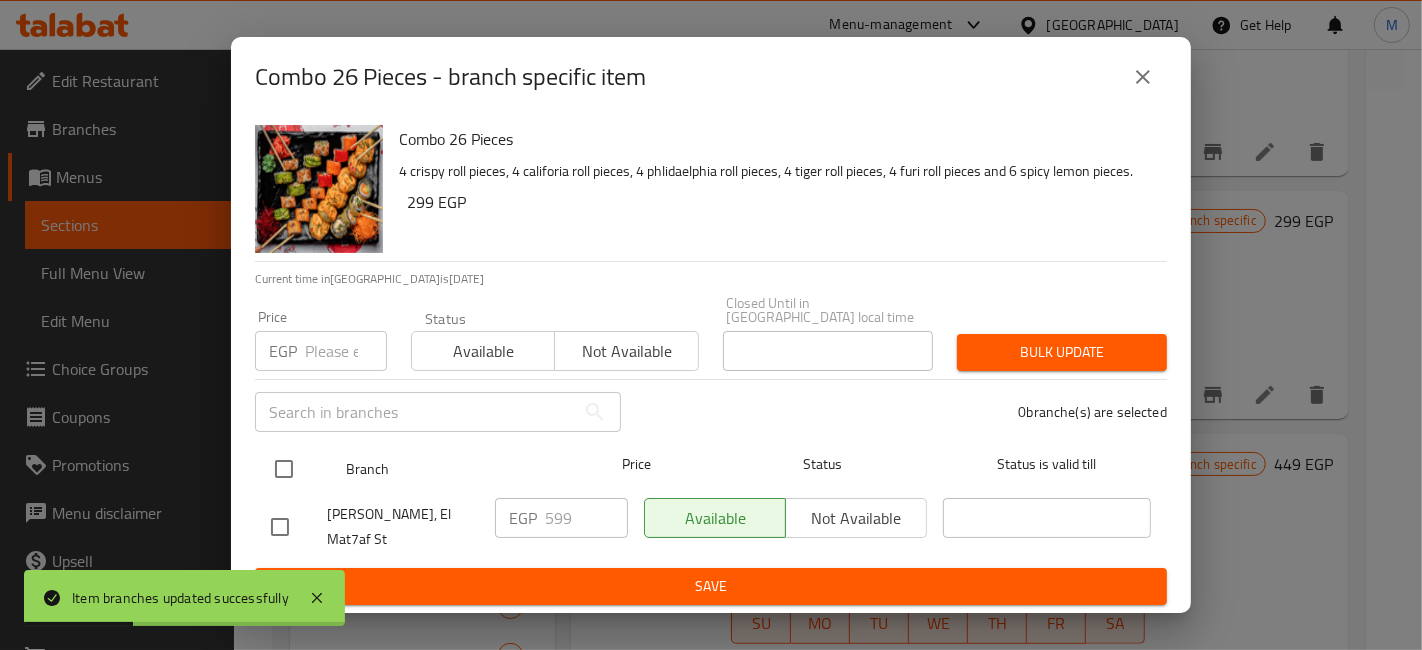 click 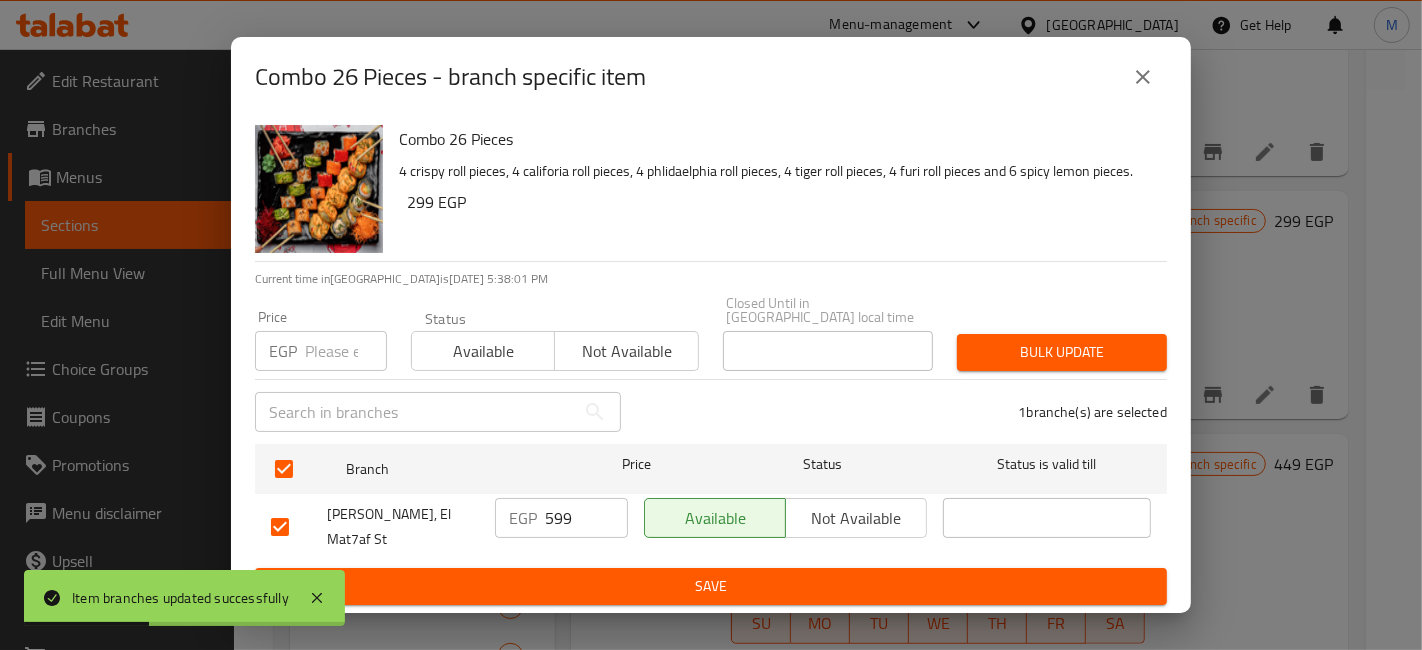 click 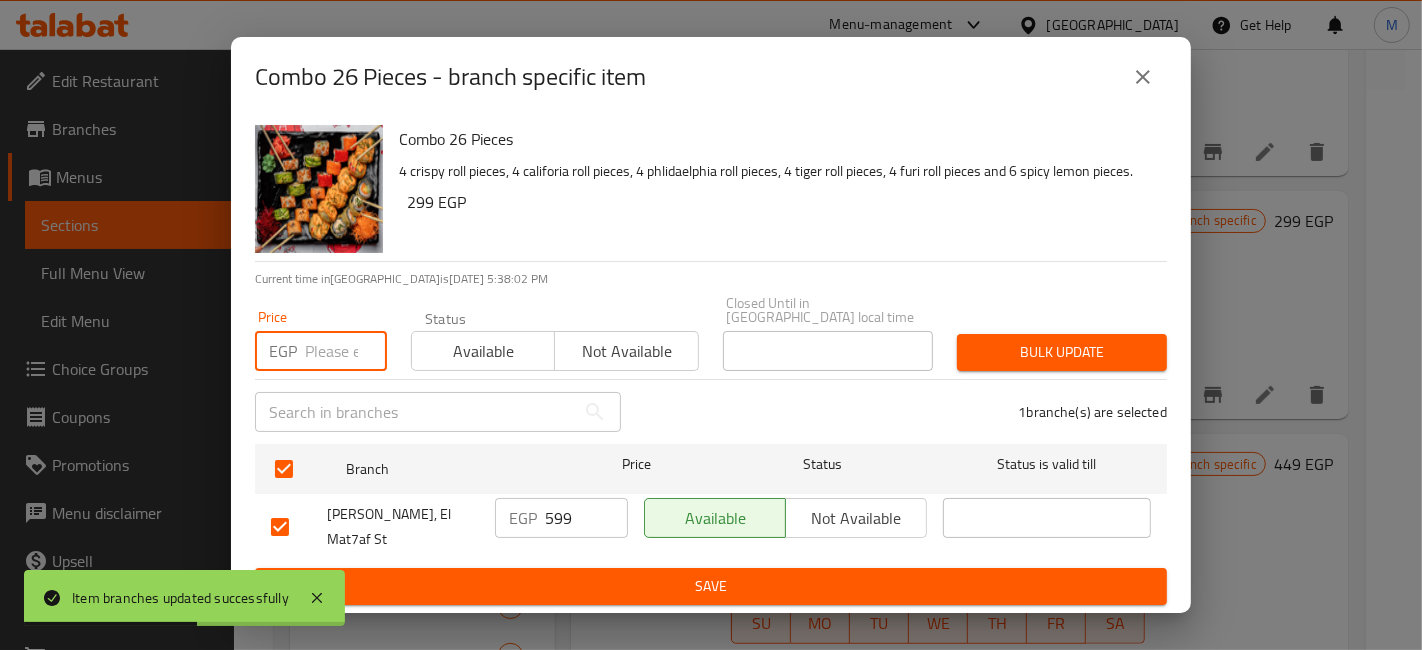 type on "5" 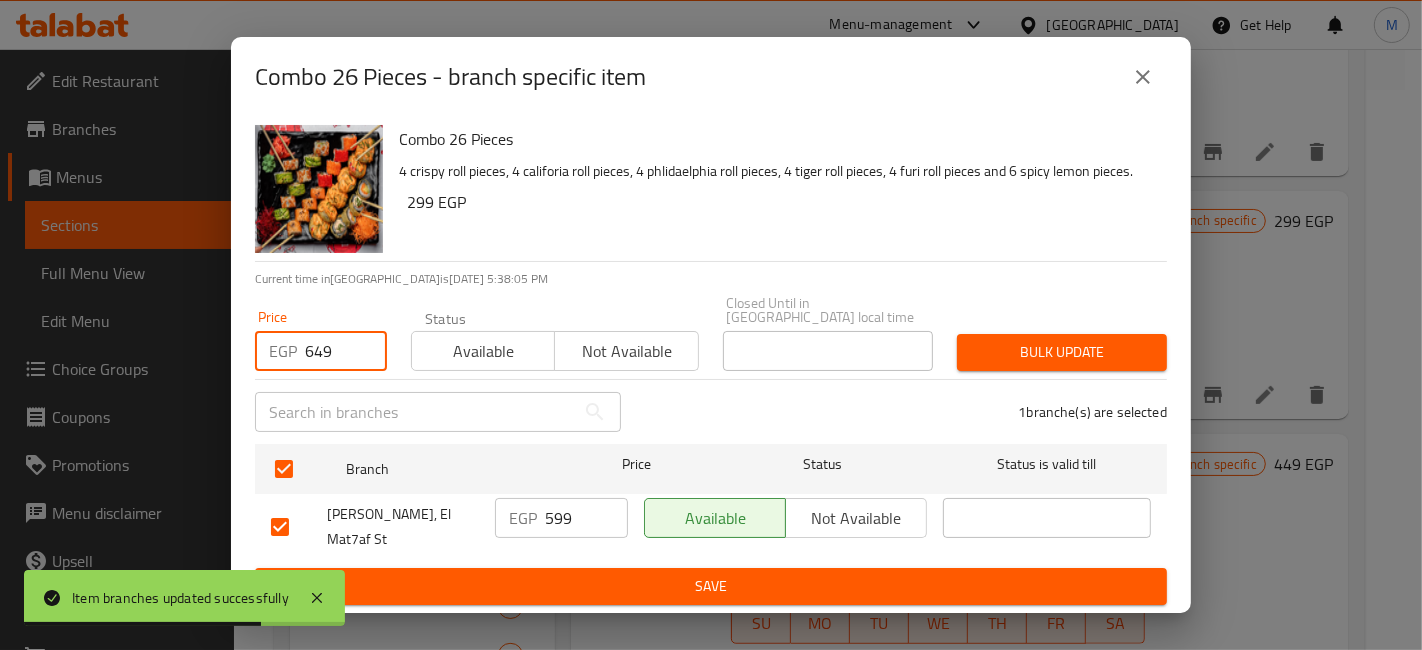 type on "649" 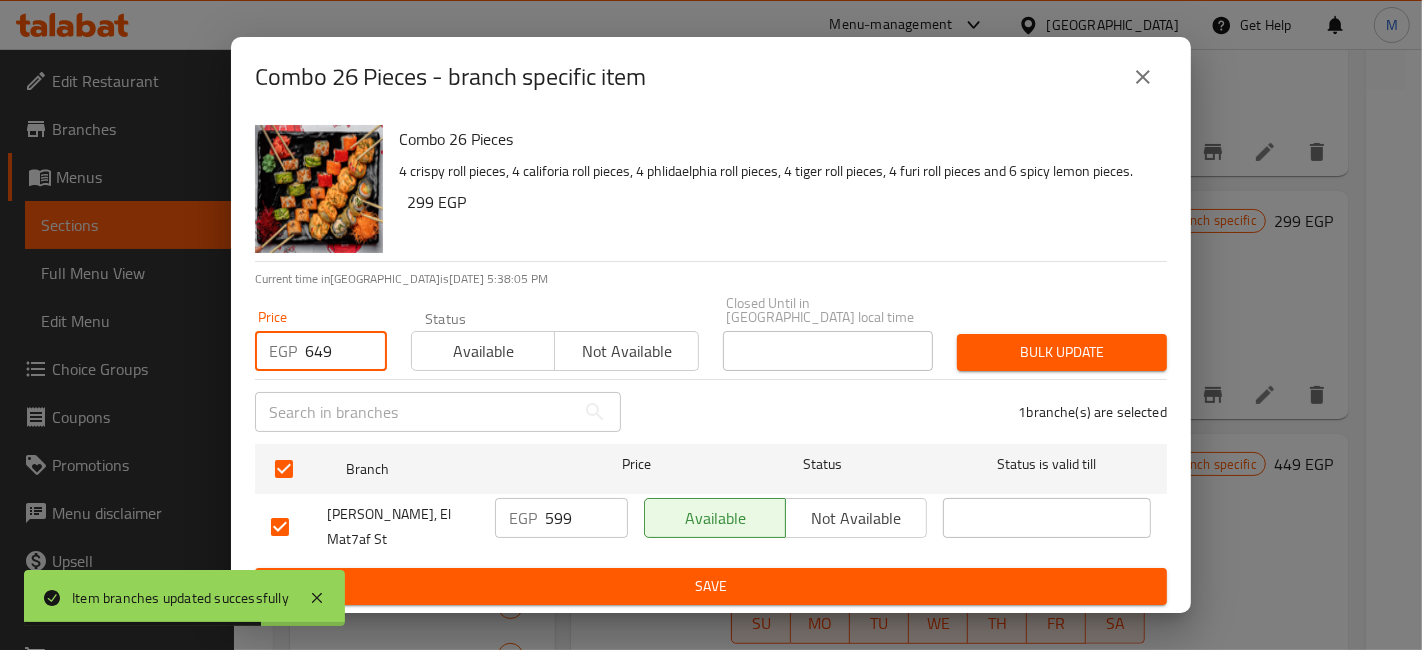 click on "Bulk update" 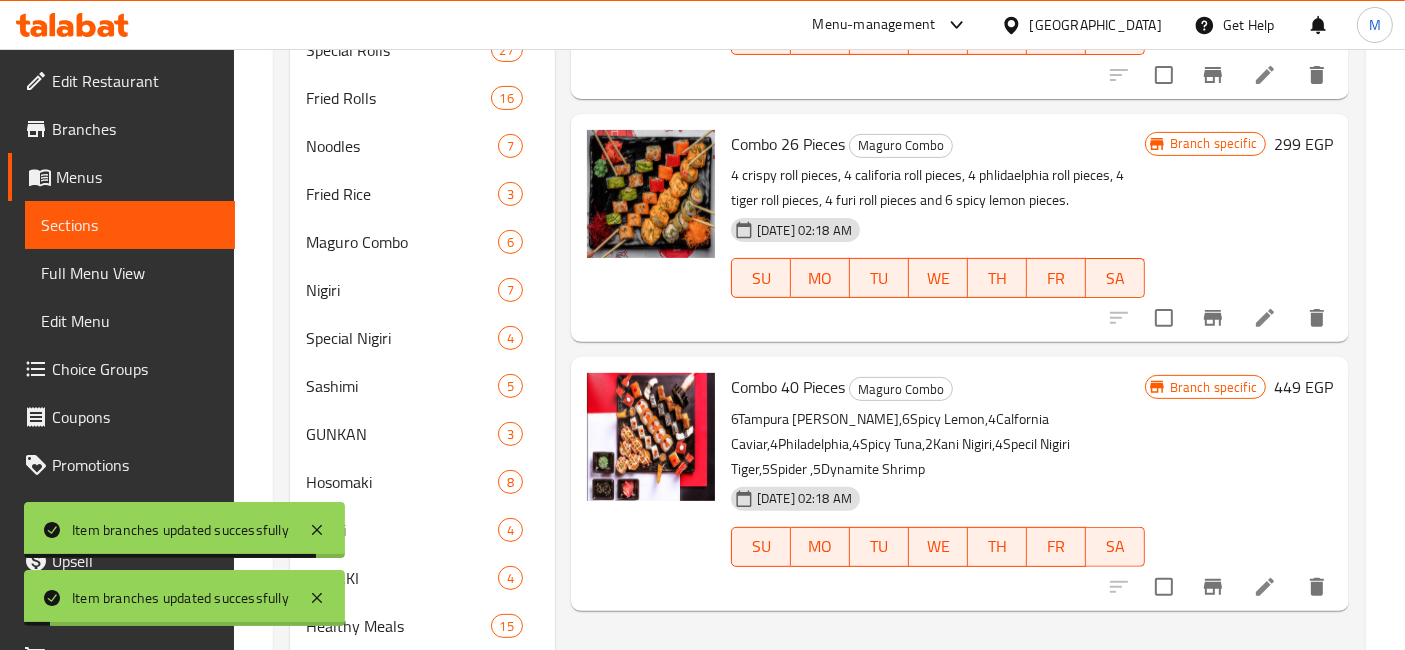 scroll, scrollTop: 671, scrollLeft: 0, axis: vertical 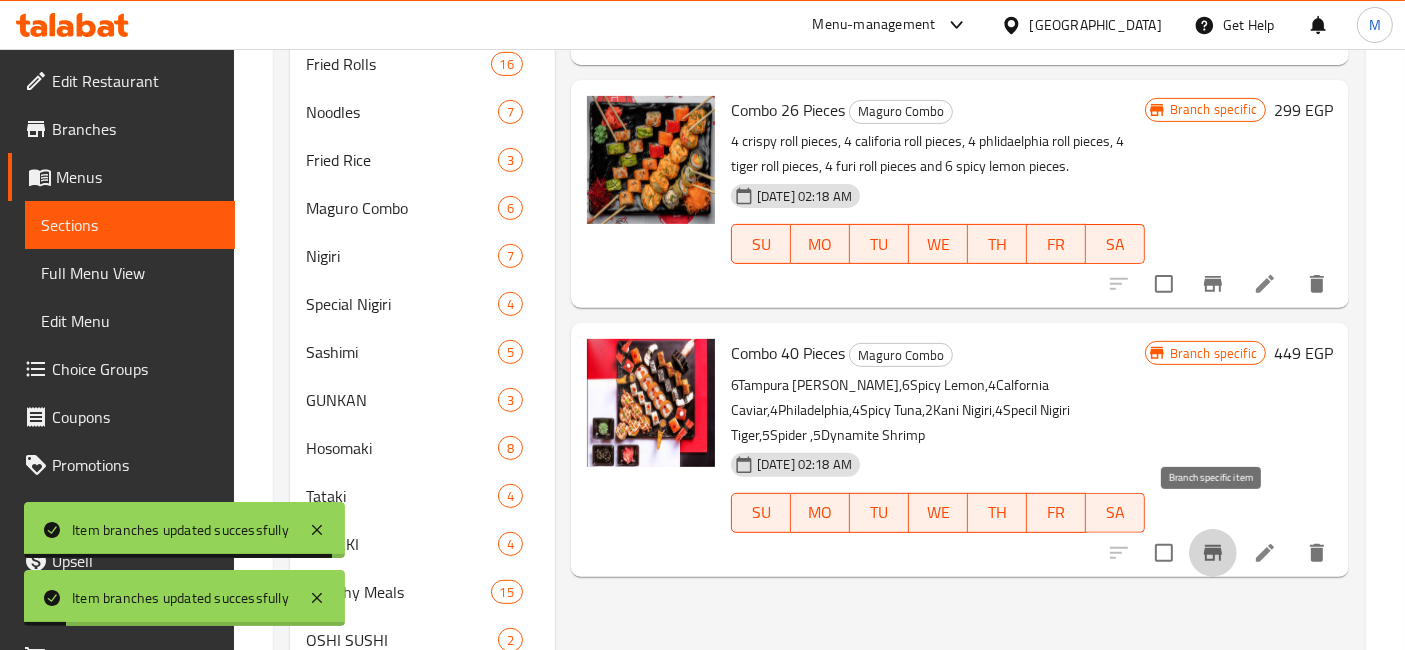 click 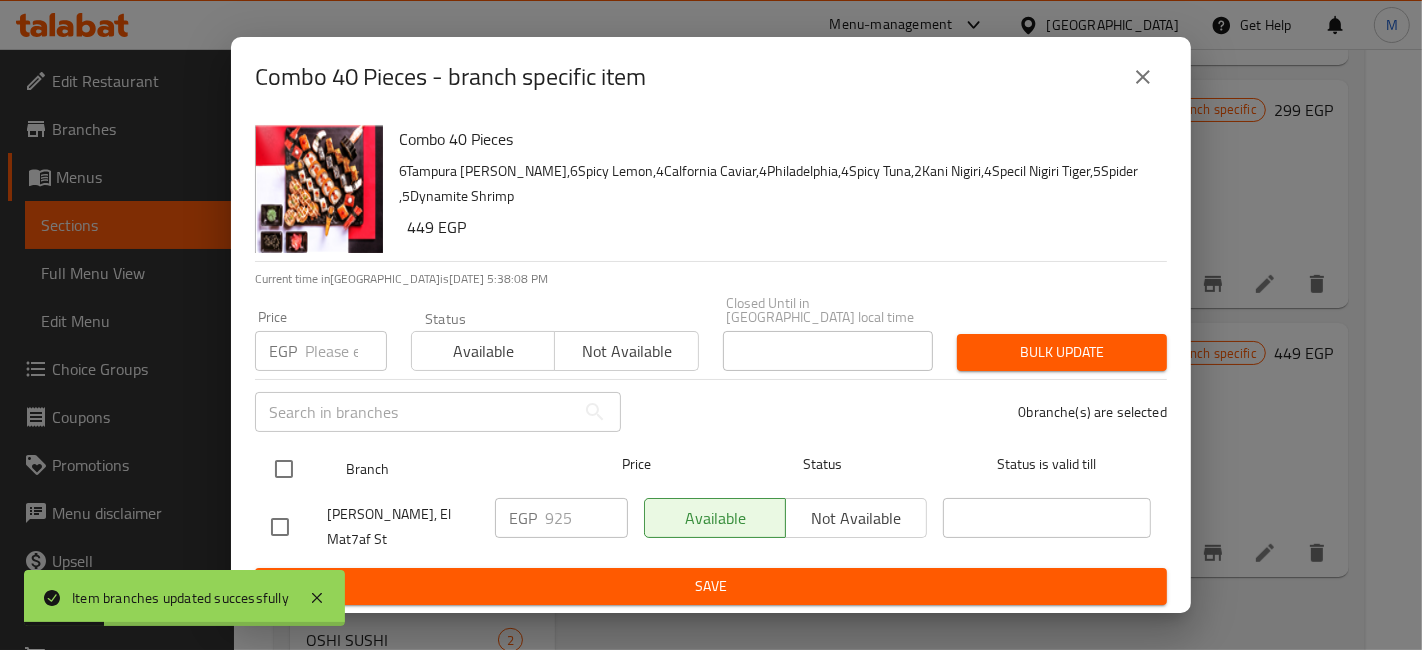 click 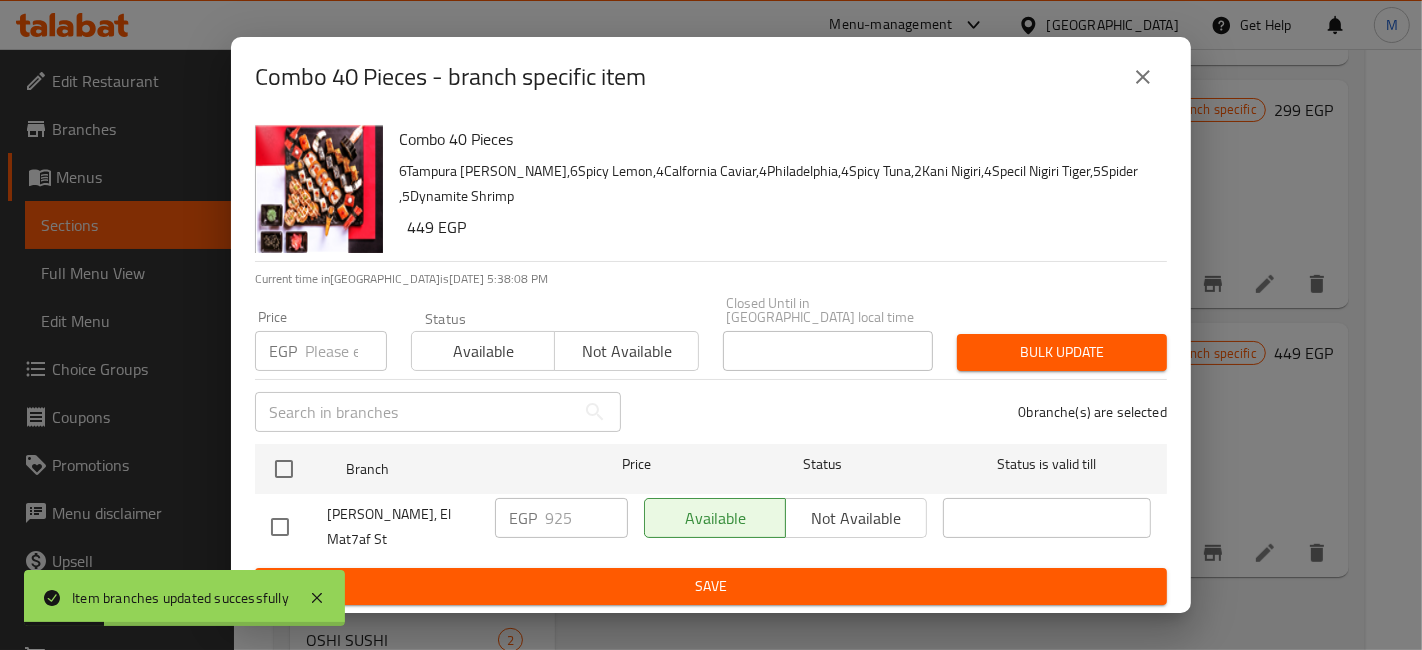 checkbox on "true" 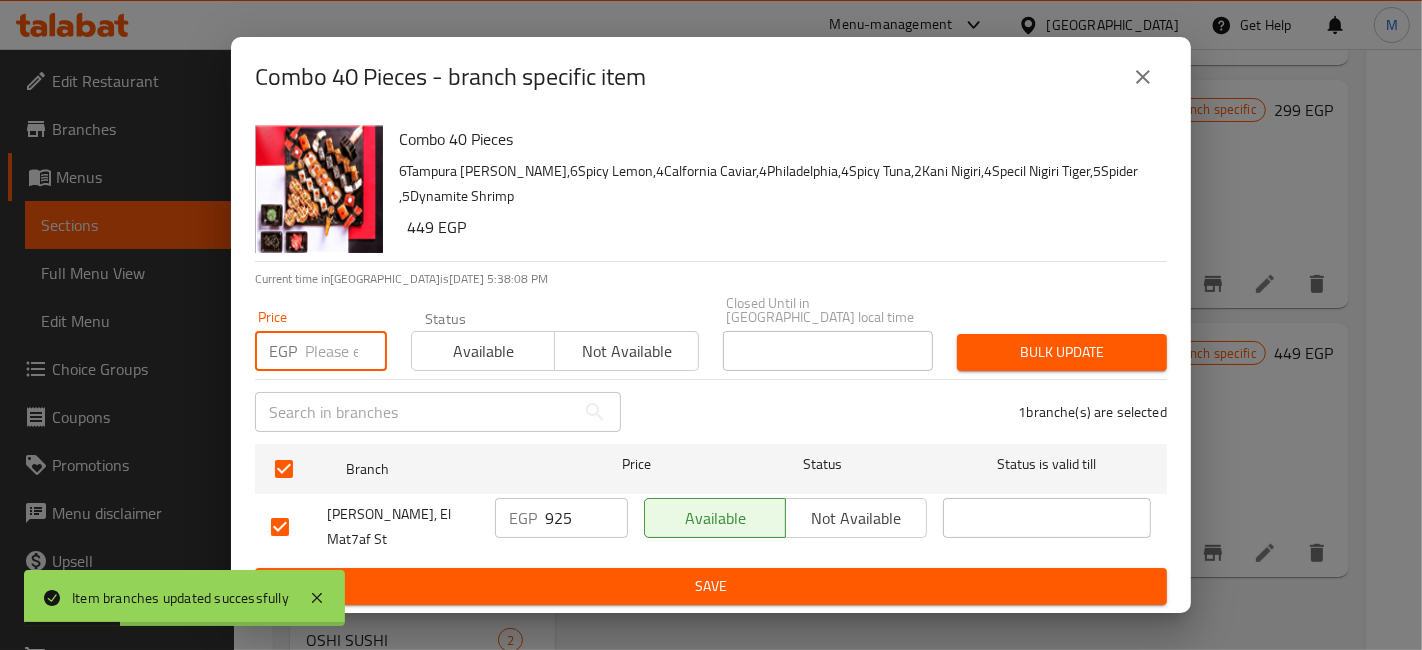 click 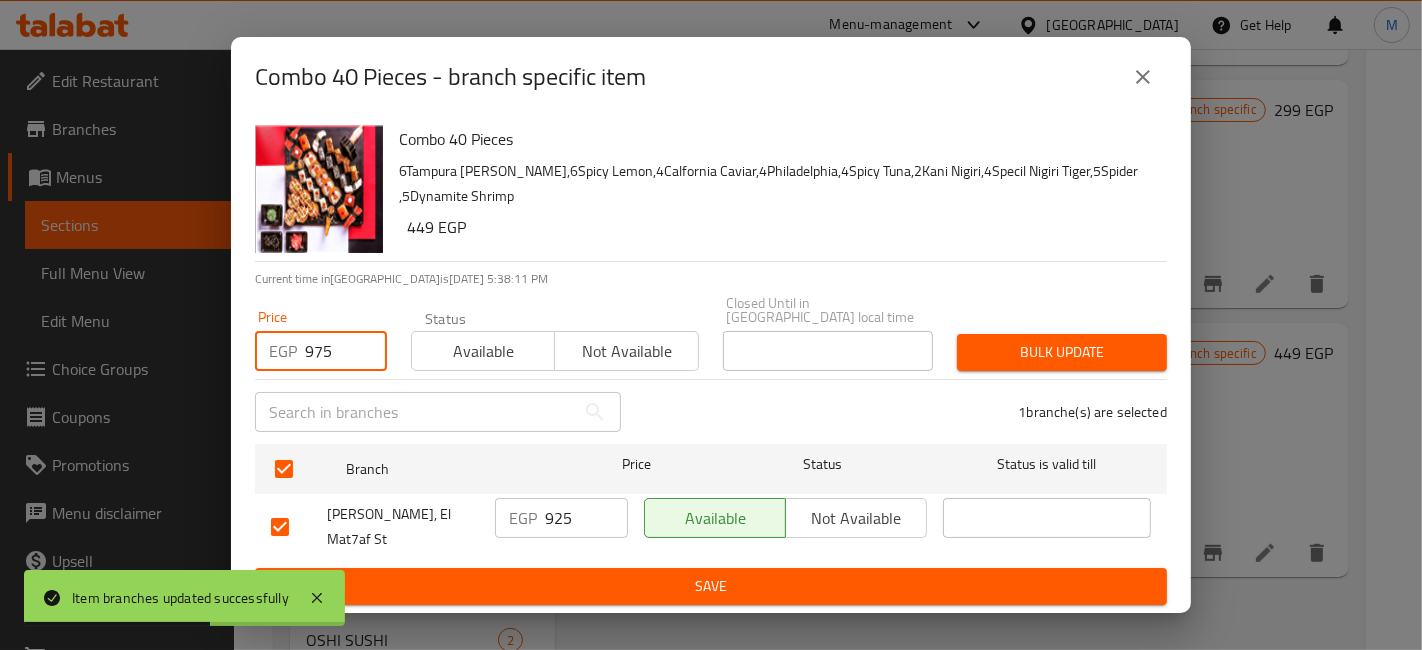 type on "975" 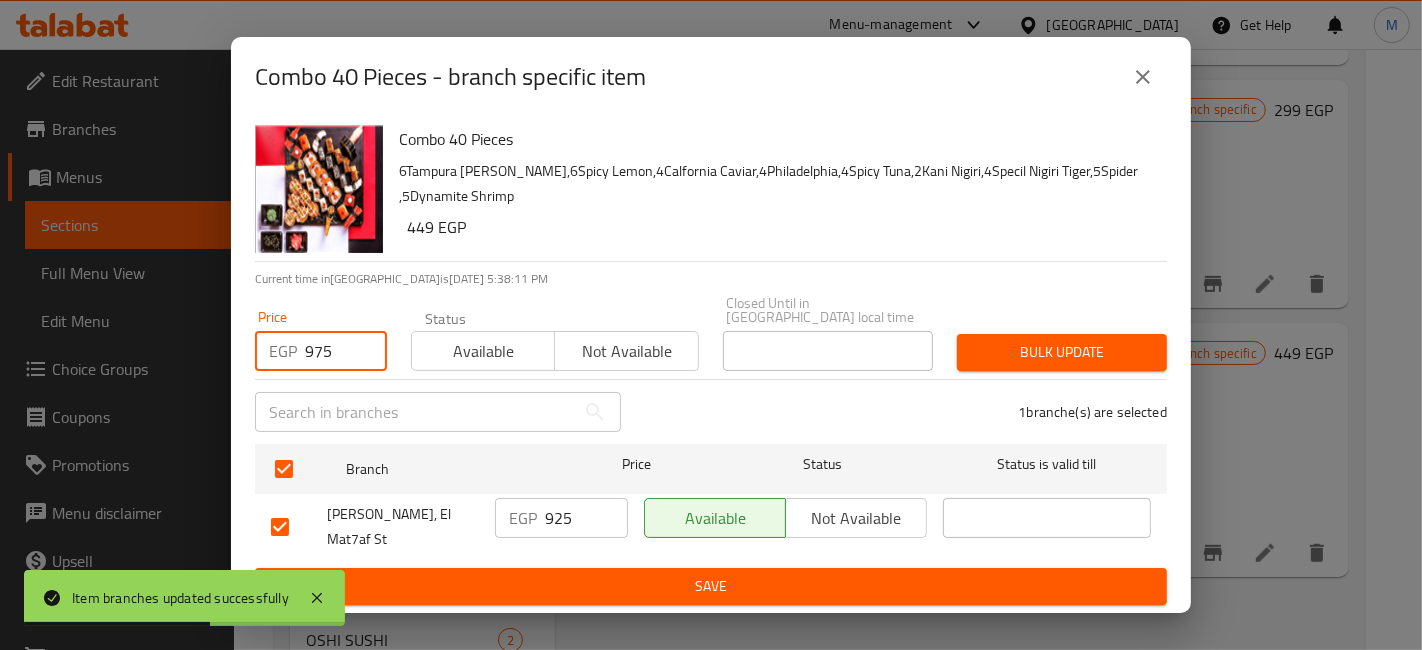 click on "Bulk update" 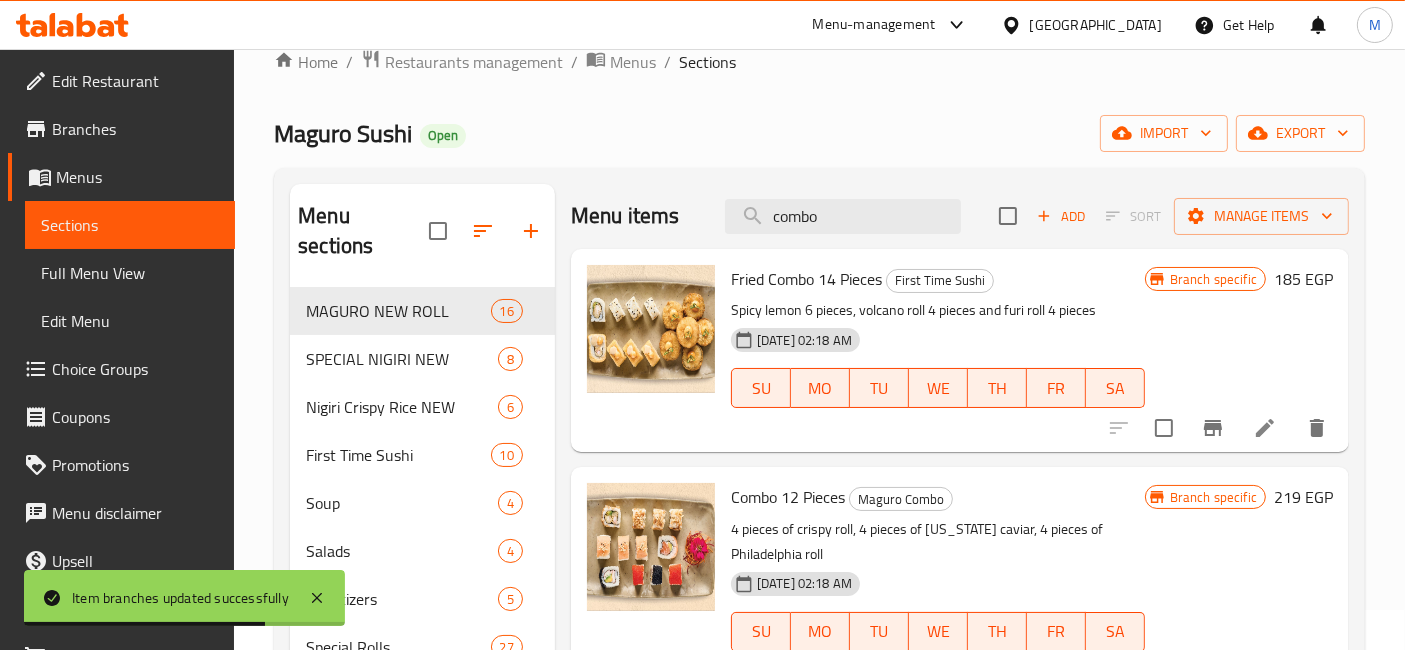 scroll, scrollTop: 5, scrollLeft: 0, axis: vertical 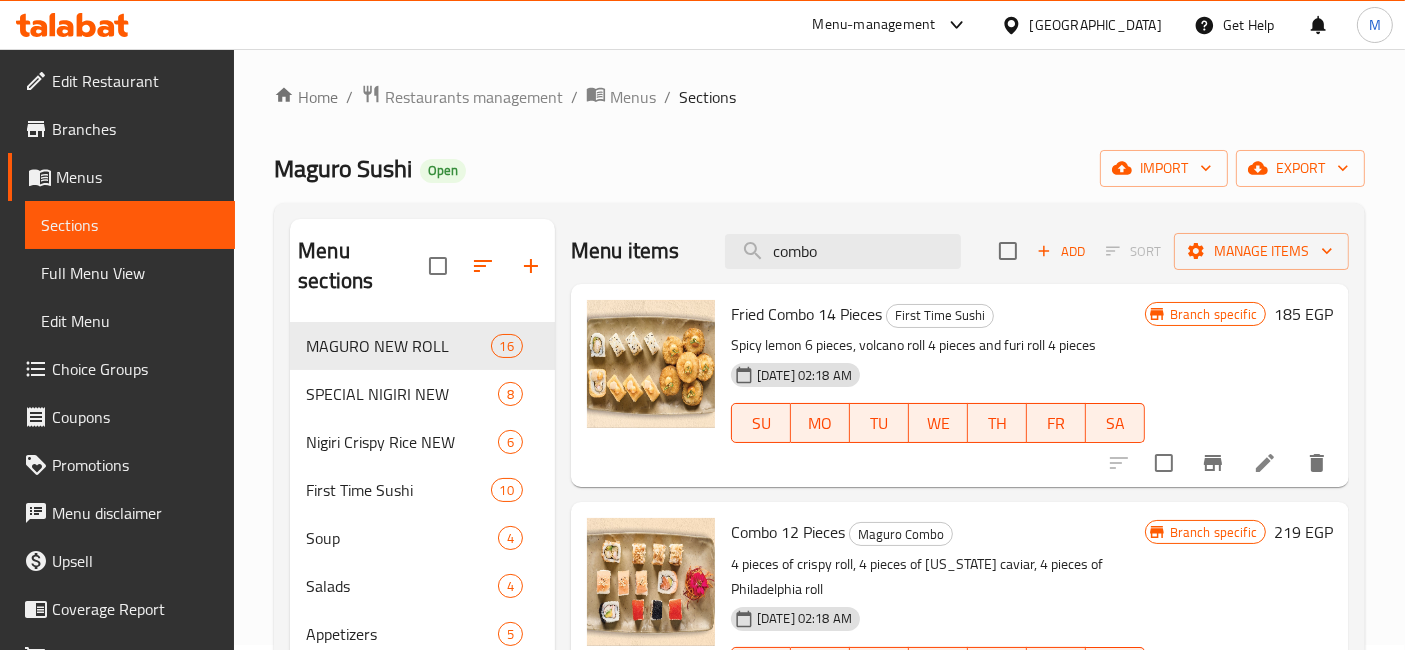 click 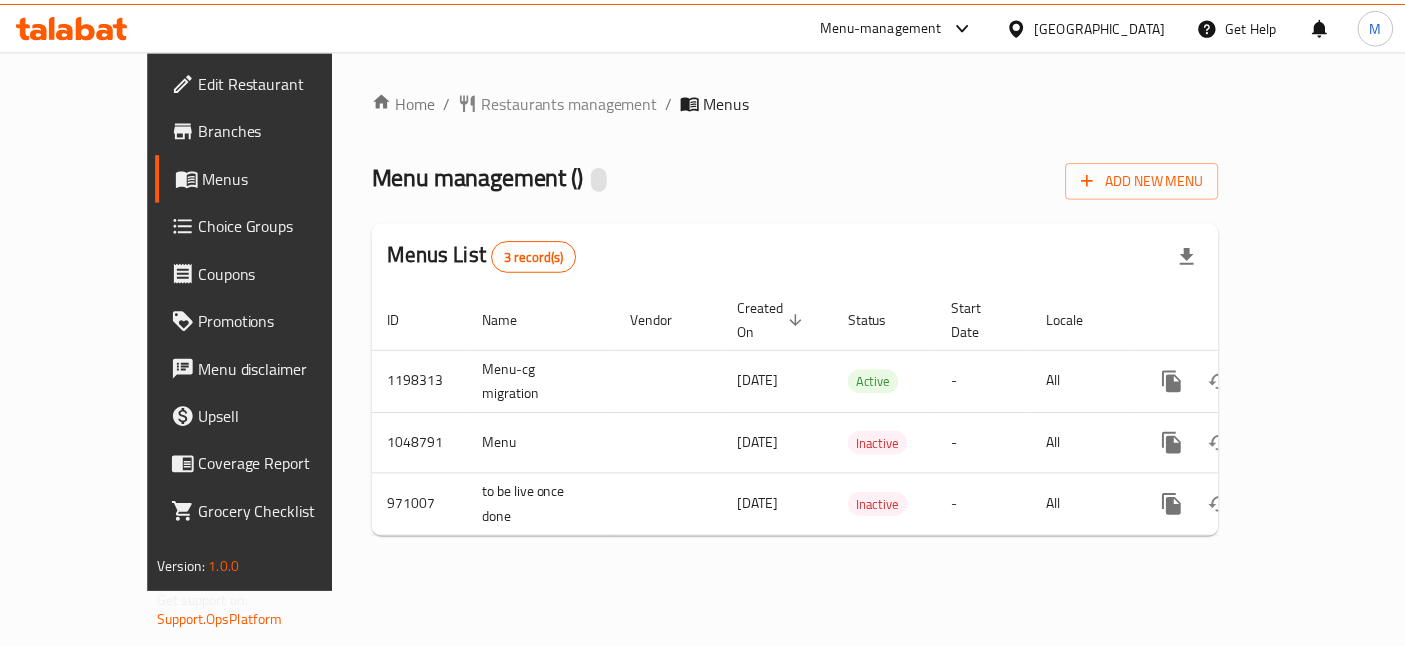 scroll, scrollTop: 0, scrollLeft: 0, axis: both 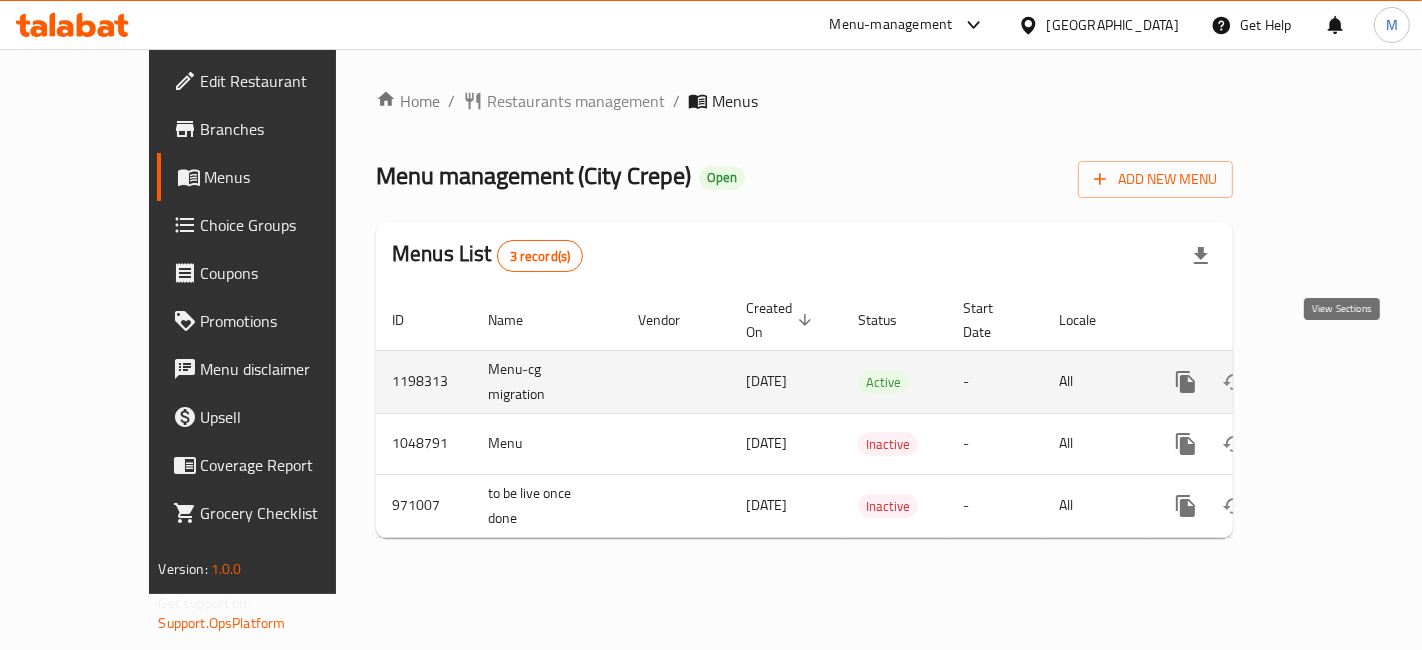 click at bounding box center [1330, 382] 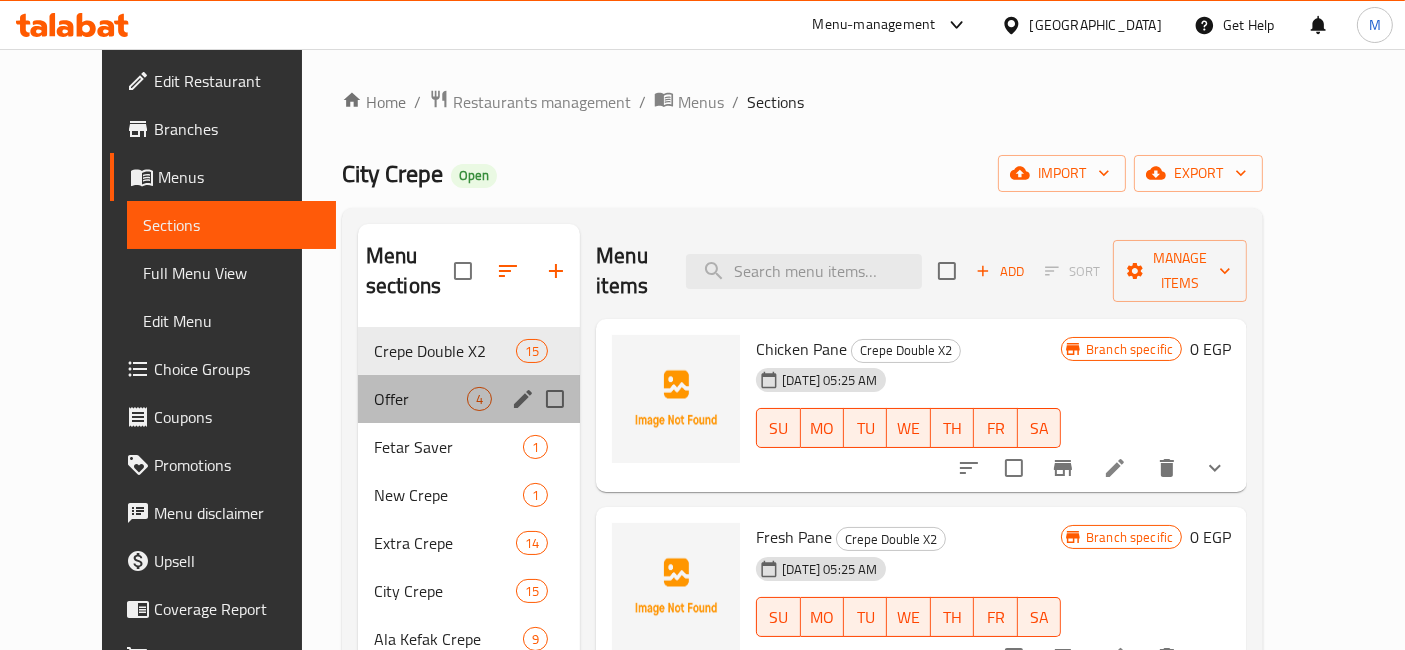 click on "Offer 4" at bounding box center [469, 399] 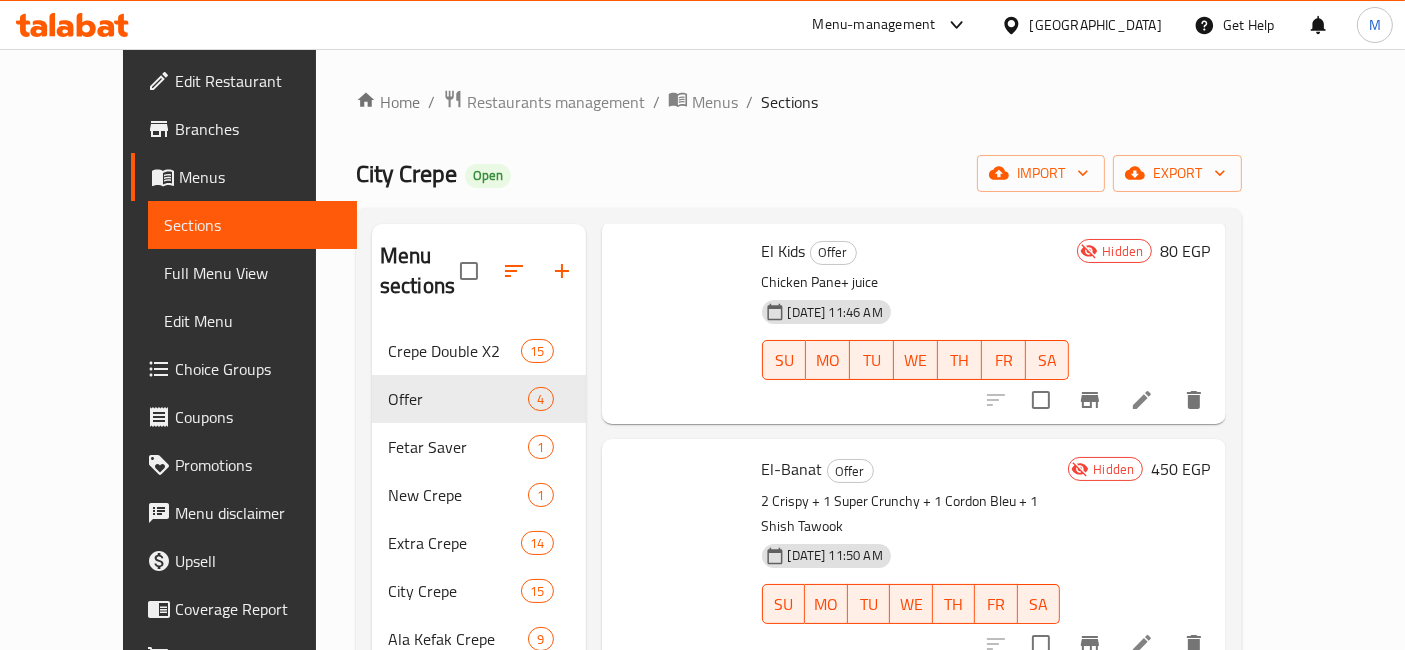 scroll, scrollTop: 171, scrollLeft: 0, axis: vertical 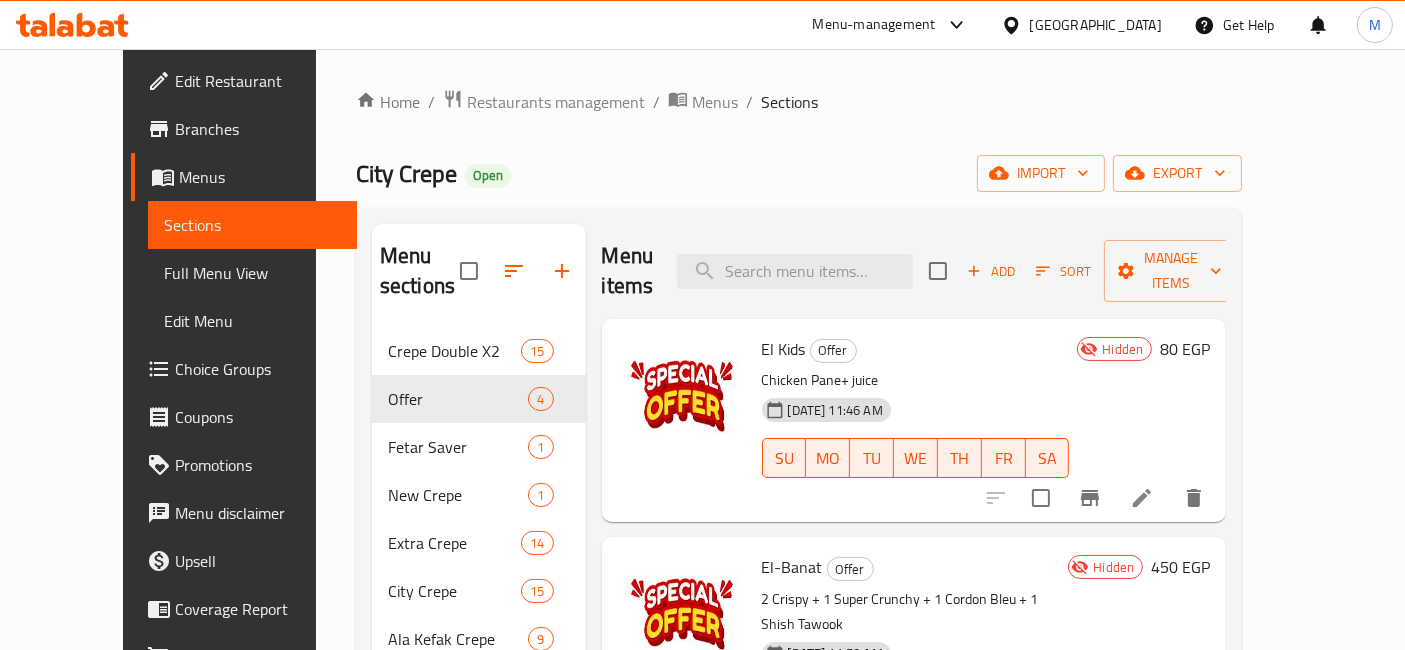 click 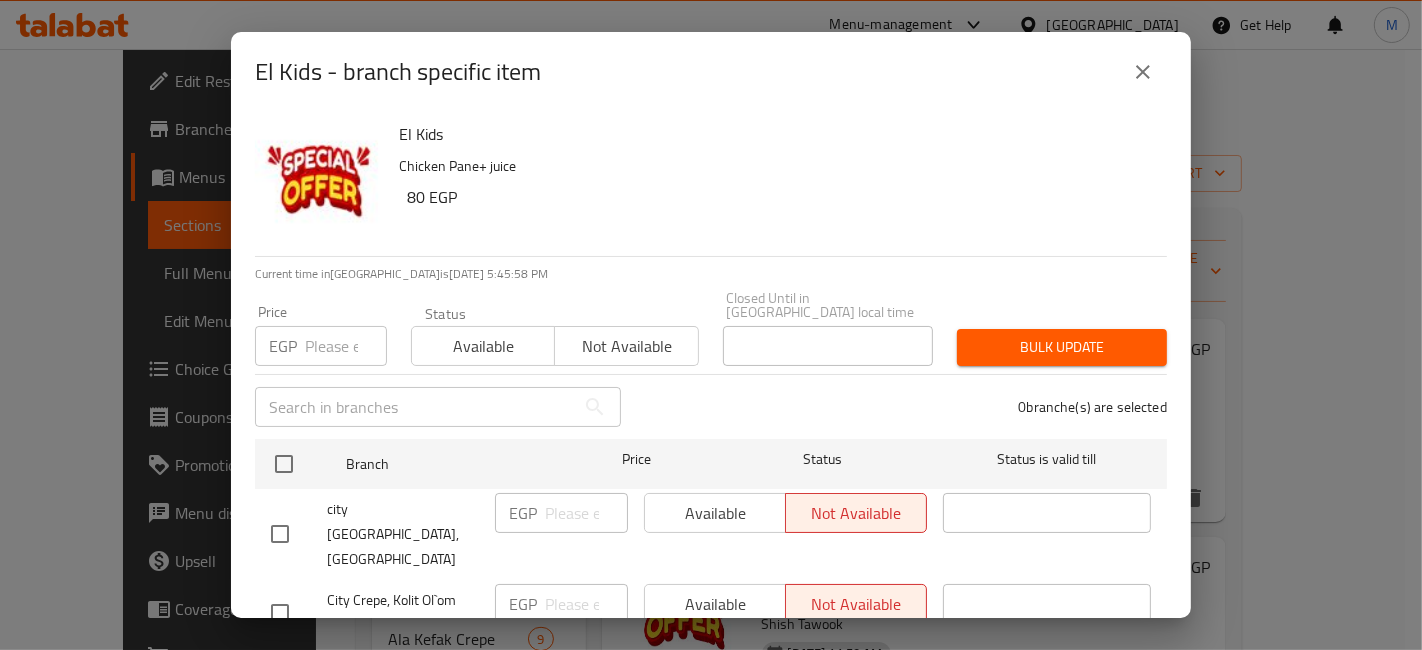 type 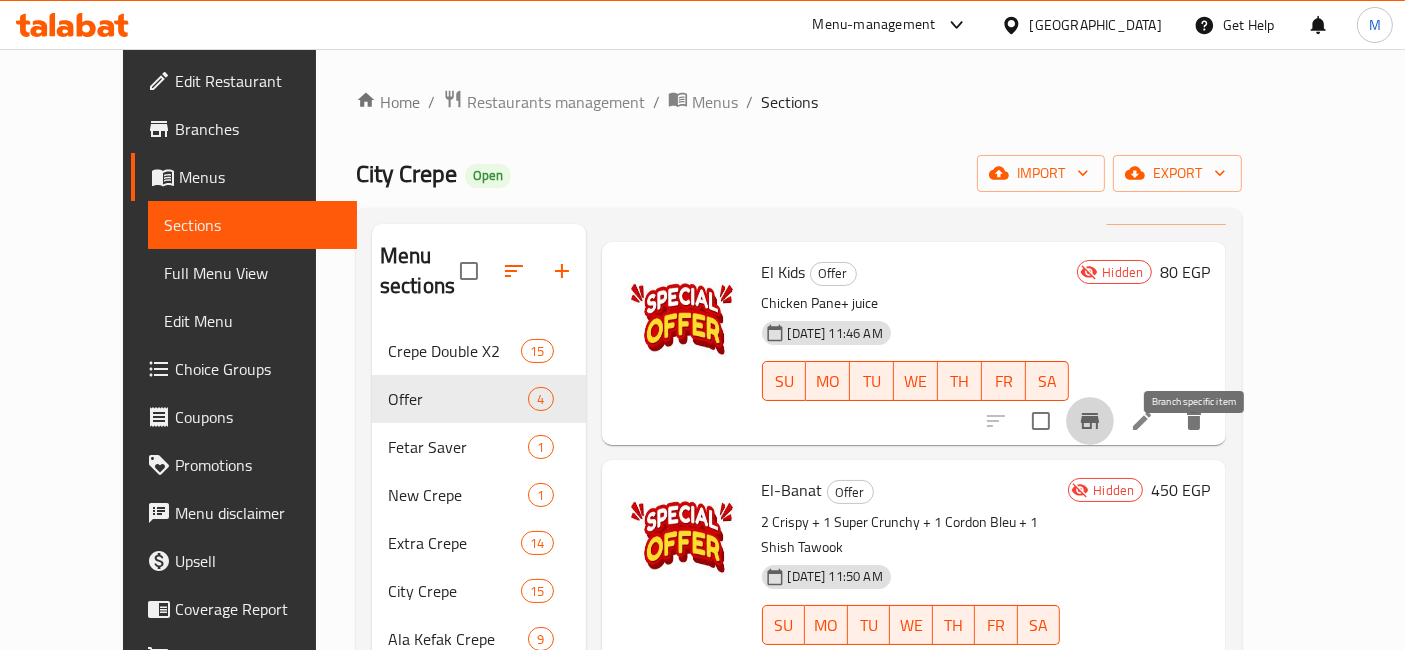 scroll, scrollTop: 171, scrollLeft: 0, axis: vertical 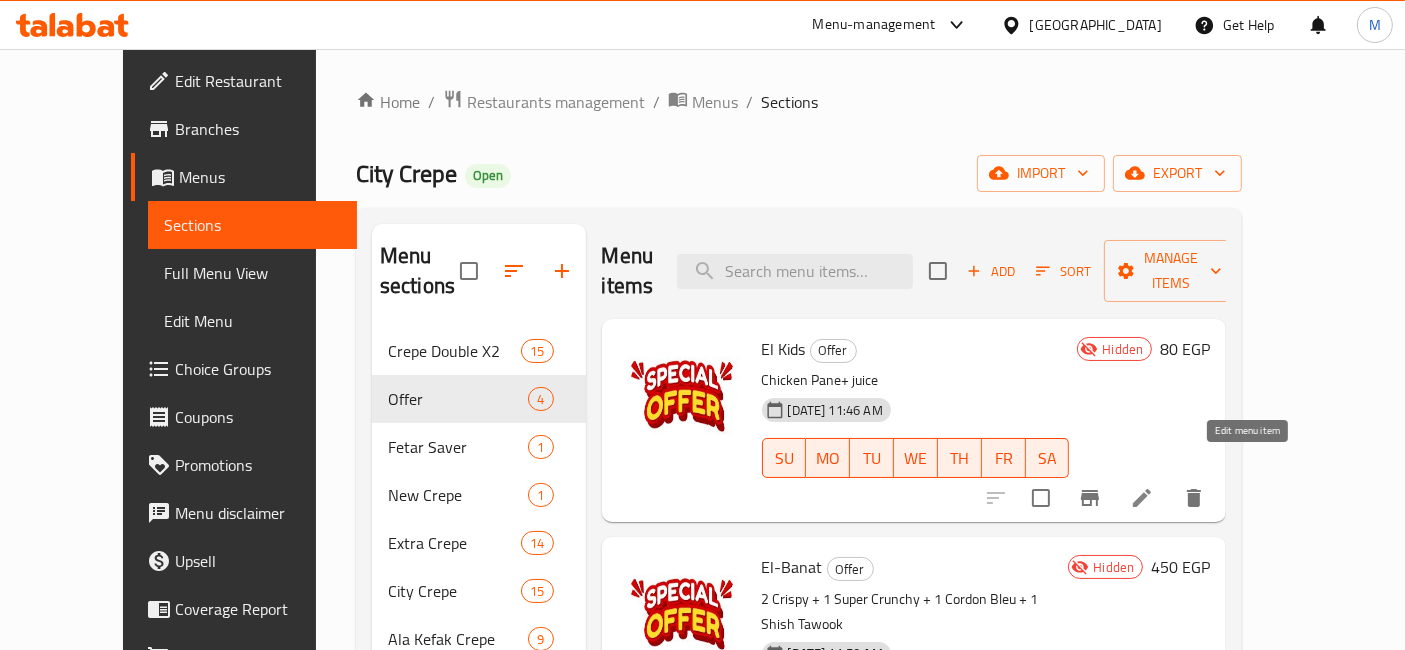 click 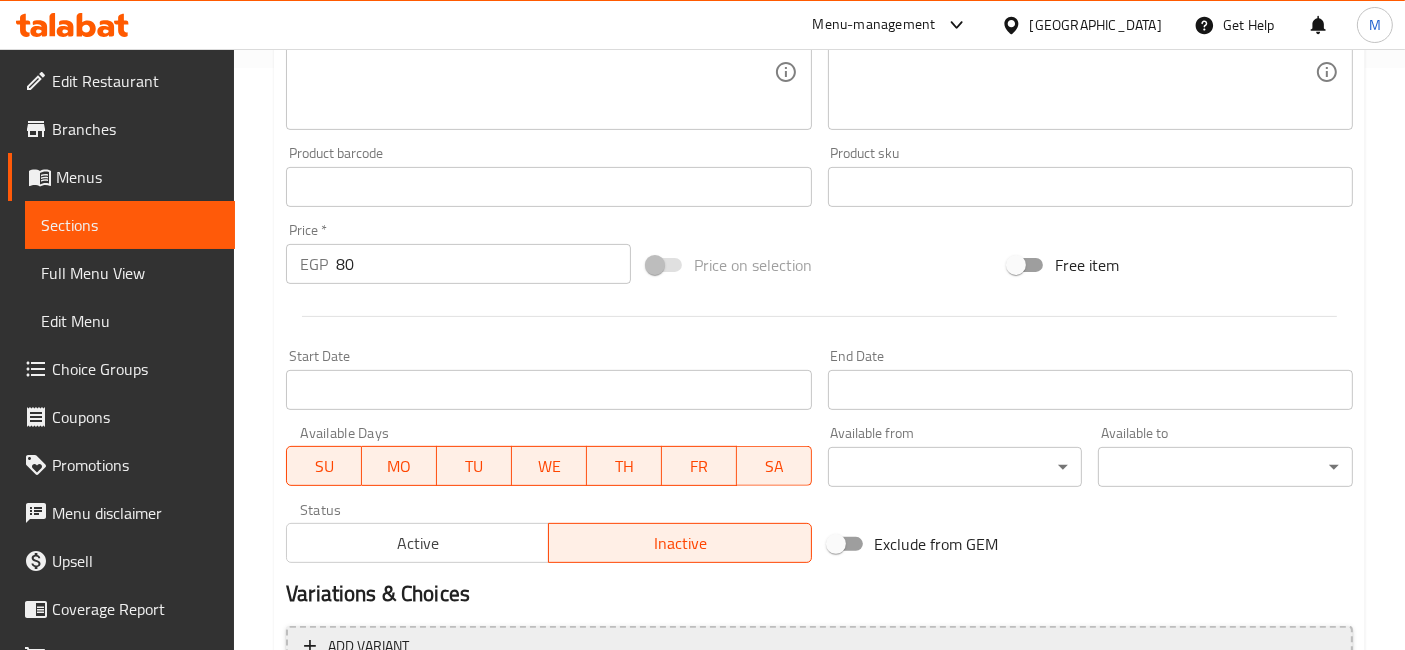 scroll, scrollTop: 678, scrollLeft: 0, axis: vertical 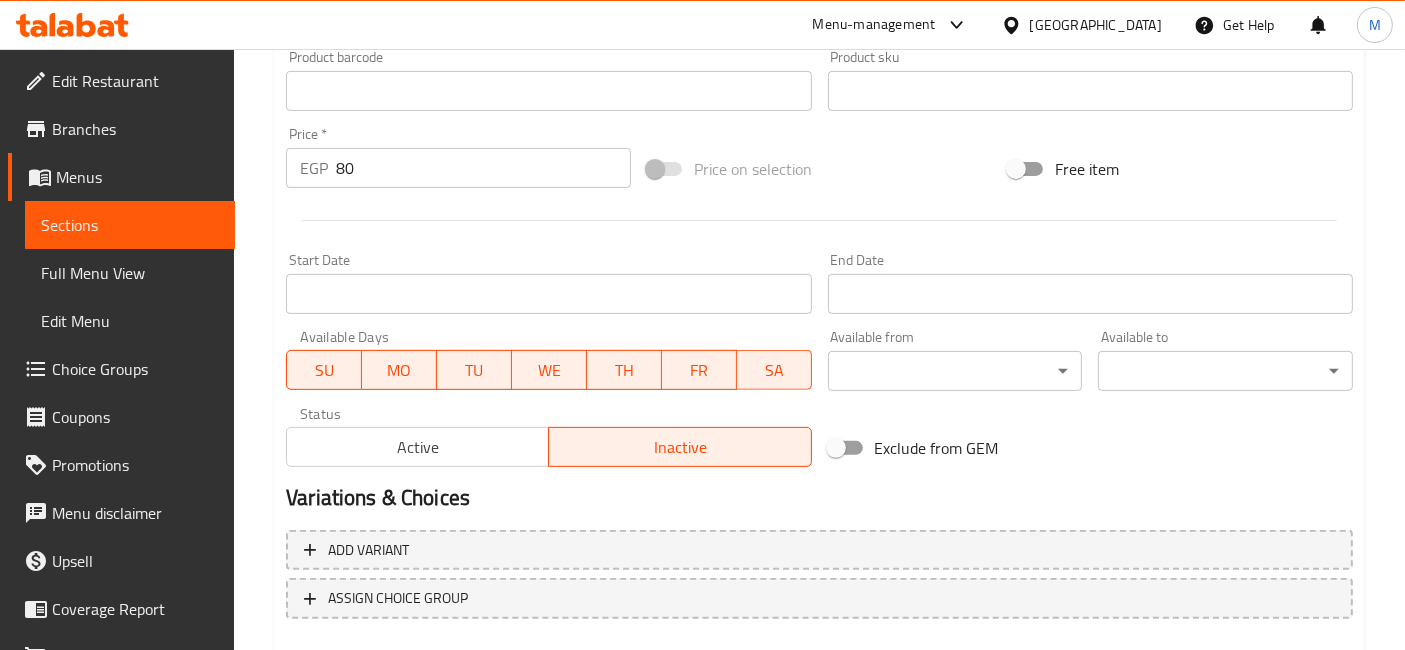 click on "Active" at bounding box center [417, 447] 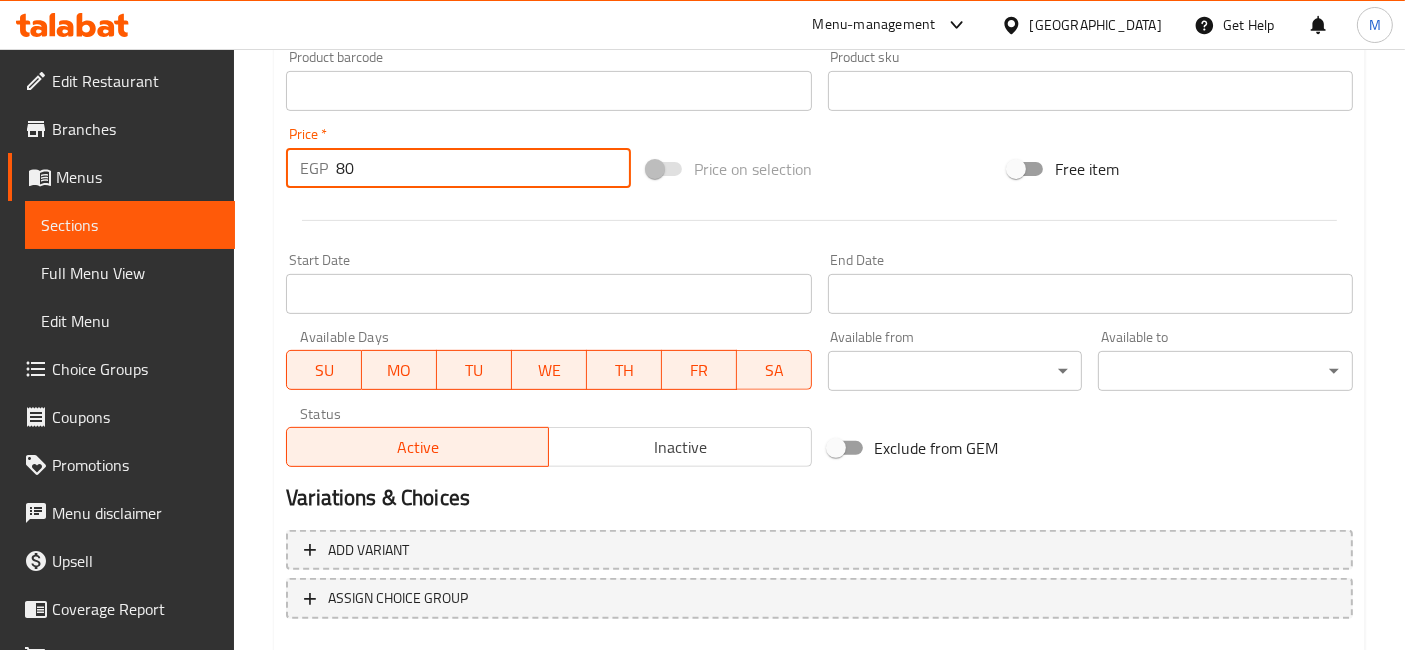 drag, startPoint x: 351, startPoint y: 172, endPoint x: 327, endPoint y: 172, distance: 24 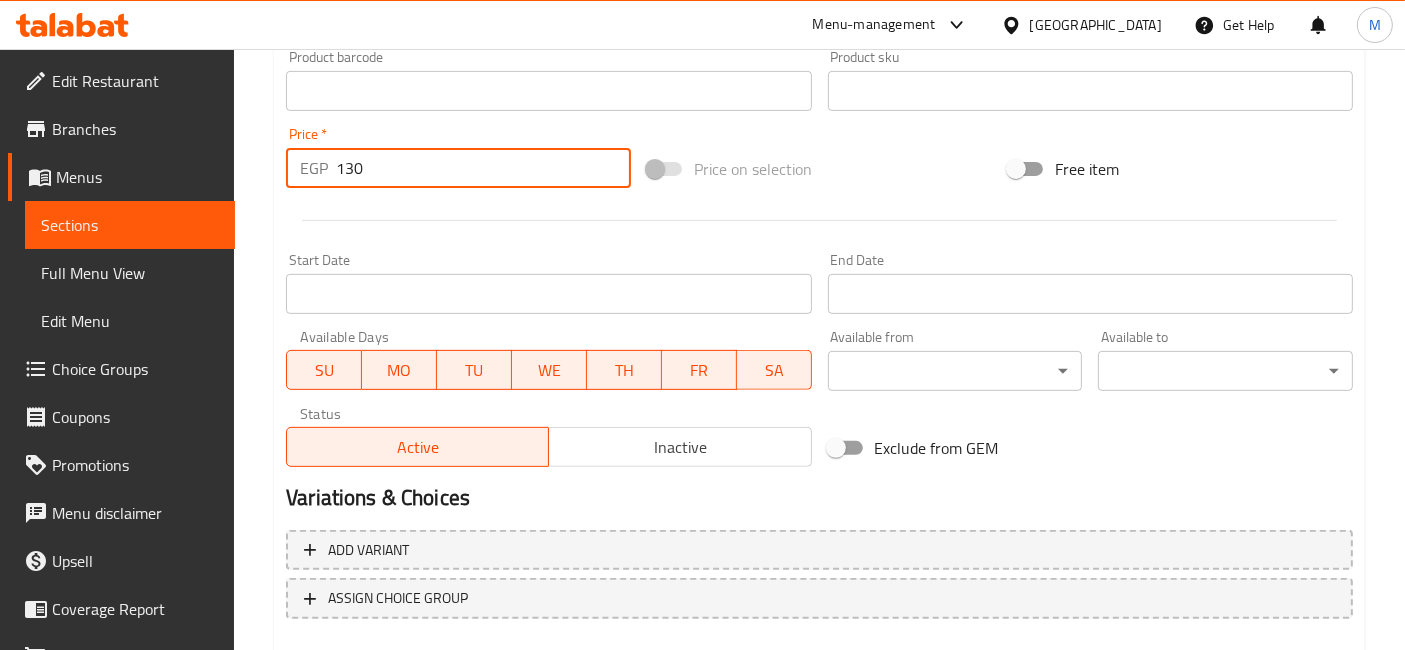 type on "130" 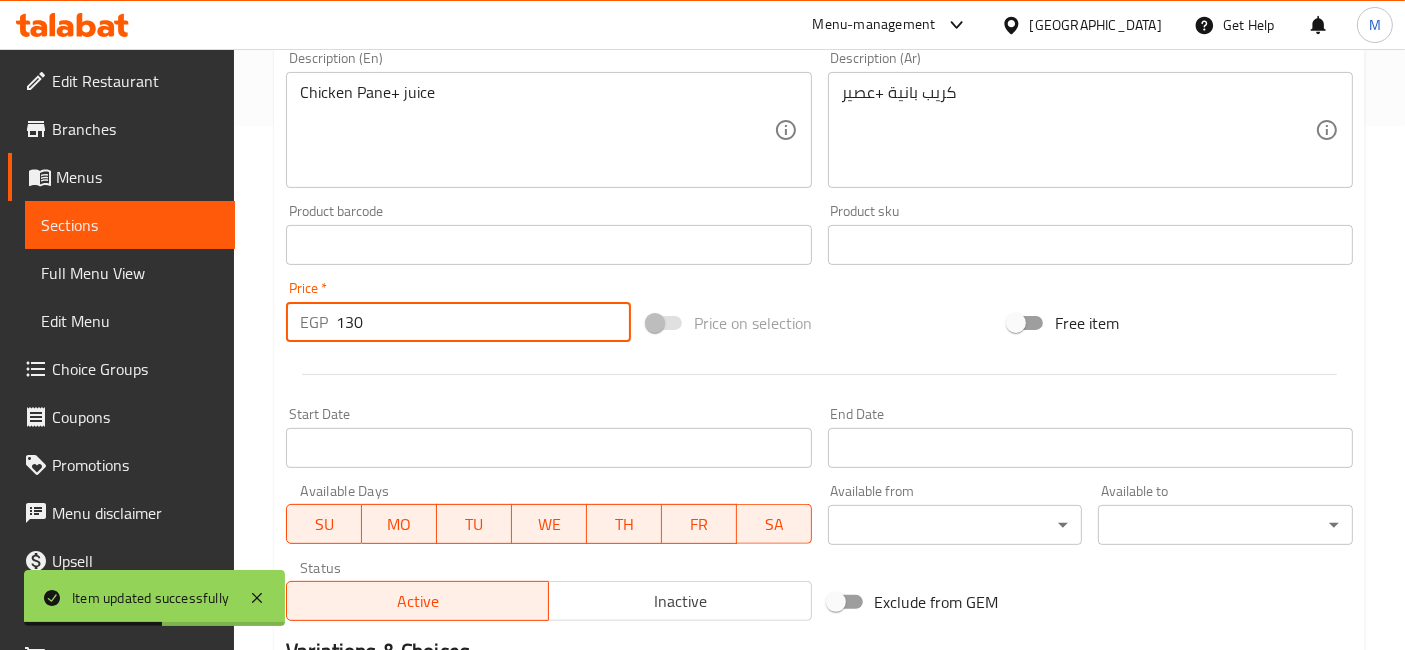 scroll, scrollTop: 0, scrollLeft: 0, axis: both 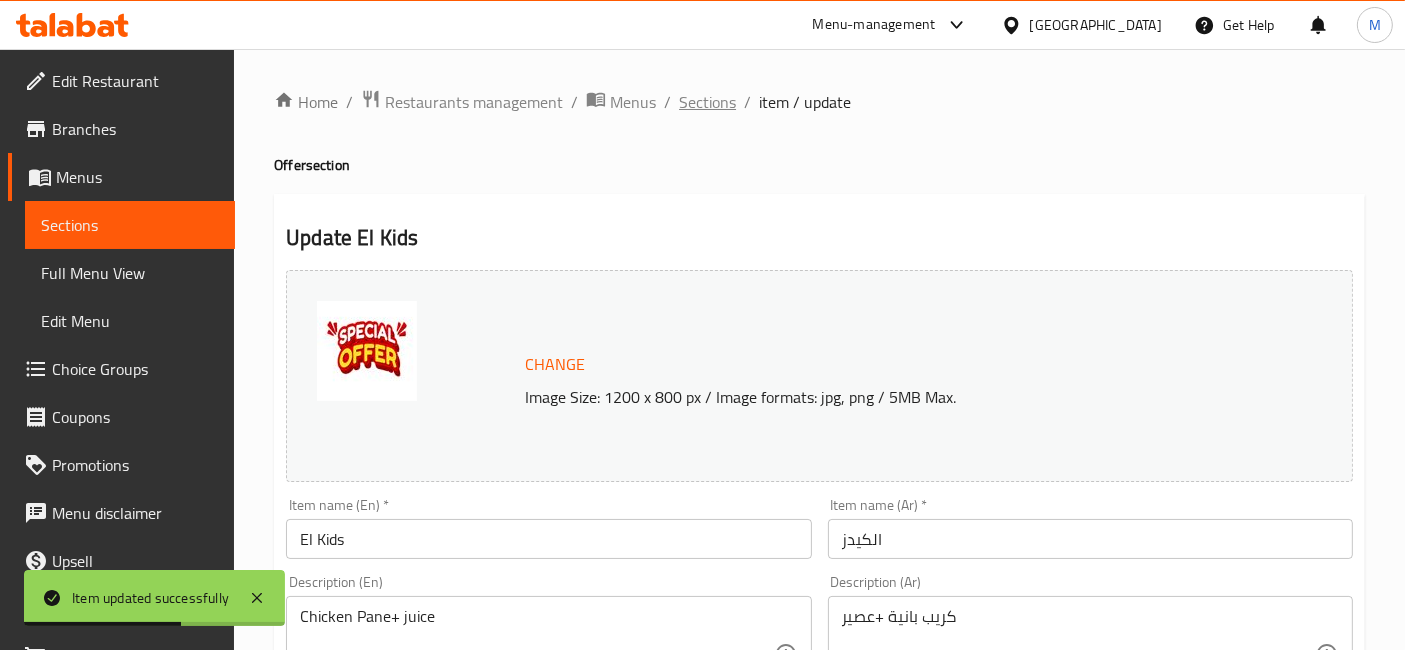click on "Sections" at bounding box center (707, 102) 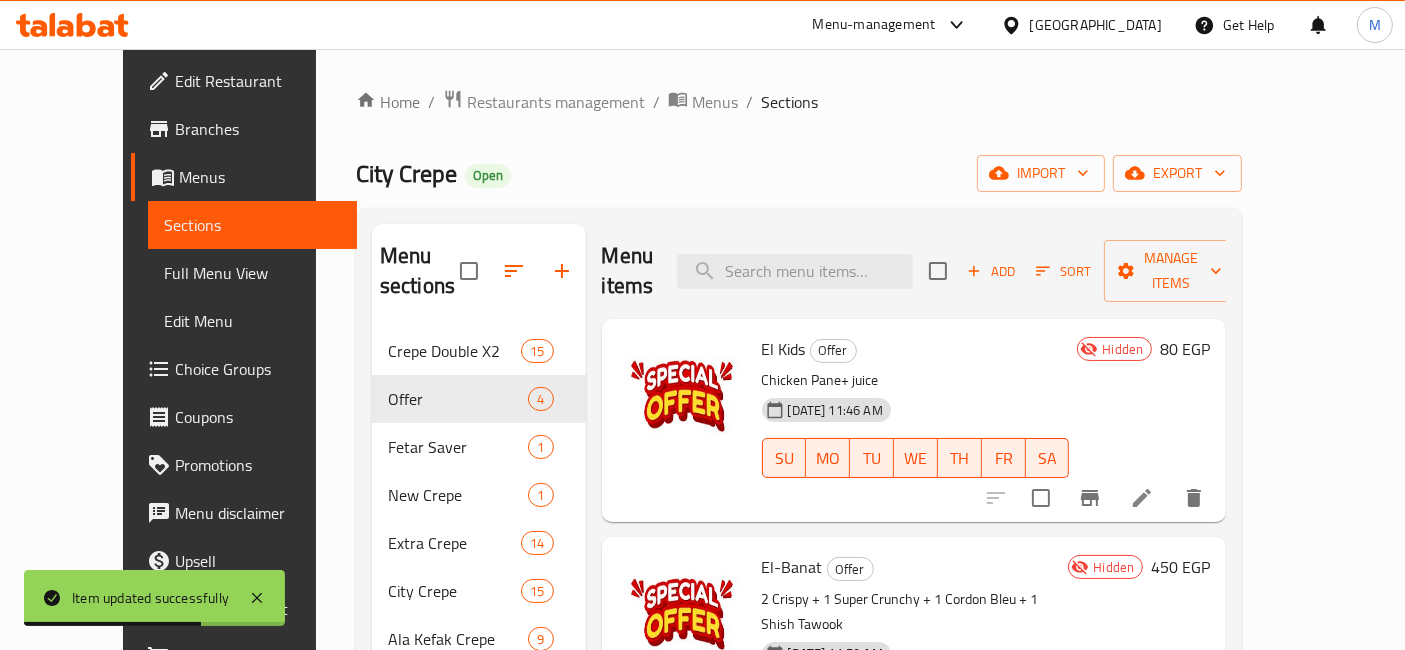 scroll, scrollTop: 111, scrollLeft: 0, axis: vertical 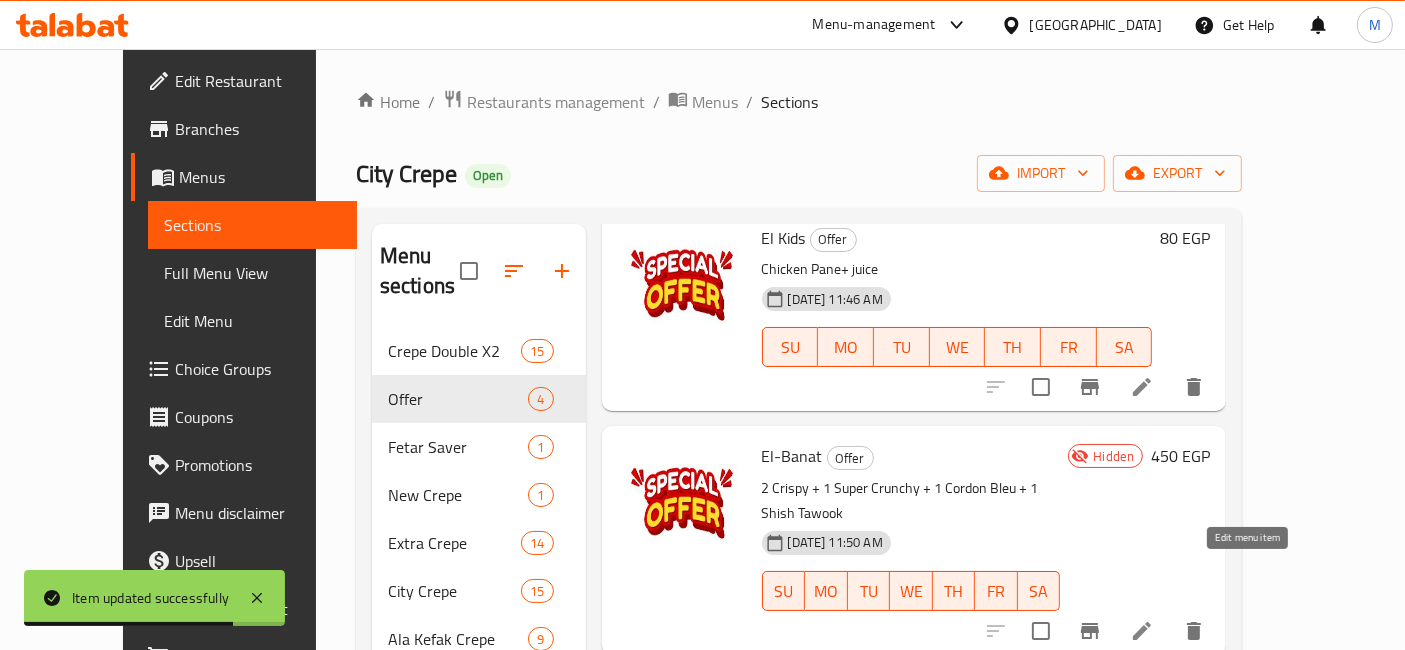 click 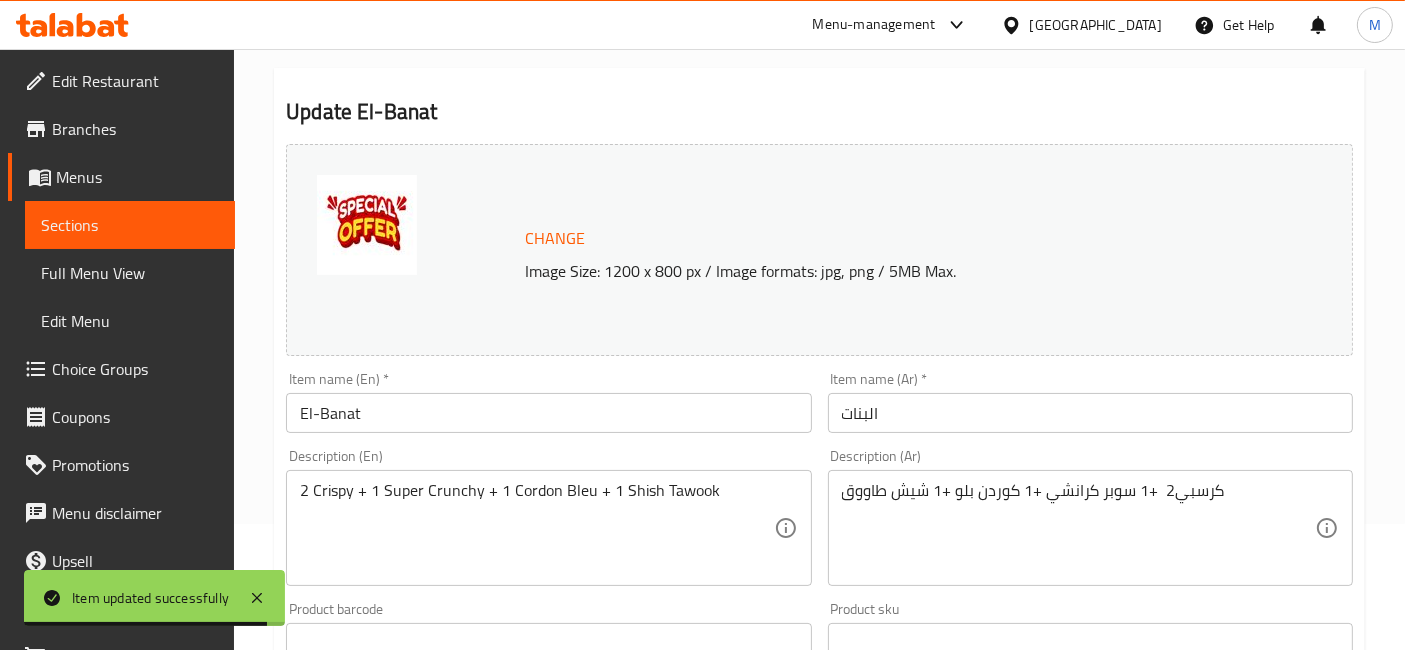 scroll, scrollTop: 555, scrollLeft: 0, axis: vertical 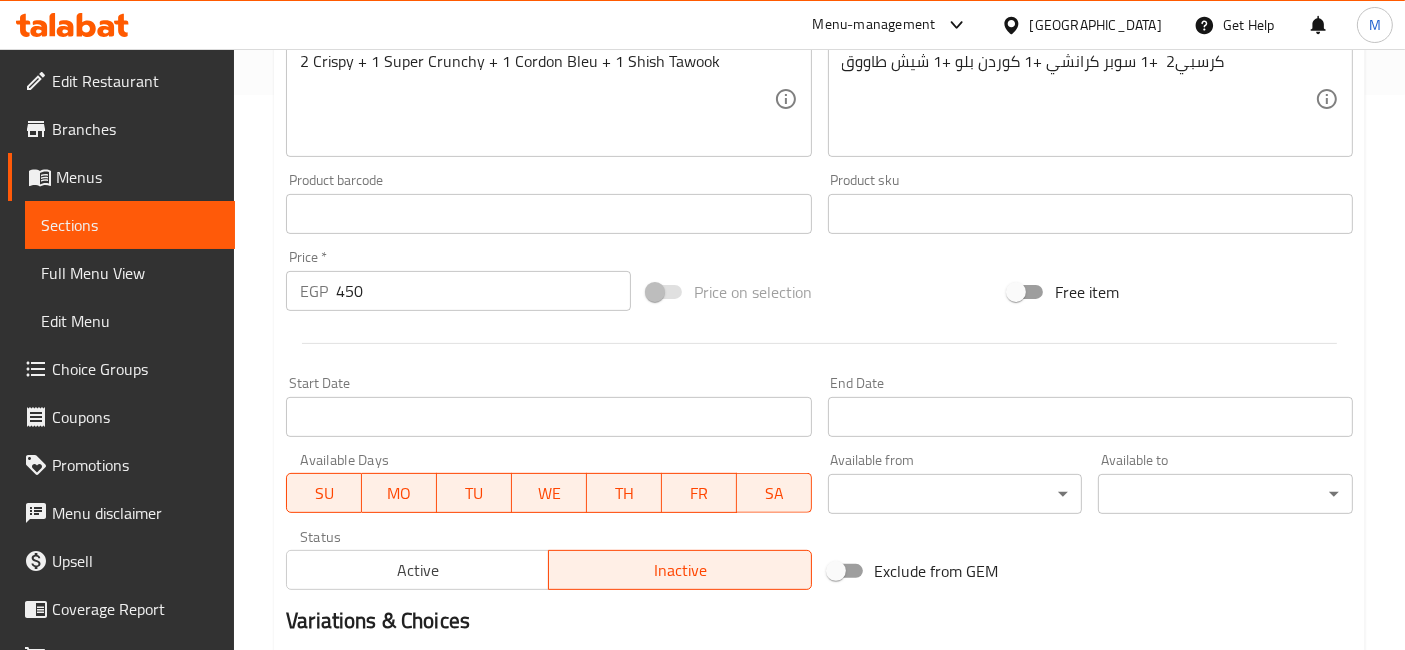click on "450" at bounding box center (483, 291) 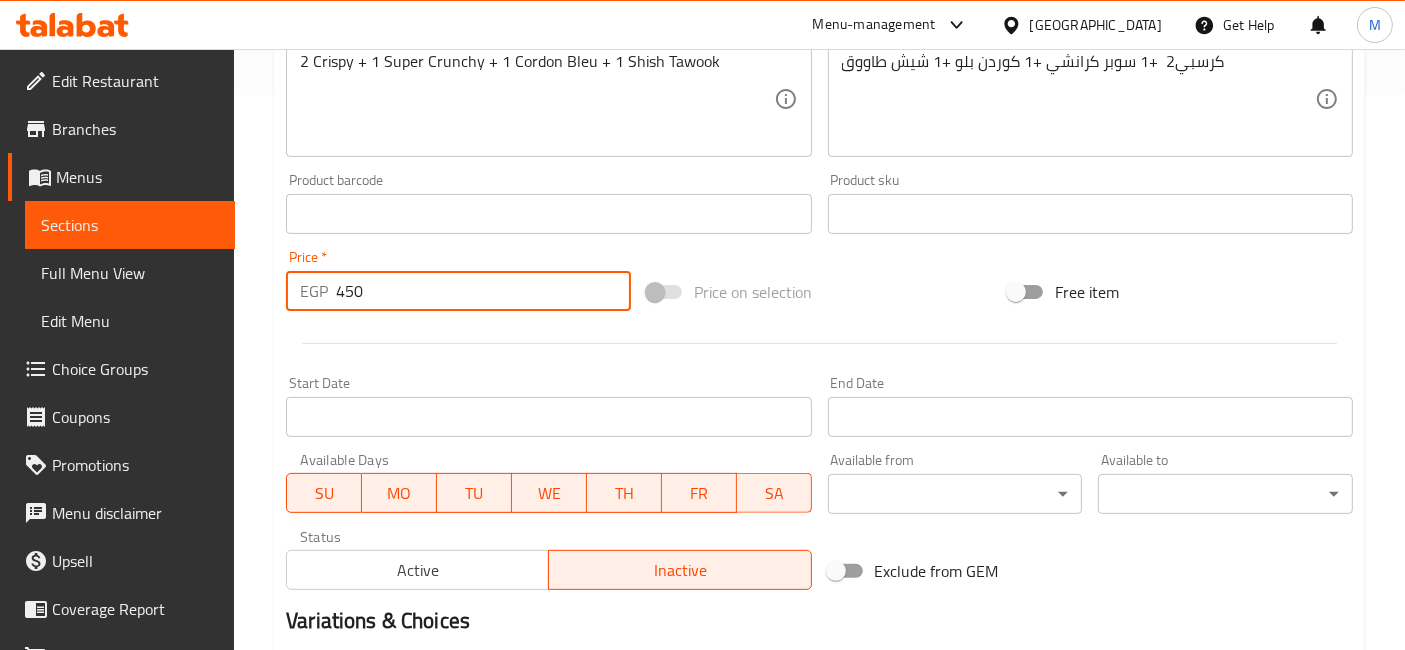 click on "450" at bounding box center (483, 291) 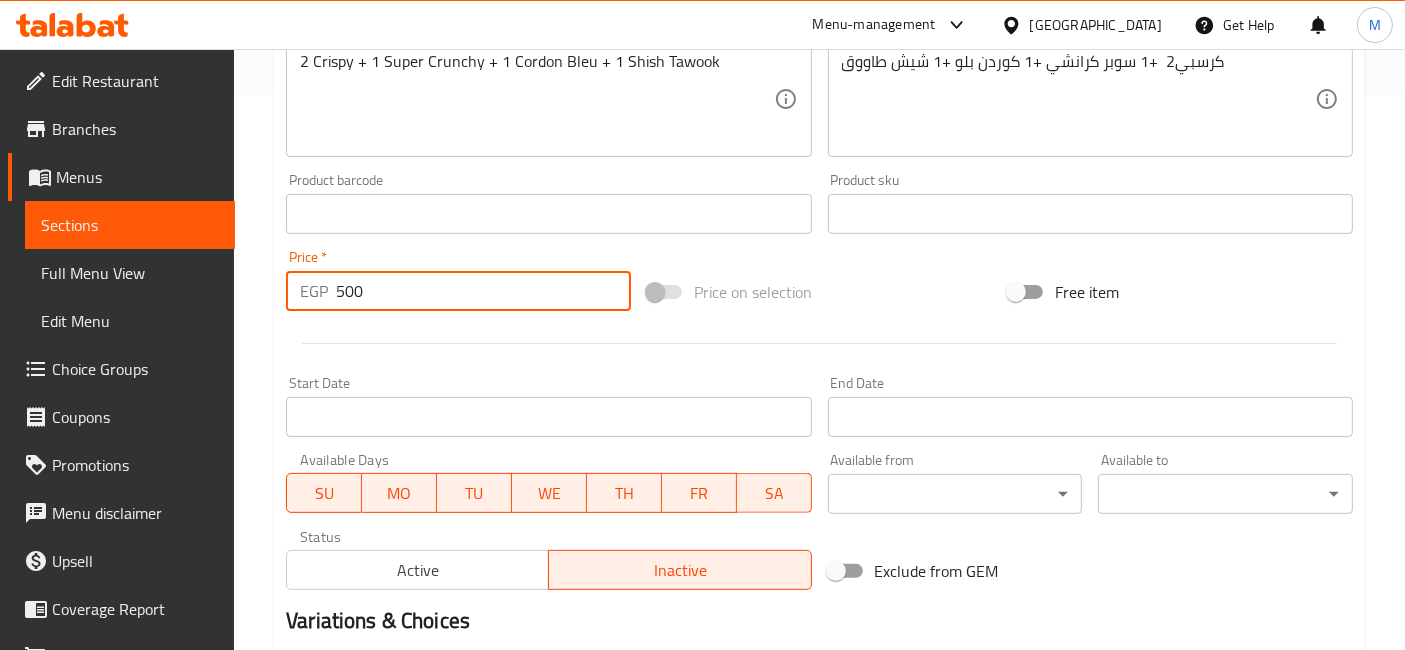 type on "500" 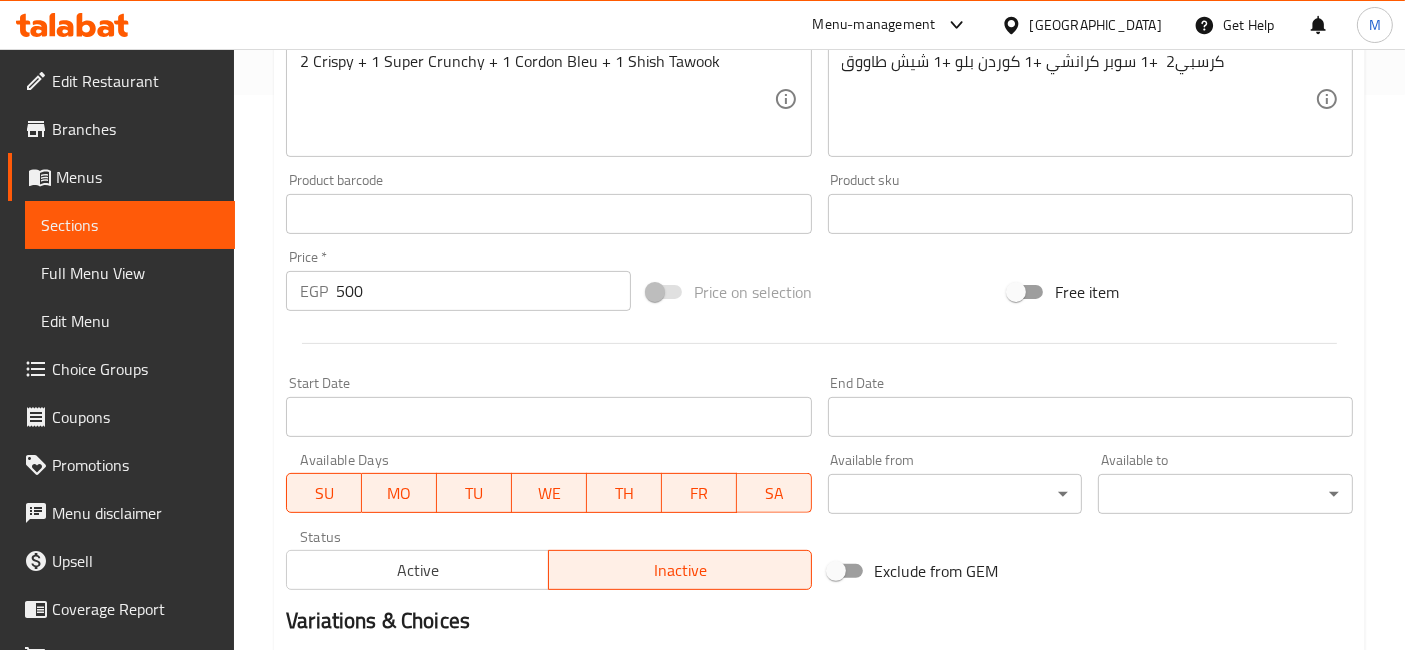 drag, startPoint x: 407, startPoint y: 548, endPoint x: 416, endPoint y: 570, distance: 23.769728 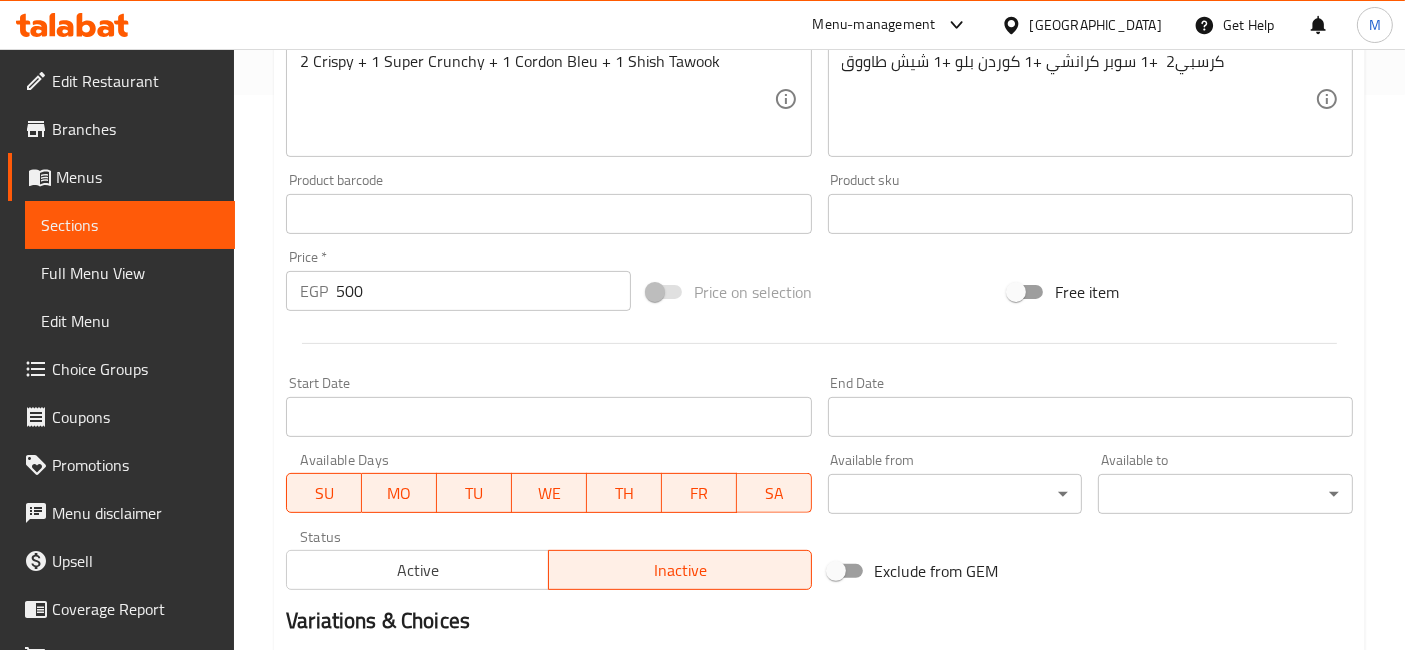 click on "Active" at bounding box center (418, 570) 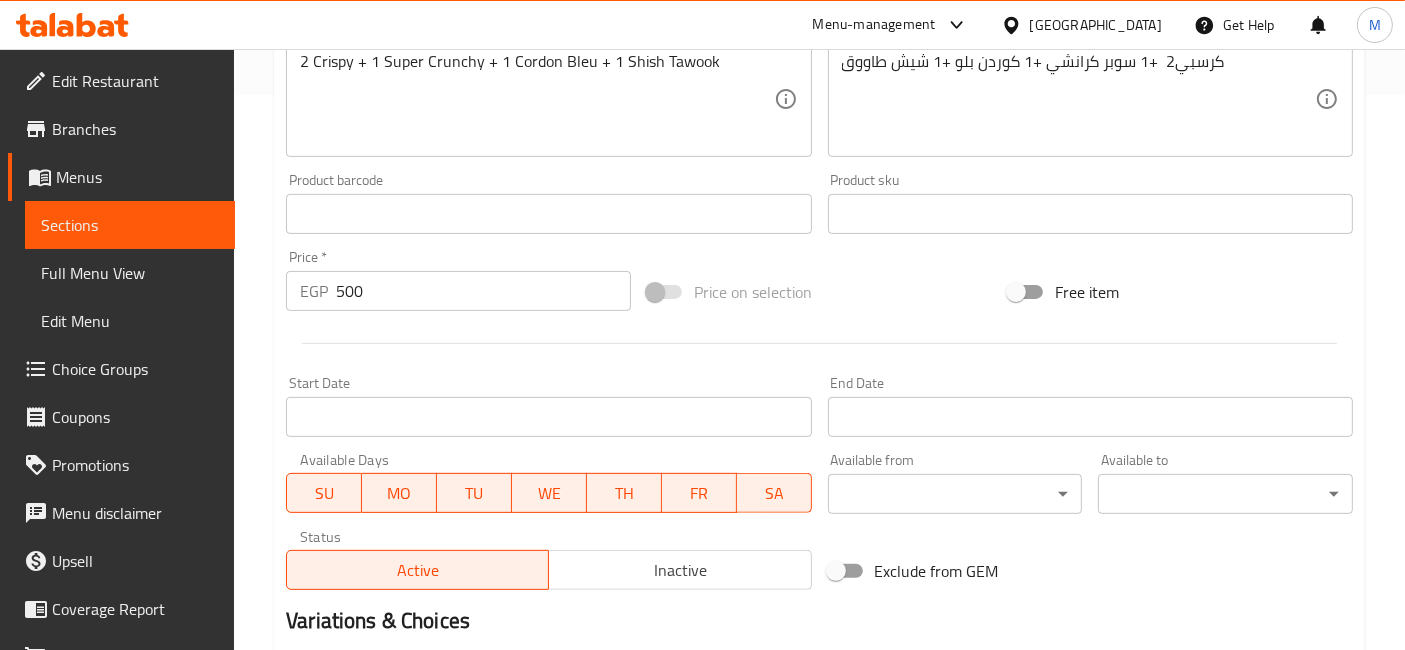 type on "0" 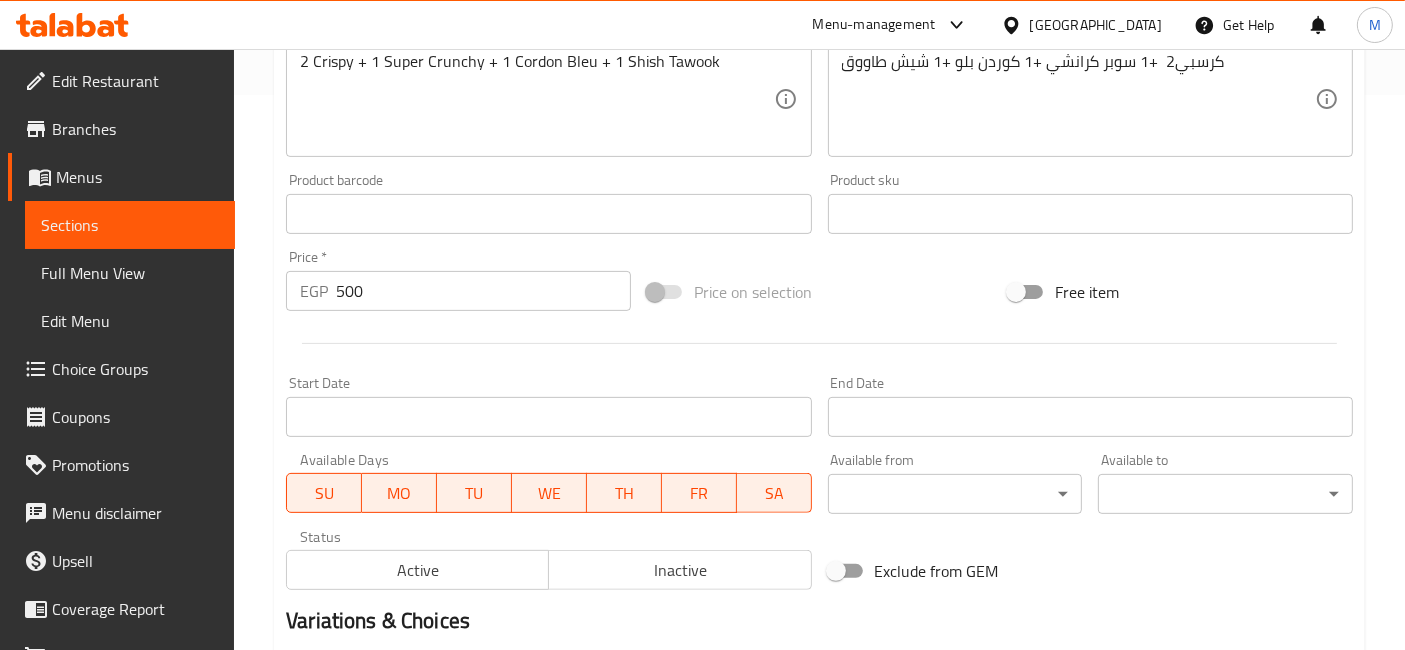 click on "Active" at bounding box center [418, 570] 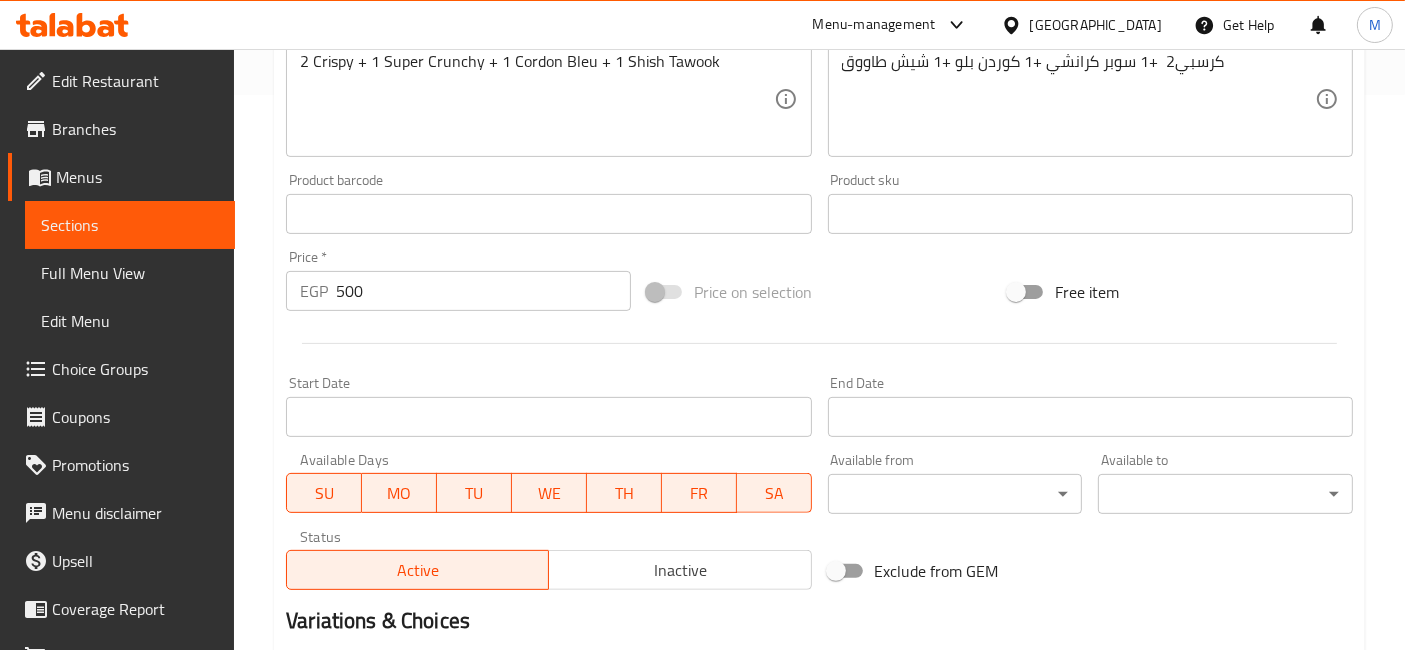 click on "500" at bounding box center (483, 291) 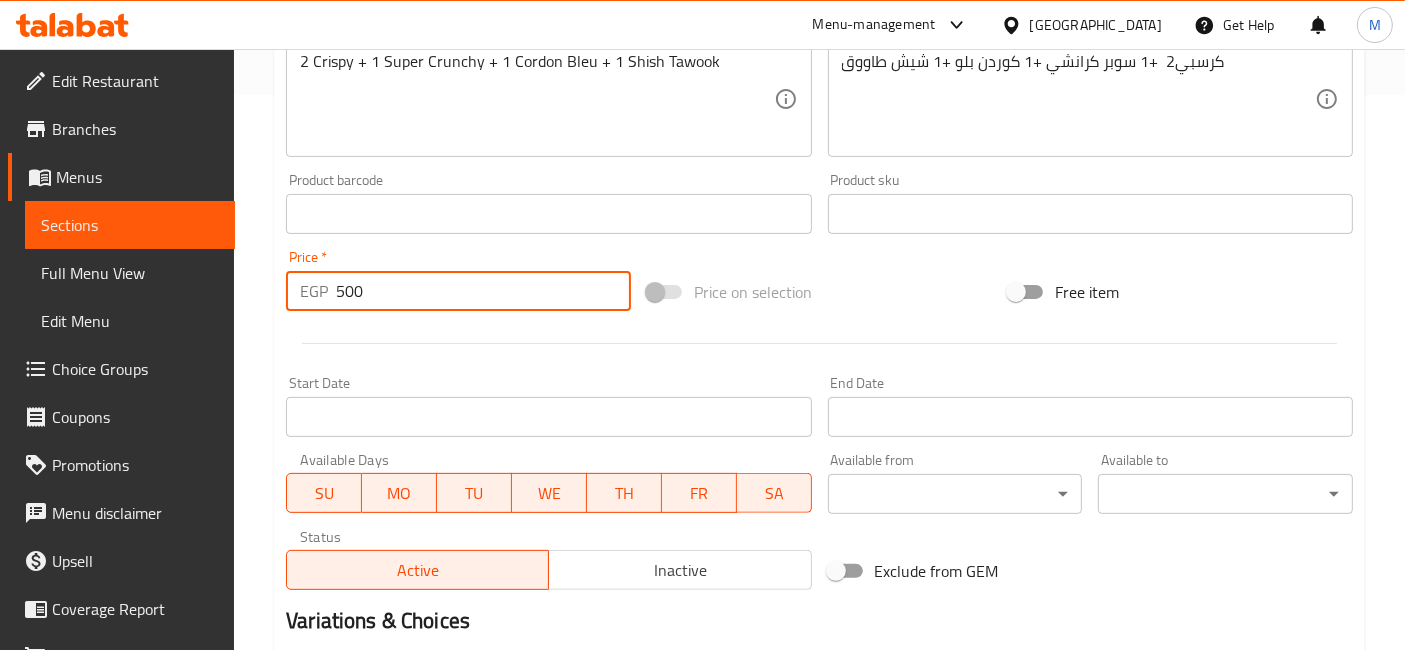 click on "Update" at bounding box center [413, 800] 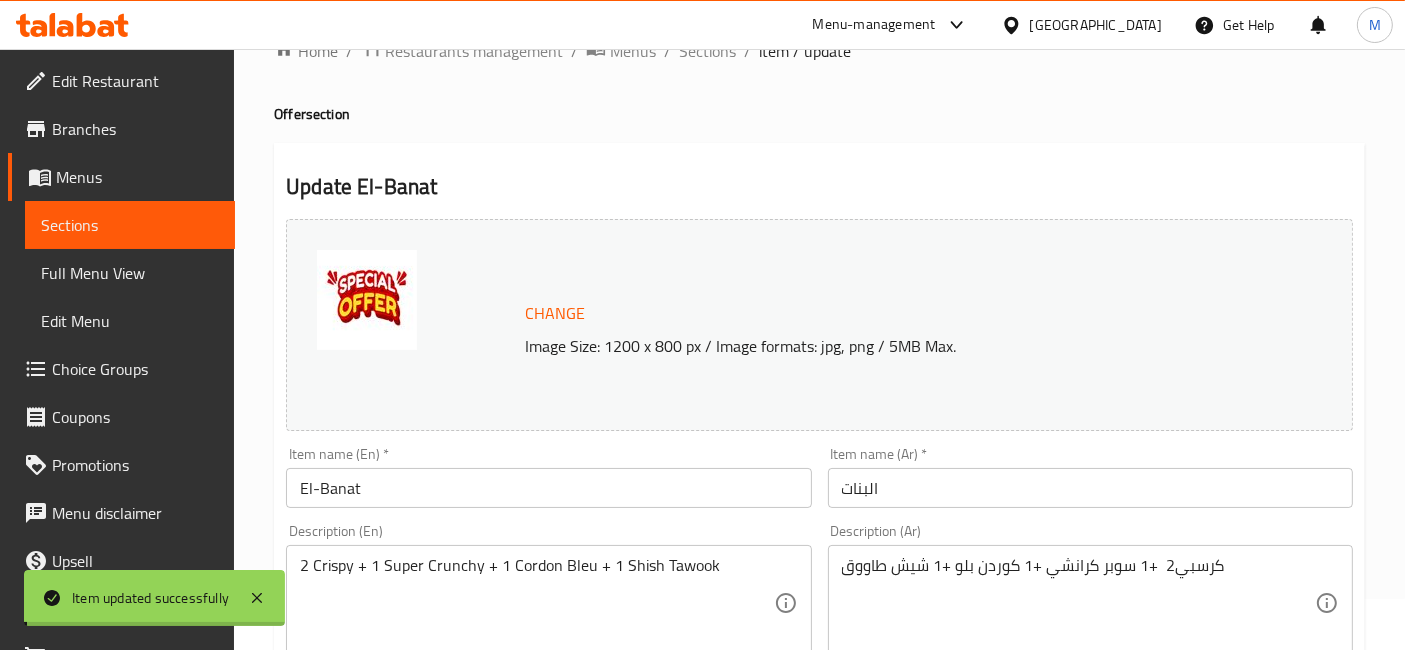 scroll, scrollTop: 0, scrollLeft: 0, axis: both 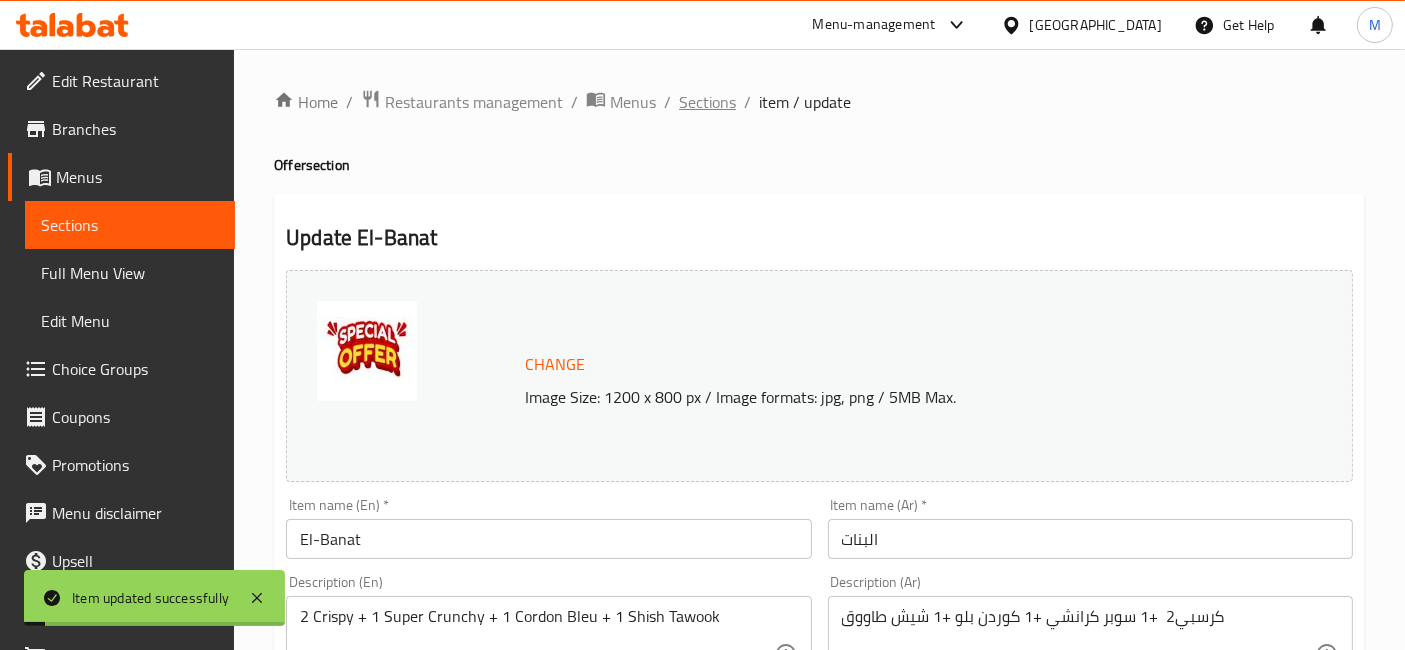 click on "Sections" at bounding box center [707, 102] 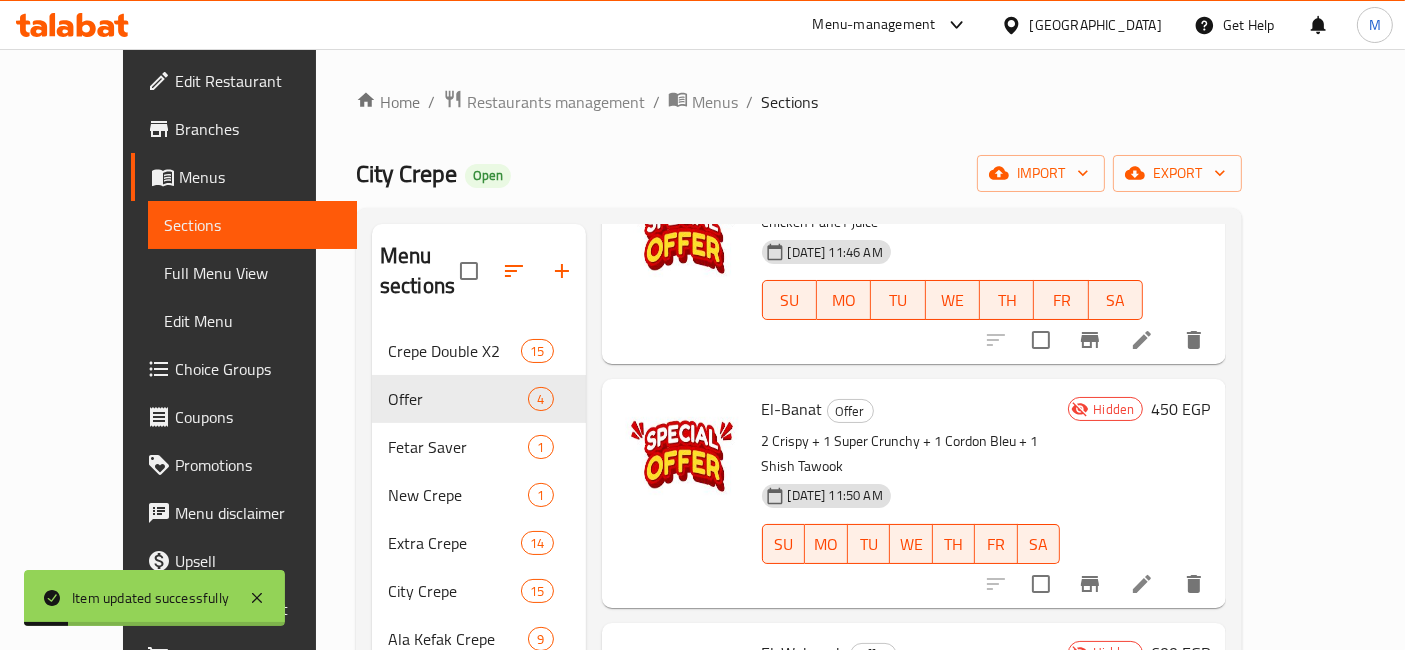 scroll, scrollTop: 171, scrollLeft: 0, axis: vertical 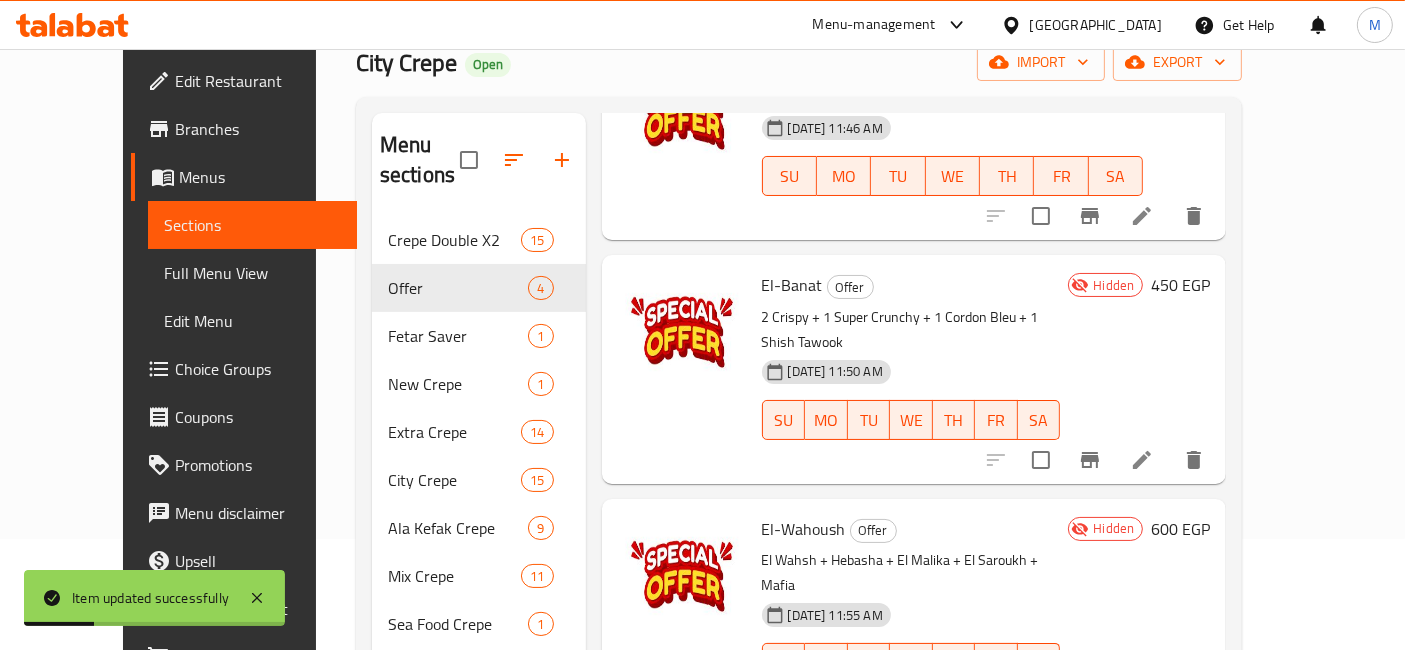 click 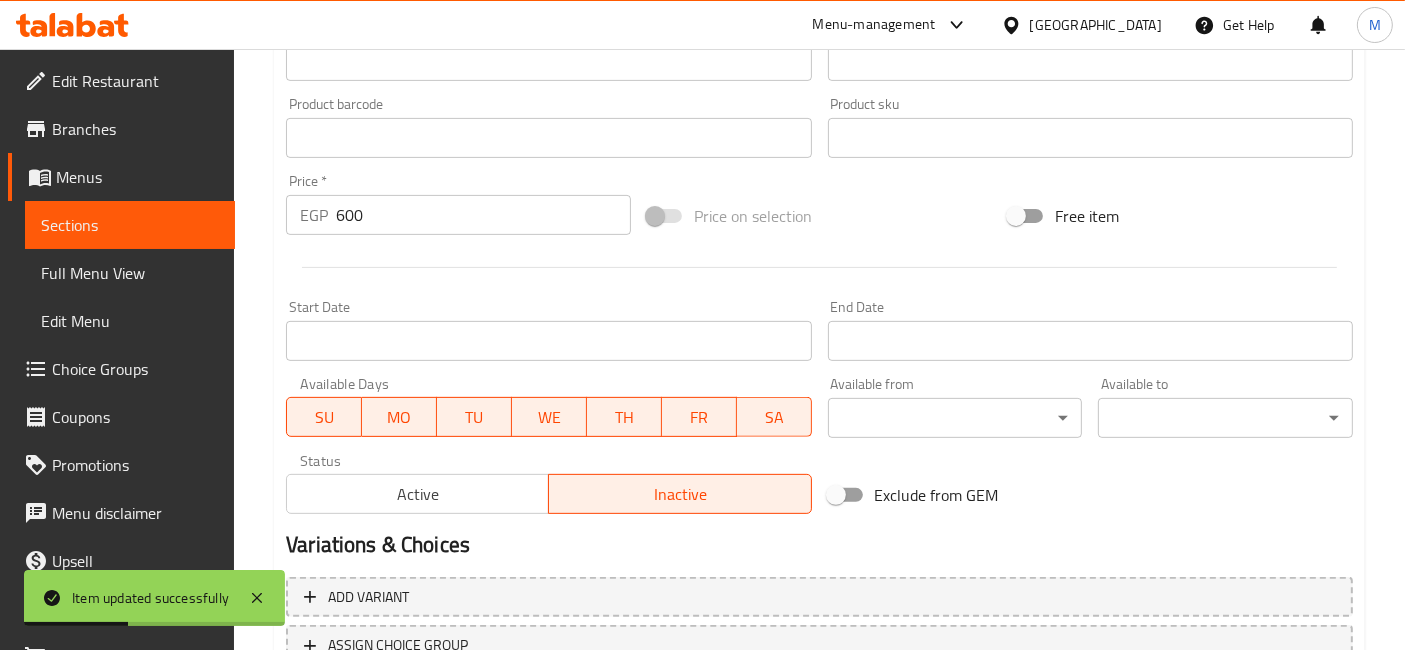 scroll, scrollTop: 666, scrollLeft: 0, axis: vertical 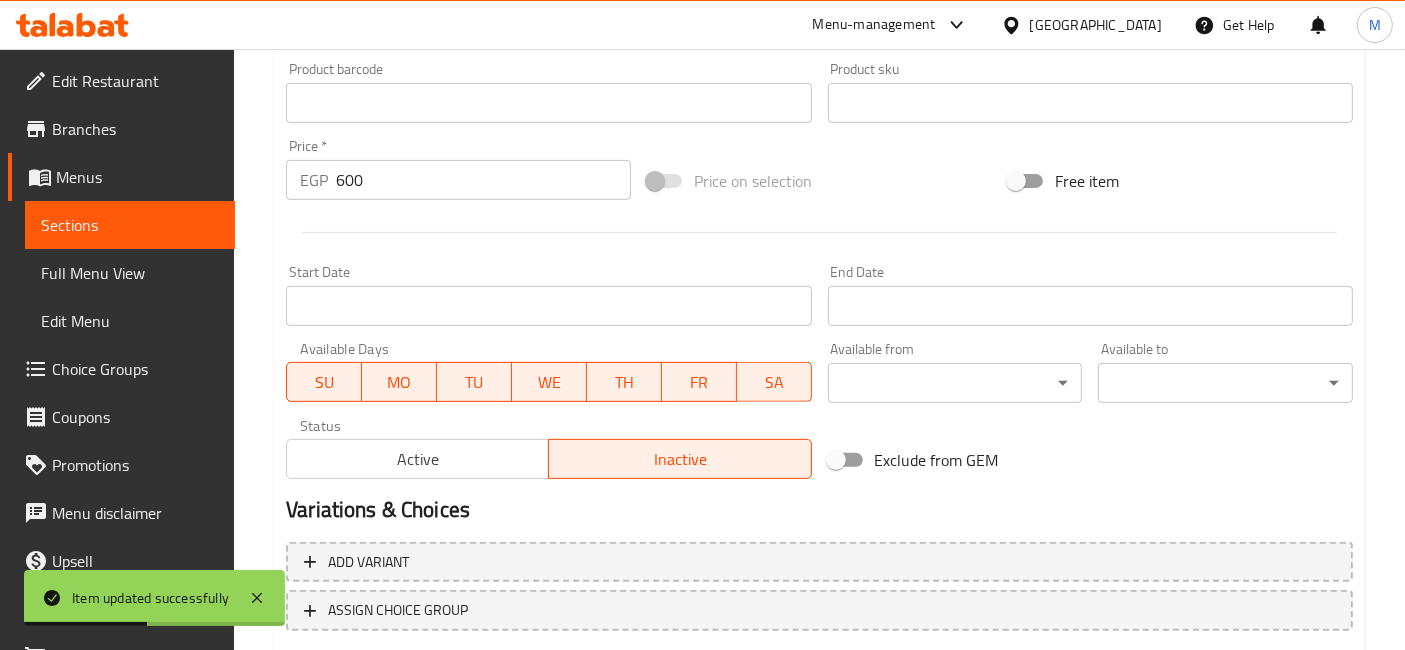 click on "600" at bounding box center [483, 180] 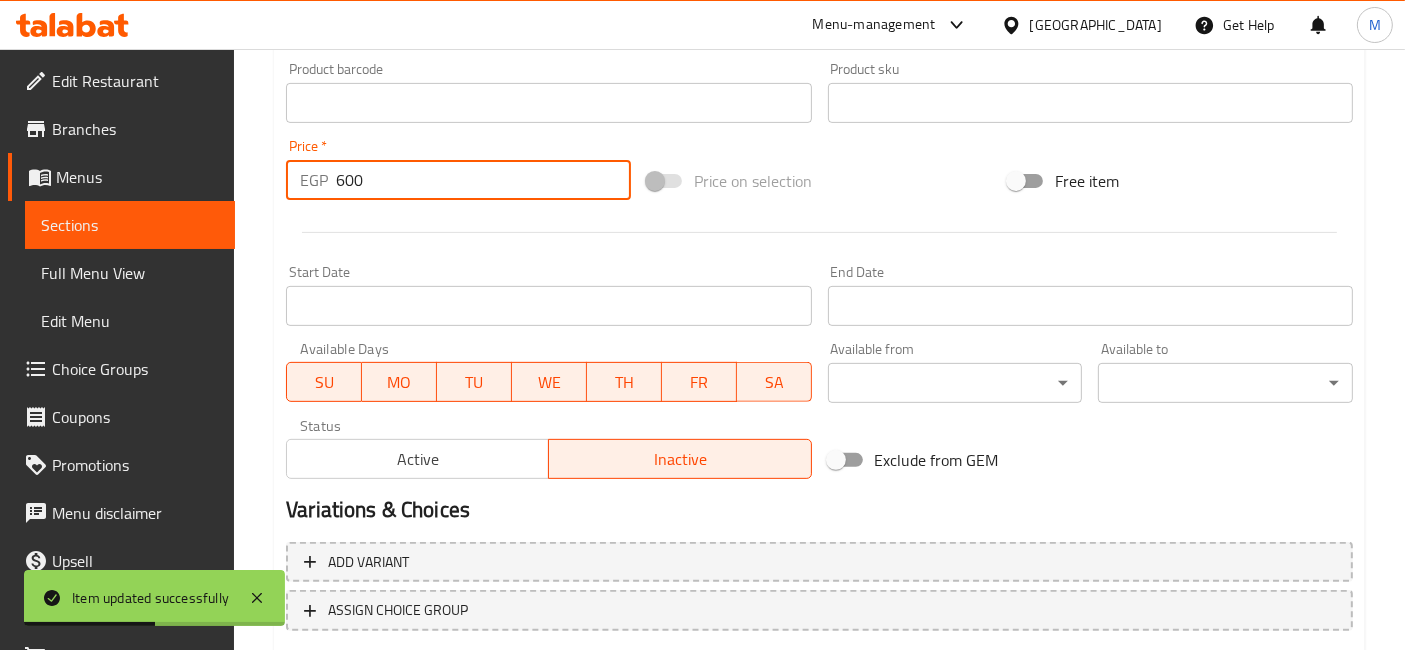 click on "600" at bounding box center (483, 180) 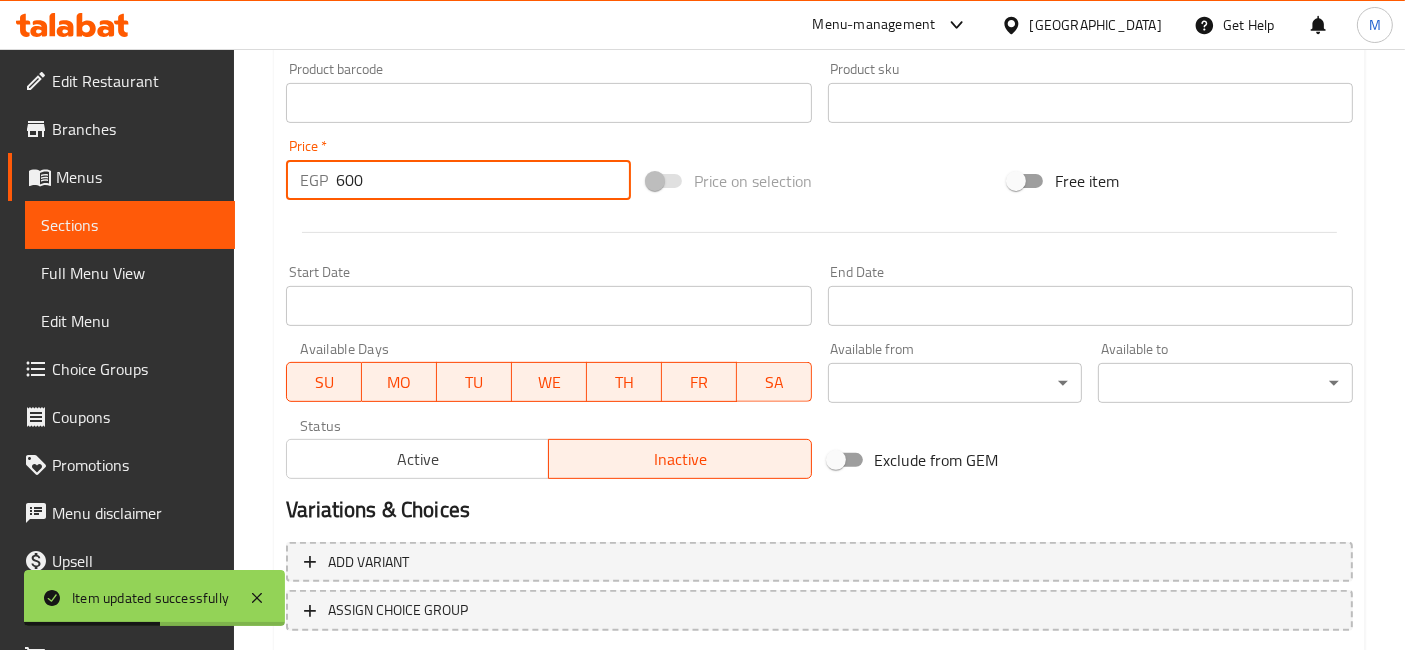 click on "600" at bounding box center (483, 180) 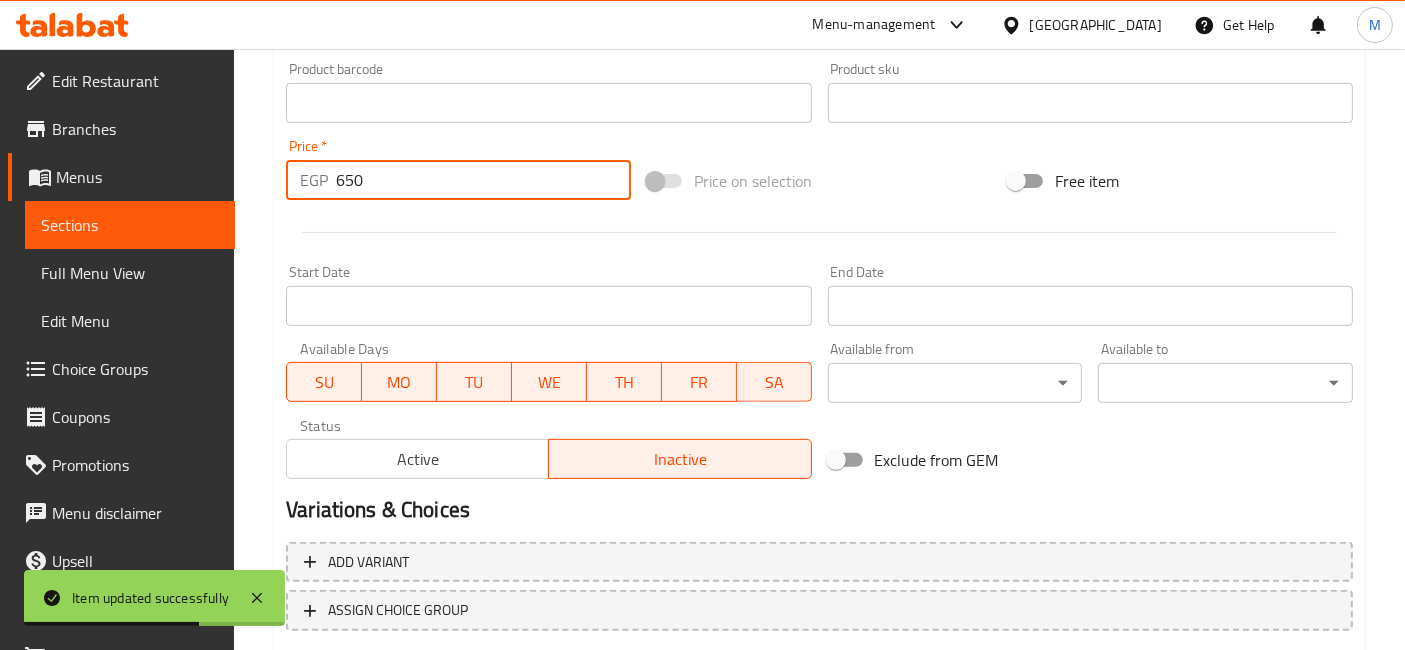 type on "650" 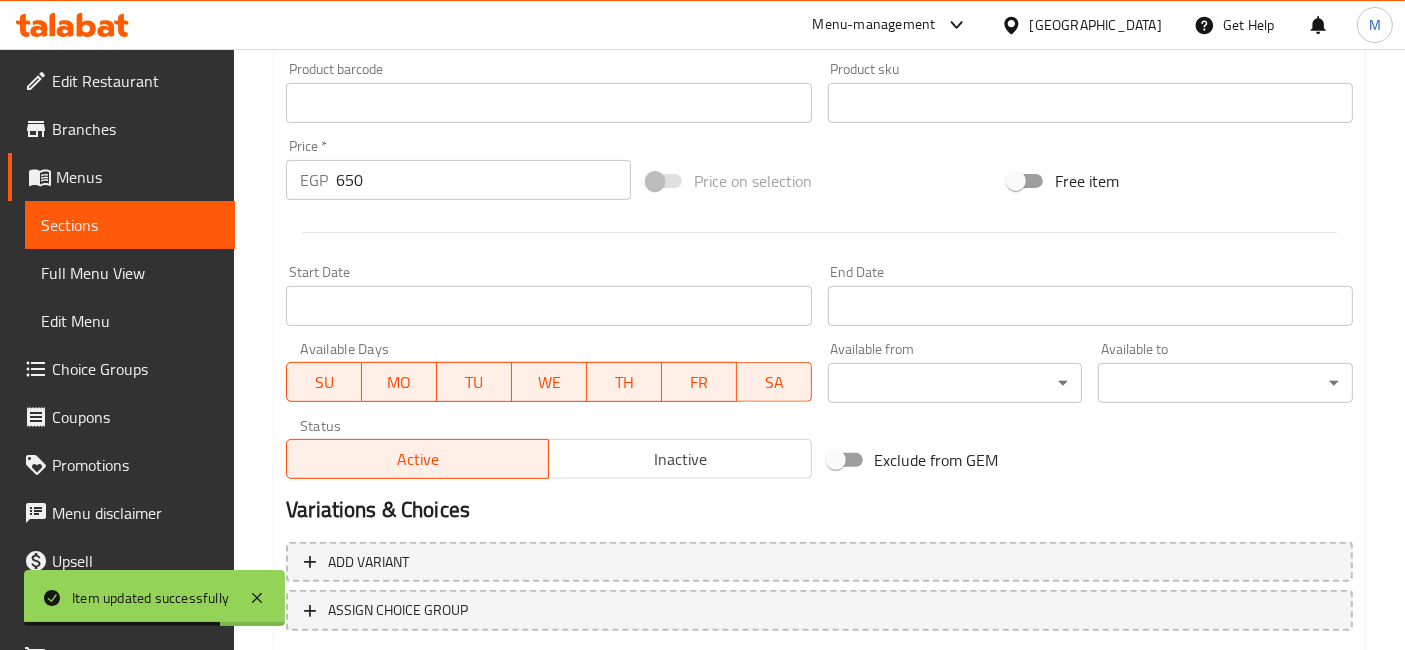 click on "650" at bounding box center [483, 180] 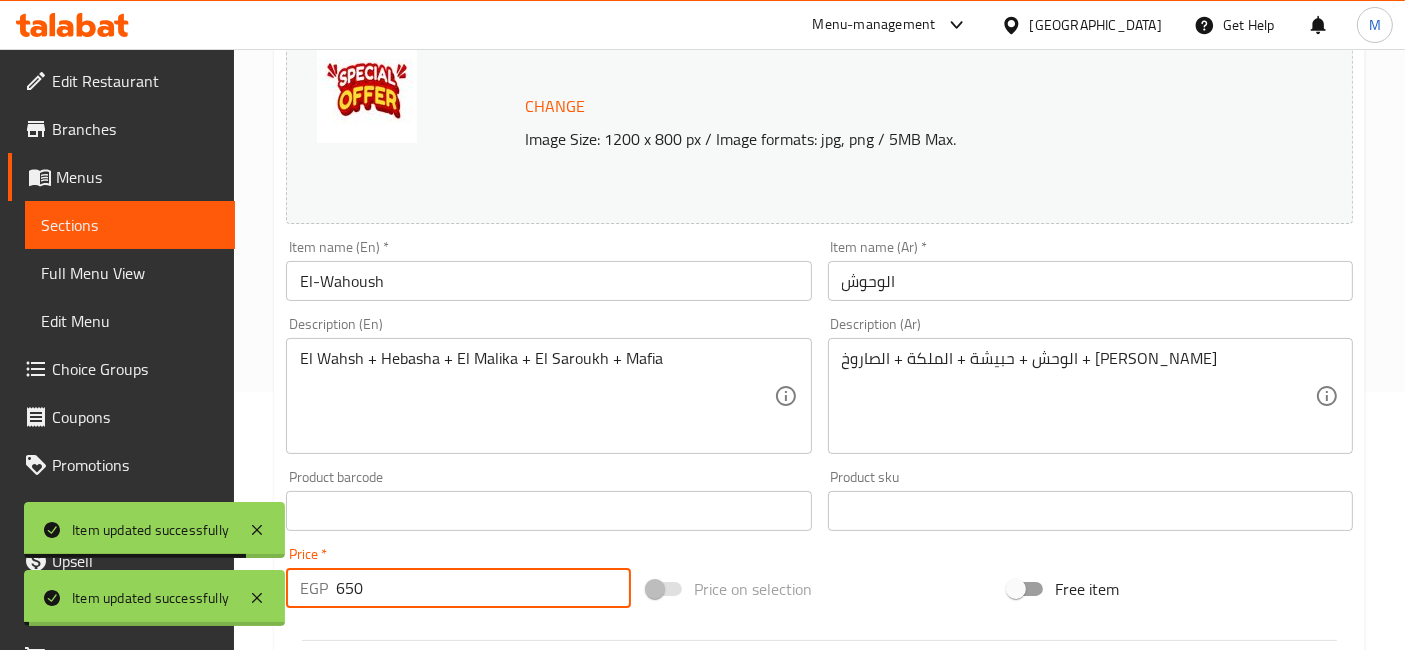 scroll, scrollTop: 0, scrollLeft: 0, axis: both 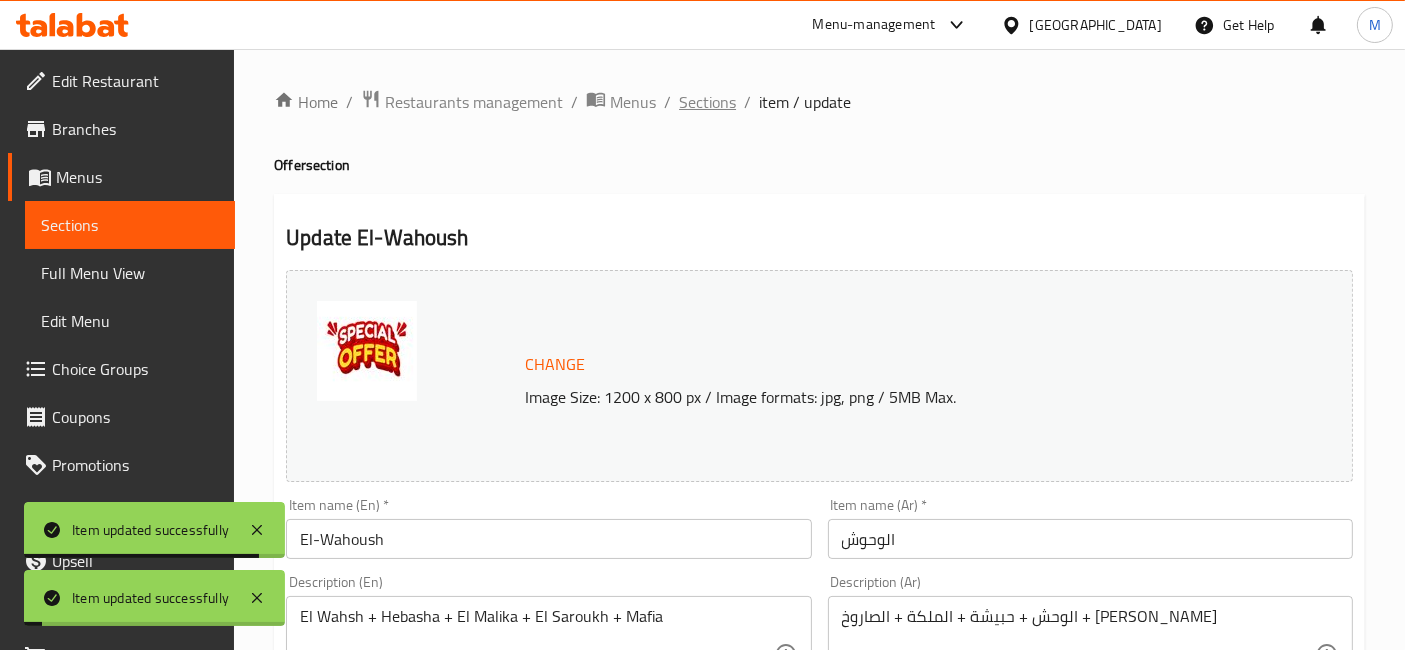 click on "Sections" at bounding box center [707, 102] 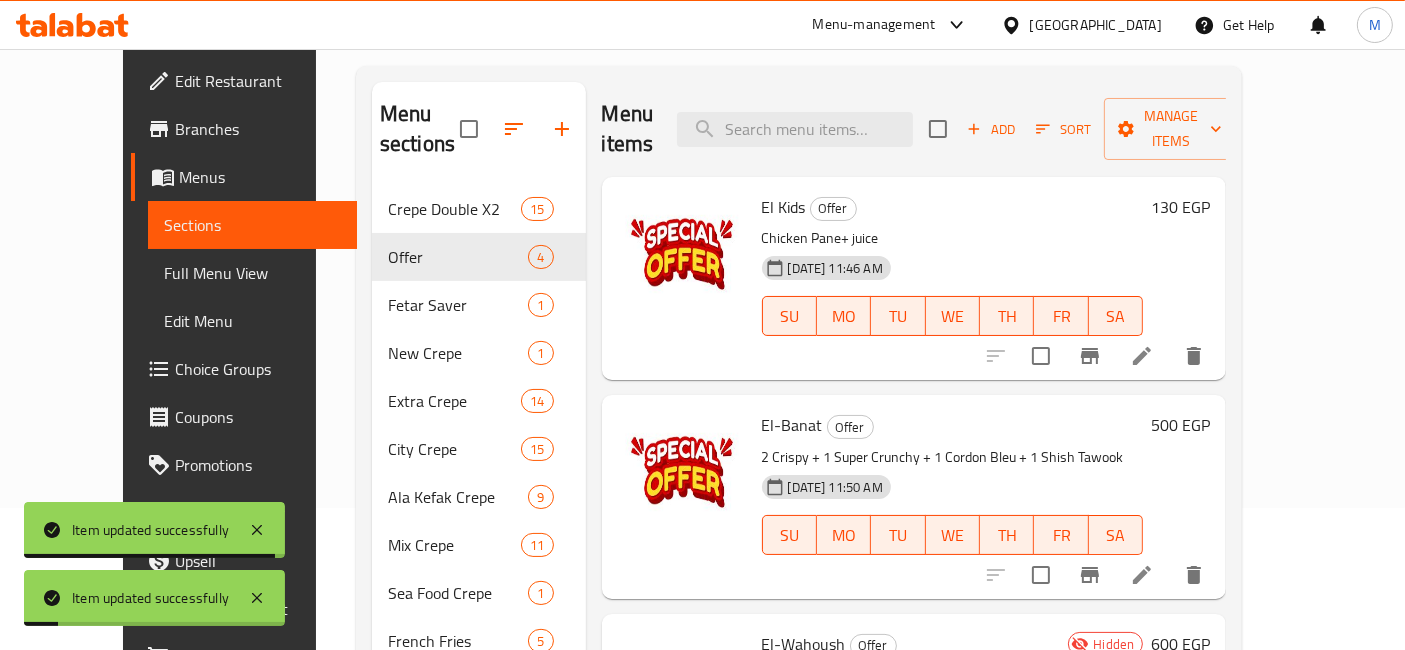 scroll, scrollTop: 381, scrollLeft: 0, axis: vertical 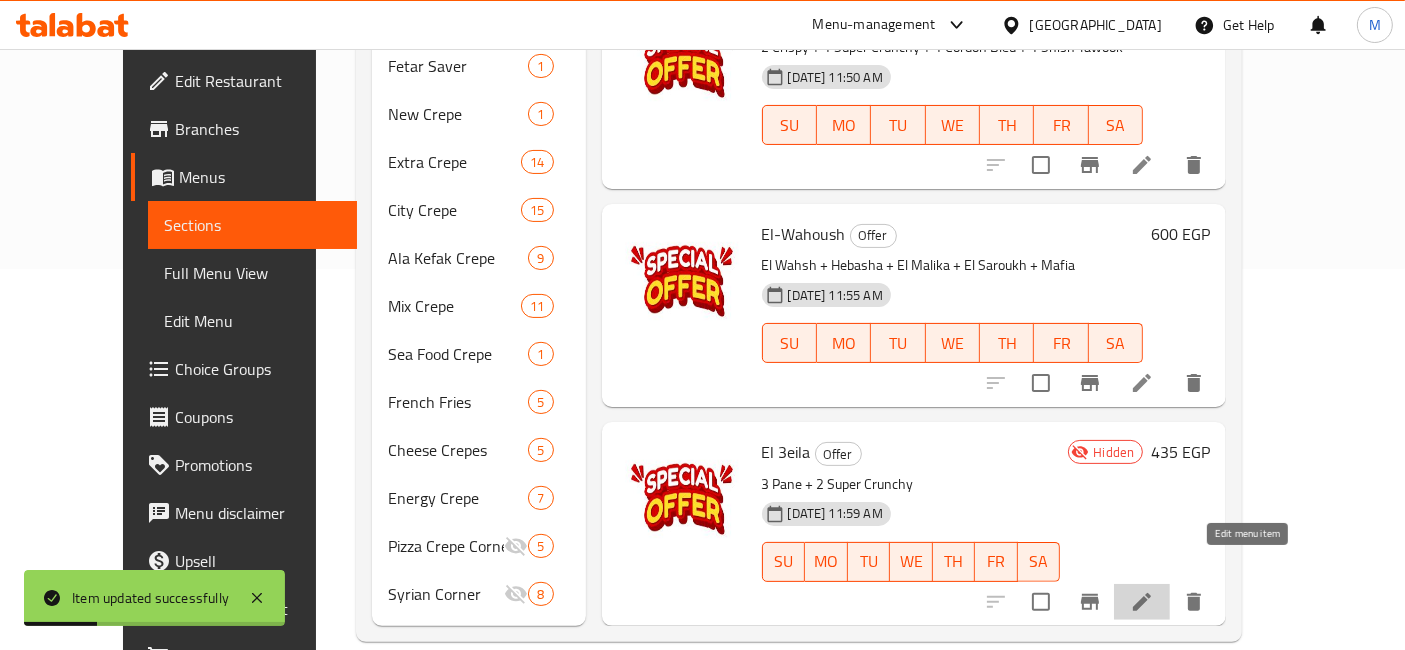 click 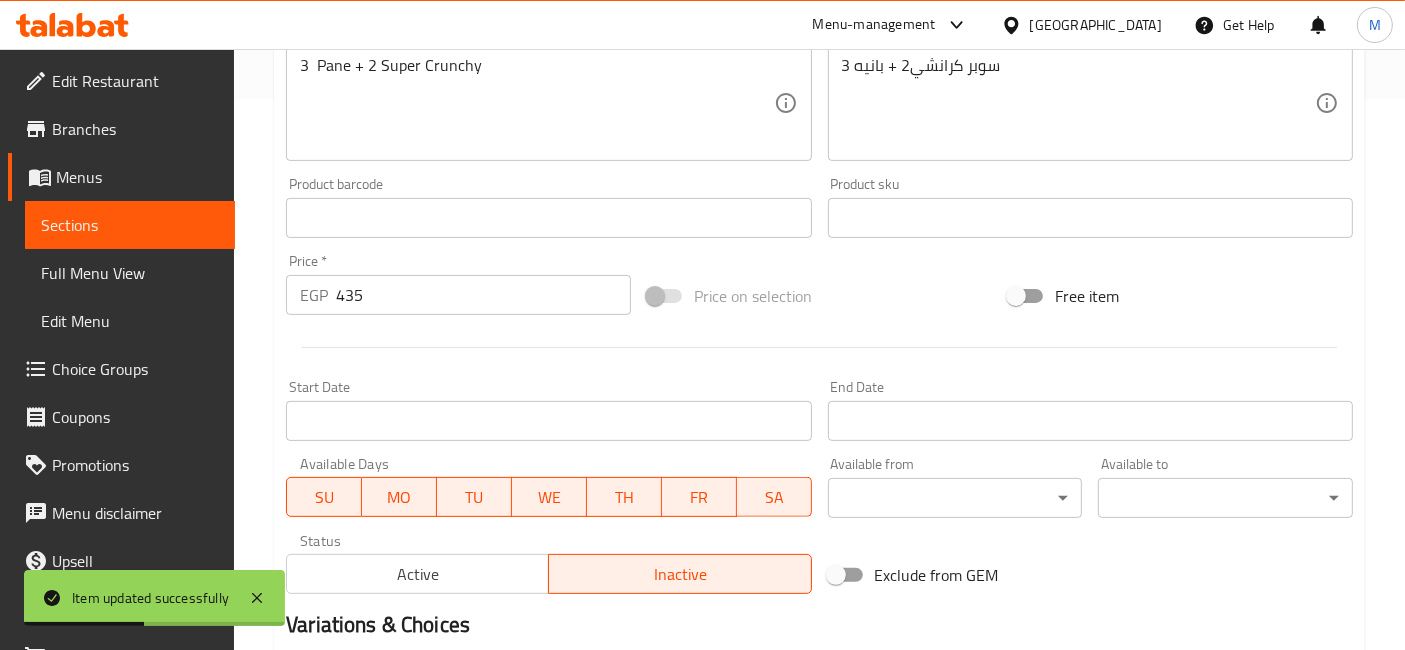 scroll, scrollTop: 555, scrollLeft: 0, axis: vertical 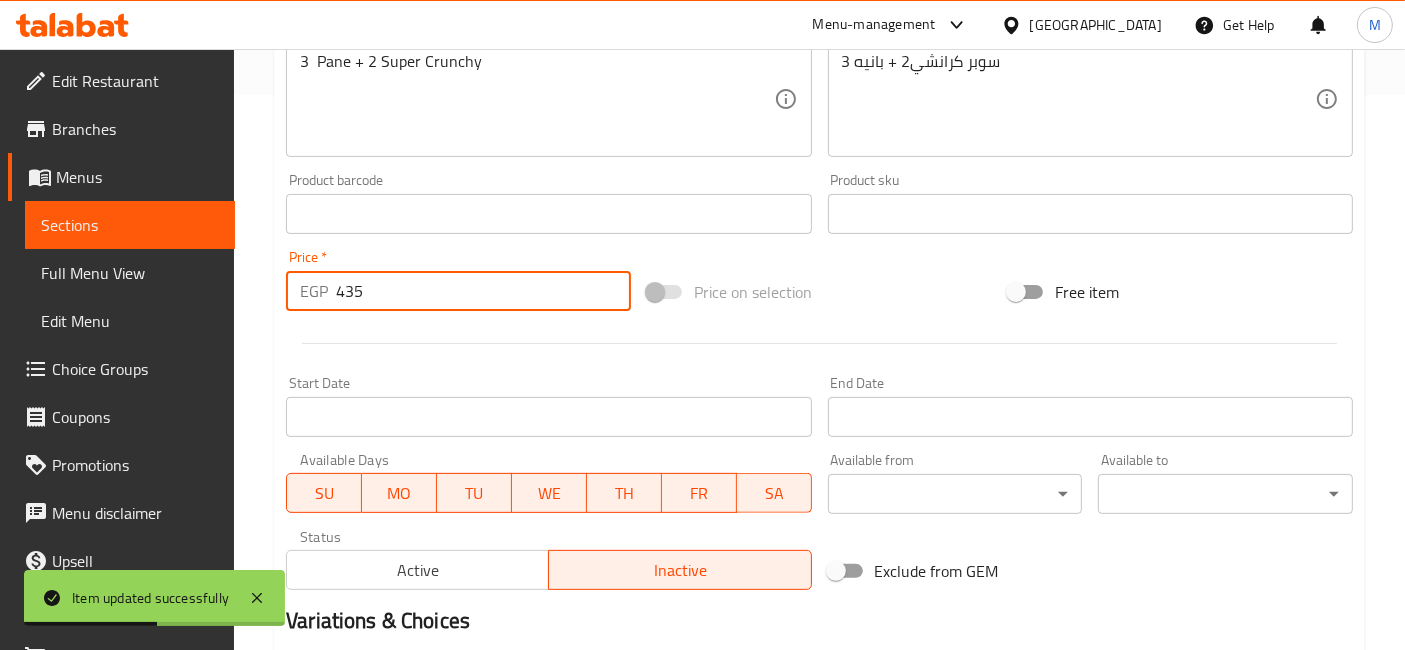 click on "435" at bounding box center [483, 291] 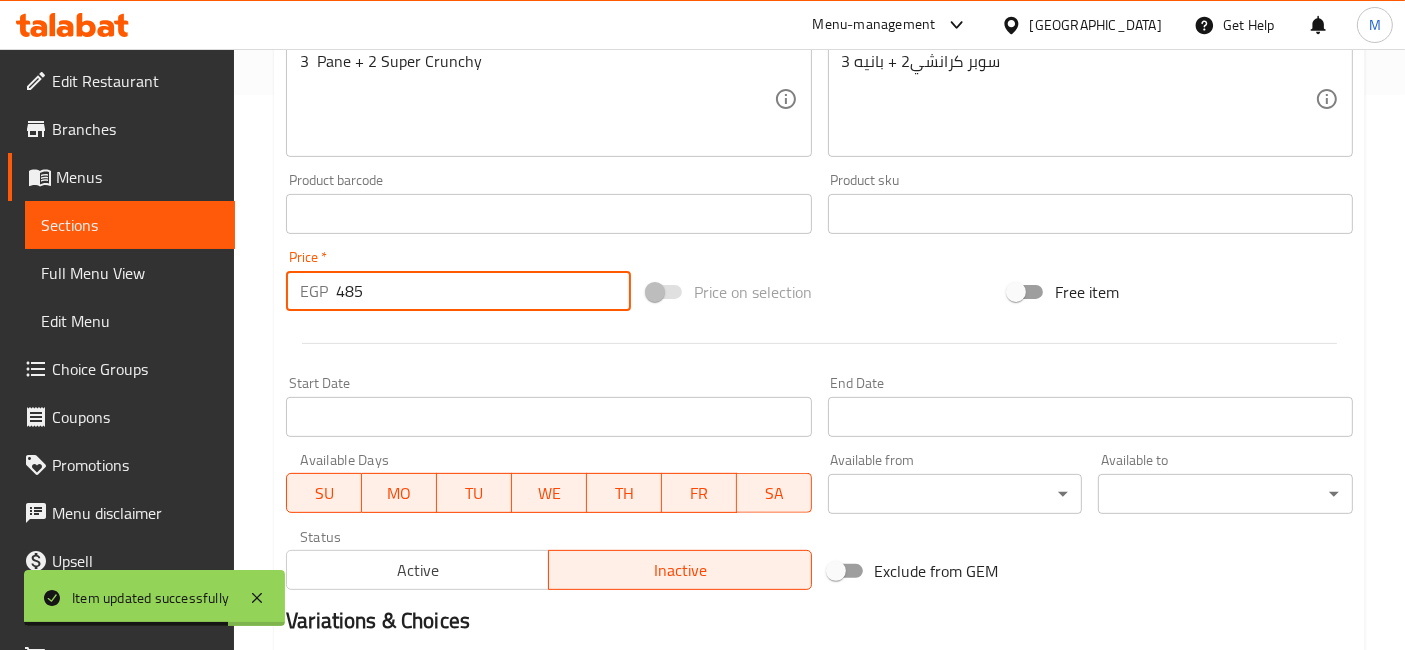 type on "485" 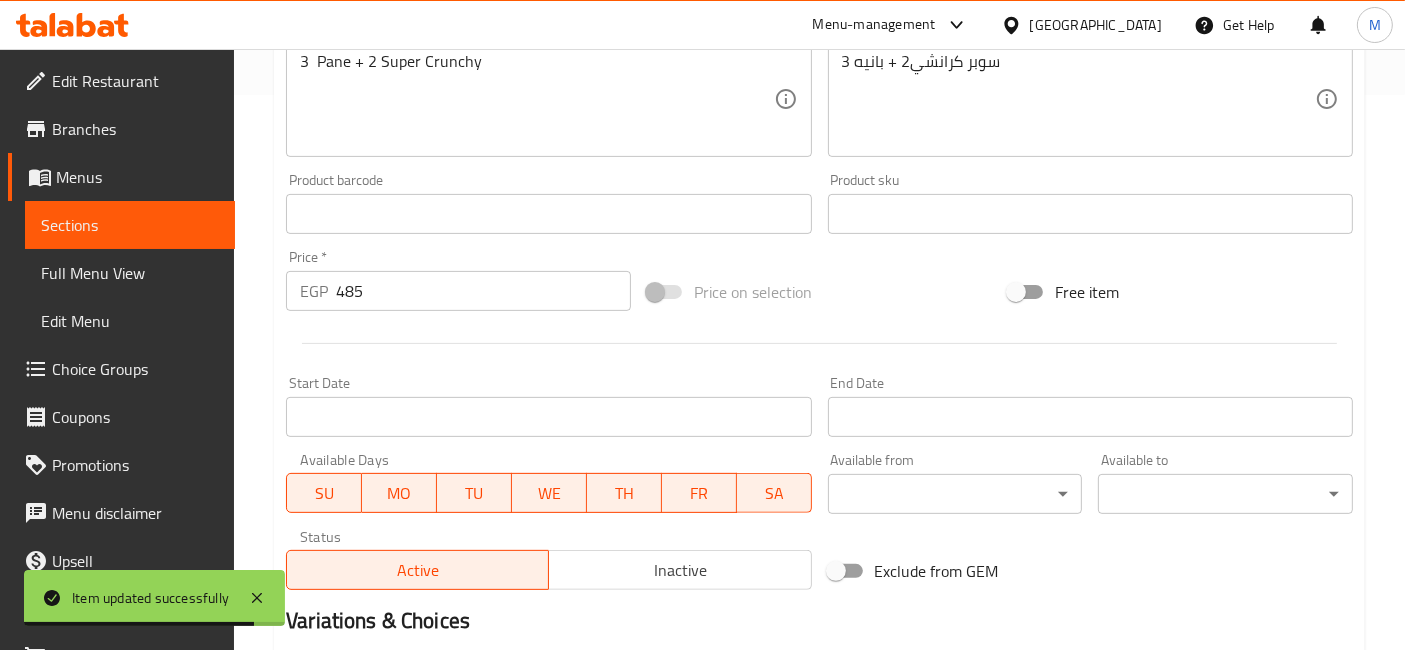 type on "0" 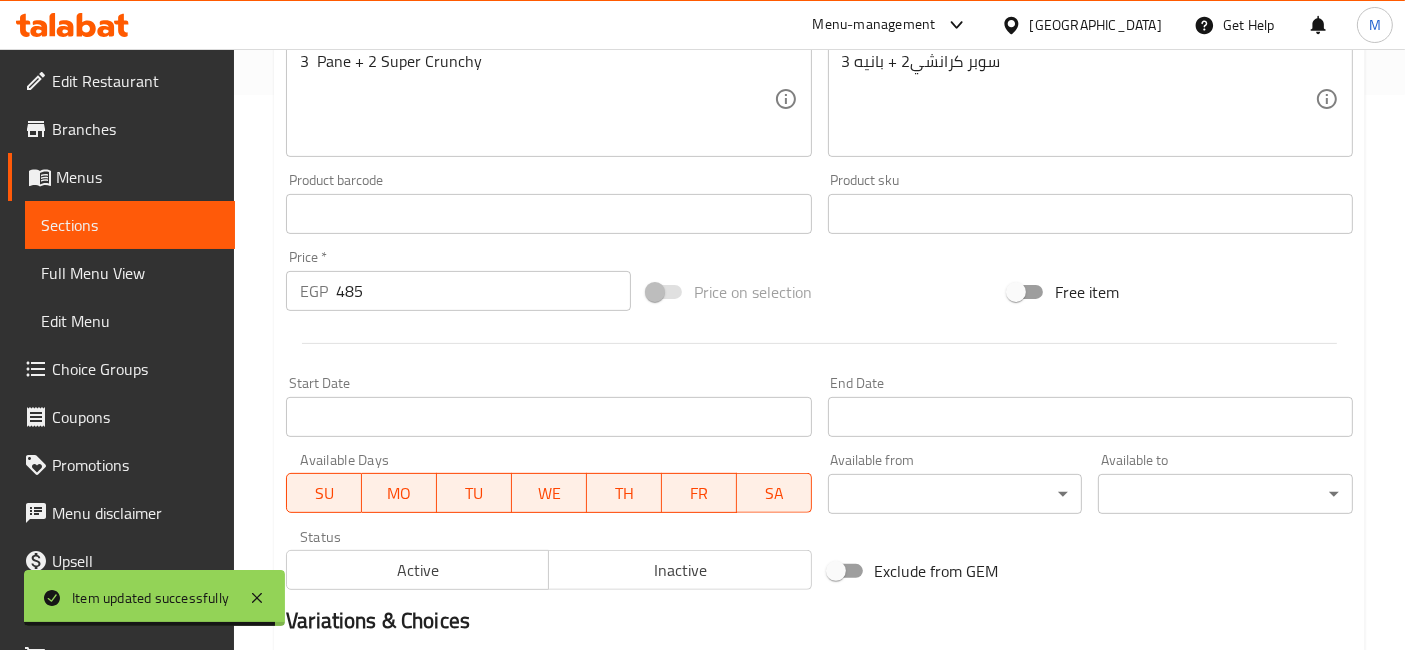 click on "485" at bounding box center (483, 291) 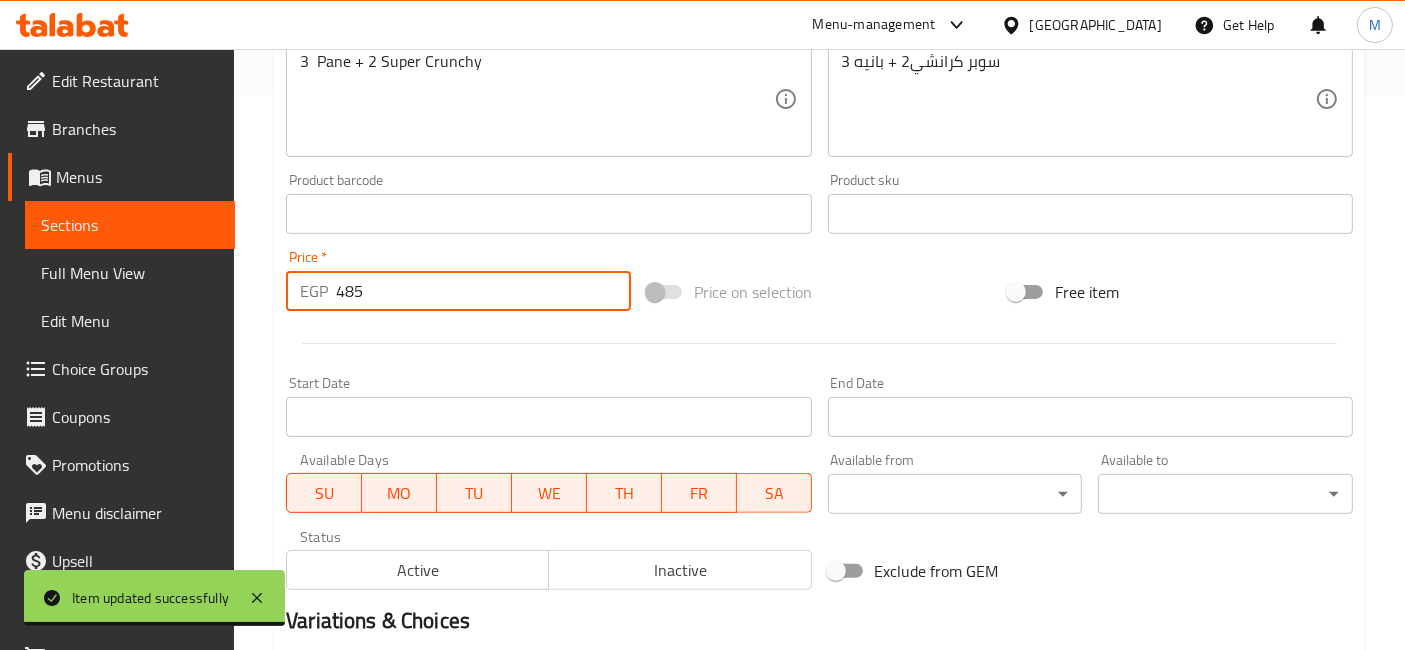 click on "Update" at bounding box center (413, 800) 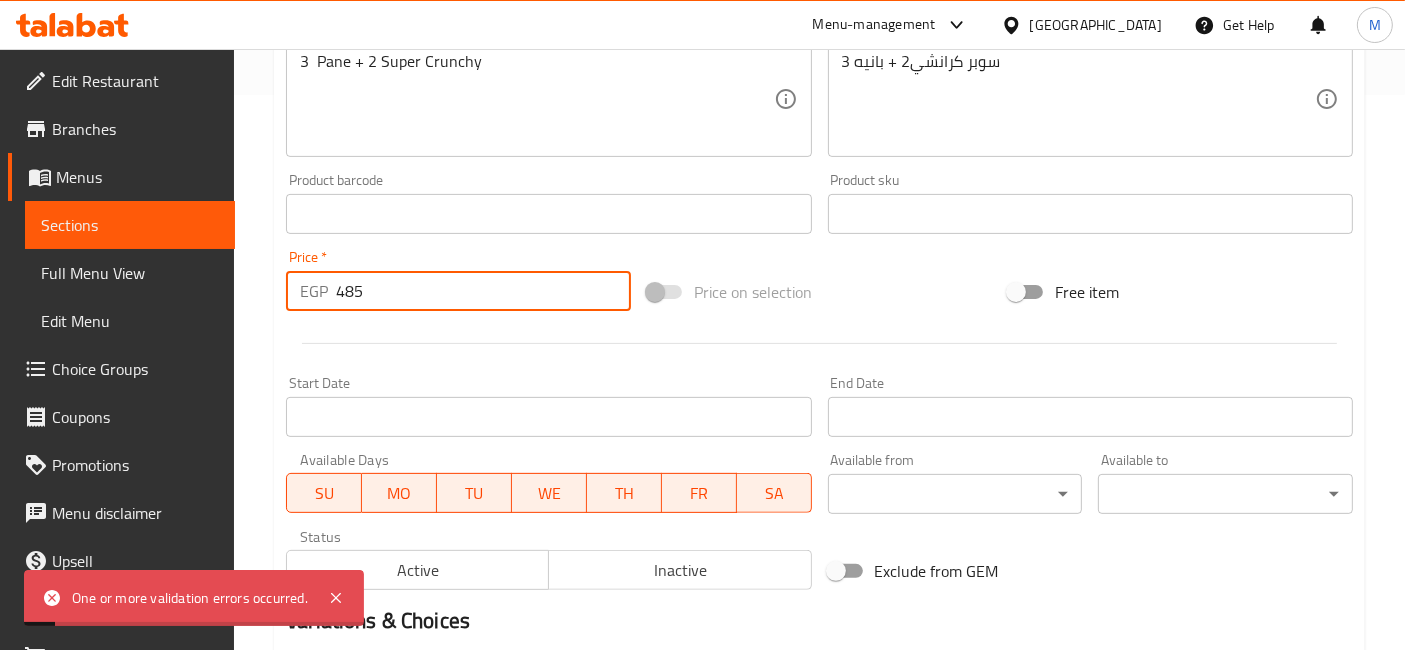 click on "Active" at bounding box center [418, 570] 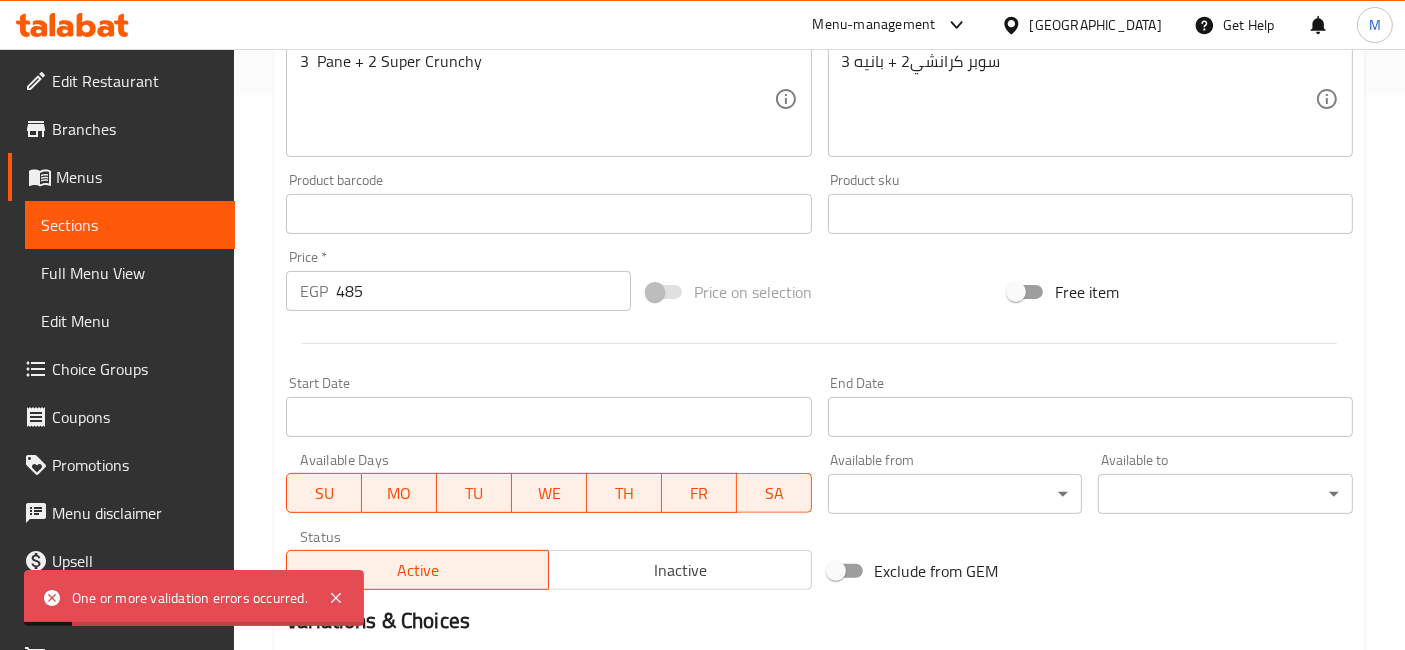 click on "485" at bounding box center (483, 291) 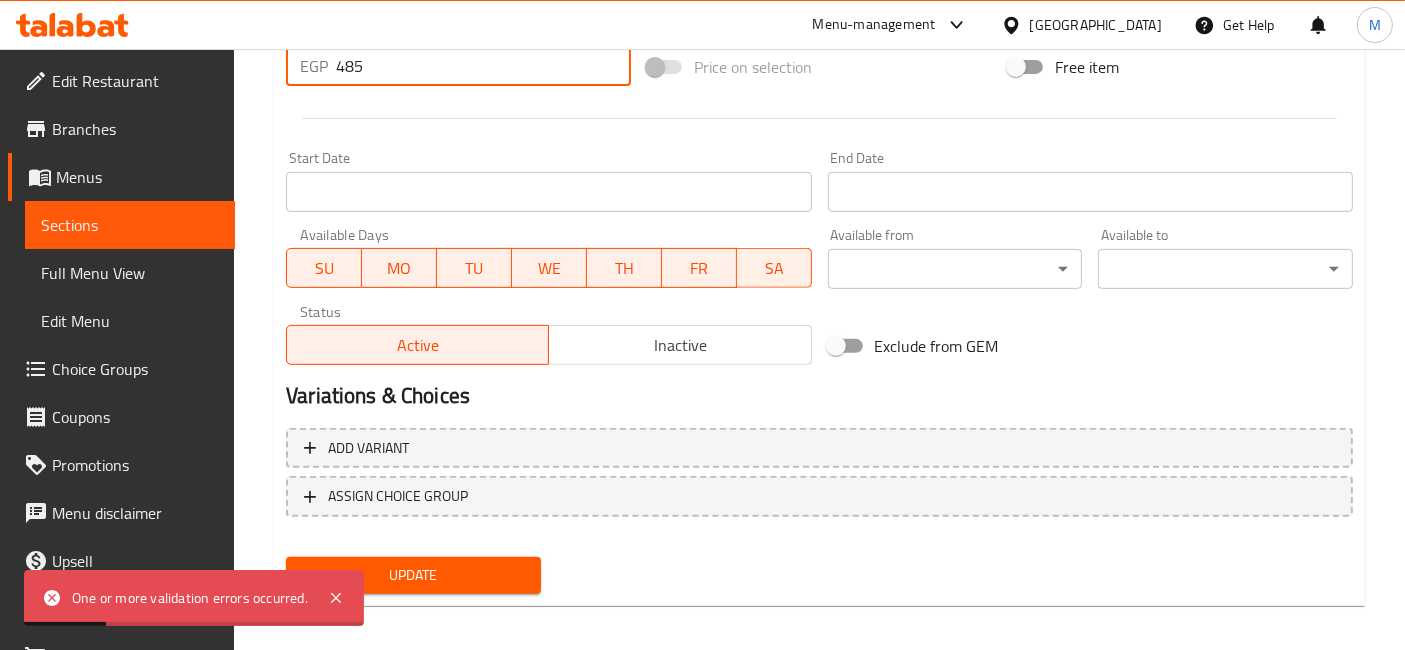 scroll, scrollTop: 789, scrollLeft: 0, axis: vertical 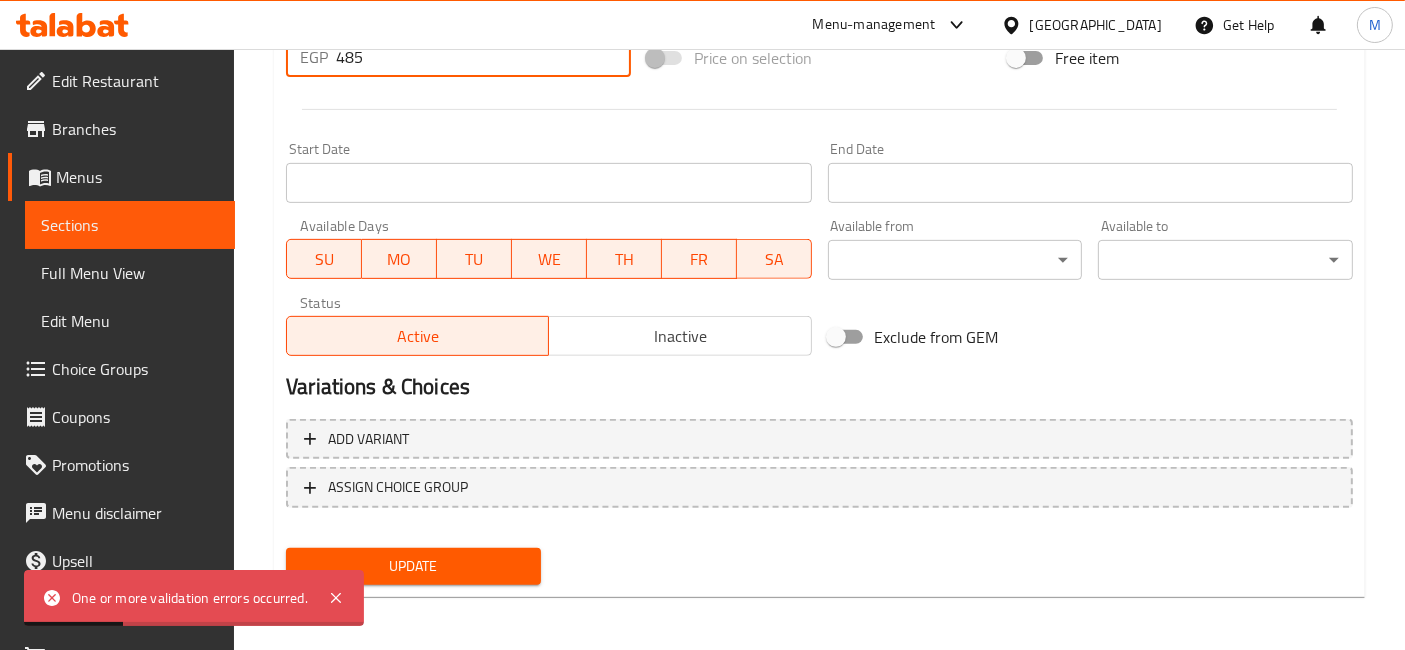 click on "Update" at bounding box center [413, 566] 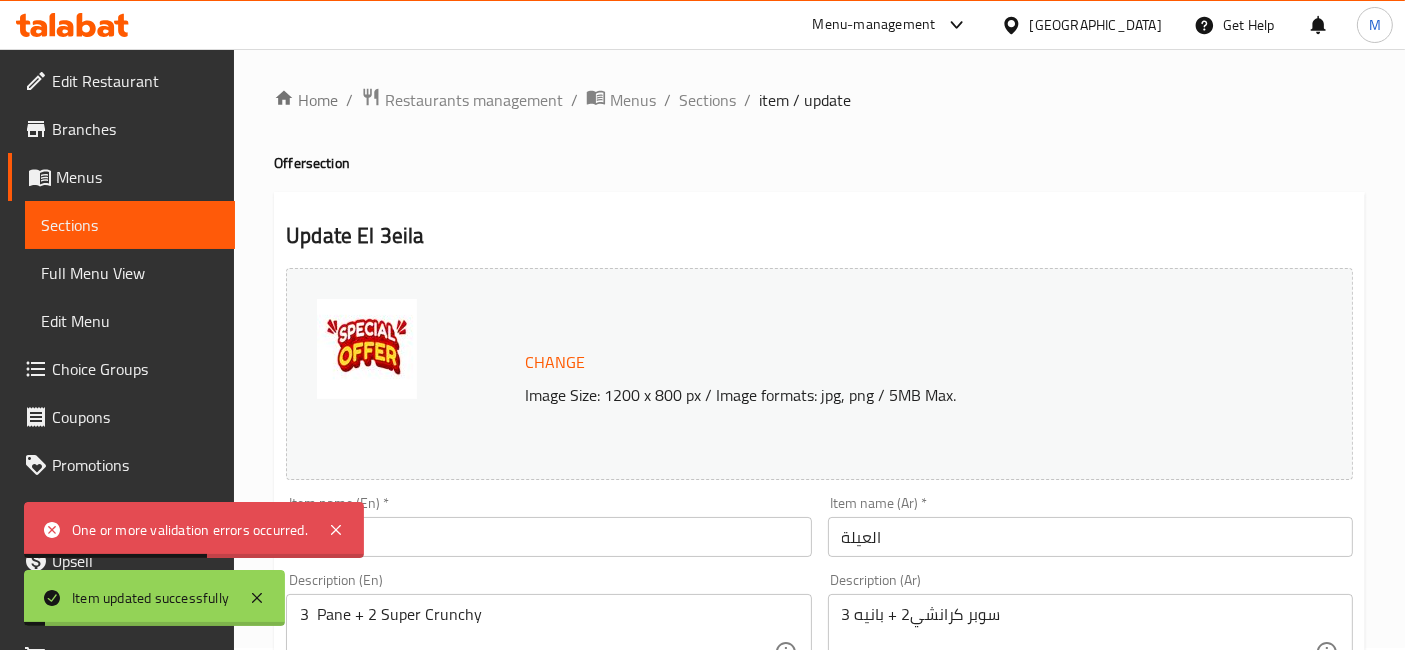 scroll, scrollTop: 0, scrollLeft: 0, axis: both 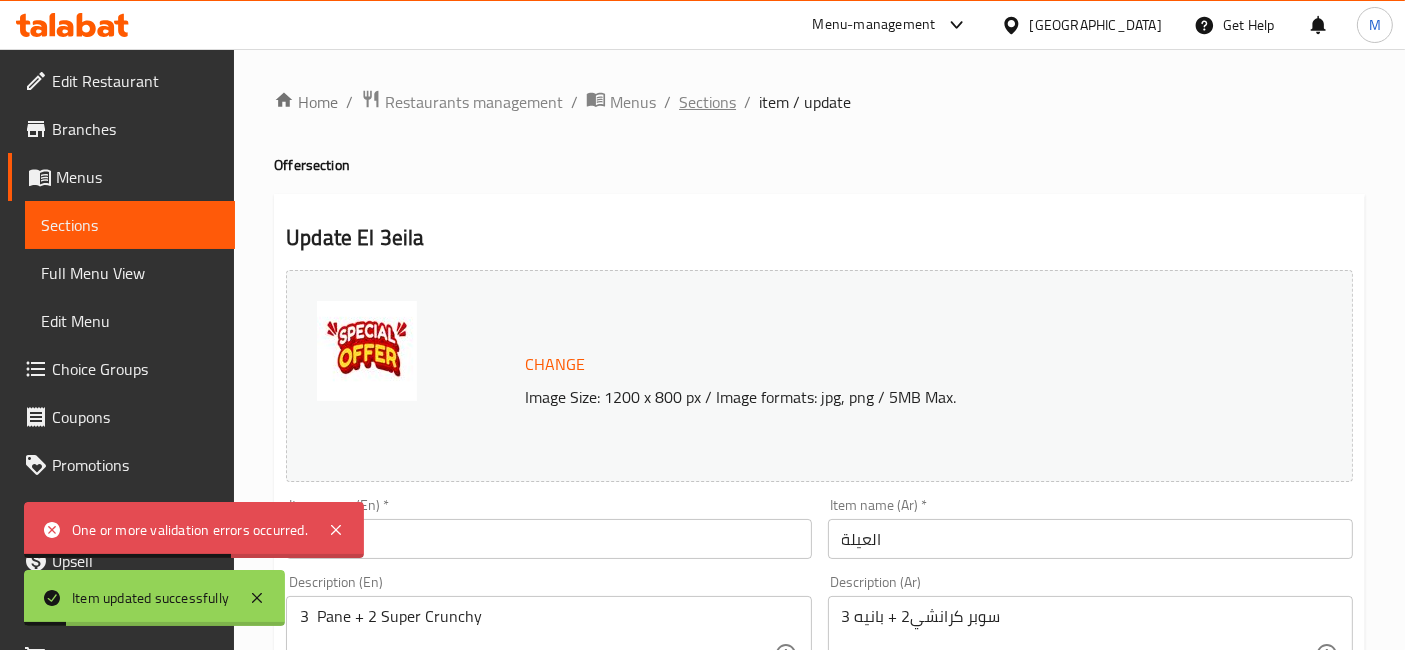 click on "Sections" at bounding box center (707, 102) 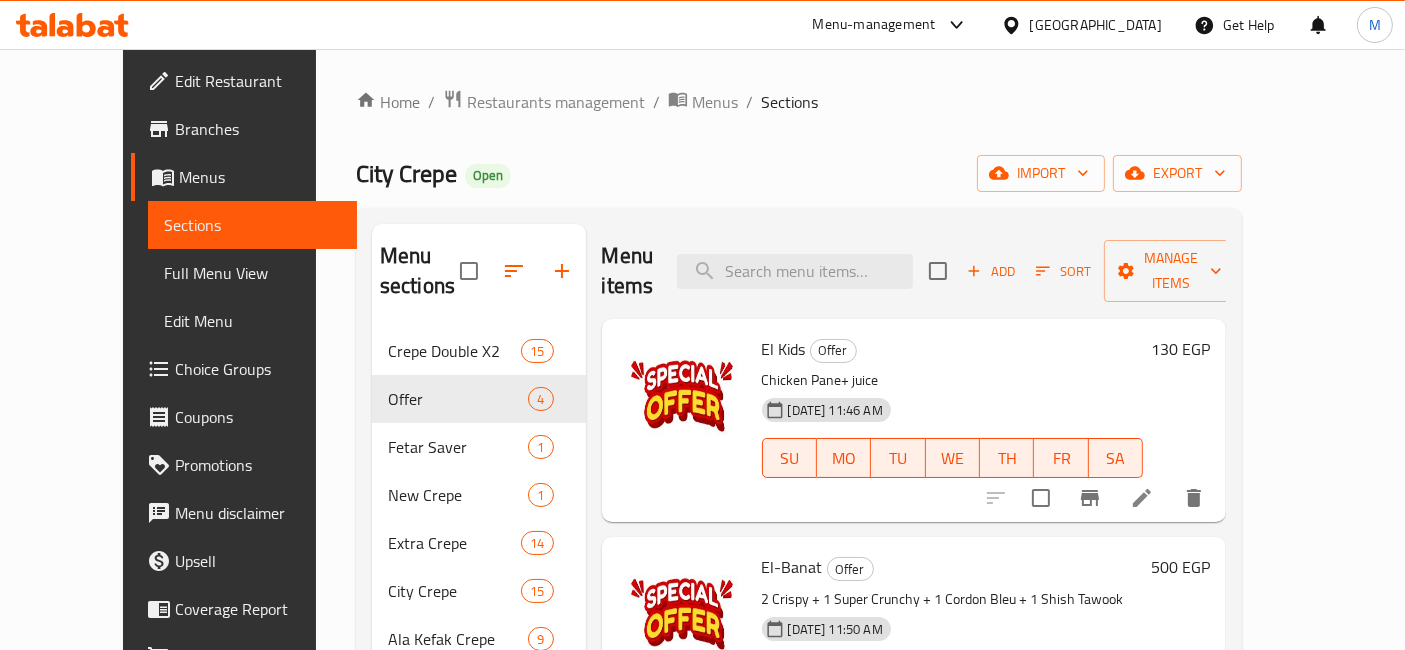 click on "Menu items Add Sort Manage items" at bounding box center [914, 271] 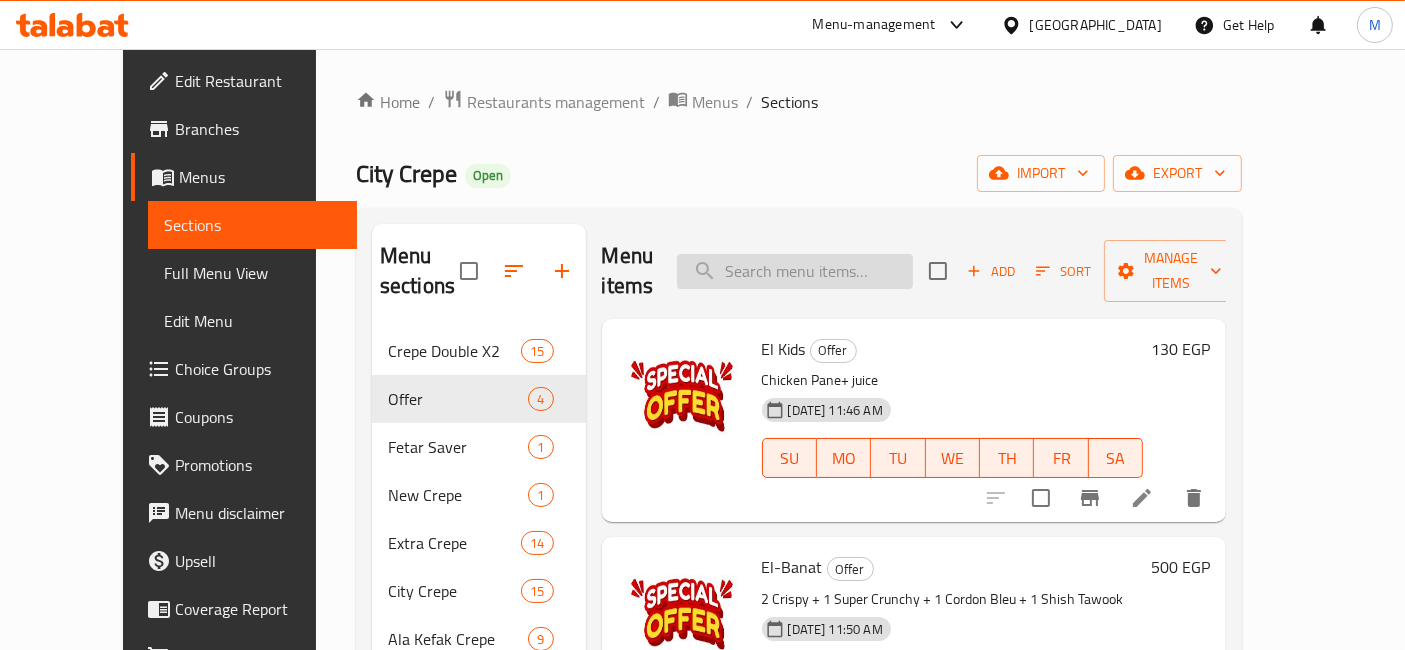 click at bounding box center [795, 271] 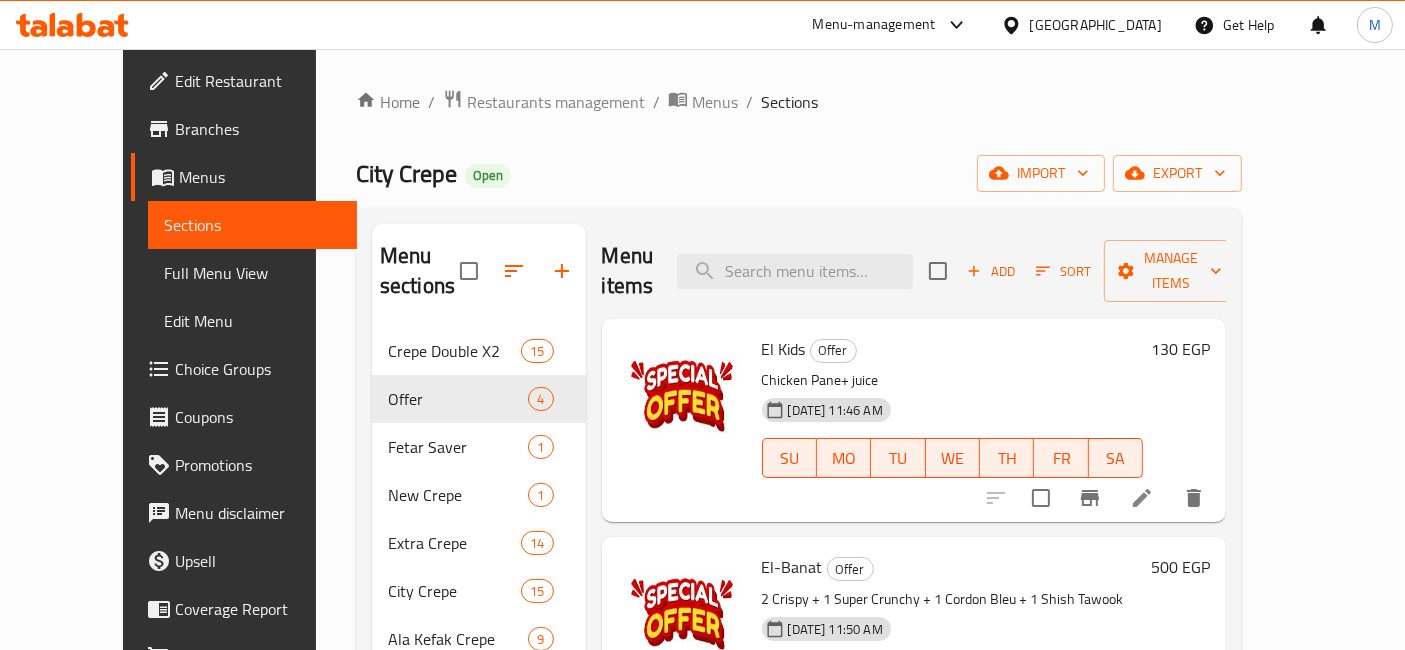 type on "w" 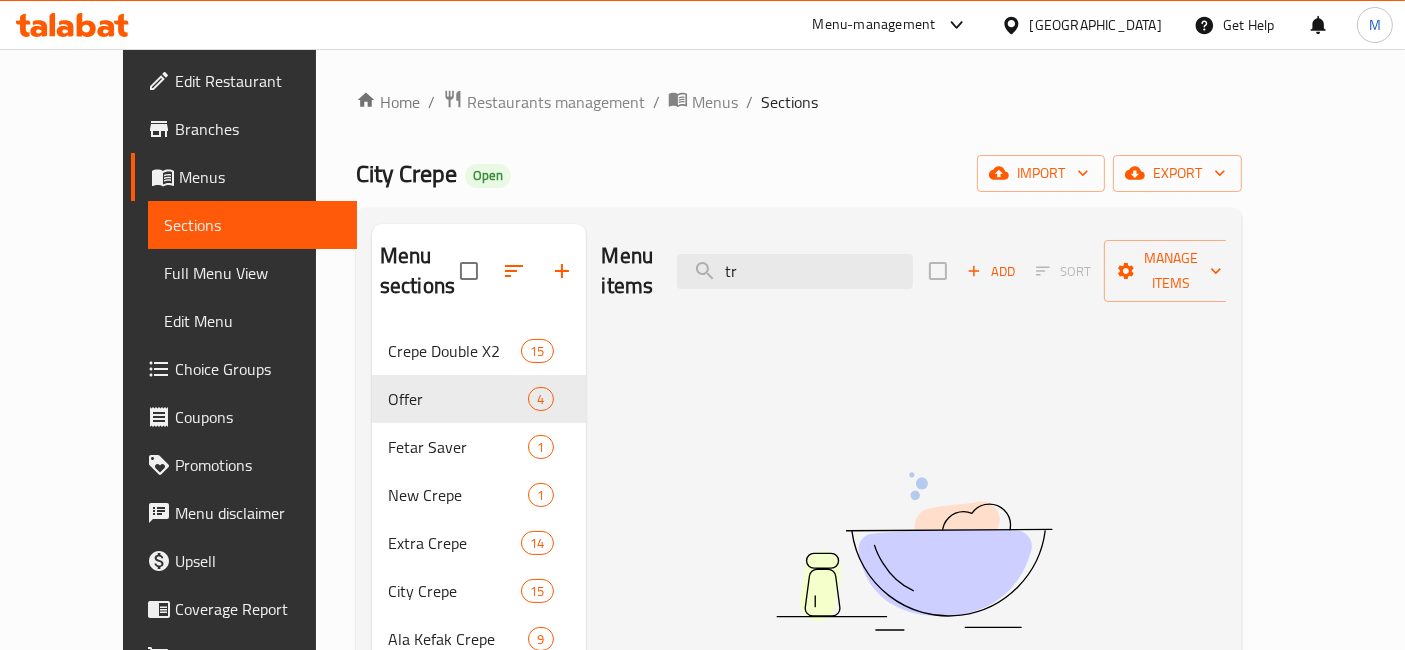 type on "t" 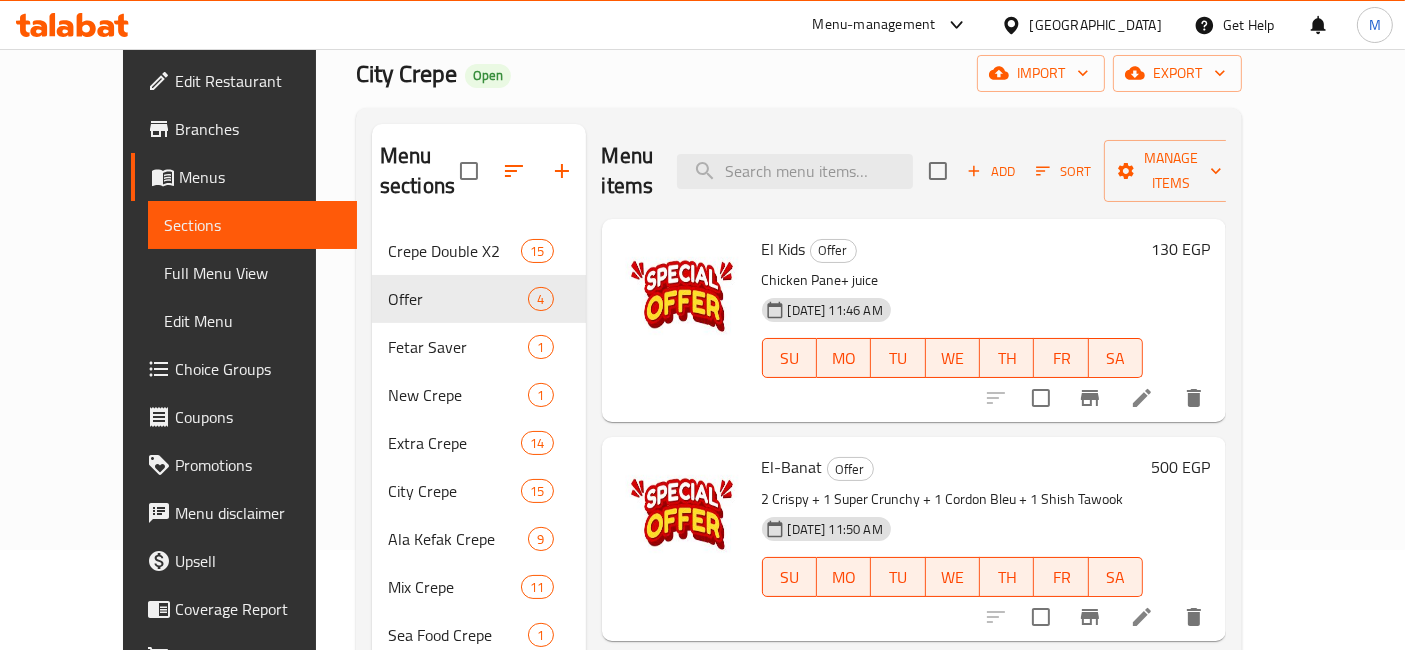 scroll, scrollTop: 154, scrollLeft: 0, axis: vertical 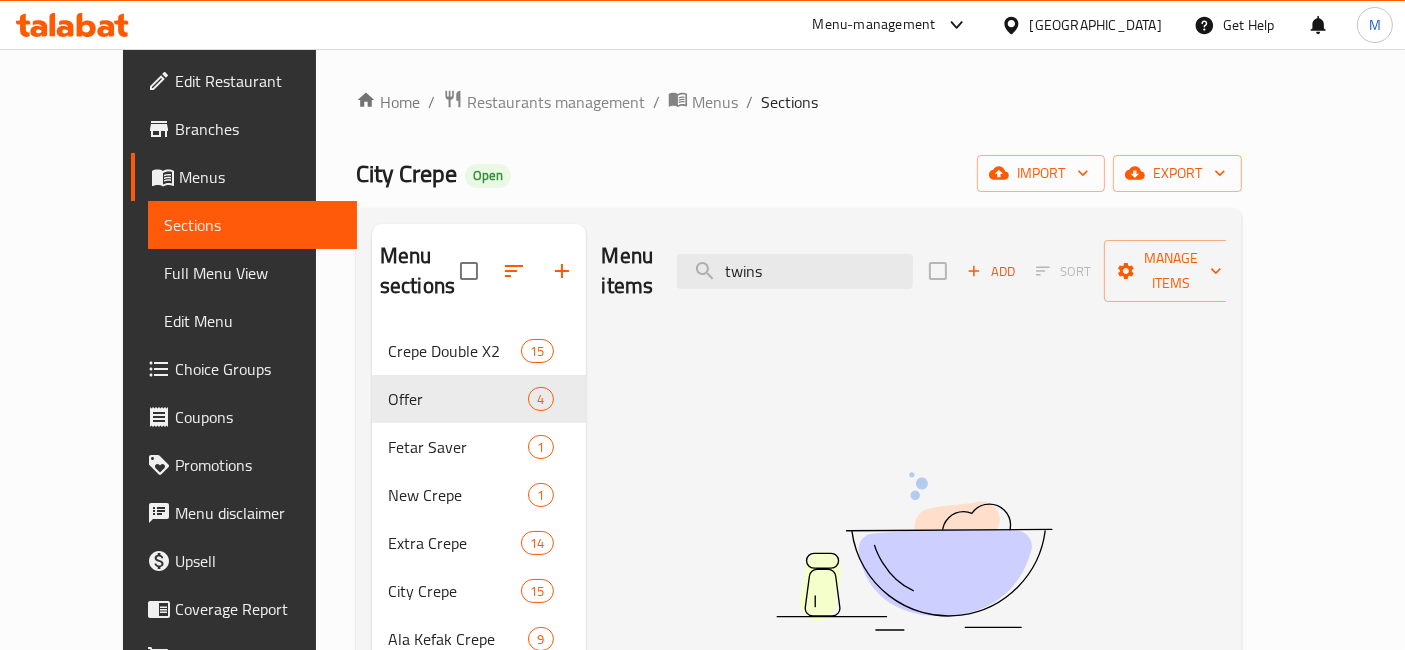 type on "twins" 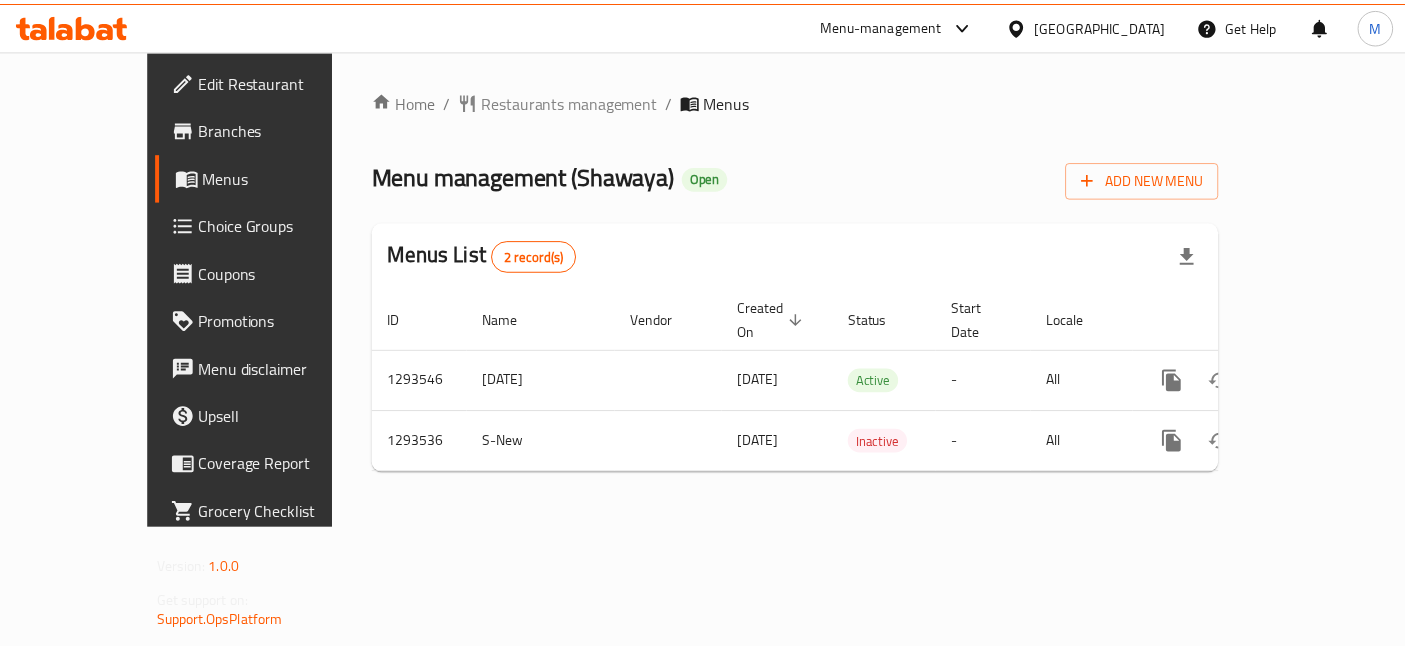 scroll, scrollTop: 0, scrollLeft: 0, axis: both 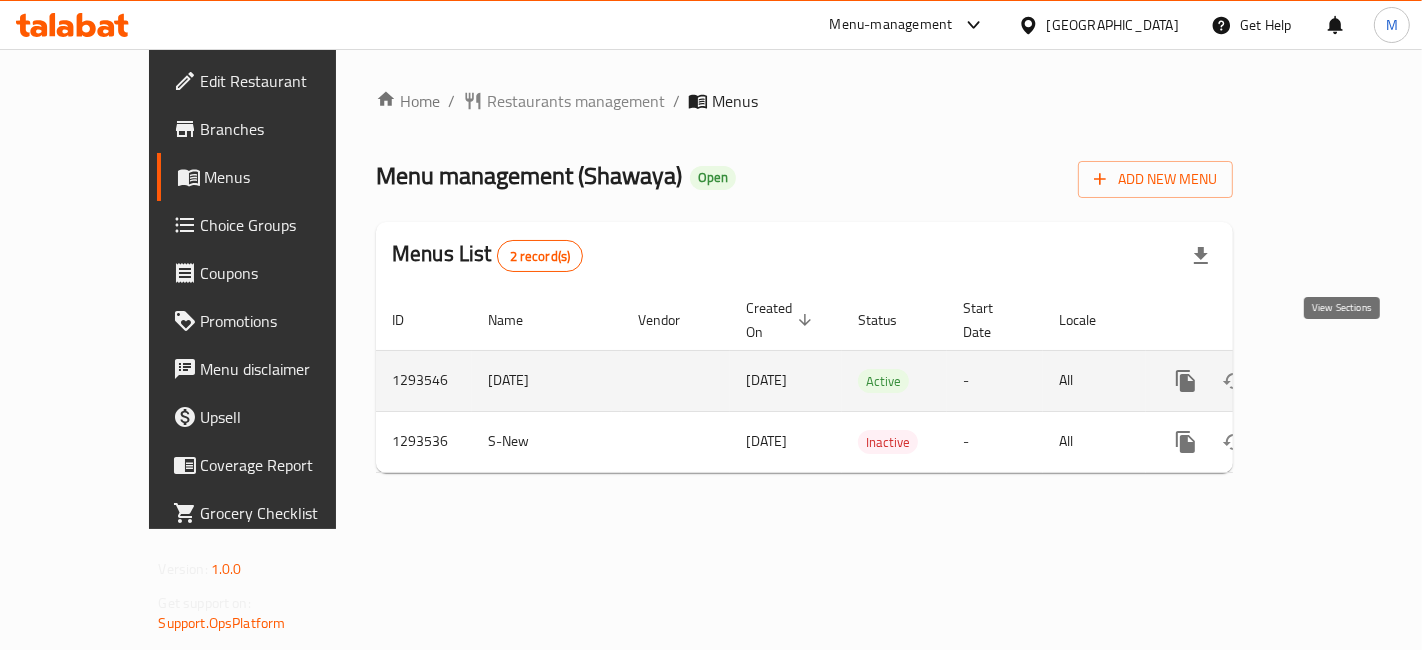 click 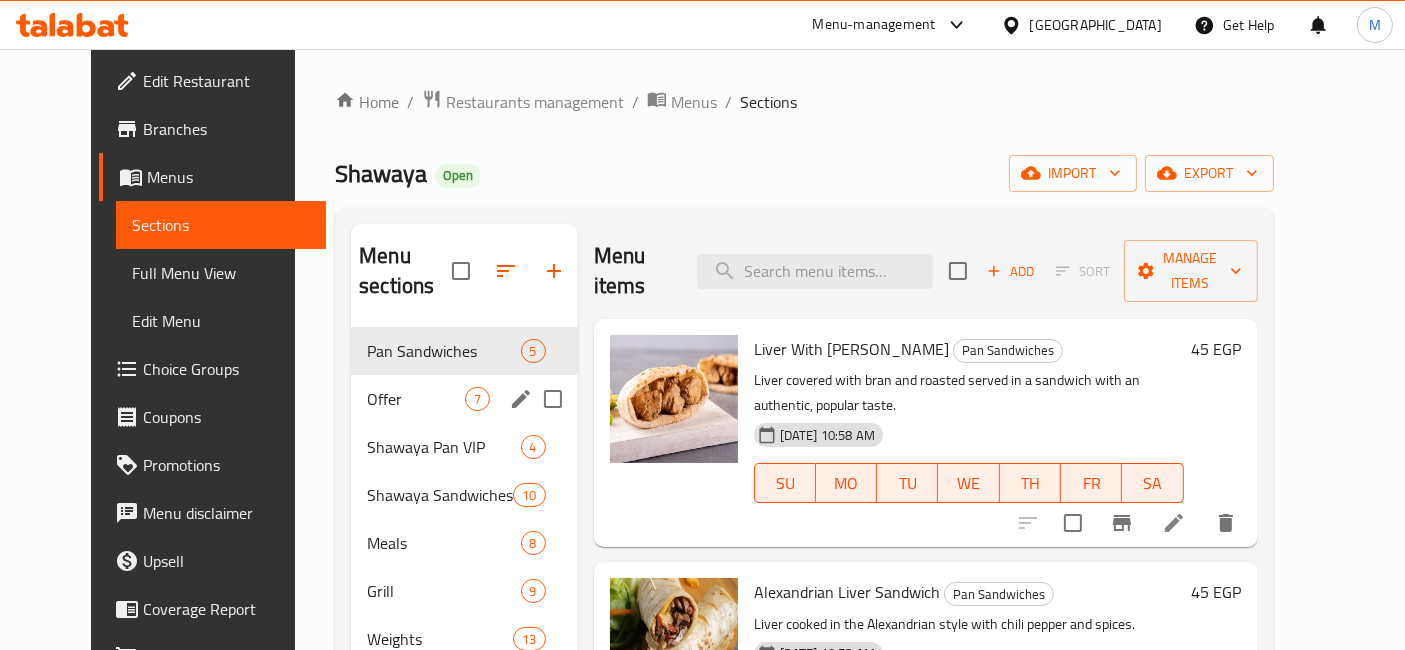 click on "Offer 7" at bounding box center (464, 399) 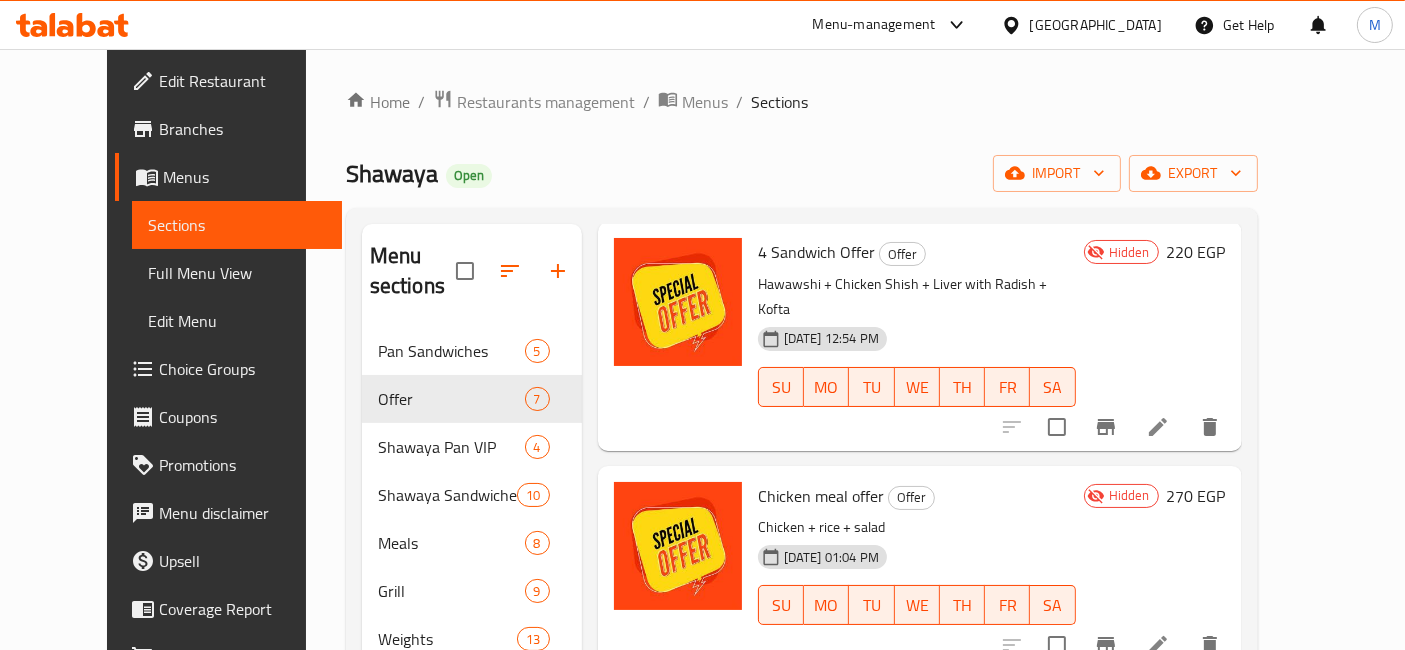 scroll, scrollTop: 444, scrollLeft: 0, axis: vertical 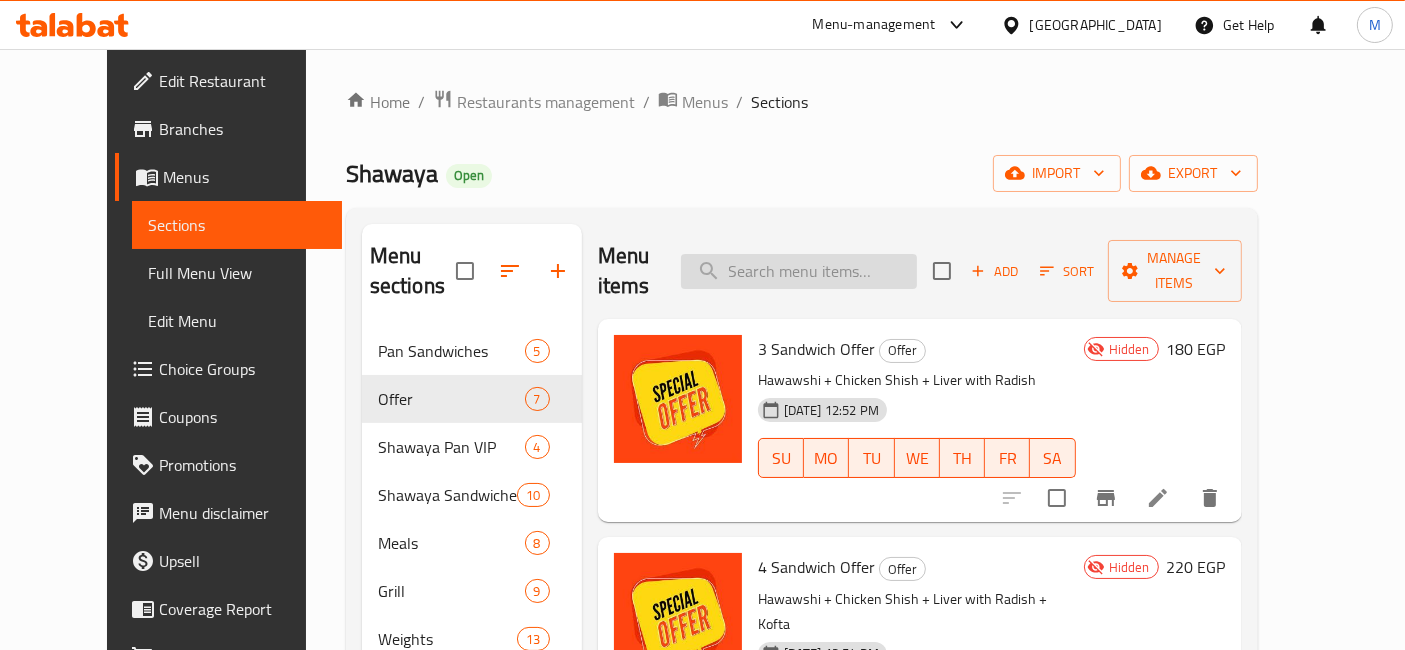 click at bounding box center [799, 271] 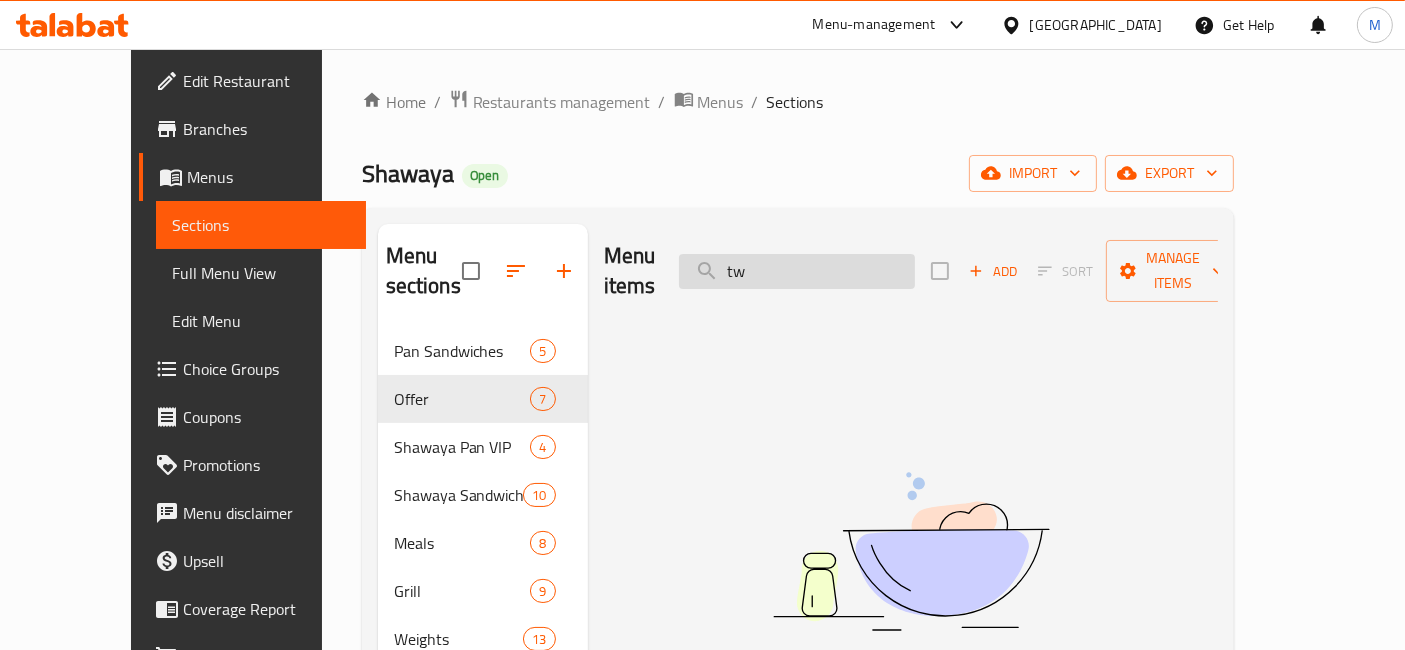type on "t" 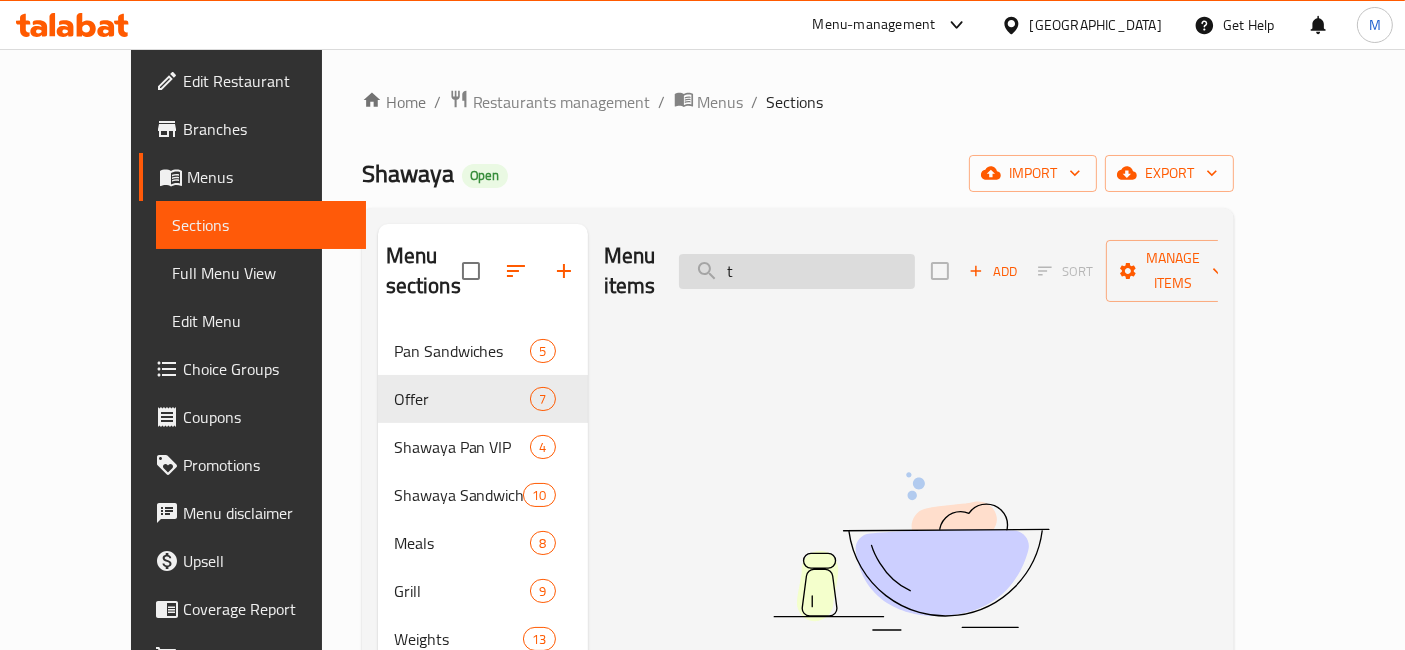 type 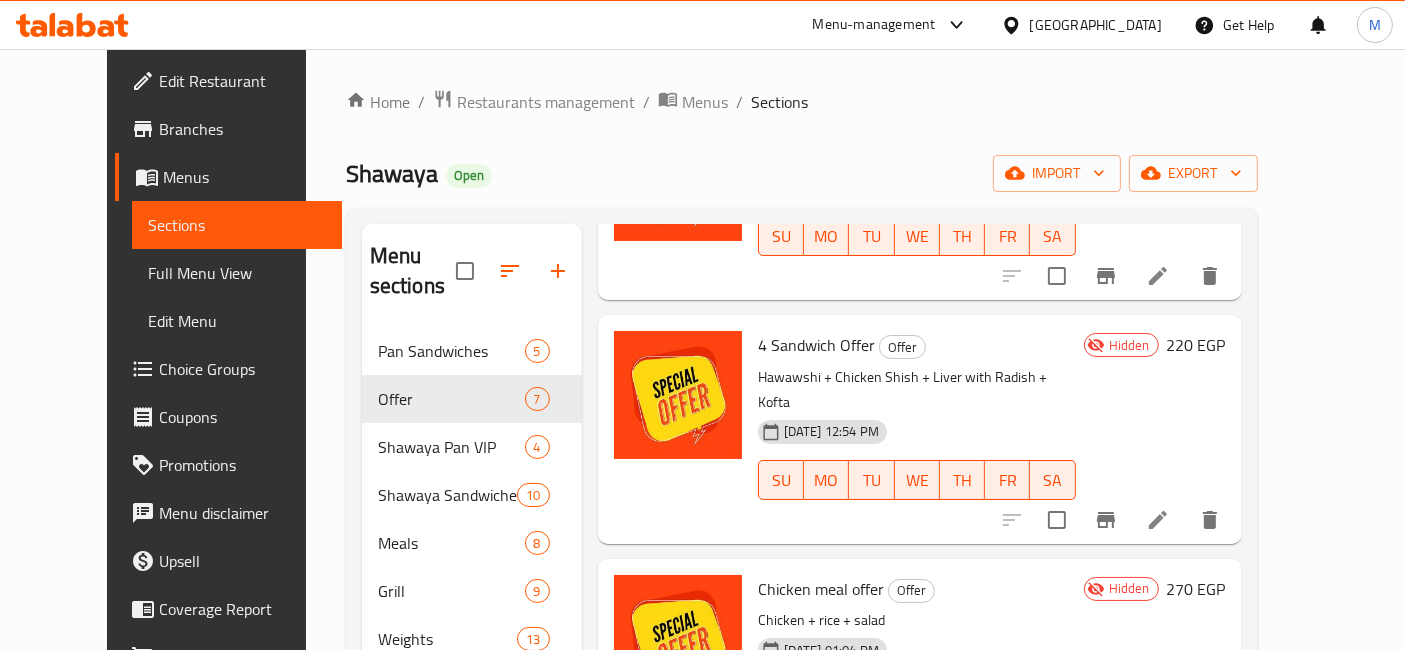 scroll, scrollTop: 333, scrollLeft: 0, axis: vertical 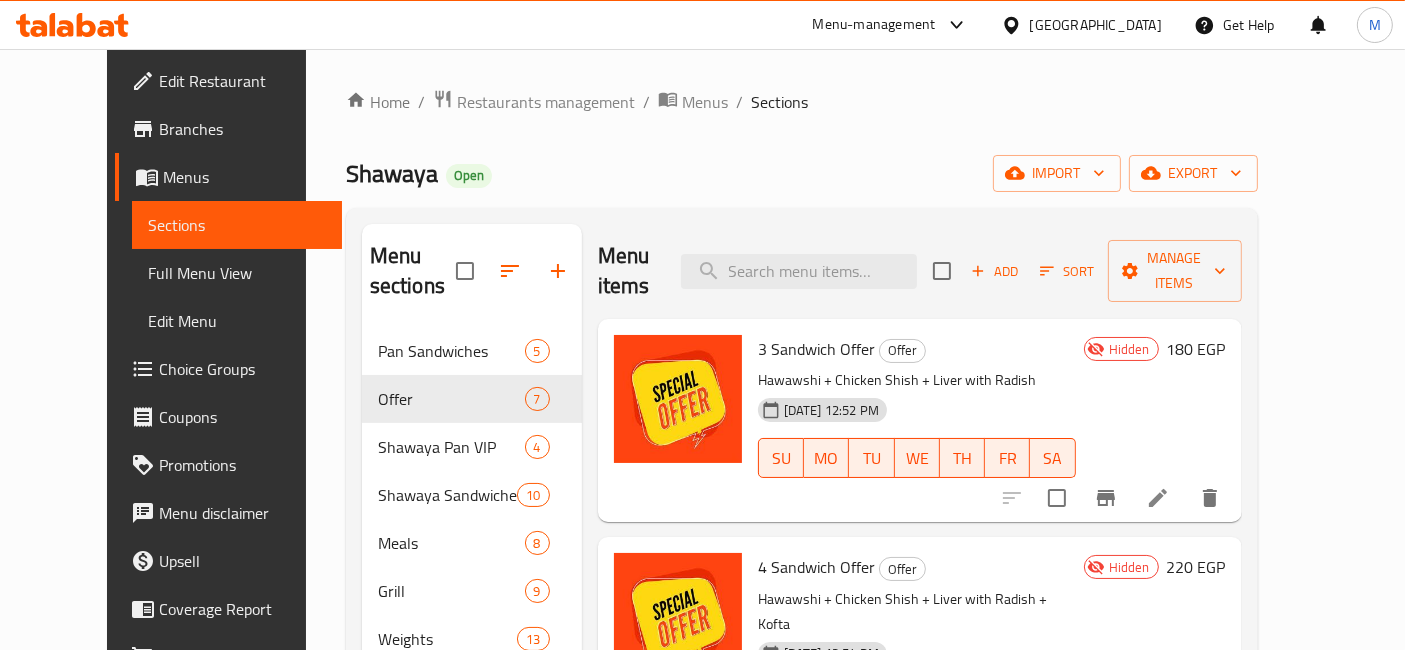 click 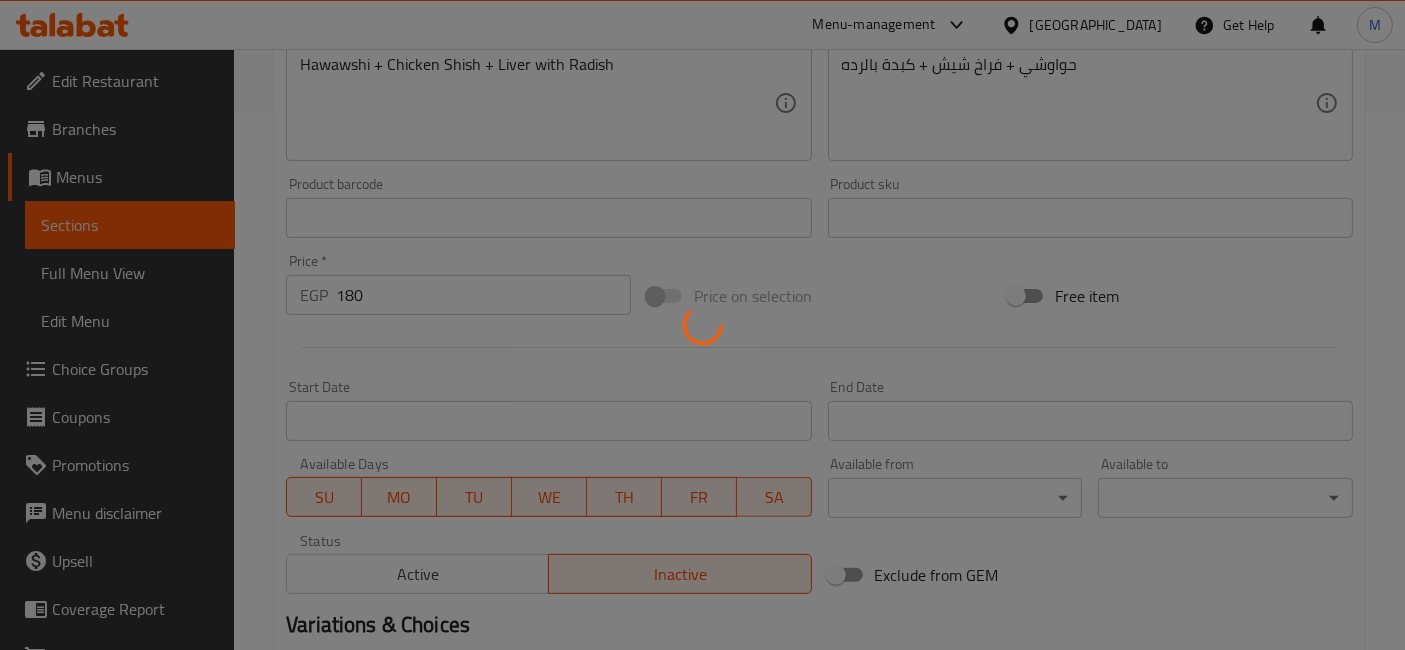 scroll, scrollTop: 537, scrollLeft: 0, axis: vertical 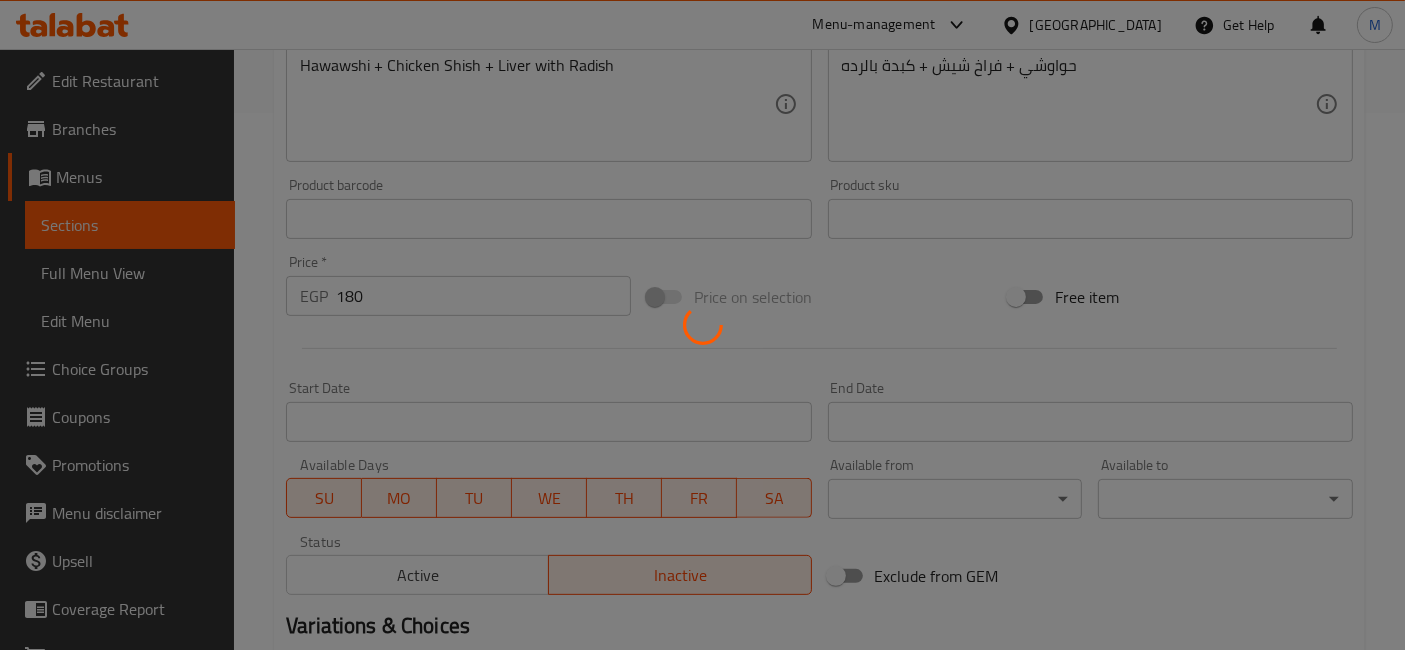 click at bounding box center [702, 325] 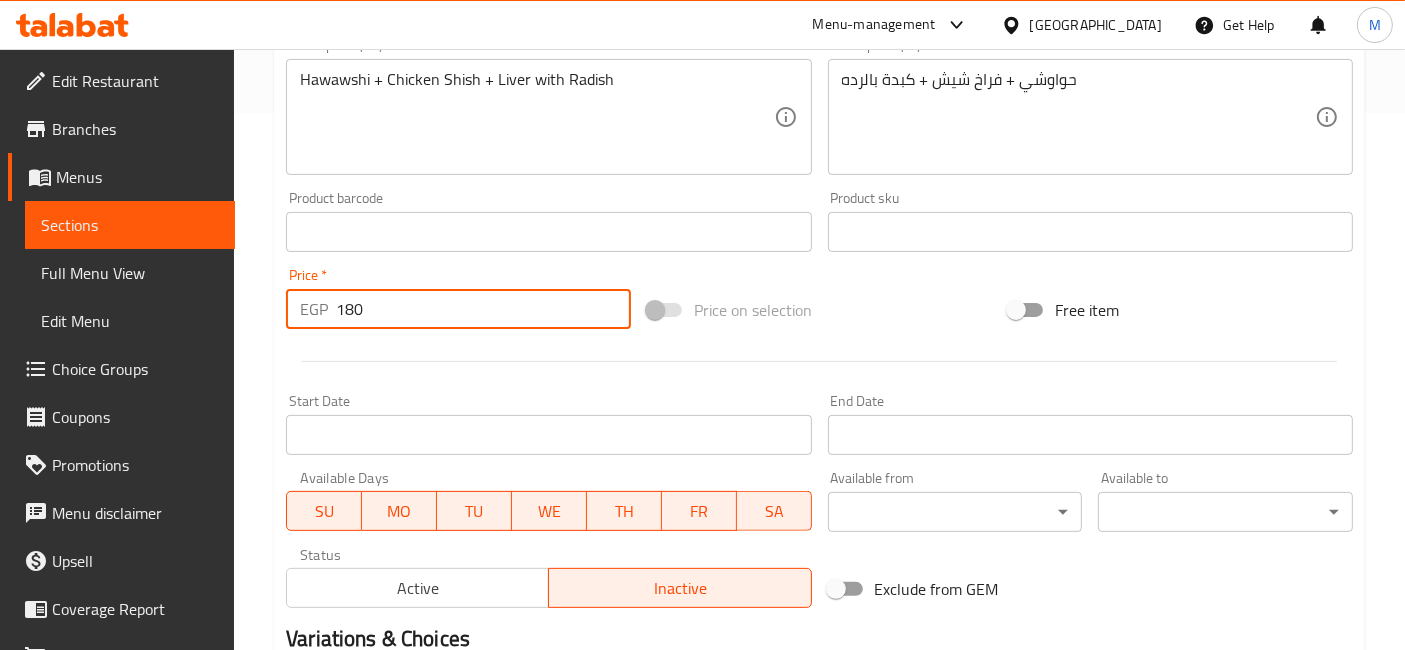 click on "180" at bounding box center (483, 309) 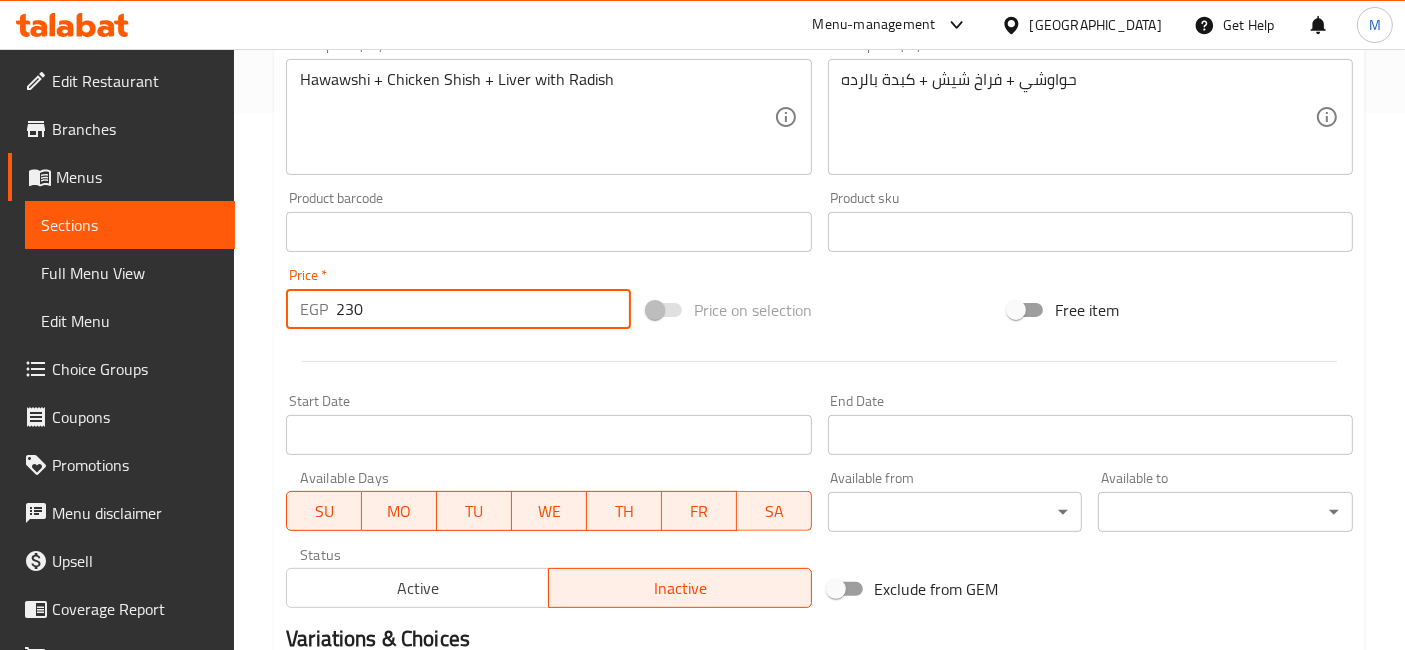 type on "230" 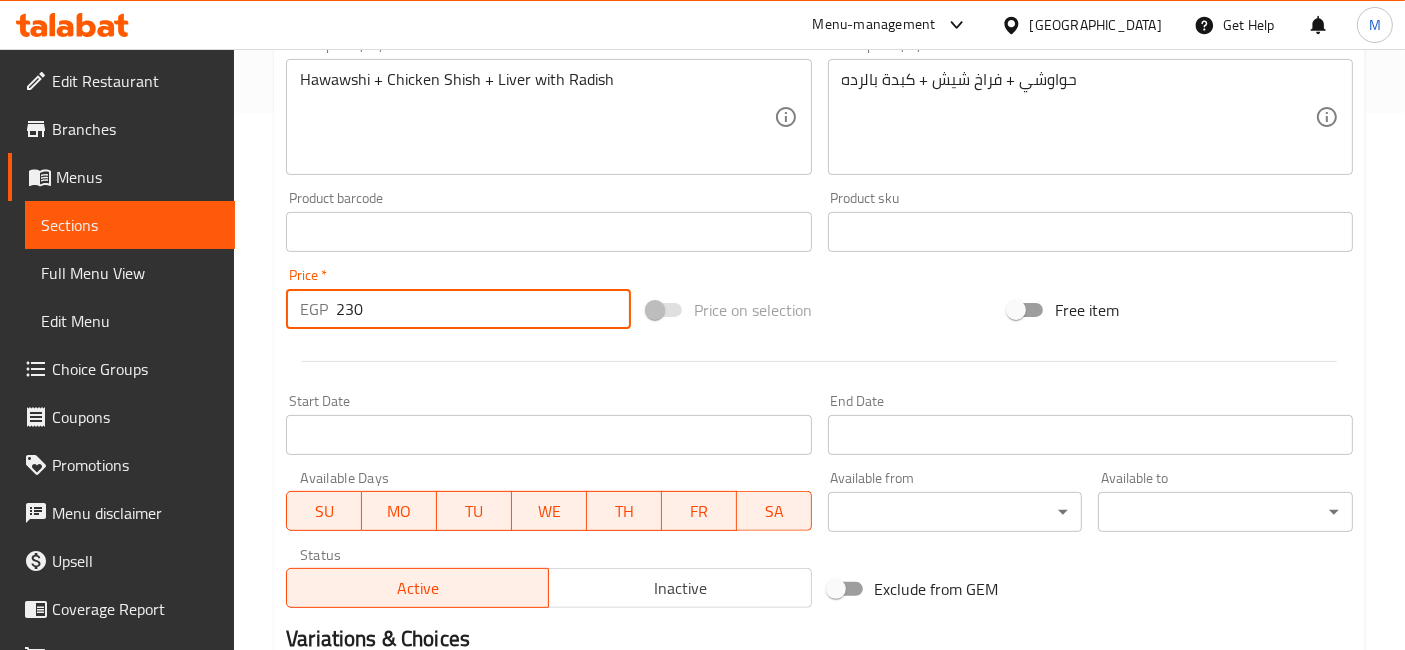 click on "230" at bounding box center [483, 309] 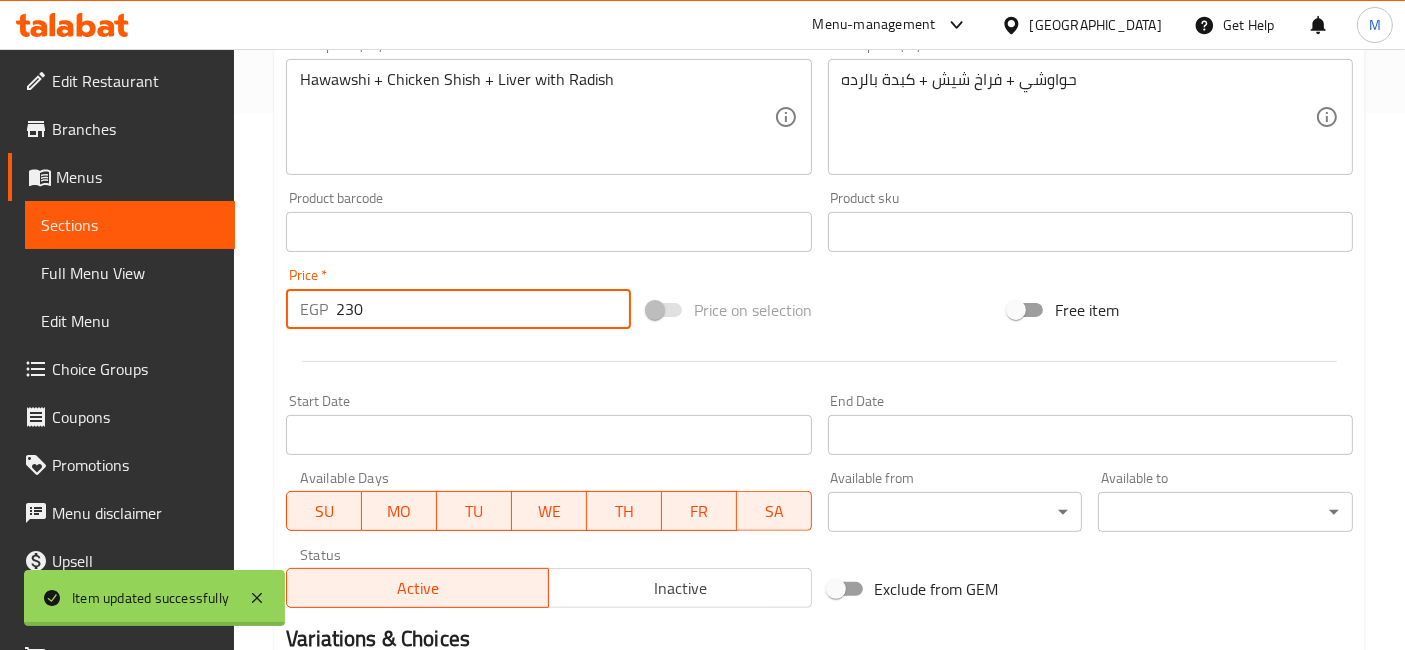 scroll, scrollTop: 0, scrollLeft: 0, axis: both 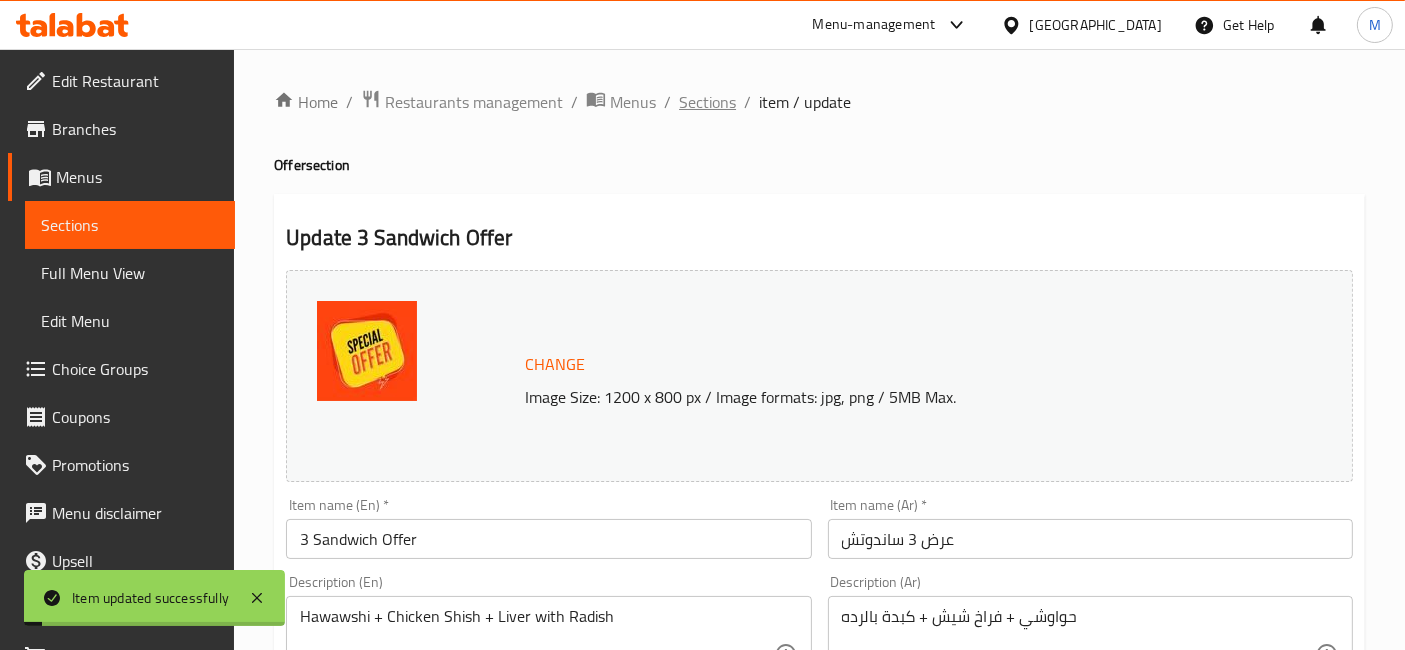 click on "Sections" at bounding box center [707, 102] 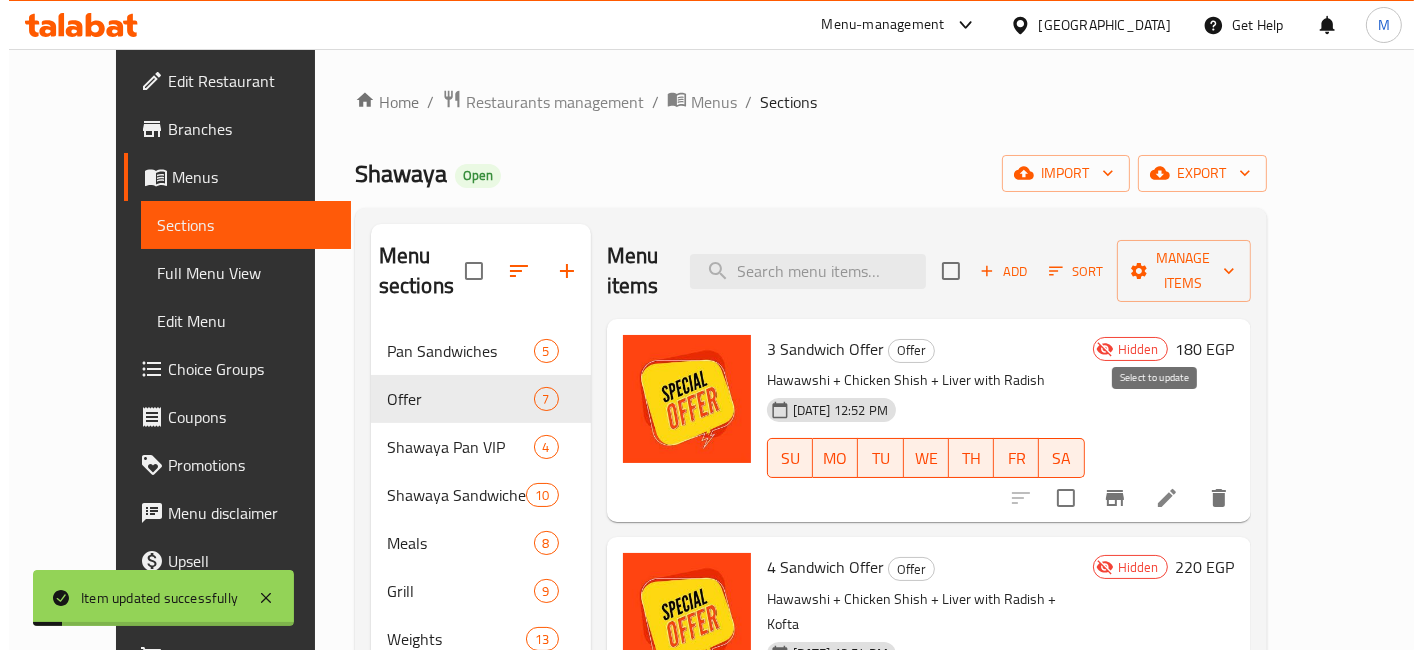 scroll, scrollTop: 222, scrollLeft: 0, axis: vertical 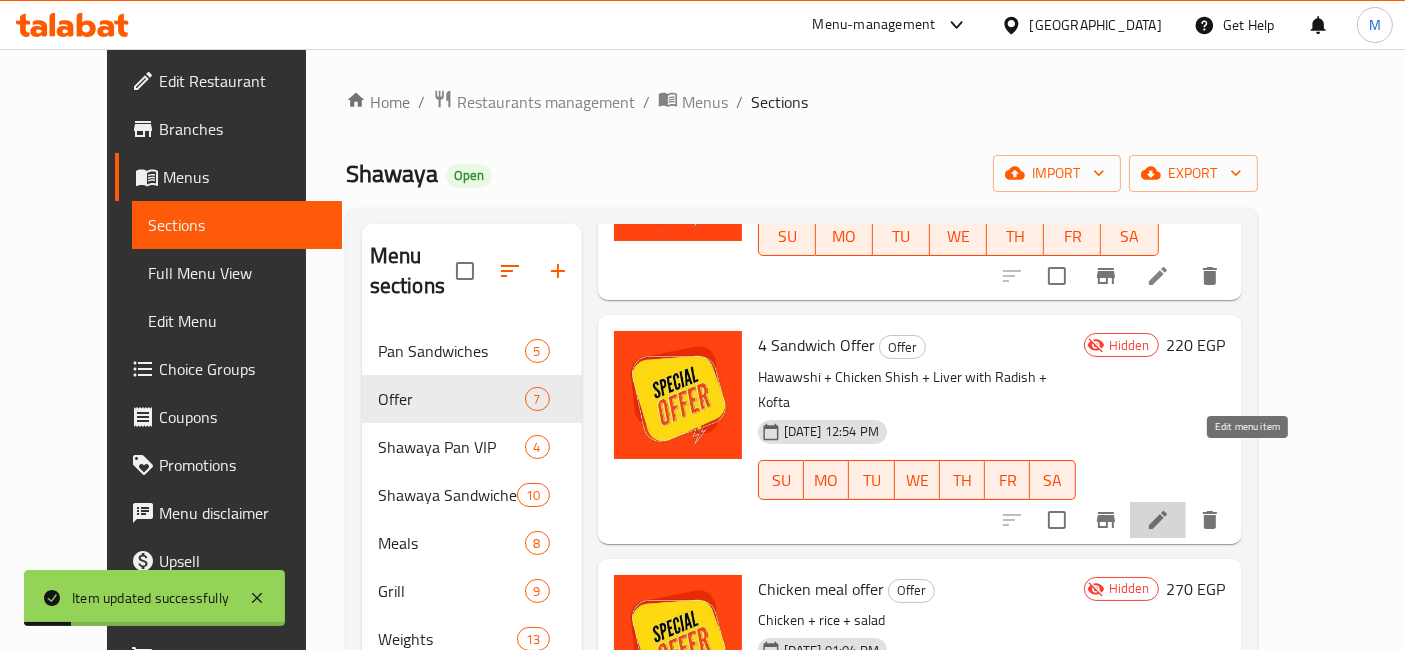 click 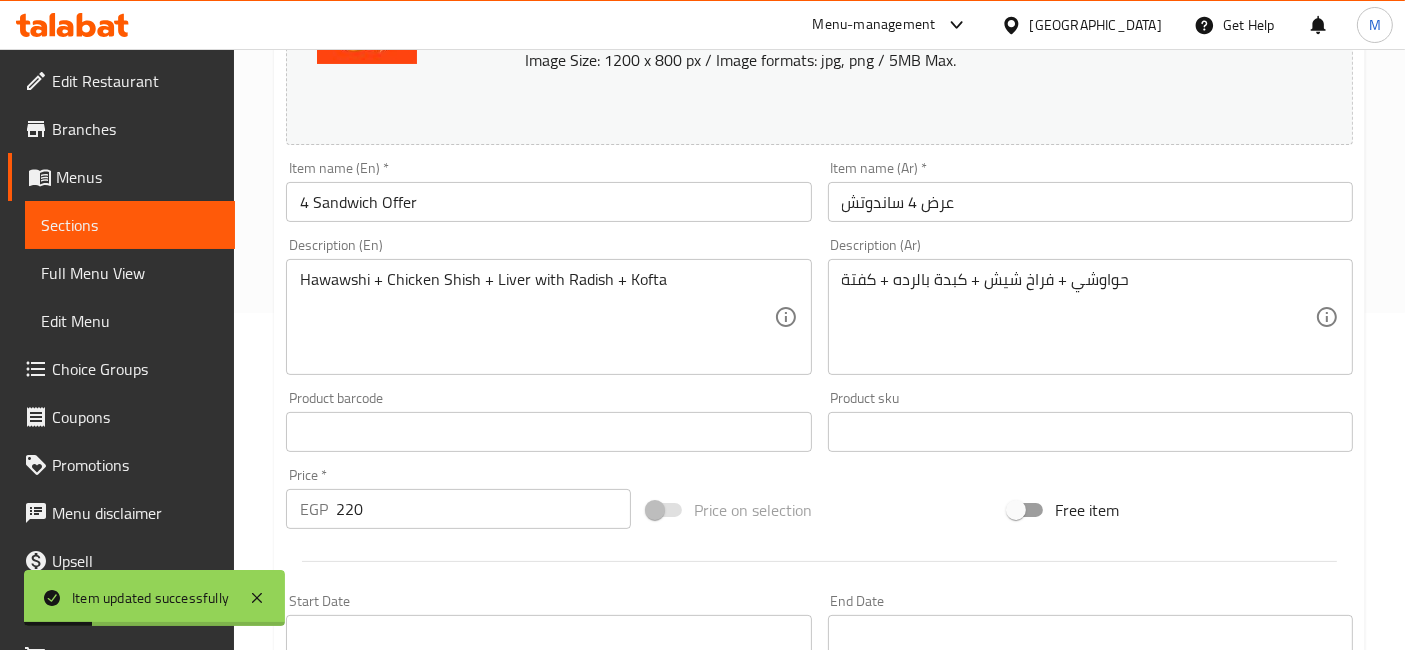 scroll, scrollTop: 666, scrollLeft: 0, axis: vertical 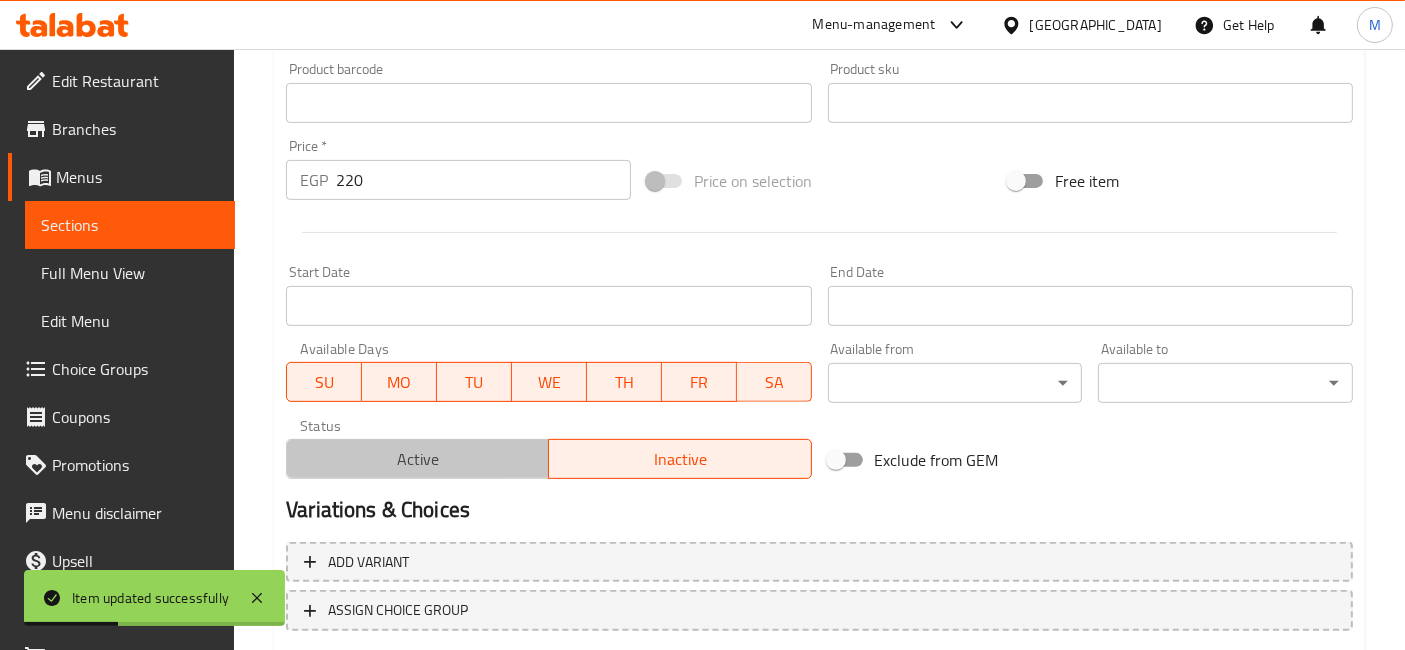 click on "Active" at bounding box center (418, 459) 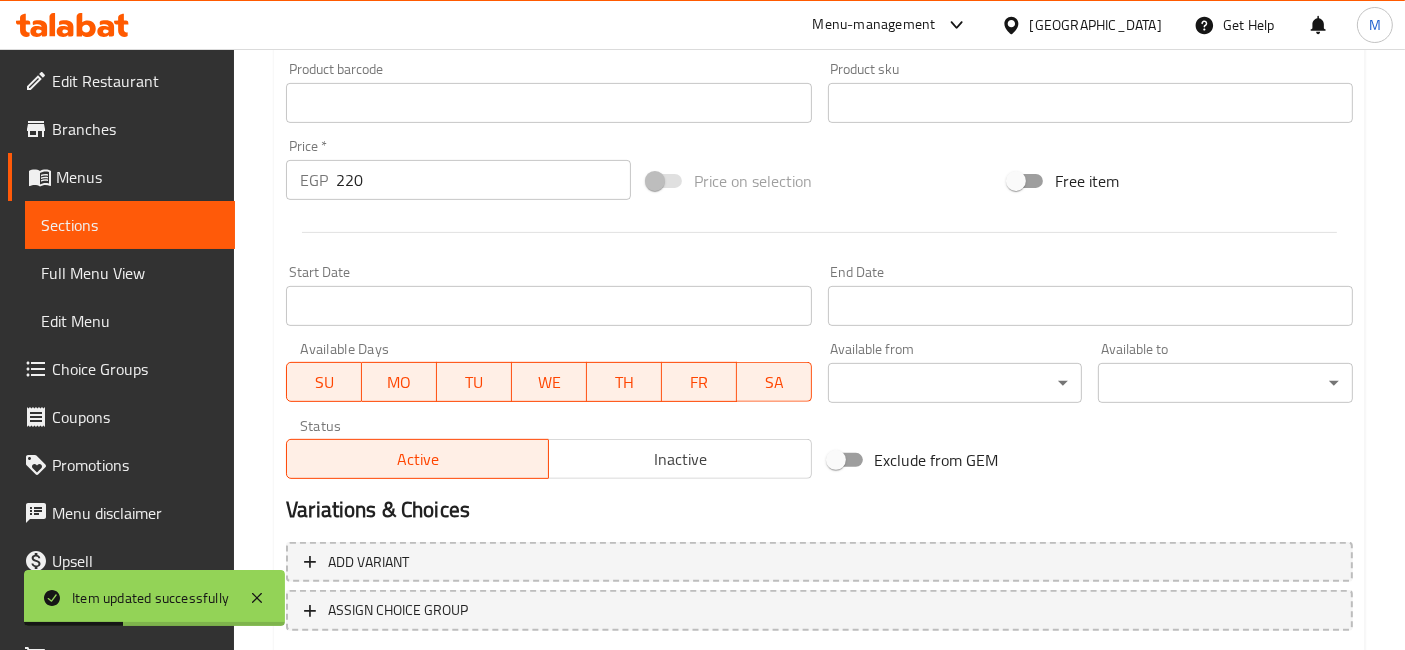 click on "Price   * EGP 220 Price  *" at bounding box center [458, 169] 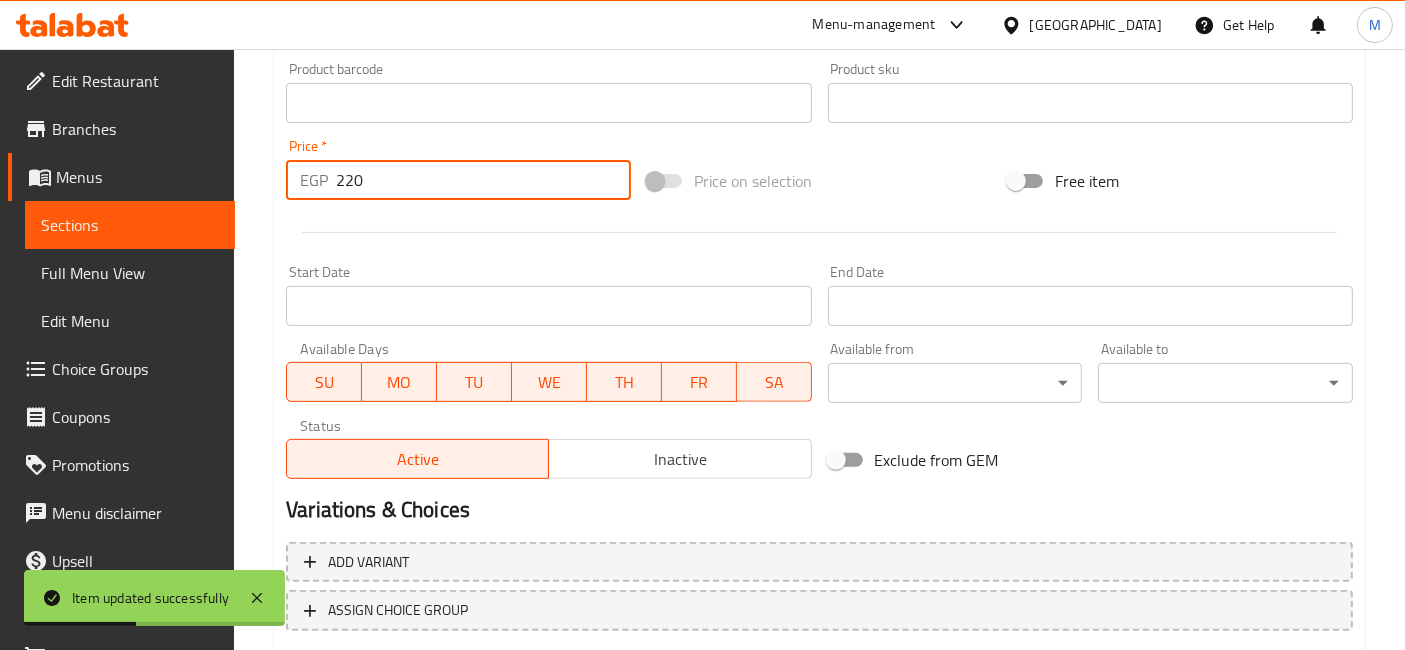 click on "220" at bounding box center (483, 180) 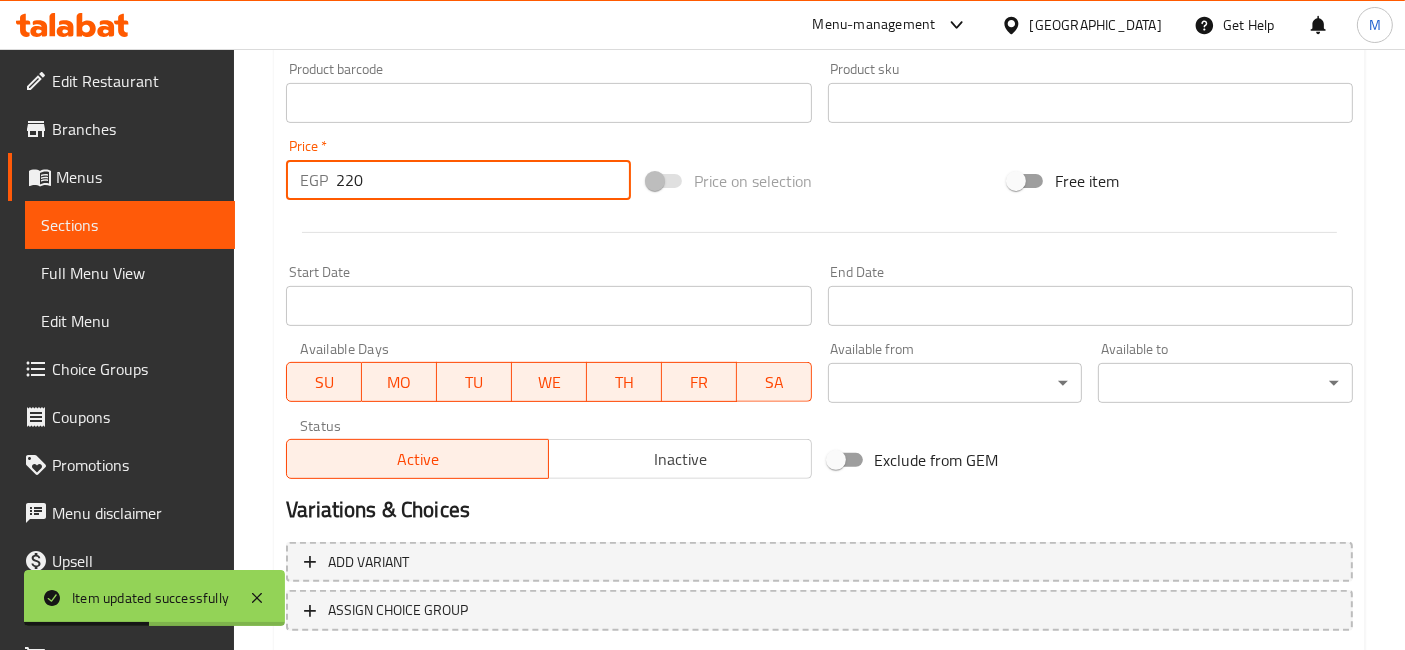 click on "220" at bounding box center (483, 180) 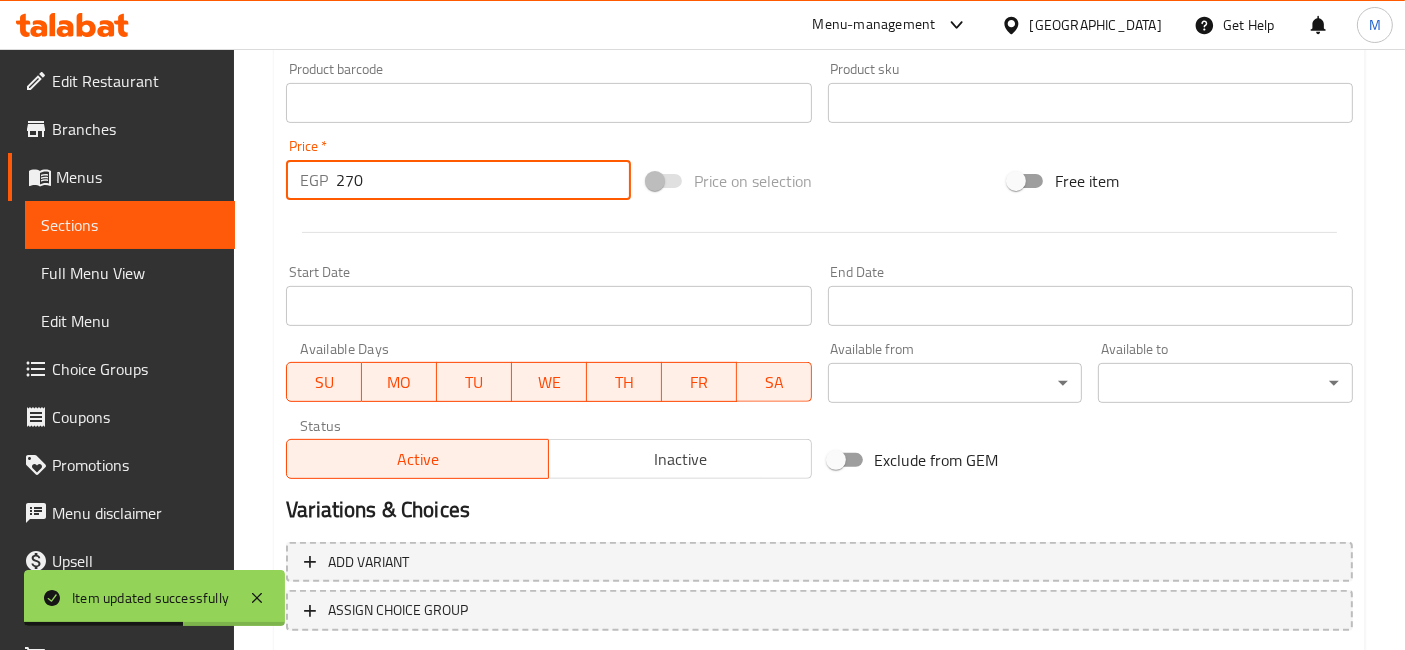 type on "270" 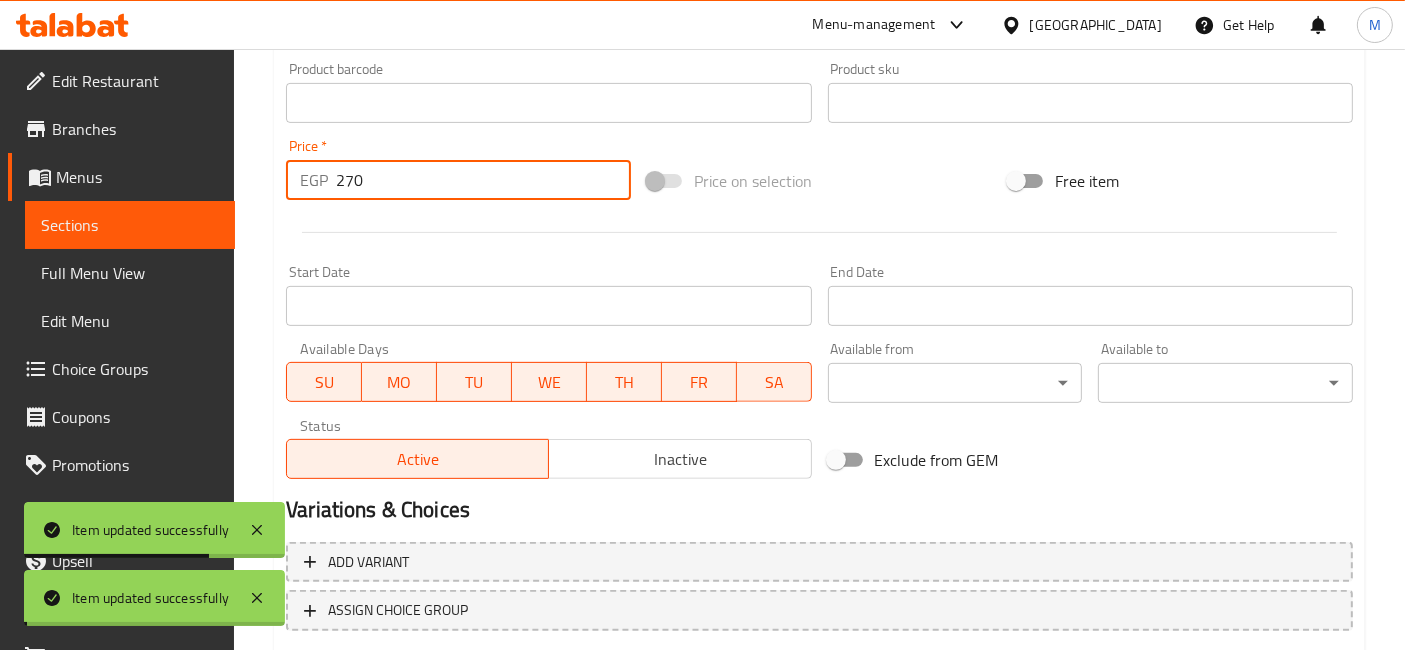 scroll, scrollTop: 0, scrollLeft: 0, axis: both 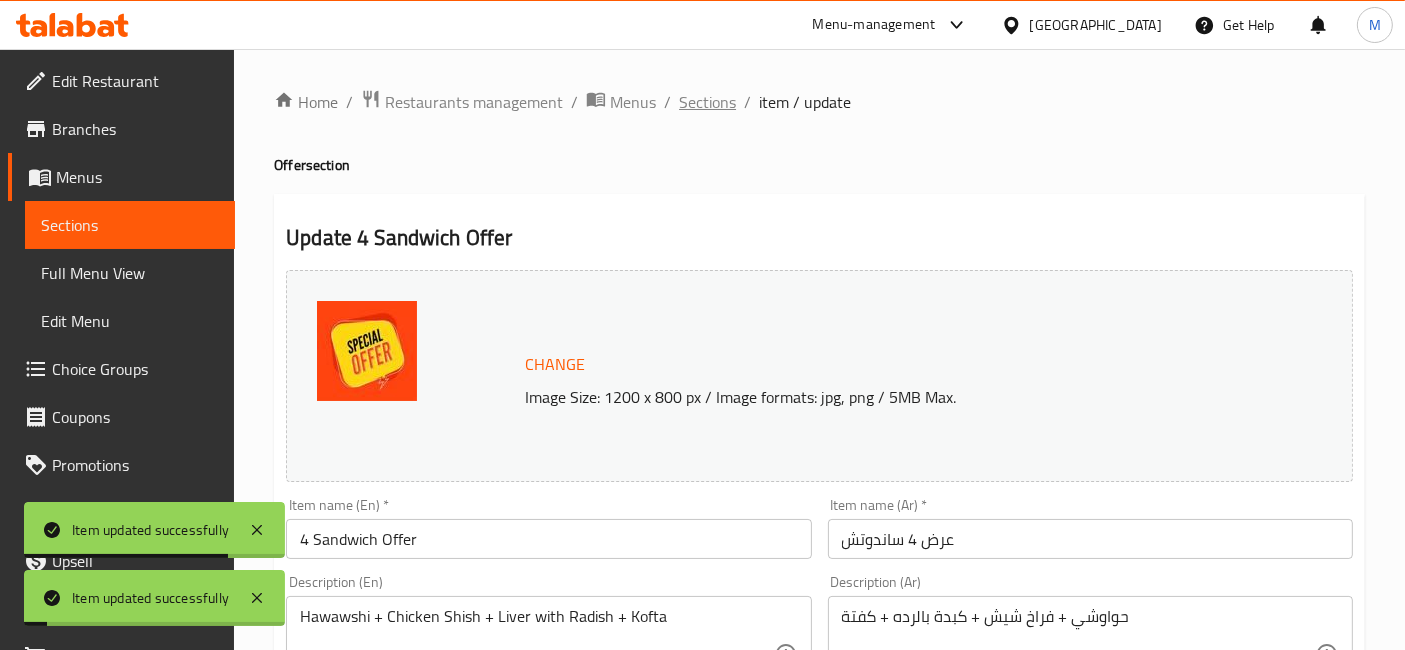 click on "Sections" at bounding box center [707, 102] 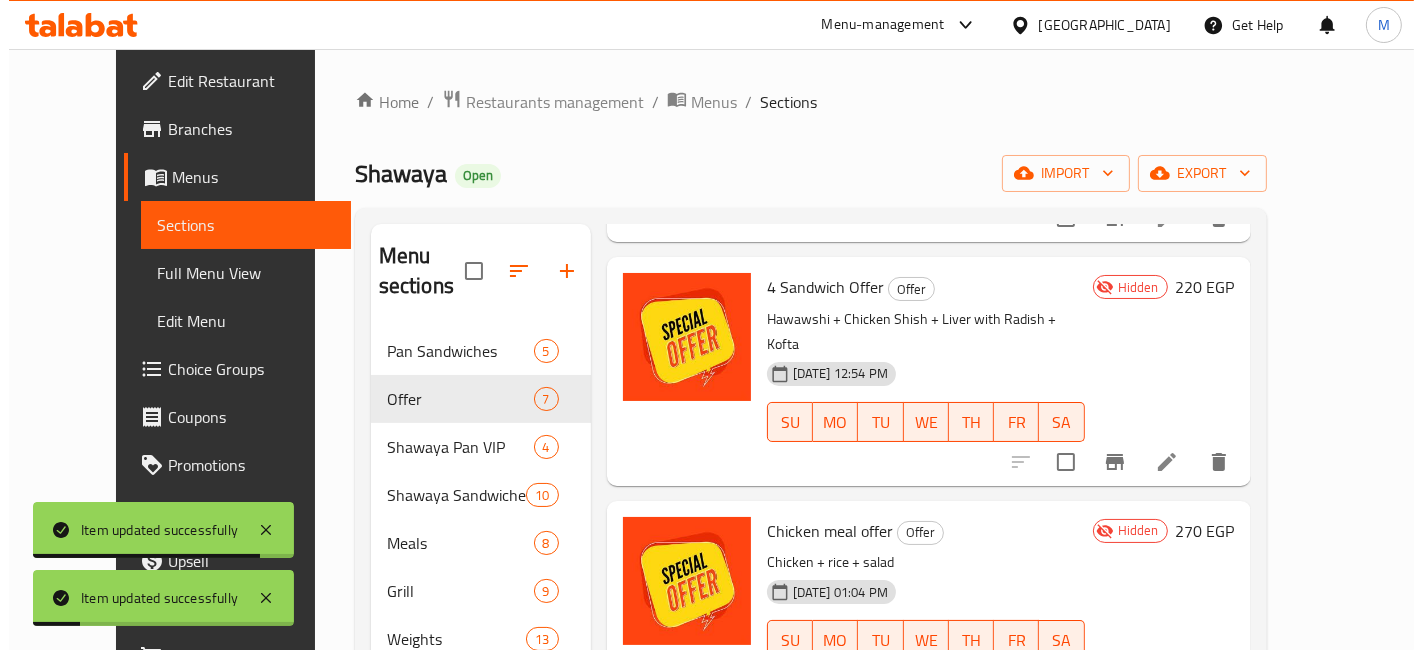 scroll, scrollTop: 333, scrollLeft: 0, axis: vertical 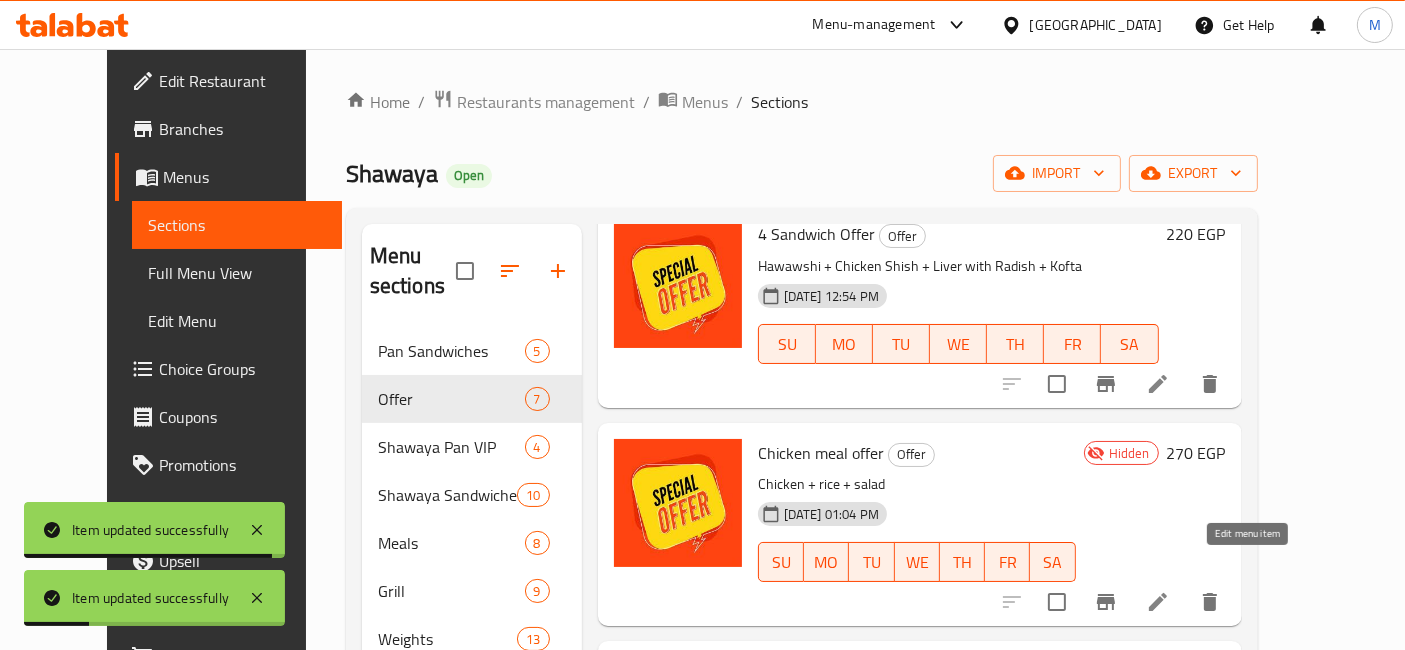 click 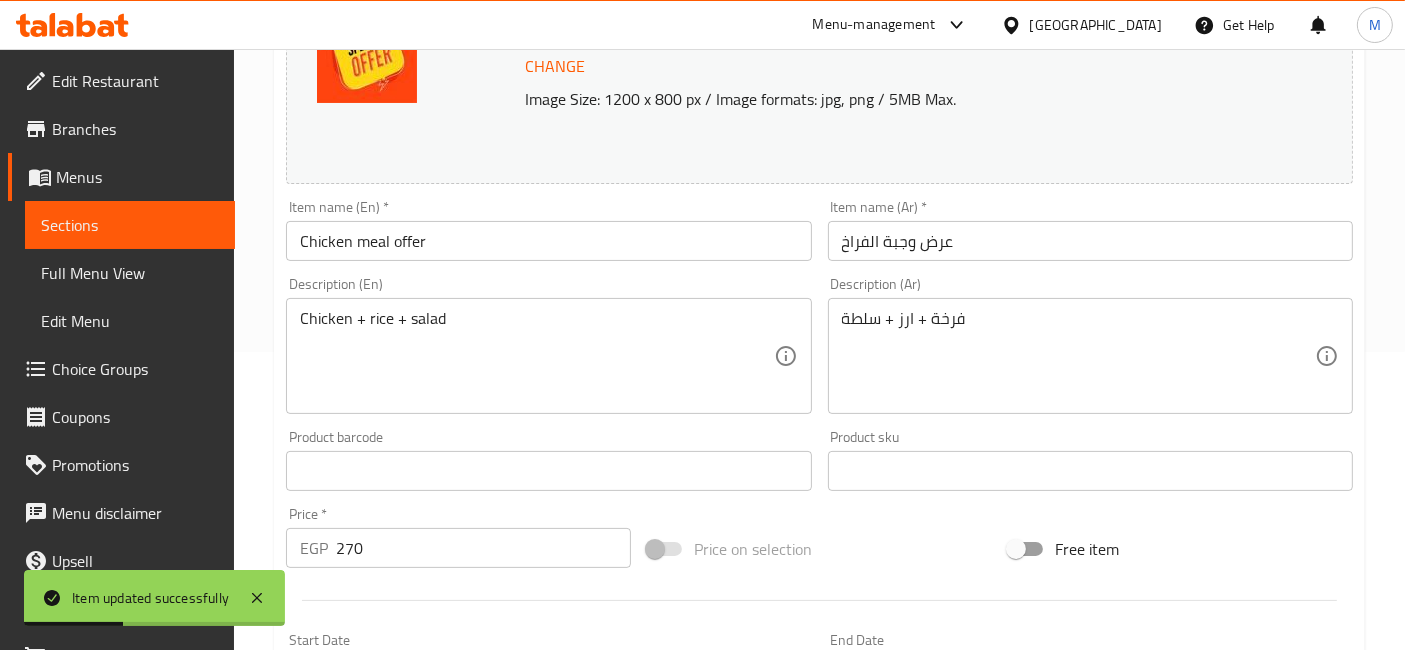 scroll, scrollTop: 333, scrollLeft: 0, axis: vertical 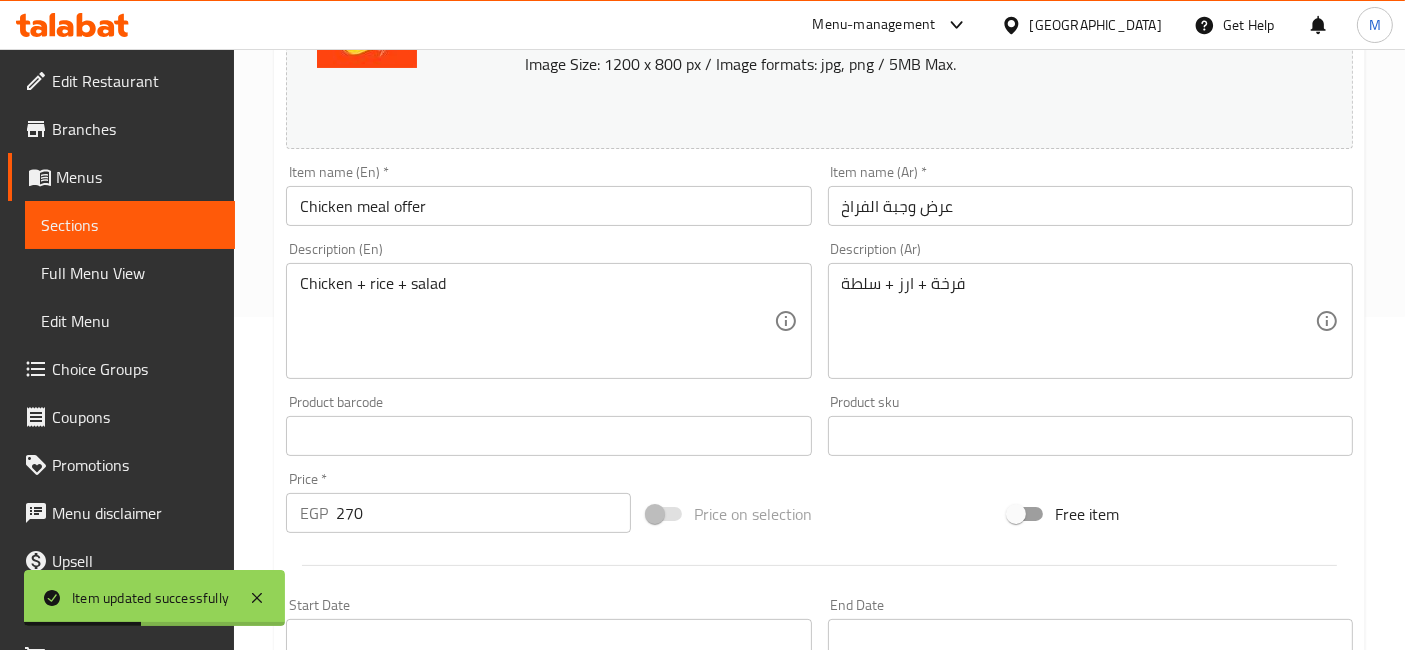 click on "270" at bounding box center (483, 513) 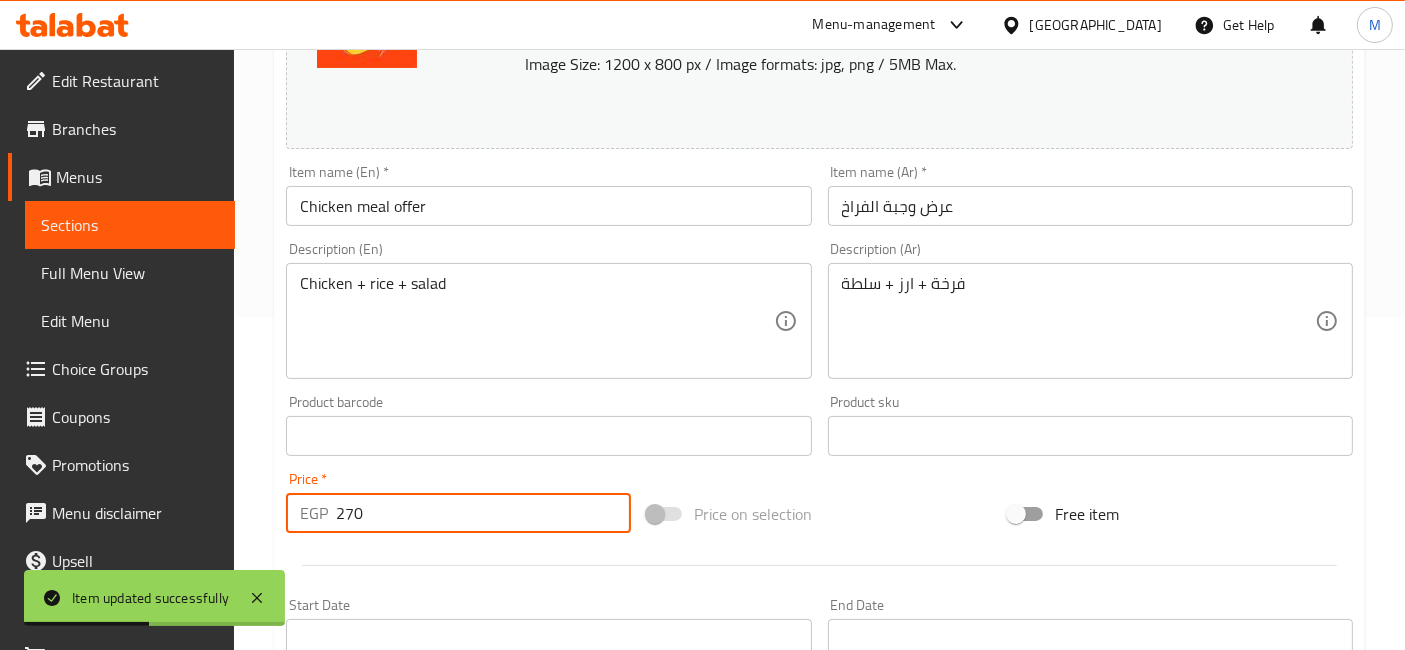 click on "270" at bounding box center [483, 513] 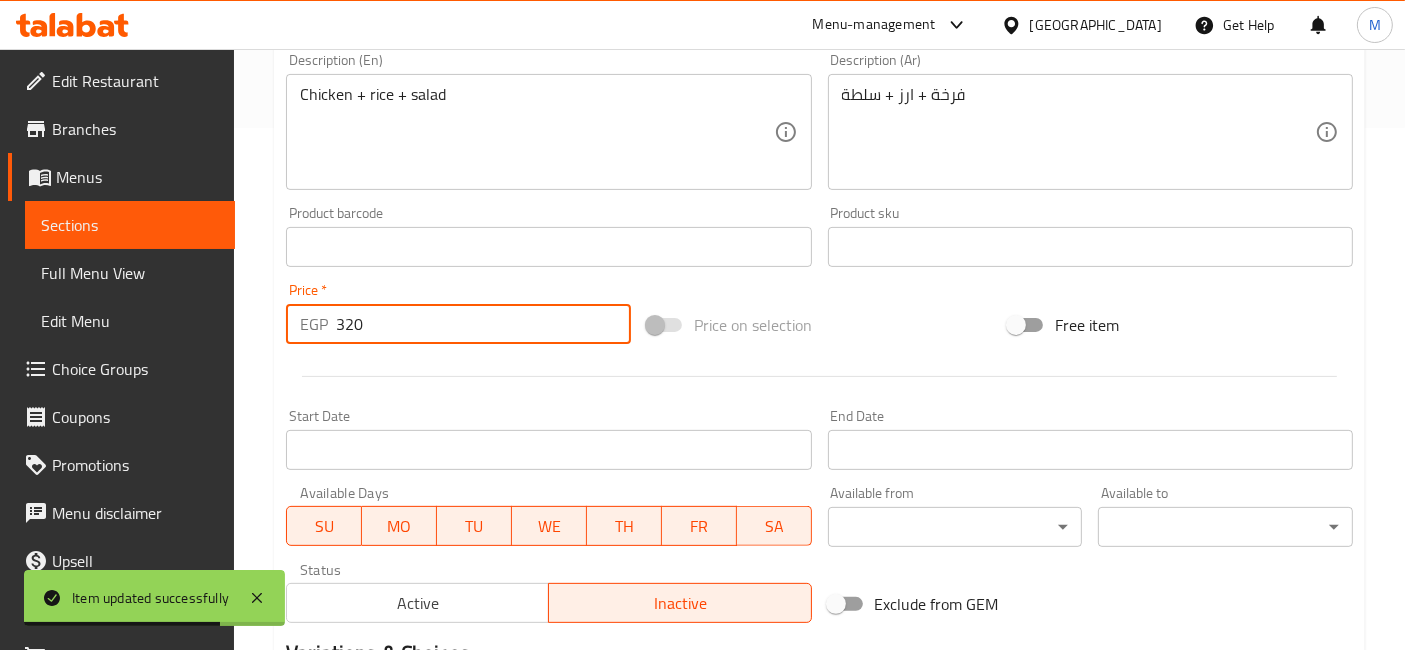scroll, scrollTop: 666, scrollLeft: 0, axis: vertical 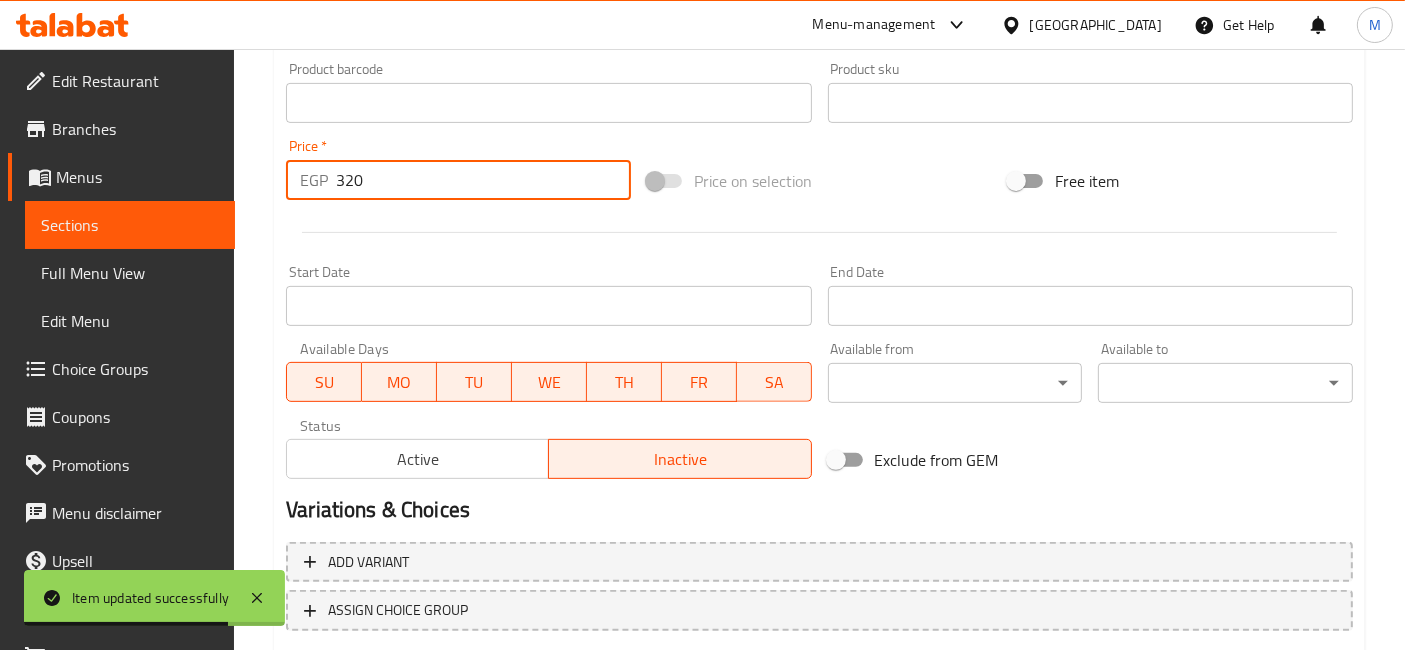 type on "320" 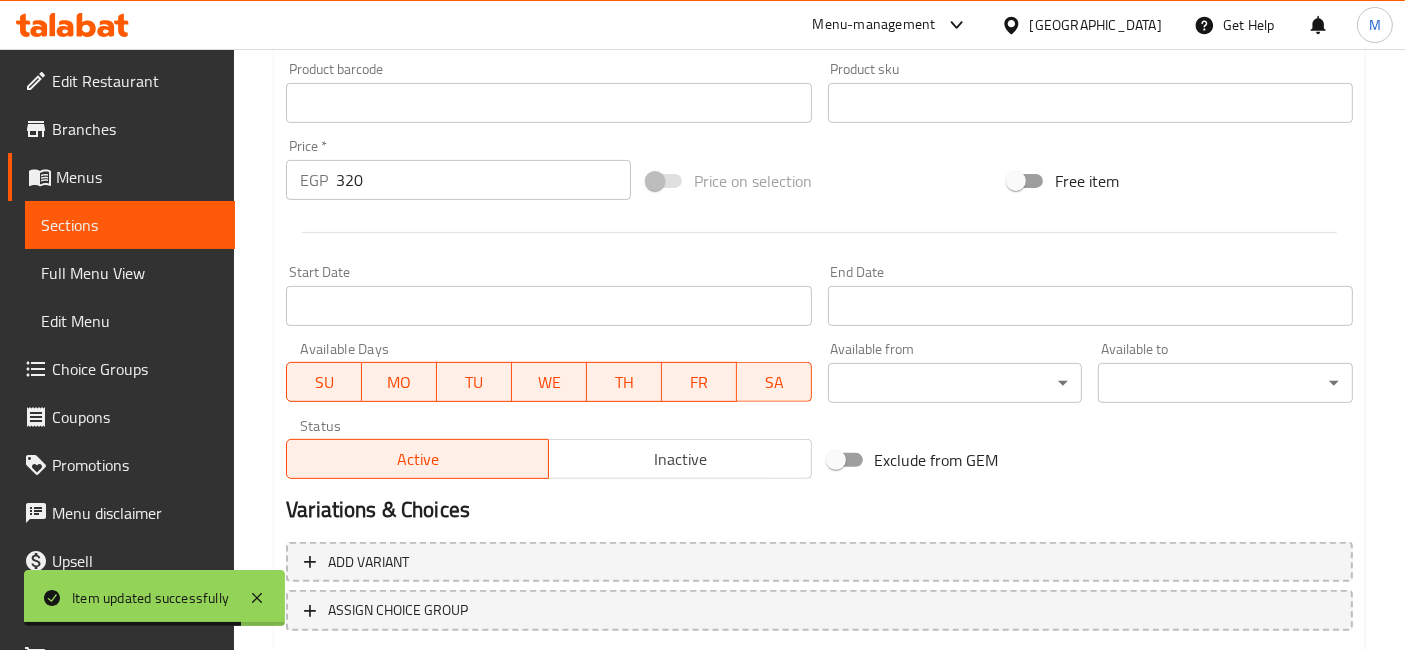 type on "0" 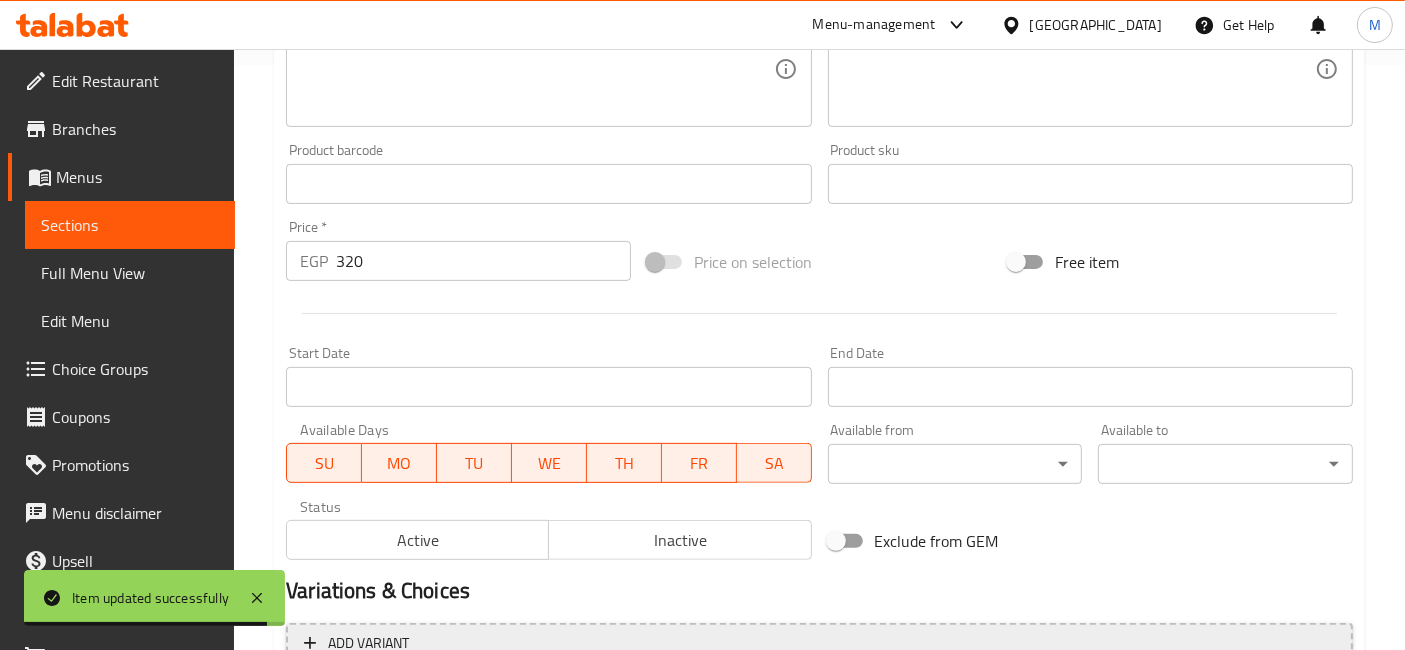 scroll, scrollTop: 666, scrollLeft: 0, axis: vertical 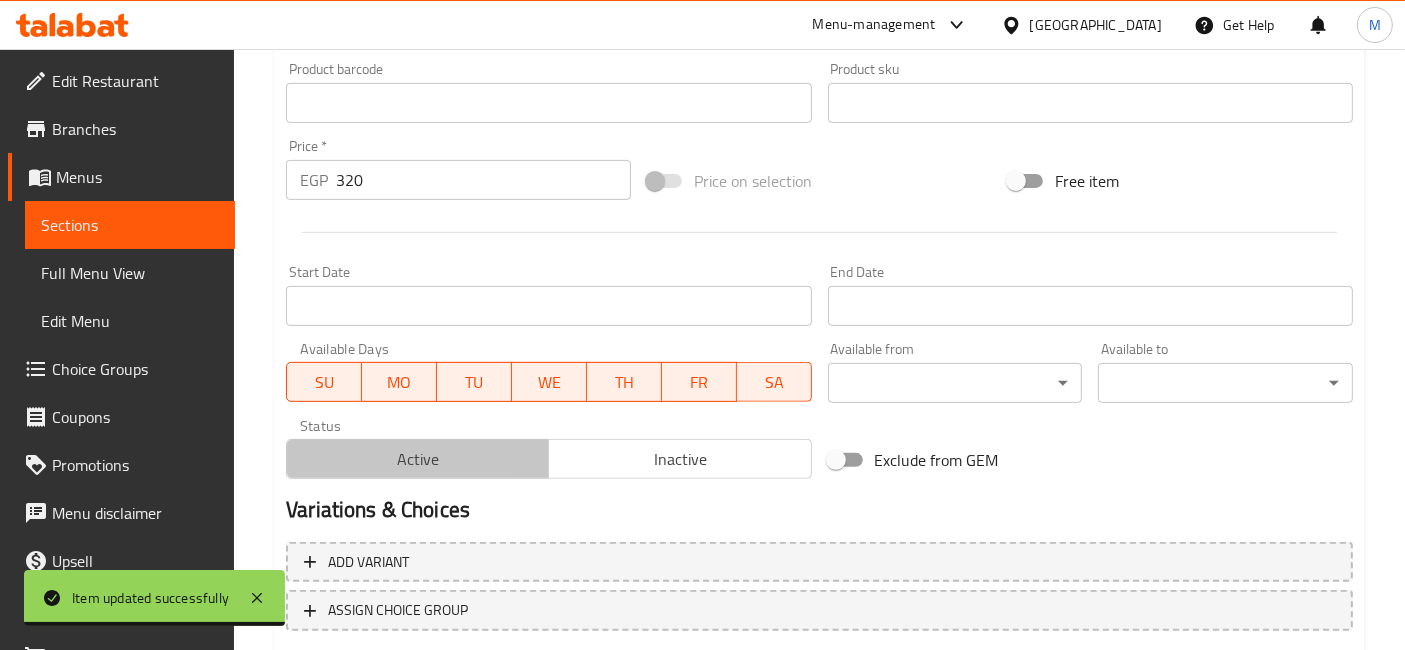 click on "Active" at bounding box center (417, 459) 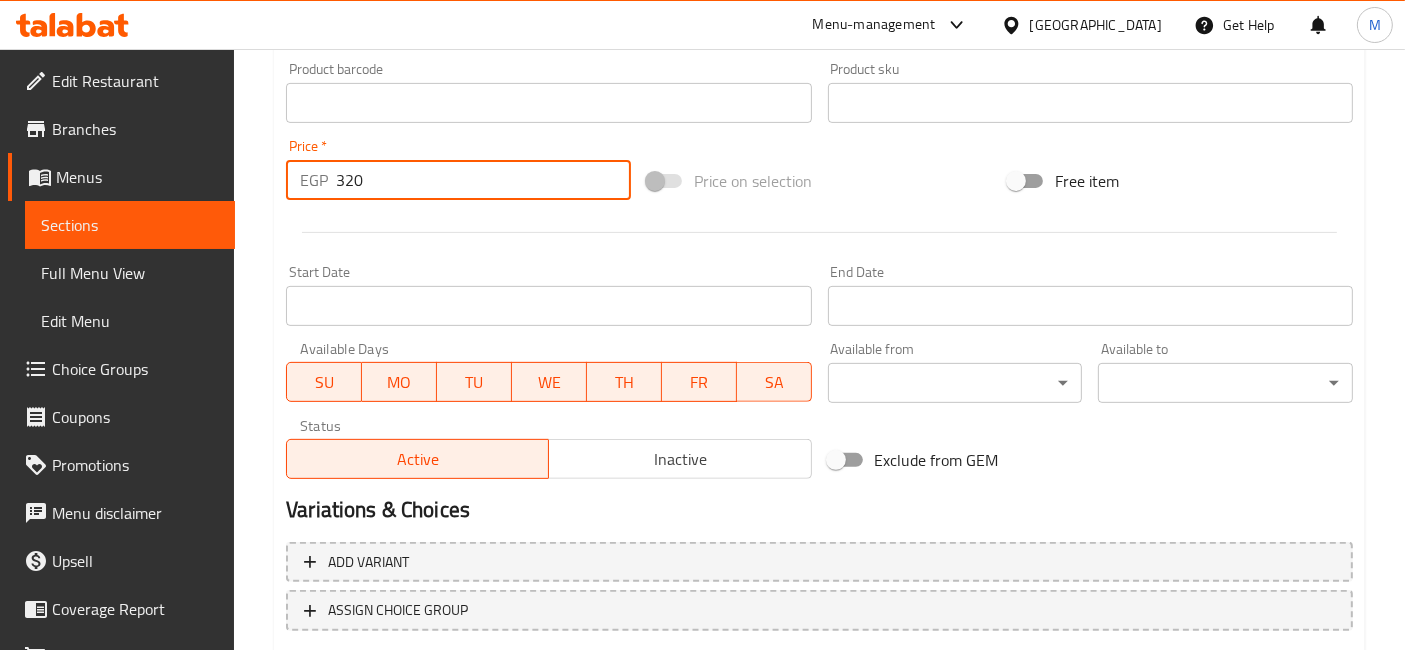 click on "320" at bounding box center (483, 180) 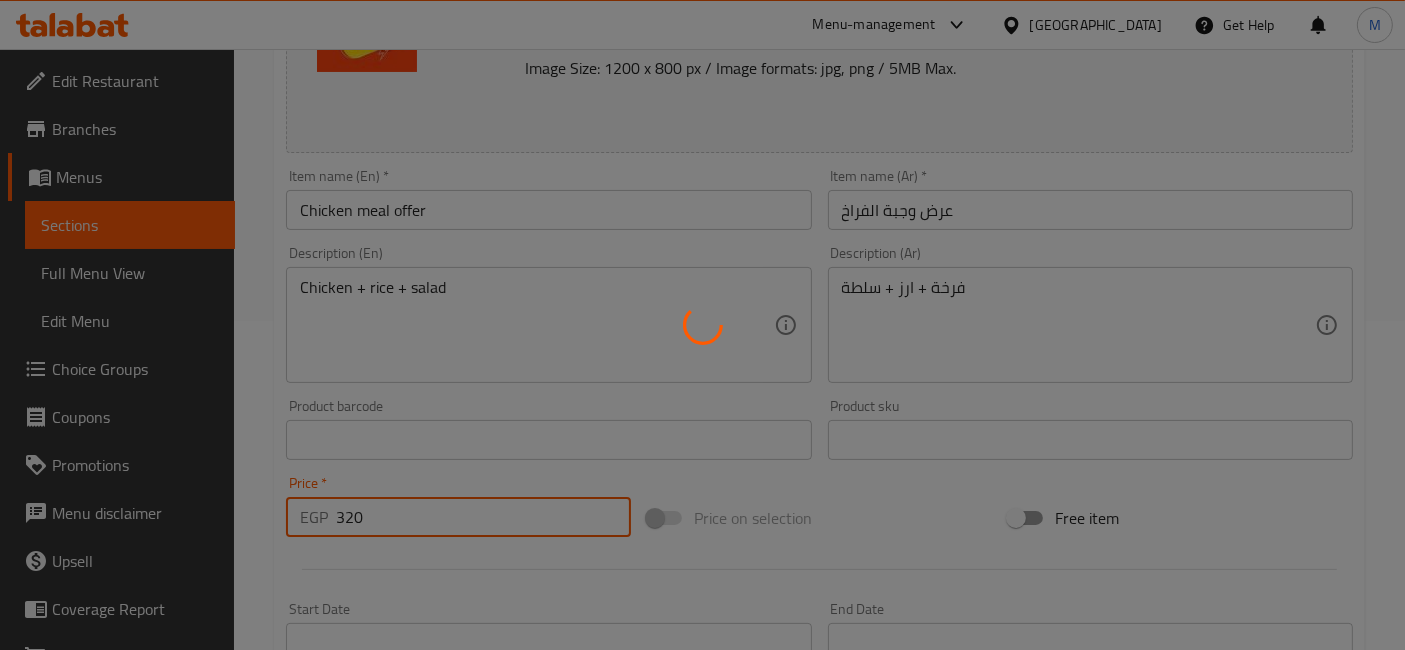 scroll, scrollTop: 0, scrollLeft: 0, axis: both 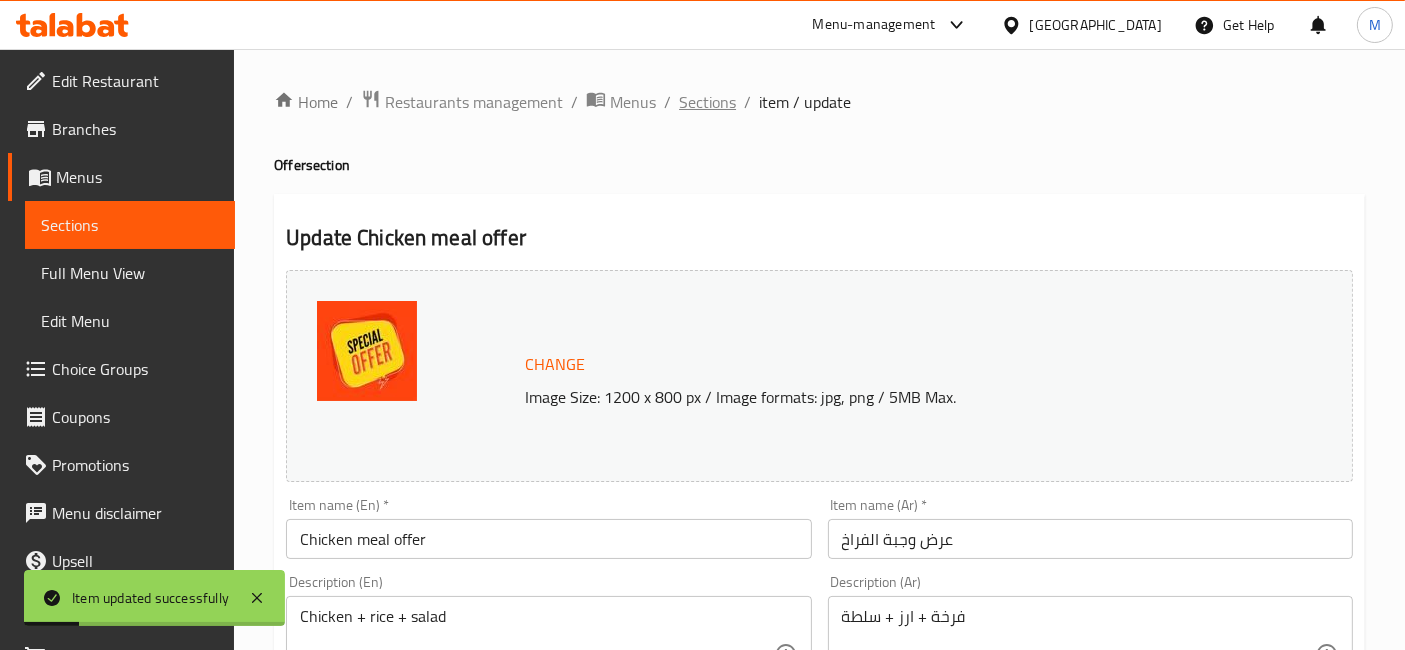 click on "Sections" at bounding box center [707, 102] 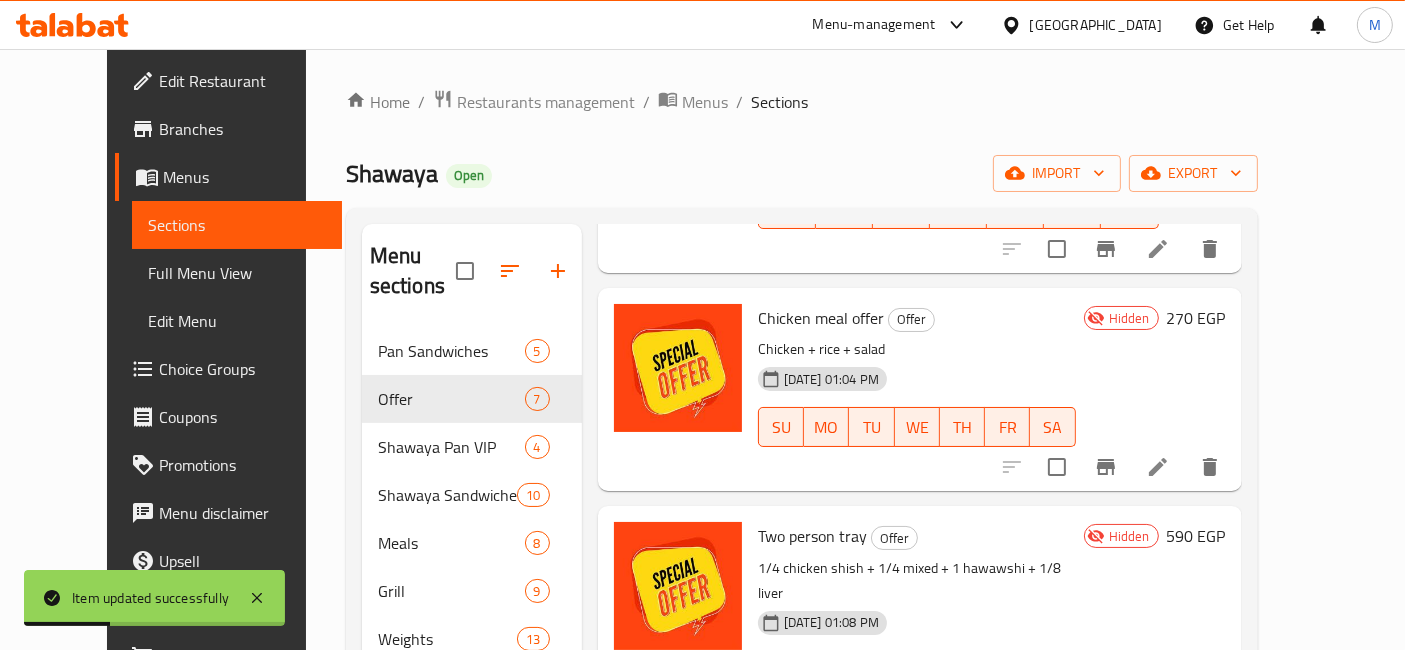scroll, scrollTop: 555, scrollLeft: 0, axis: vertical 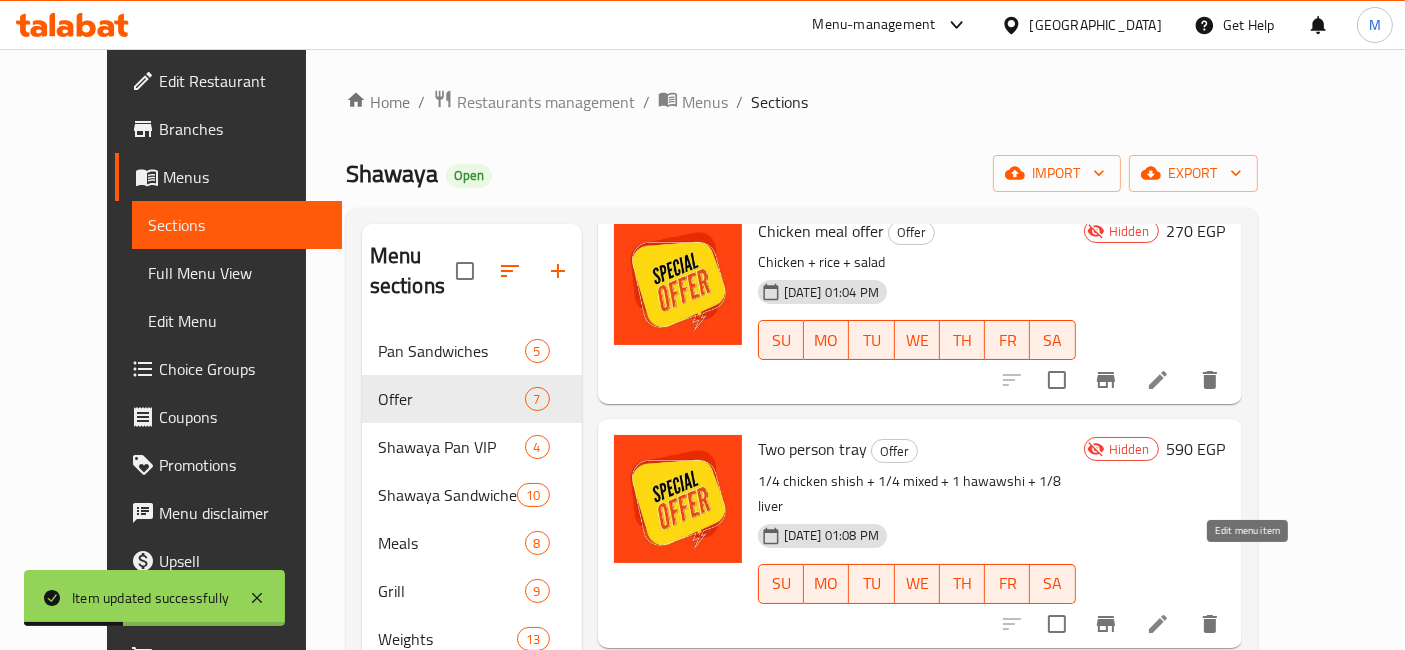 click 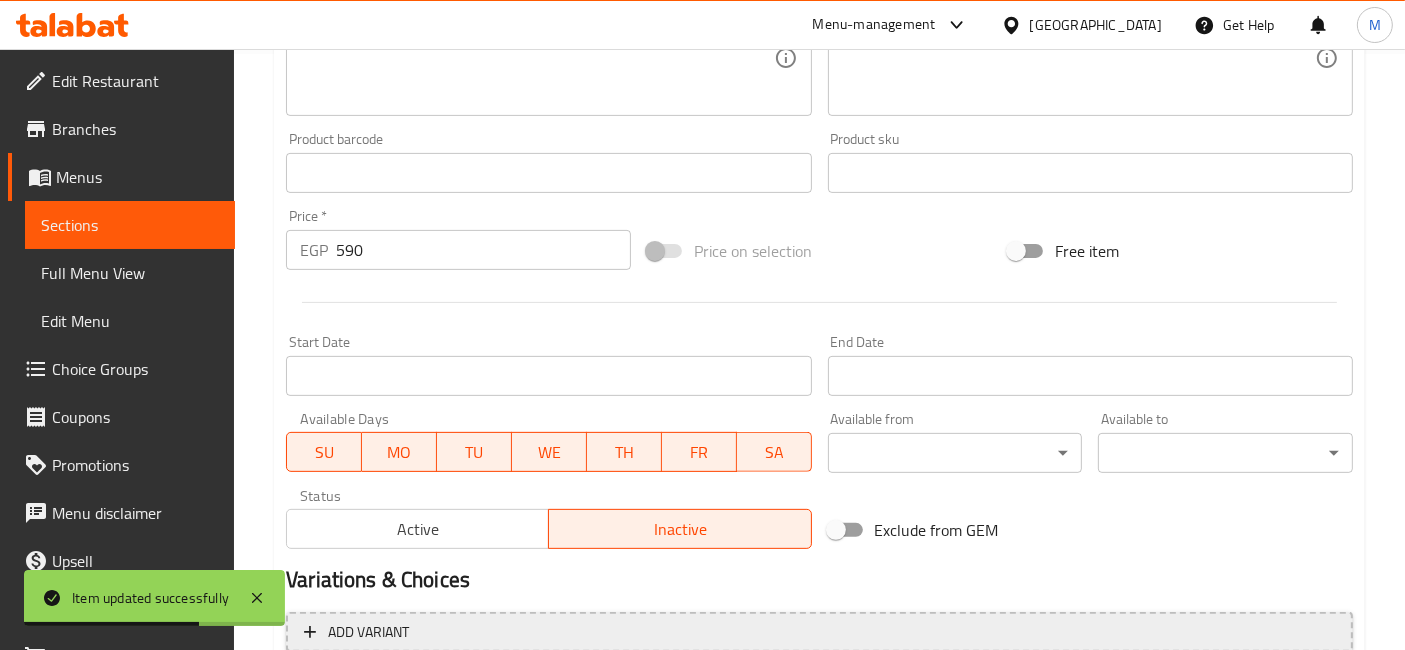 scroll, scrollTop: 777, scrollLeft: 0, axis: vertical 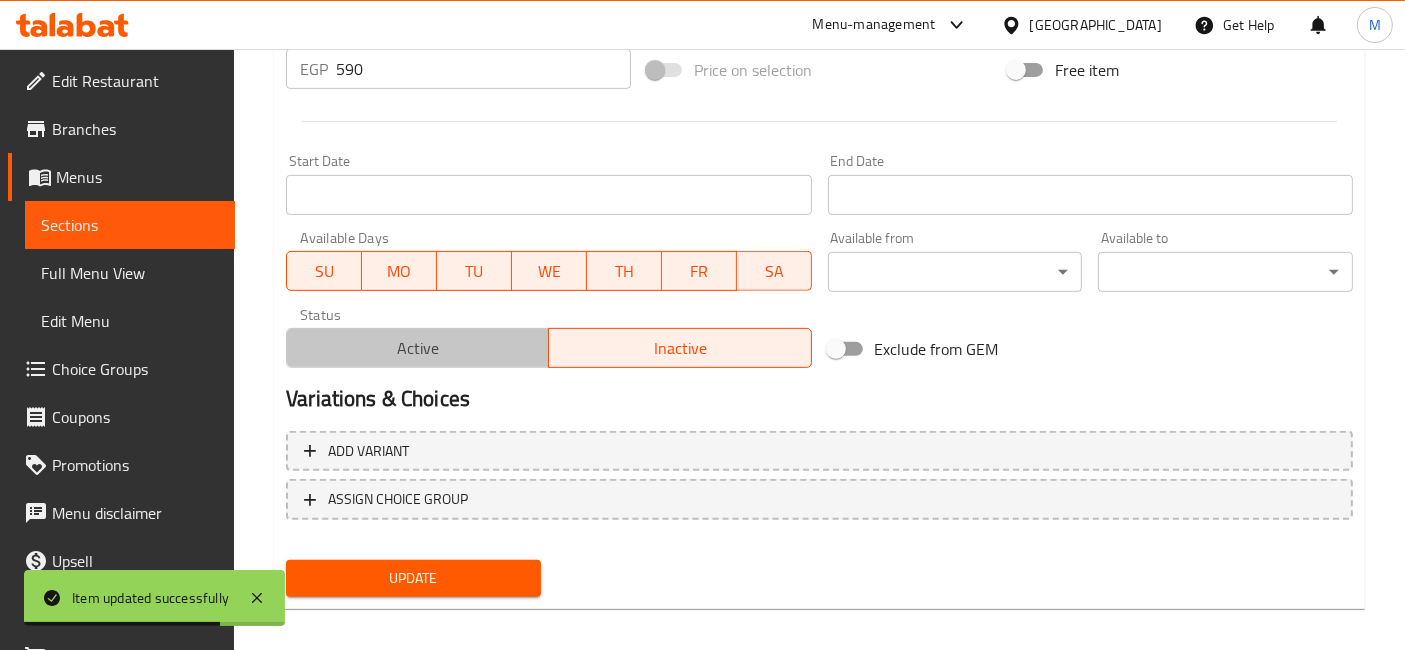 click on "Active" at bounding box center (418, 348) 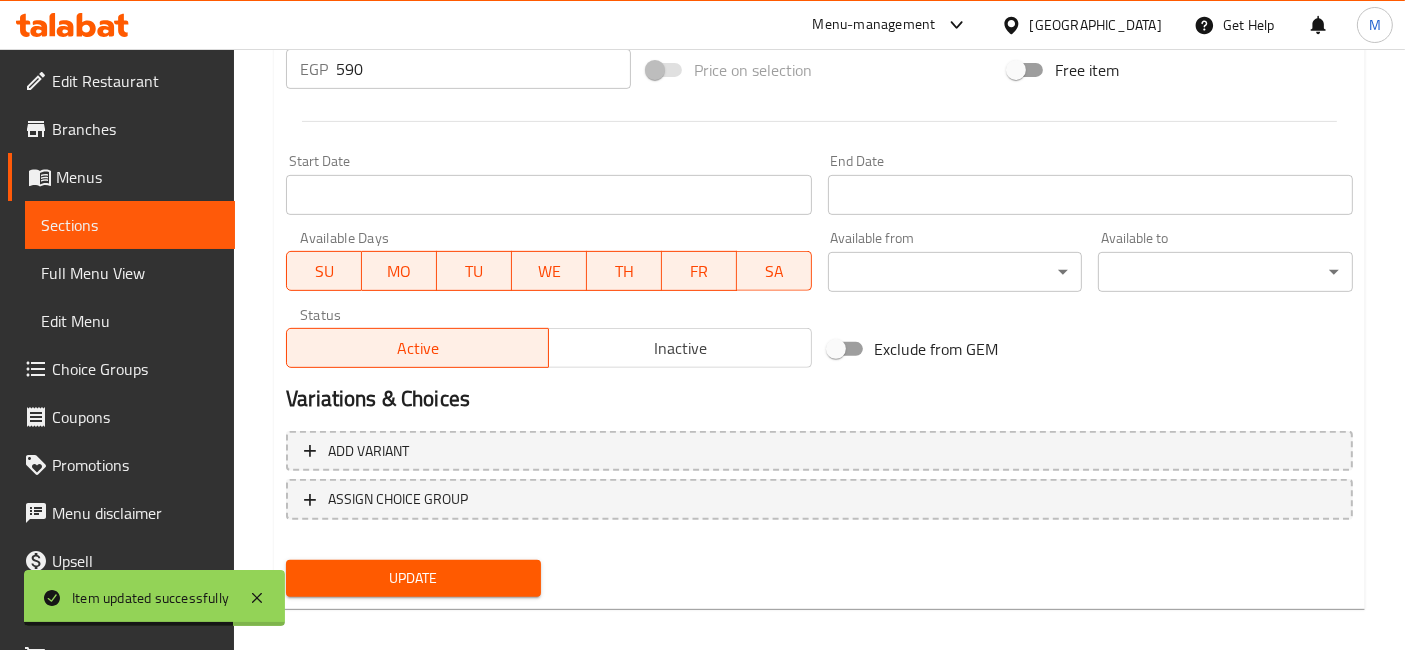 click on "590" at bounding box center (483, 69) 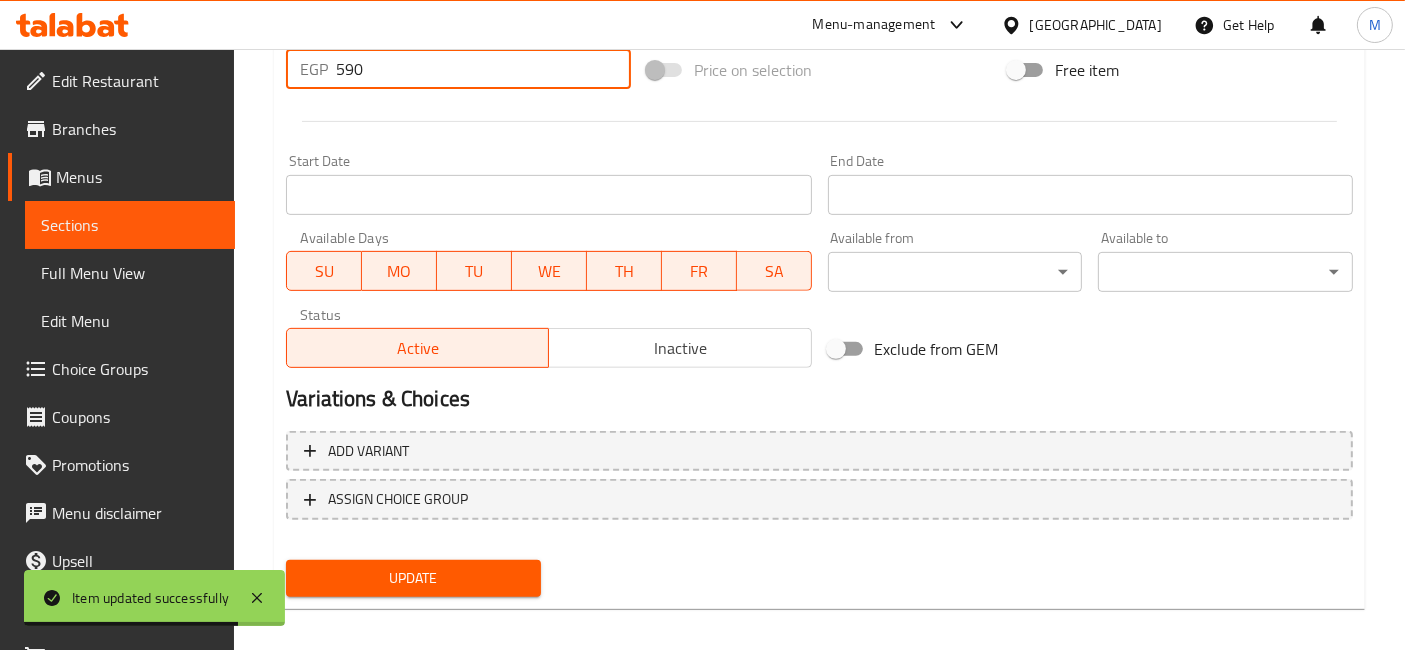 click on "590" at bounding box center (483, 69) 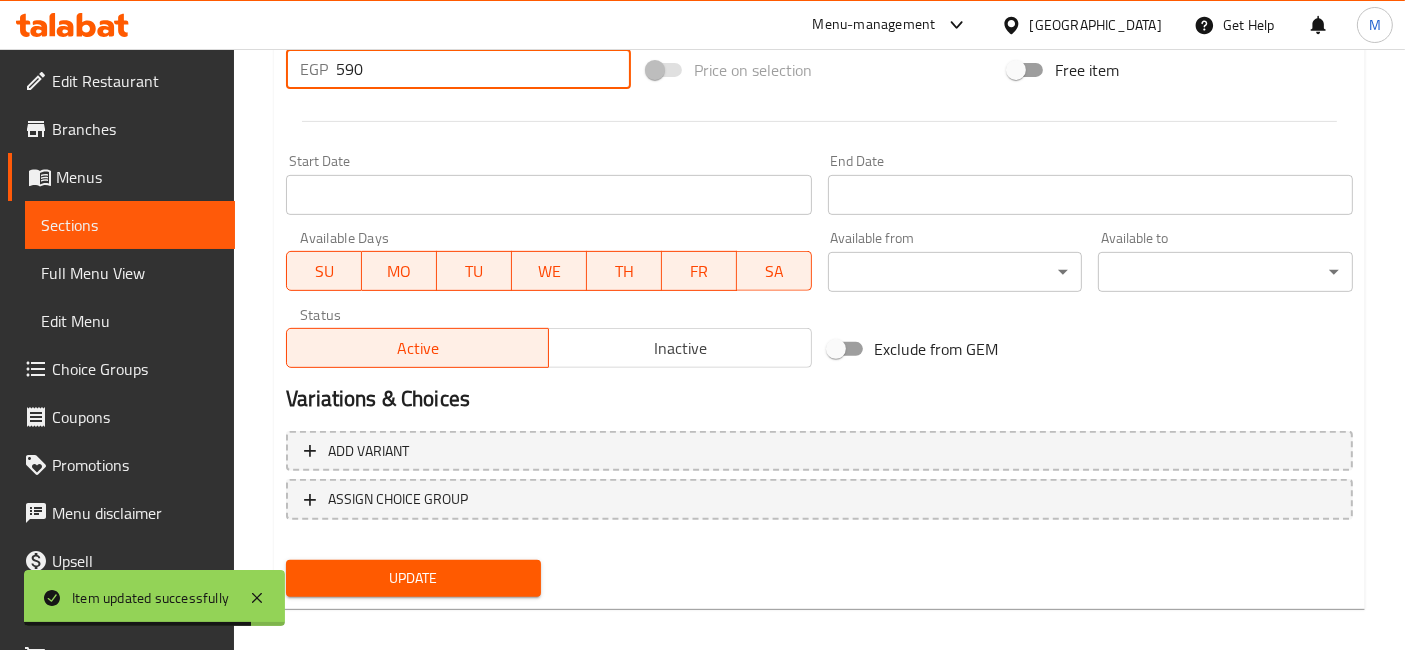 click on "590" at bounding box center (483, 69) 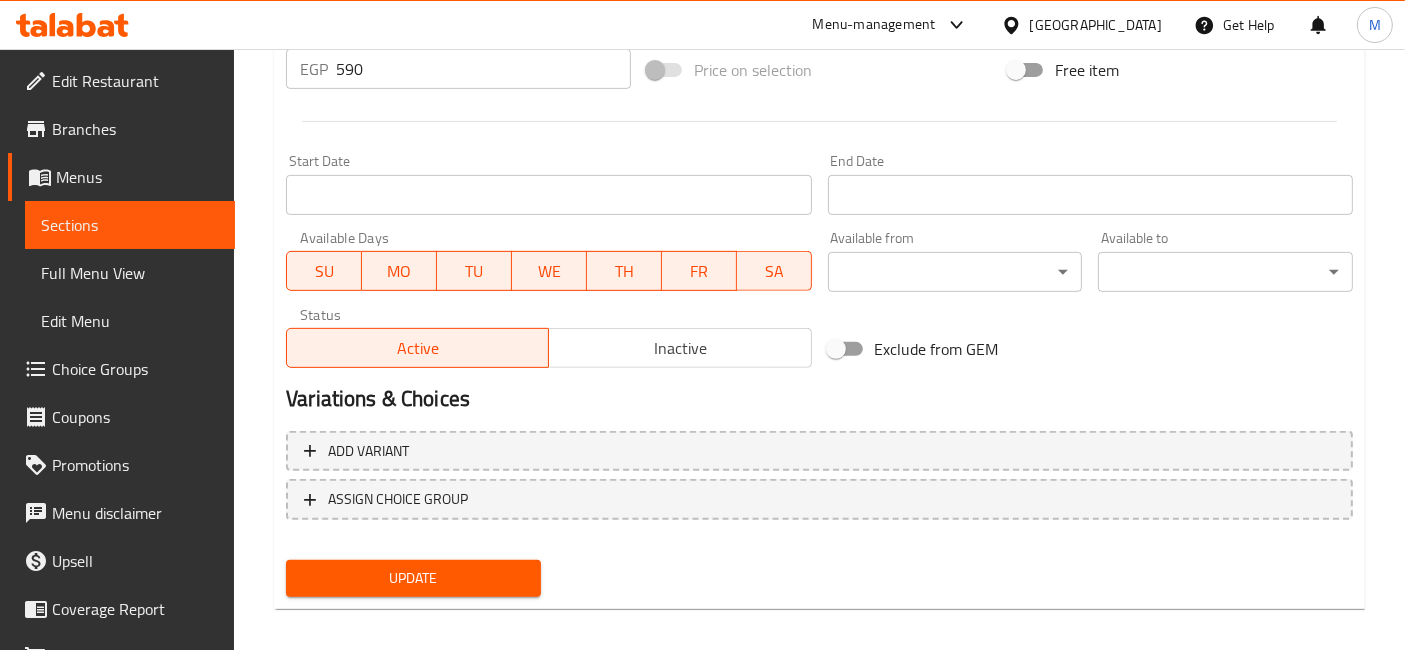 drag, startPoint x: 988, startPoint y: 589, endPoint x: 517, endPoint y: 369, distance: 519.8471 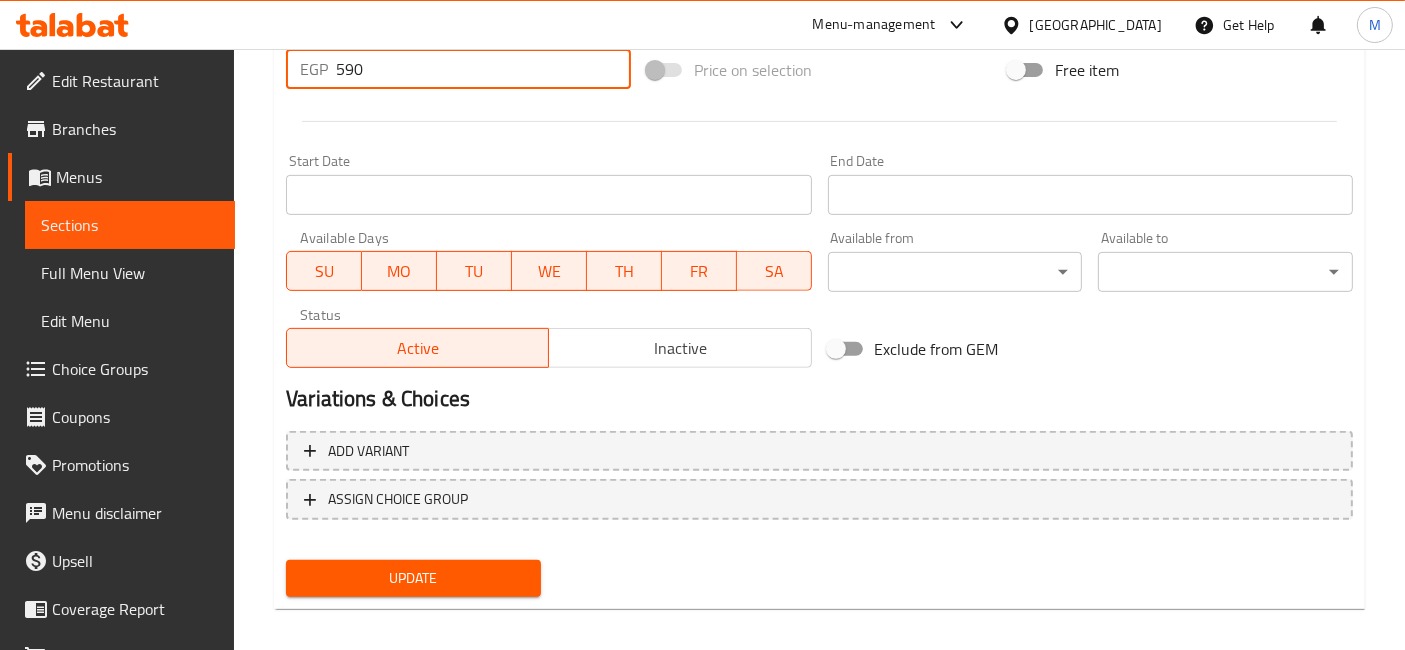 click on "590" at bounding box center (483, 69) 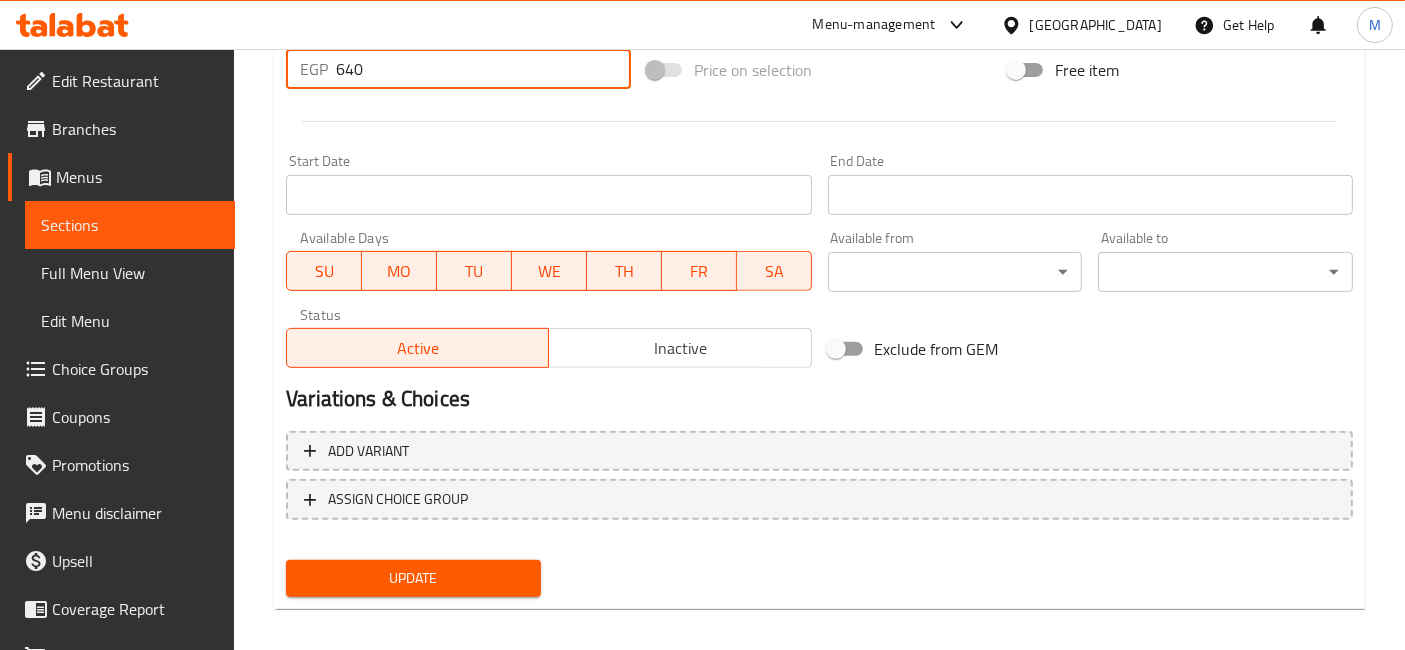 type on "640" 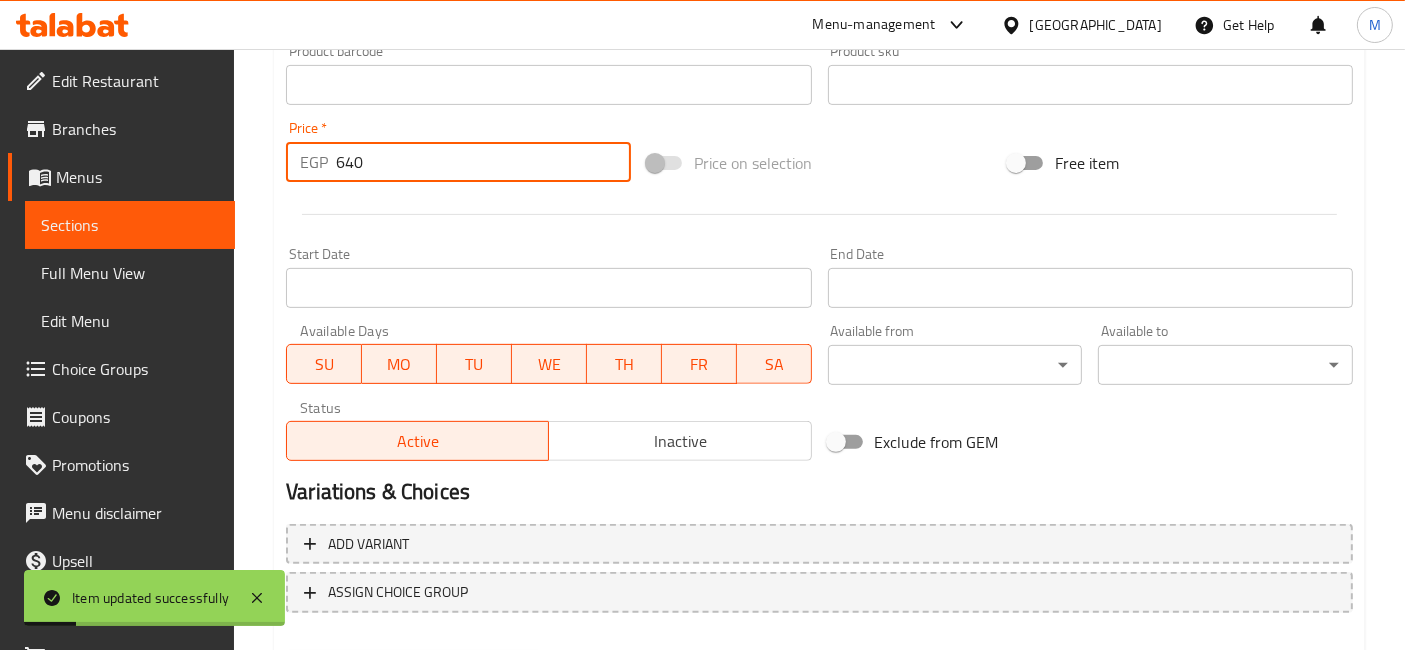 scroll, scrollTop: 0, scrollLeft: 0, axis: both 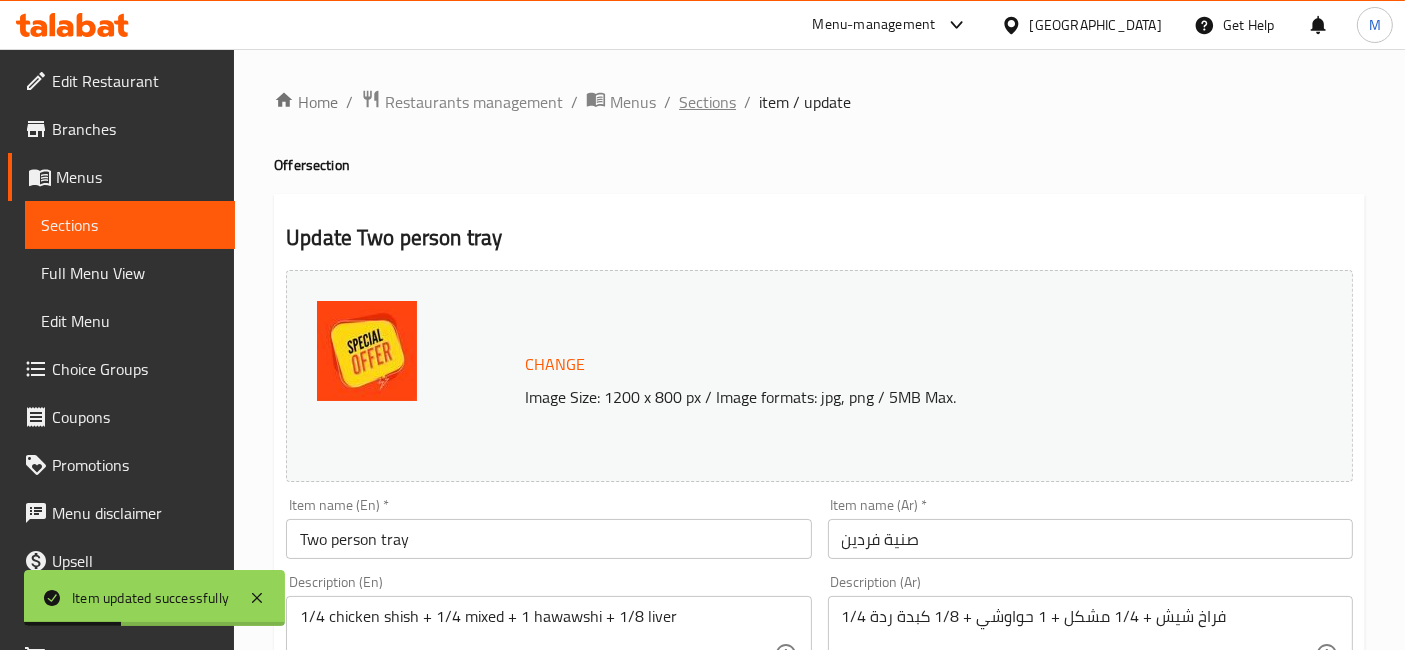 click on "Sections" at bounding box center (707, 102) 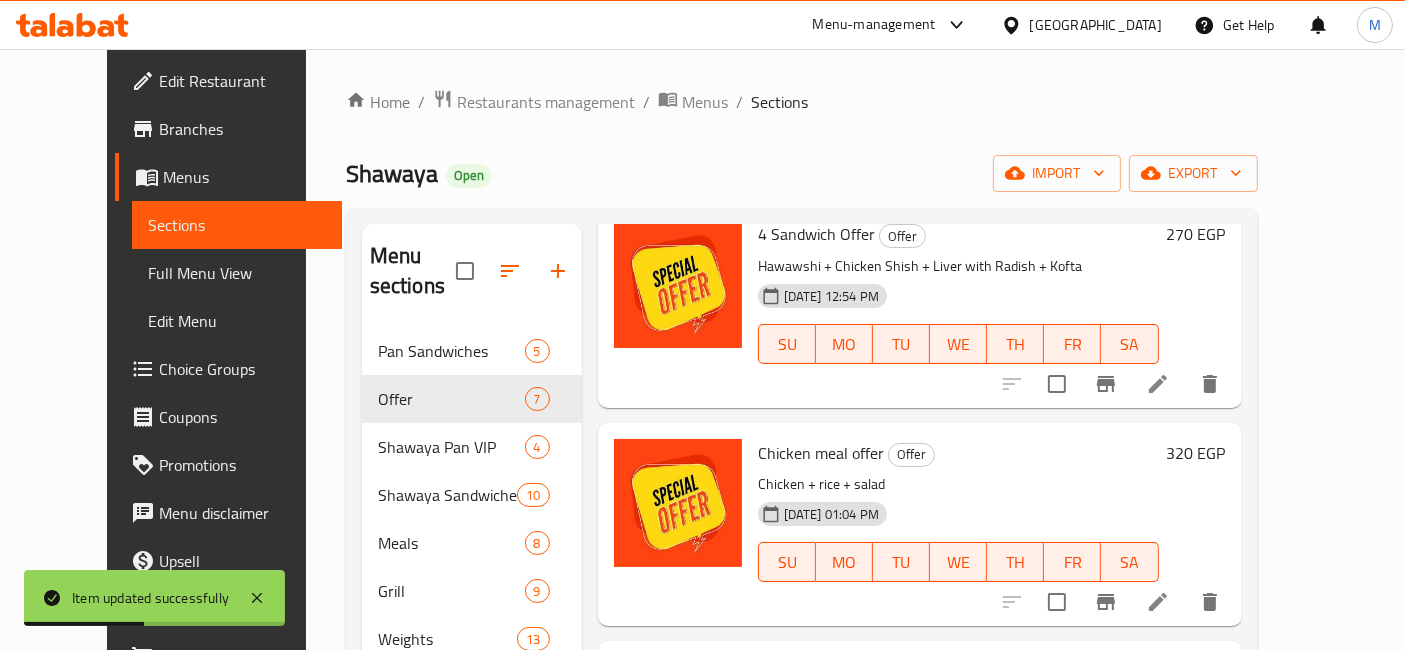 scroll, scrollTop: 555, scrollLeft: 0, axis: vertical 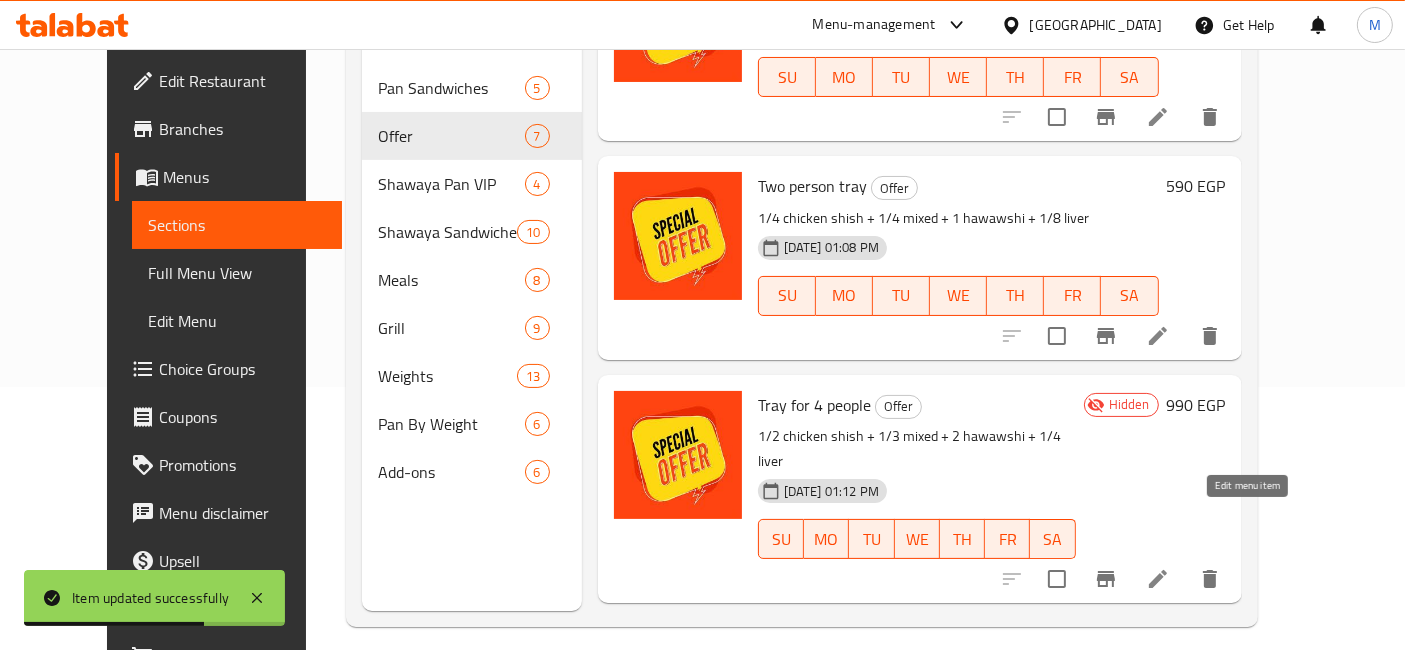click 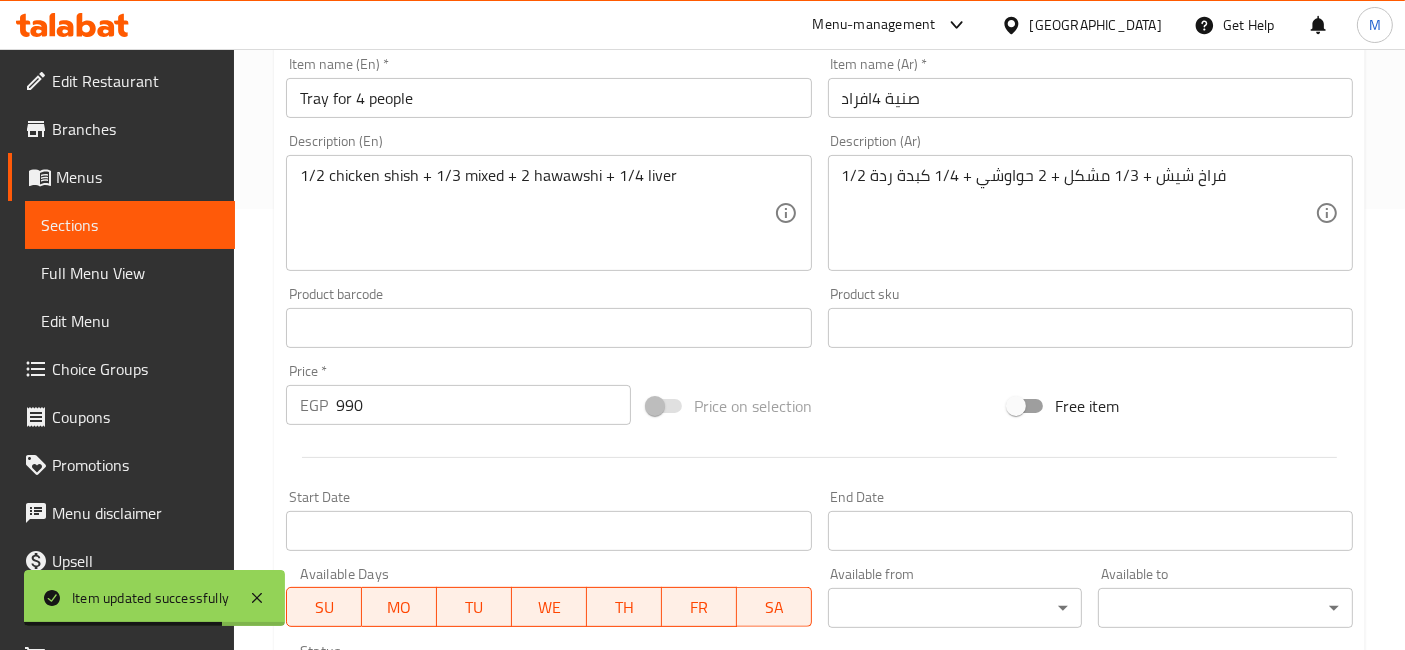 scroll, scrollTop: 555, scrollLeft: 0, axis: vertical 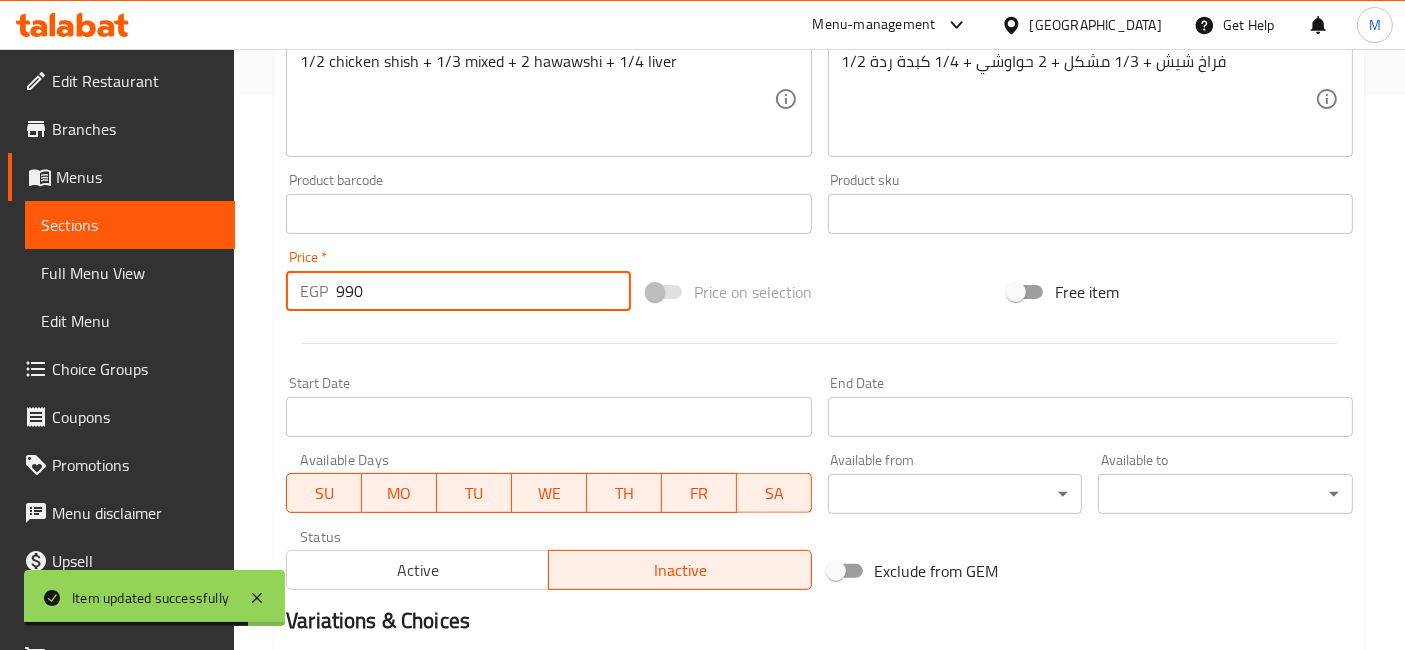 click on "990" at bounding box center [483, 291] 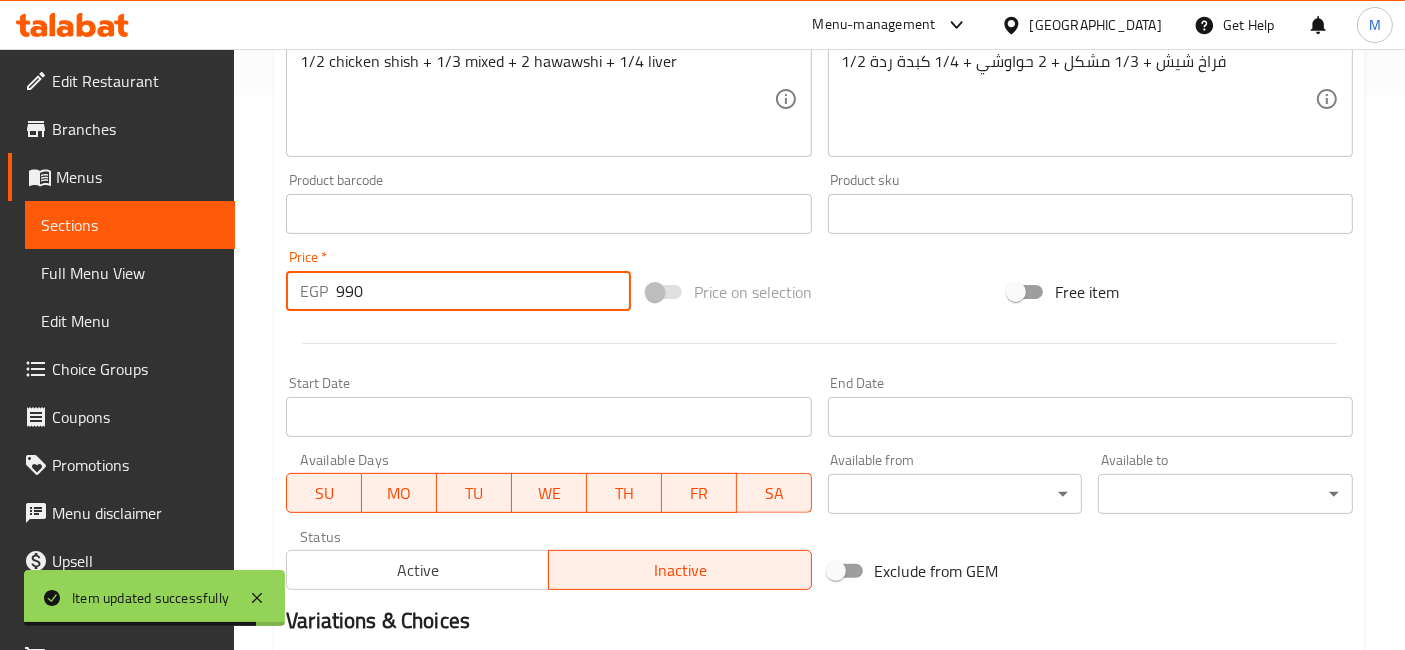 click on "990" at bounding box center (483, 291) 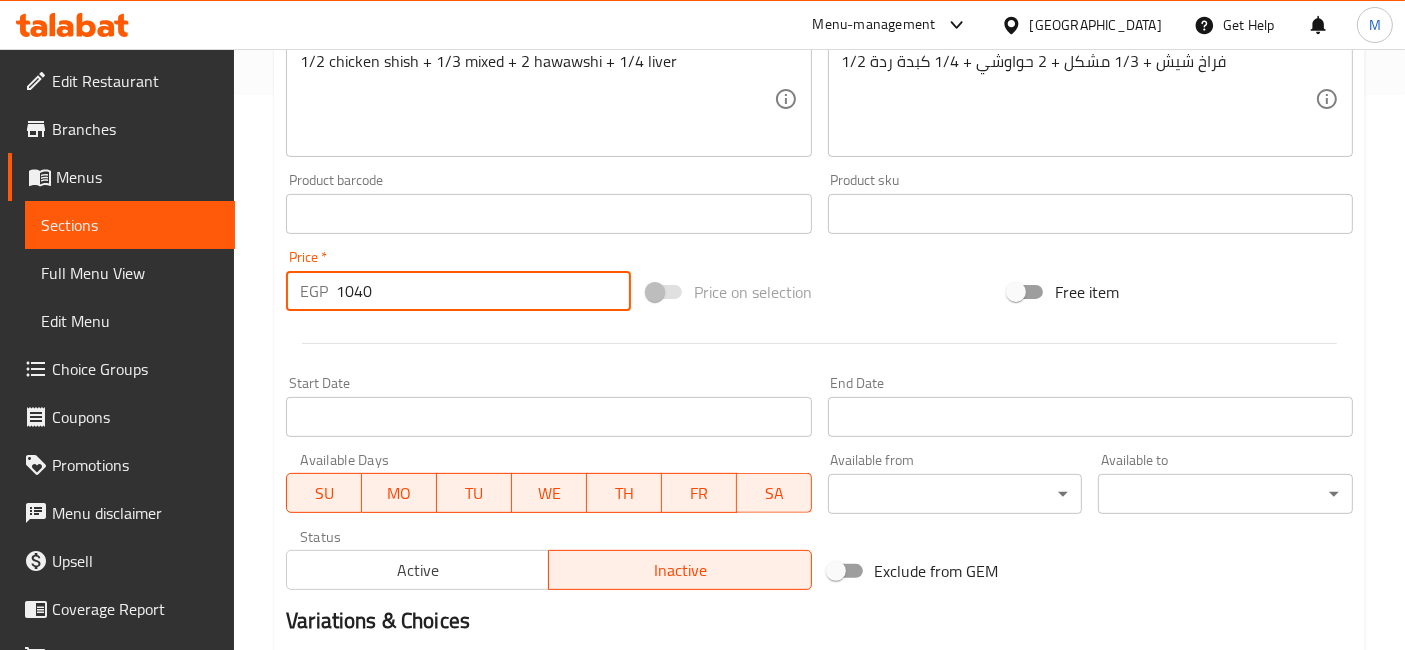 type on "1040" 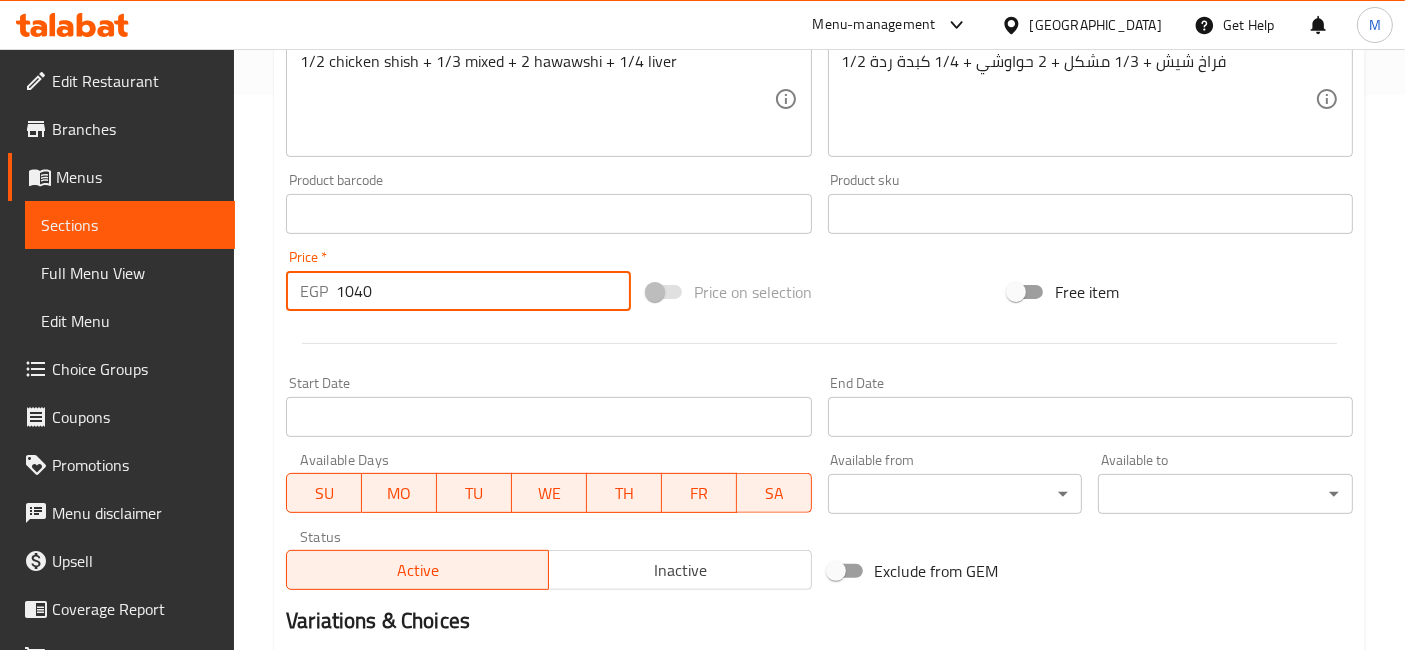 click on "1040" at bounding box center [483, 291] 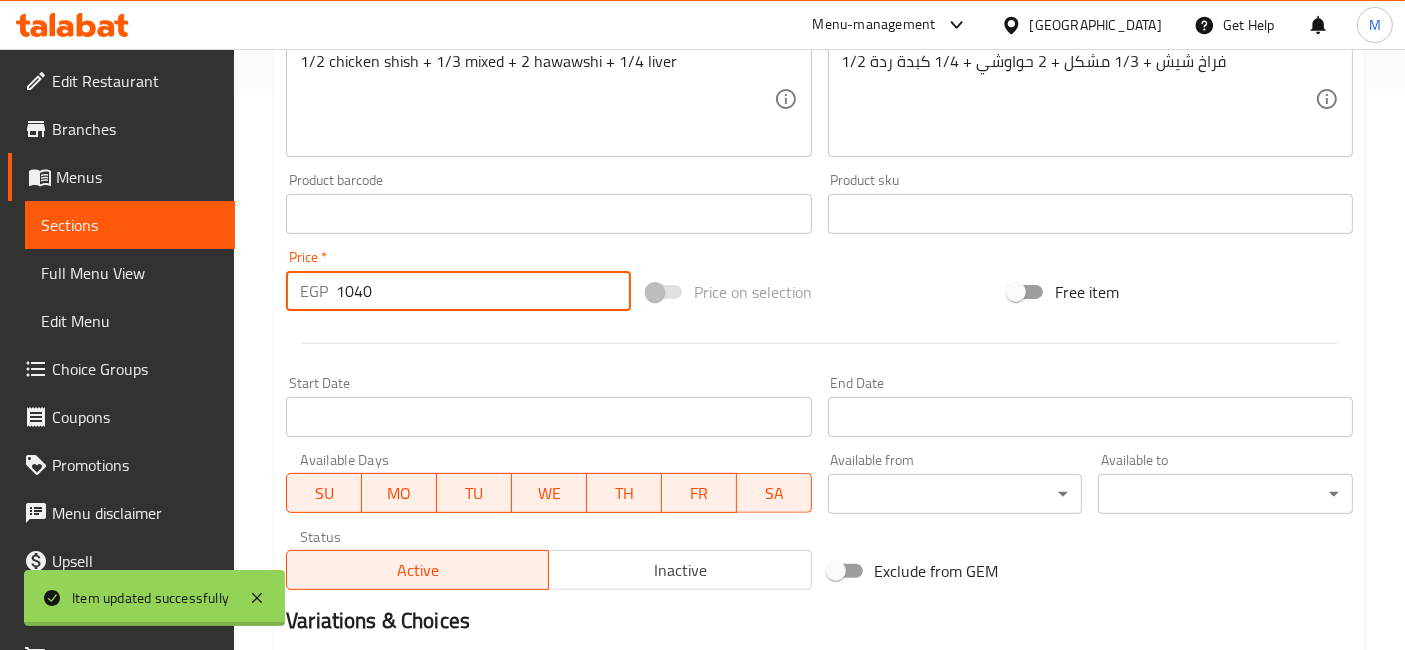 scroll, scrollTop: 0, scrollLeft: 0, axis: both 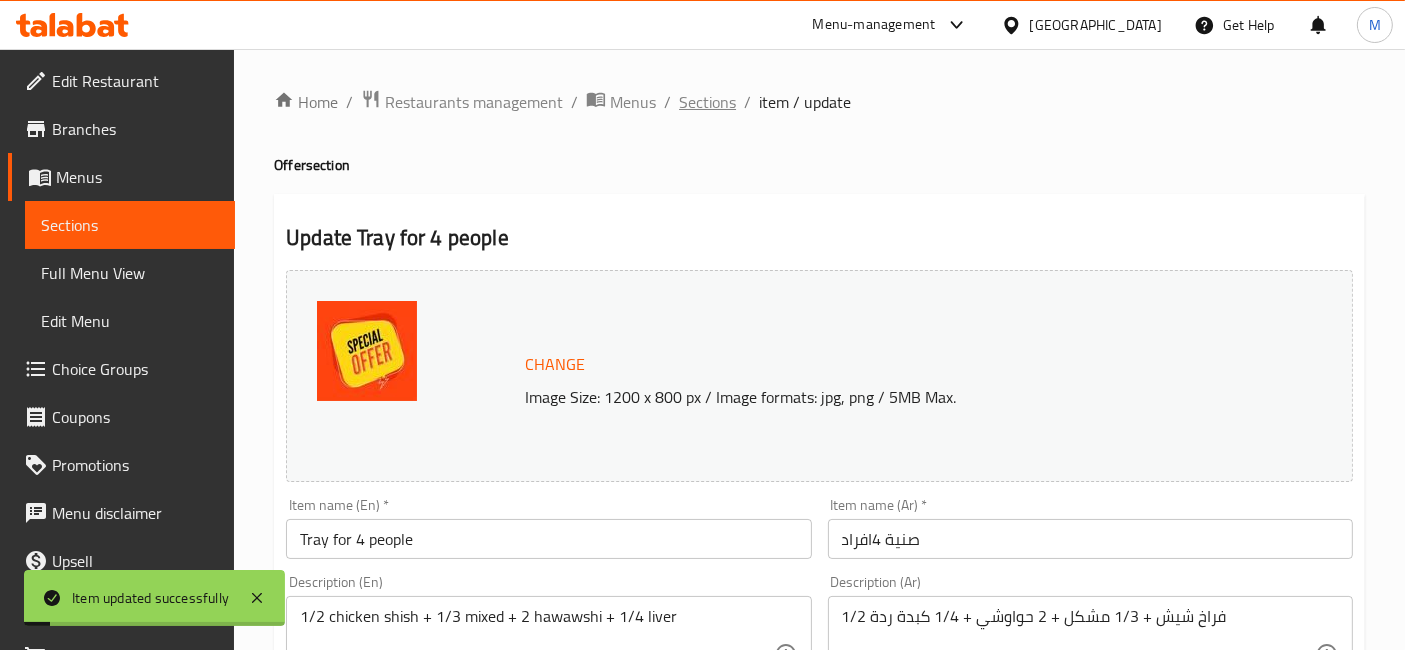 click on "Sections" at bounding box center (707, 102) 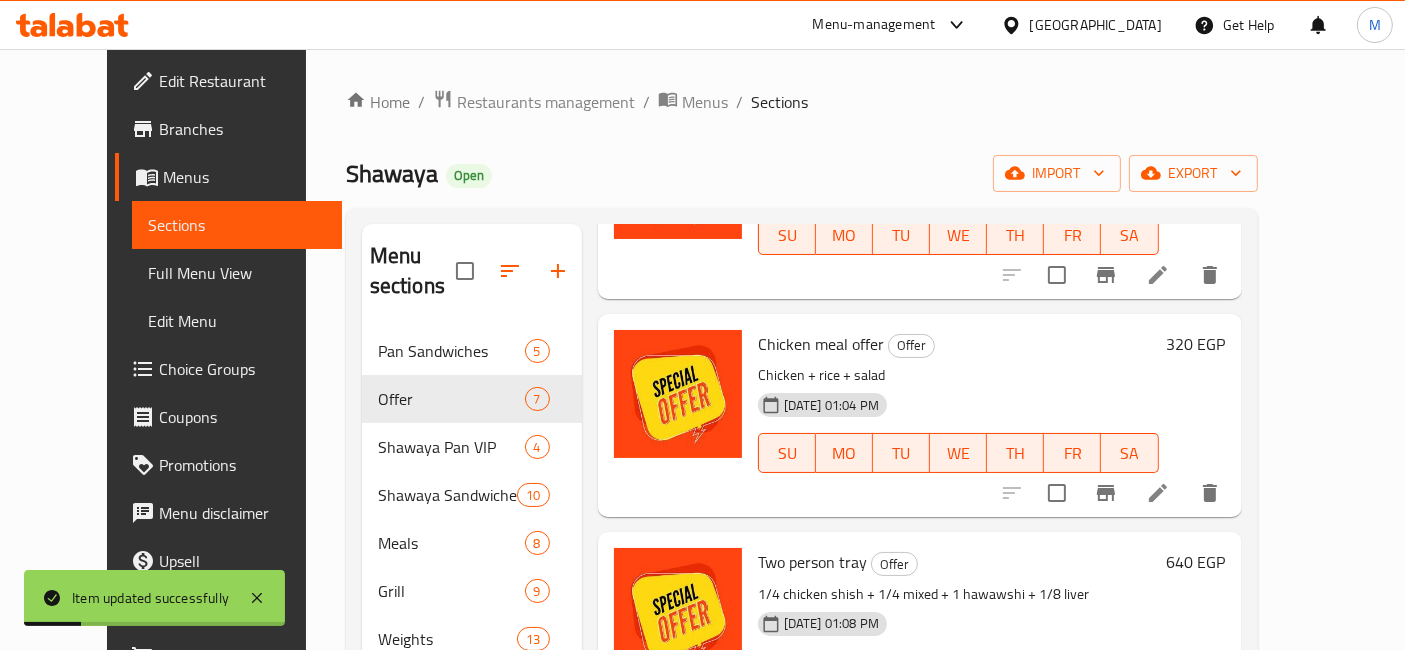 scroll, scrollTop: 444, scrollLeft: 0, axis: vertical 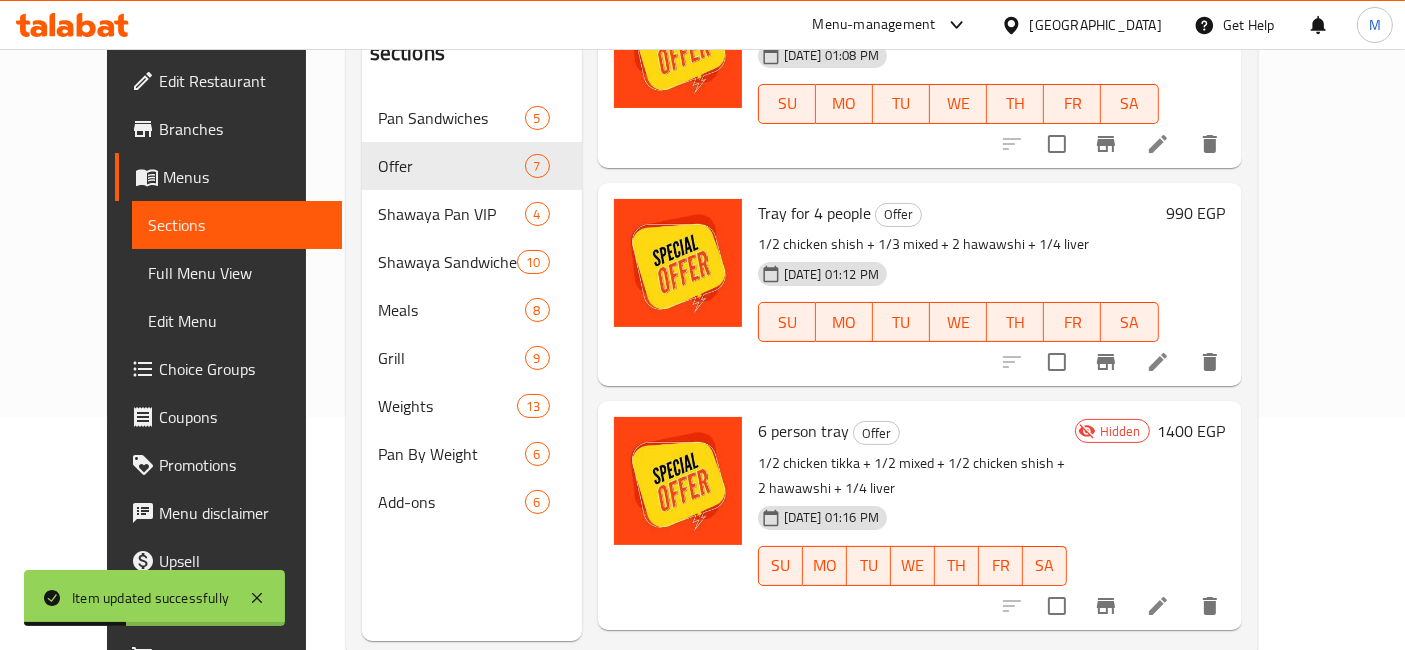click 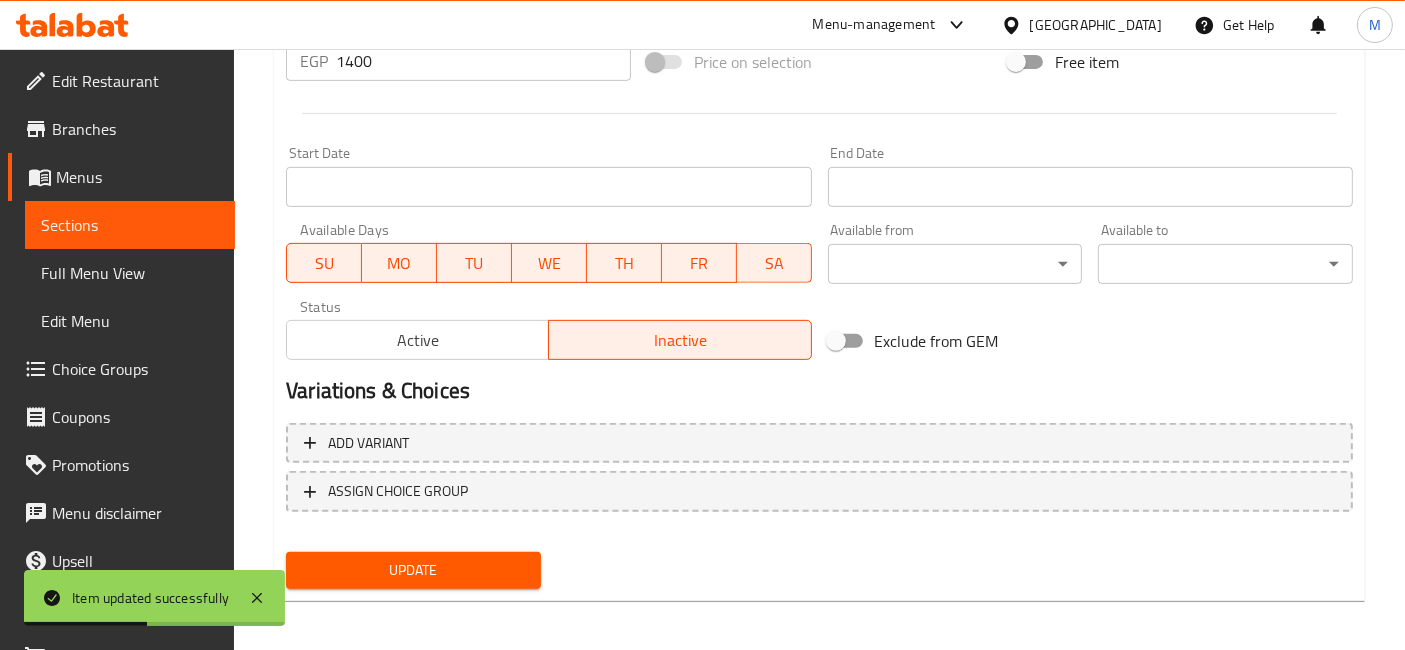 scroll, scrollTop: 789, scrollLeft: 0, axis: vertical 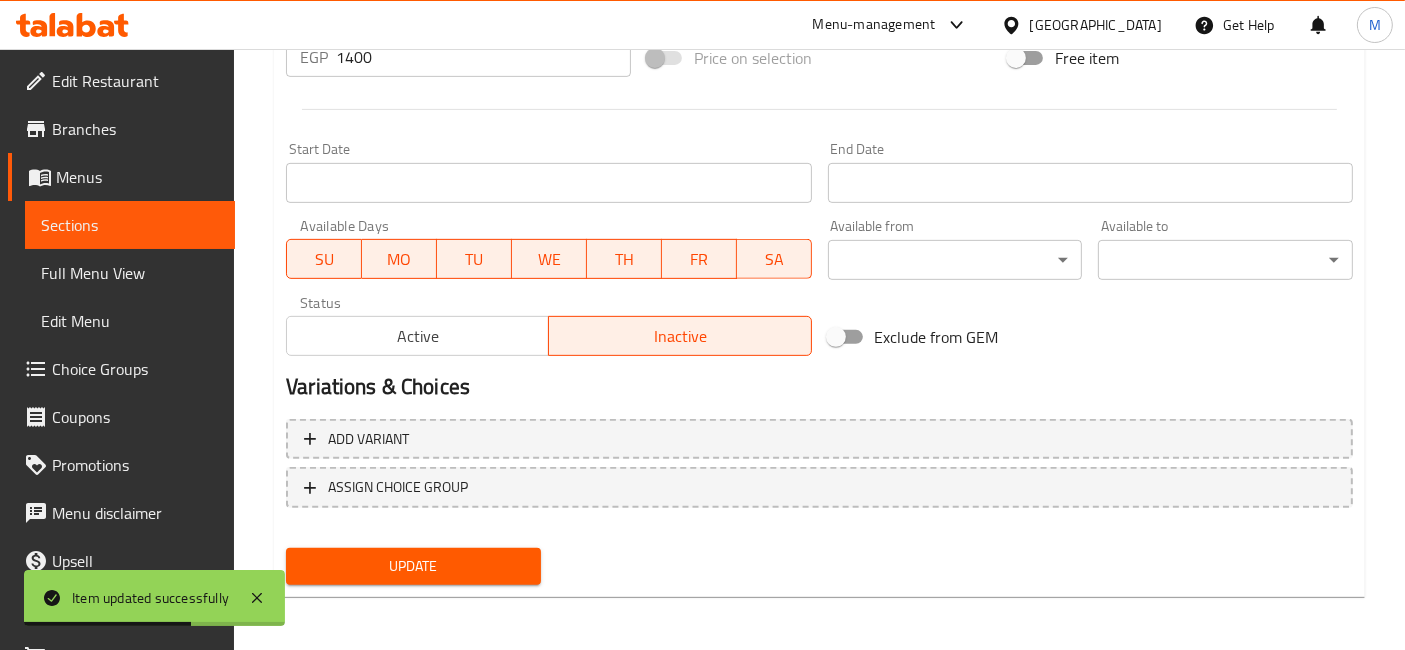 click on "1400" at bounding box center [483, 57] 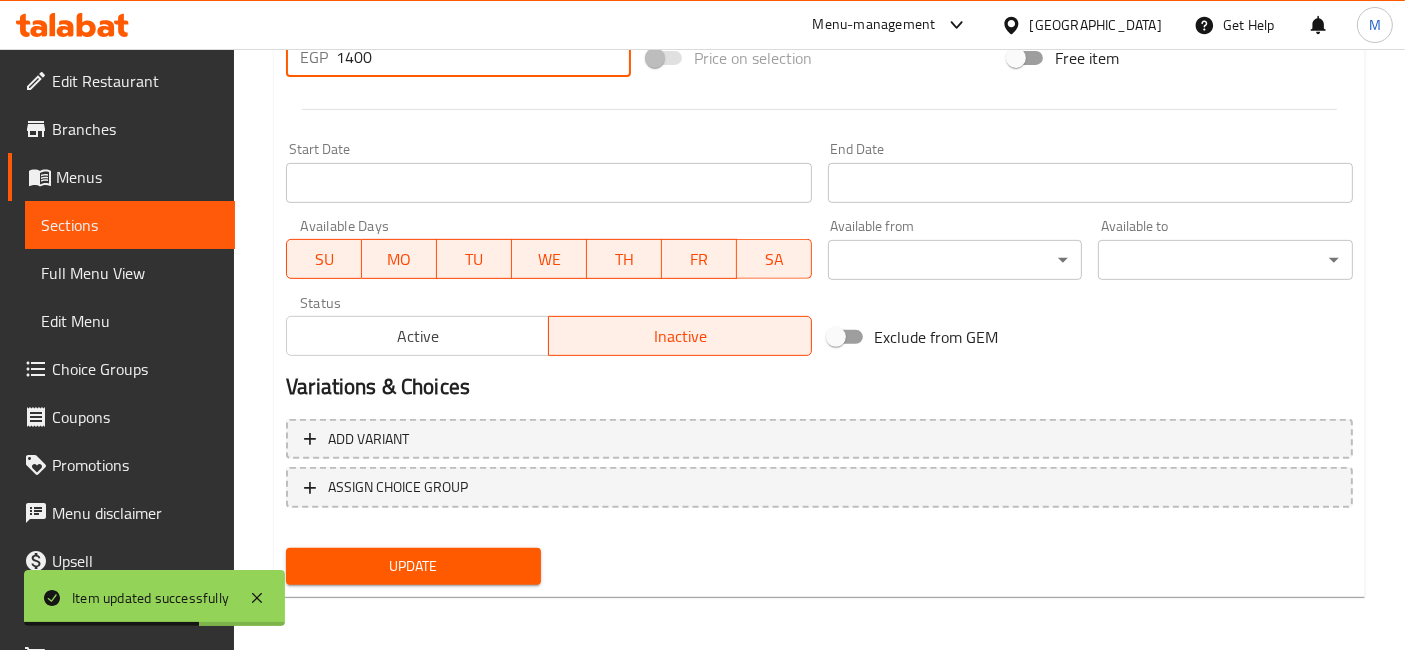 click on "1400" at bounding box center (483, 57) 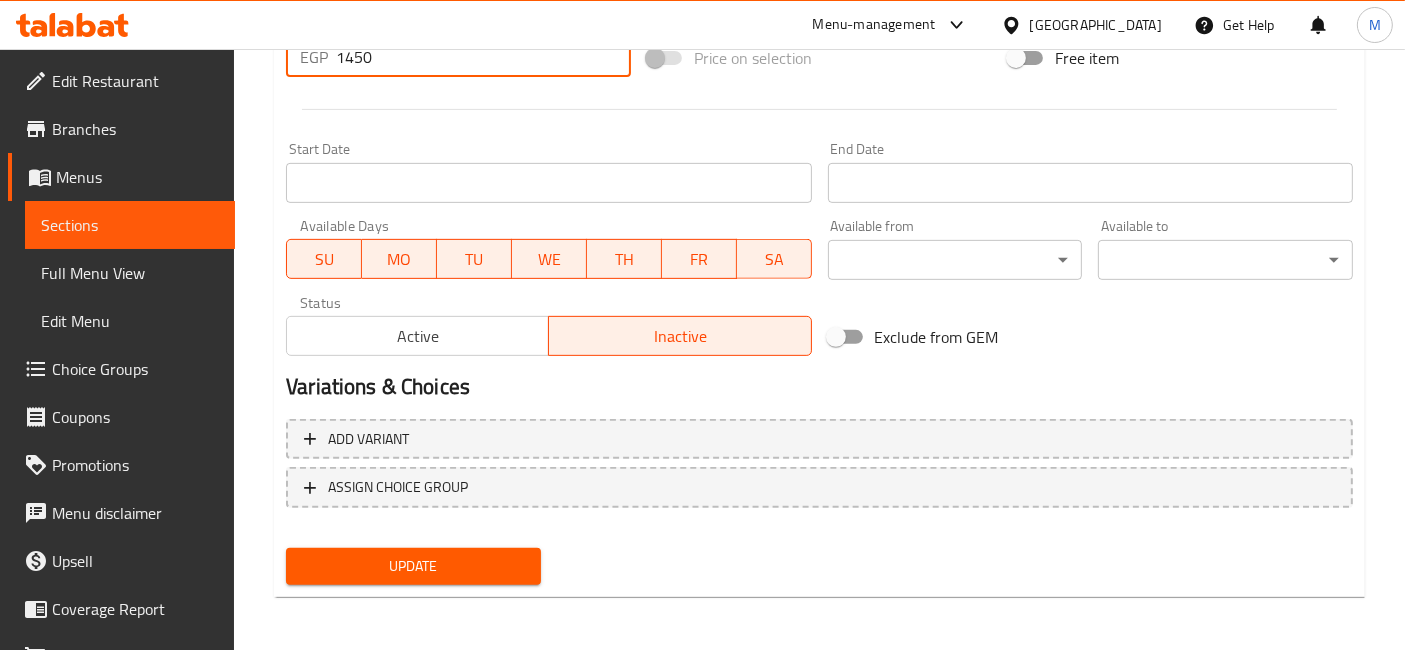 type on "1450" 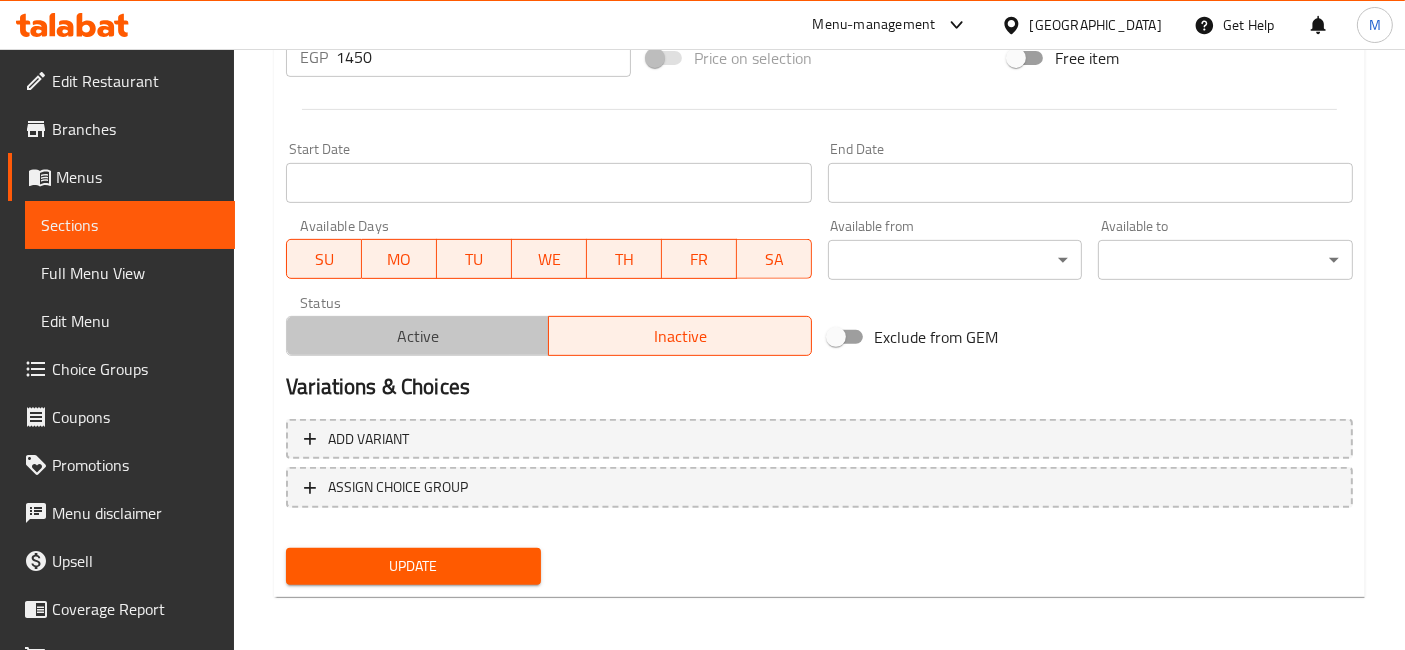 click on "Active" at bounding box center [418, 336] 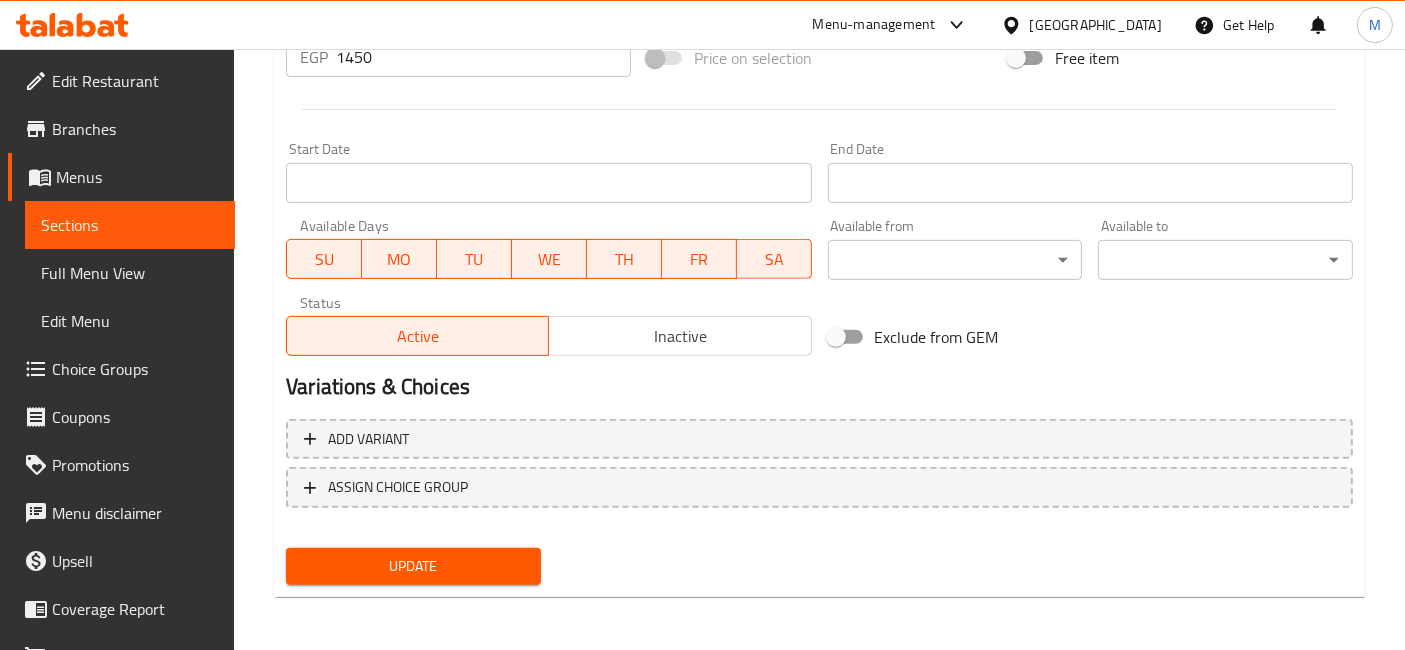 click on "1450" at bounding box center [483, 57] 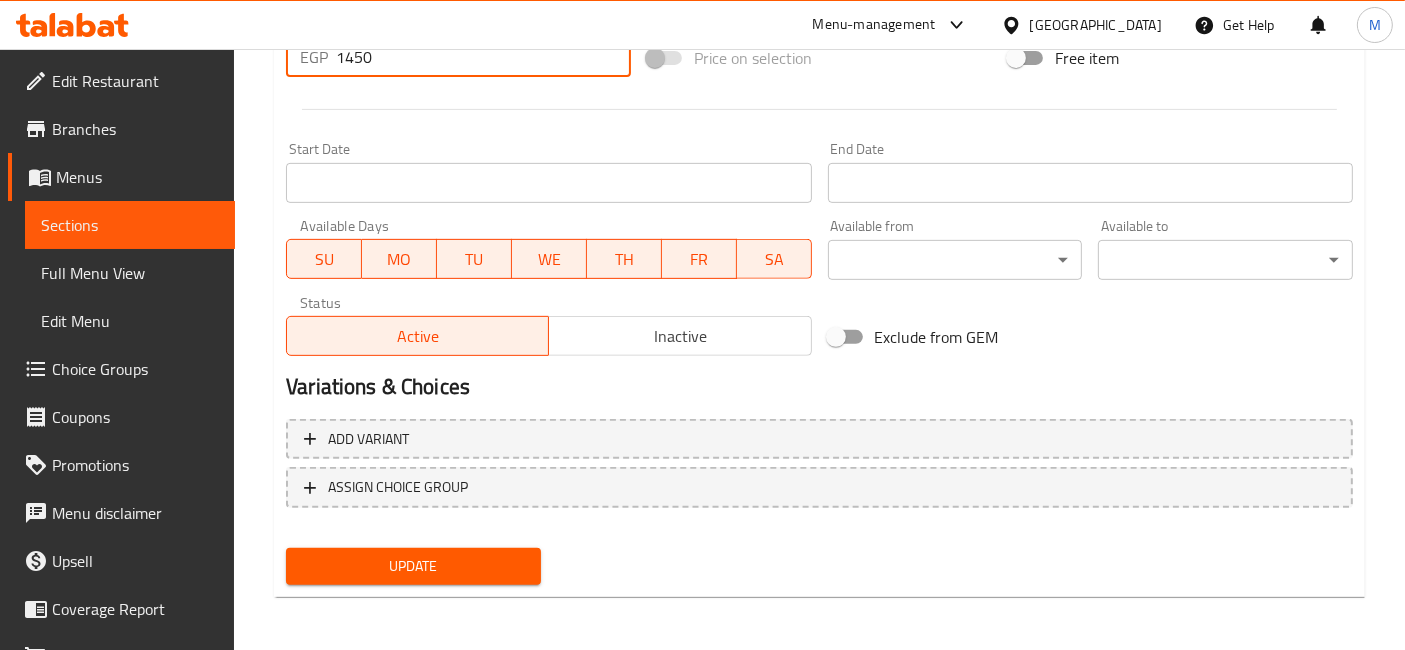click on "Update" at bounding box center (413, 566) 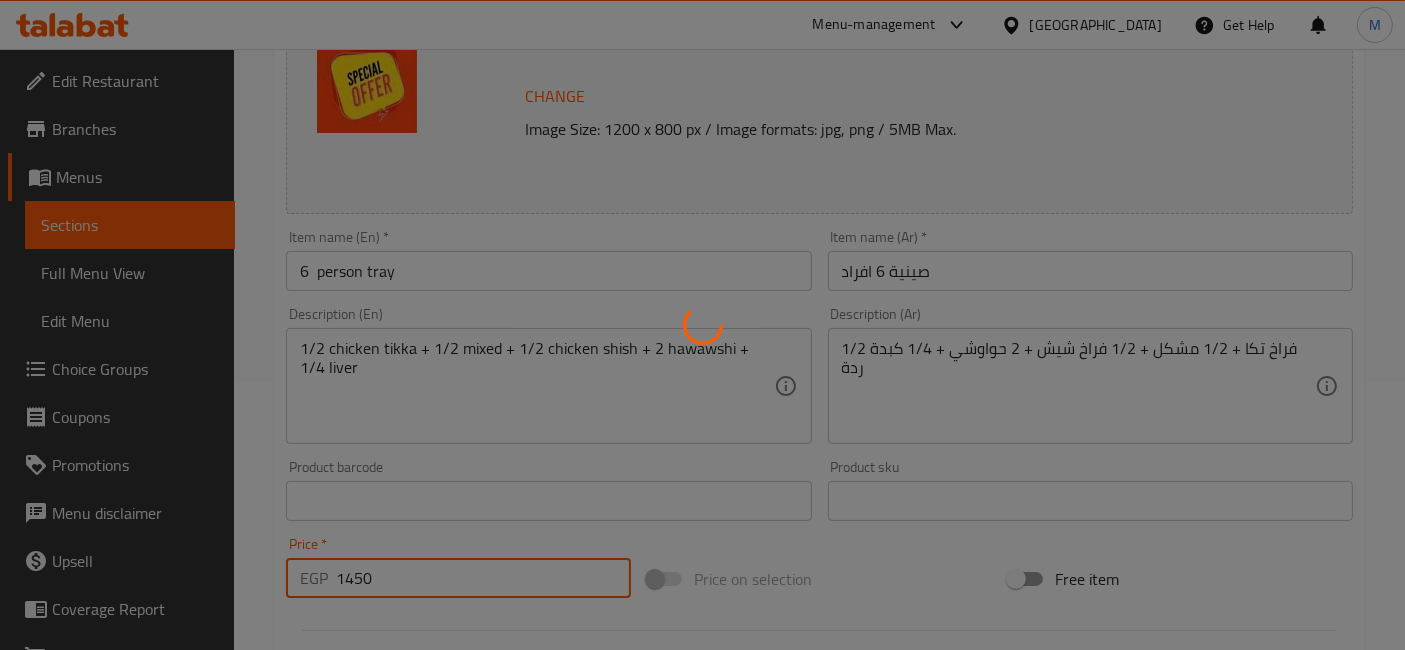 scroll, scrollTop: 0, scrollLeft: 0, axis: both 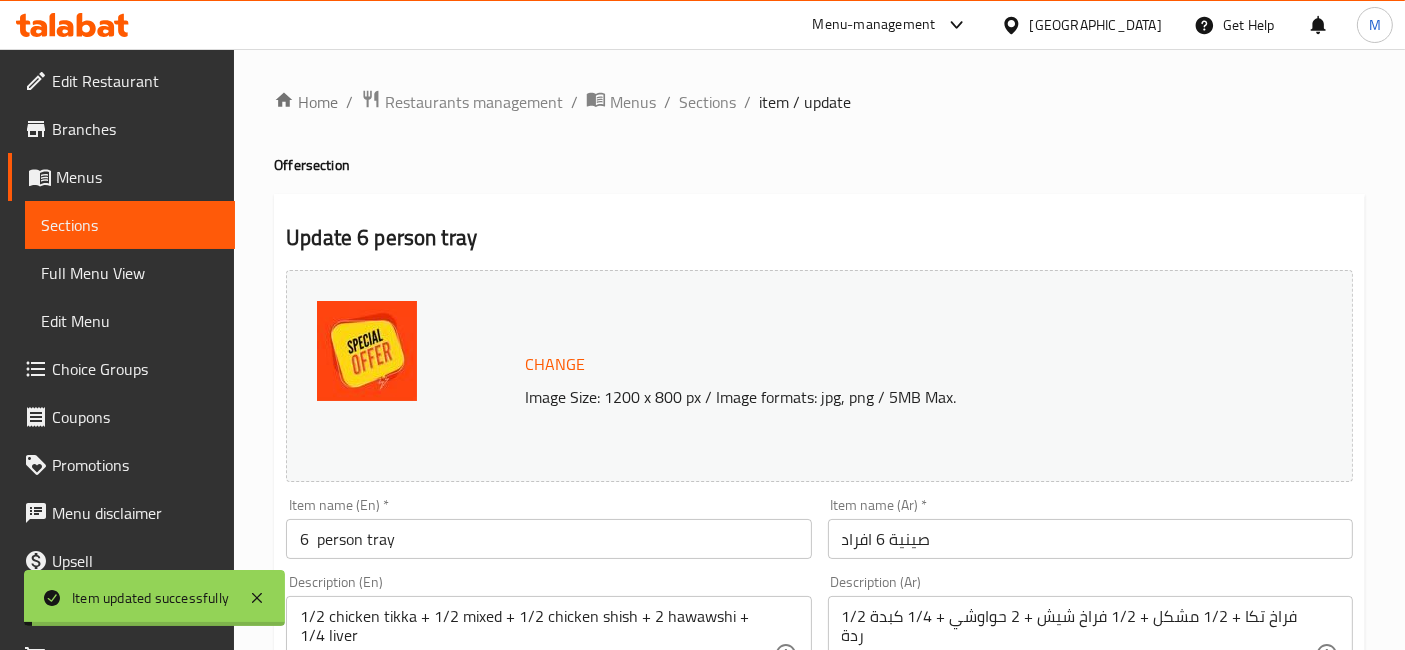 click on "Sections" at bounding box center (707, 102) 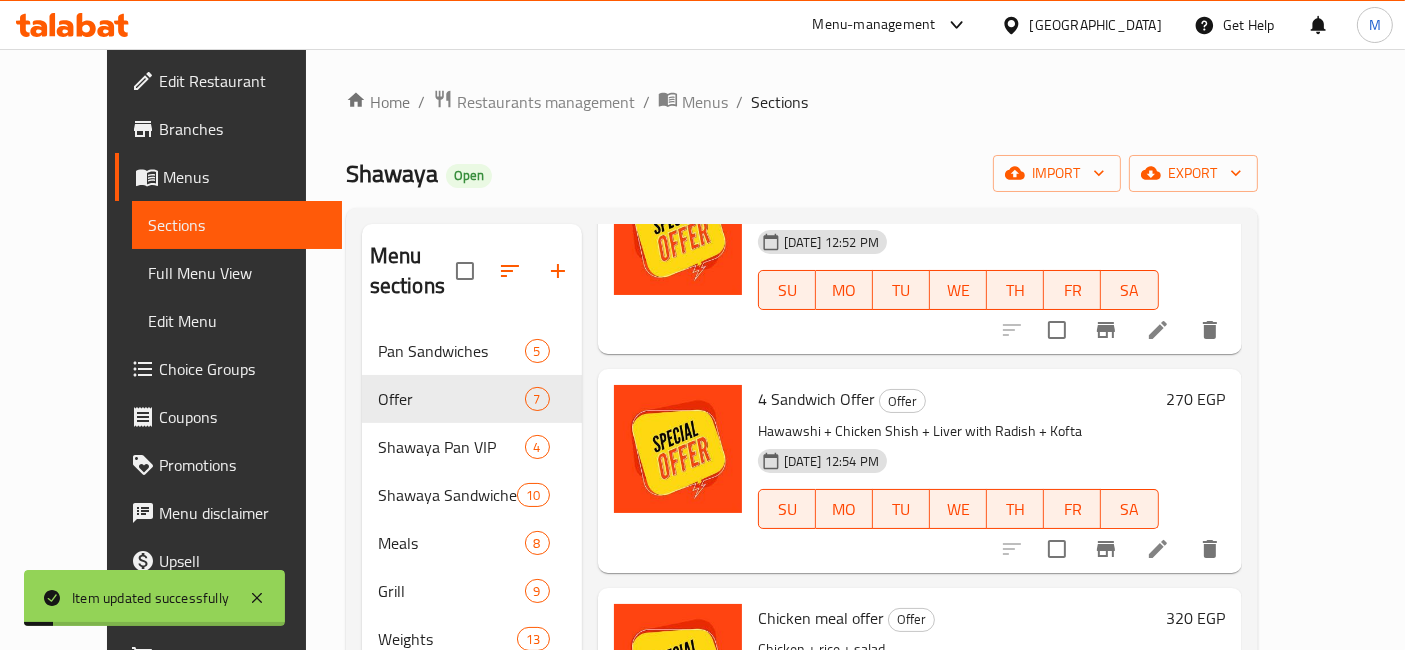 scroll, scrollTop: 888, scrollLeft: 0, axis: vertical 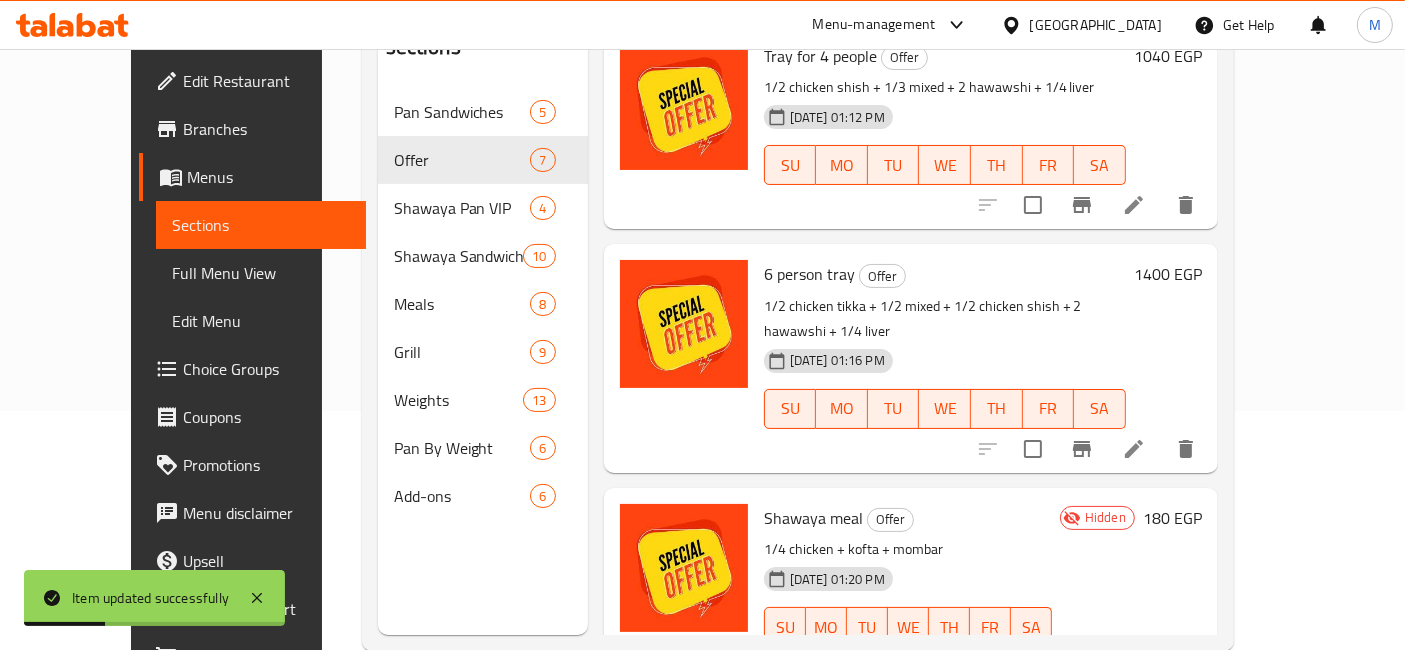 click at bounding box center [1134, 667] 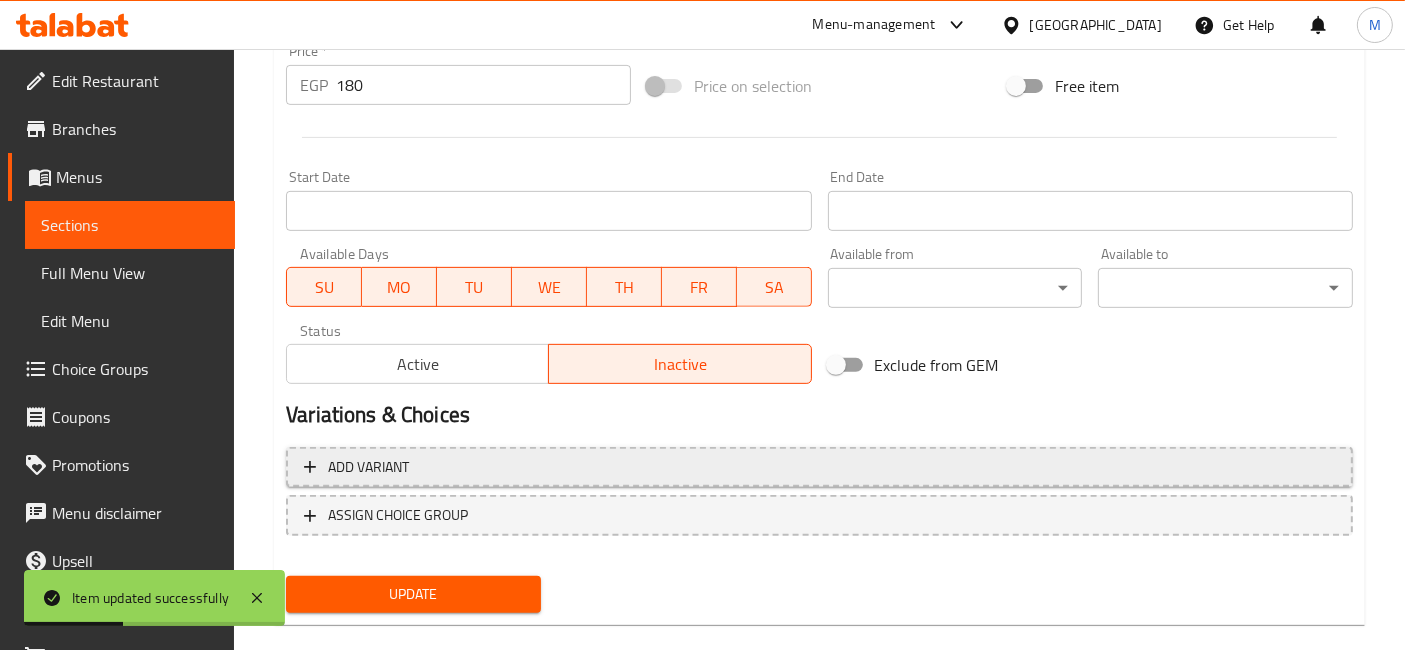 scroll, scrollTop: 789, scrollLeft: 0, axis: vertical 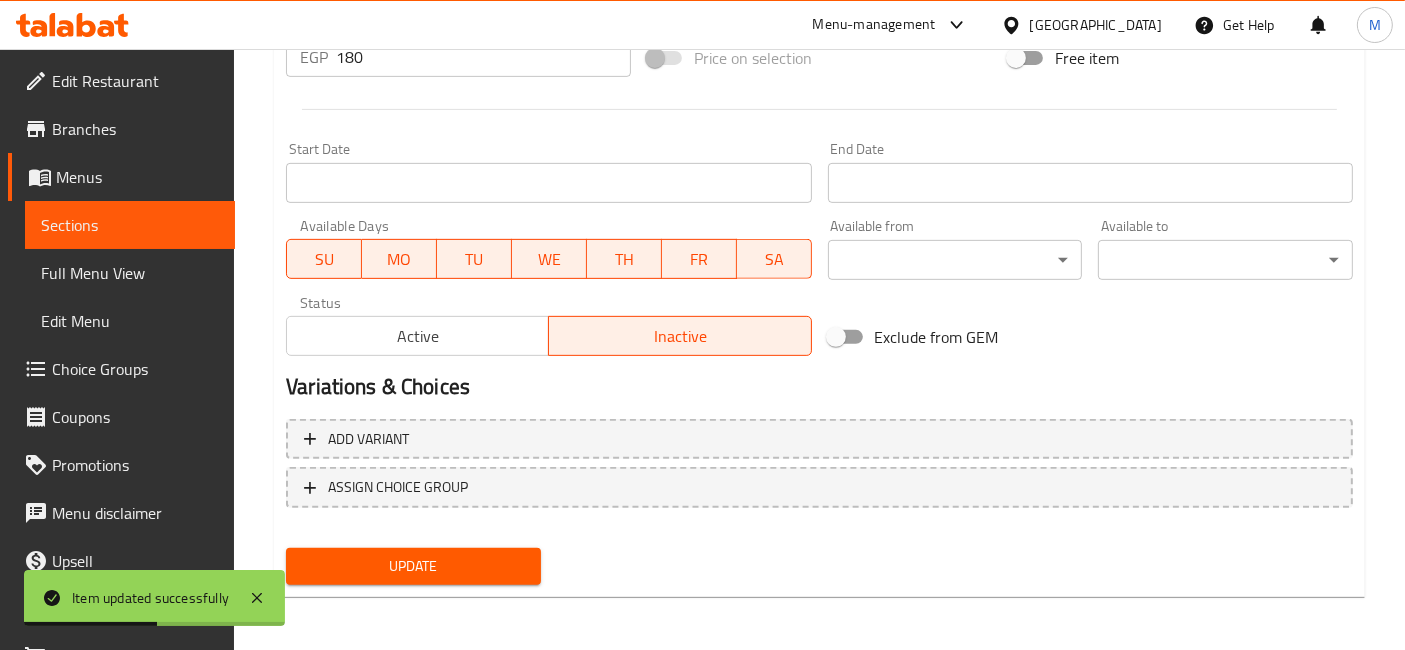 click on "Active" at bounding box center [418, 336] 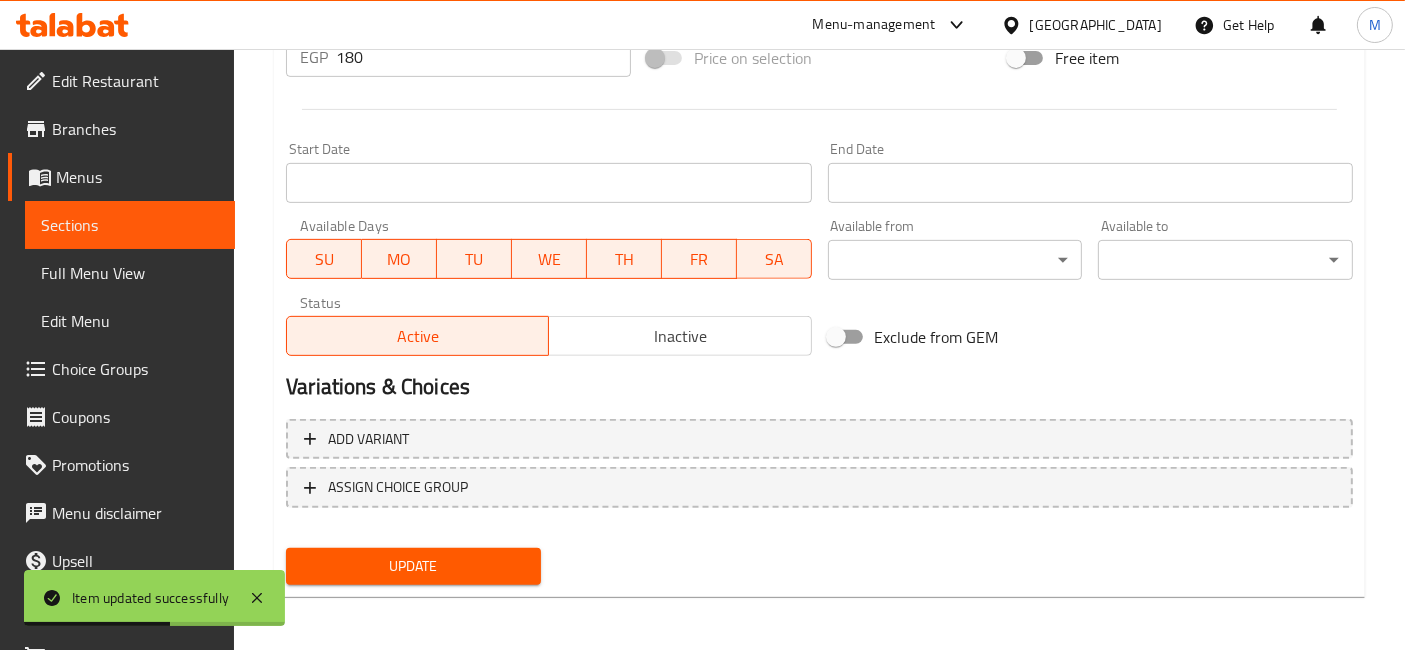 click on "180" at bounding box center [483, 57] 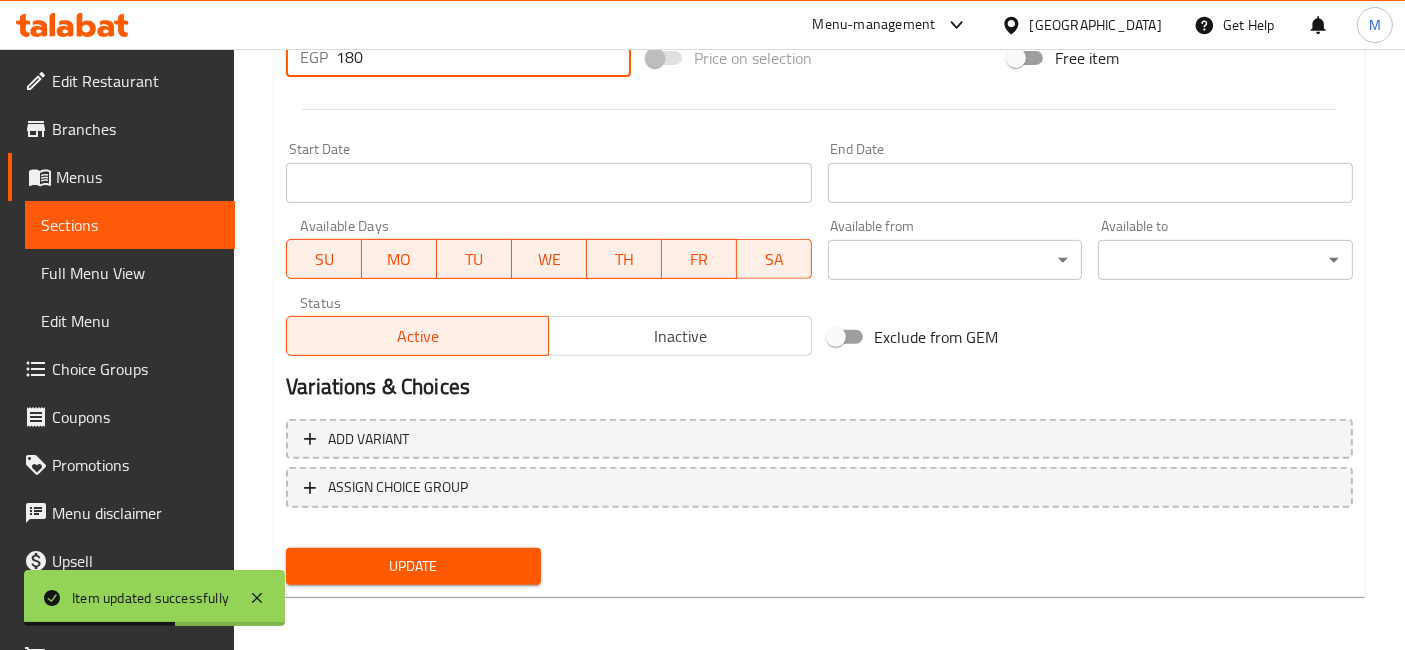 click on "180" at bounding box center [483, 57] 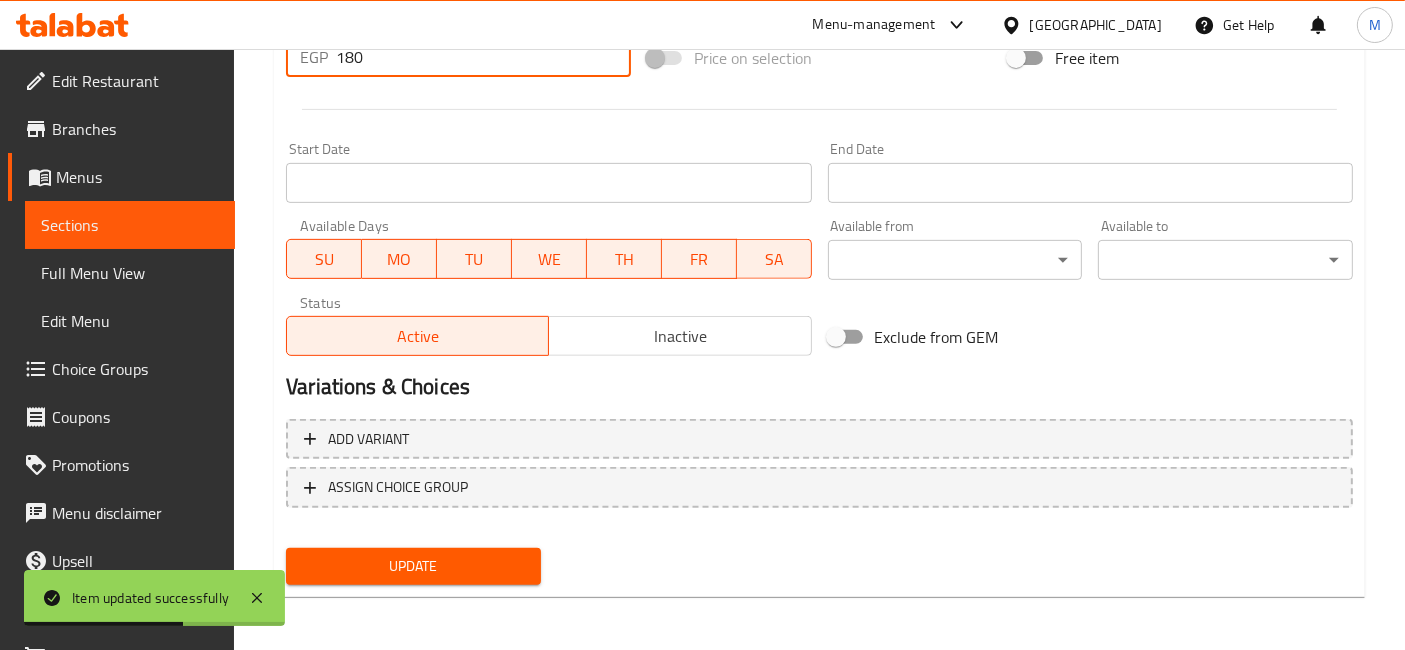 click on "180" at bounding box center [483, 57] 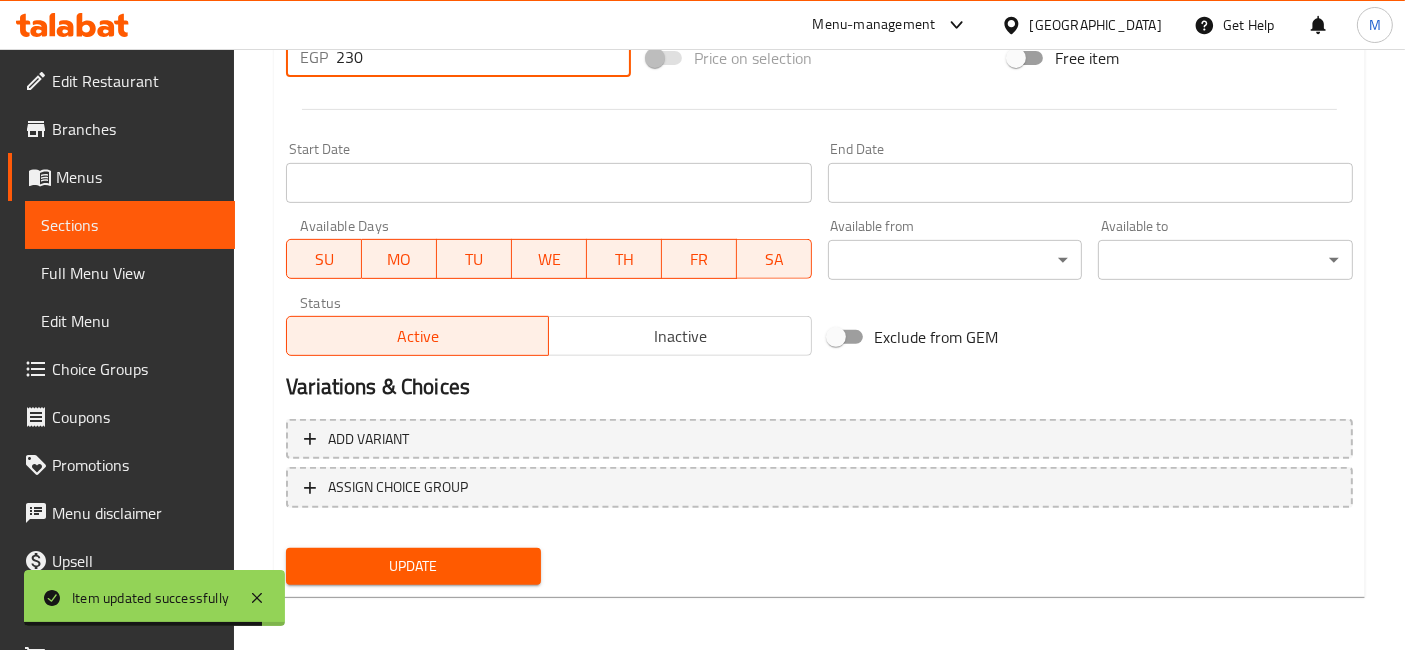type on "230" 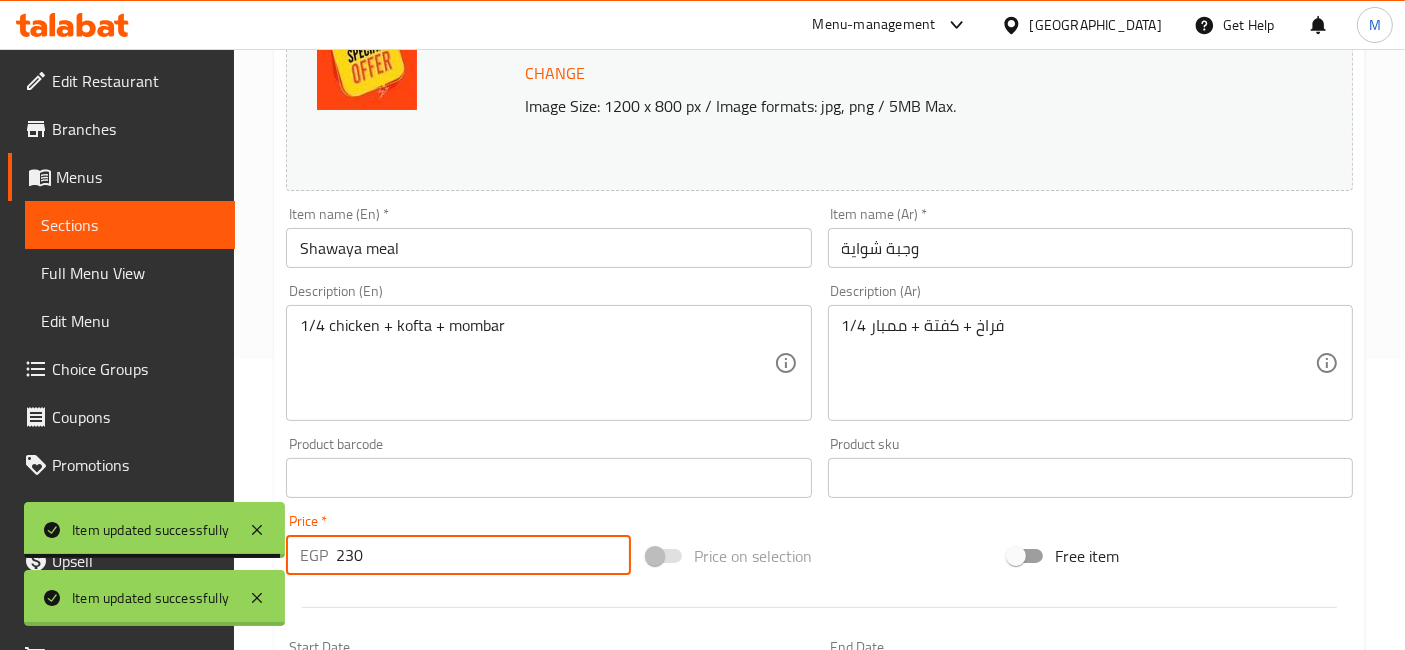 scroll, scrollTop: 0, scrollLeft: 0, axis: both 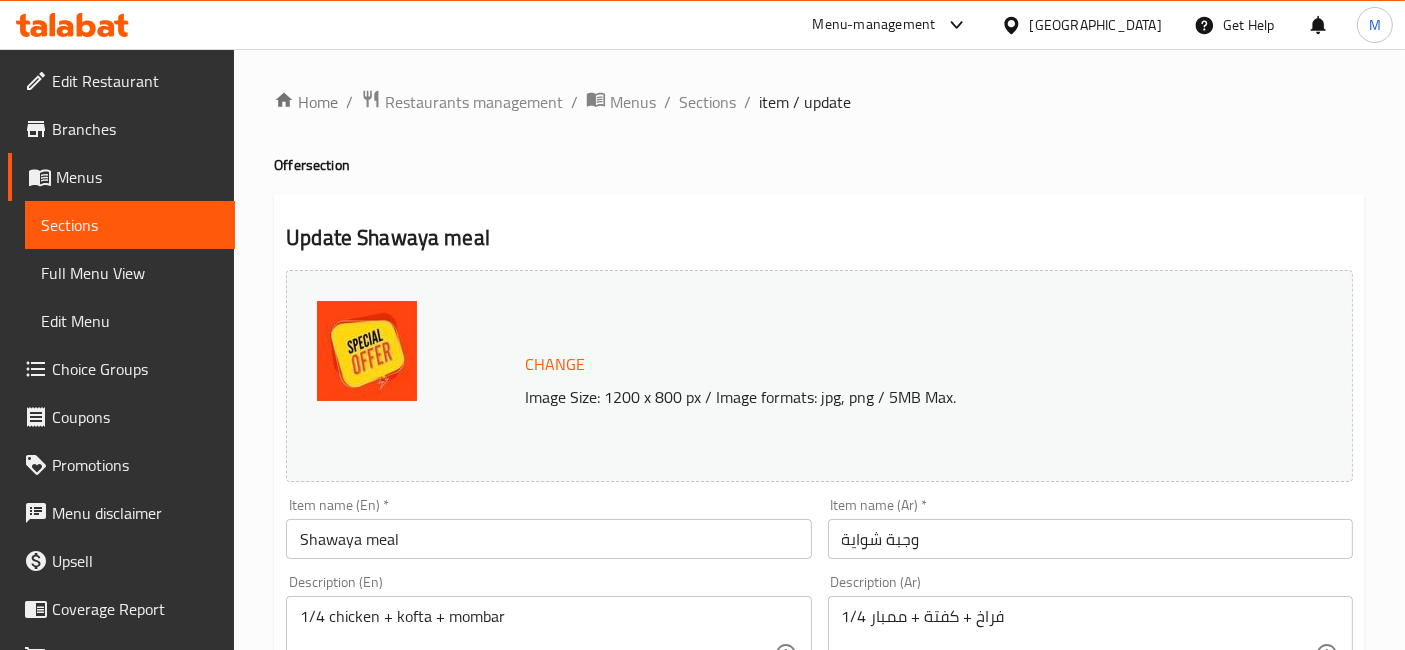 click 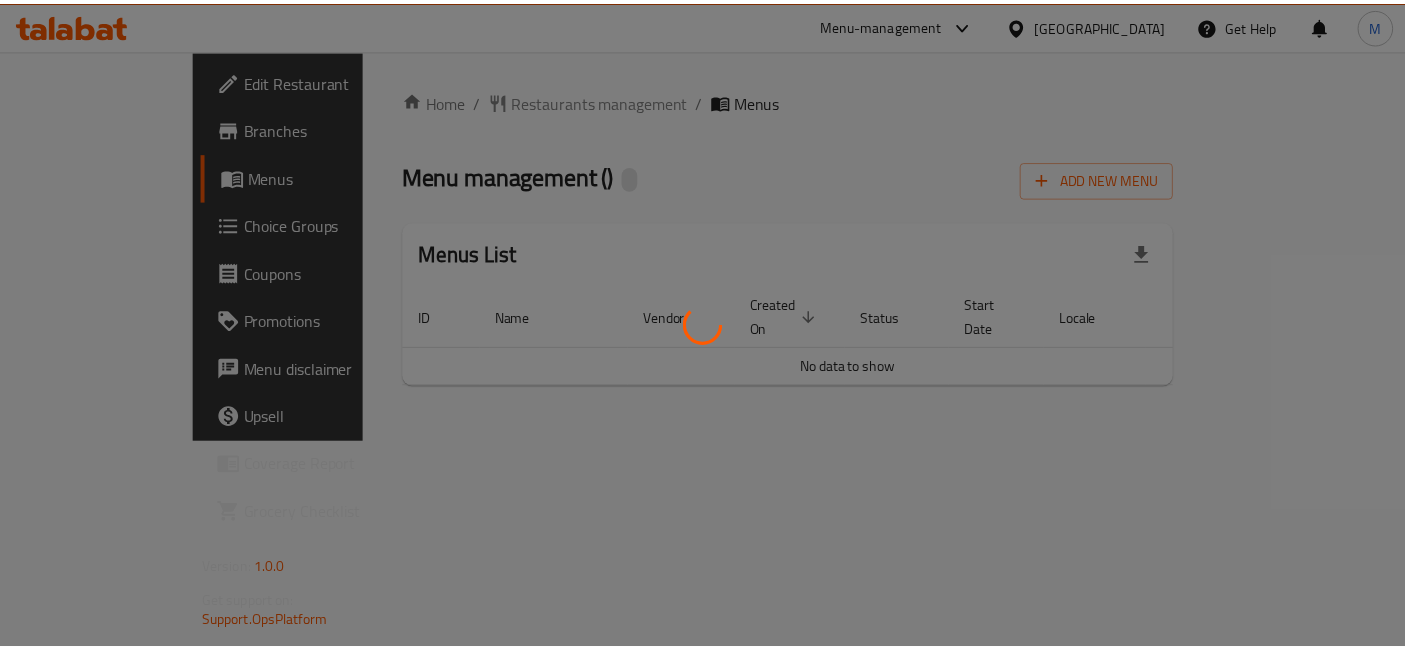 scroll, scrollTop: 0, scrollLeft: 0, axis: both 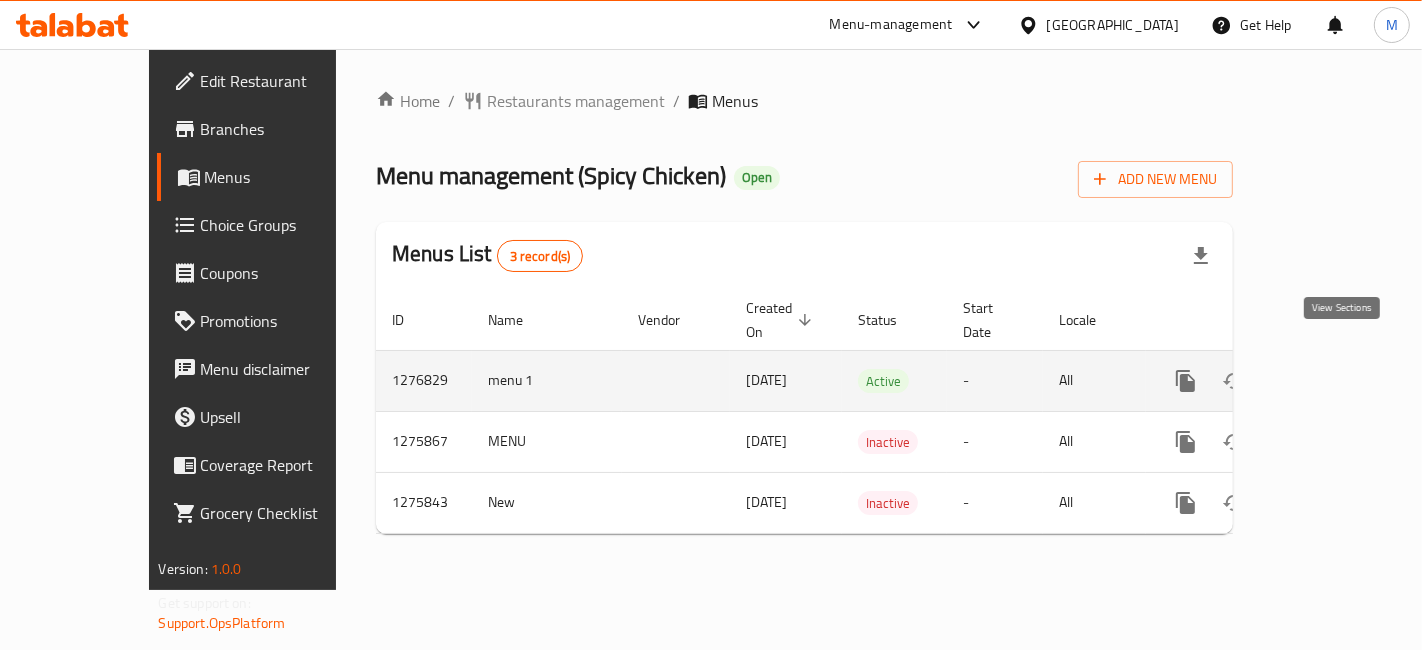 click 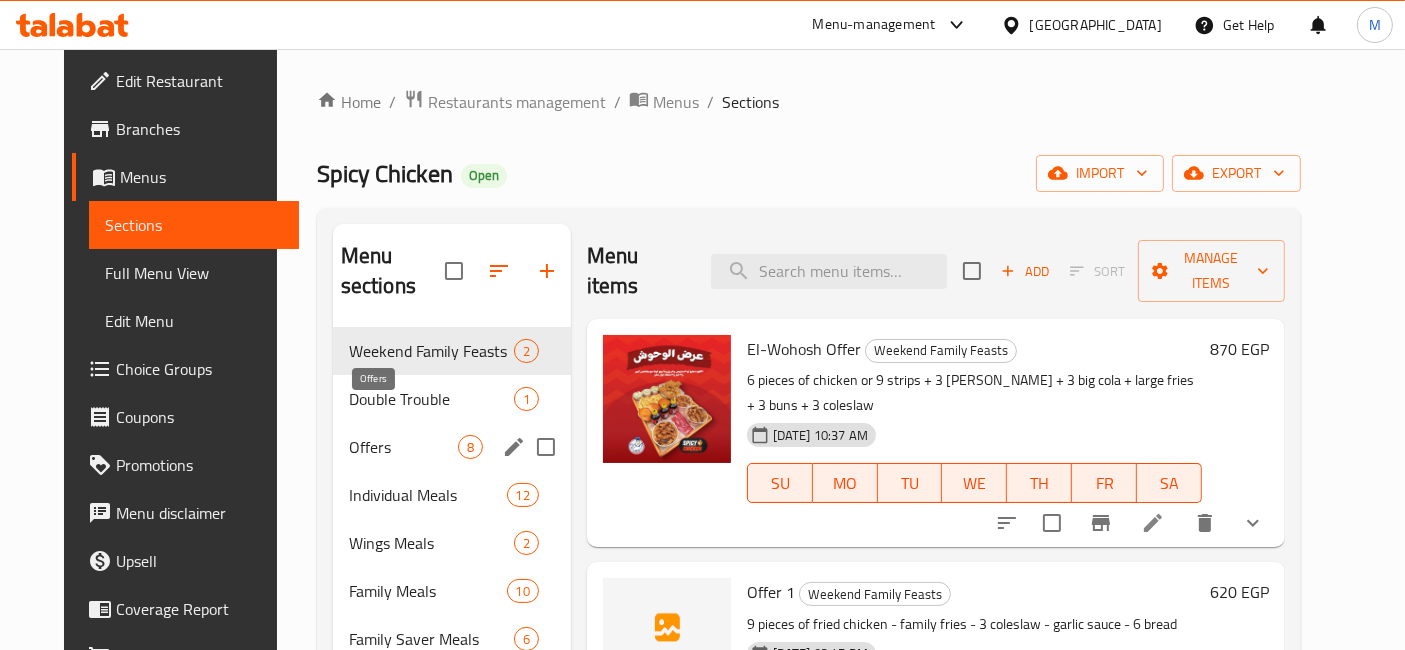 click on "Offers" at bounding box center (403, 447) 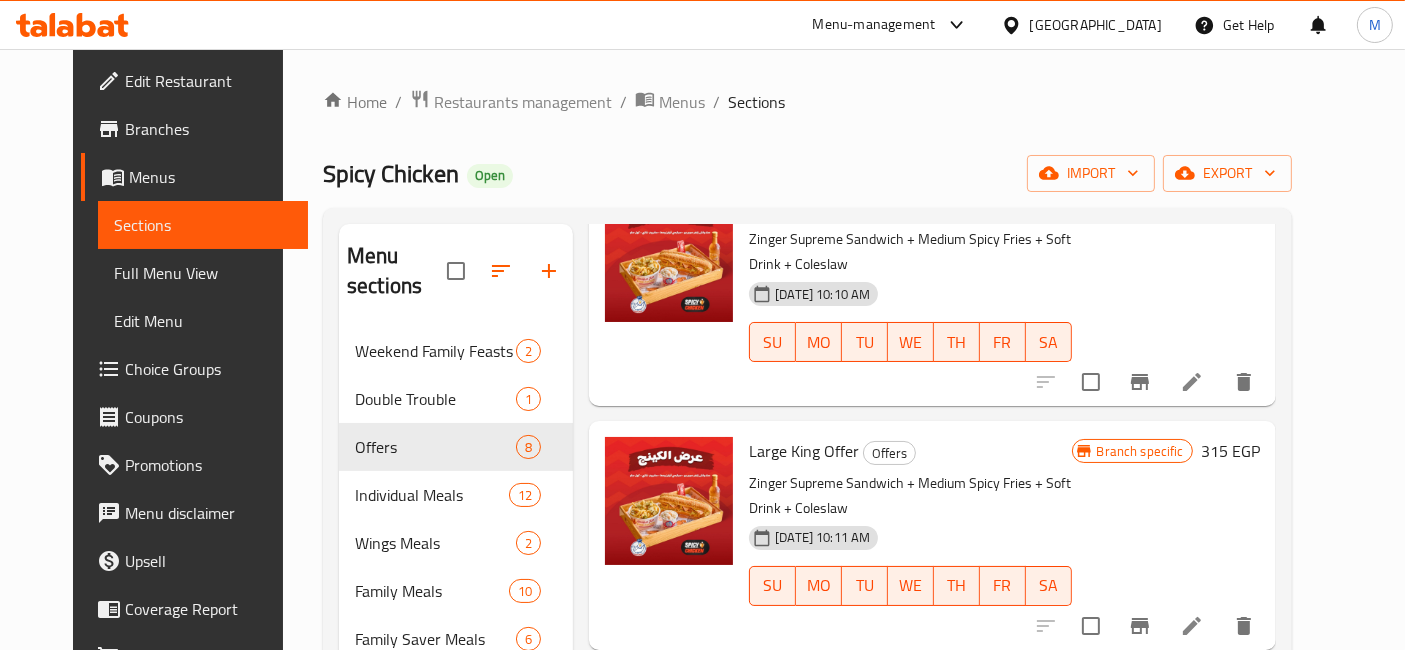scroll, scrollTop: 222, scrollLeft: 0, axis: vertical 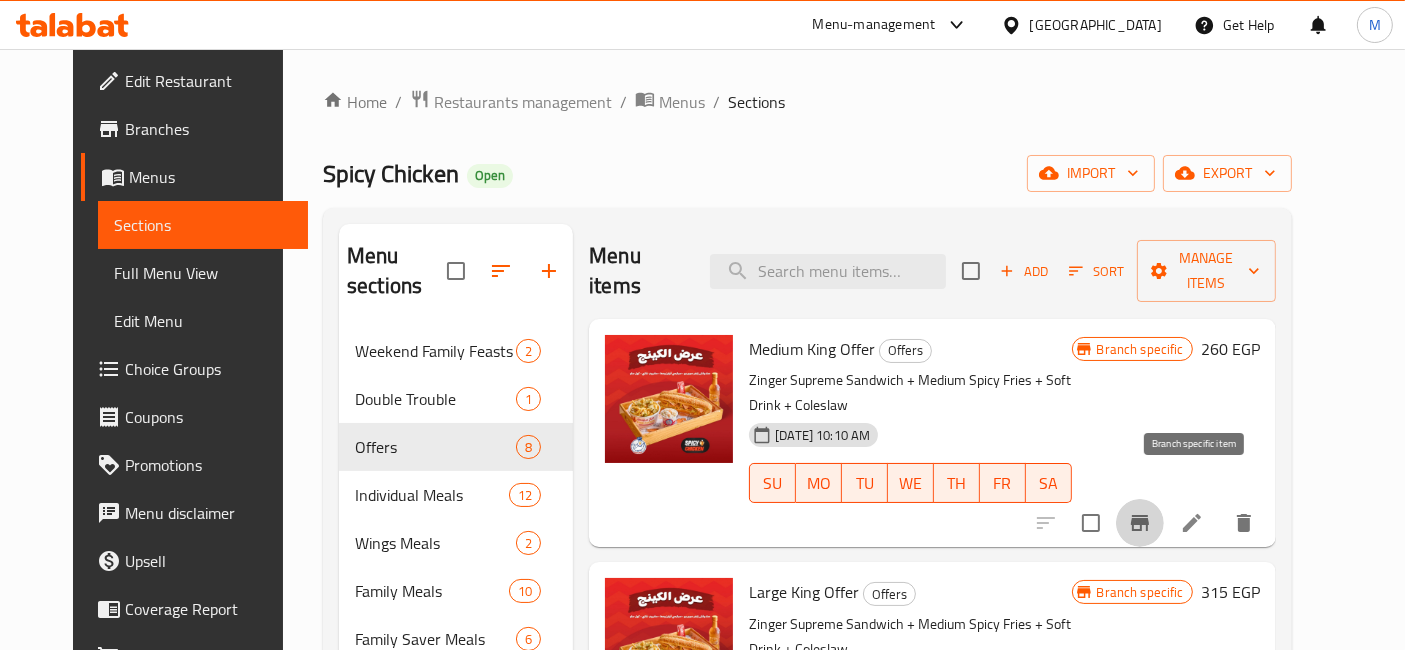 click at bounding box center [1140, 523] 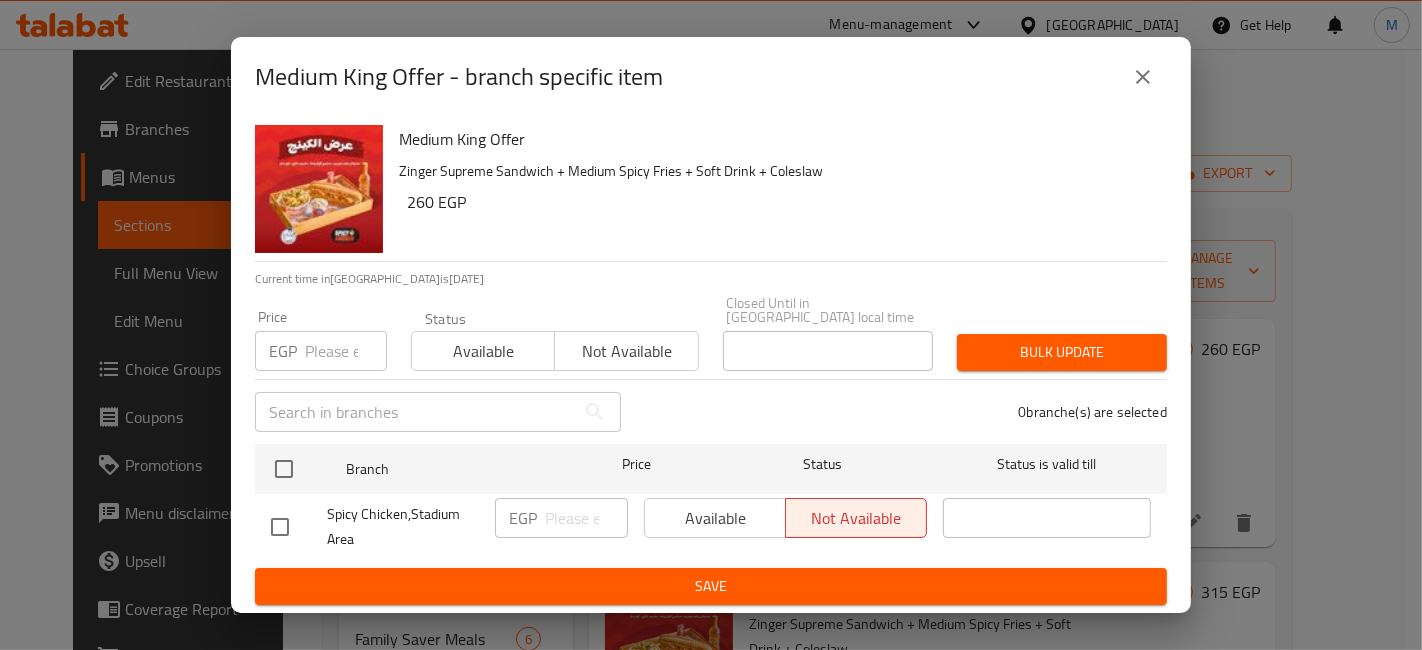 type 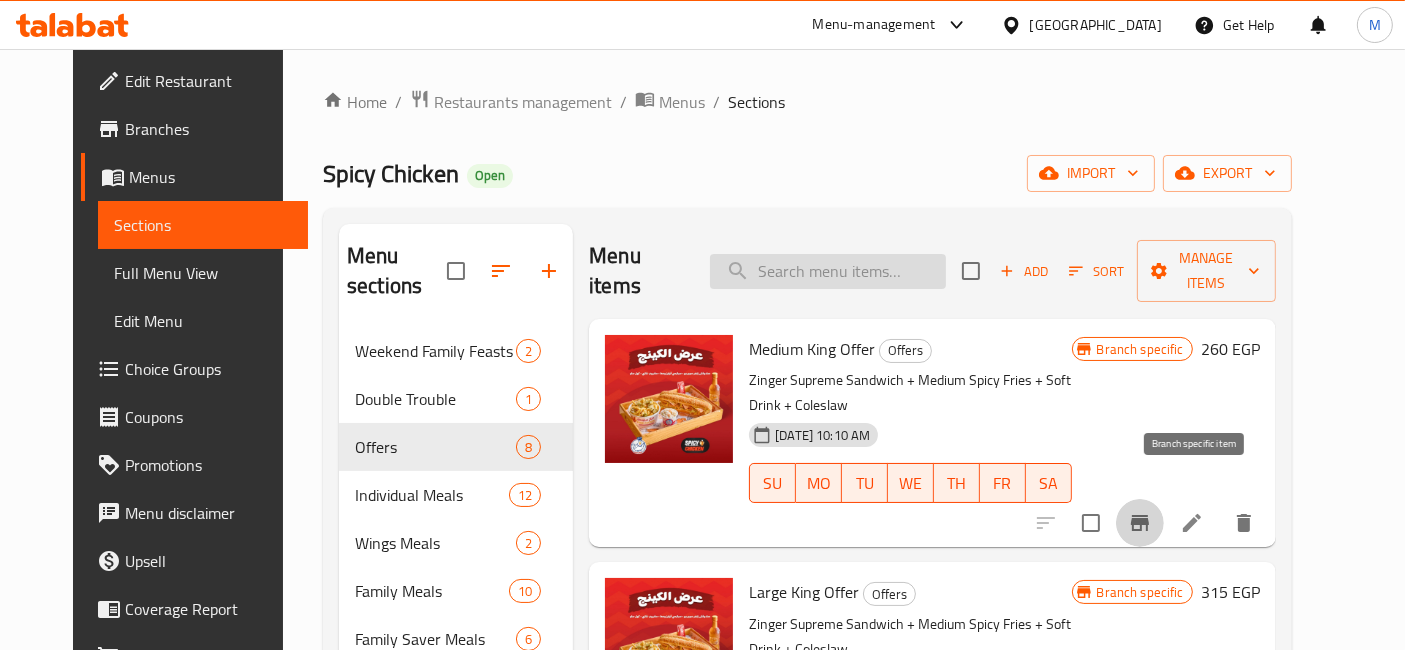 click at bounding box center [828, 271] 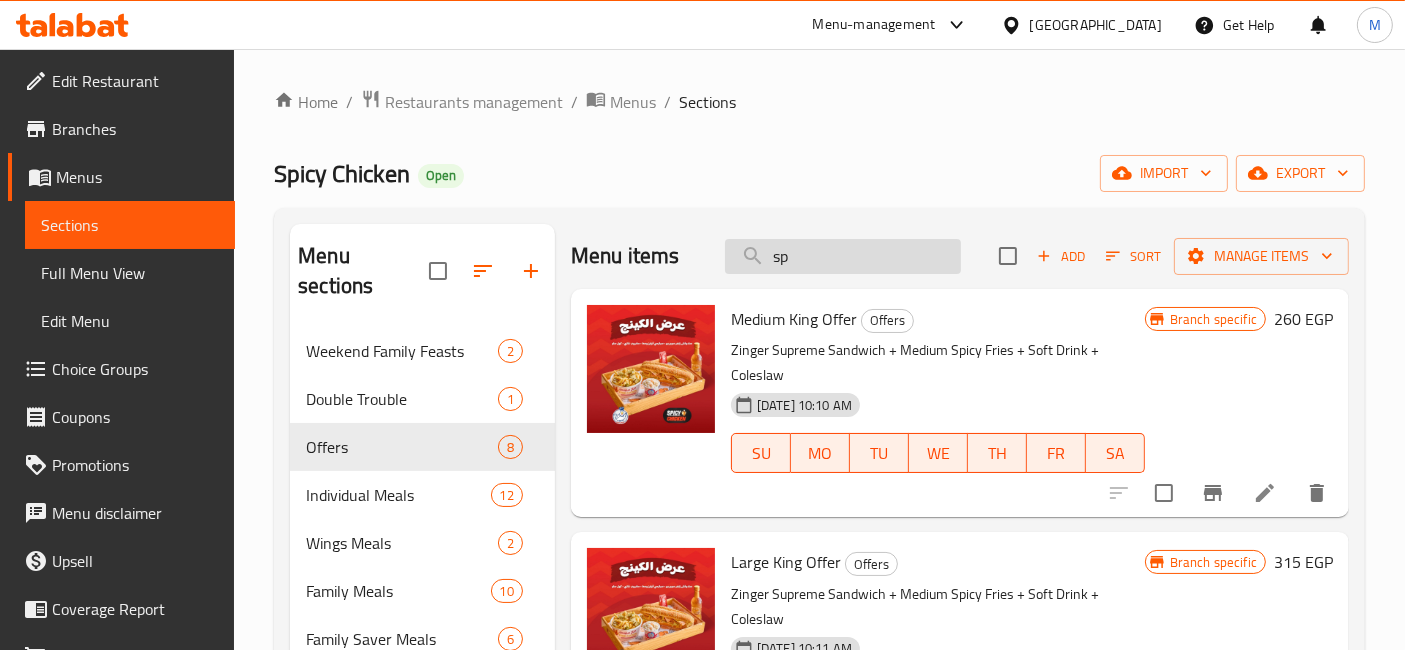 type on "s" 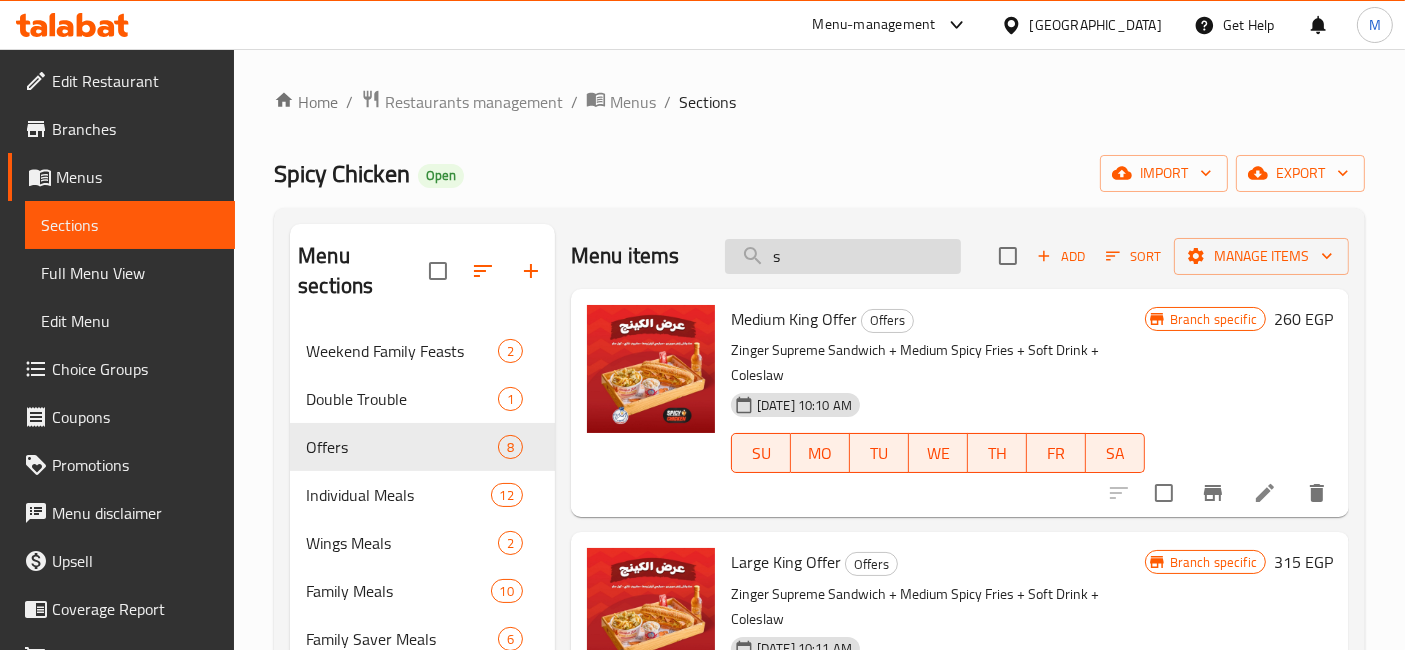 type 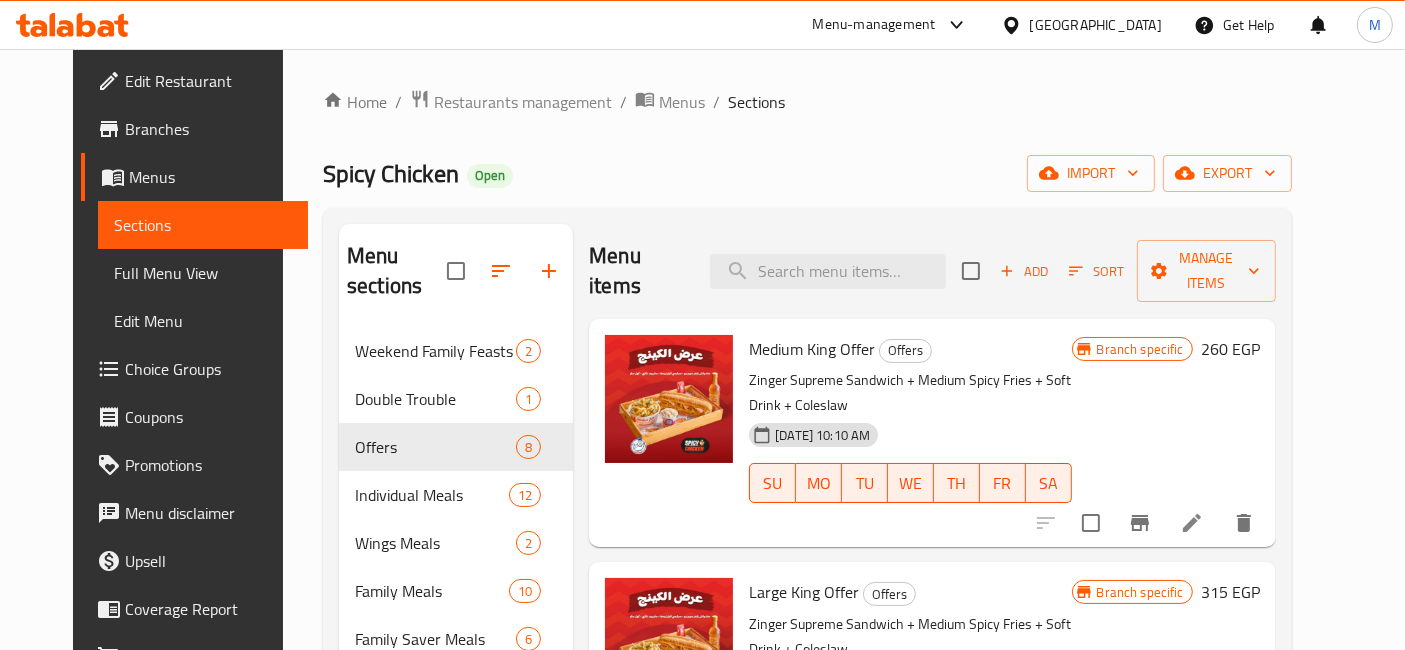 click 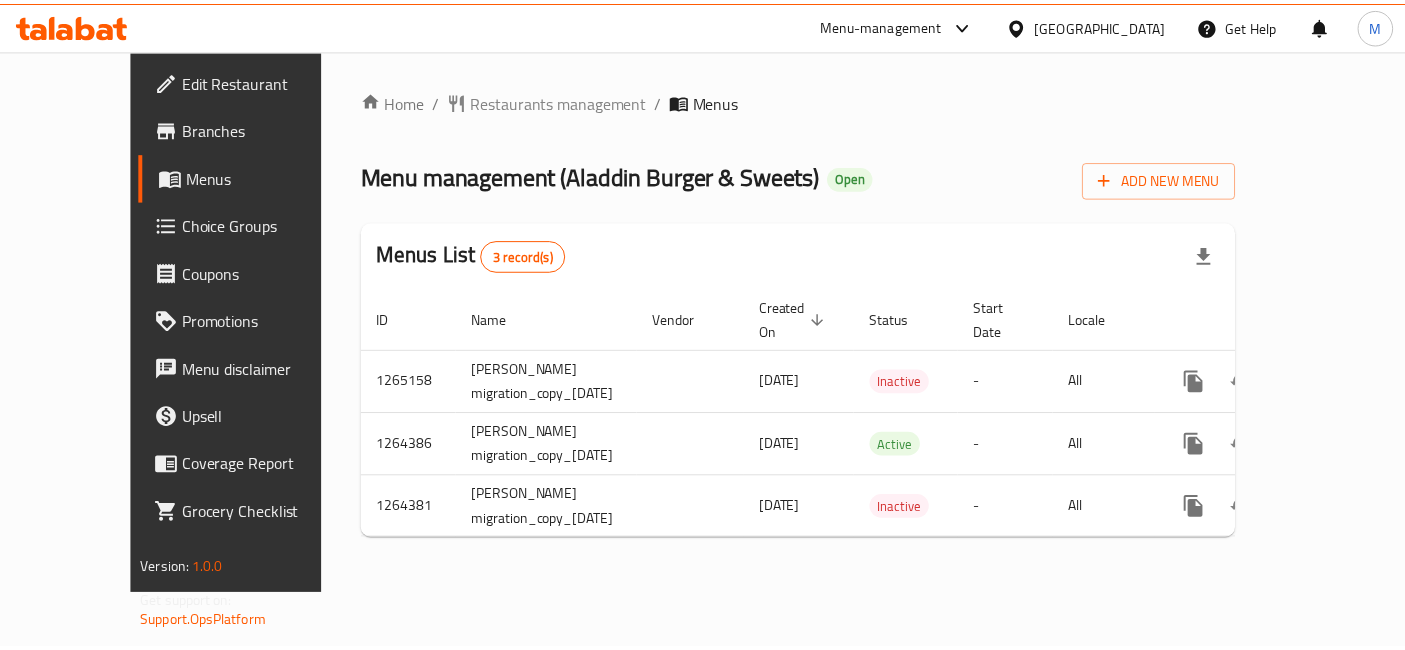 scroll, scrollTop: 0, scrollLeft: 0, axis: both 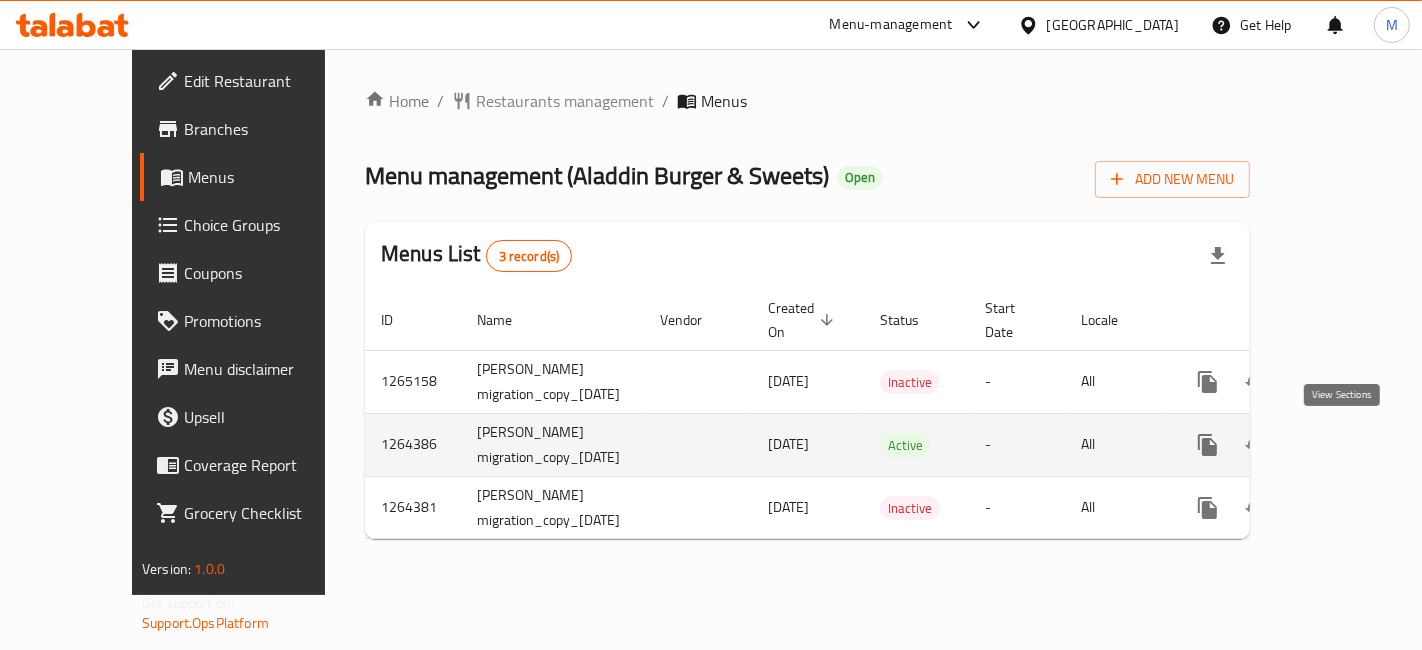 click 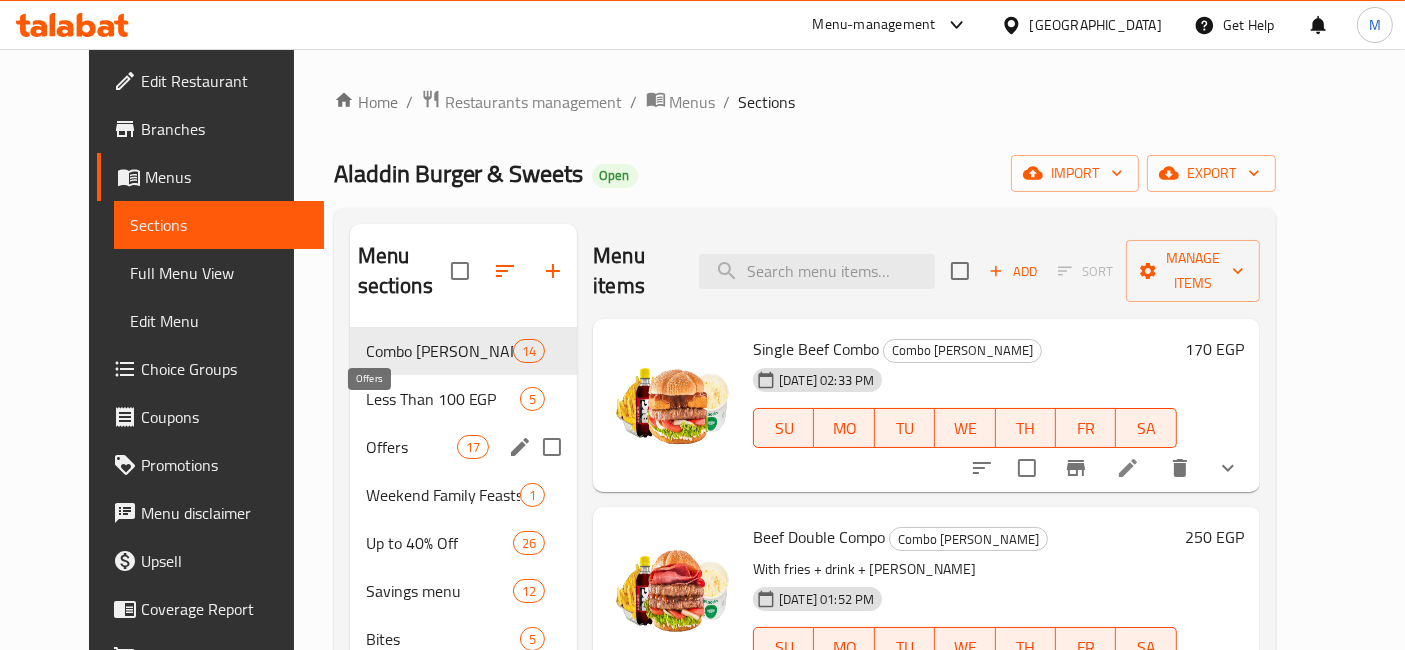 click on "Offers" at bounding box center [411, 447] 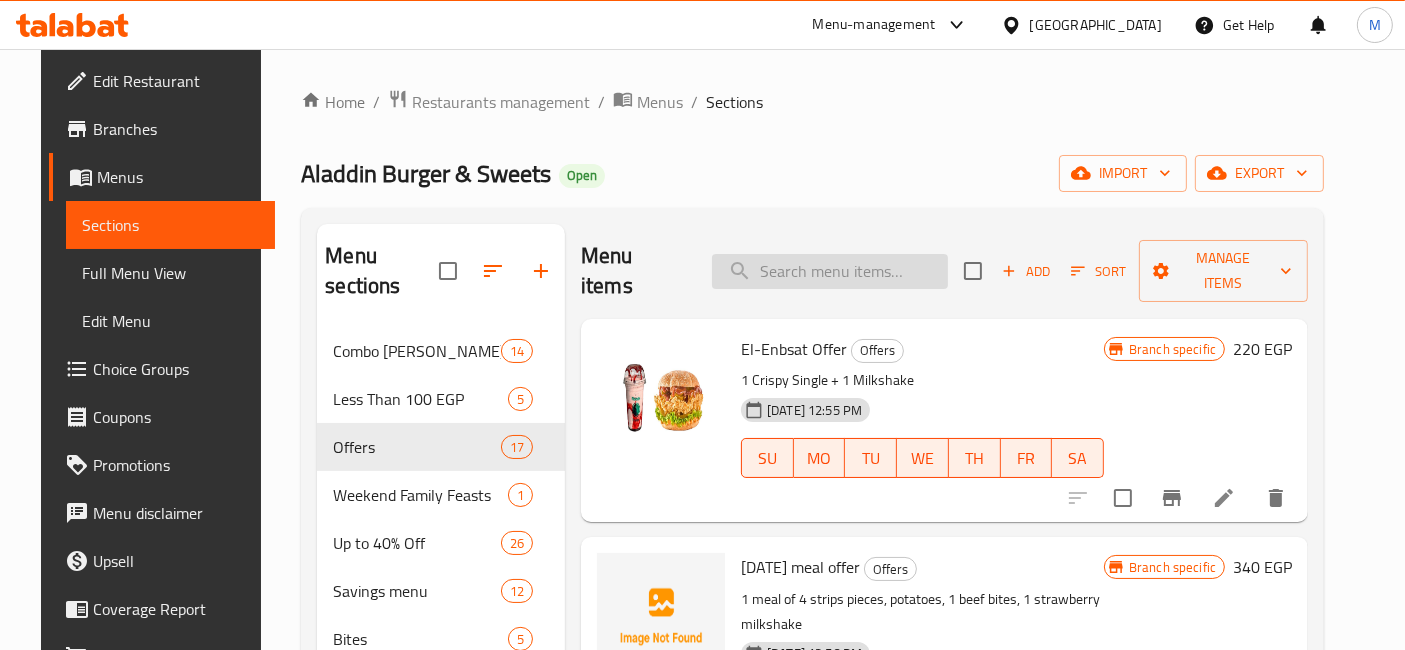 click at bounding box center (830, 271) 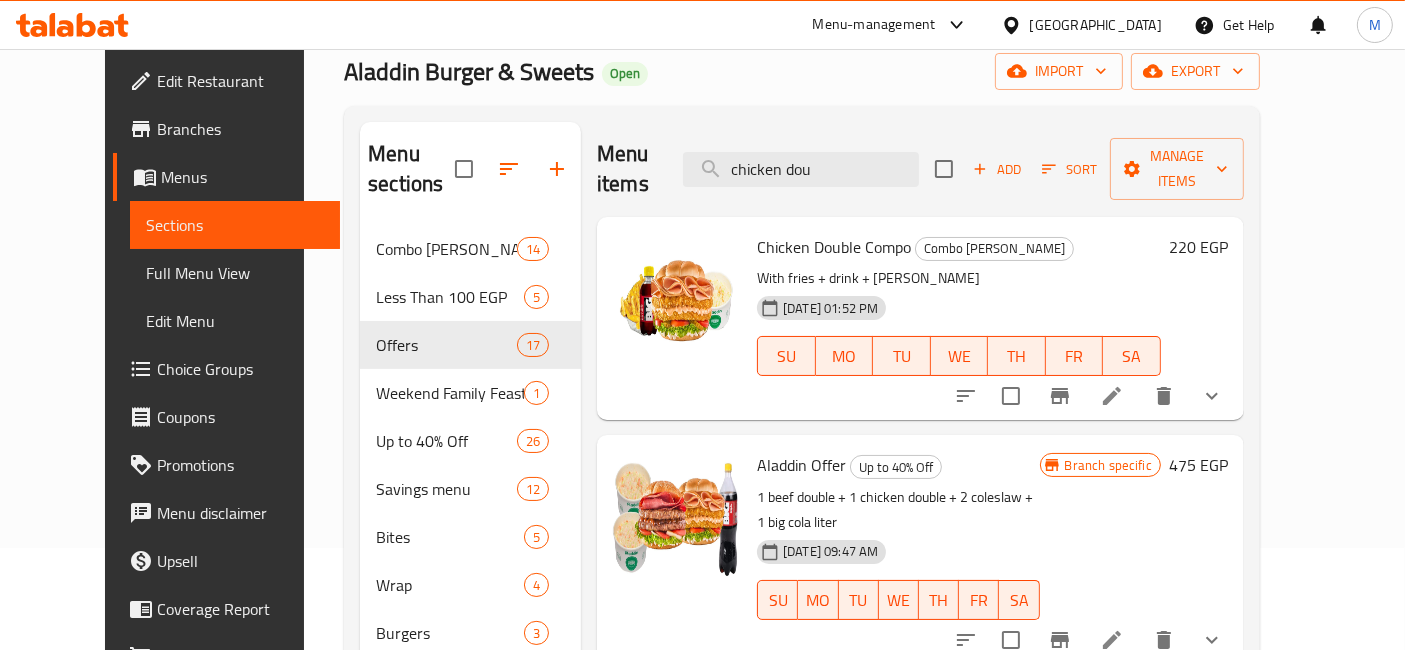 scroll, scrollTop: 0, scrollLeft: 0, axis: both 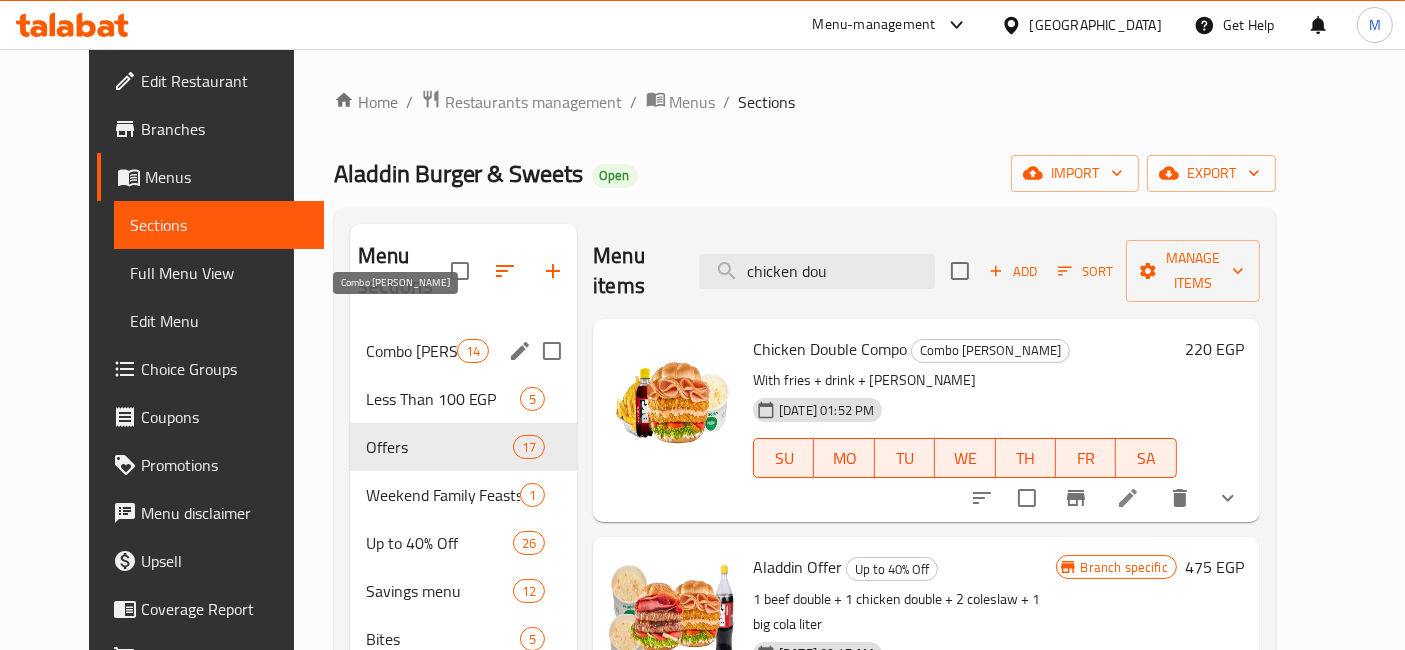 type on "chicken dou" 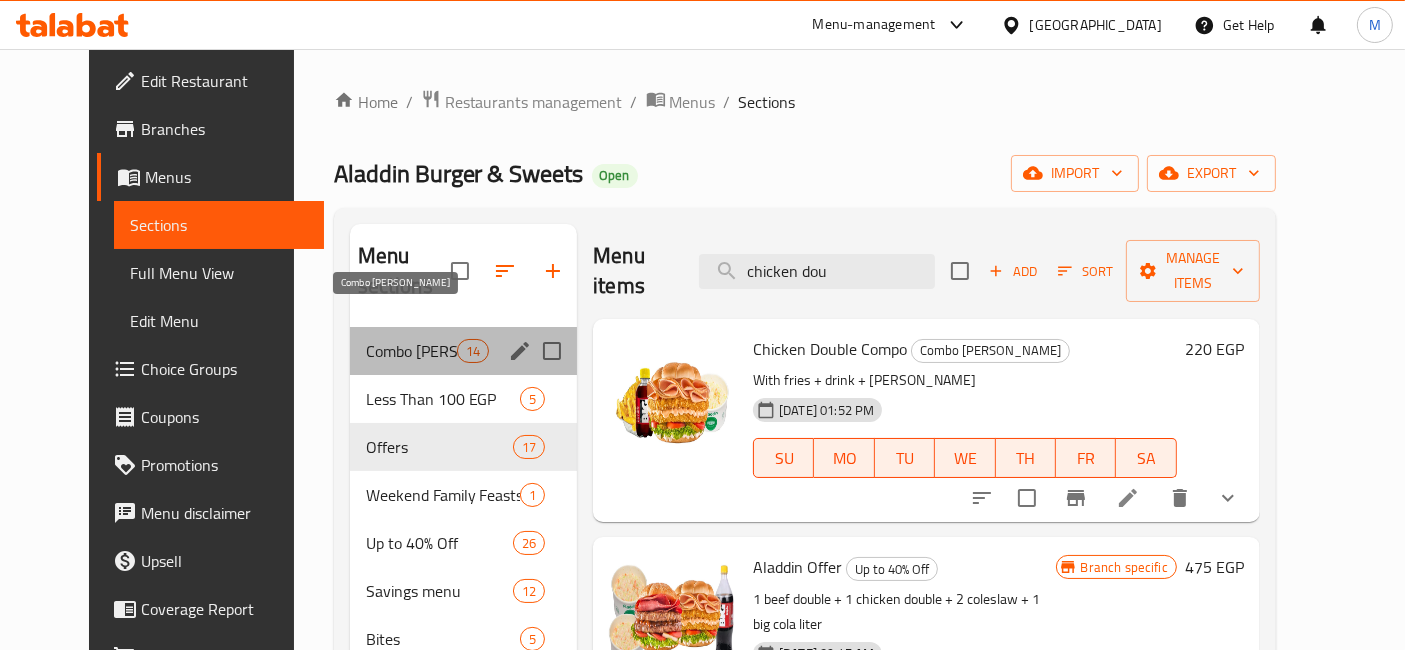 click on "Combo [PERSON_NAME]" at bounding box center (411, 351) 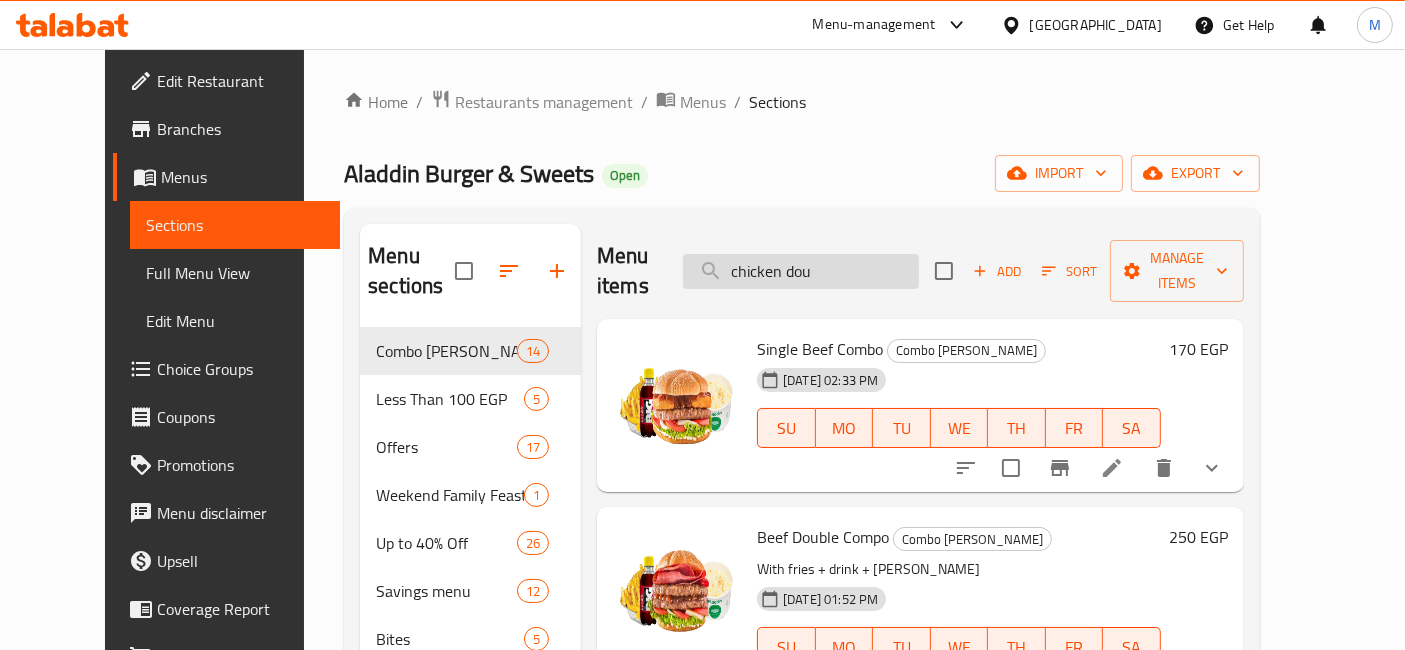 click on "chicken dou" at bounding box center (801, 271) 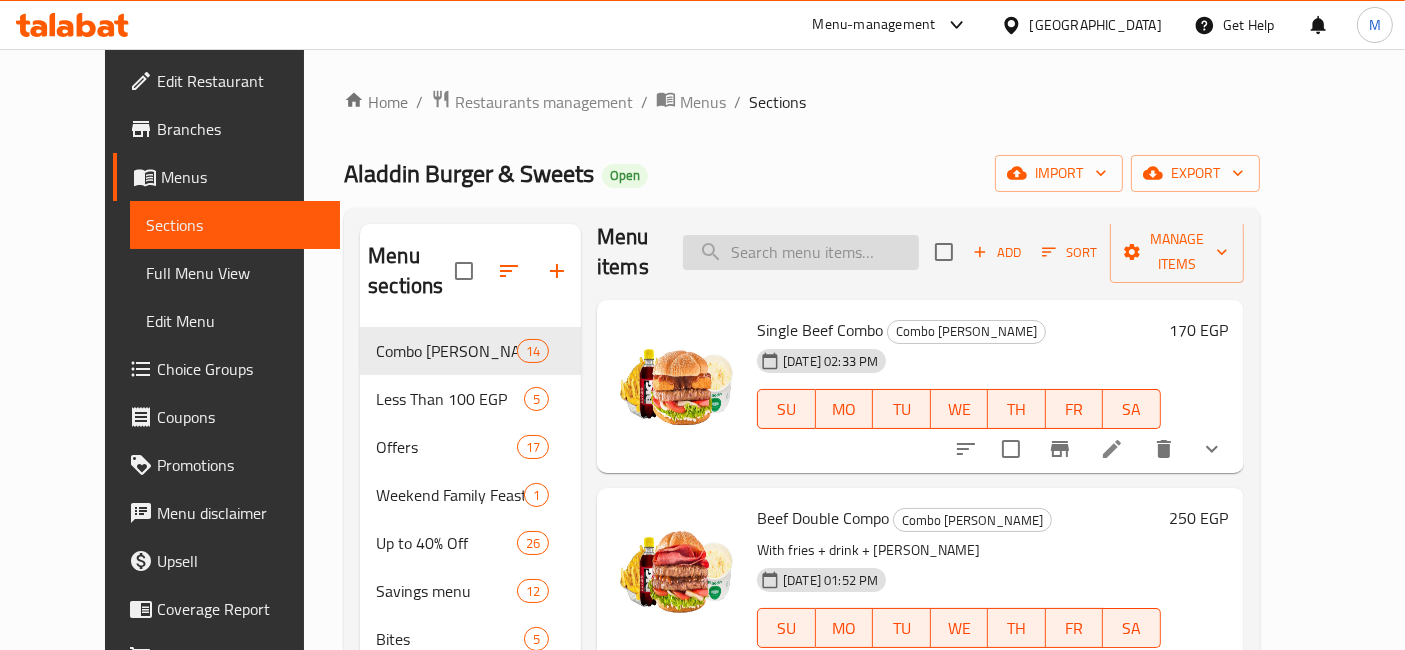 scroll, scrollTop: 0, scrollLeft: 0, axis: both 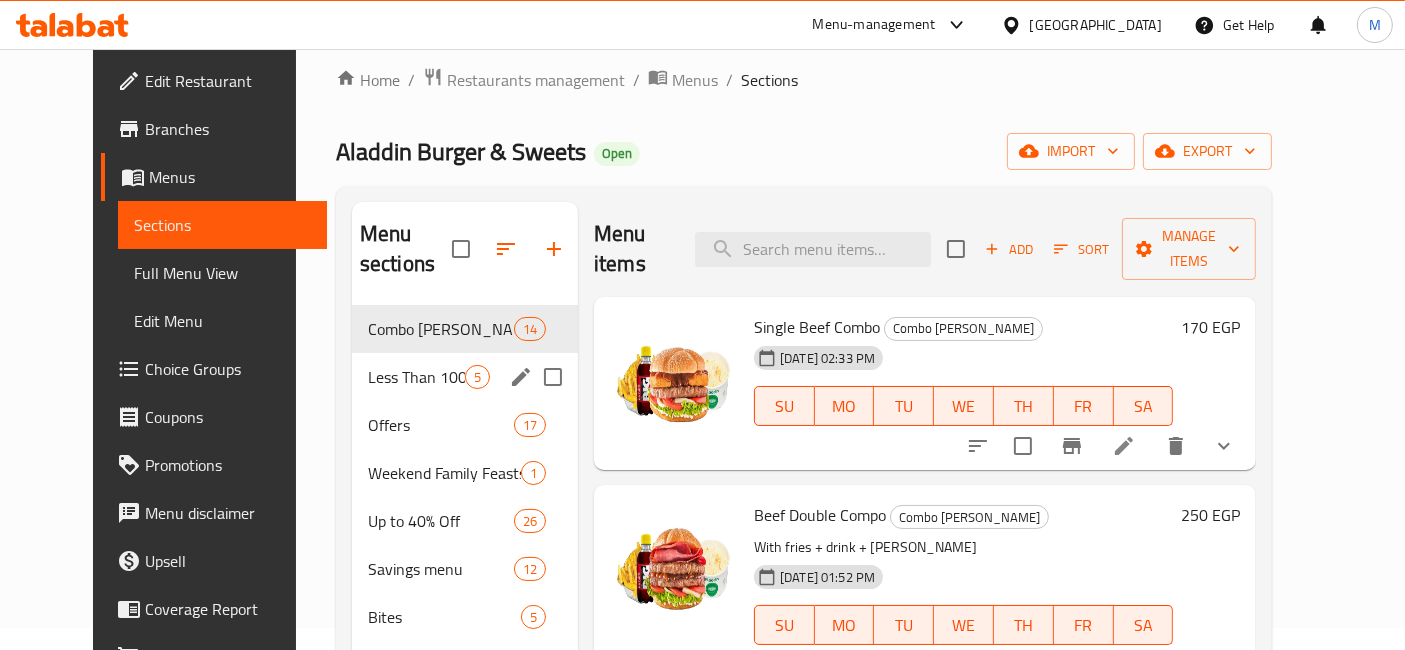 type 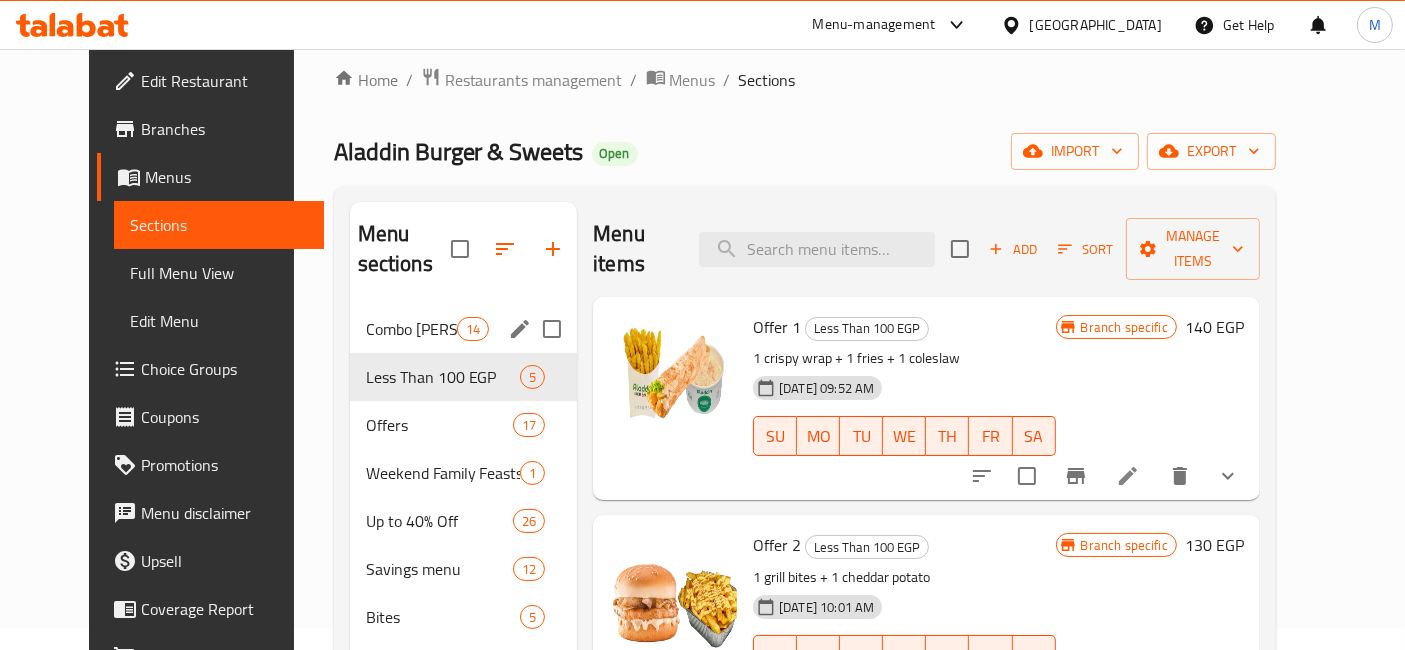click 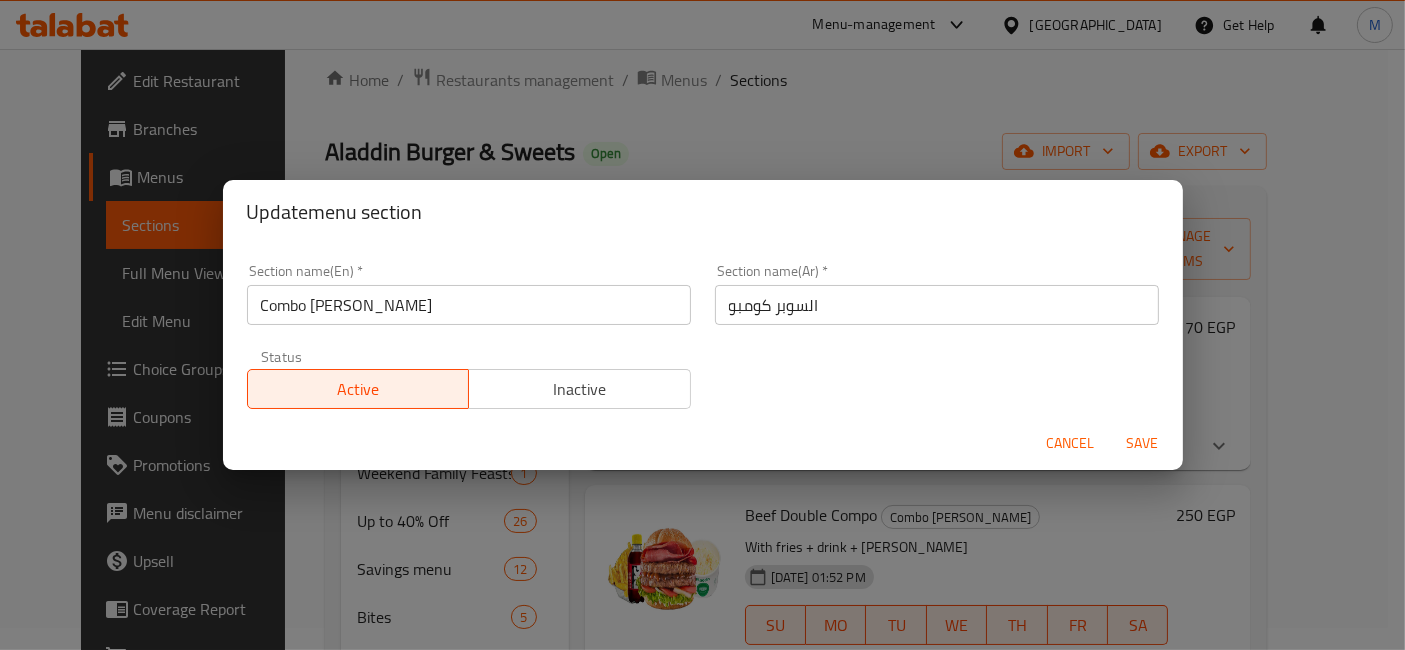 type 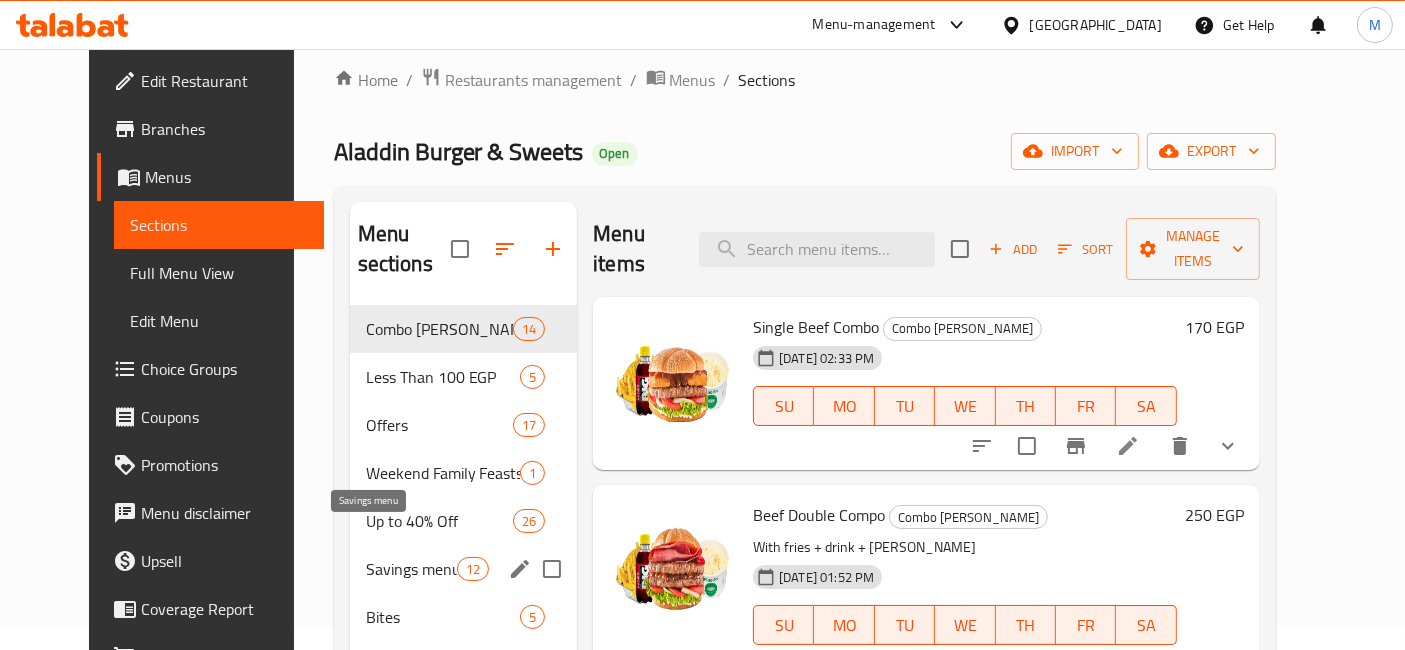 click on "Savings menu" at bounding box center (411, 569) 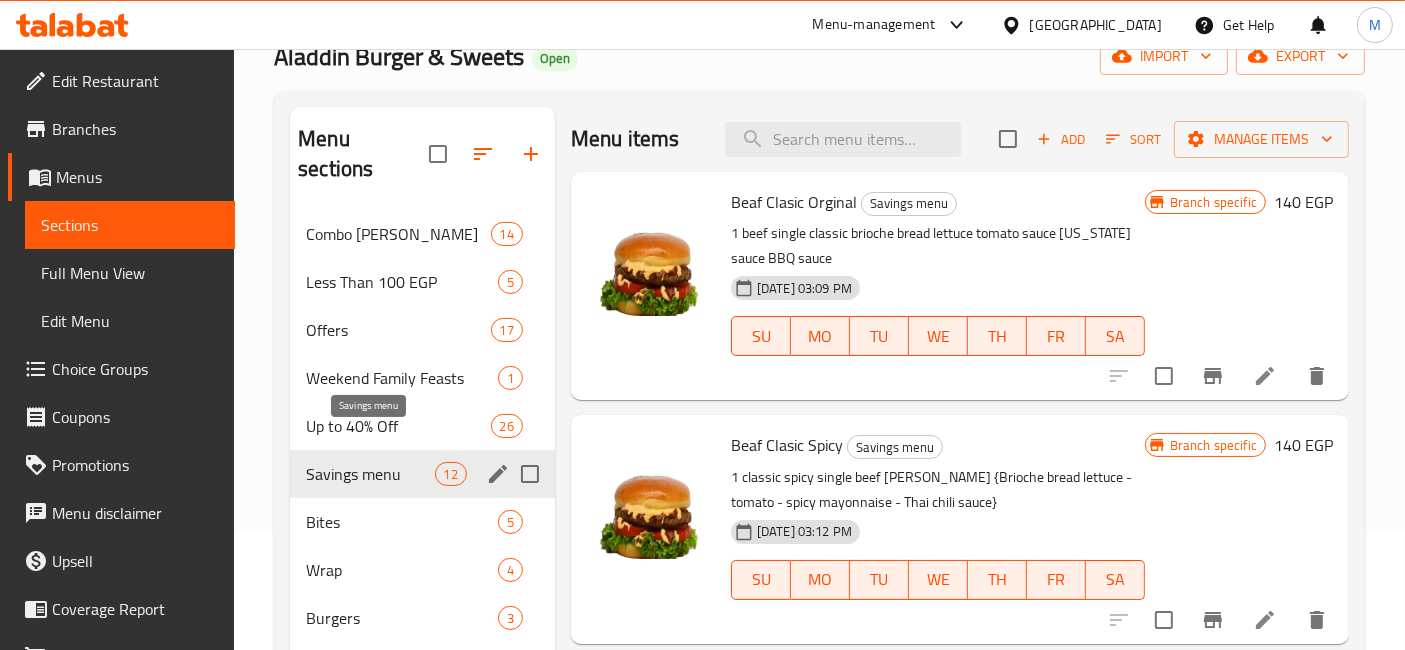 scroll, scrollTop: 134, scrollLeft: 0, axis: vertical 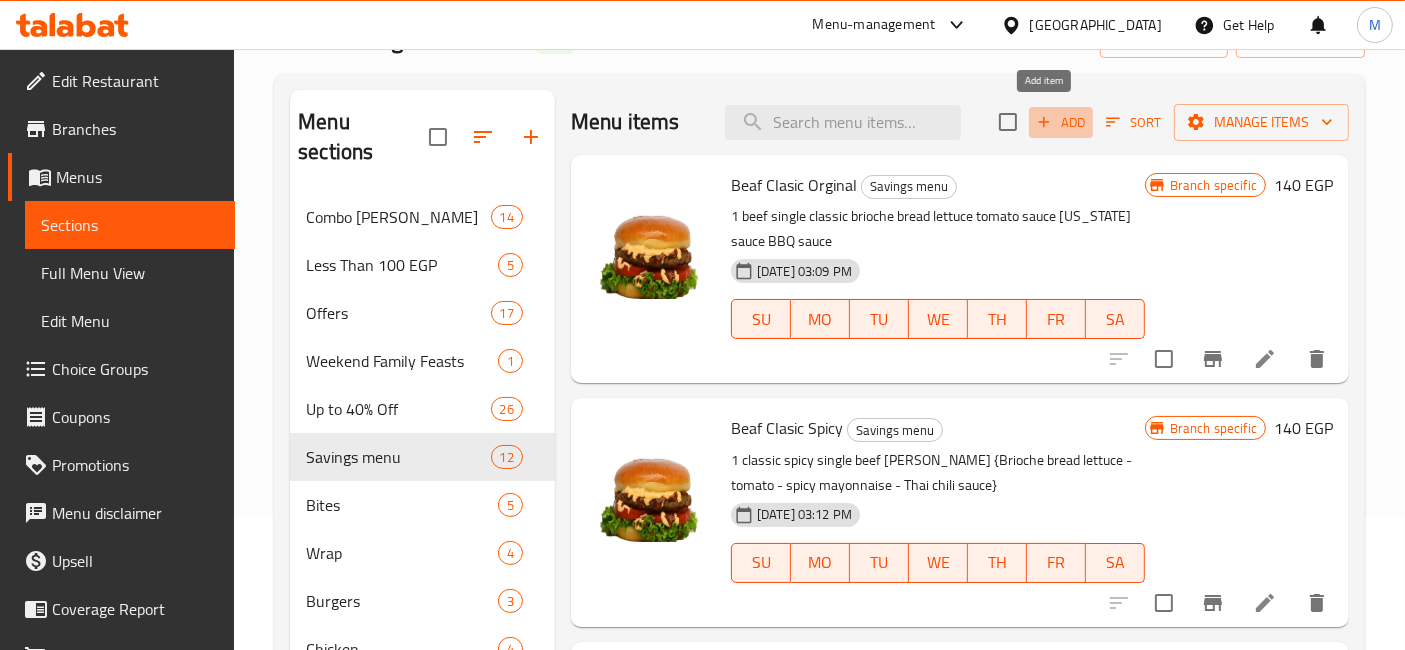 click on "Add" at bounding box center [1061, 122] 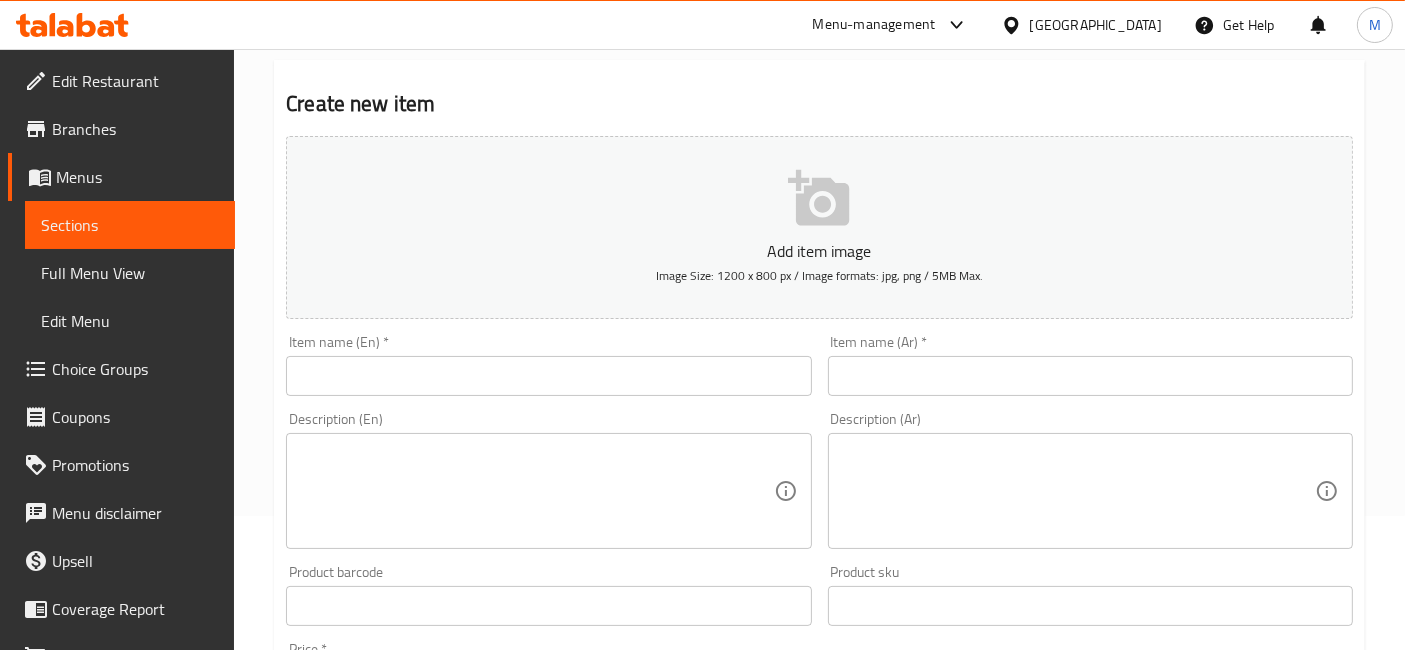 click at bounding box center [1090, 376] 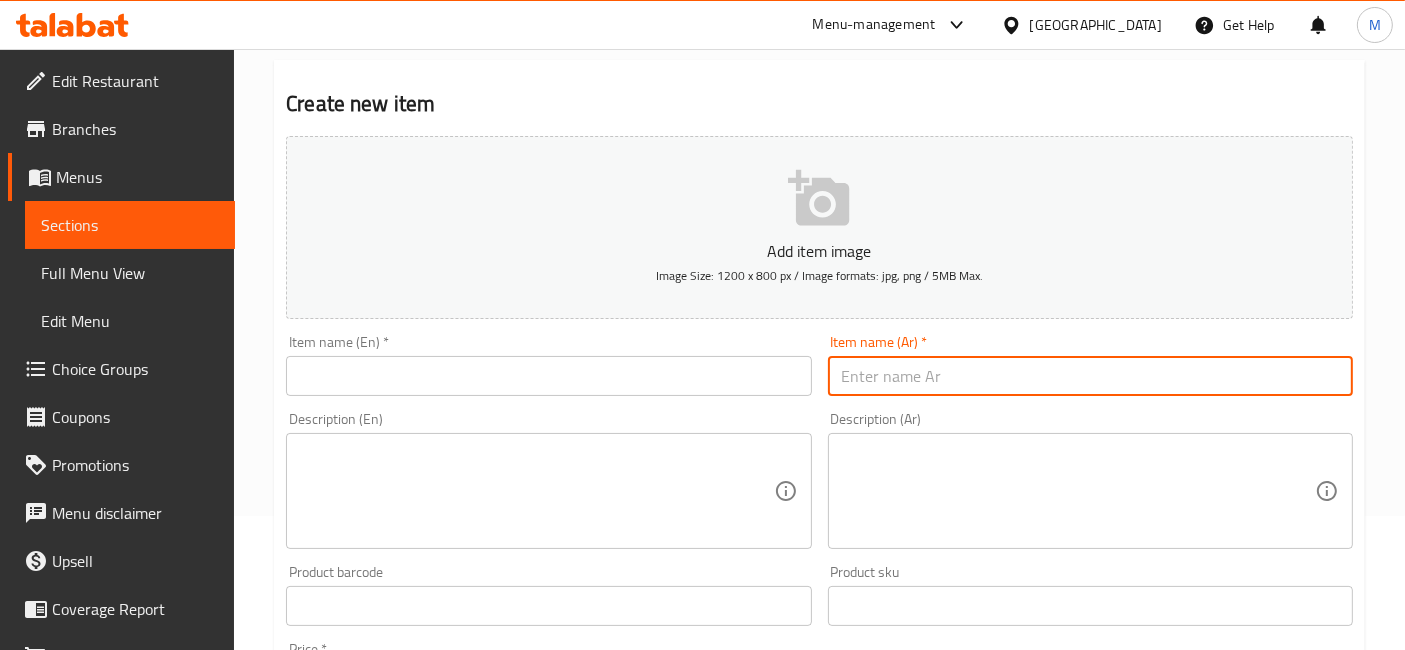 paste on "سندوتش تشكن دبل عادي" 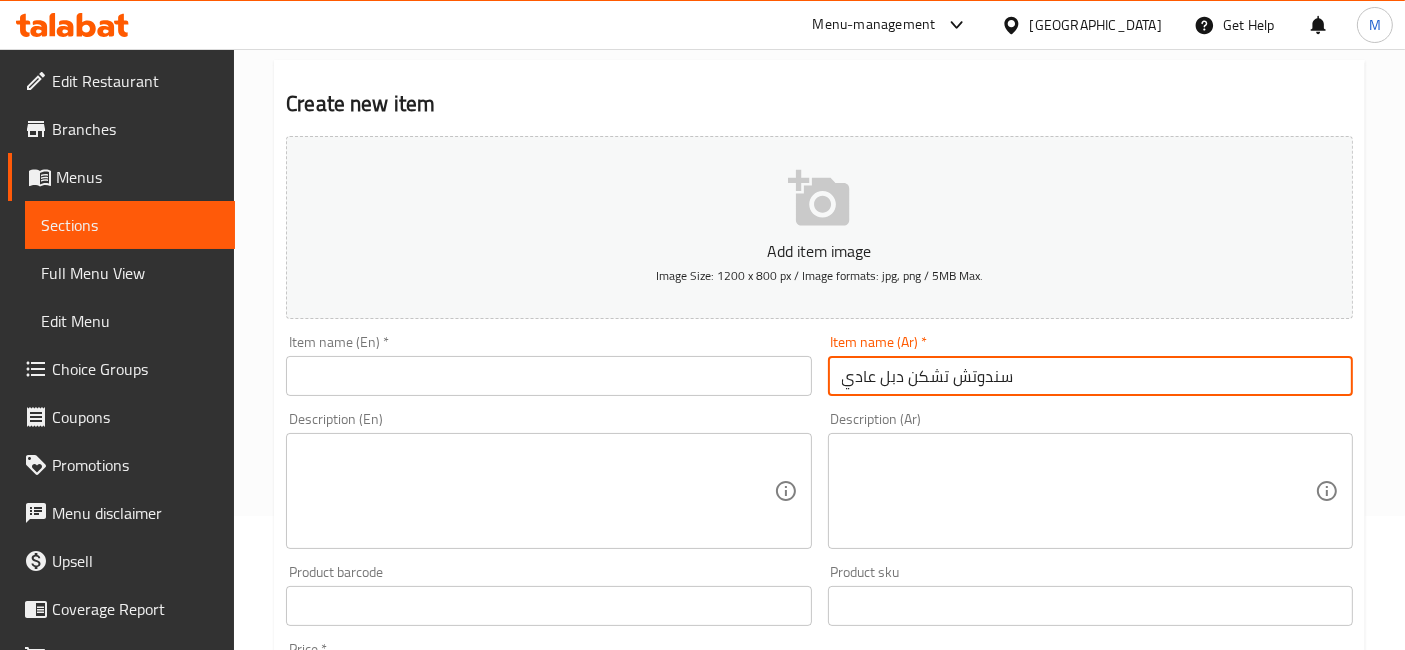 type on "سندوتش تشكن دبل عادي" 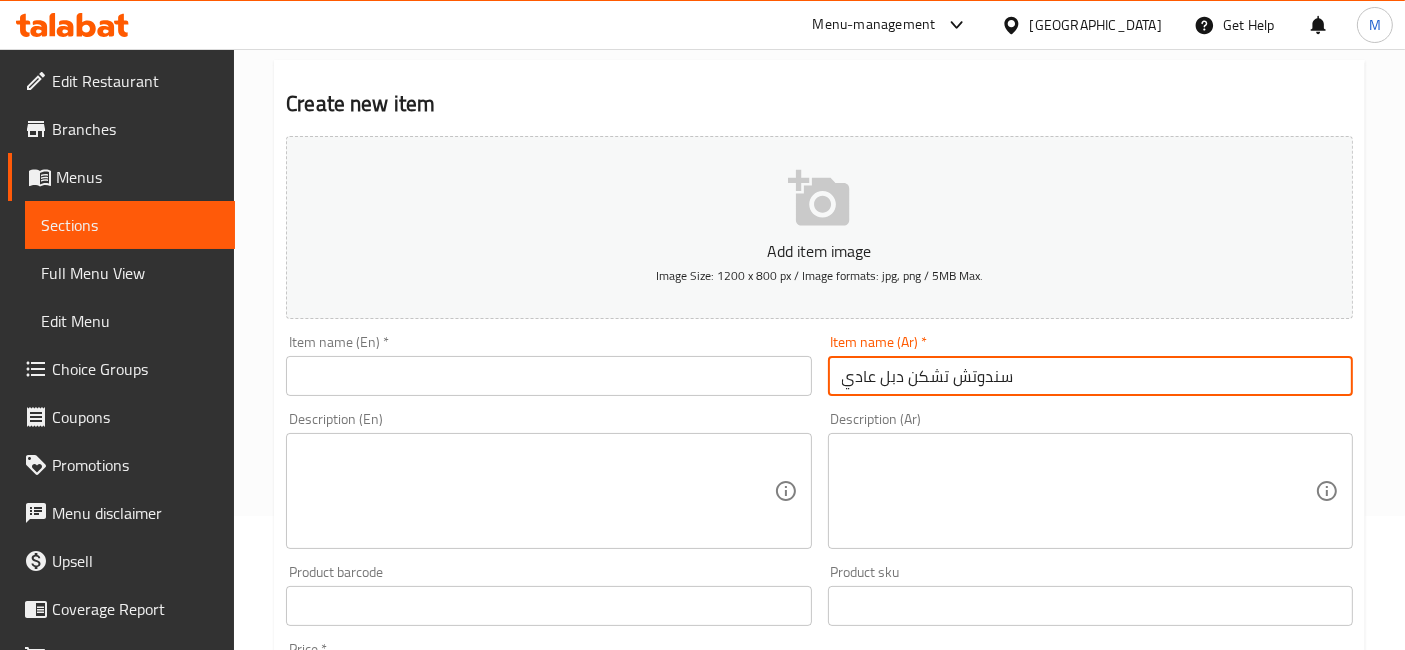 click at bounding box center (548, 376) 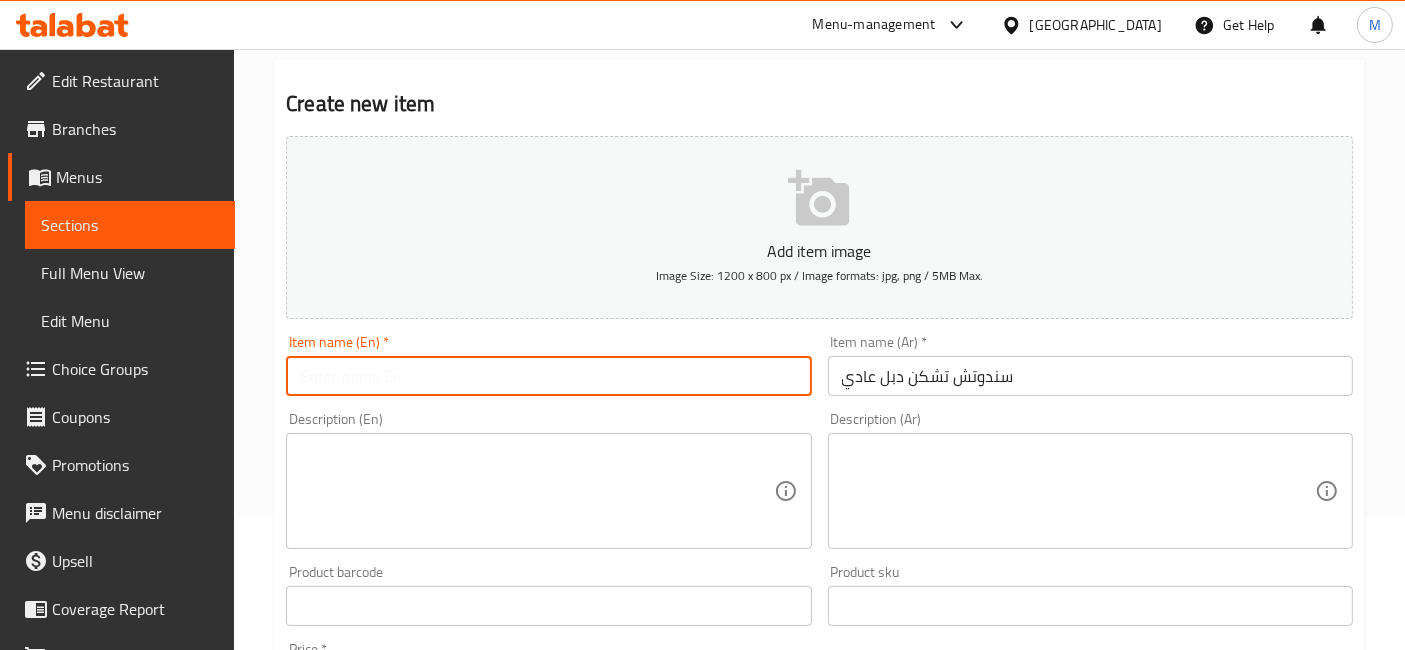 paste on "Regular double chicken sandwich" 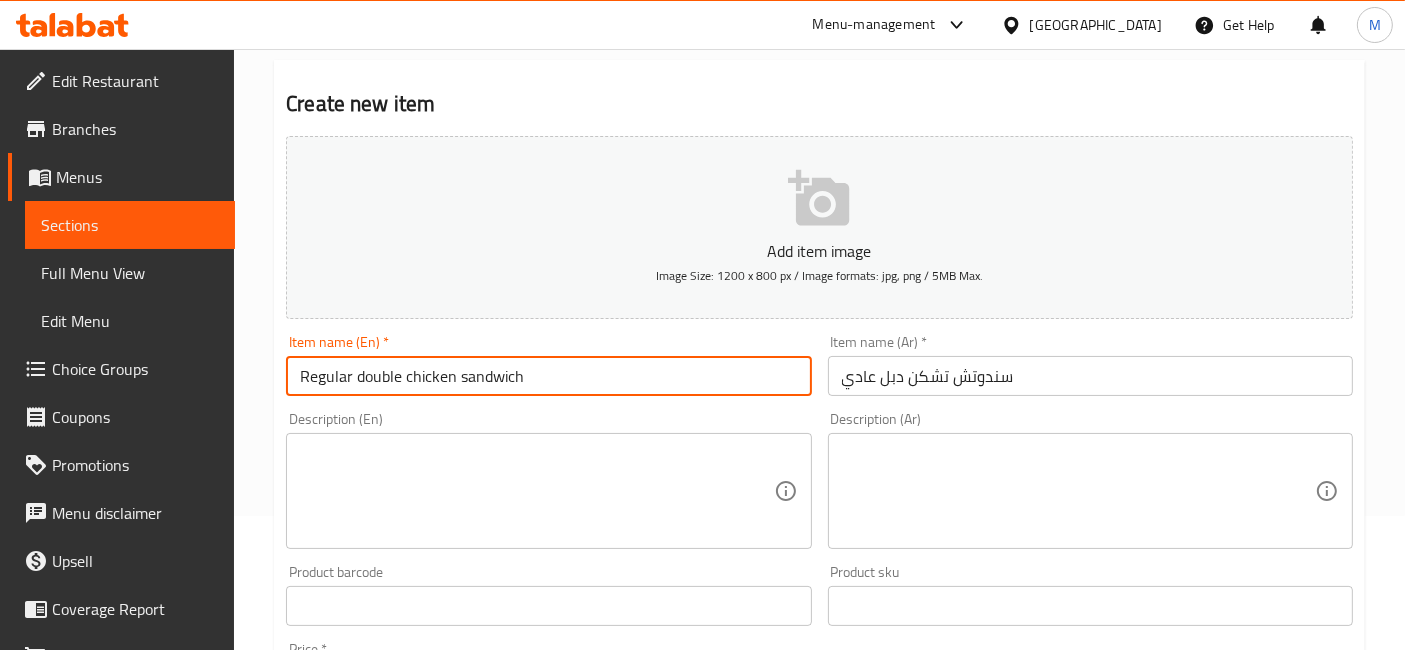 type on "Regular double chicken sandwich" 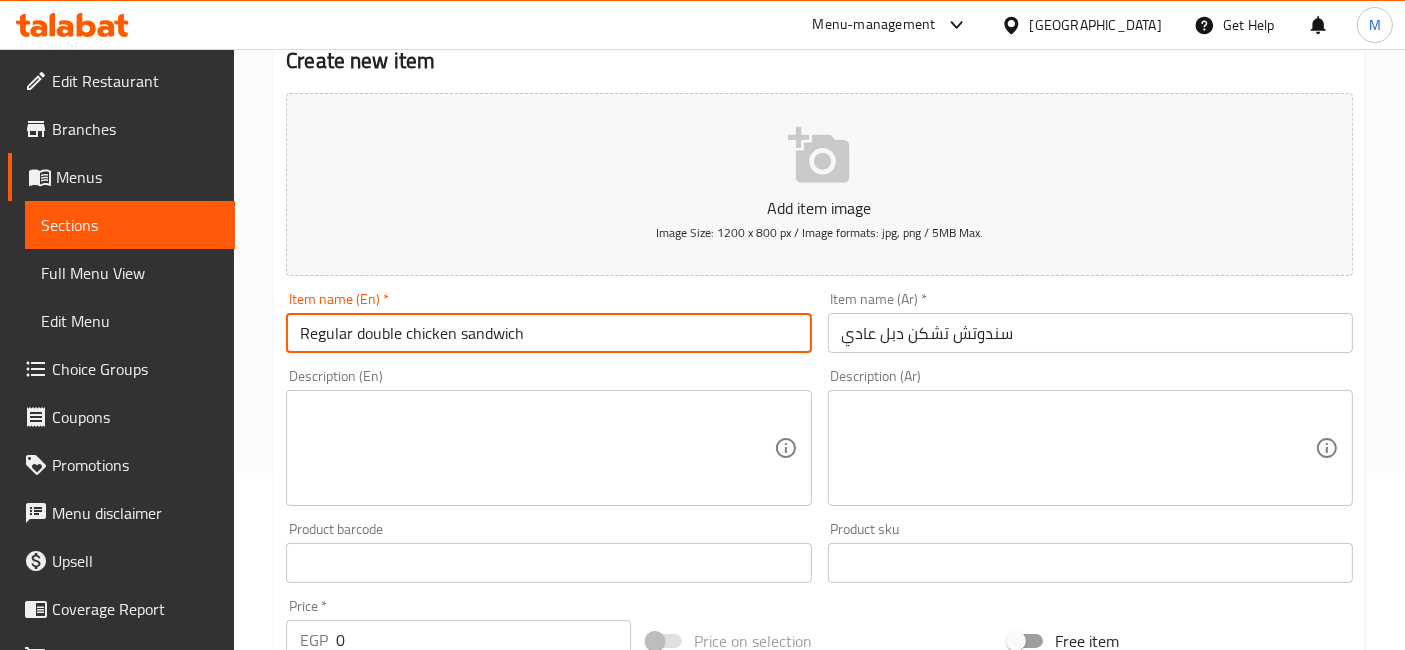 scroll, scrollTop: 245, scrollLeft: 0, axis: vertical 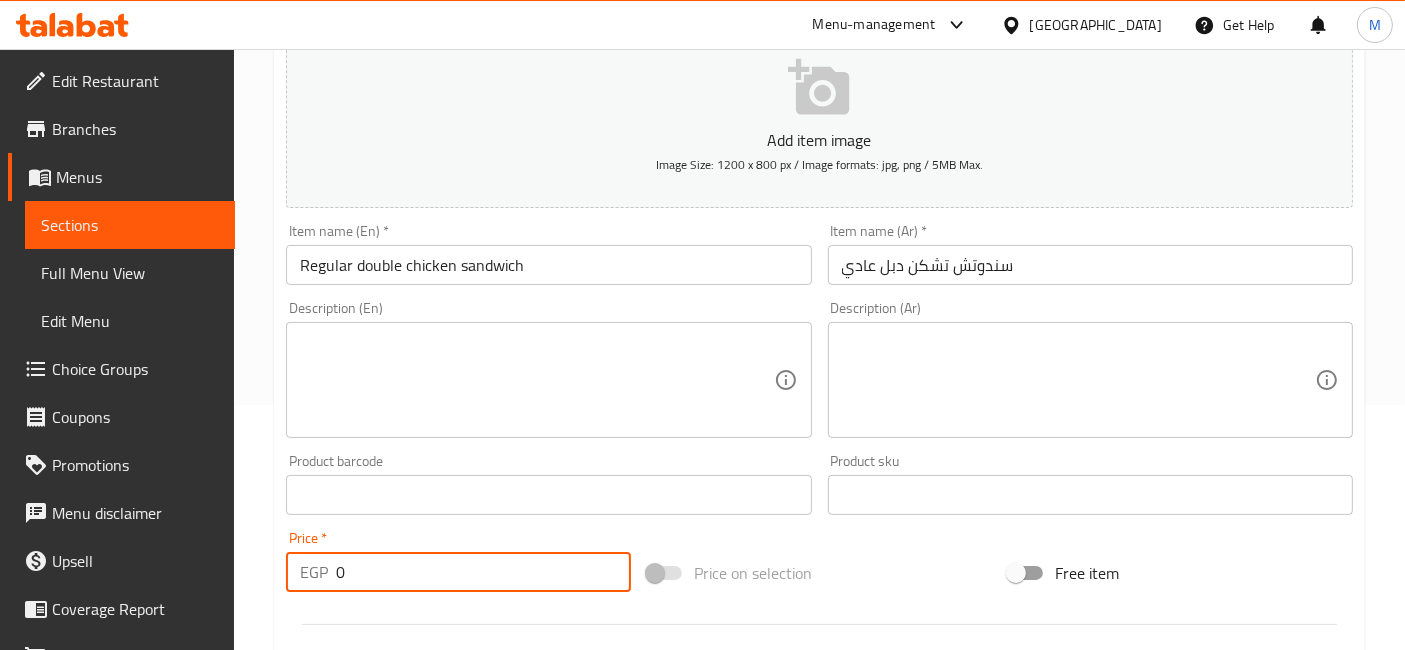 drag, startPoint x: 358, startPoint y: 581, endPoint x: 283, endPoint y: 570, distance: 75.802376 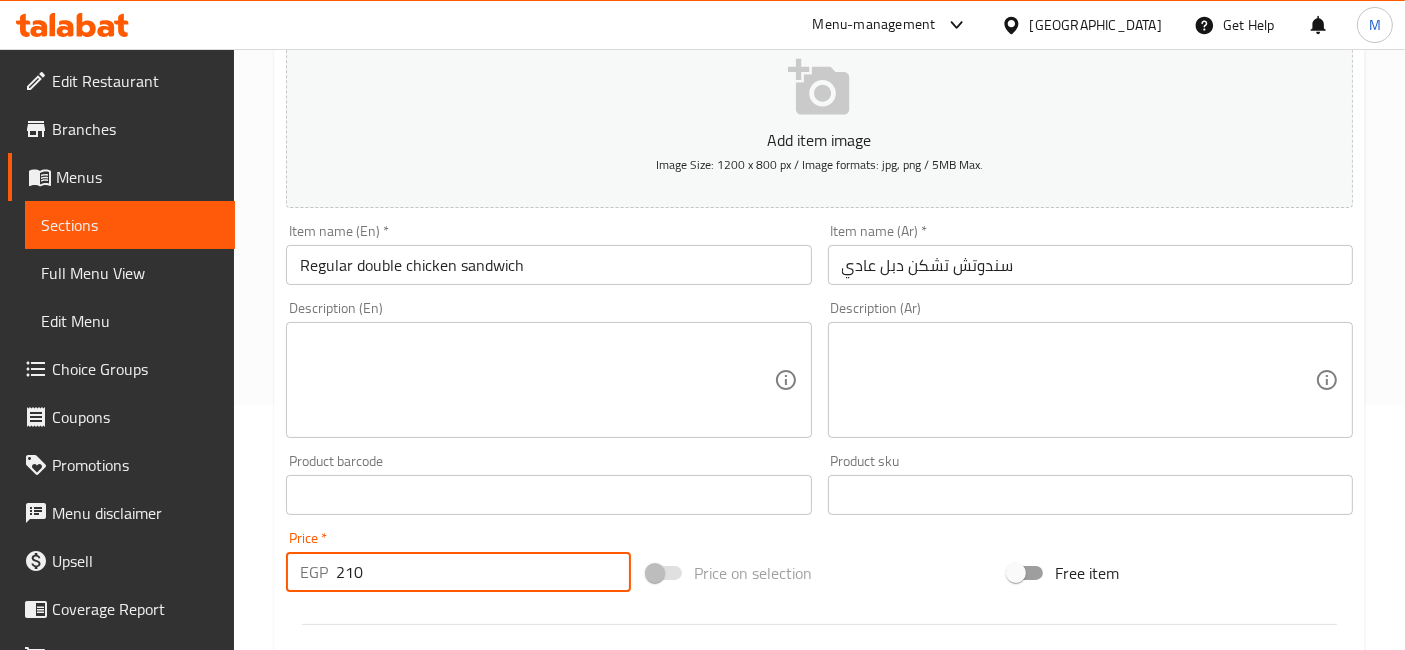 type on "210" 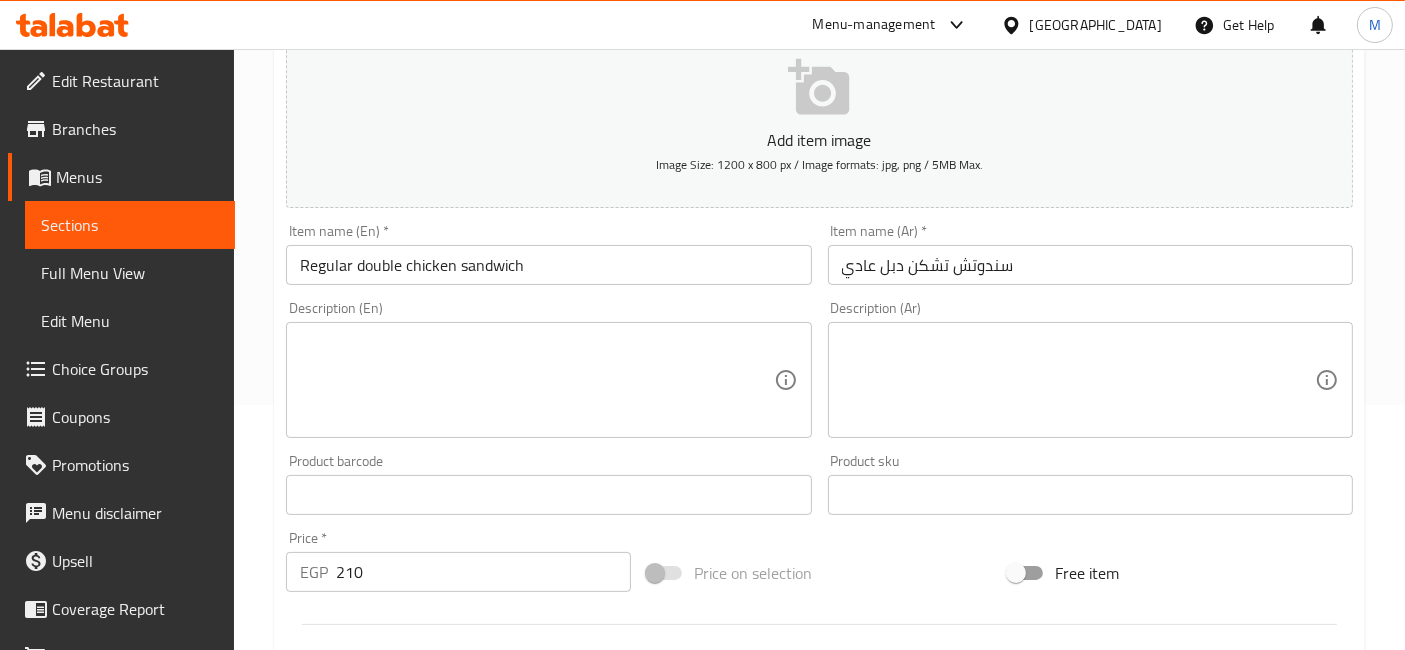 click at bounding box center [536, 380] 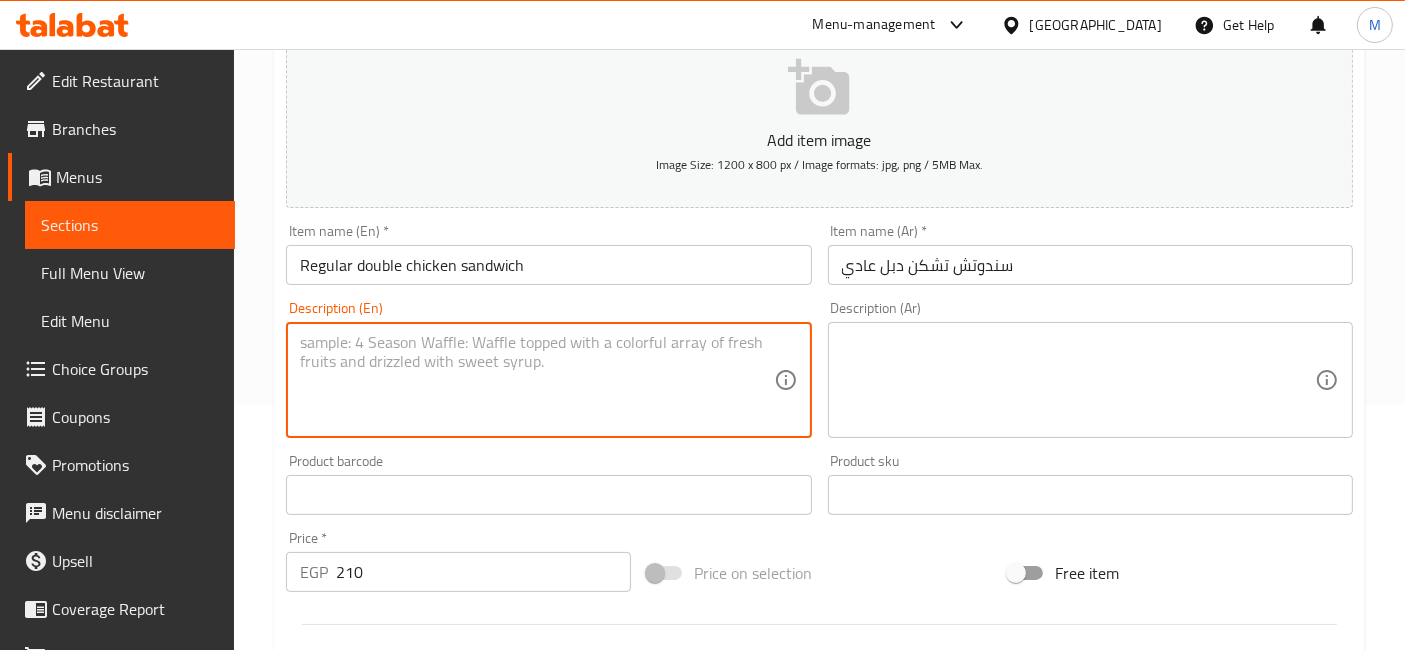 click at bounding box center [1078, 380] 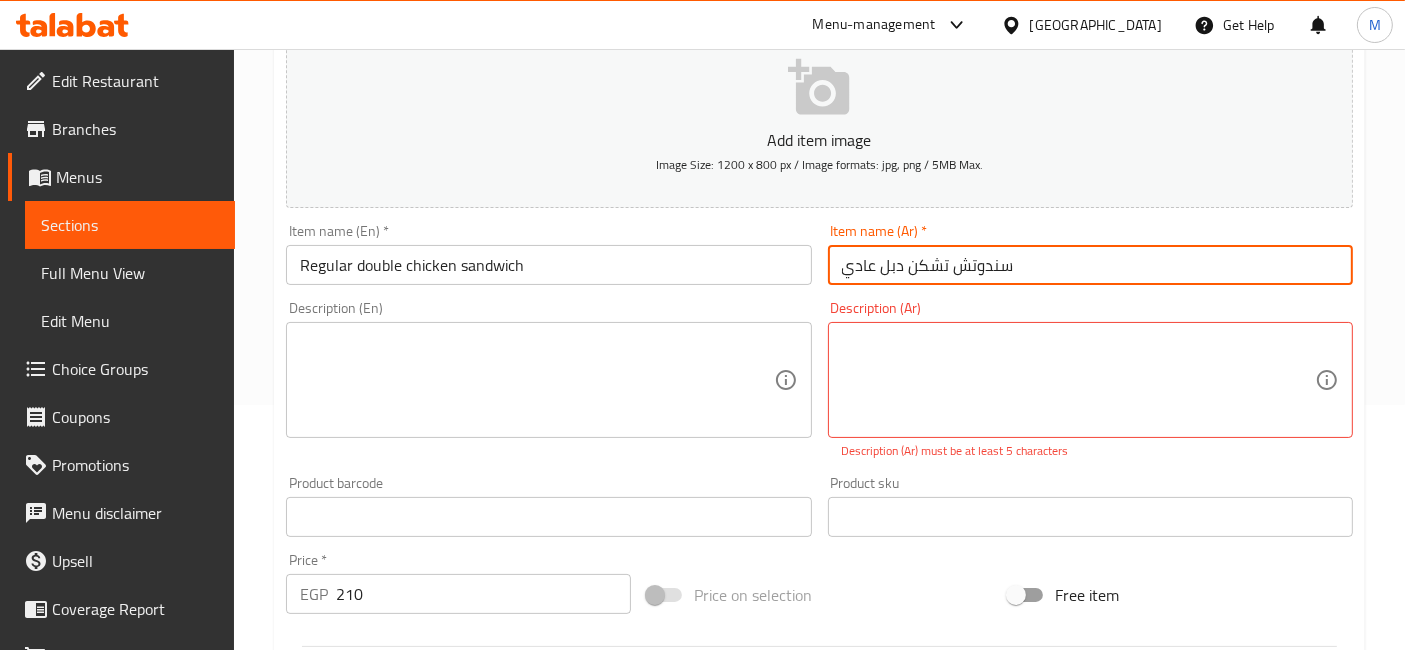 click on "سندوتش تشكن دبل عادي" at bounding box center [1090, 265] 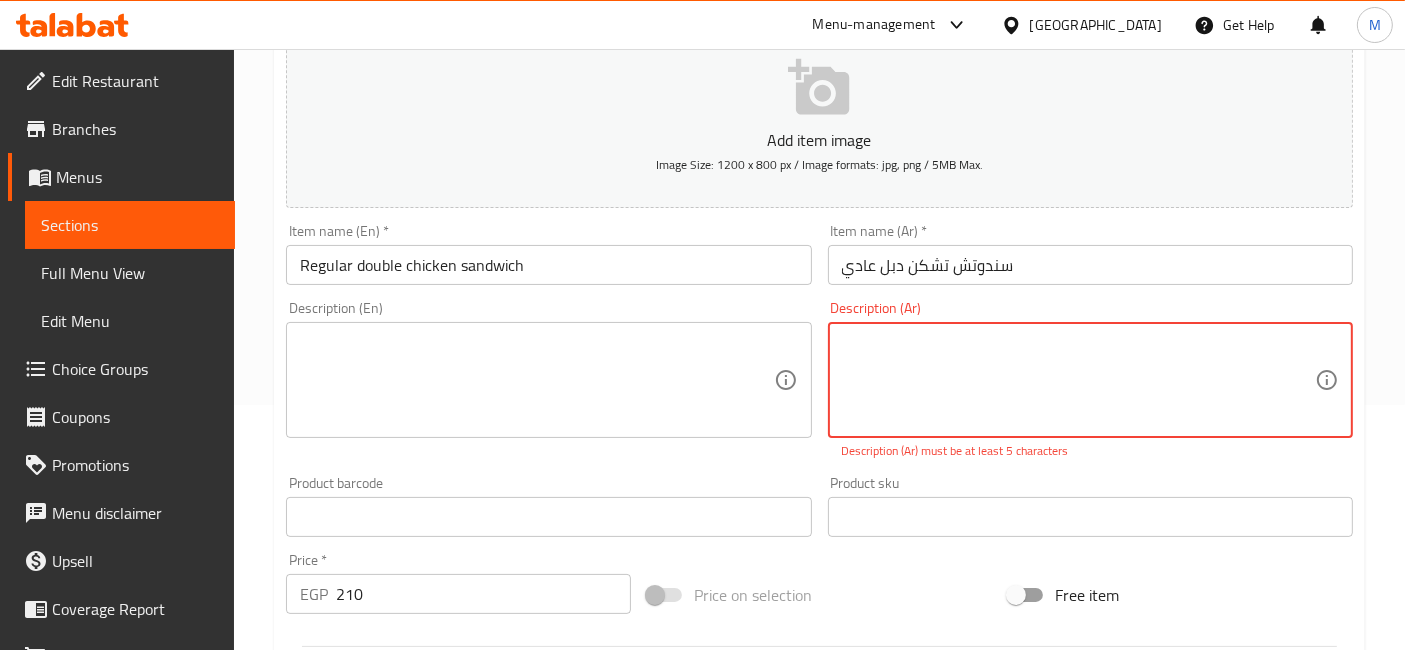 click on "سندوتش تشكن دبل عادي" at bounding box center (1090, 265) 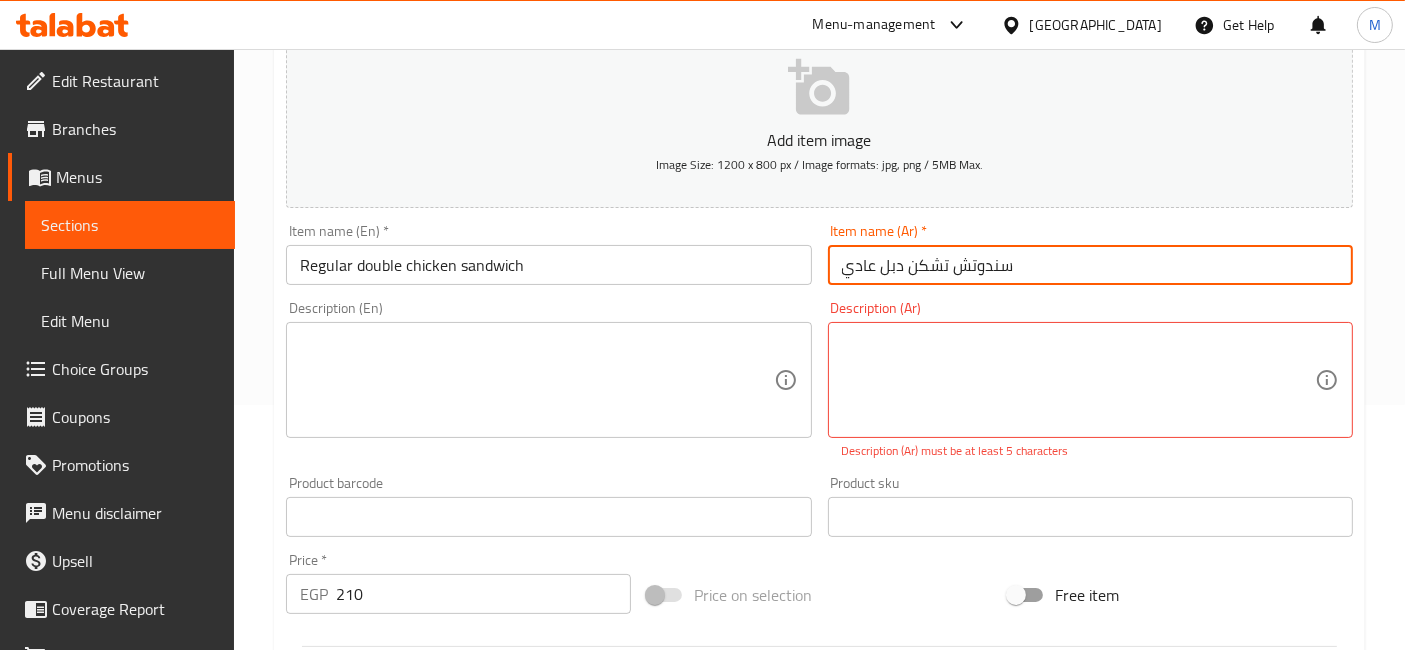 click on "Create" at bounding box center (413, 1103) 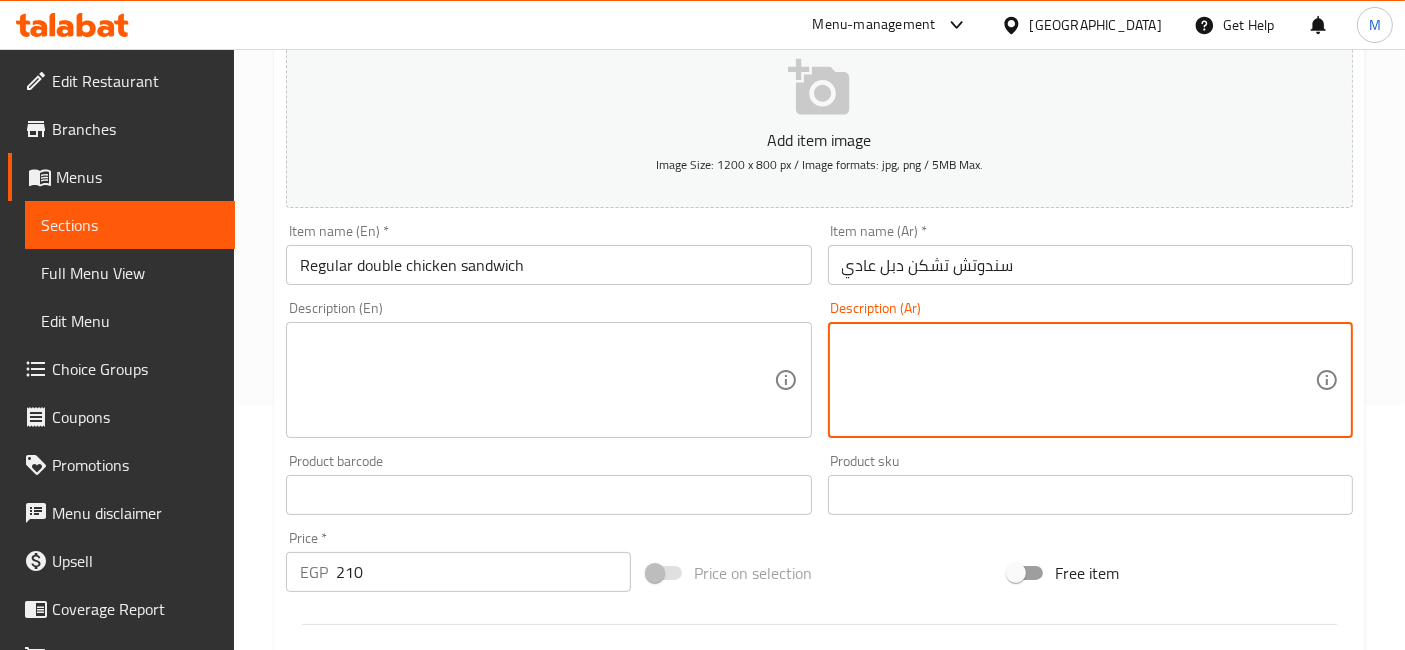 type 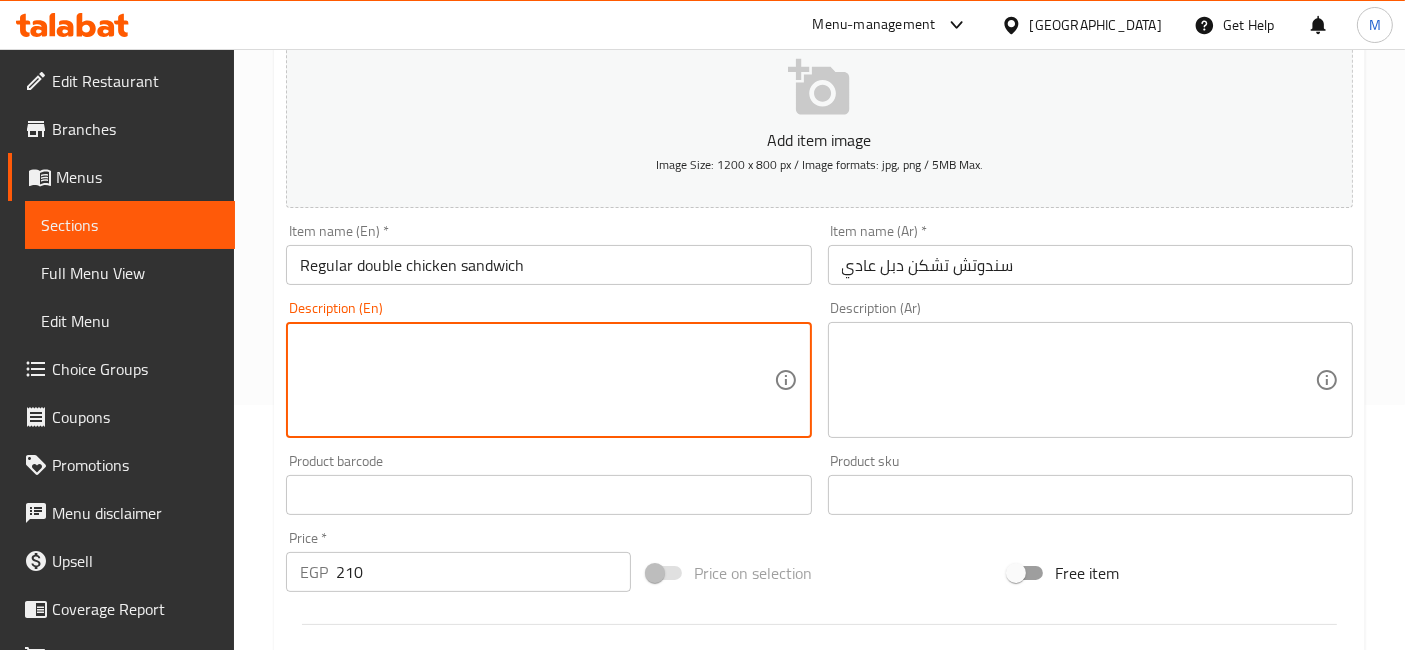 type 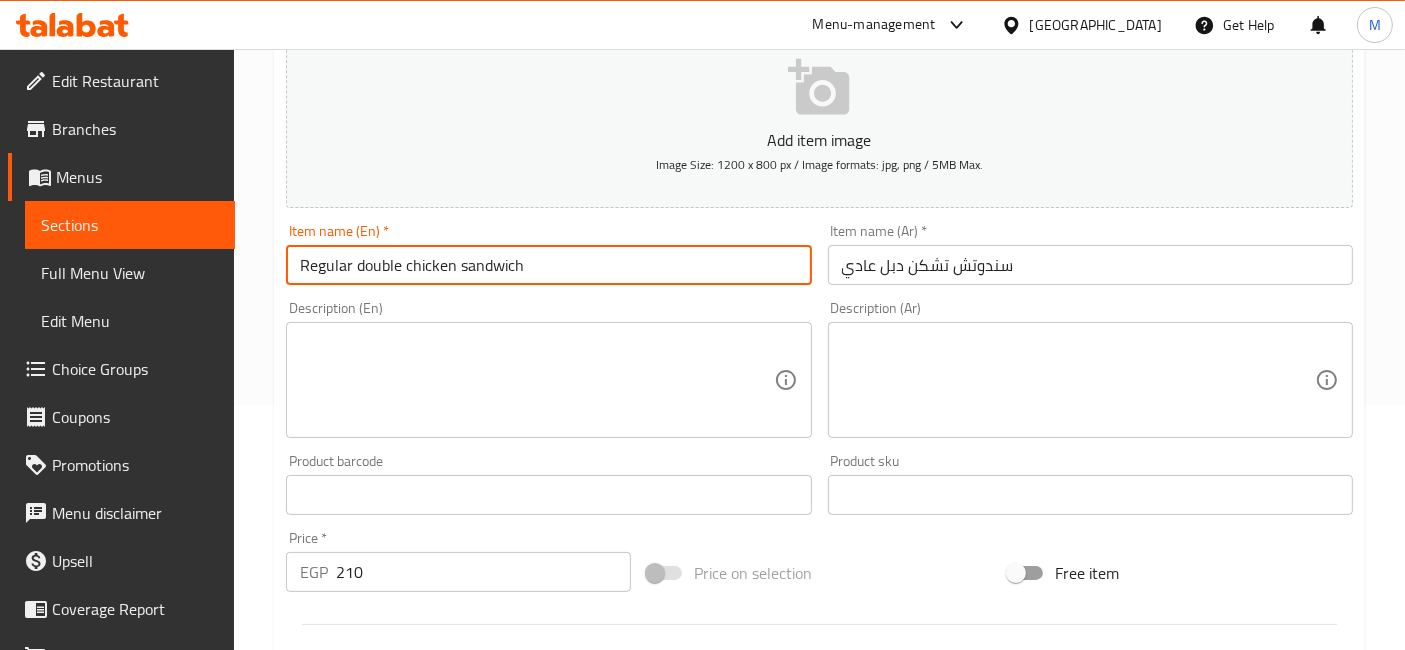 click on "Regular double chicken sandwich" at bounding box center (548, 265) 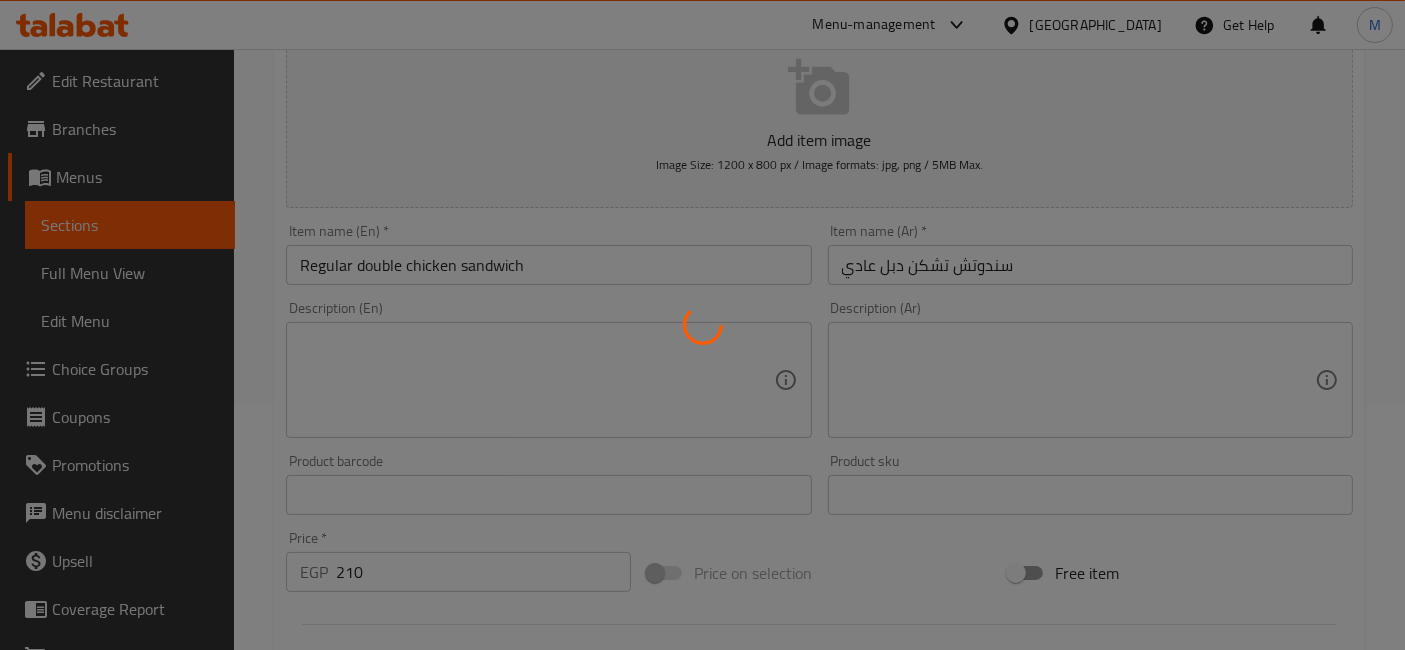 type 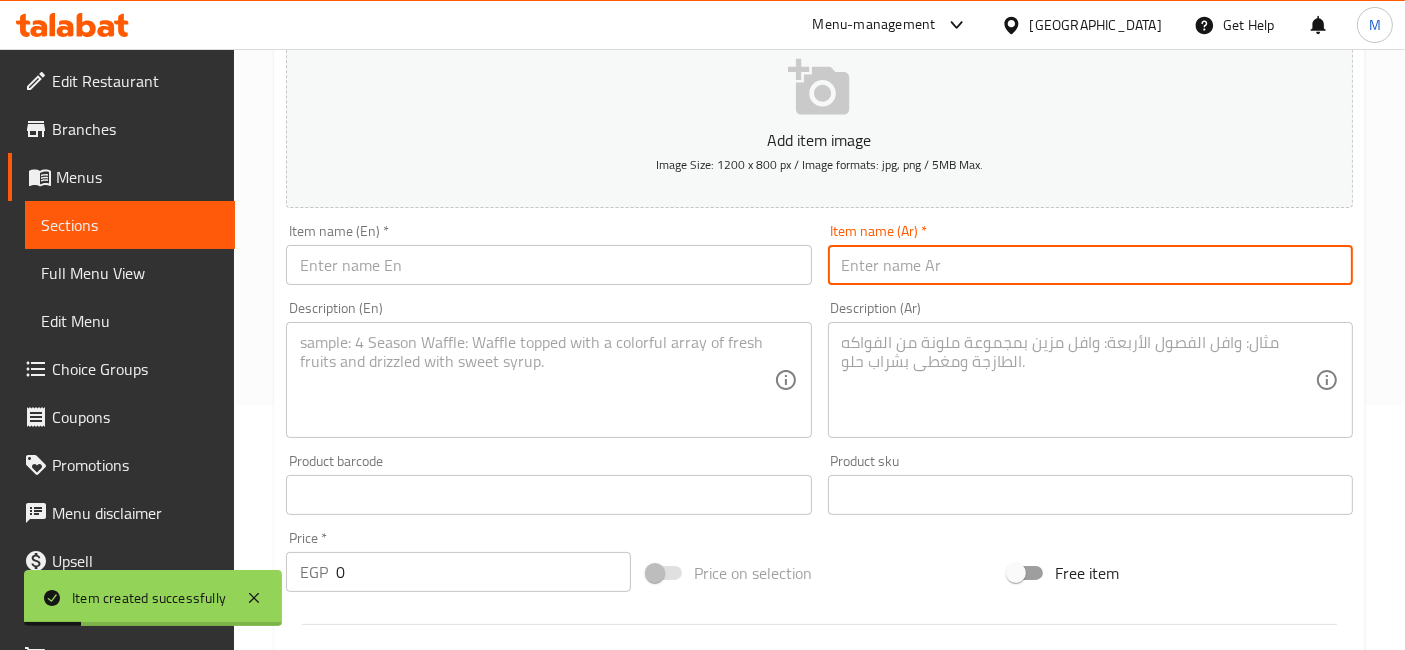 click at bounding box center [1090, 265] 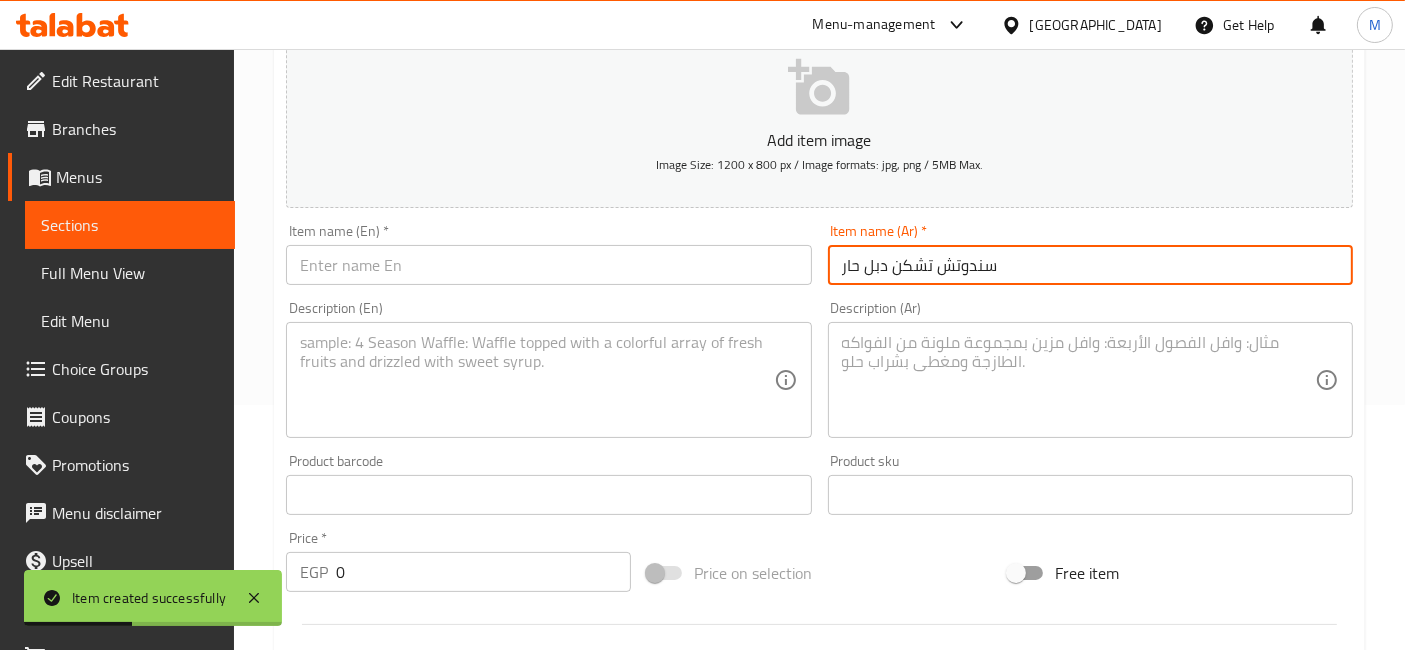 type on "سندوتش تشكن دبل حار" 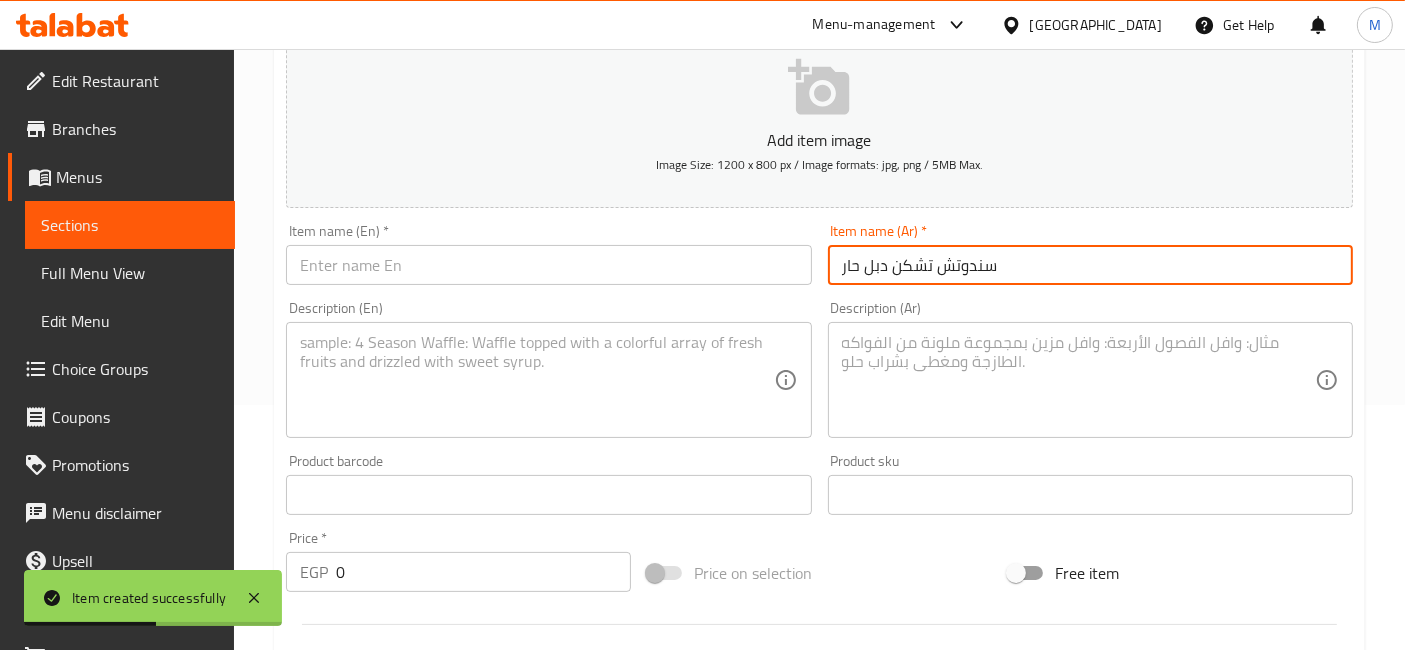 click at bounding box center [548, 265] 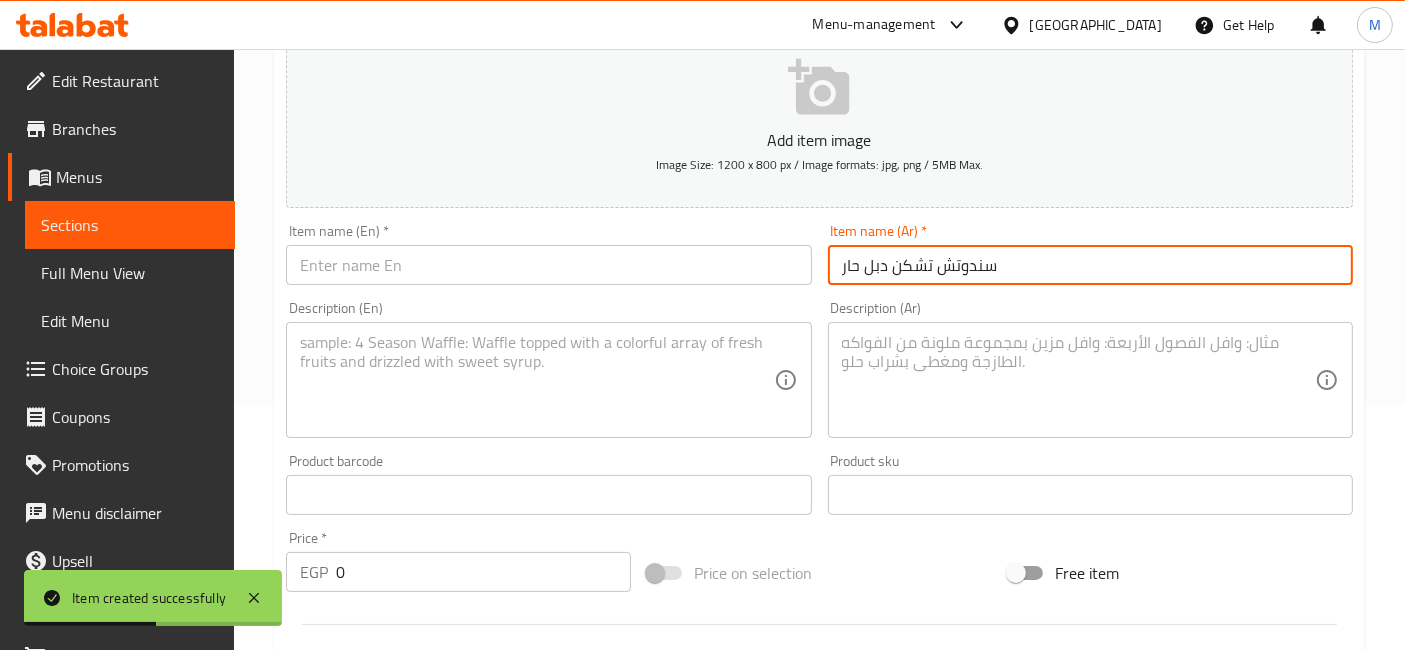 paste on "Double Spicy Chicken Sandwich" 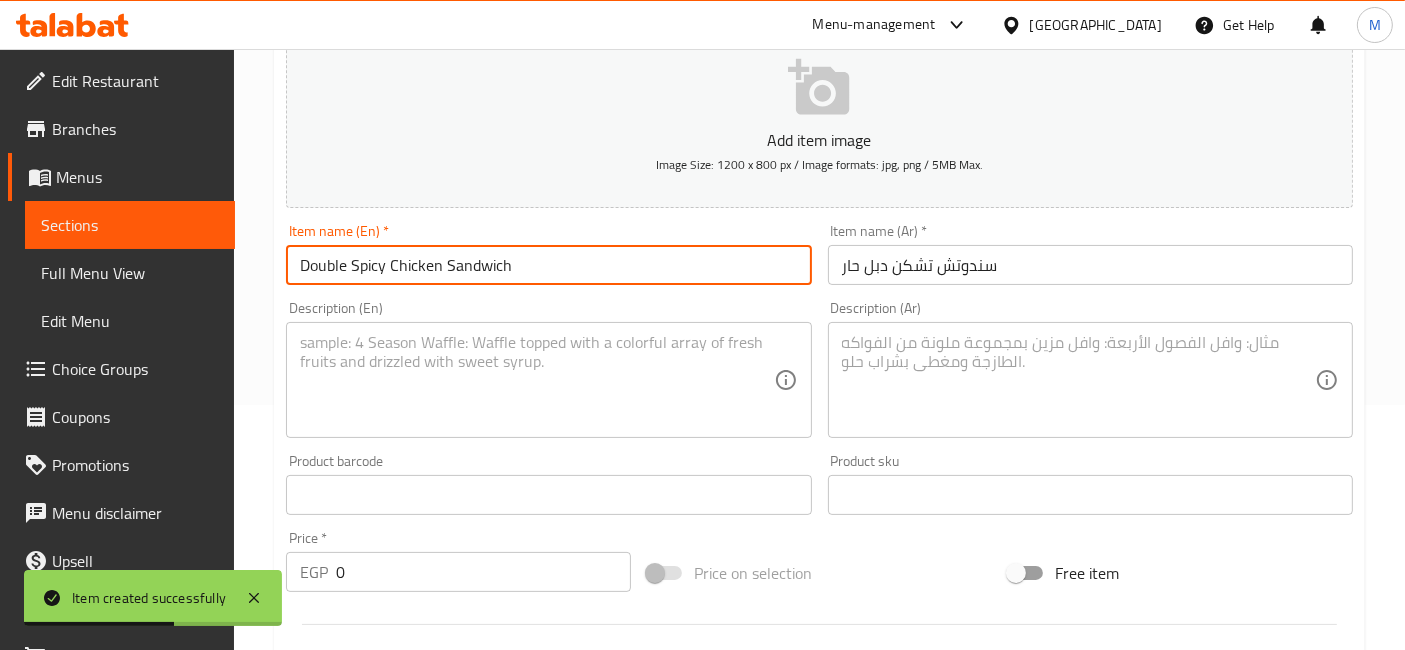 type on "Double Spicy Chicken Sandwich" 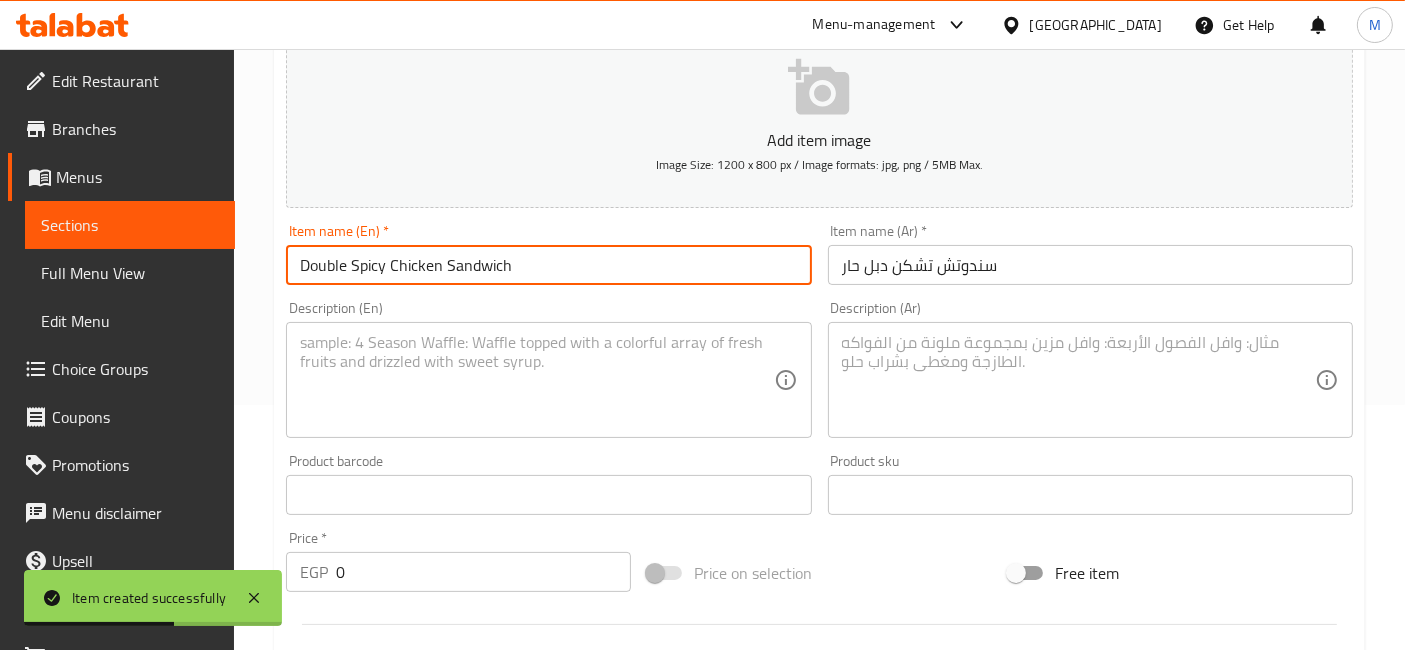 drag, startPoint x: 357, startPoint y: 568, endPoint x: 272, endPoint y: 578, distance: 85.58621 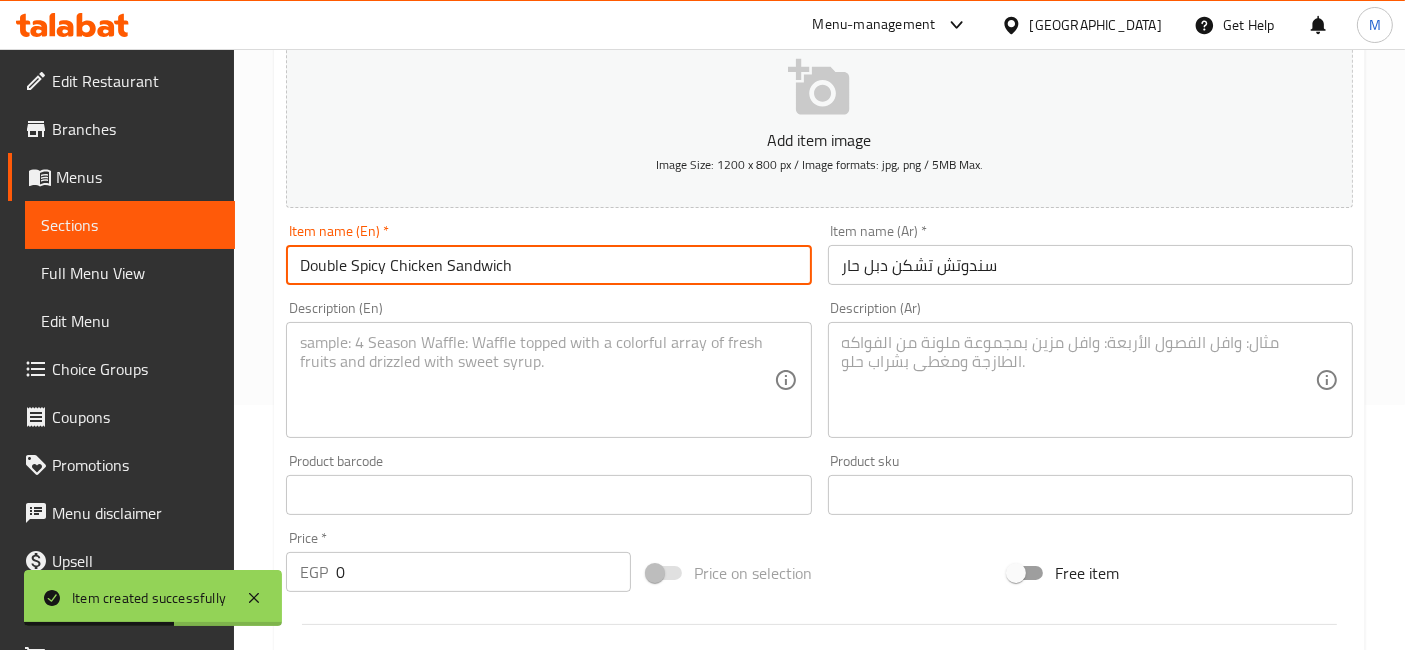 click on "Item created successfully ​ Menu-management Egypt Get Help M   Edit Restaurant   Branches   Menus   Sections   Full Menu View   Edit Menu   Choice Groups   Coupons   Promotions   Menu disclaimer   Upsell   Coverage Report   Grocery Checklist  Version:    1.0.0  Get support on:    Support.OpsPlatform Home / Restaurants management / Menus / Sections / item / create Savings menu  section Create new item Add item image Image Size: 1200 x 800 px / Image formats: jpg, png / 5MB Max. Item name (En)   * Double Spicy Chicken Sandwich Item name (En)  * Item name (Ar)   * سندوتش تشكن دبل حار Item name (Ar)  * Description (En) Description (En) Description (Ar) Description (Ar) Product barcode Product barcode Product sku Product sku Price   * EGP 0 Price  * Price on selection Free item Start Date Start Date End Date End Date Available Days SU MO TU WE TH FR SA Available from ​ ​ Available to ​ ​ Status Active Inactive Exclude from GEM Variations & Choices Add variant ASSIGN CHOICE GROUP" at bounding box center [702, 104] 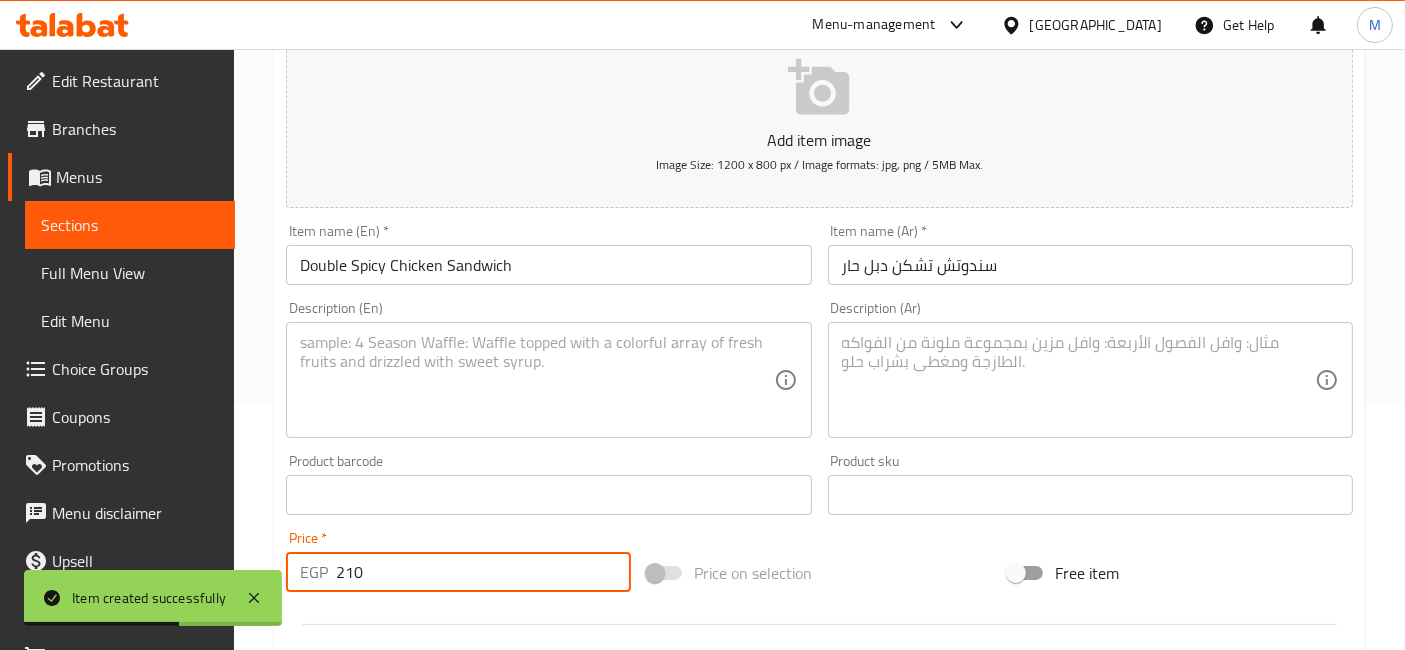 type on "210" 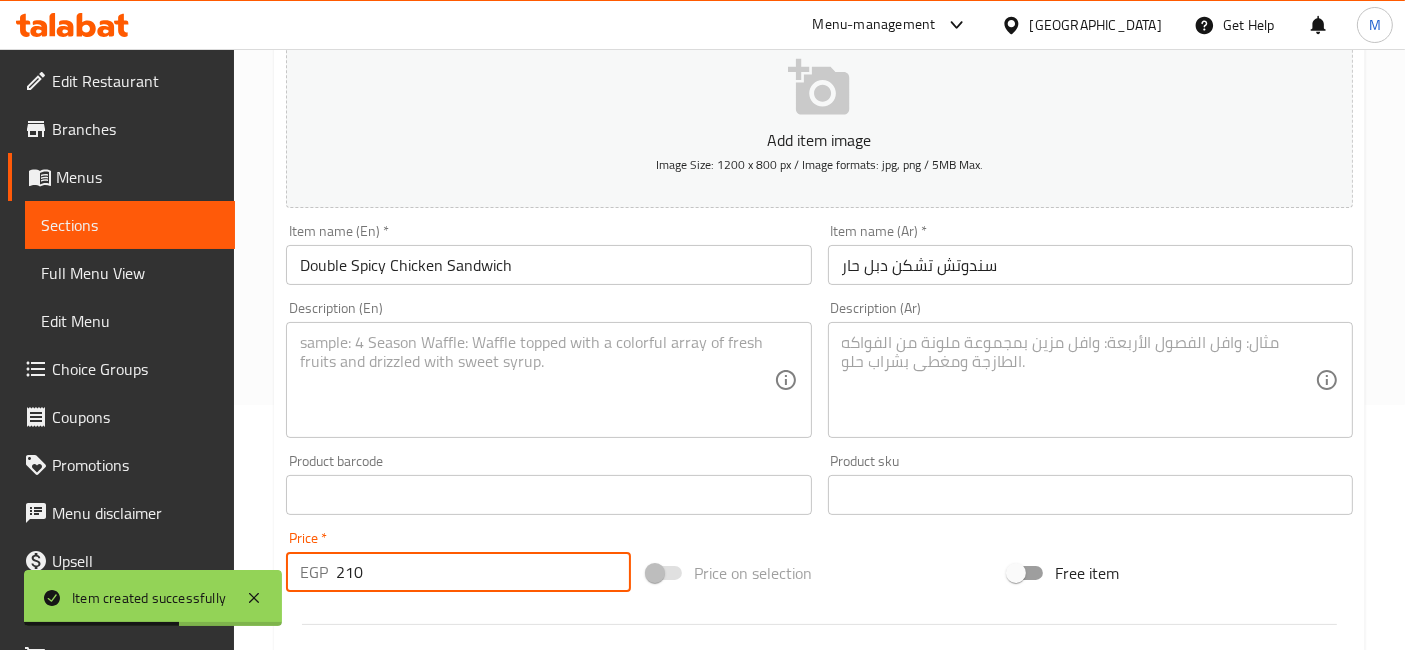 click on "Create" at bounding box center (413, 1081) 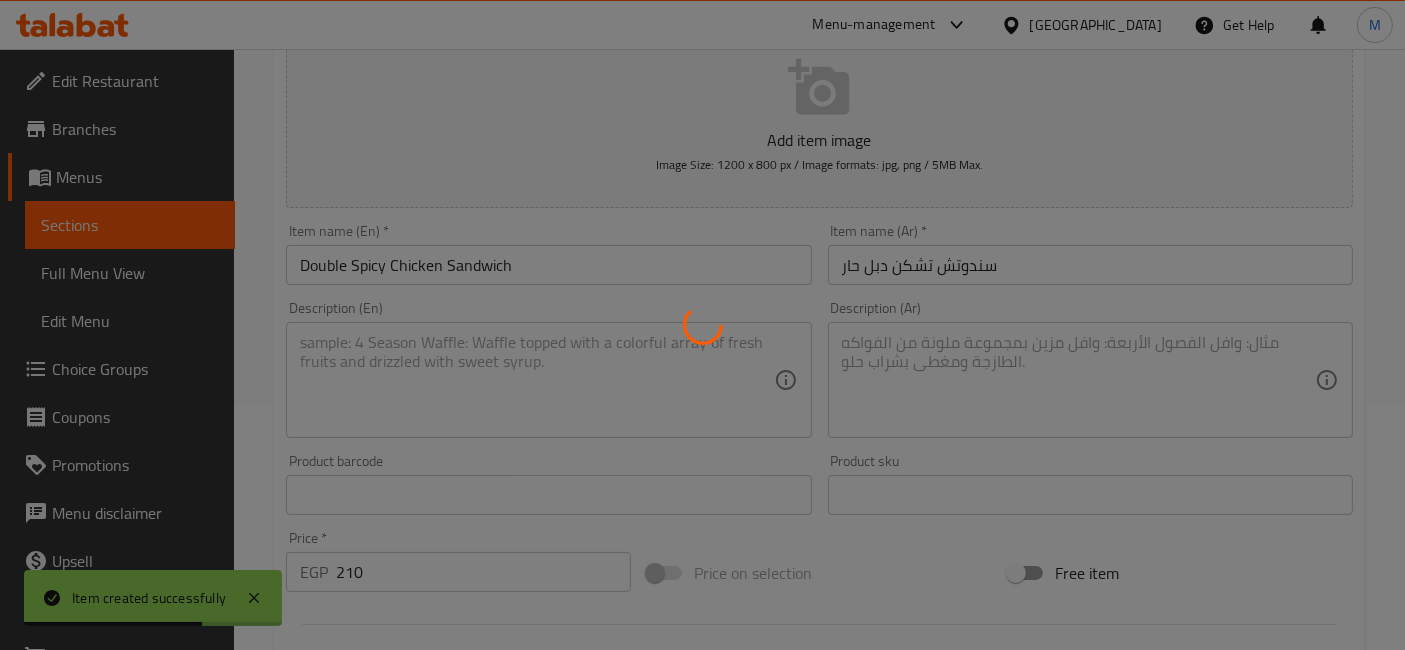 type 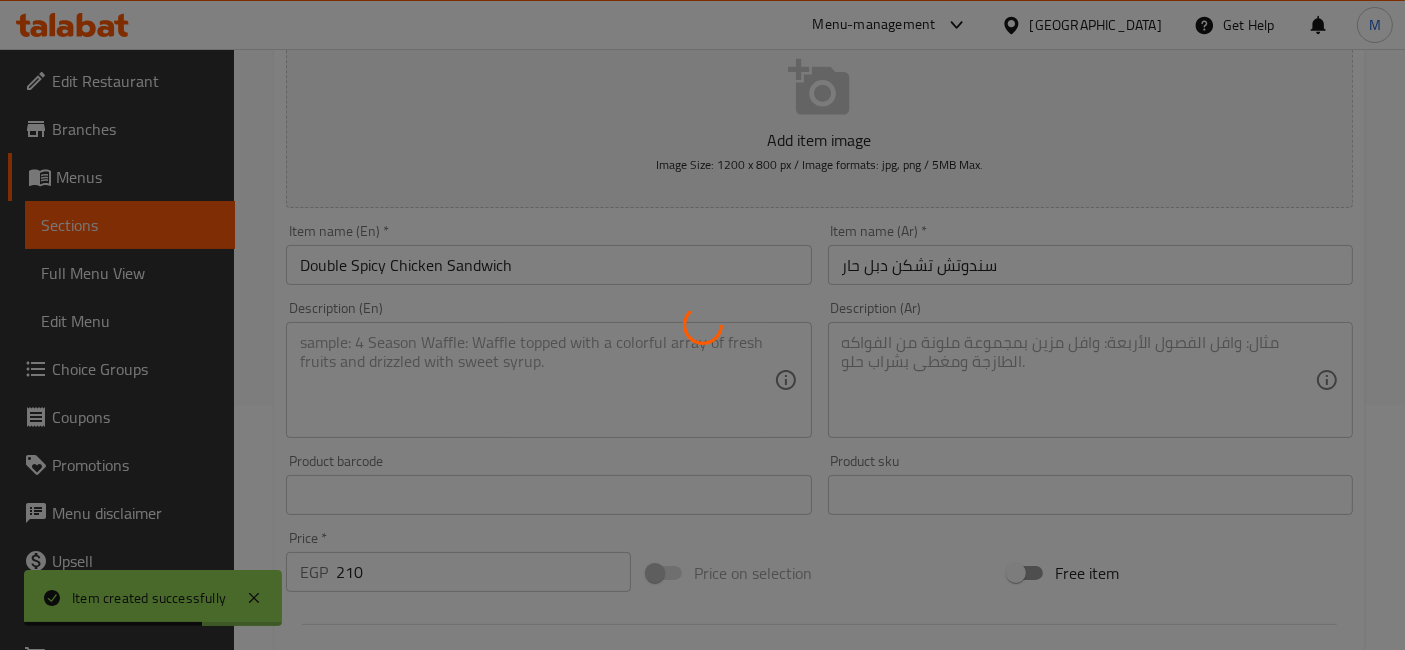 type 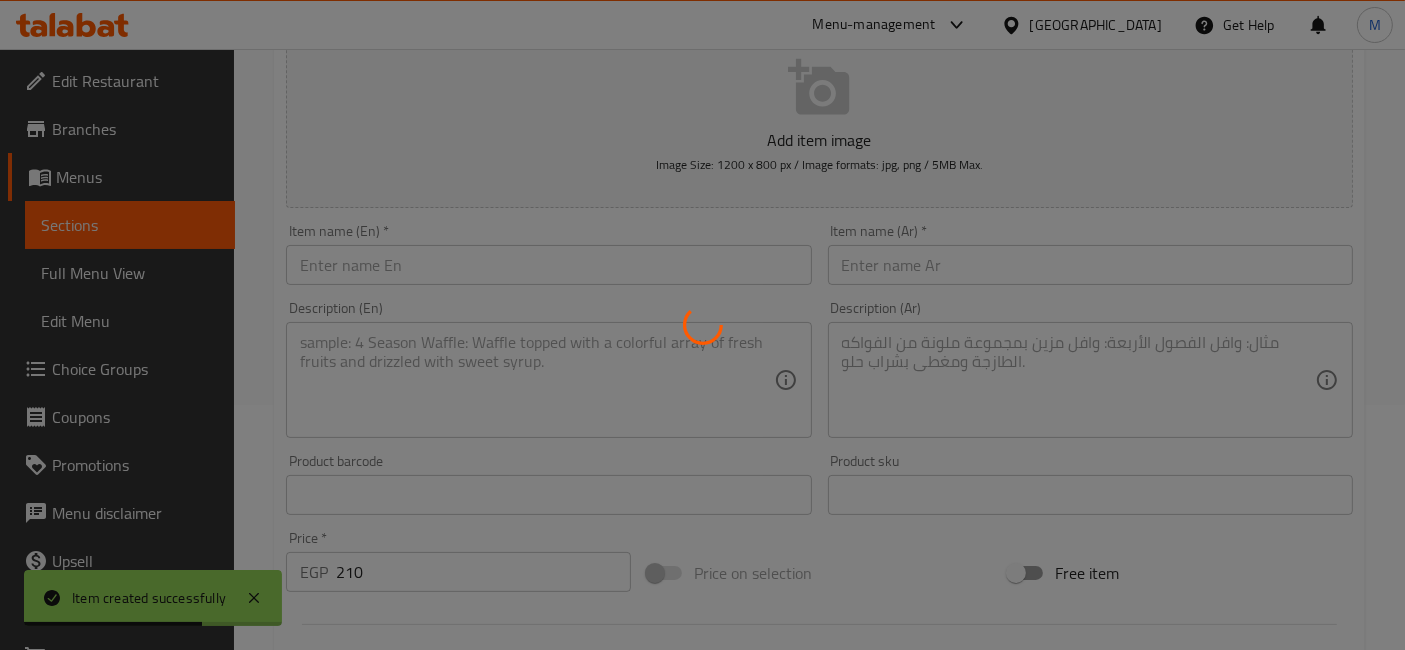 type on "0" 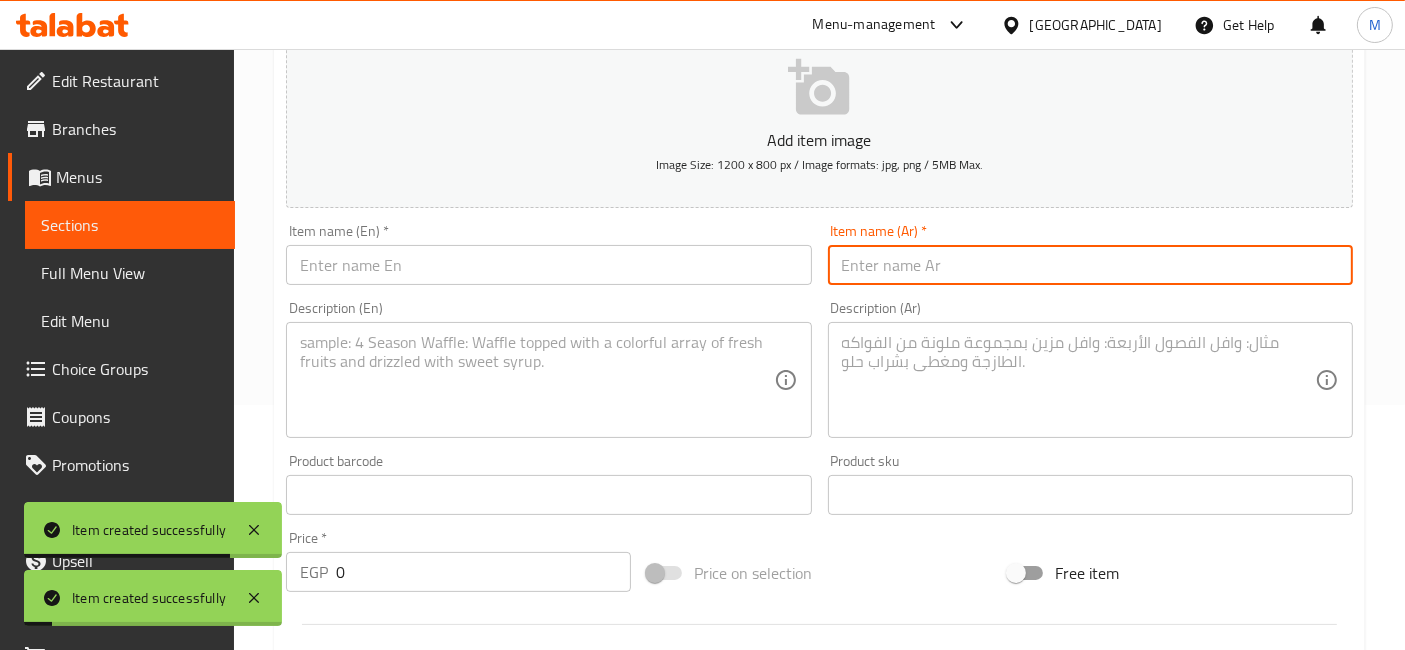 click at bounding box center (1090, 265) 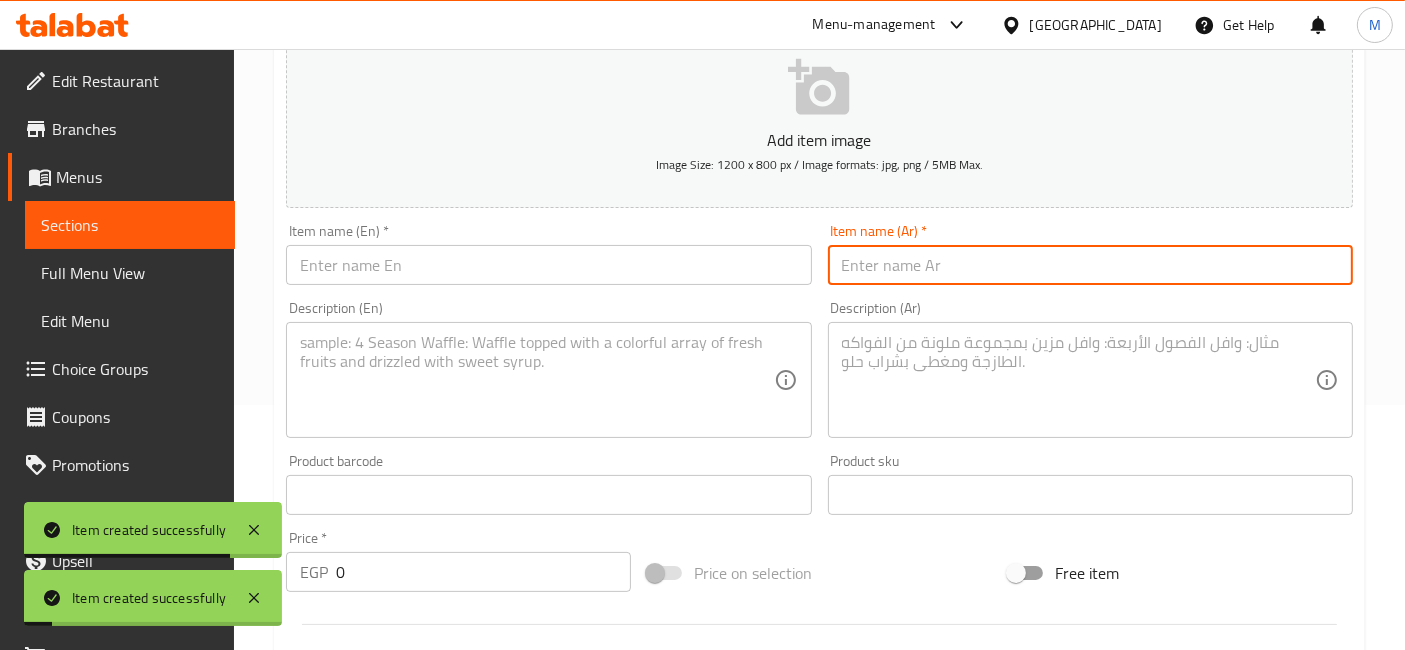 paste on "سندوتش كرسبي دبل عادي" 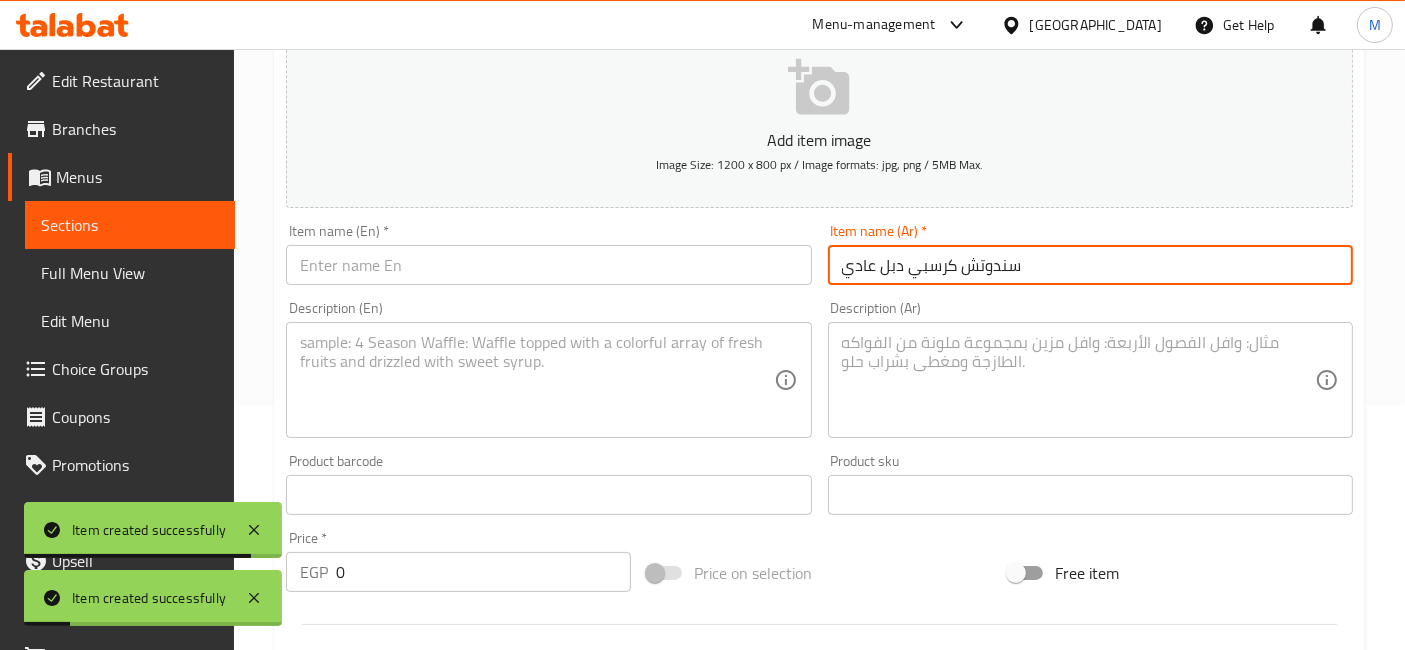 type on "سندوتش كرسبي دبل عادي" 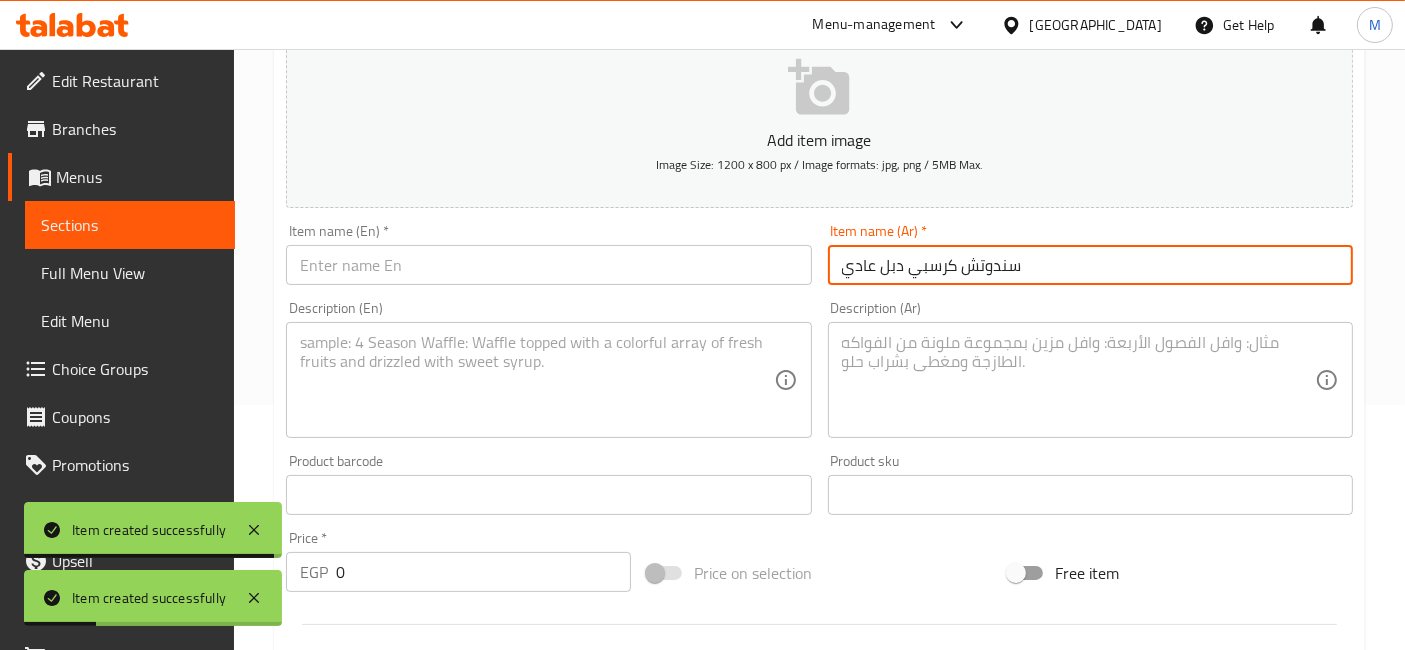 click at bounding box center (548, 265) 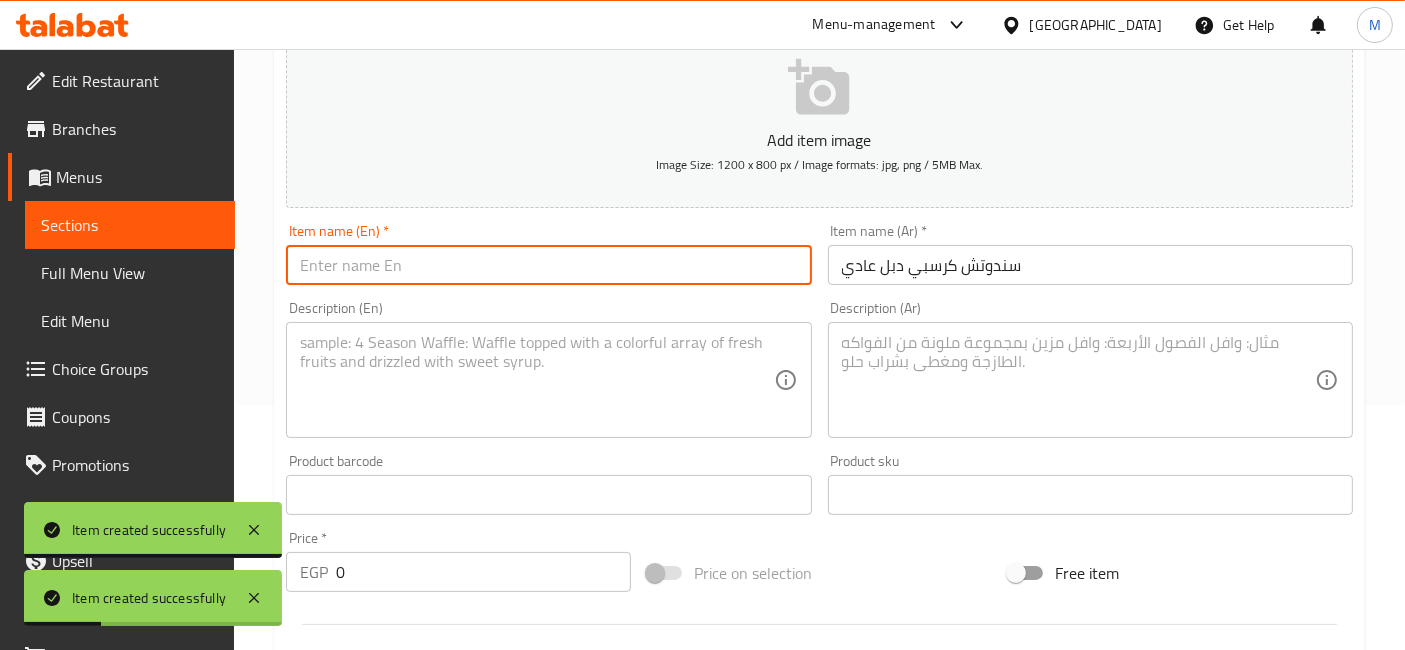 click at bounding box center [548, 265] 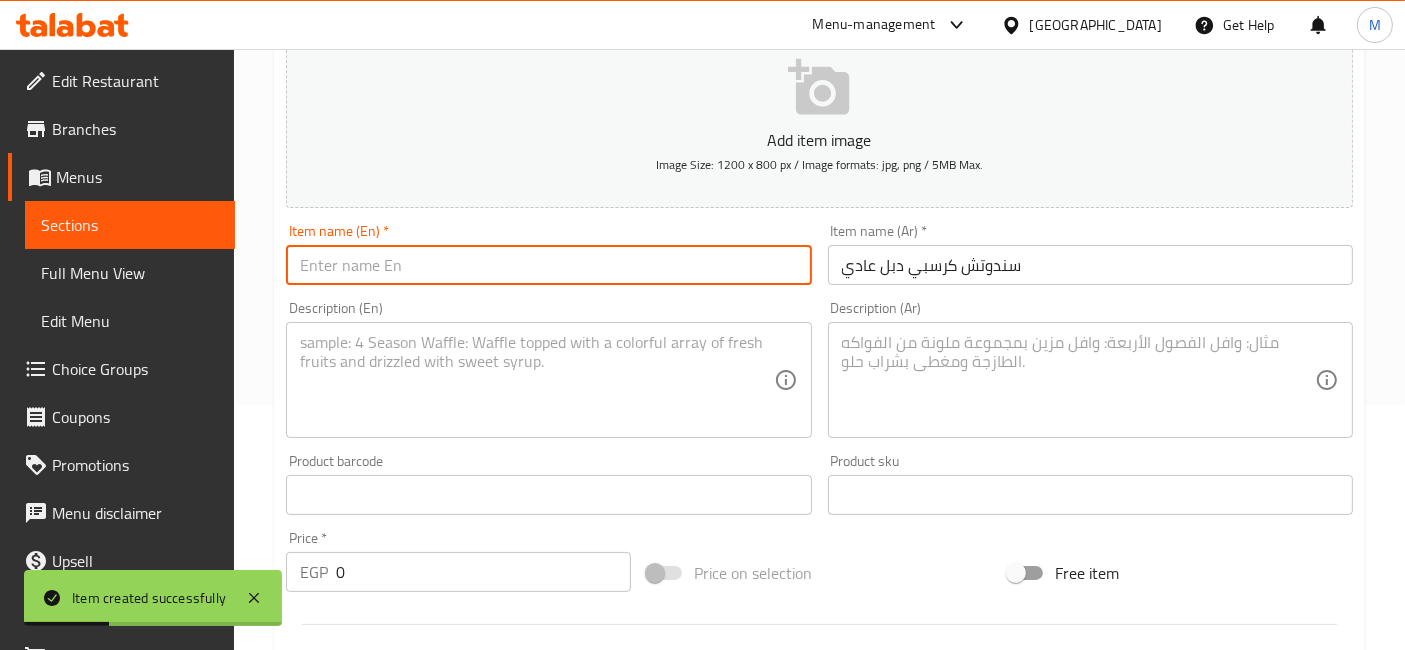 paste on "Regular Double Crispy Sandwich" 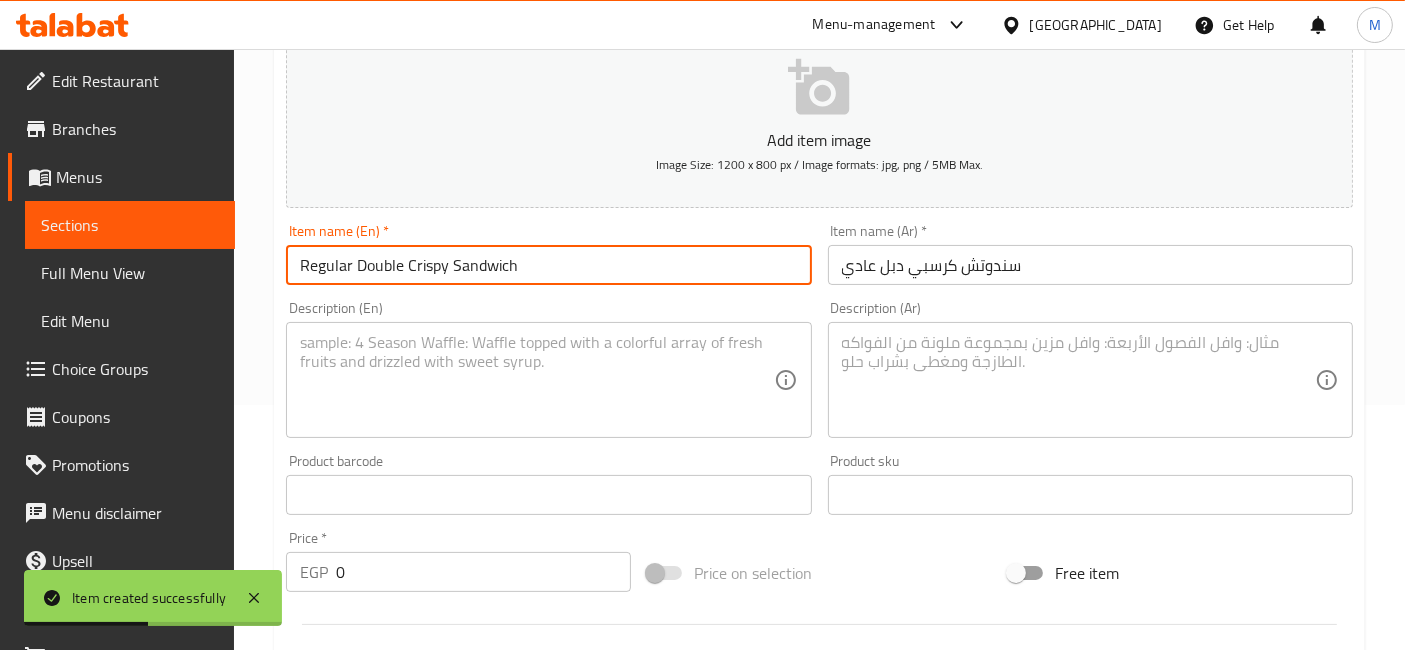 type on "Regular Double Crispy Sandwich" 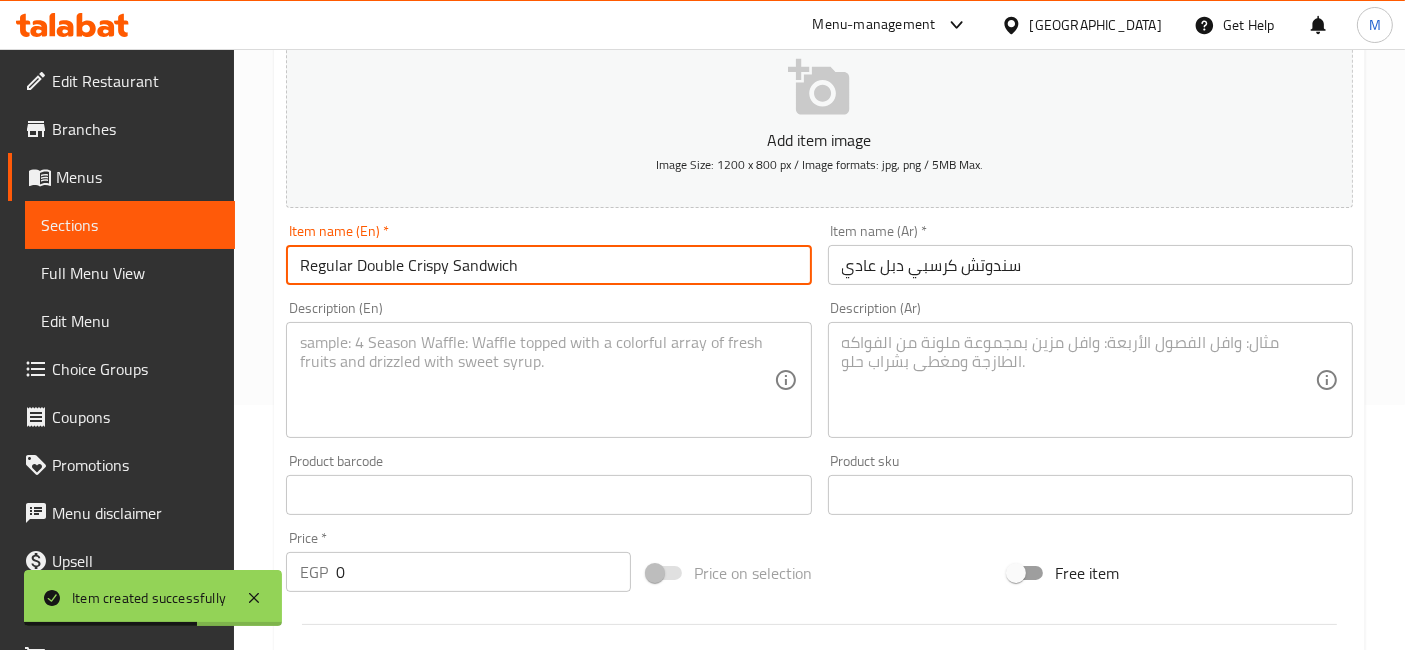 drag, startPoint x: 346, startPoint y: 581, endPoint x: 210, endPoint y: 589, distance: 136.23509 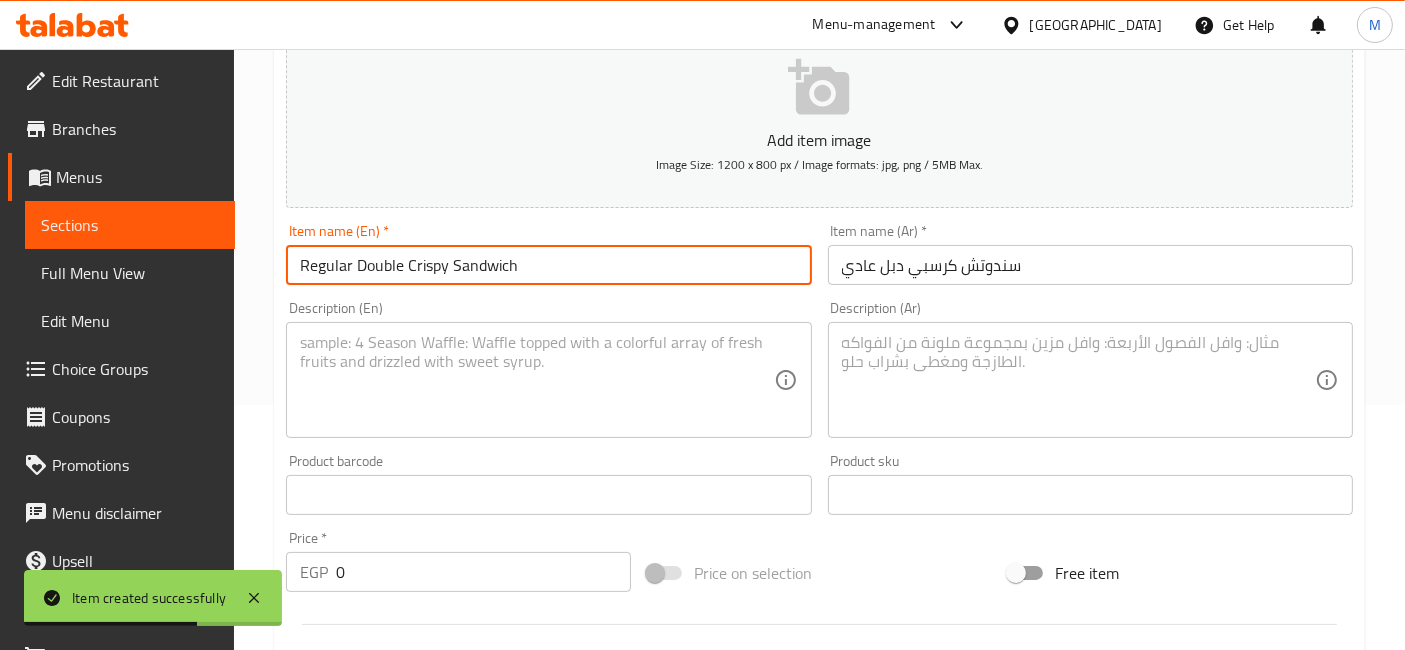 click on "Item created successfully ​ Menu-management Egypt Get Help M   Edit Restaurant   Branches   Menus   Sections   Full Menu View   Edit Menu   Choice Groups   Coupons   Promotions   Menu disclaimer   Upsell   Coverage Report   Grocery Checklist  Version:    1.0.0  Get support on:    Support.OpsPlatform Home / Restaurants management / Menus / Sections / item / create Savings menu  section Create new item Add item image Image Size: 1200 x 800 px / Image formats: jpg, png / 5MB Max. Item name (En)   * Regular Double Crispy Sandwich Item name (En)  * Item name (Ar)   * سندوتش كرسبي دبل عادي Item name (Ar)  * Description (En) Description (En) Description (Ar) Description (Ar) Product barcode Product barcode Product sku Product sku Price   * EGP 0 Price  * Price on selection Free item Start Date Start Date End Date End Date Available Days SU MO TU WE TH FR SA Available from ​ ​ Available to ​ ​ Status Active Inactive Exclude from GEM Variations & Choices Add variant Create Cancel" at bounding box center [702, 104] 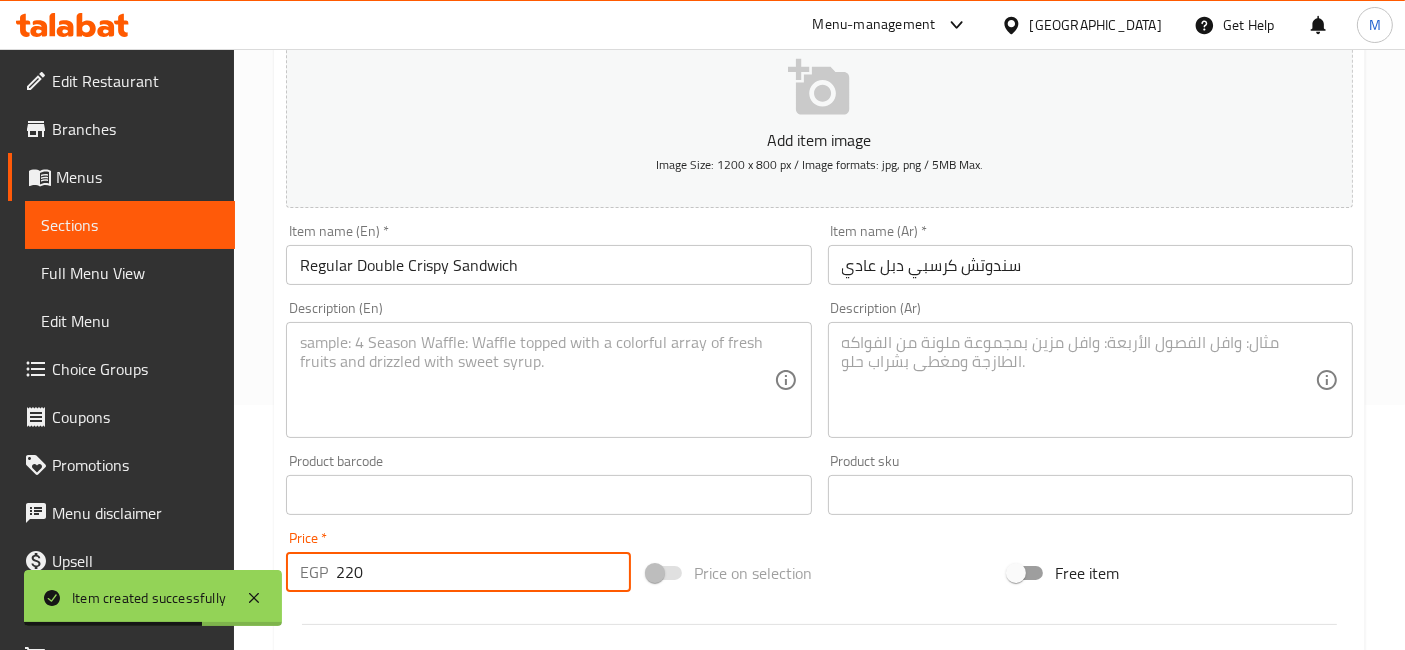 type on "220" 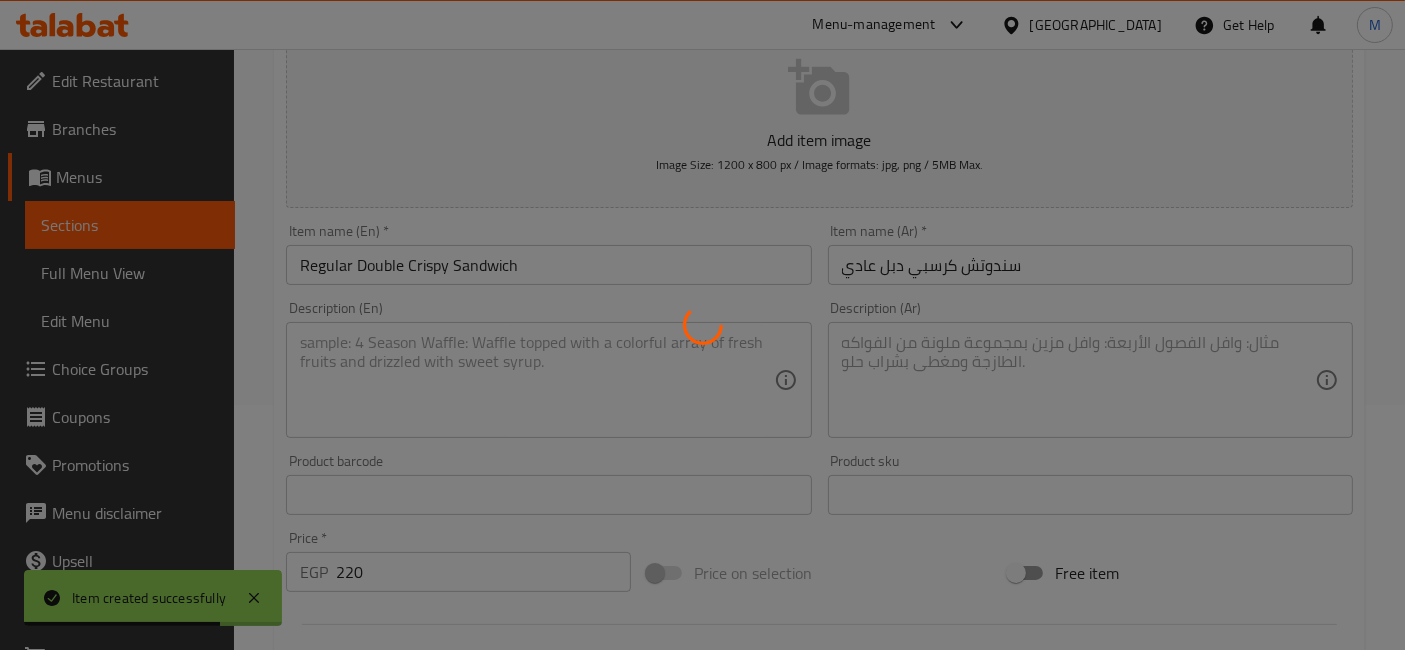 type 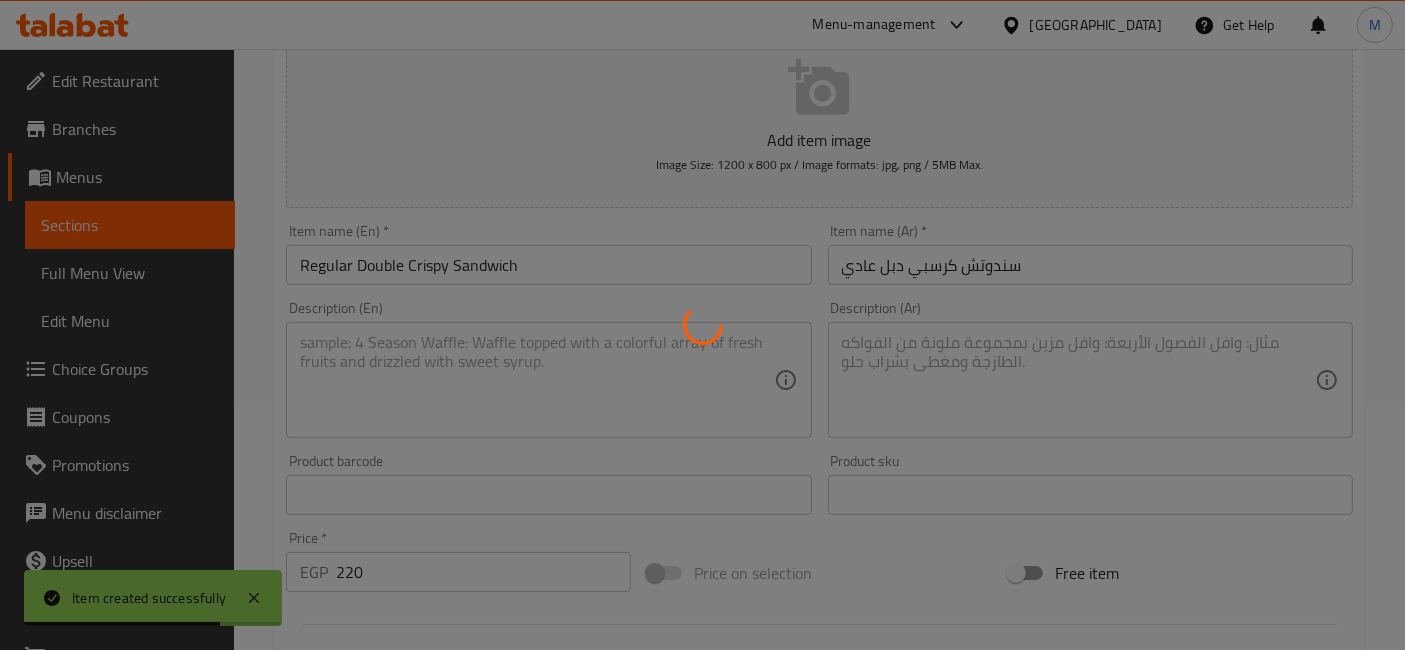 type 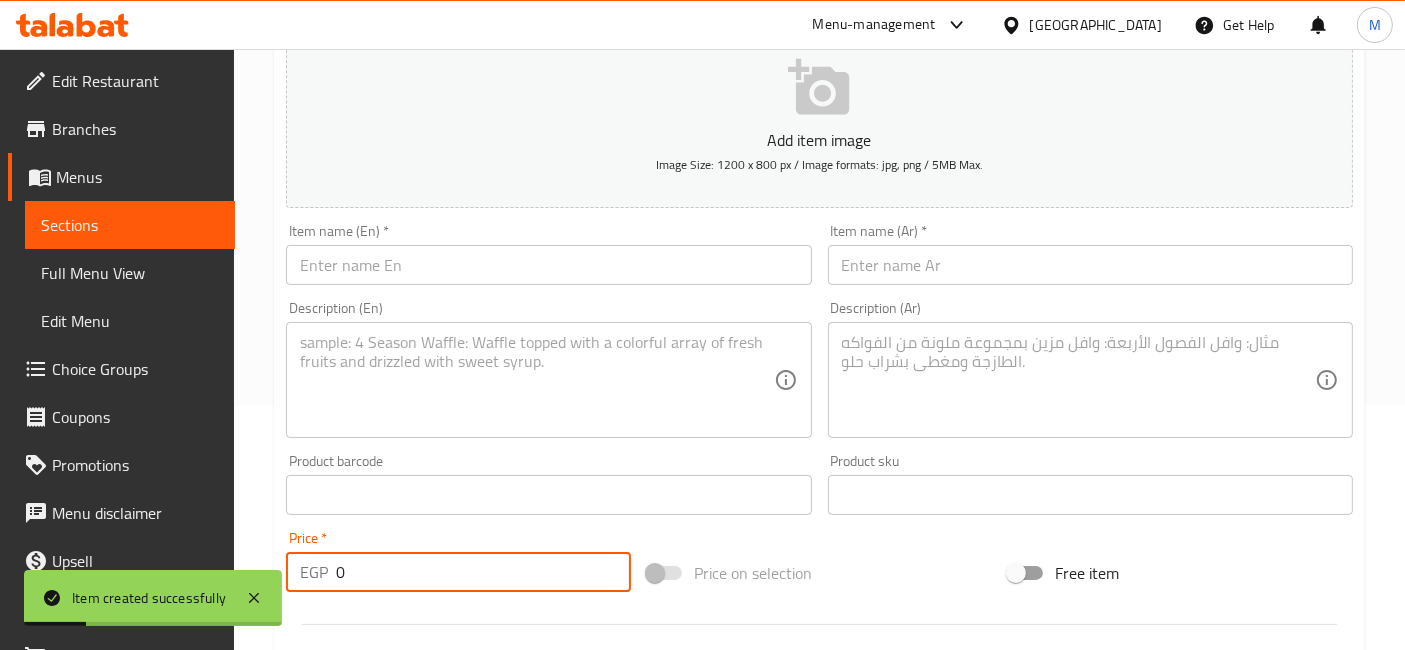 click at bounding box center (1090, 265) 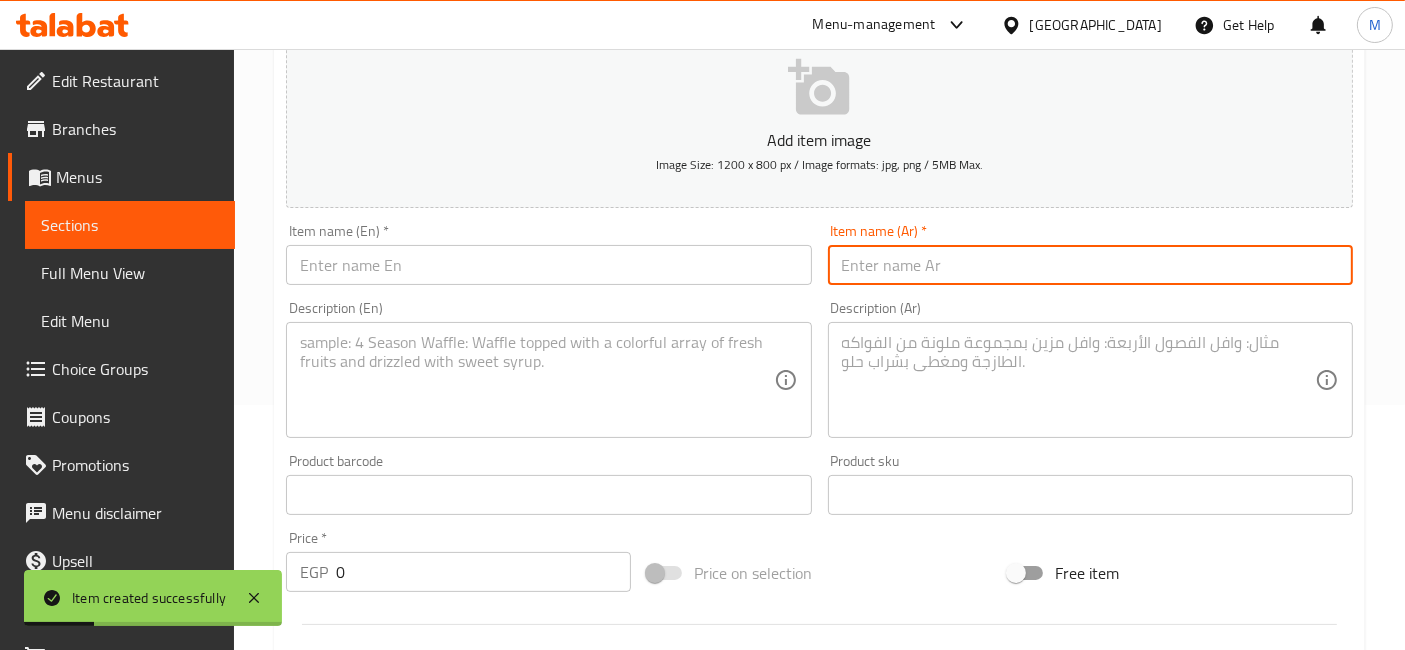 paste on "كرسبي دبل حار" 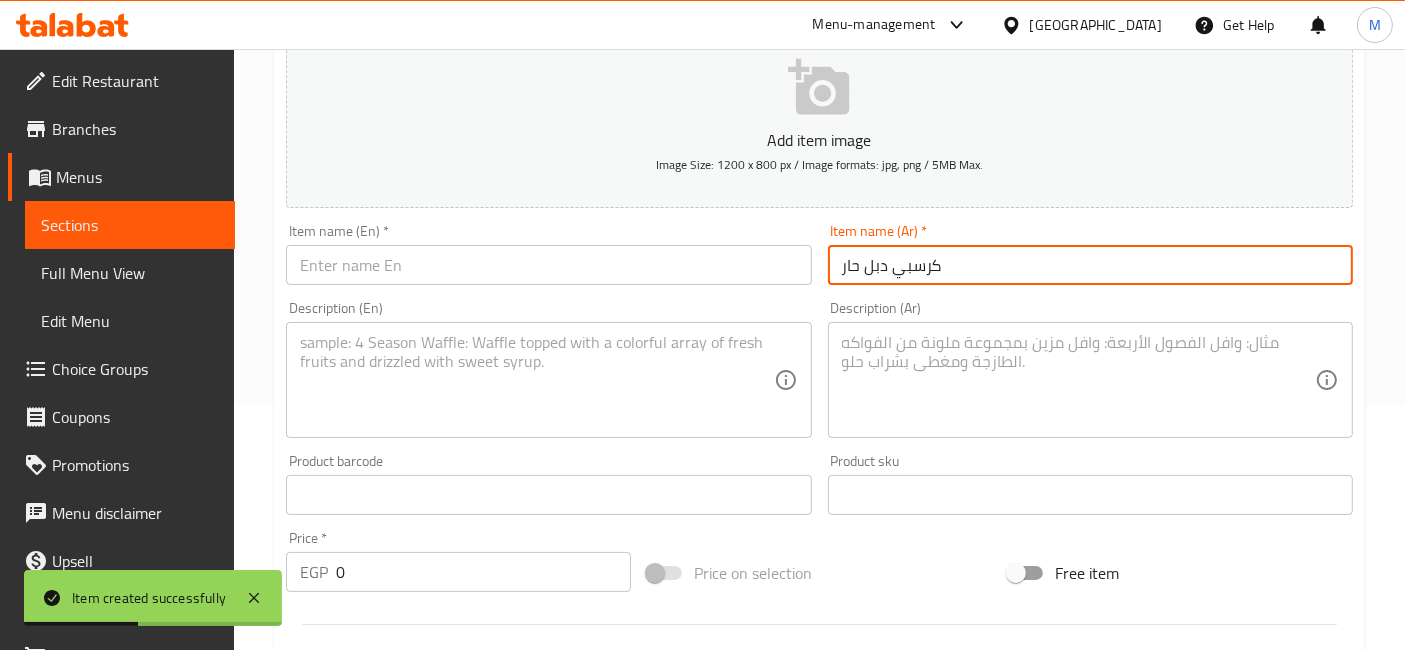type on "كرسبي دبل حار" 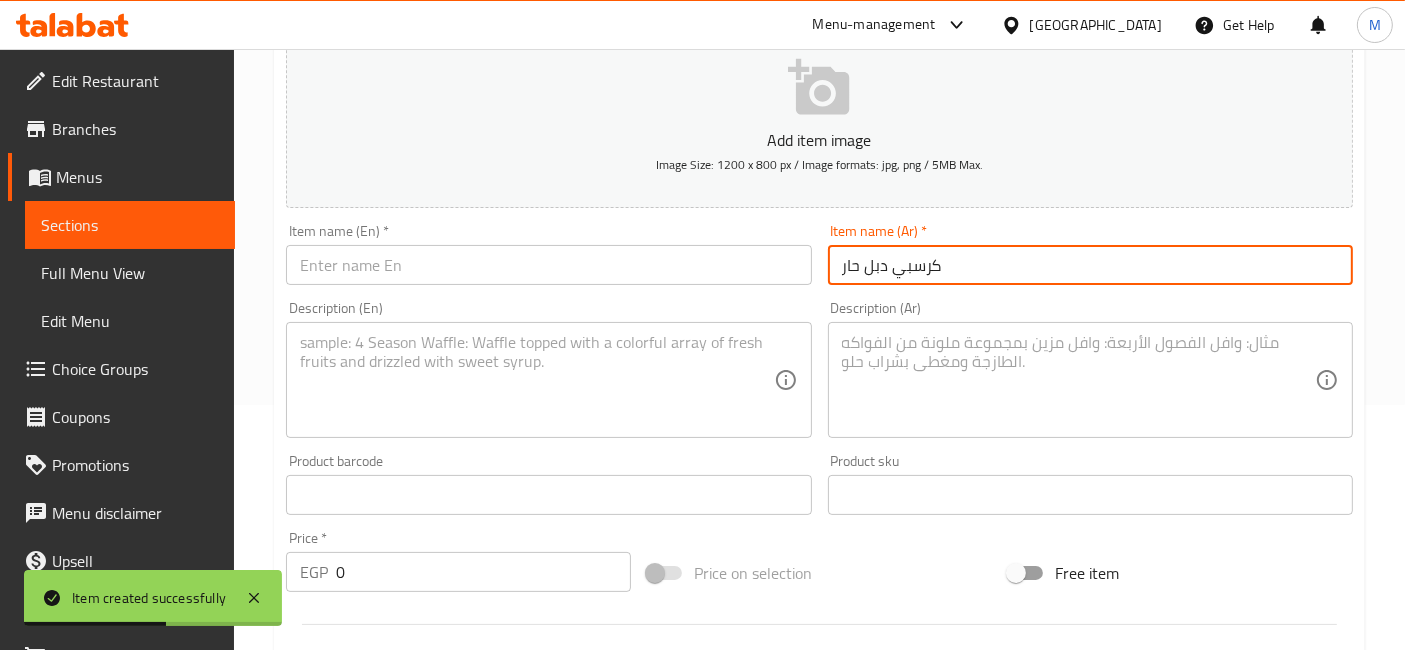 click at bounding box center (548, 265) 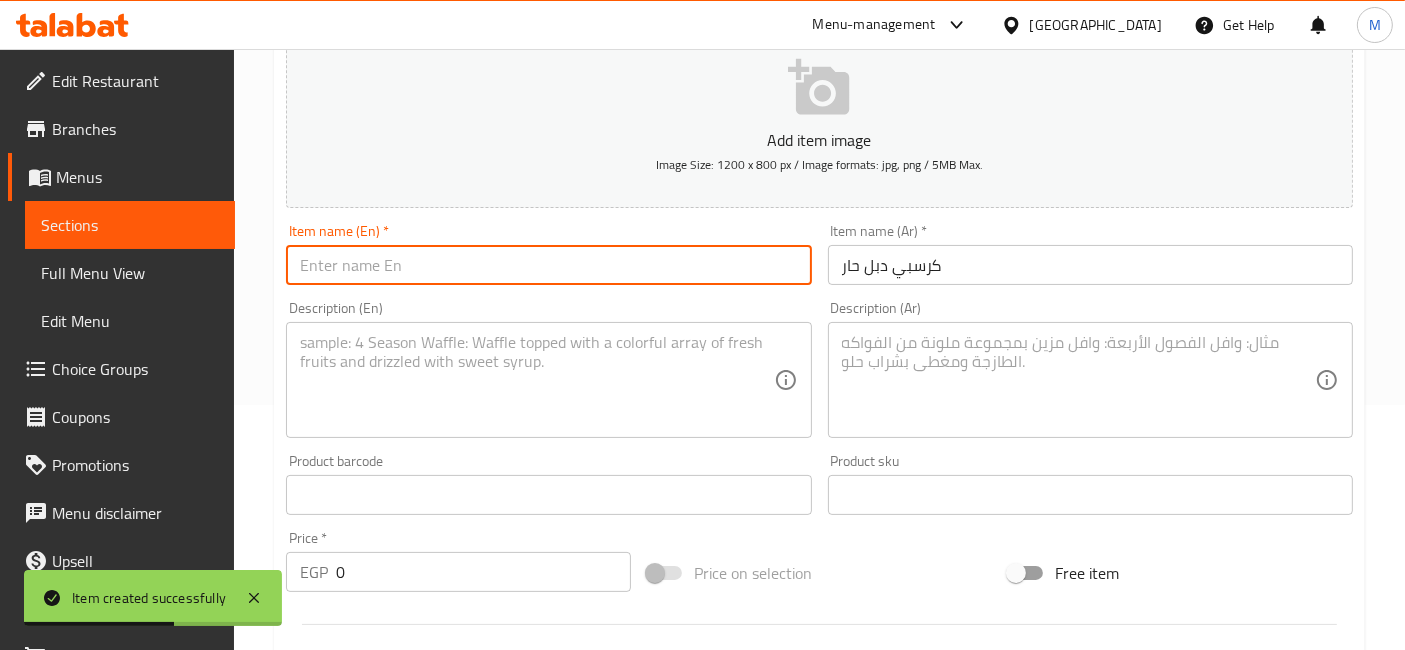 paste on "Crispy Double Spicy" 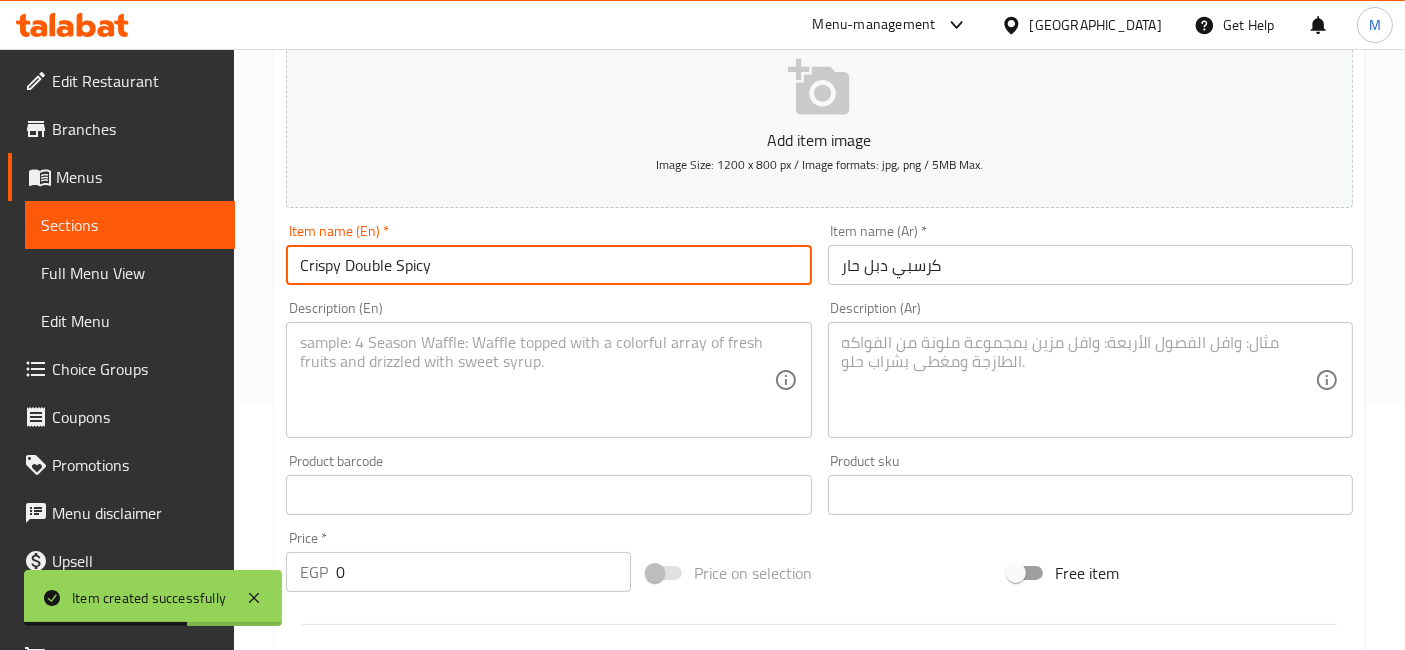 type on "Crispy Double Spicy" 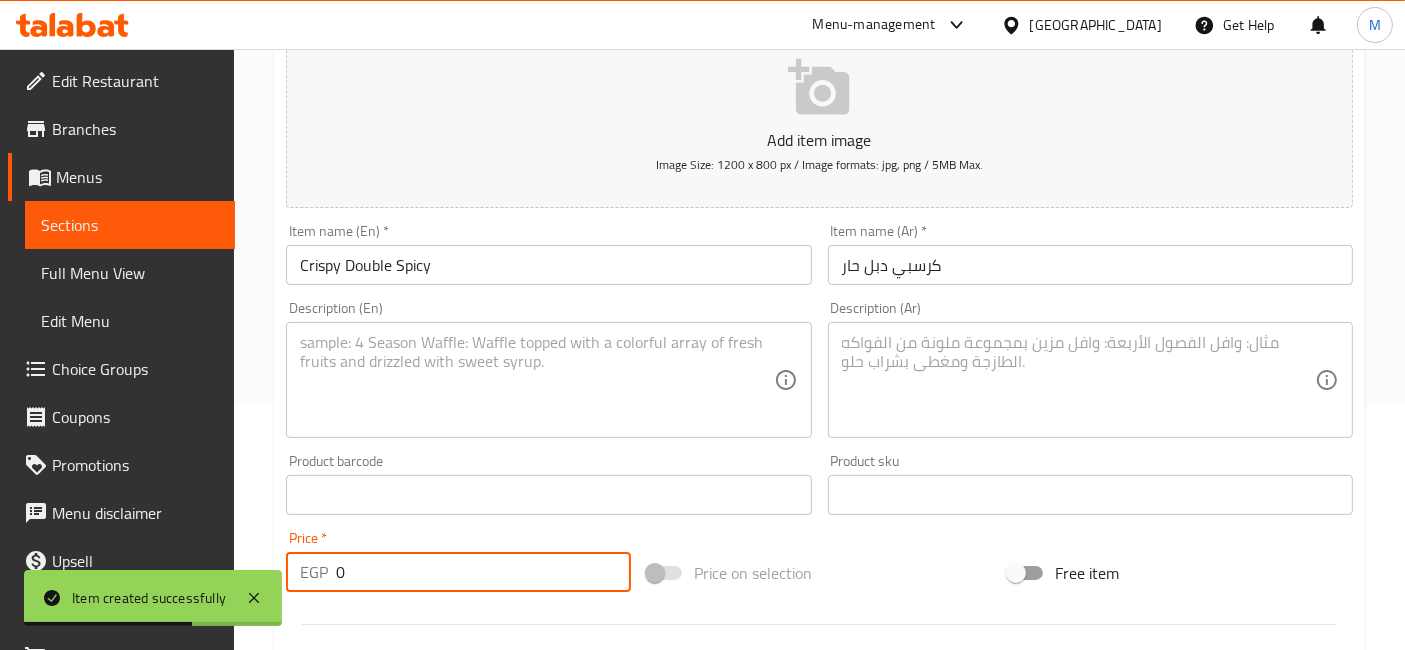 drag, startPoint x: 353, startPoint y: 587, endPoint x: 308, endPoint y: 580, distance: 45.54119 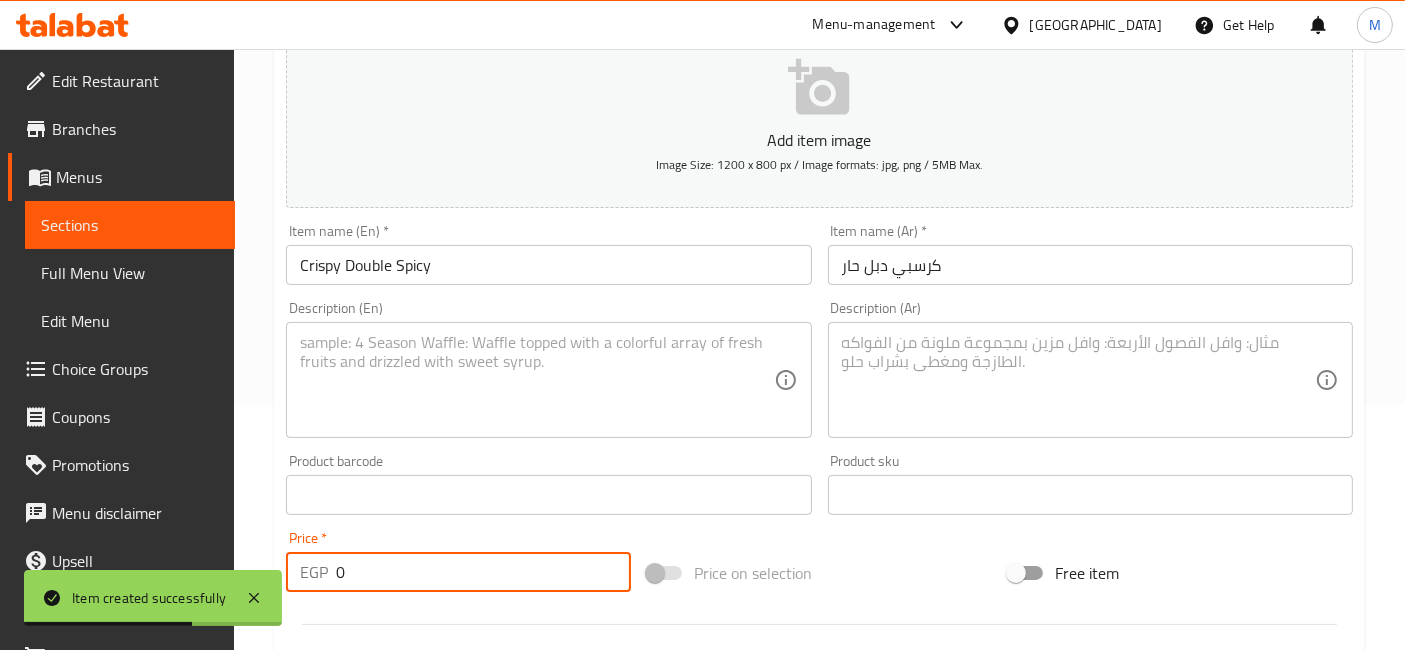 click on "EGP 0 Price  *" at bounding box center (458, 572) 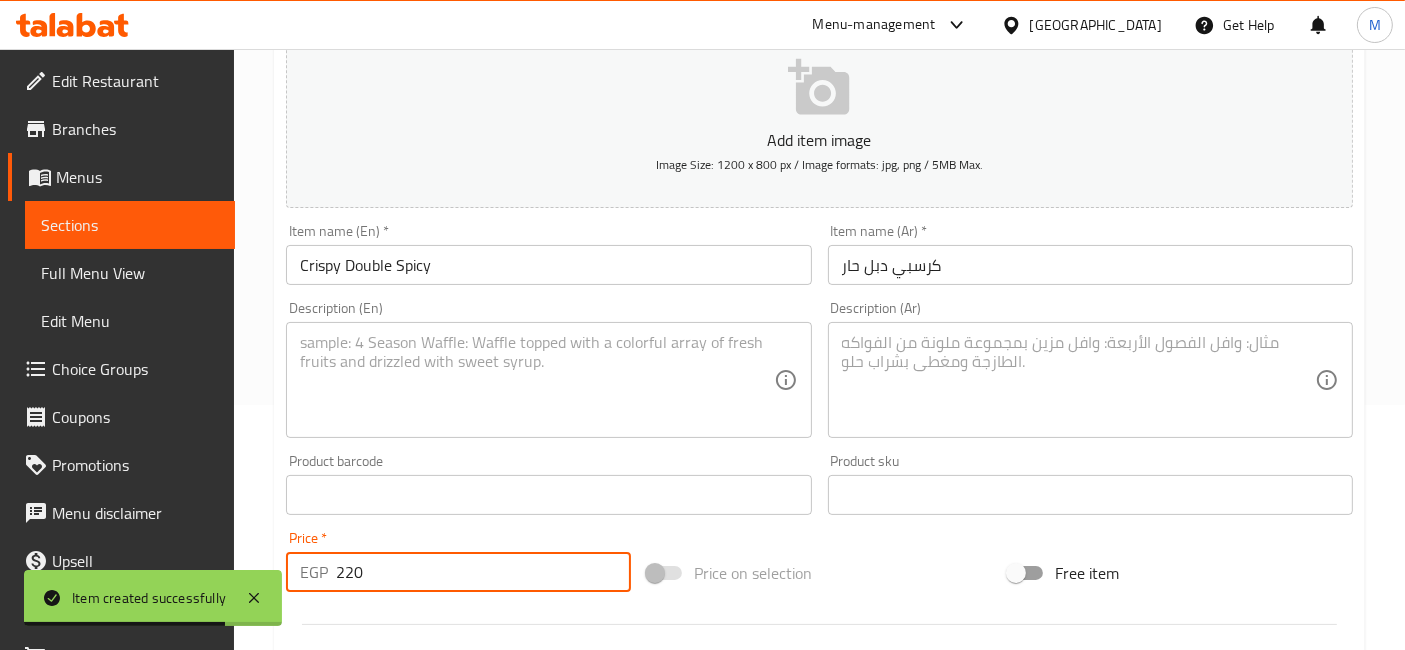 type on "220" 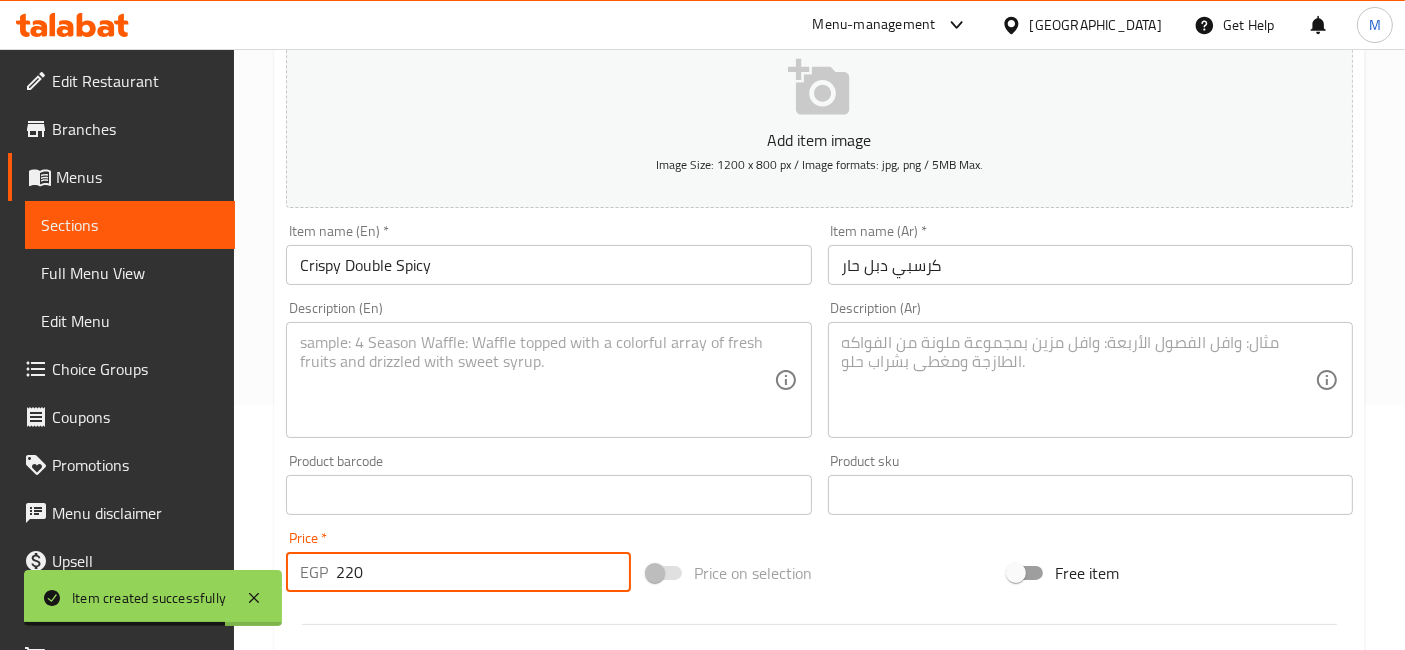 click on "Create" at bounding box center [413, 1081] 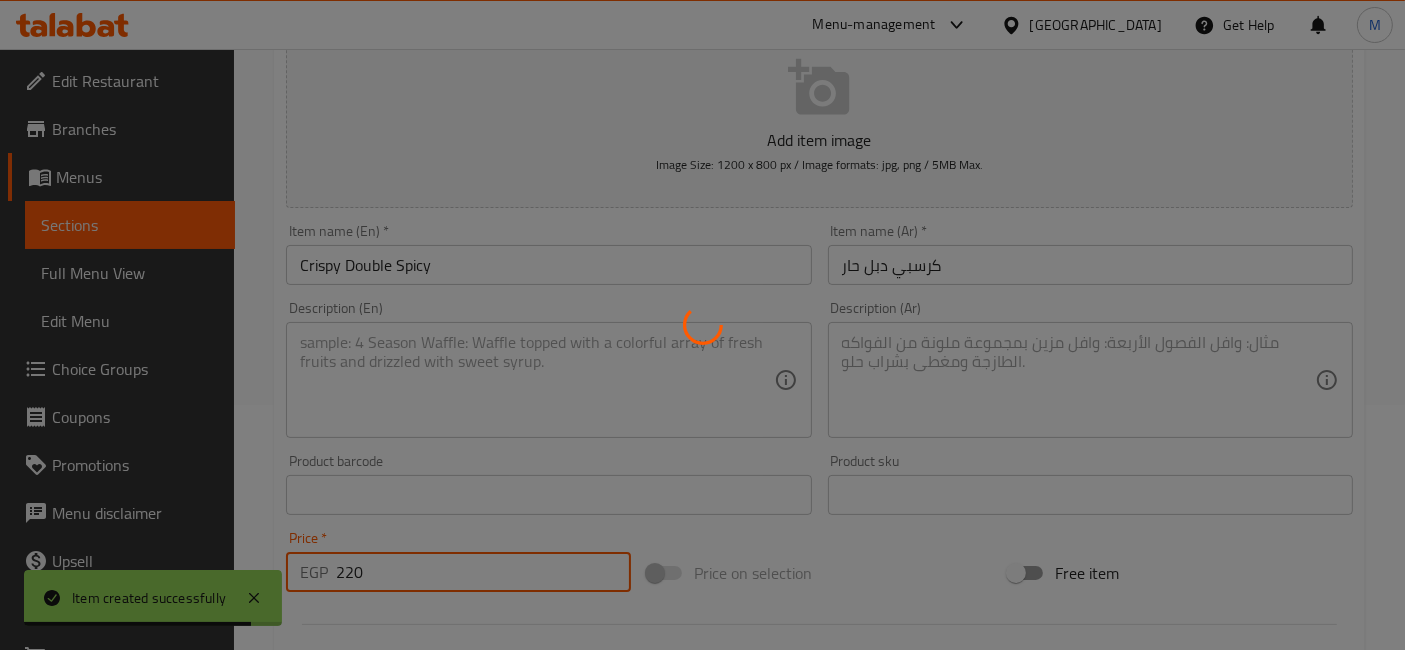 type 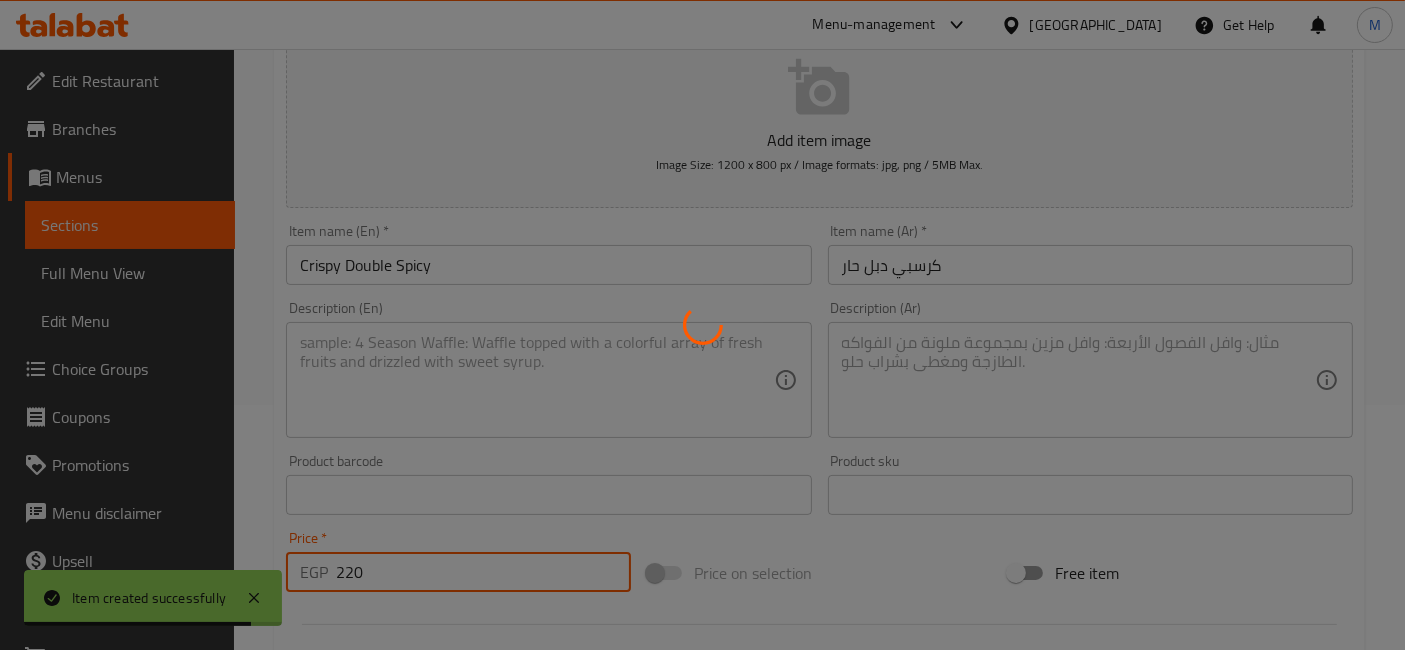 type 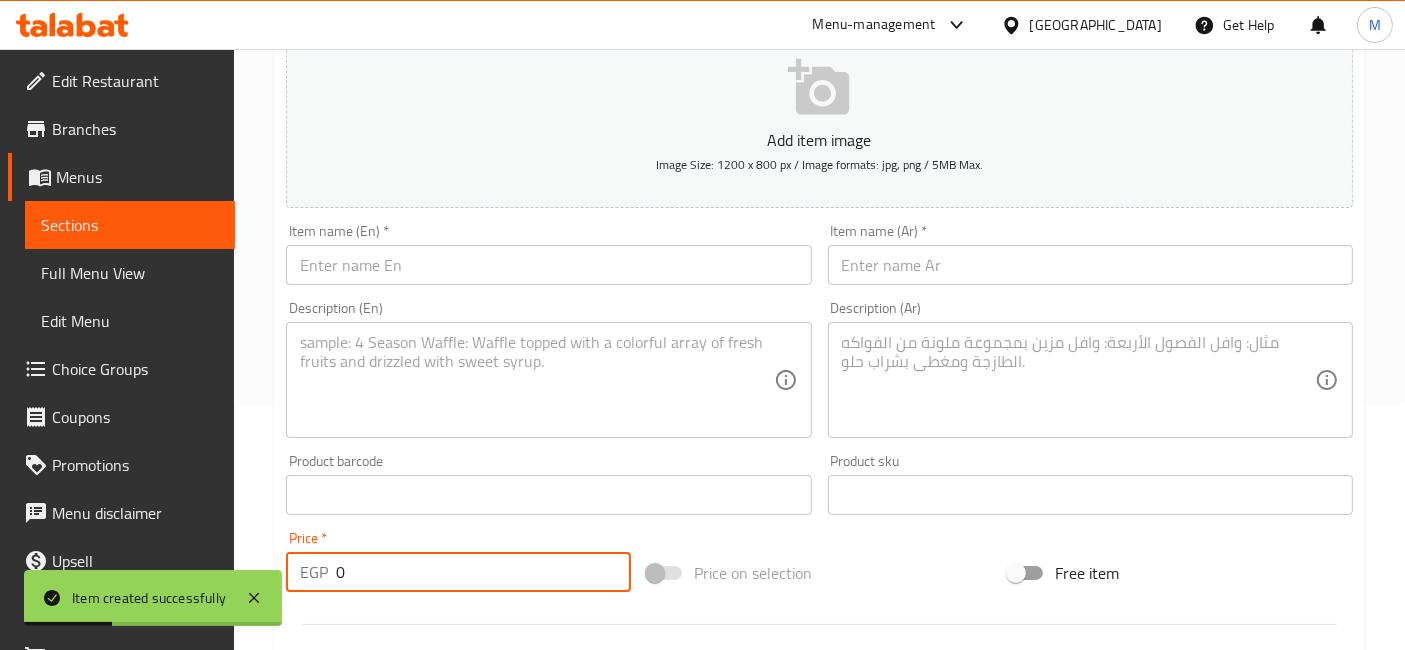 click at bounding box center [1090, 265] 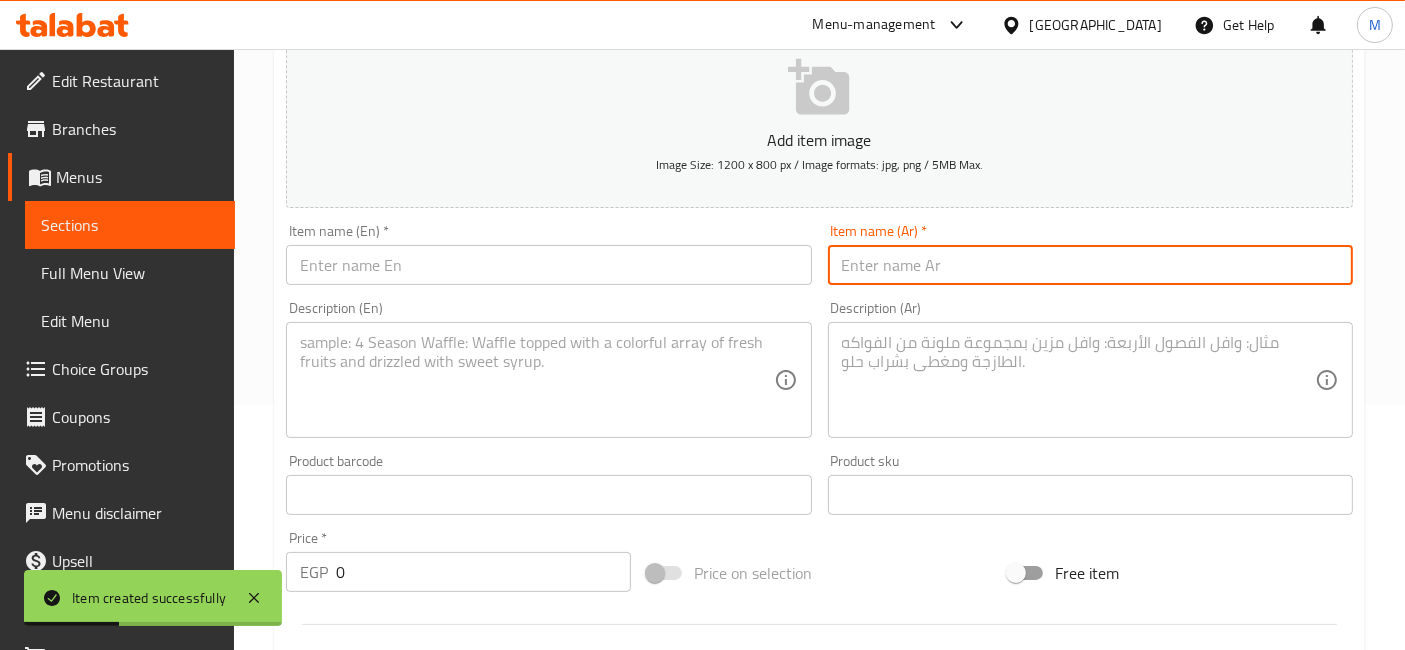 paste on "بيف دبل عادي" 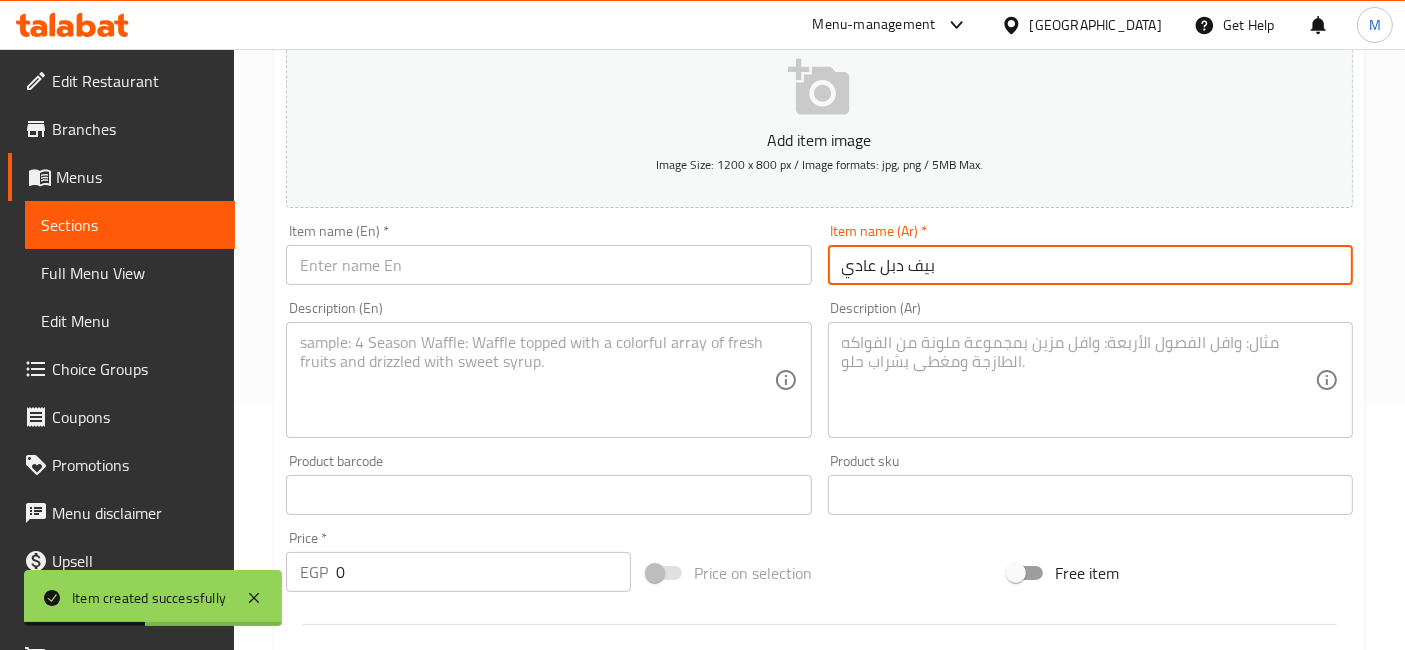 type on "بيف دبل عادي" 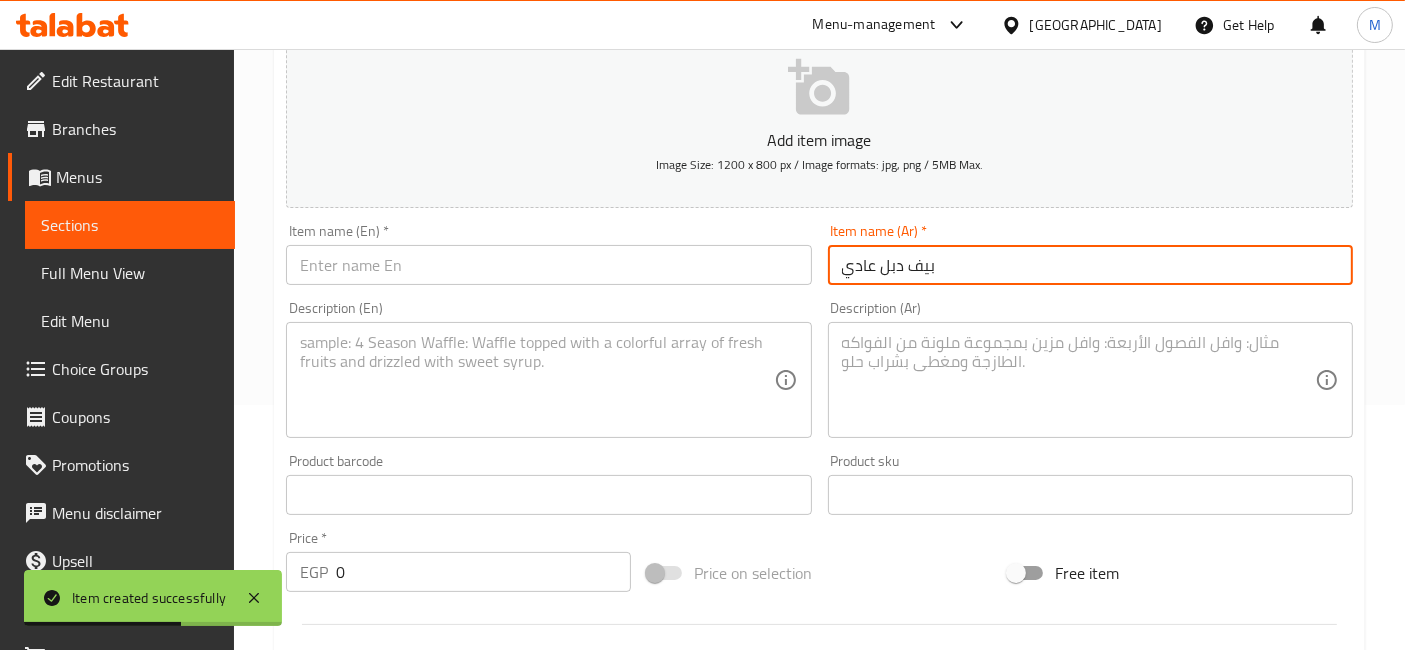 click at bounding box center [548, 265] 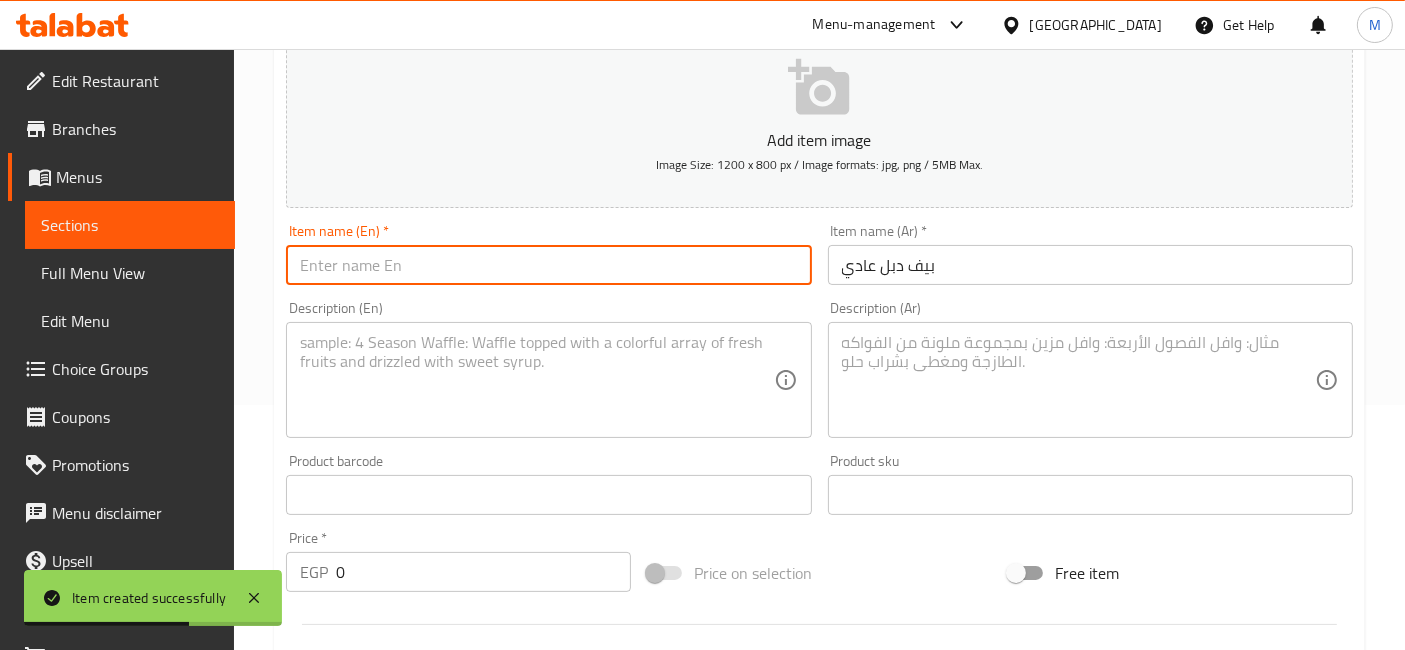 paste on "Regular double beef" 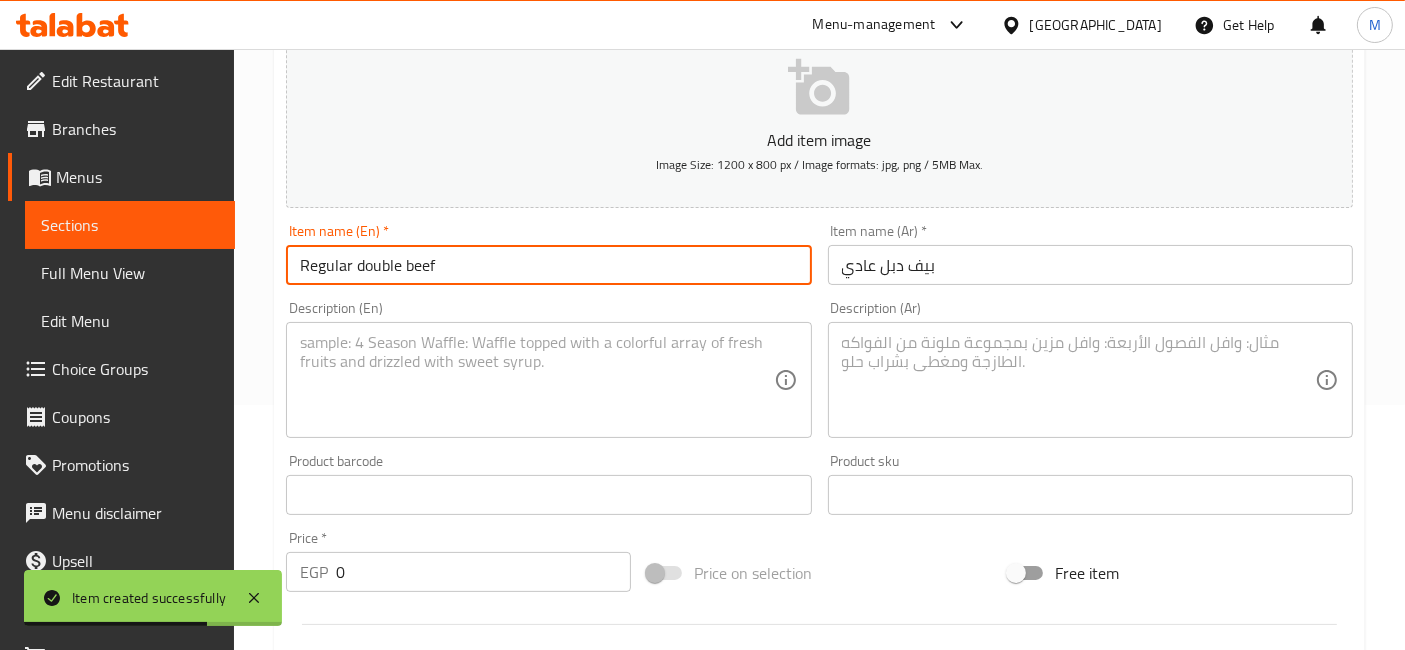 type on "Regular double beef" 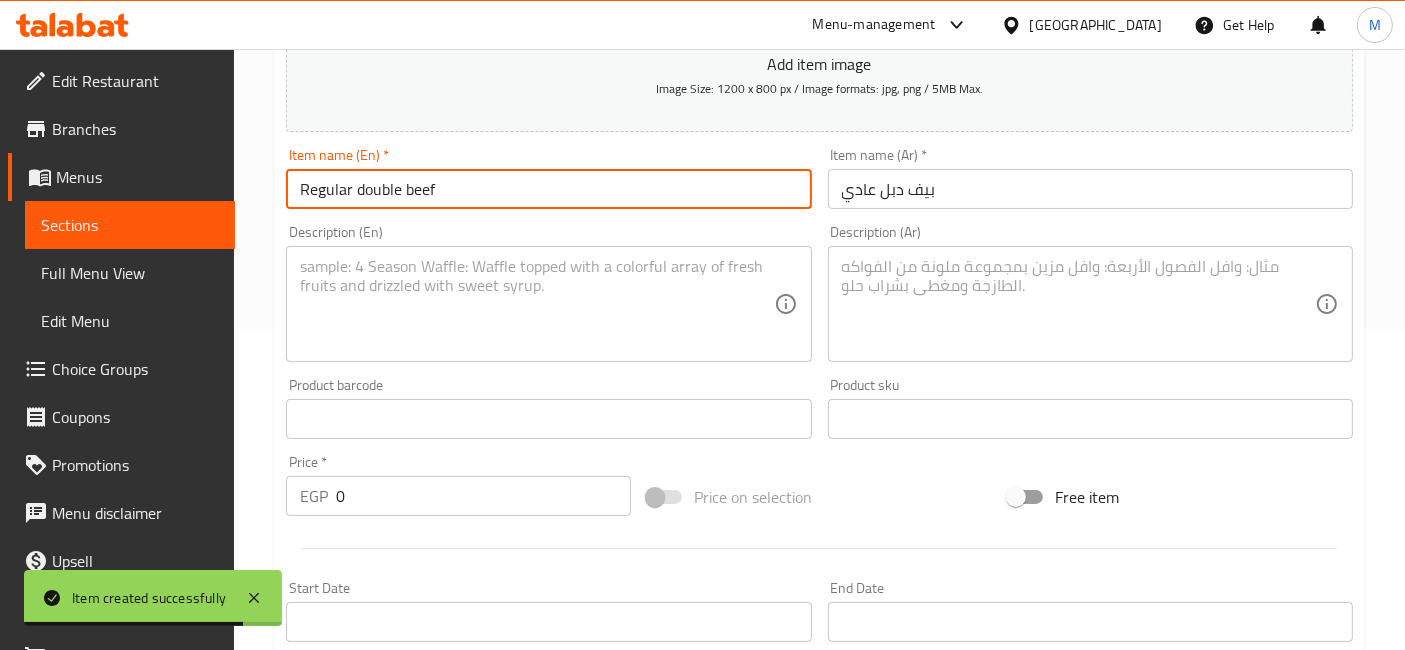 scroll, scrollTop: 356, scrollLeft: 0, axis: vertical 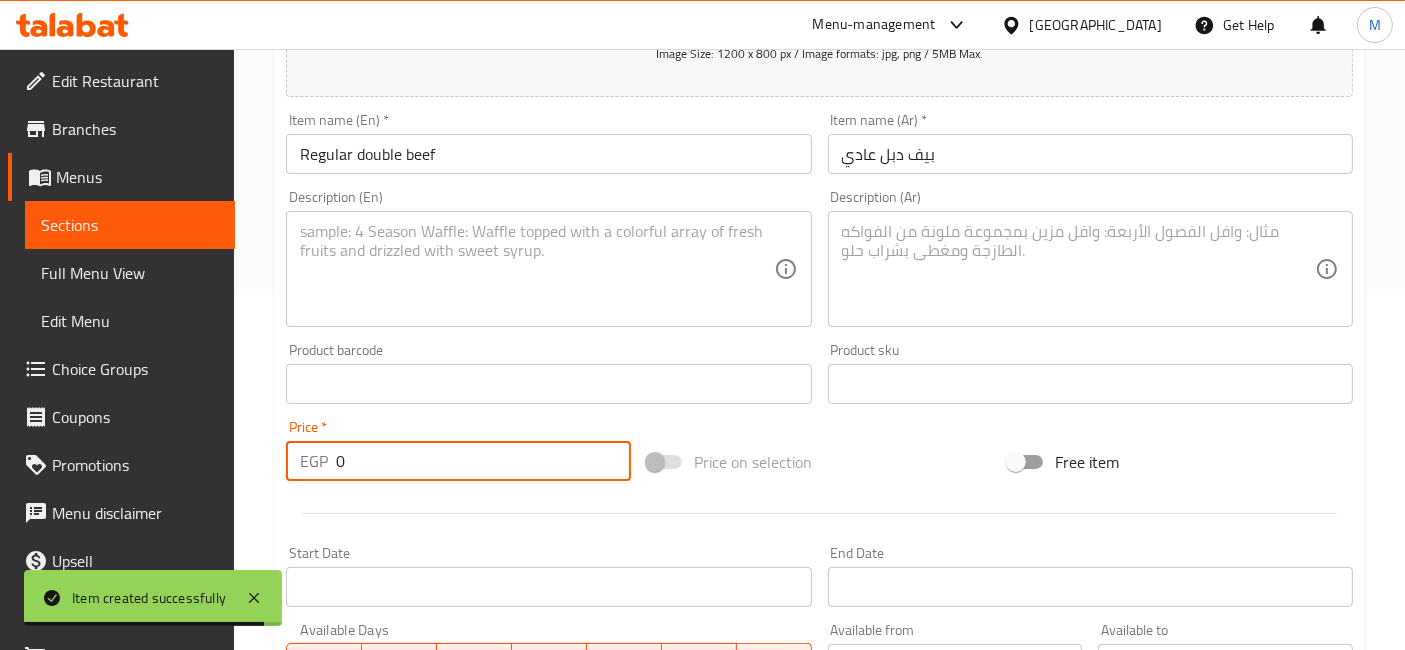 drag, startPoint x: 337, startPoint y: 464, endPoint x: 298, endPoint y: 458, distance: 39.45884 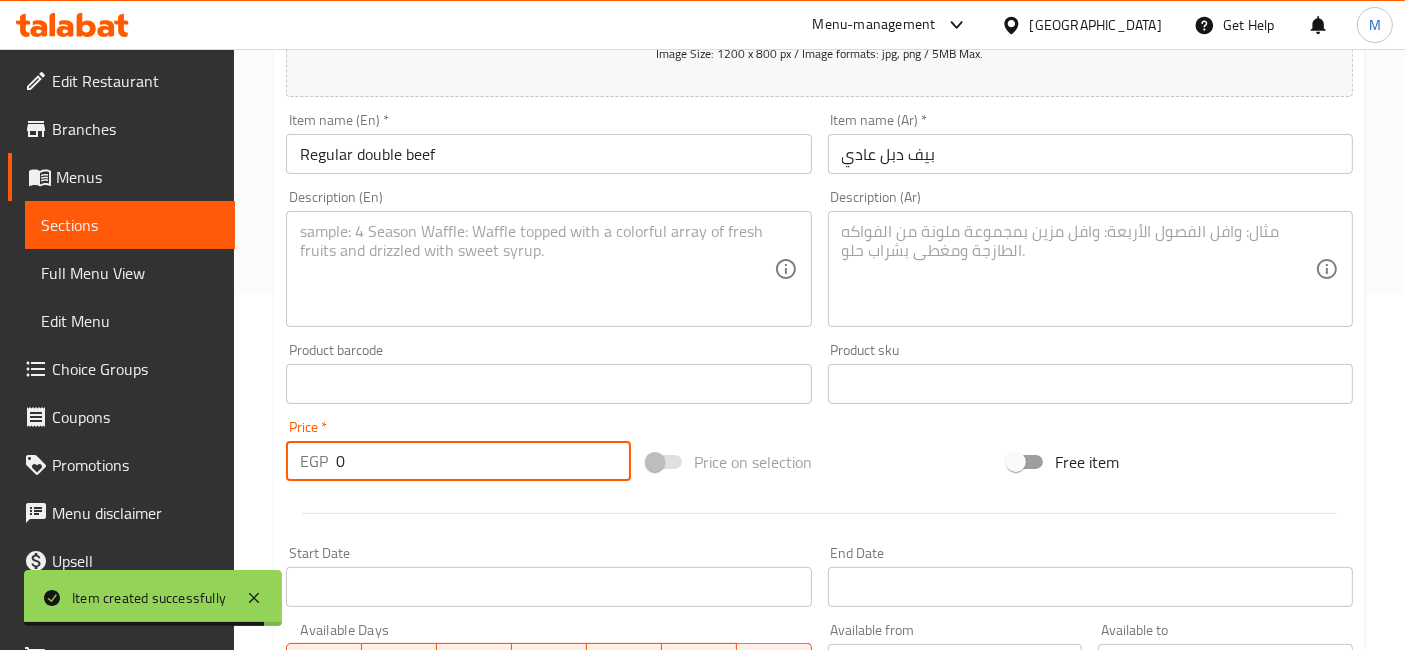 click on "EGP 0 Price  *" at bounding box center [458, 461] 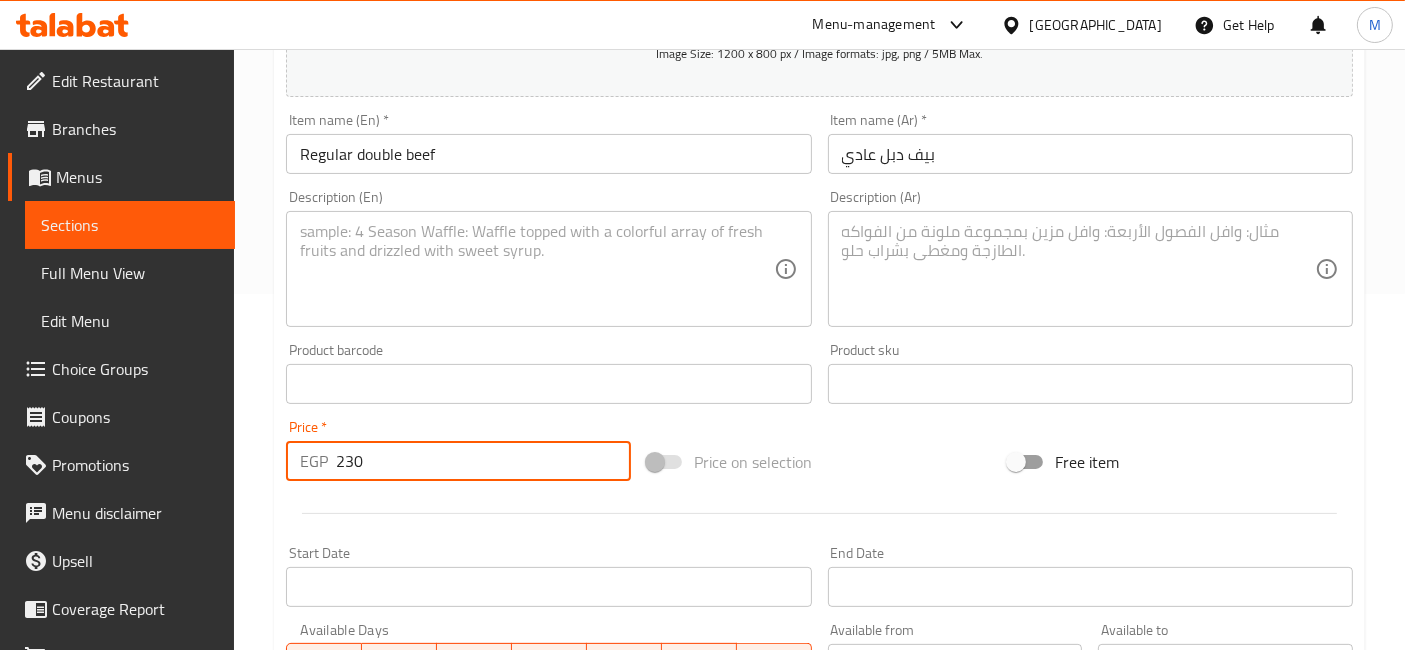 type on "230" 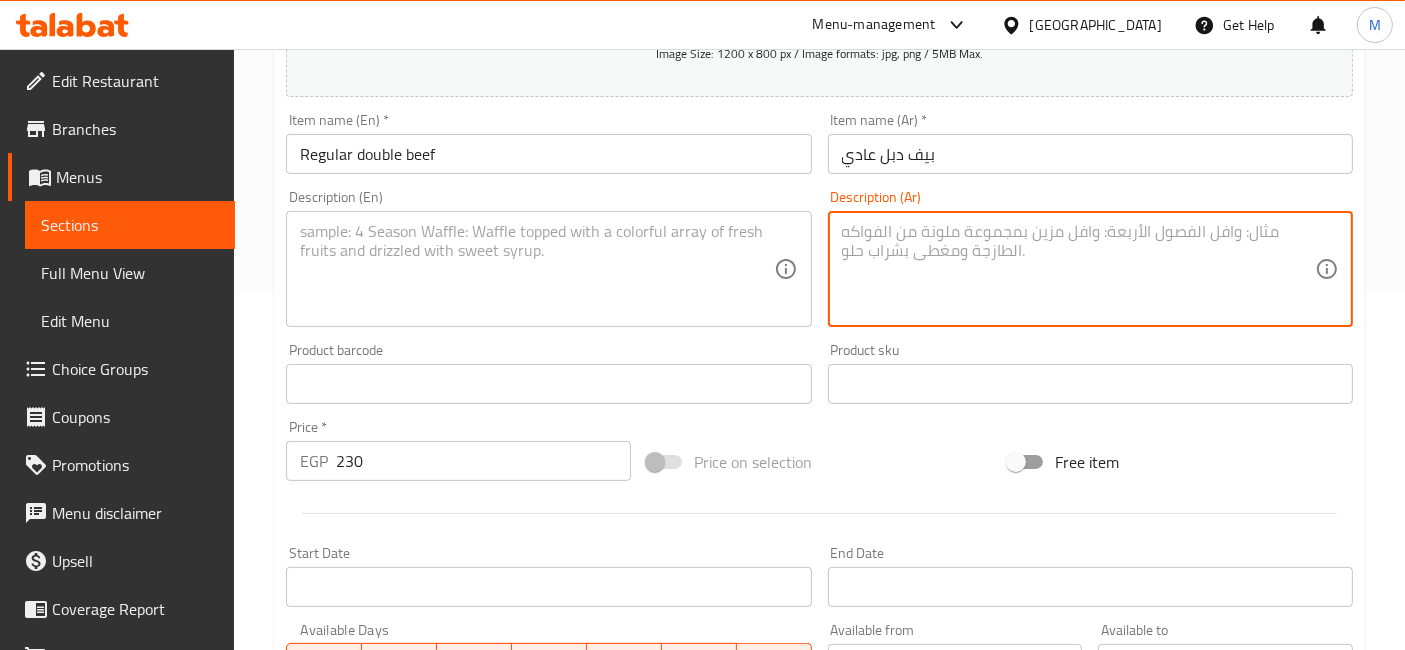 click at bounding box center [1078, 269] 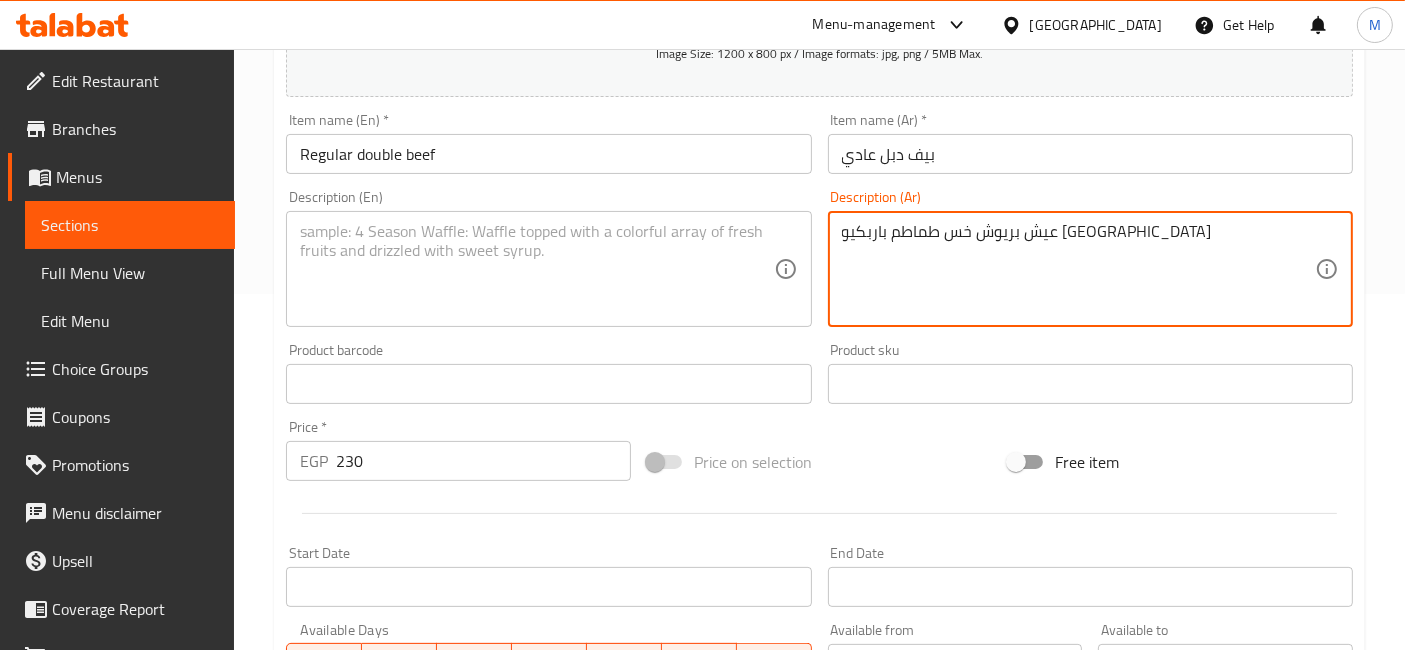 type on "عيش بريوش خس طماطم باربكيو تكساس" 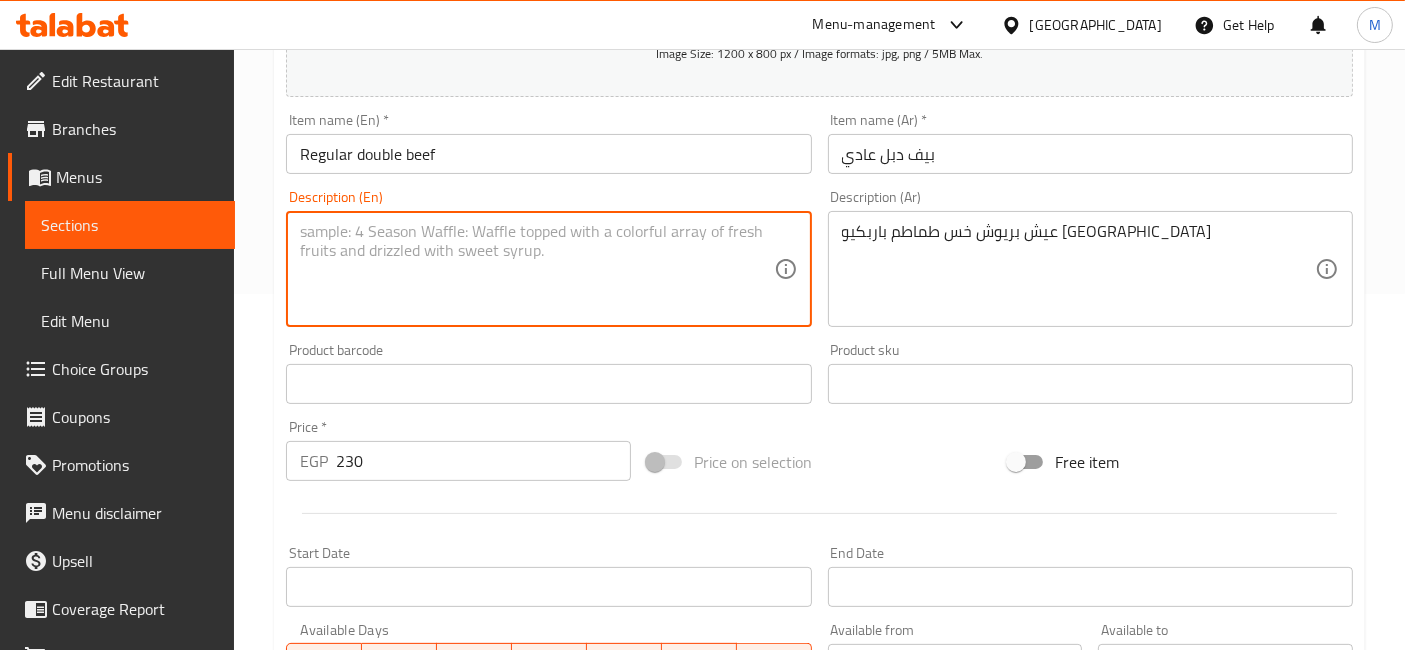 click at bounding box center [536, 269] 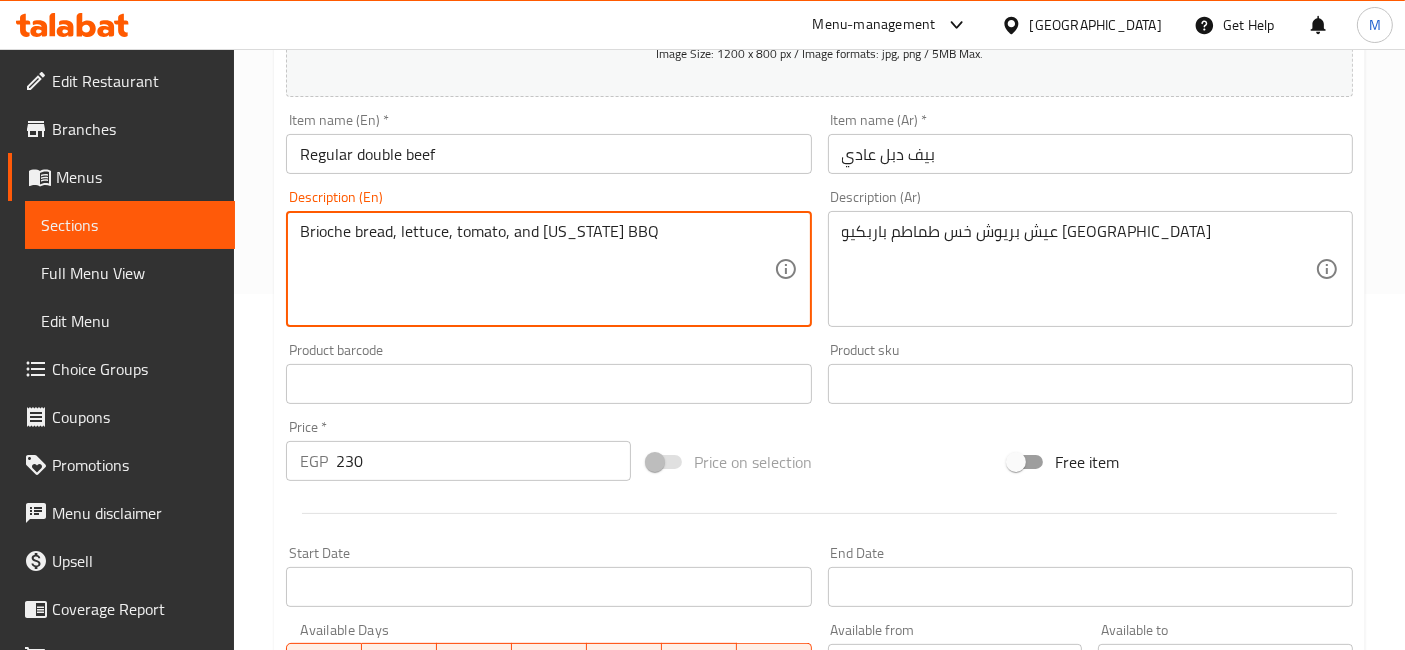 type on "Brioche bread, lettuce, tomato, and Texas BBQ" 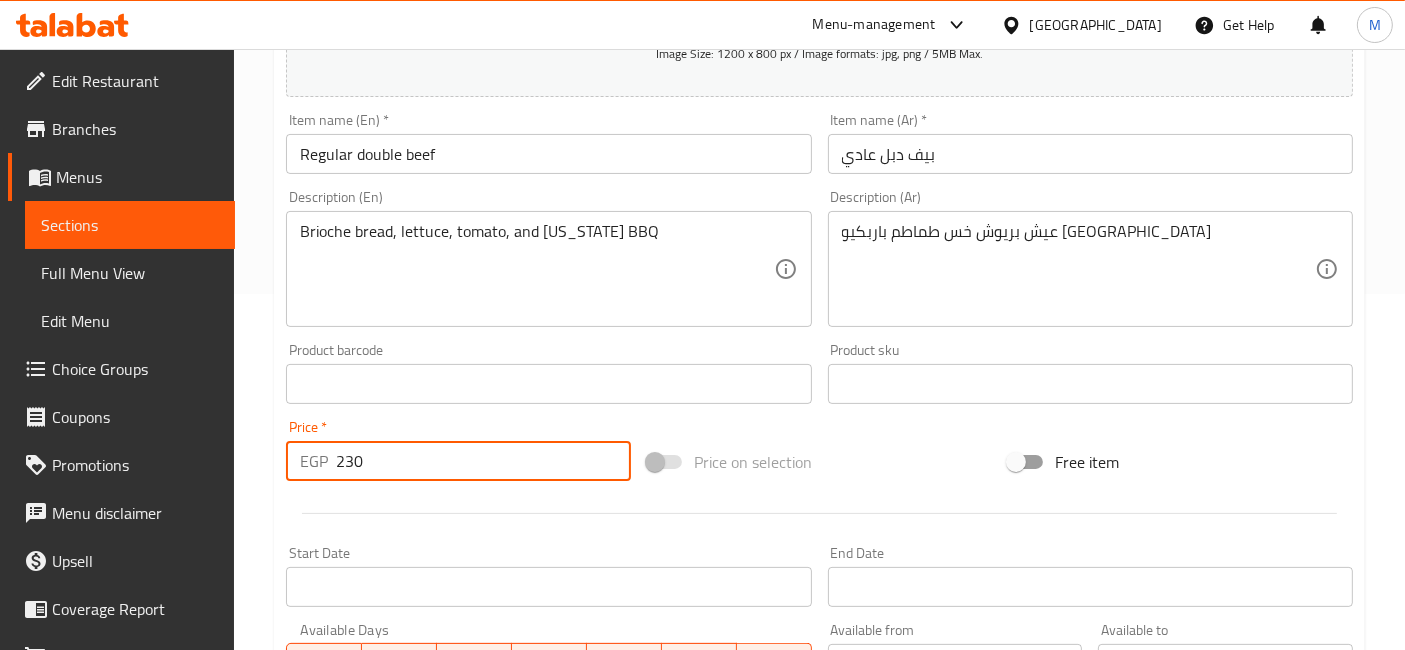 click on "Create" at bounding box center [413, 970] 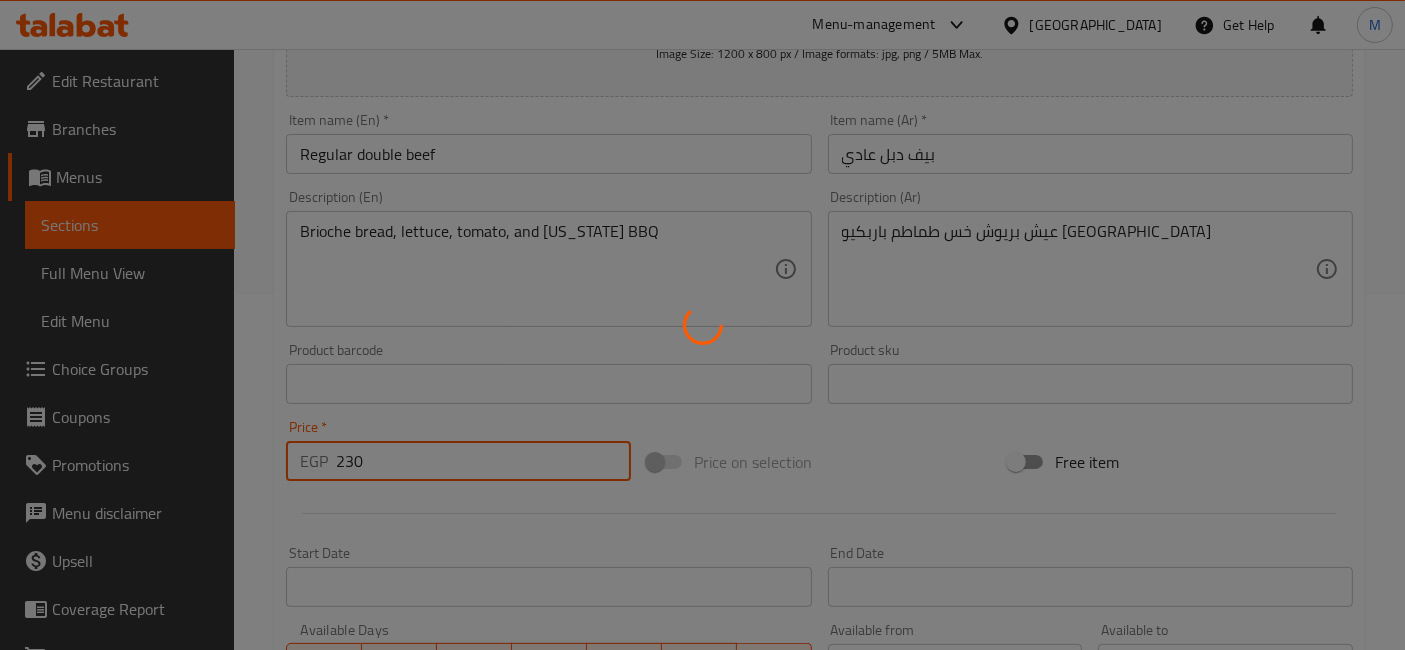 type 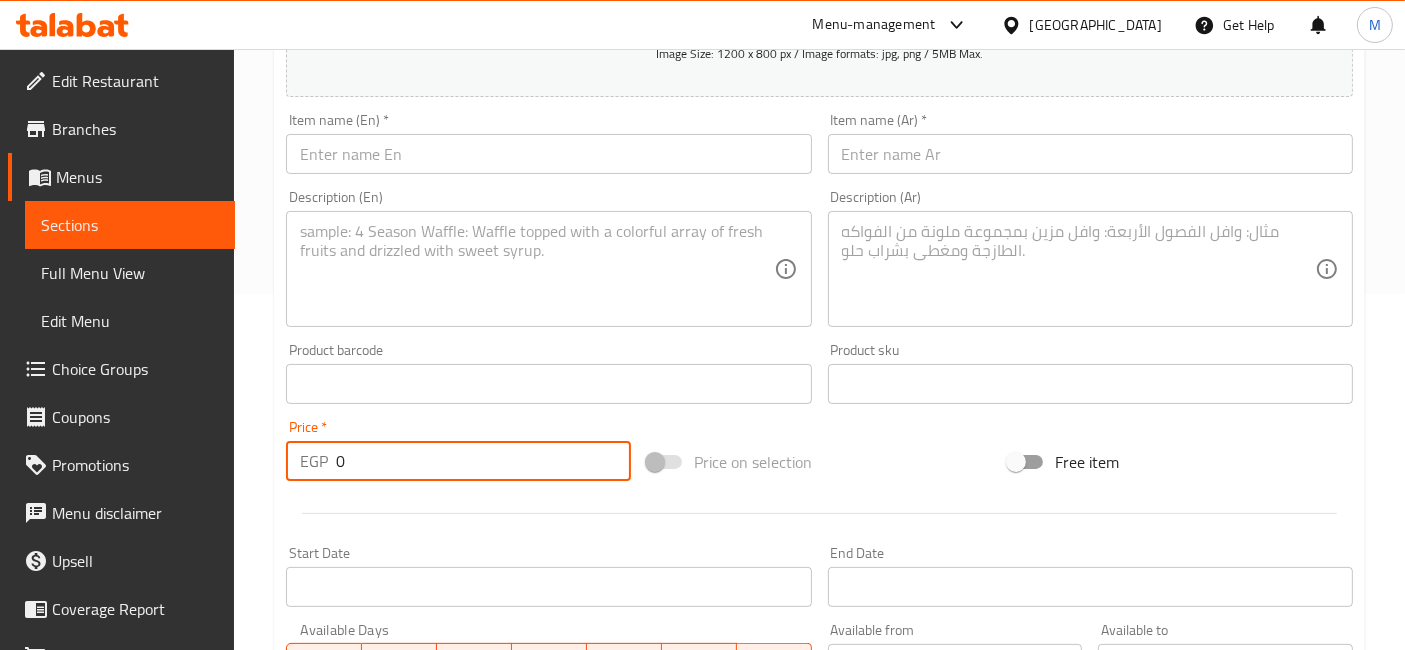scroll, scrollTop: 245, scrollLeft: 0, axis: vertical 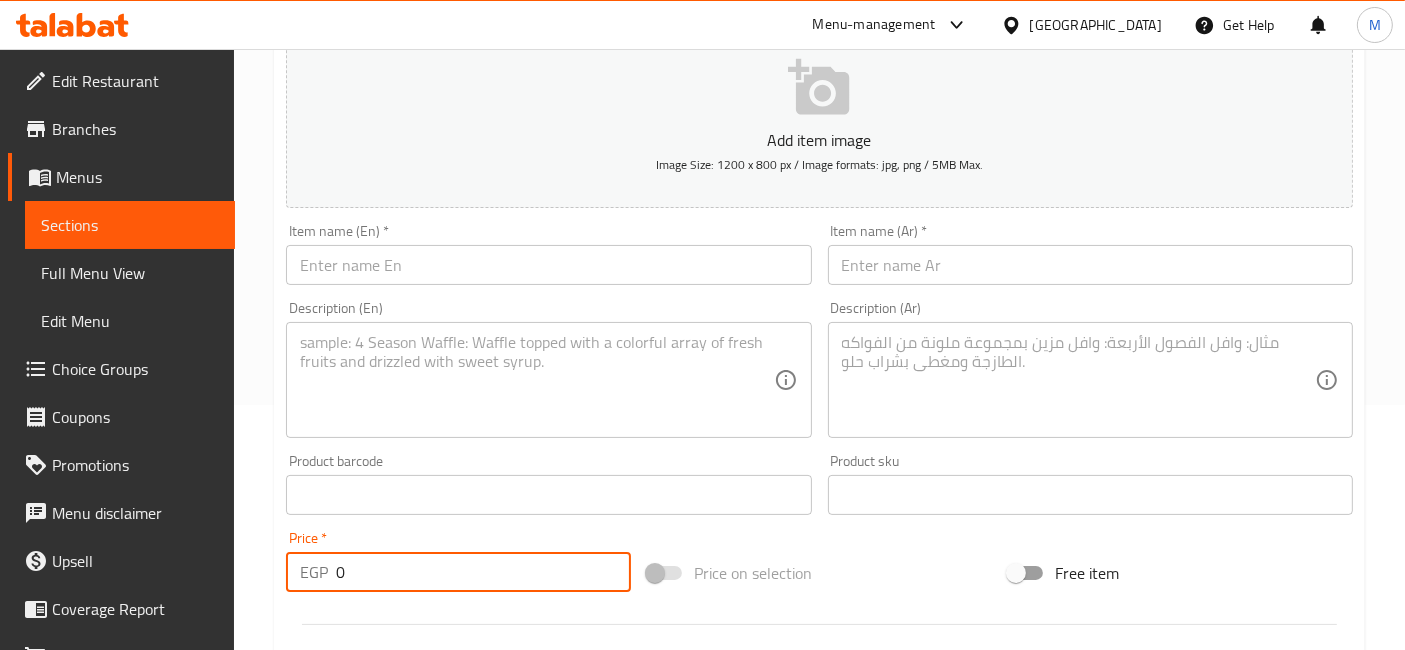 click at bounding box center (548, 265) 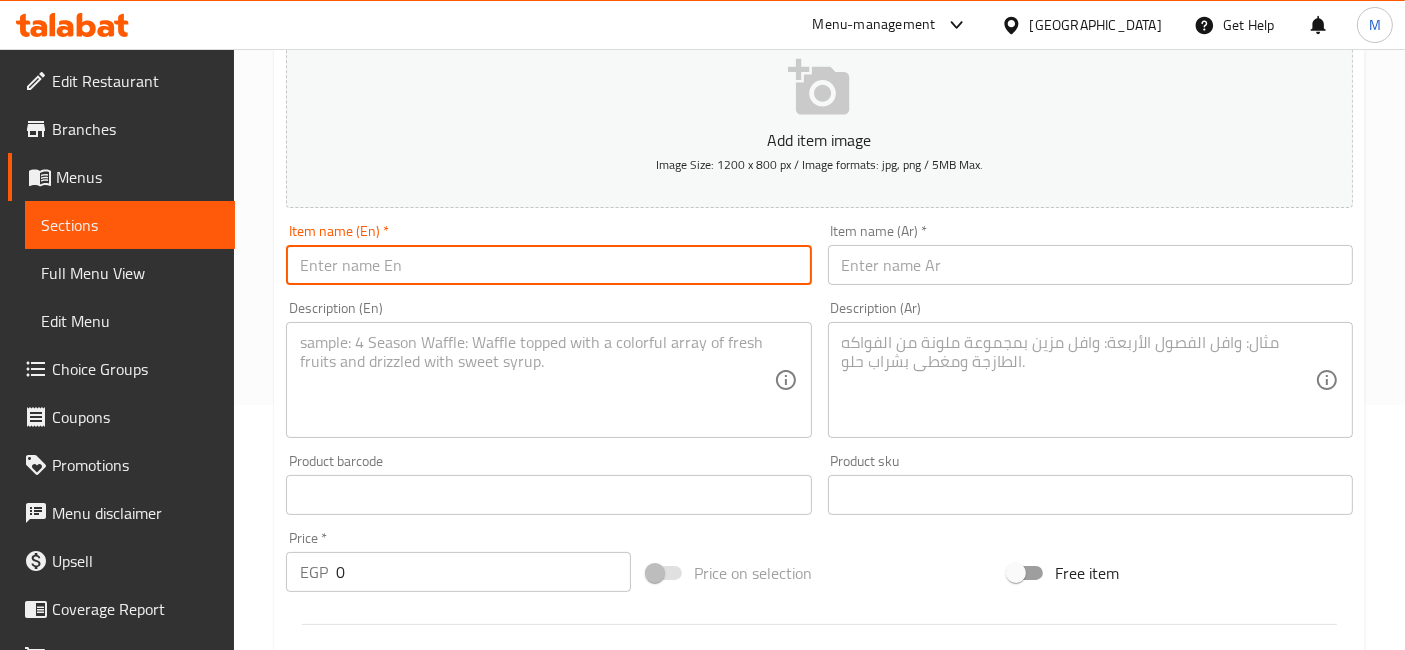 paste on "Spicy double beef" 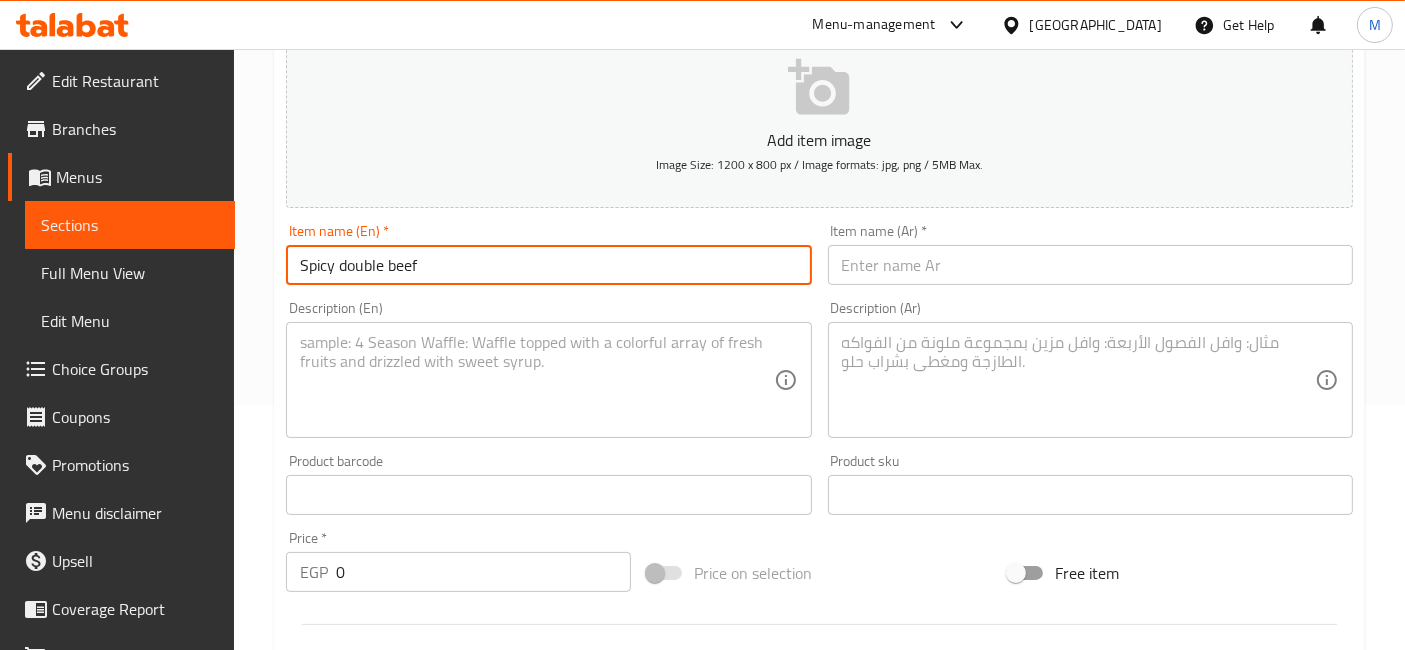 type on "Spicy double beef" 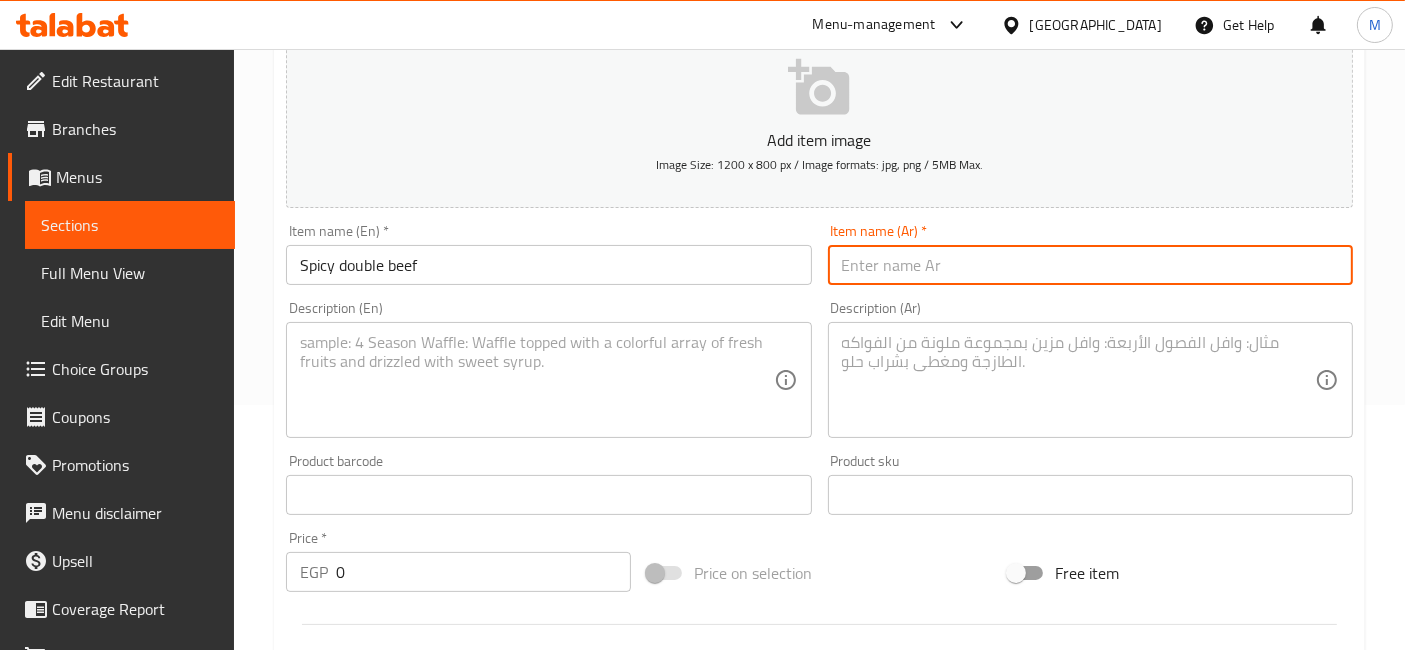 click at bounding box center (1090, 265) 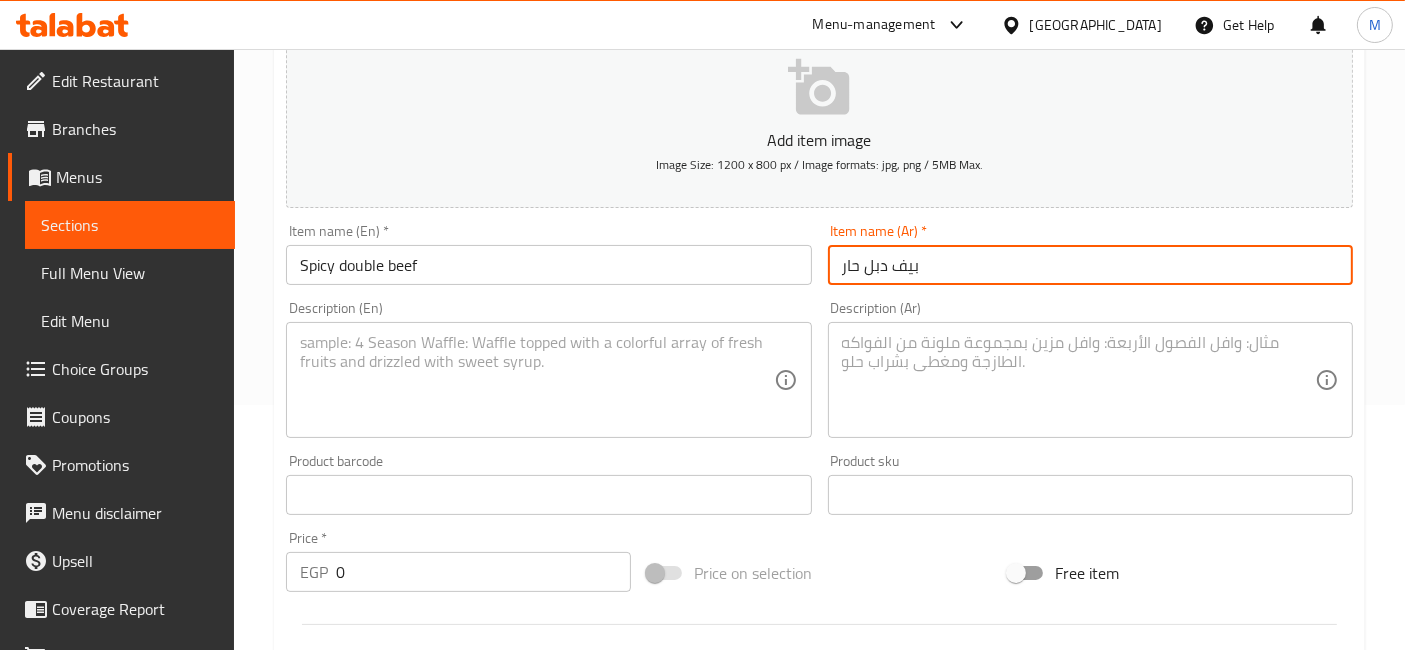 type on "بيف دبل حار" 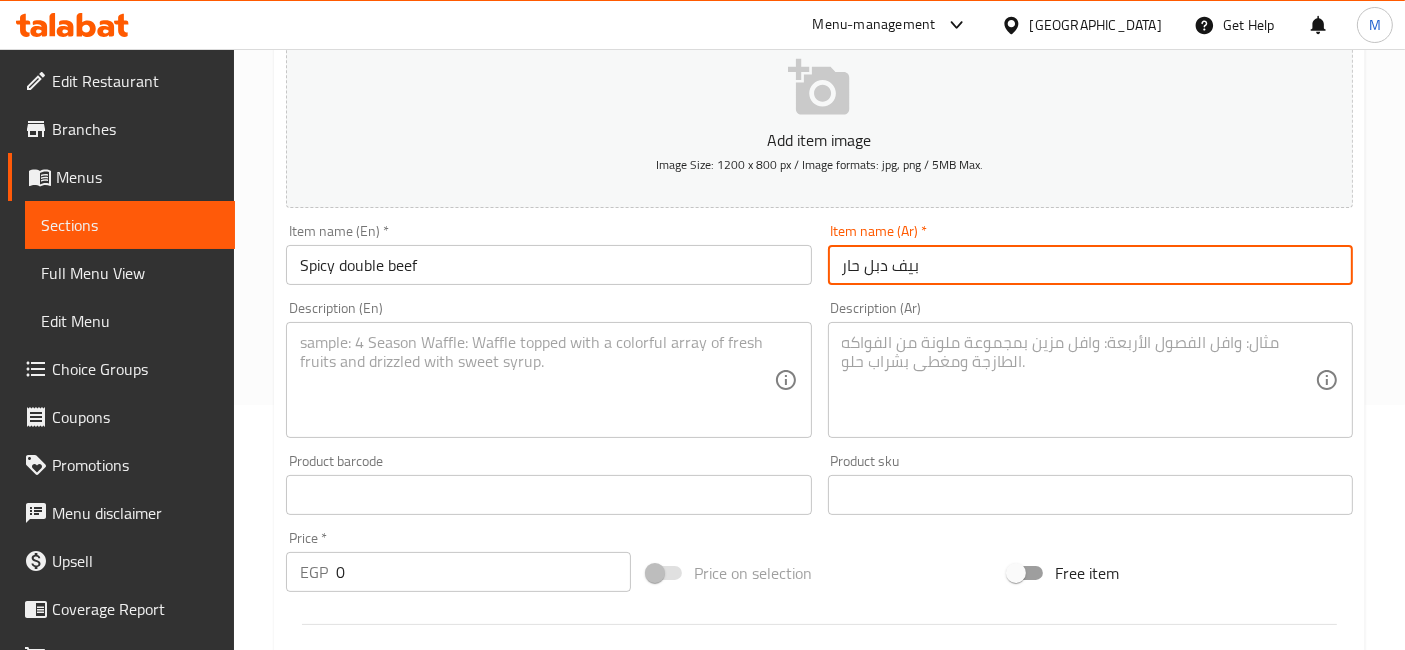 drag, startPoint x: 987, startPoint y: 452, endPoint x: 991, endPoint y: 410, distance: 42.190044 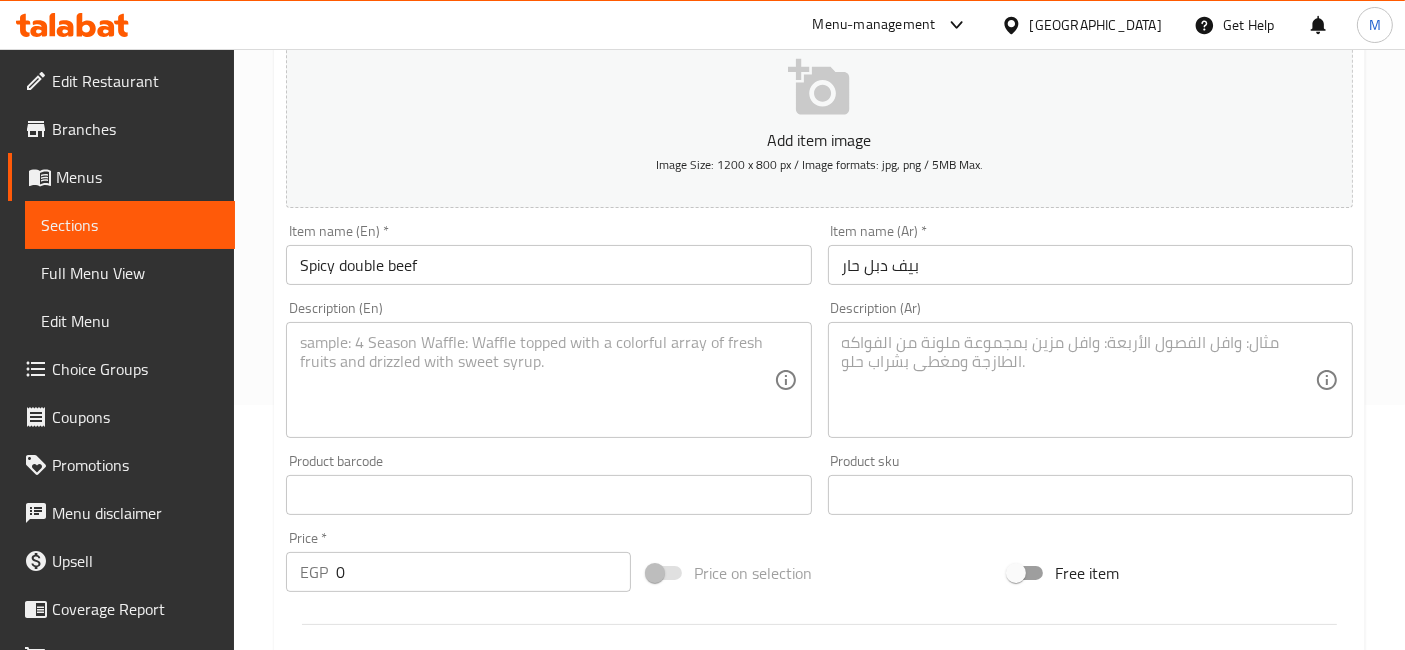 click at bounding box center [1078, 380] 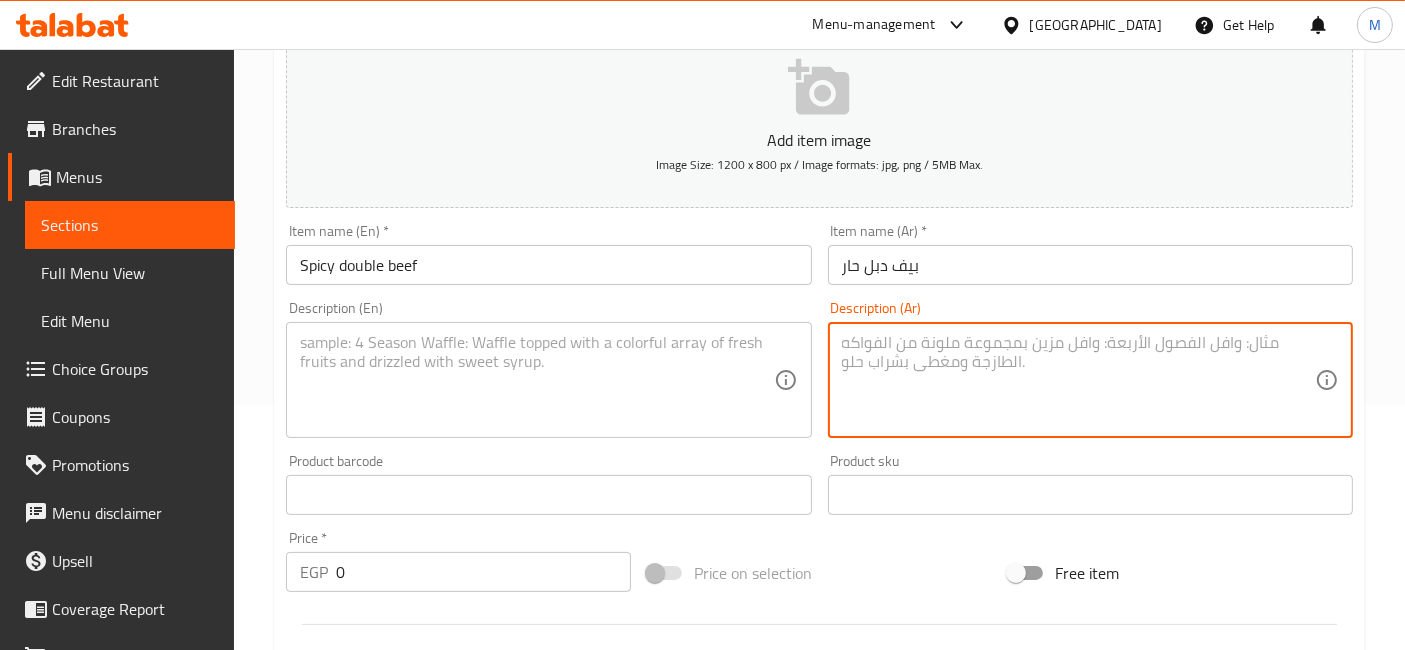 paste on "عيش بريوش خس طماطم تاي شيلي مايونيز حار)" 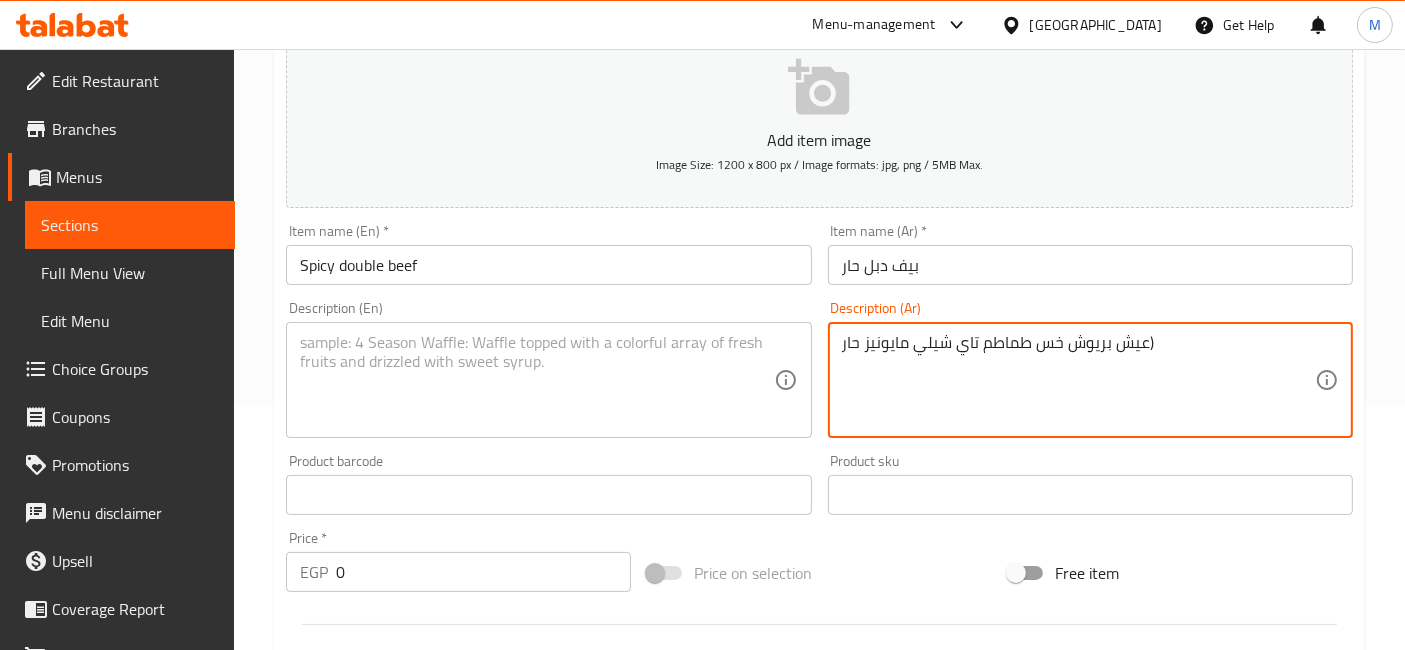 type on "عيش بريوش خس طماطم تاي شيلي مايونيز حار)" 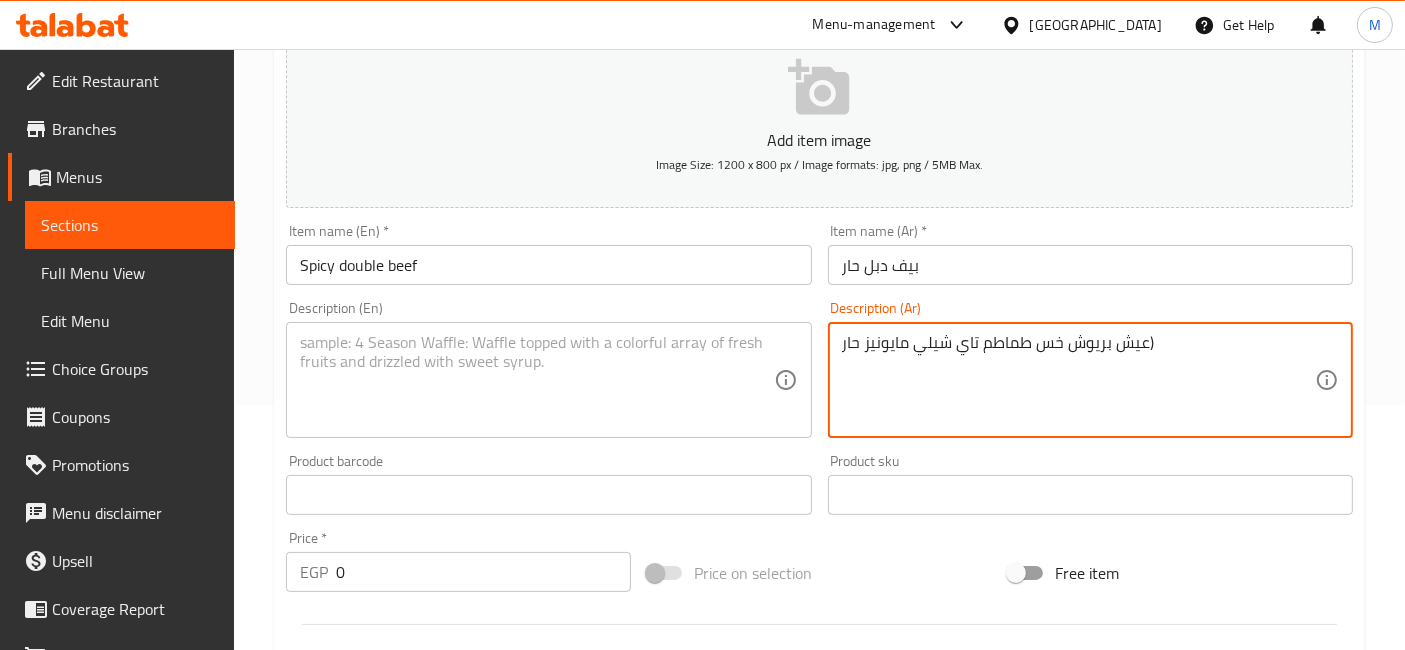 click at bounding box center [536, 380] 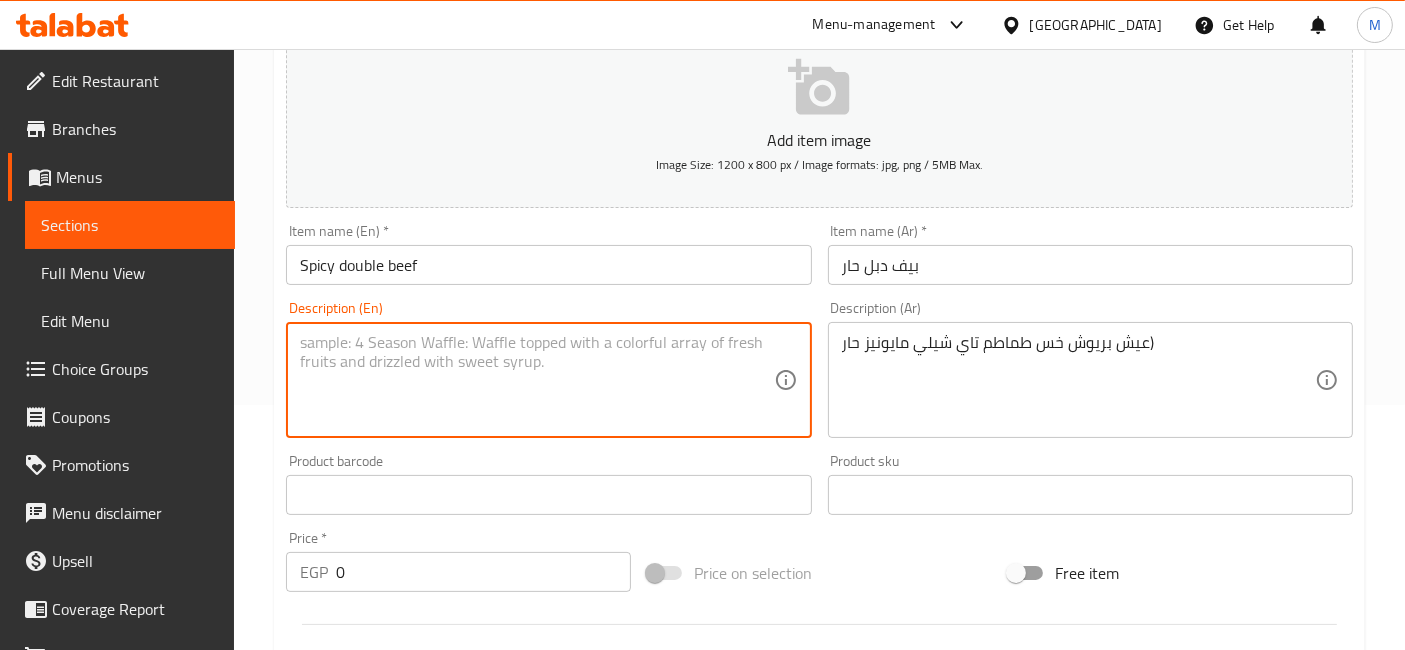 paste on "Brioche bread, lettuce, tomatoes, Thai chili, spicy mayonnaise" 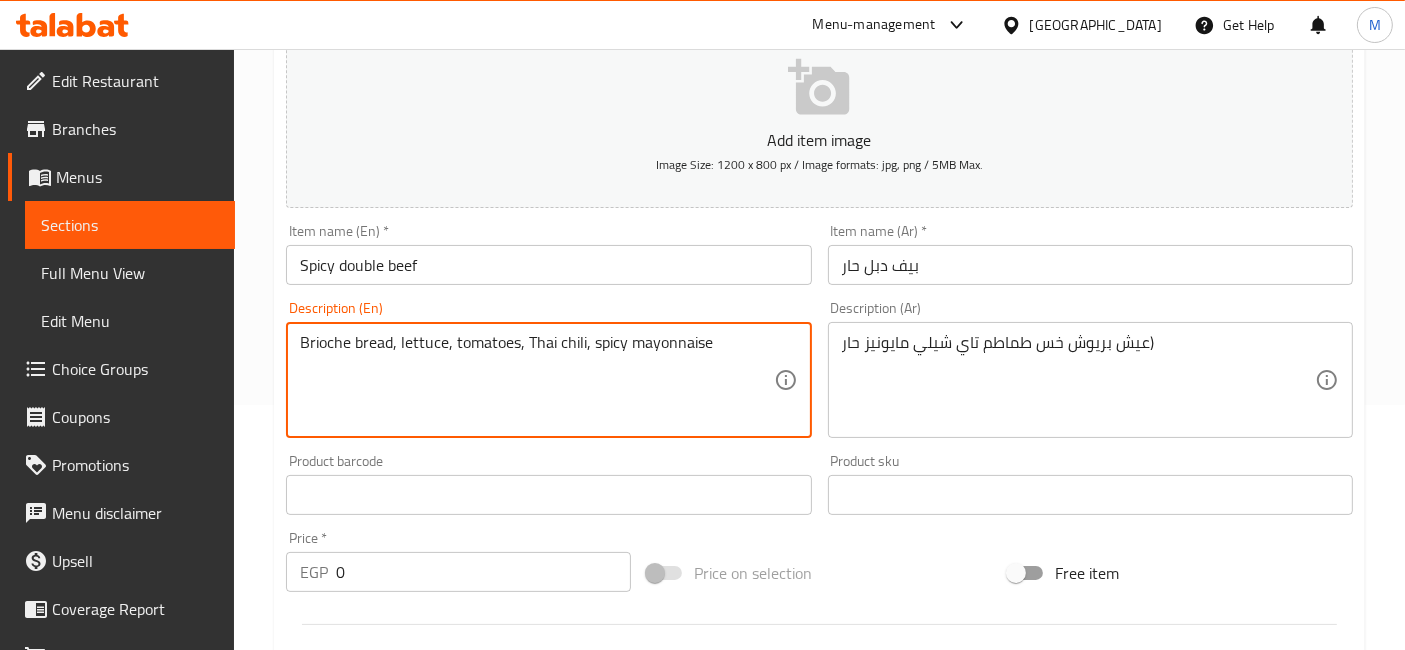 type on "Brioche bread, lettuce, tomatoes, Thai chili, spicy mayonnaise" 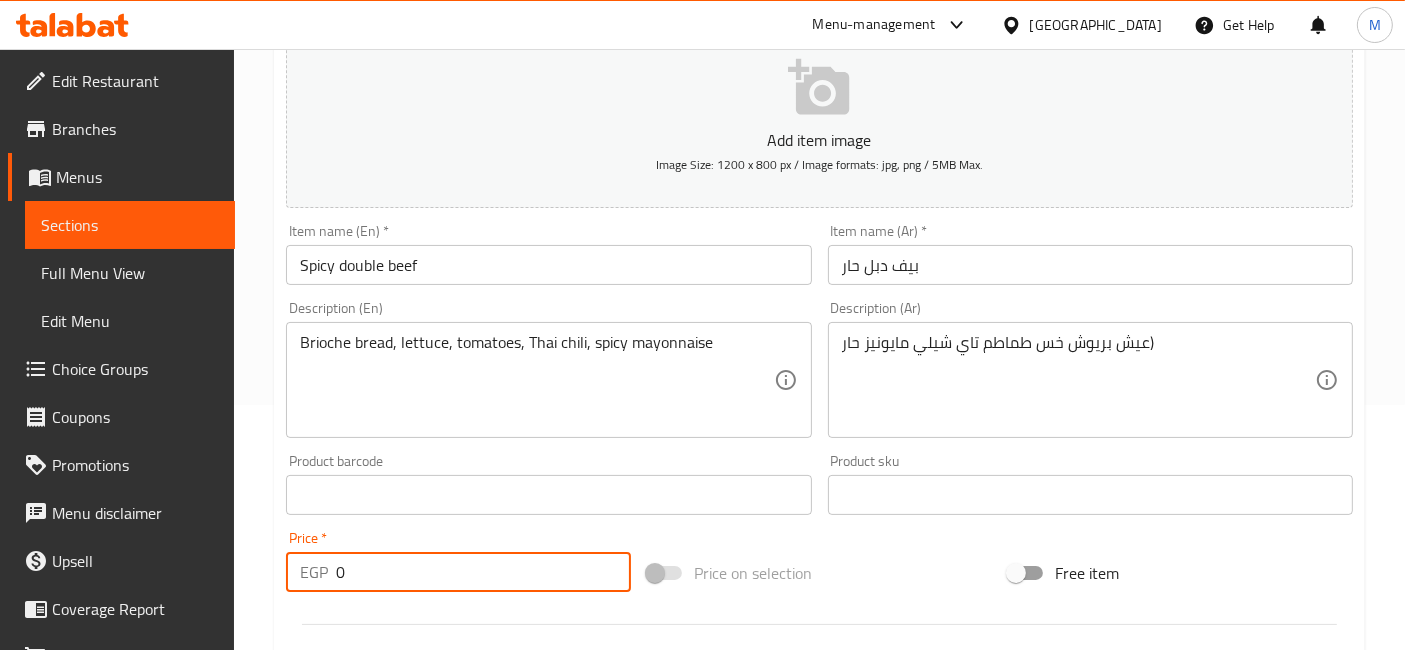 click on "0" at bounding box center [483, 572] 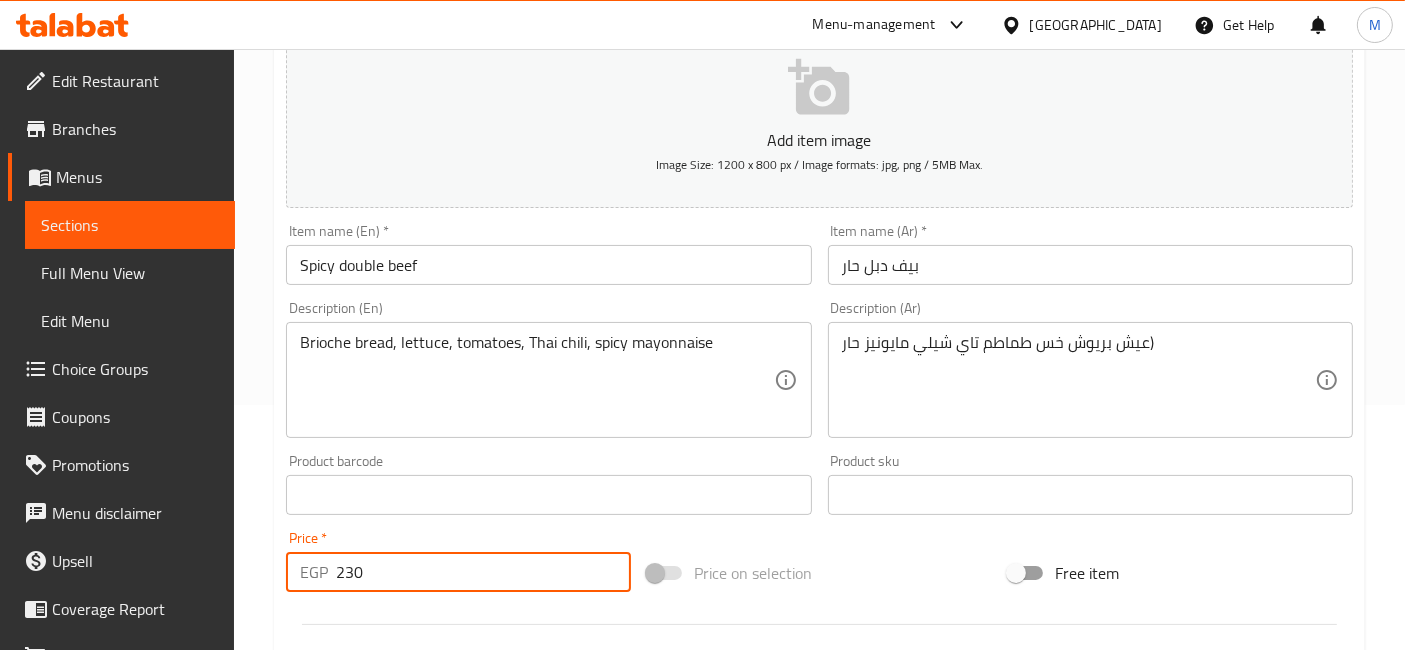 type on "230" 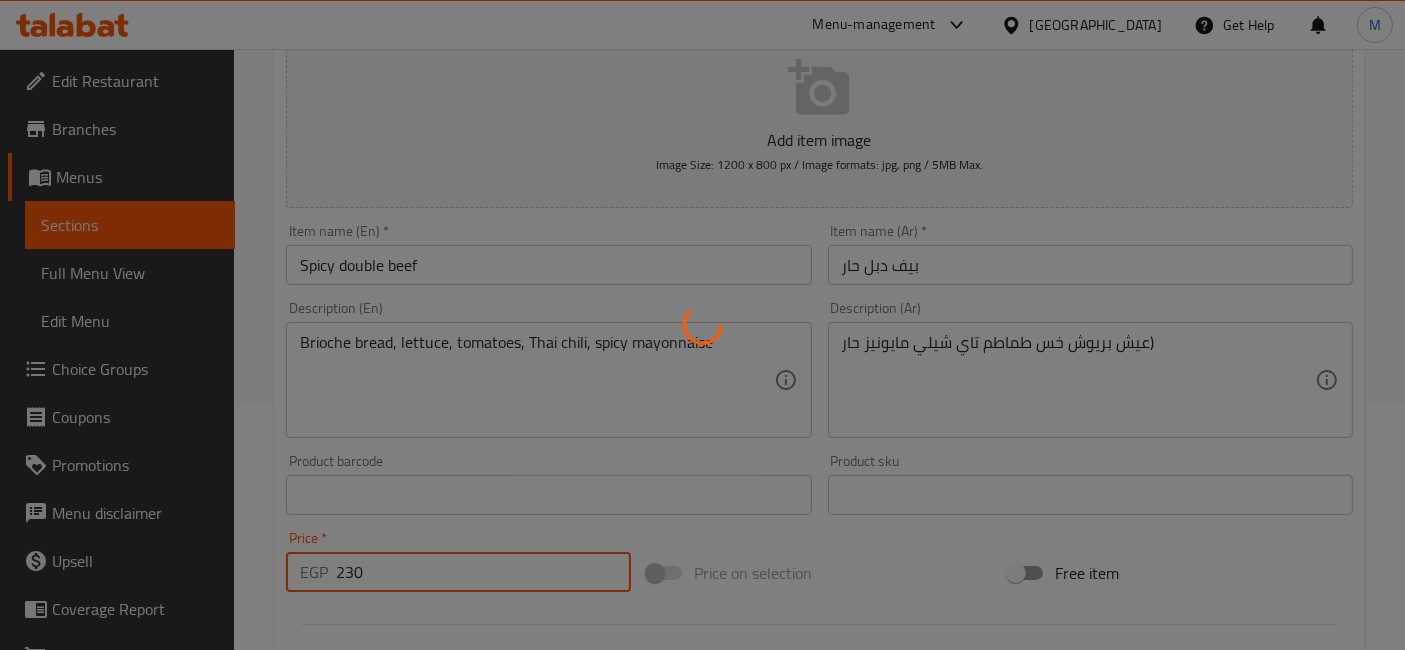 type 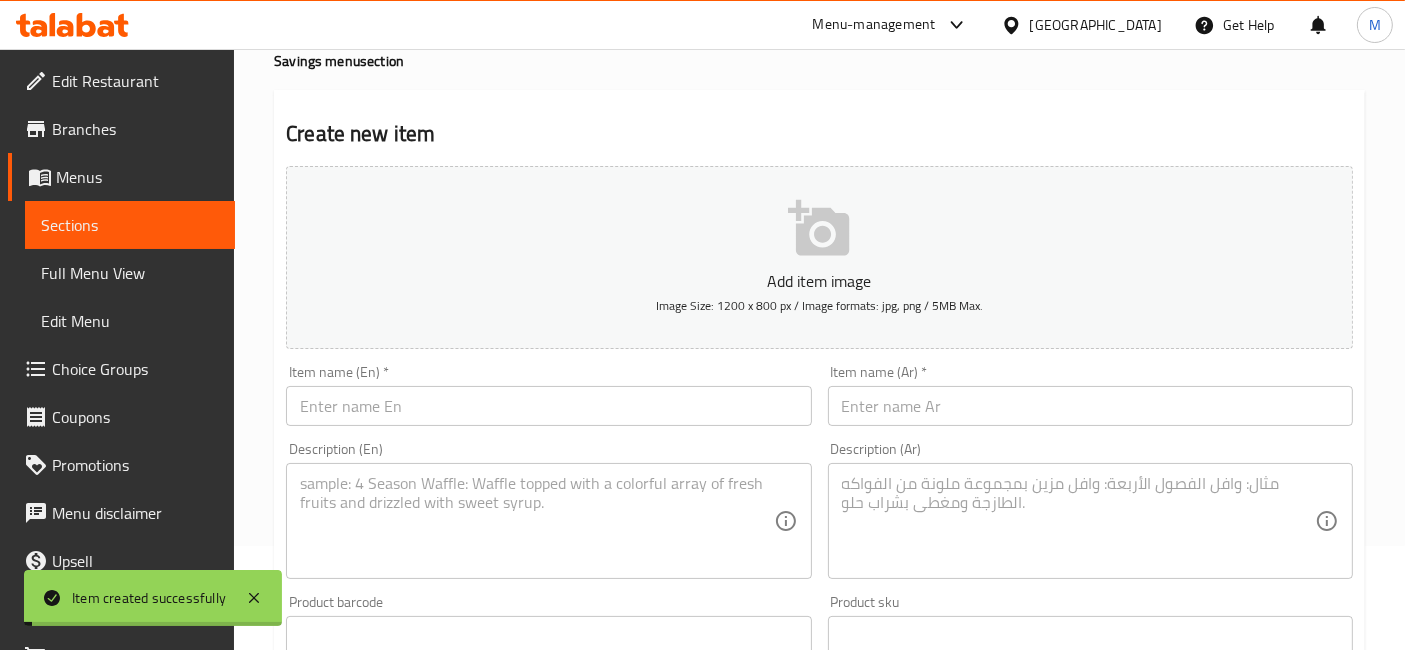 scroll, scrollTop: 22, scrollLeft: 0, axis: vertical 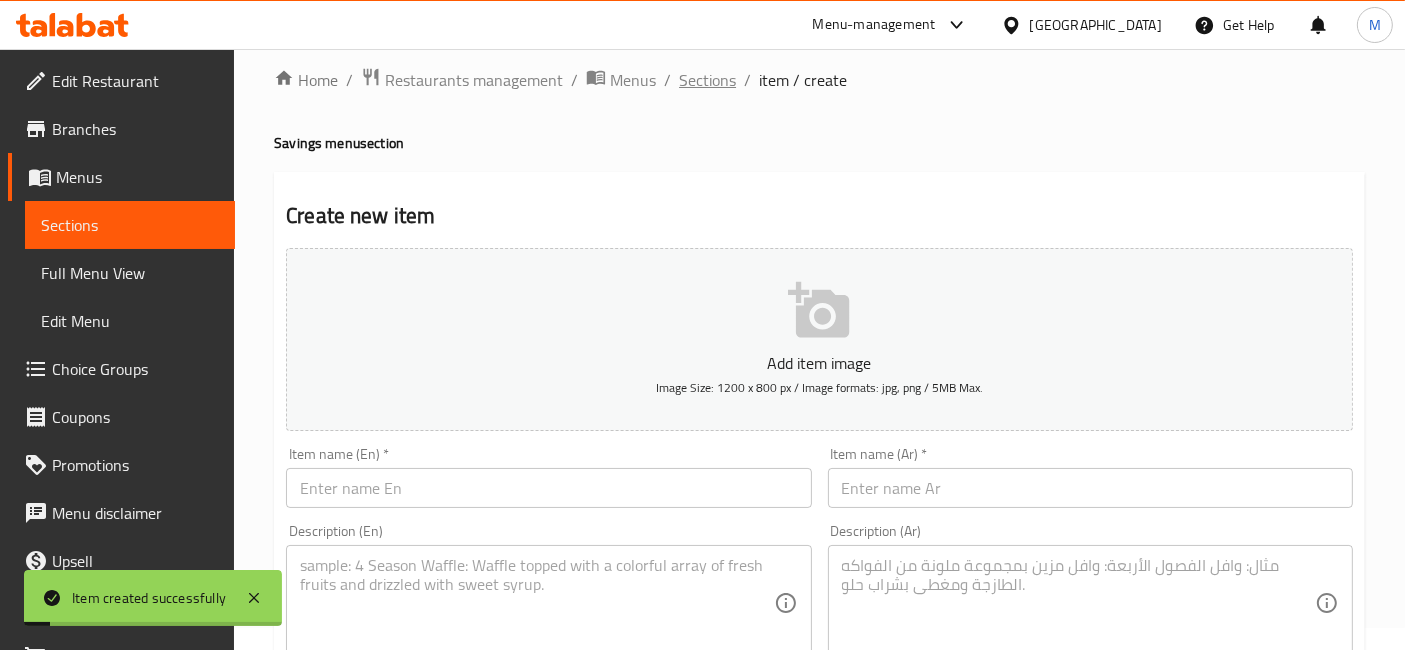 click on "Sections" at bounding box center [707, 80] 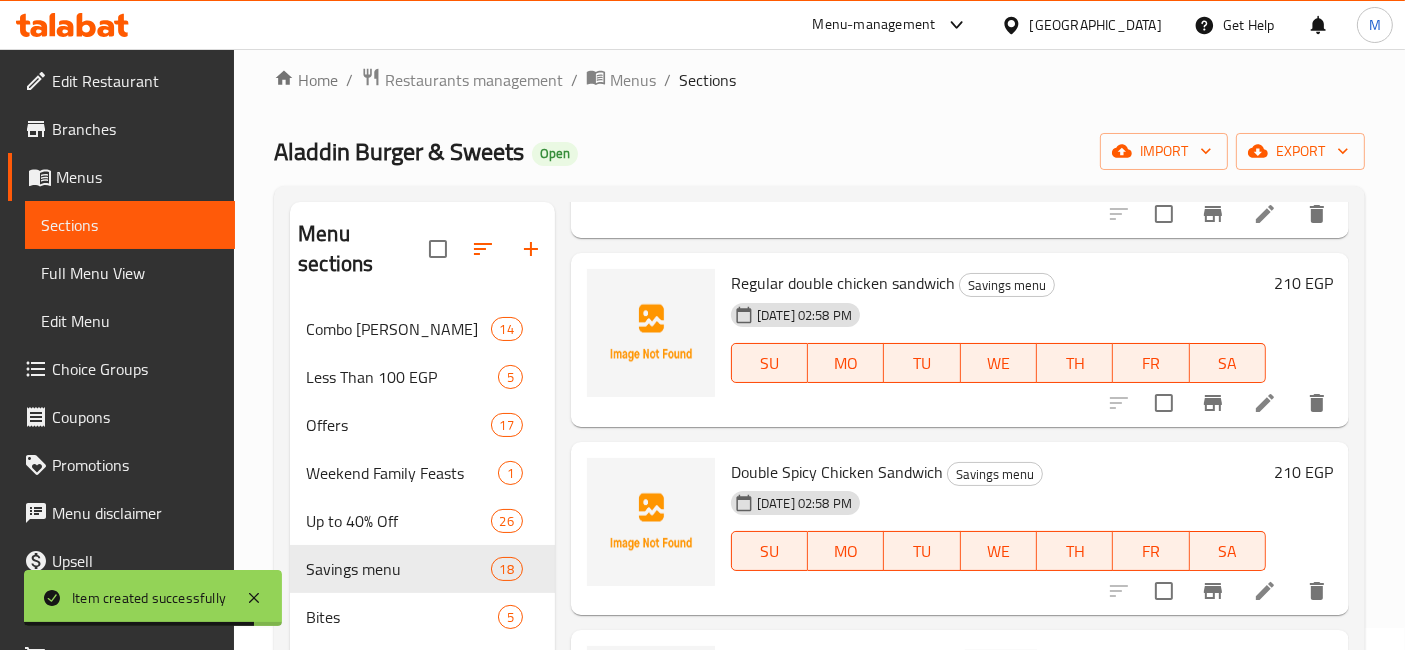 scroll, scrollTop: 222, scrollLeft: 0, axis: vertical 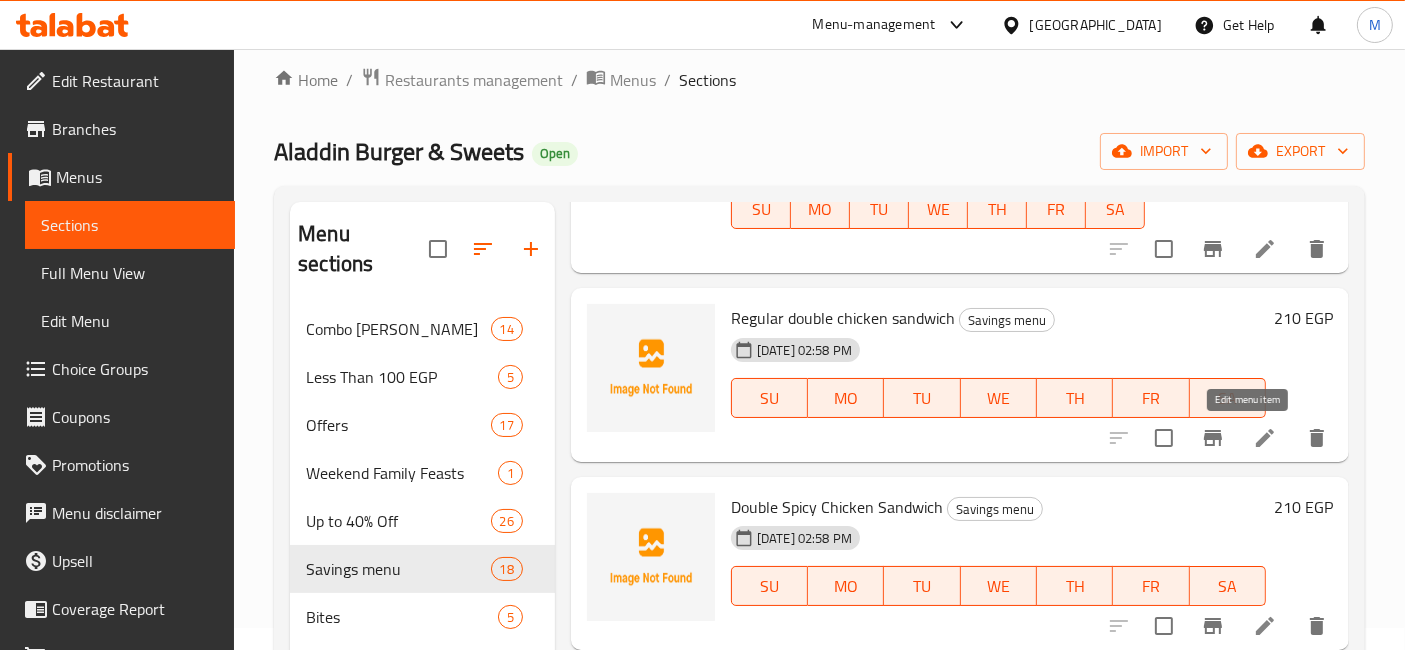 click 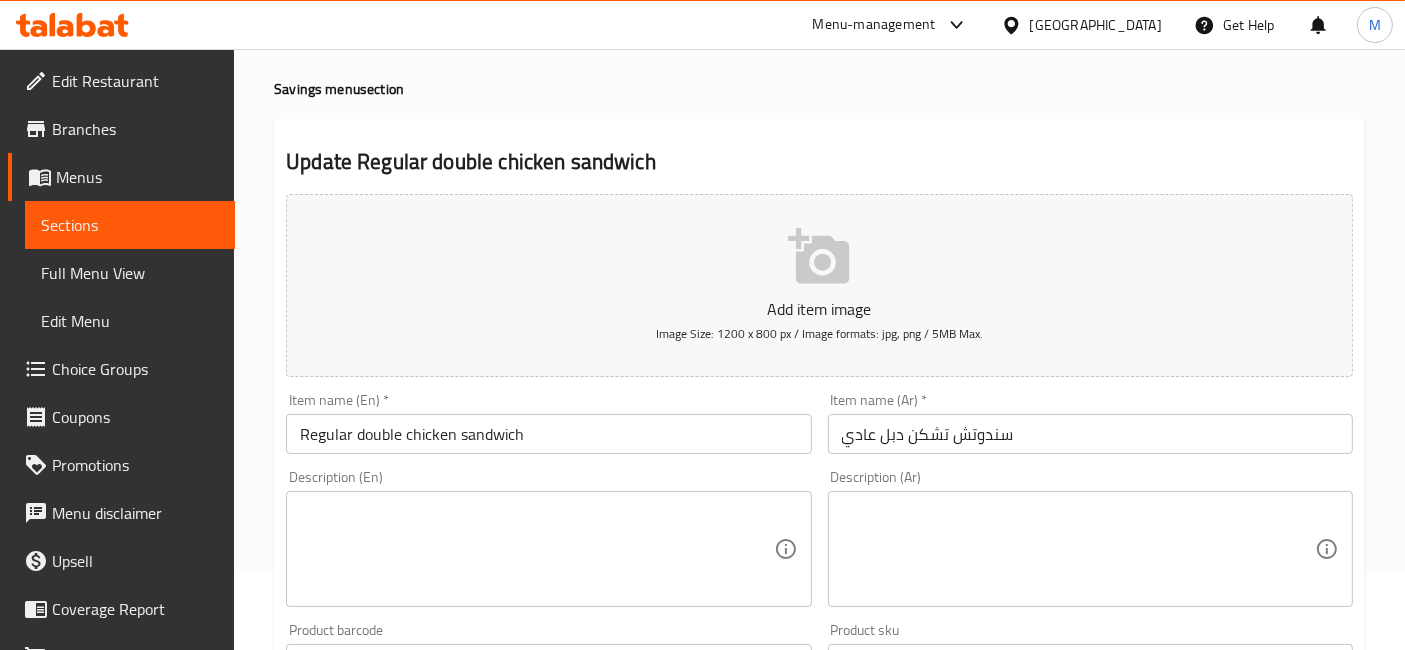 scroll, scrollTop: 111, scrollLeft: 0, axis: vertical 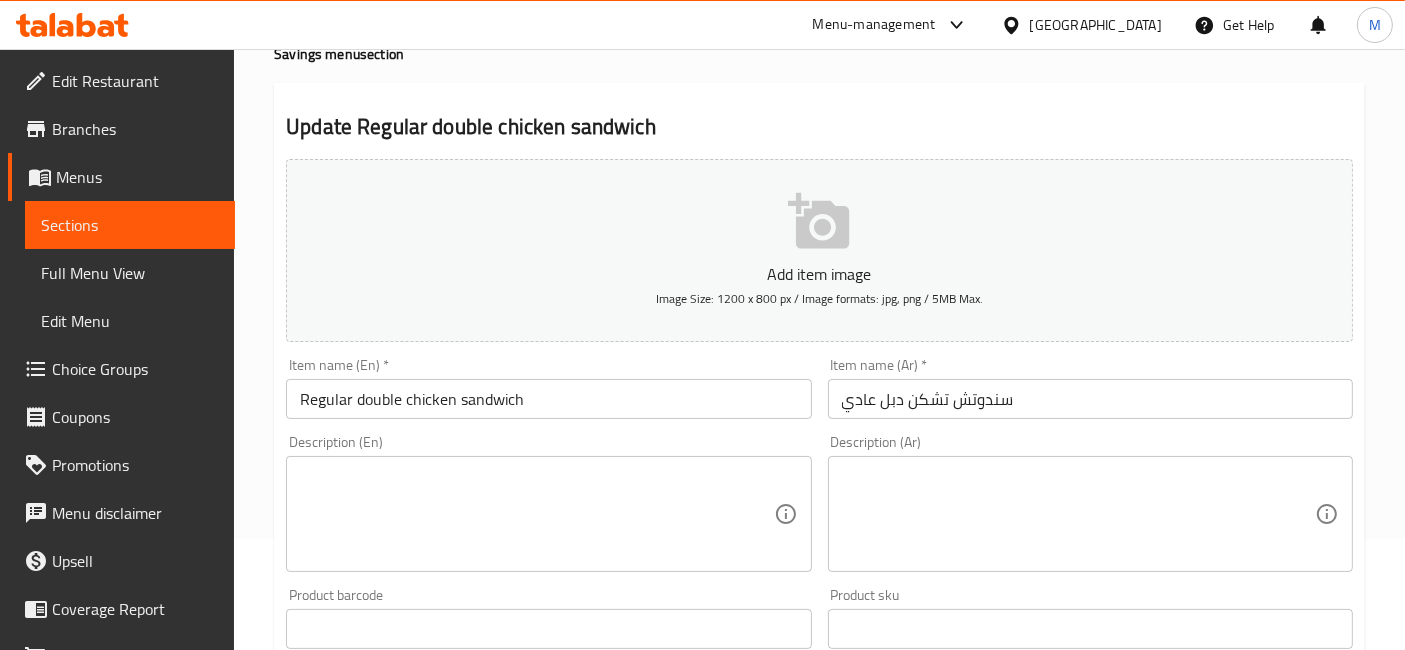 paste on "عيش بريوش خس طماطم باربكيو ثاوثند ايلند" 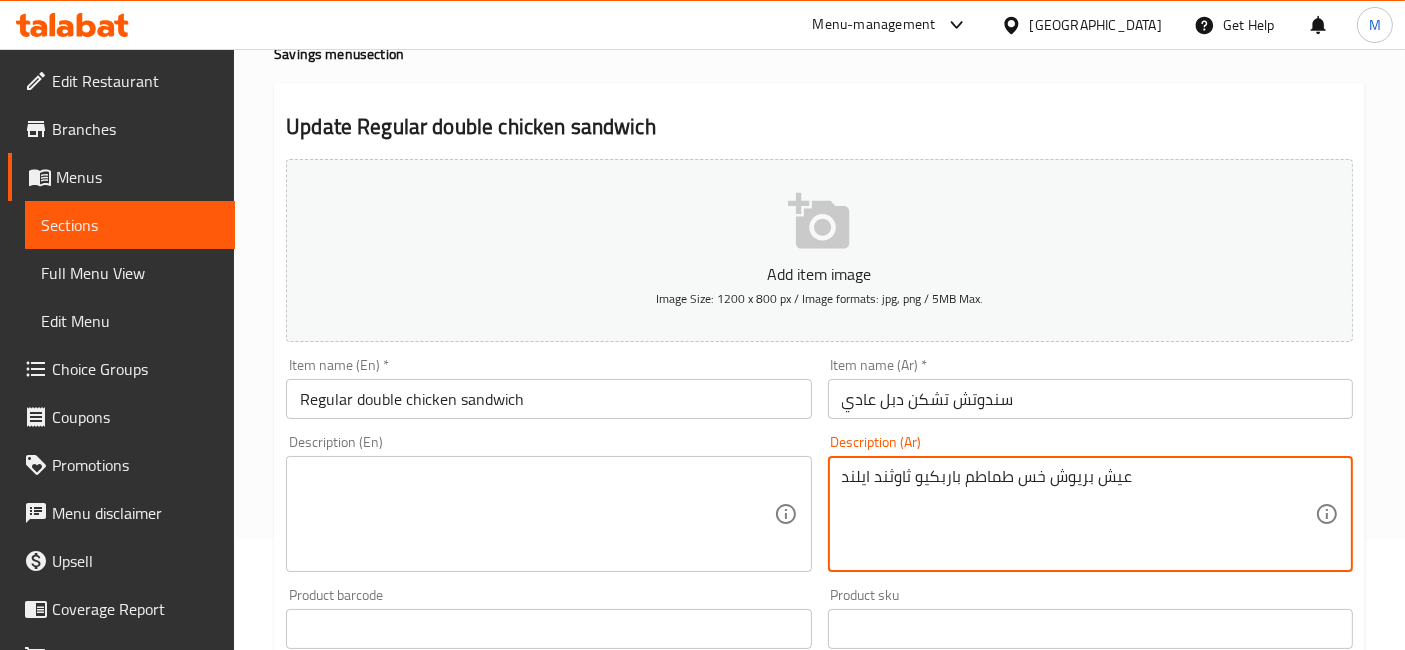 type on "عيش بريوش خس طماطم باربكيو ثاوثند ايلند" 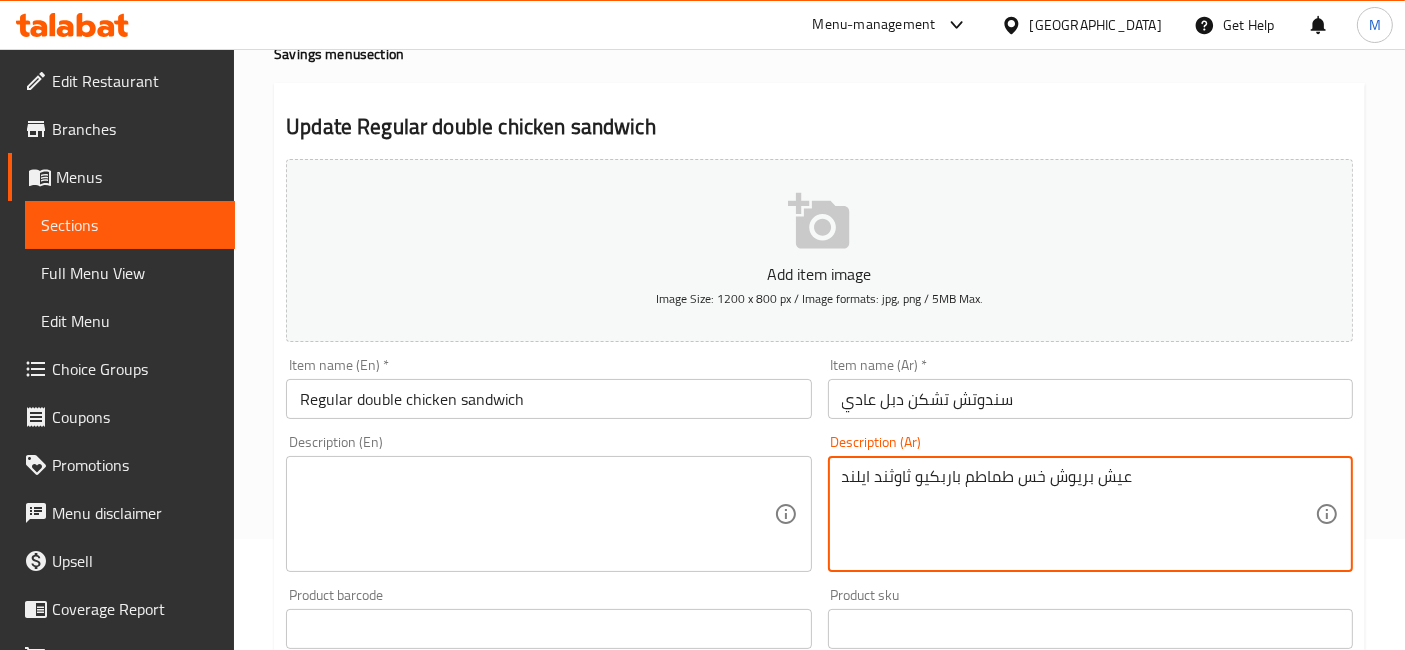 drag, startPoint x: 648, startPoint y: 438, endPoint x: 625, endPoint y: 500, distance: 66.12866 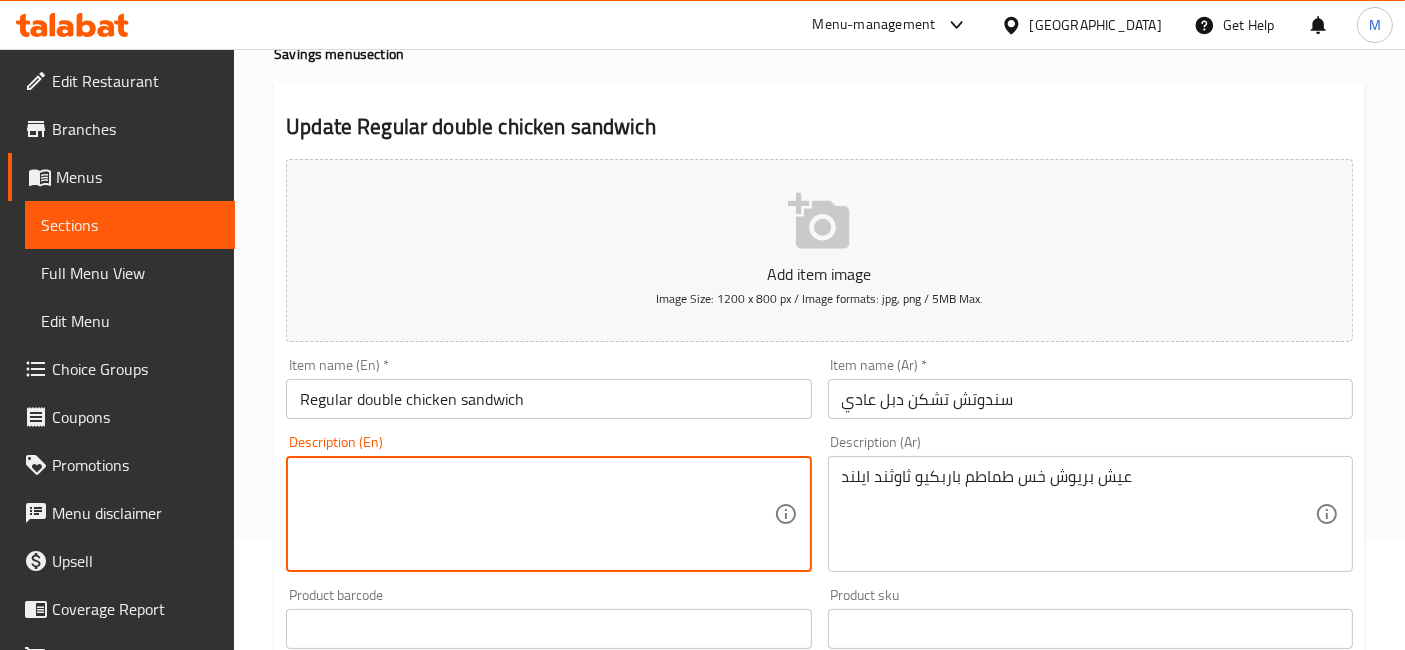 paste on "Brioche bread, lettuce, tomato, and barbecue, South Island" 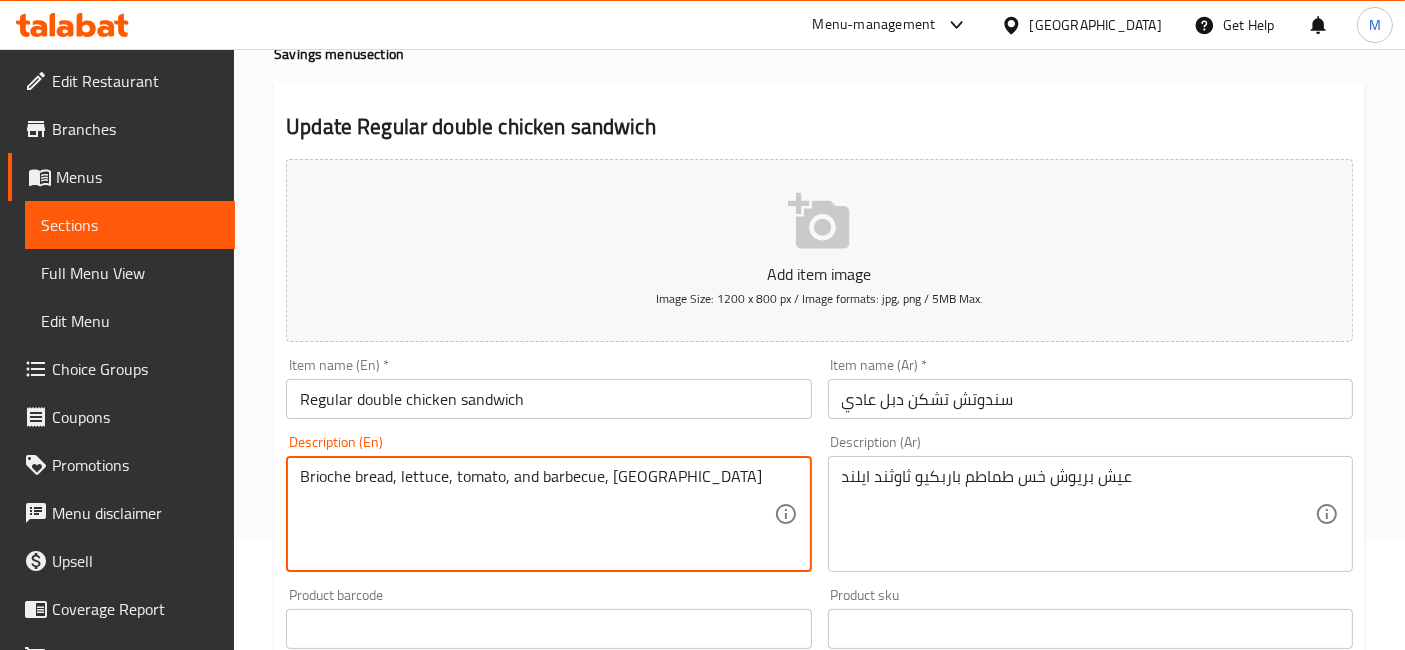 type on "Brioche bread, lettuce, tomato, and barbecue, South Island" 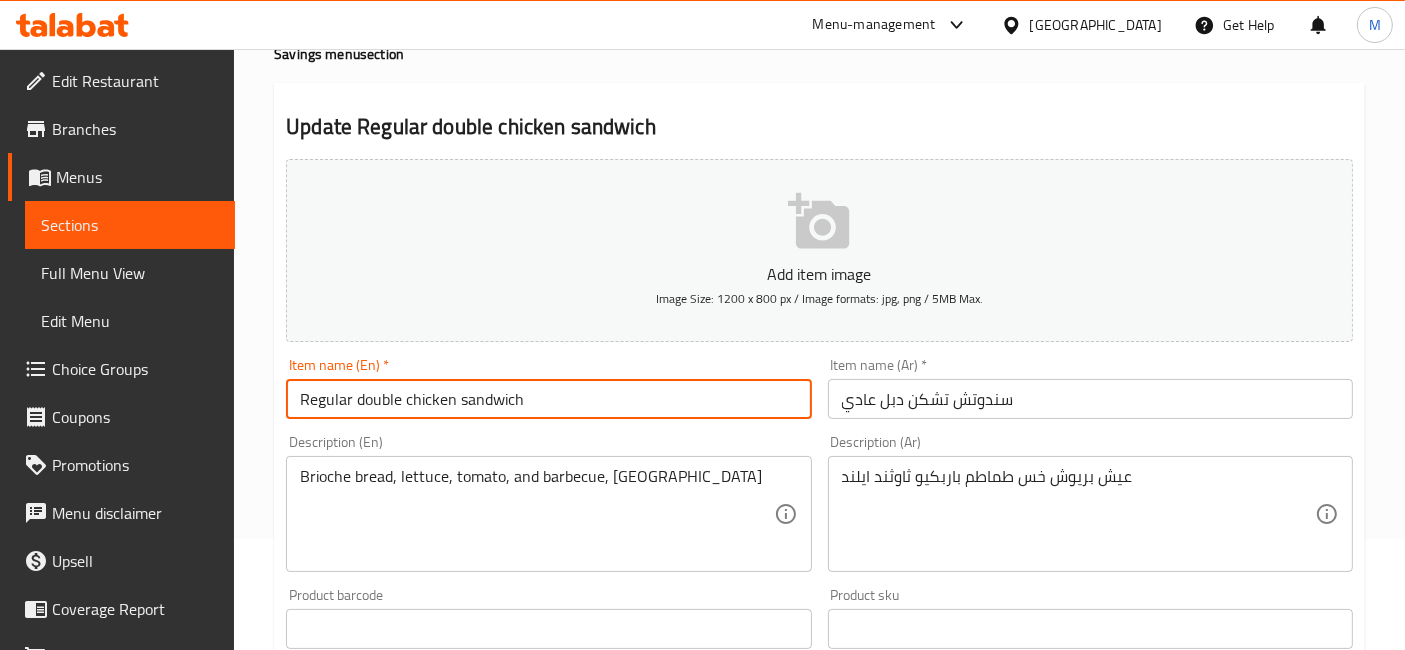 click on "Update" at bounding box center [413, 1215] 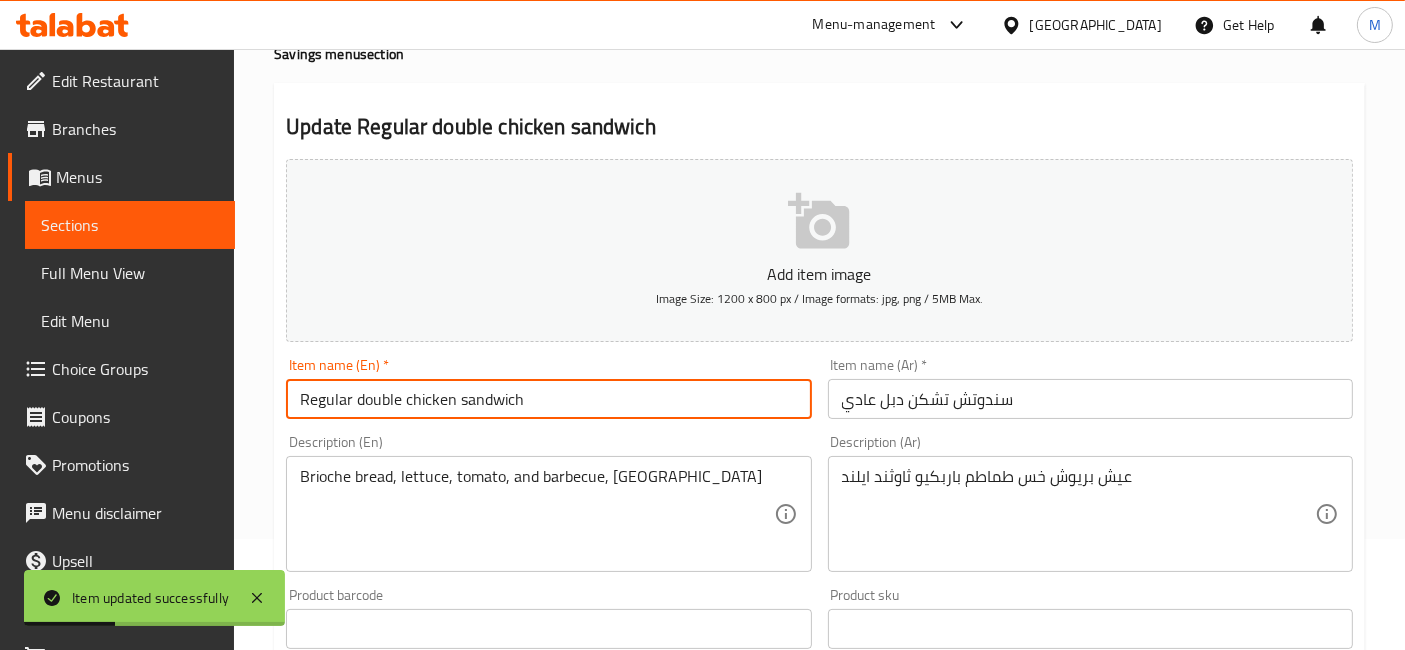 click on "Update" at bounding box center (413, 1215) 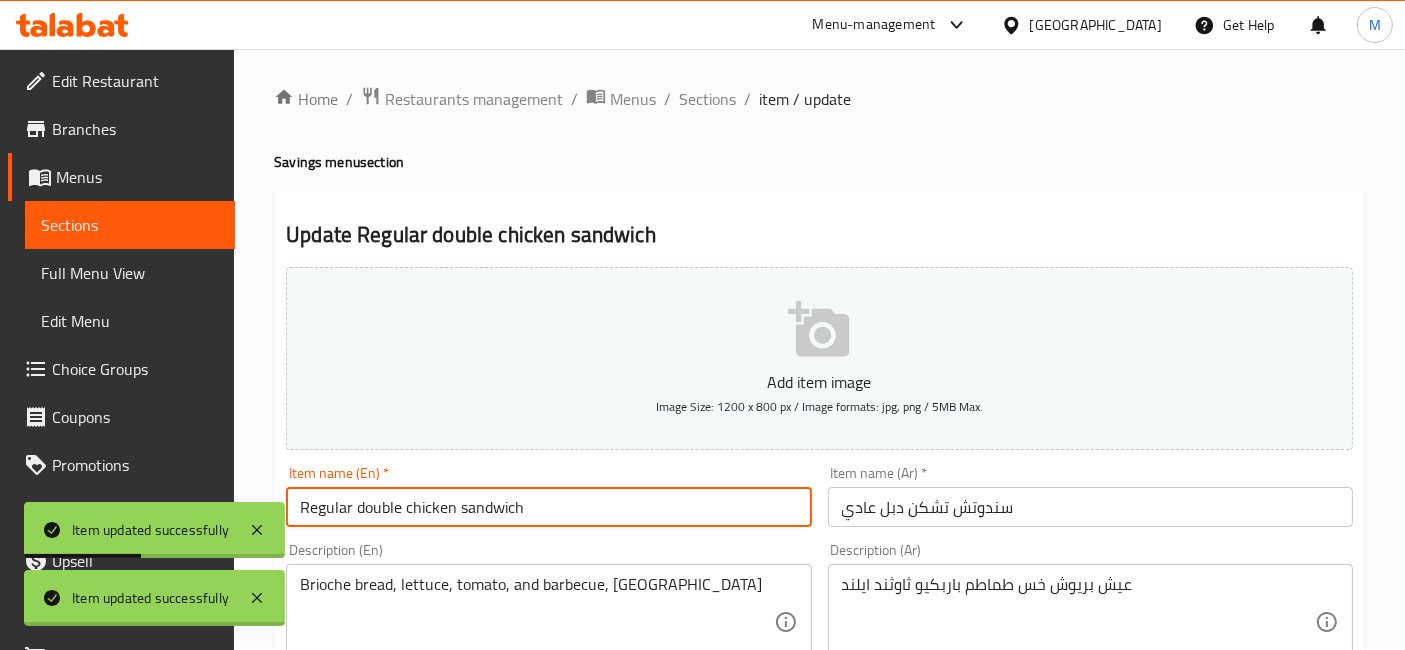 scroll, scrollTop: 0, scrollLeft: 0, axis: both 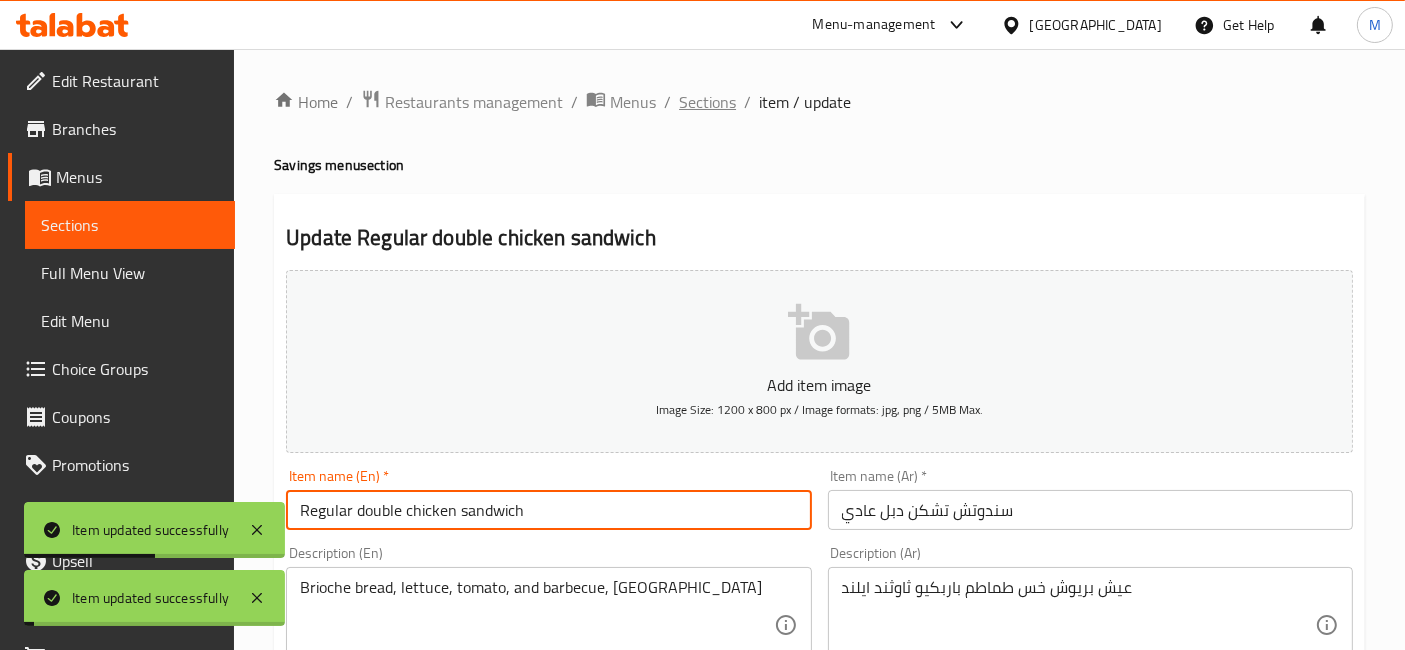 click on "Sections" at bounding box center (707, 102) 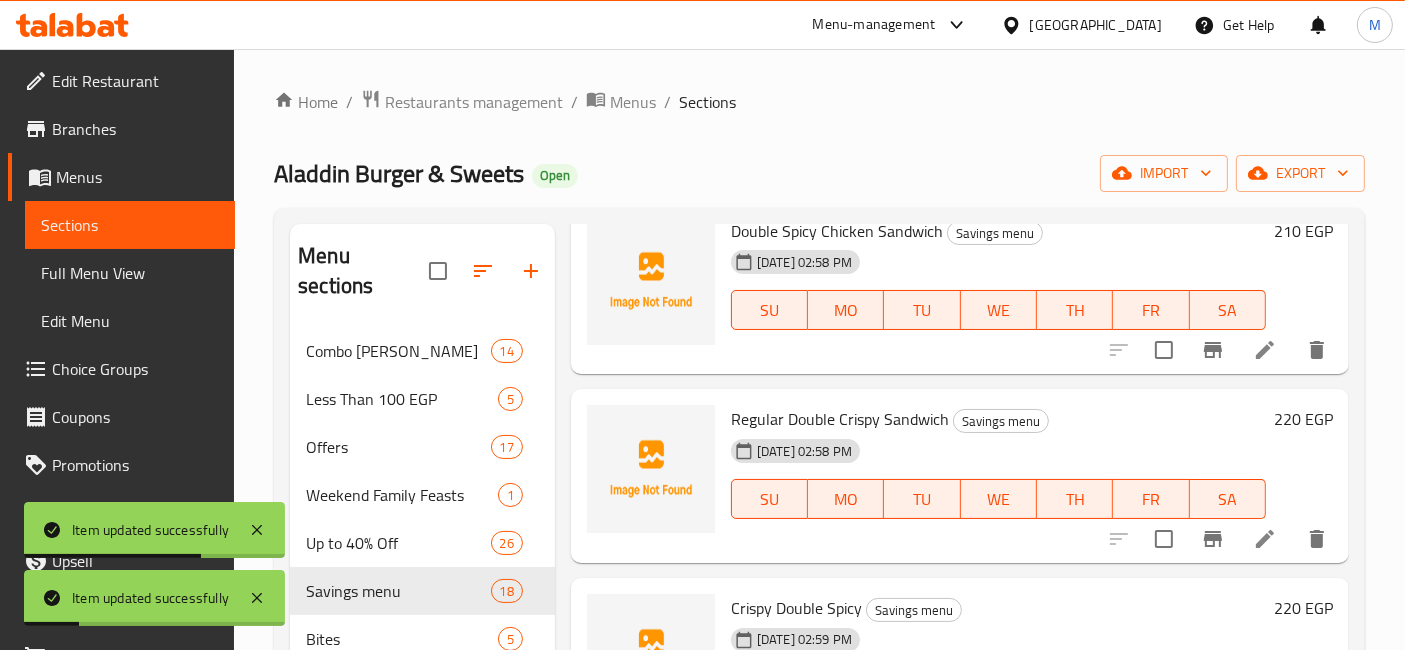 scroll, scrollTop: 555, scrollLeft: 0, axis: vertical 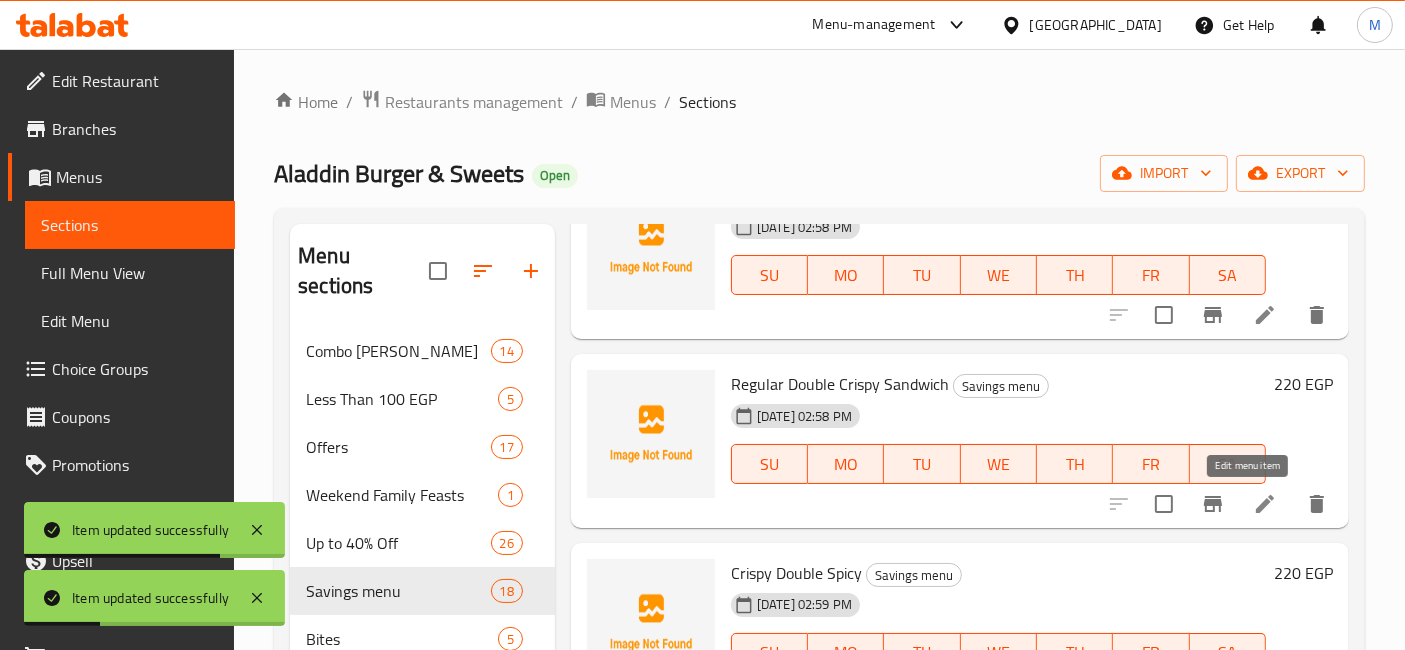 click 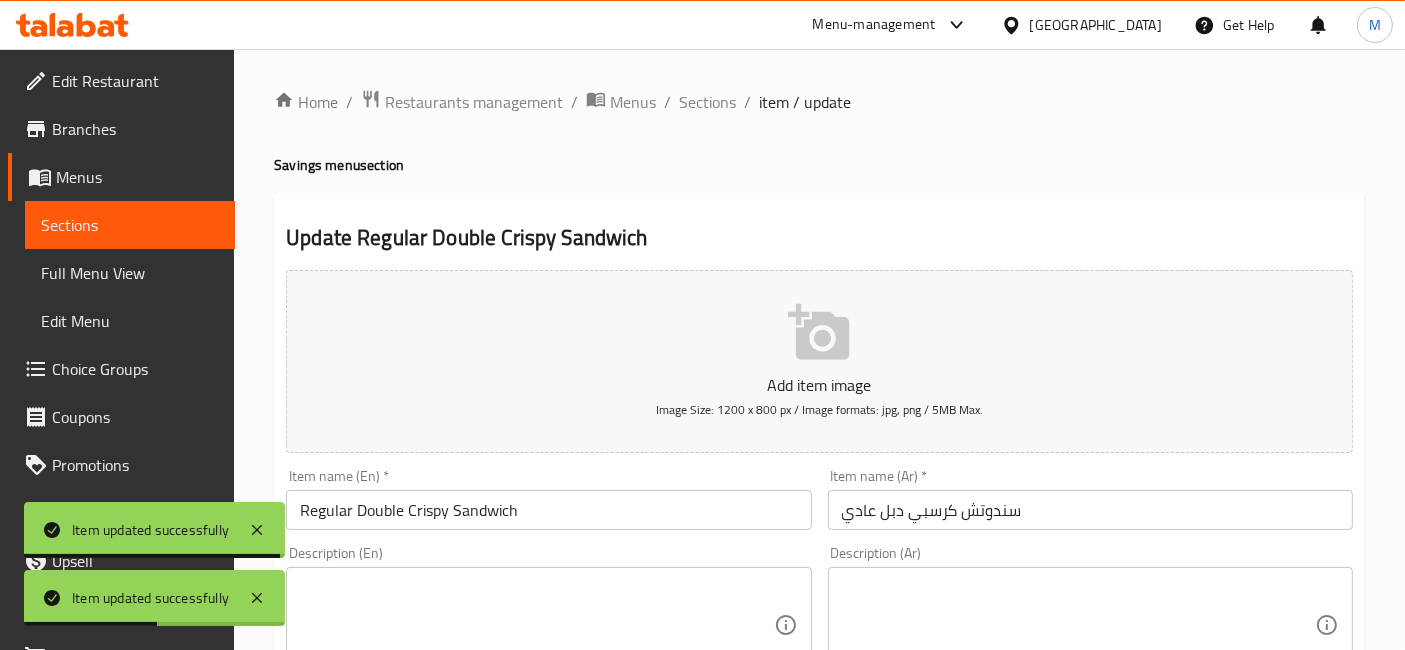 scroll, scrollTop: 111, scrollLeft: 0, axis: vertical 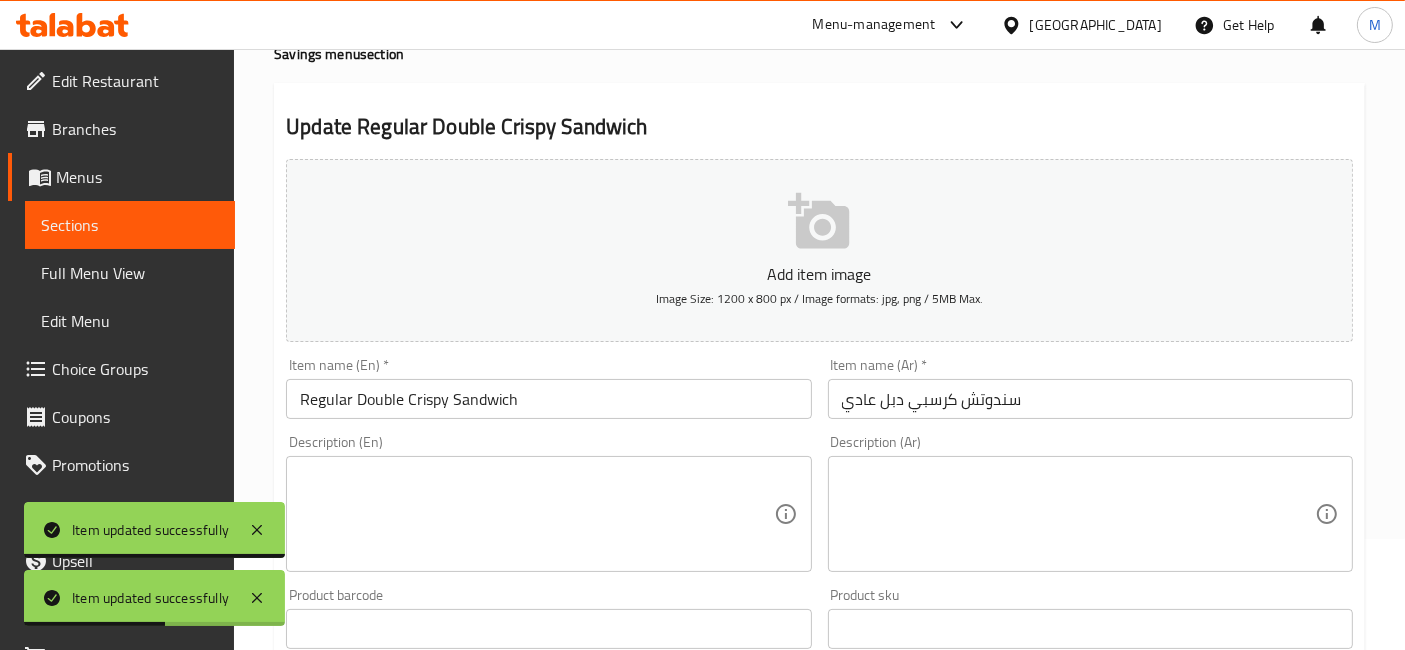 click at bounding box center [1078, 514] 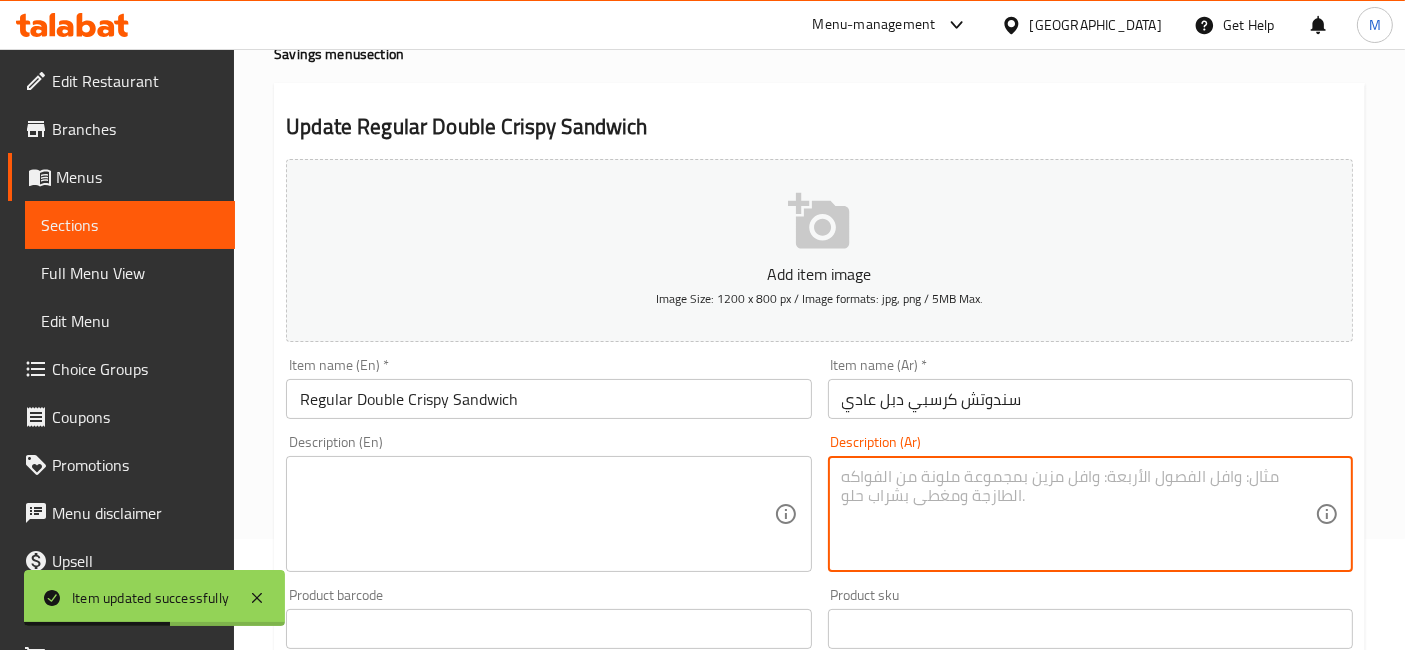 paste on "عيش بريوش خس طماطم تاي شيلي مايونيز حار) السعر 160 بدل 2" 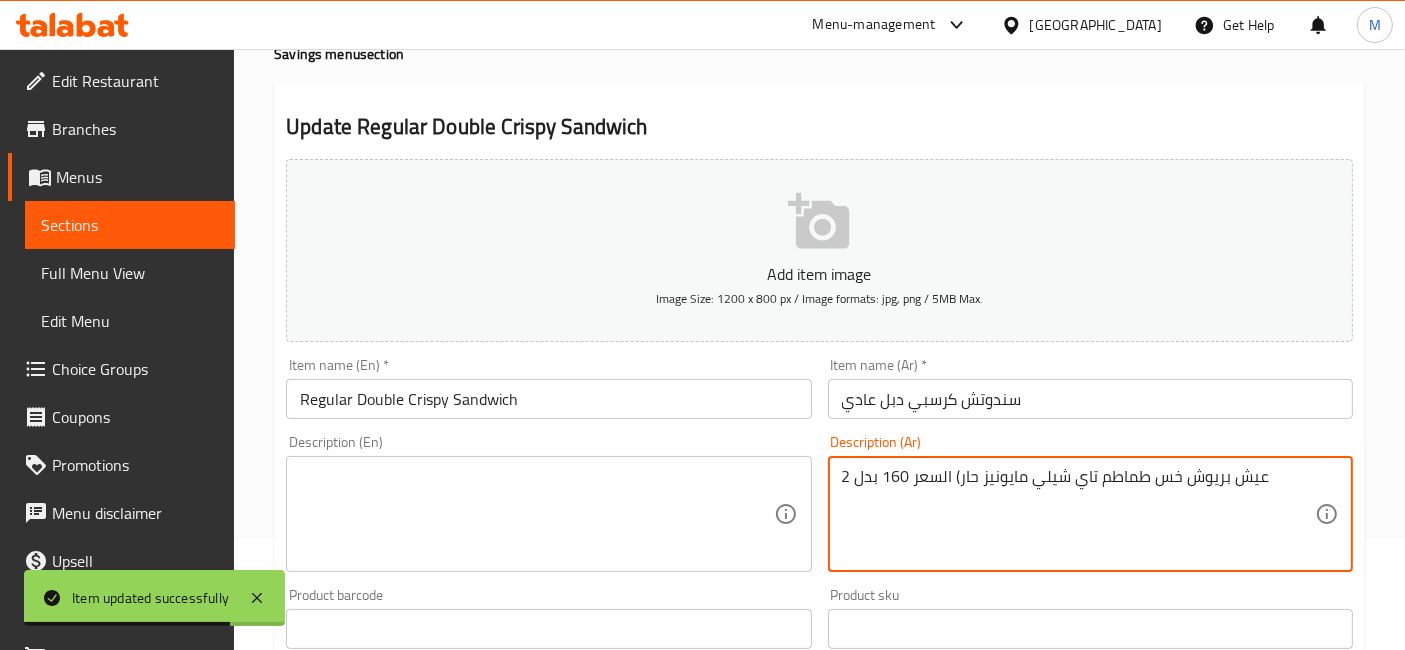 drag, startPoint x: 960, startPoint y: 472, endPoint x: 822, endPoint y: 474, distance: 138.0145 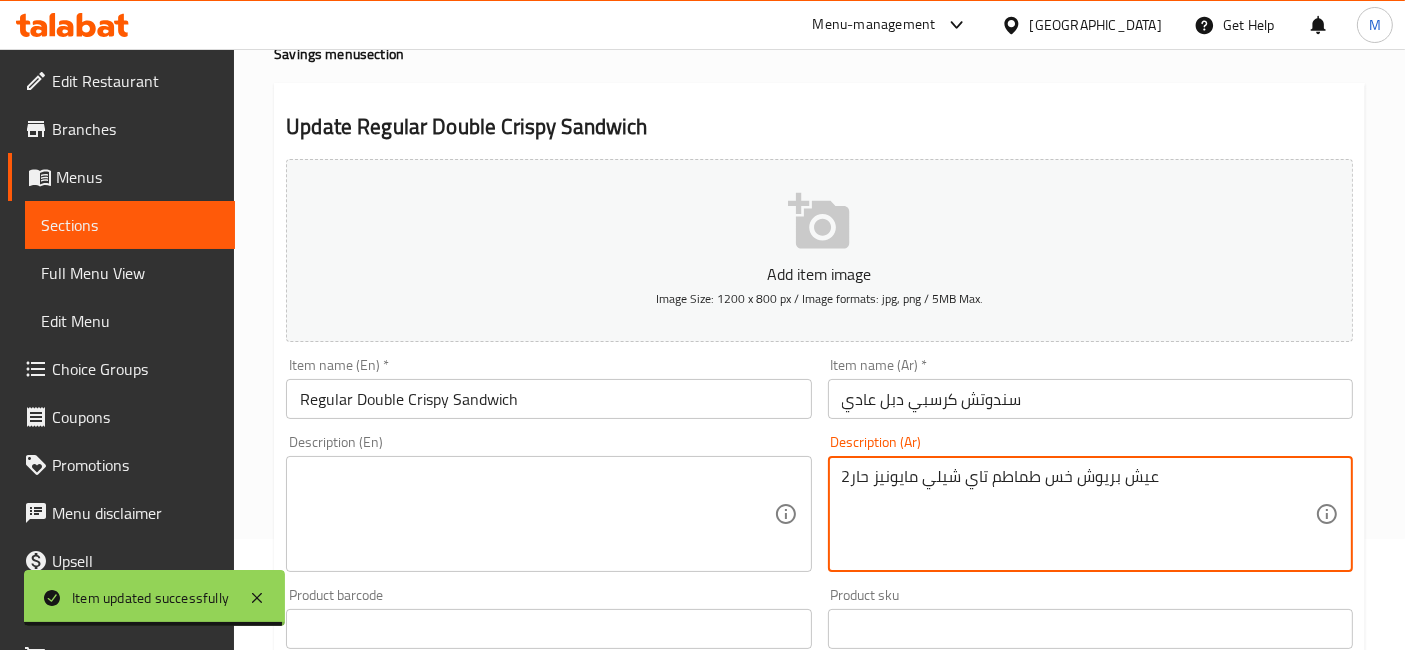 click on "عيش بريوش خس طماطم تاي شيلي مايونيز حار2" at bounding box center [1078, 514] 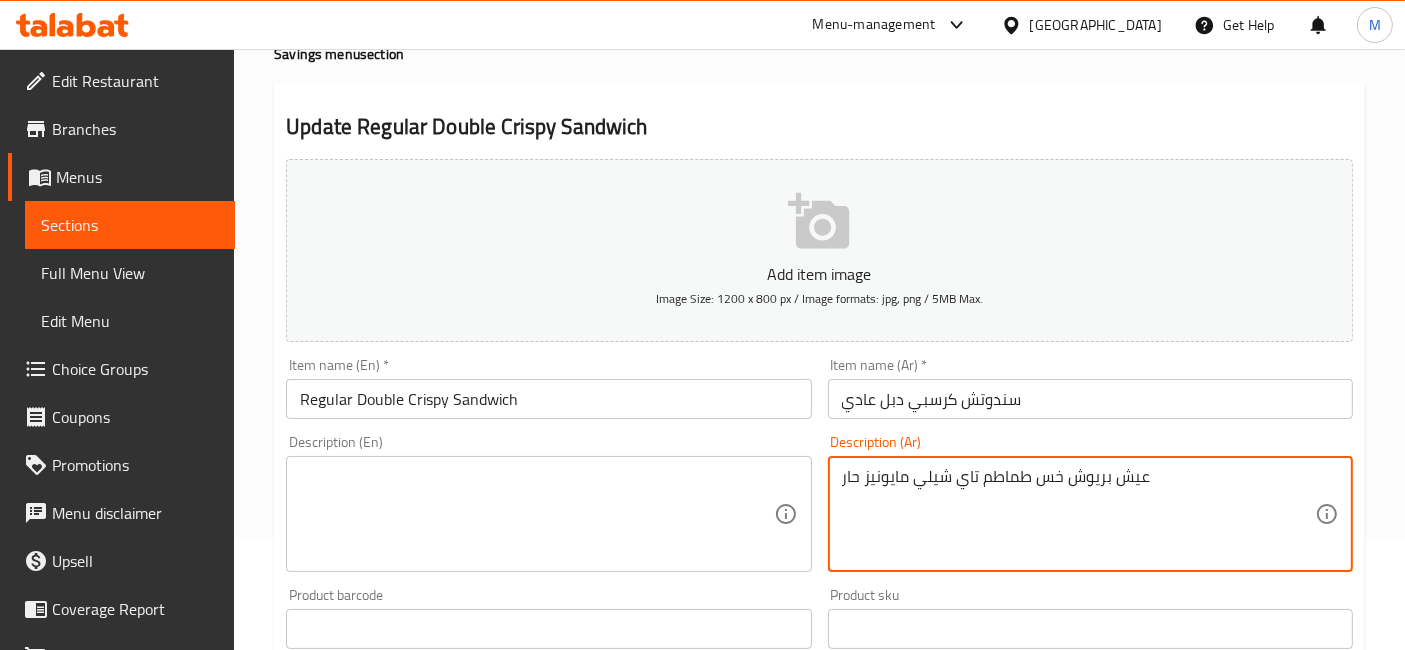 click on "عيش بريوش خس طماطم تاي شيلي مايونيز حار" at bounding box center [1078, 514] 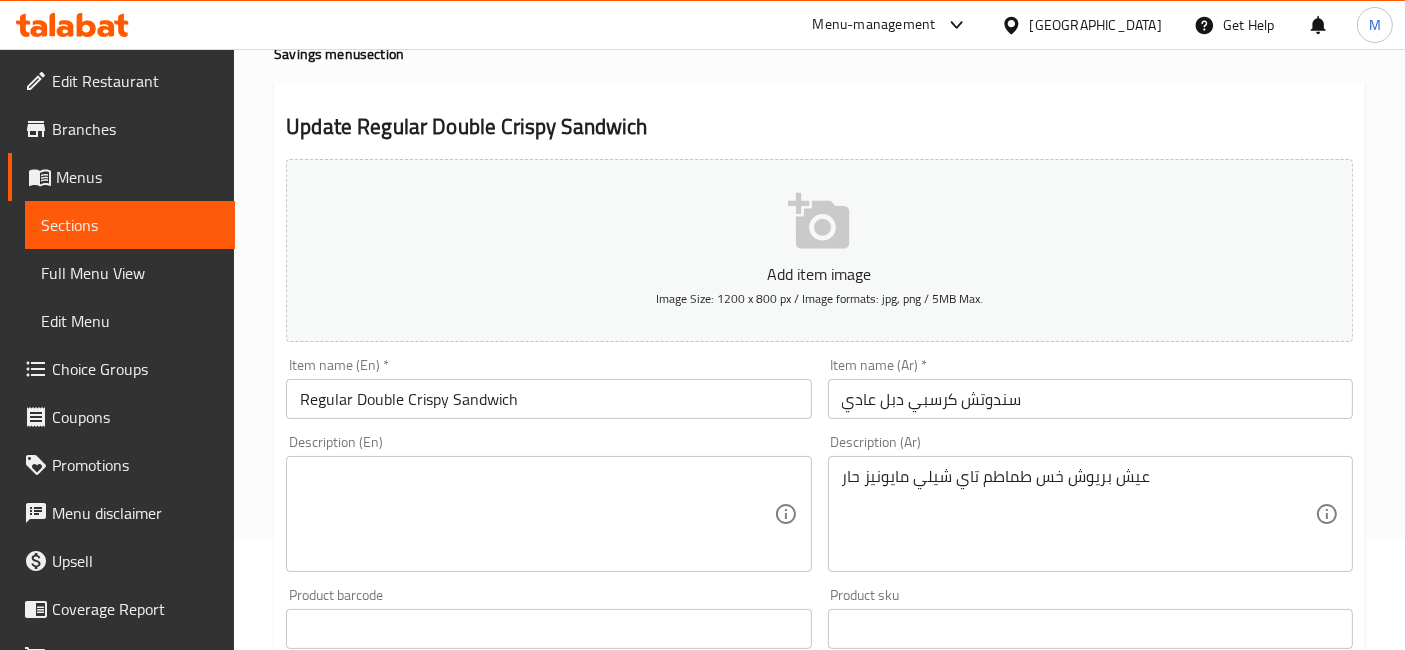 click on "Description (En) Description (En)" at bounding box center (548, 503) 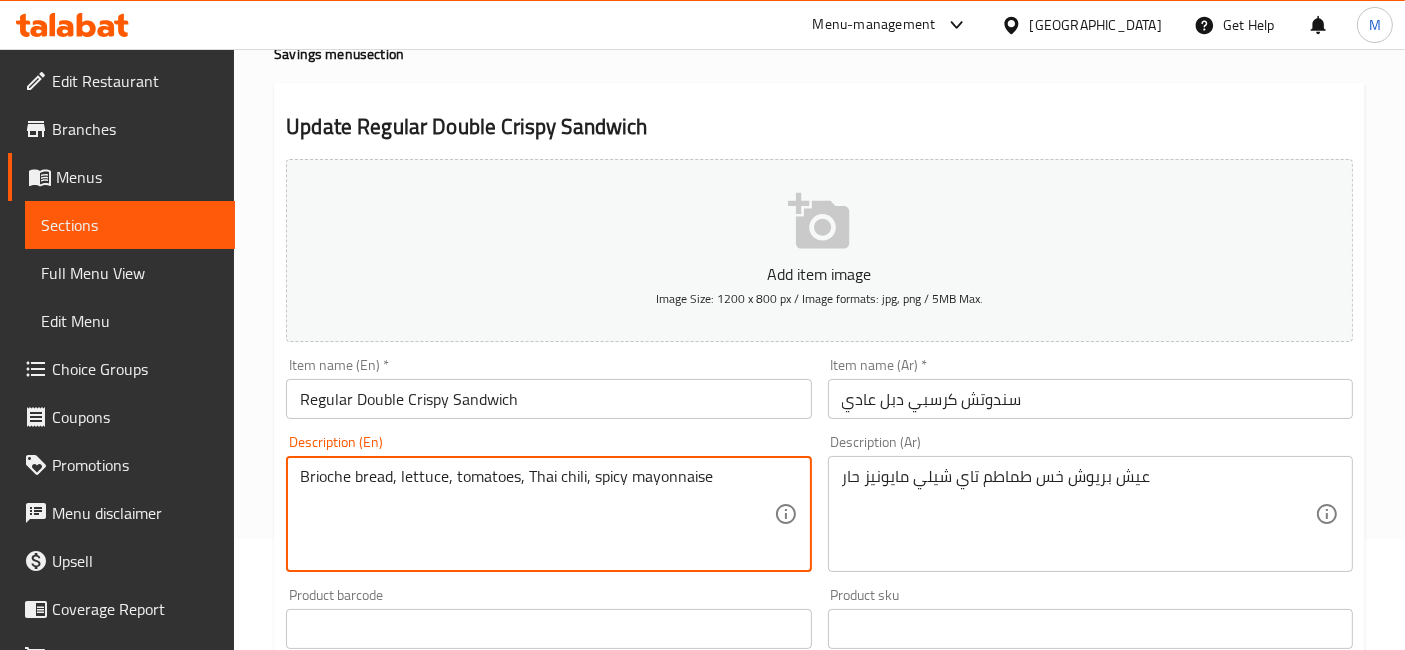 type on "Brioche bread, lettuce, tomatoes, Thai chili, spicy mayonnaise" 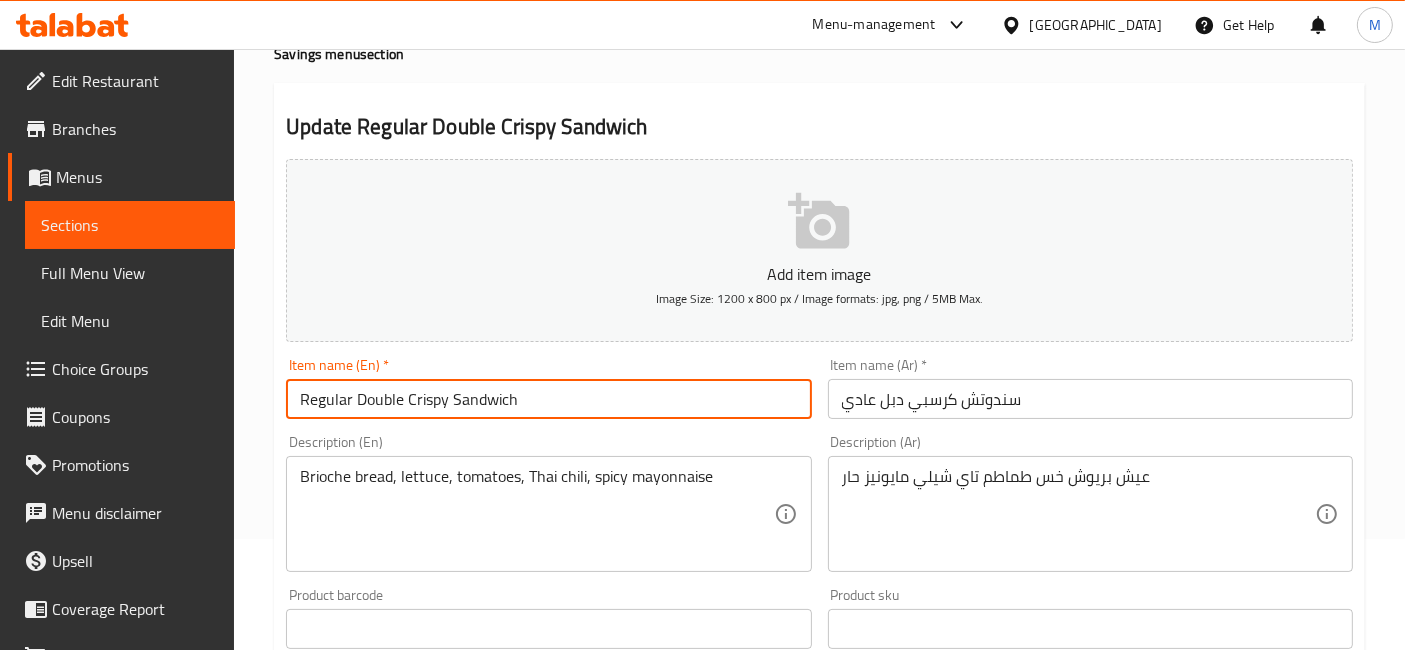 click on "Regular Double Crispy Sandwich" at bounding box center [548, 399] 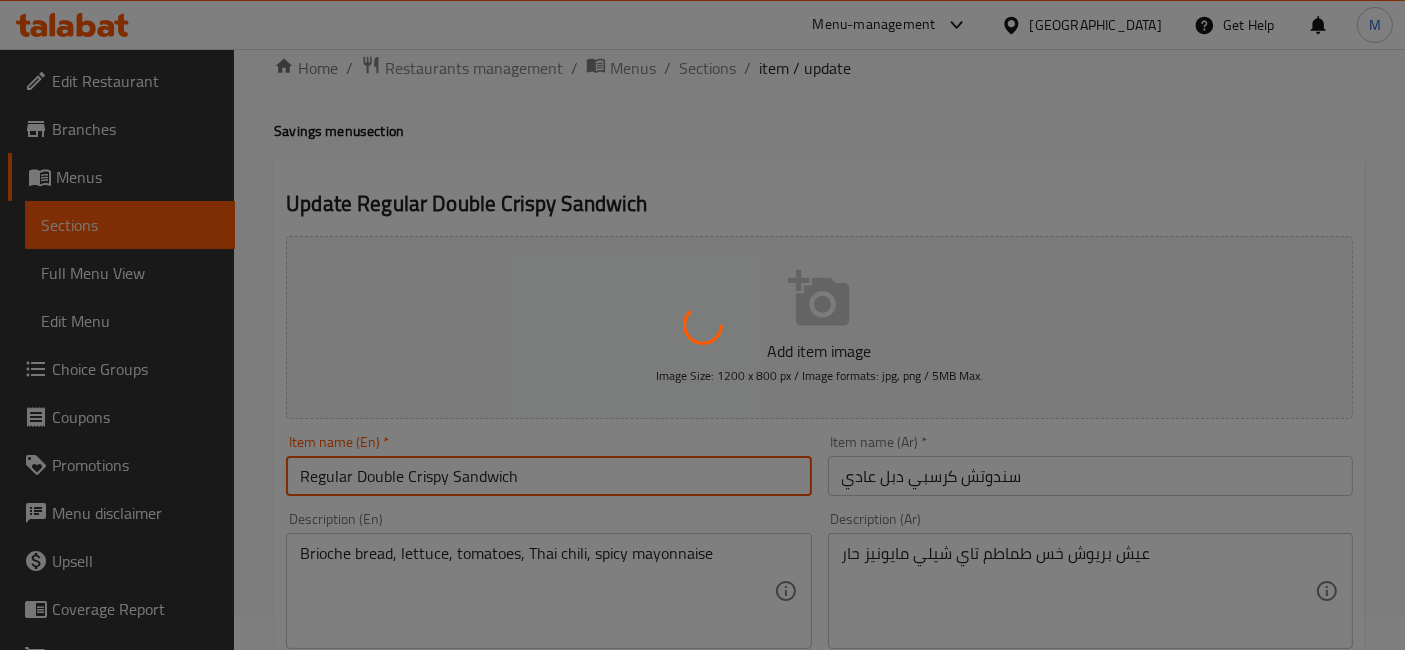 scroll, scrollTop: 0, scrollLeft: 0, axis: both 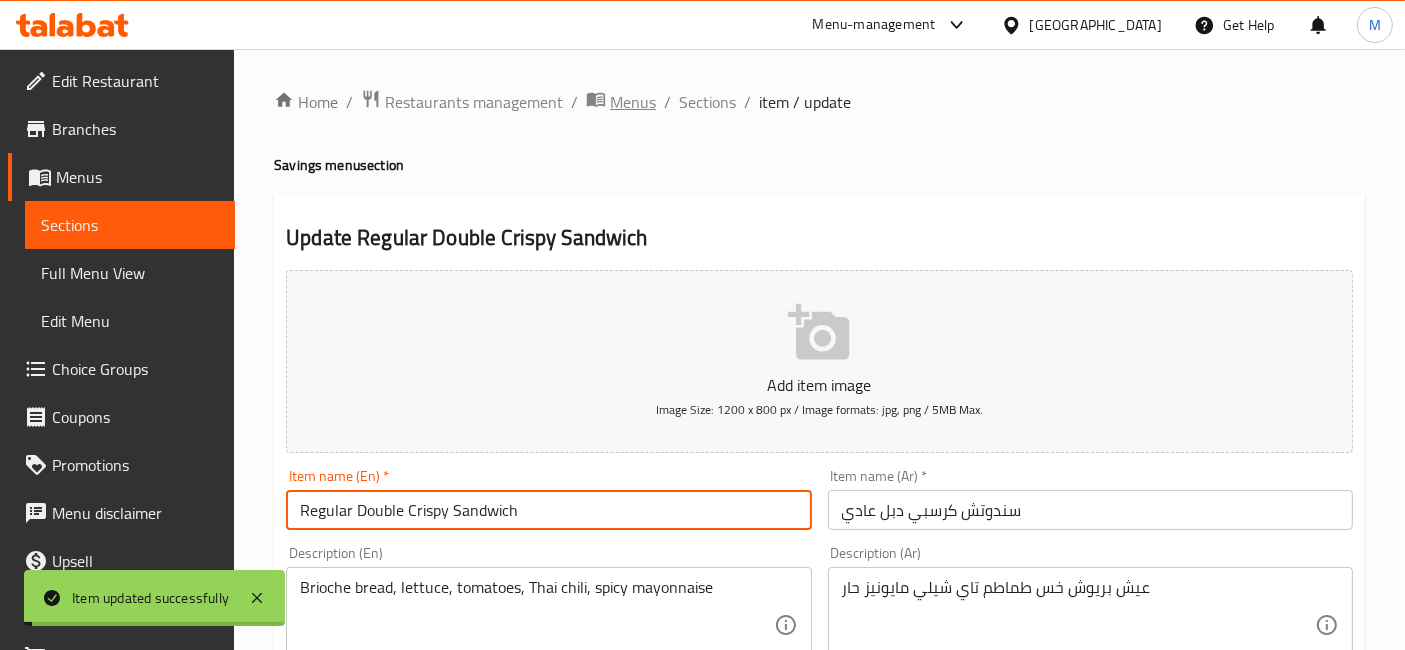 click on "Menus" at bounding box center (633, 102) 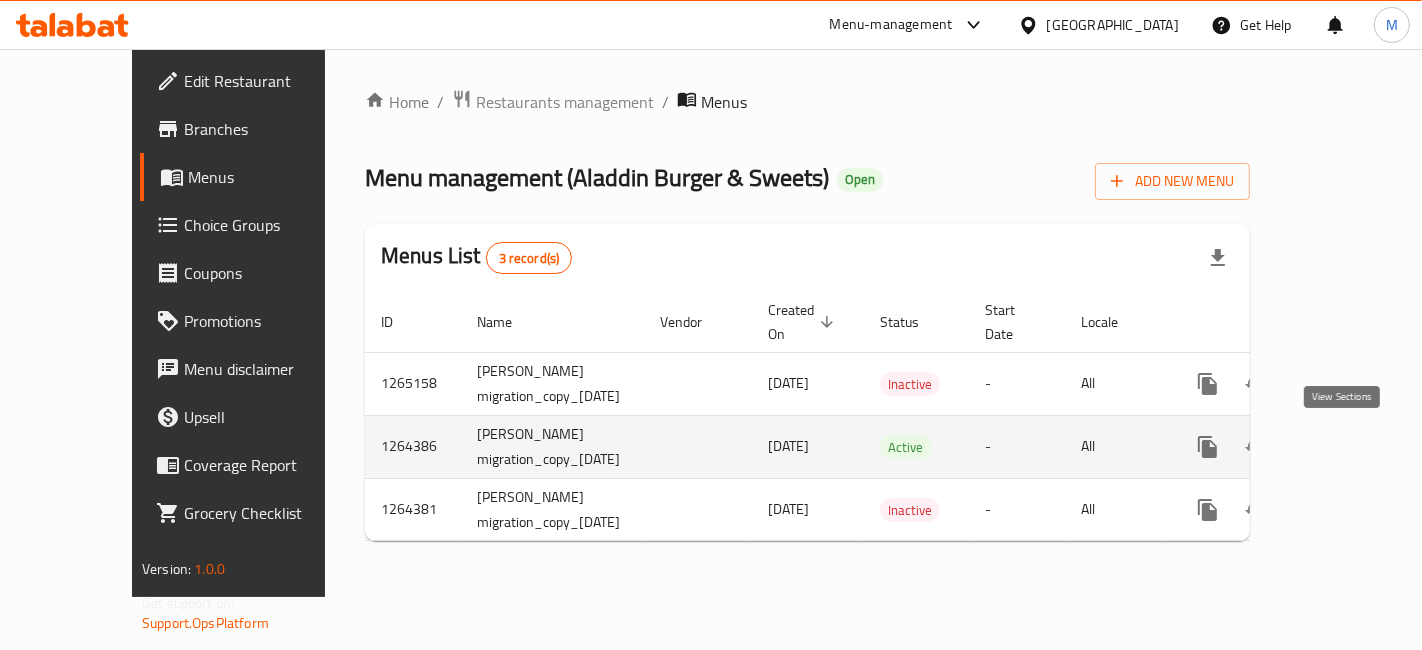 click 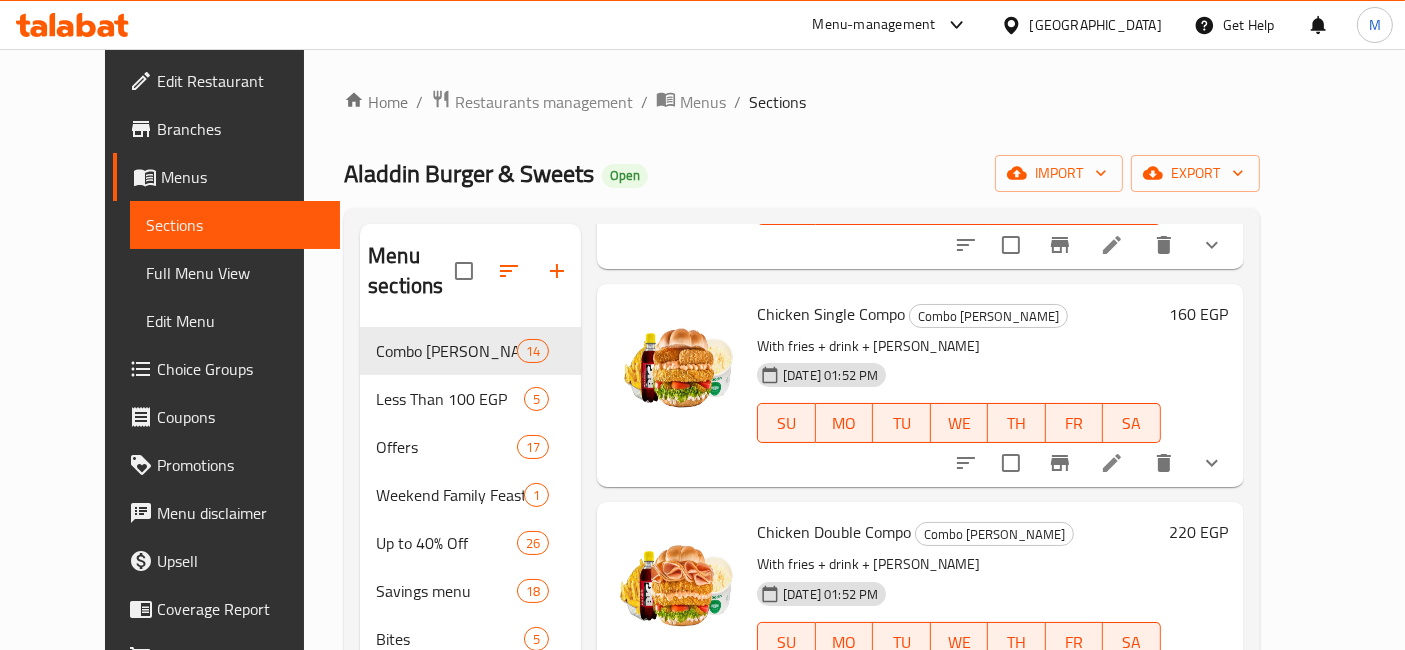 scroll, scrollTop: 444, scrollLeft: 0, axis: vertical 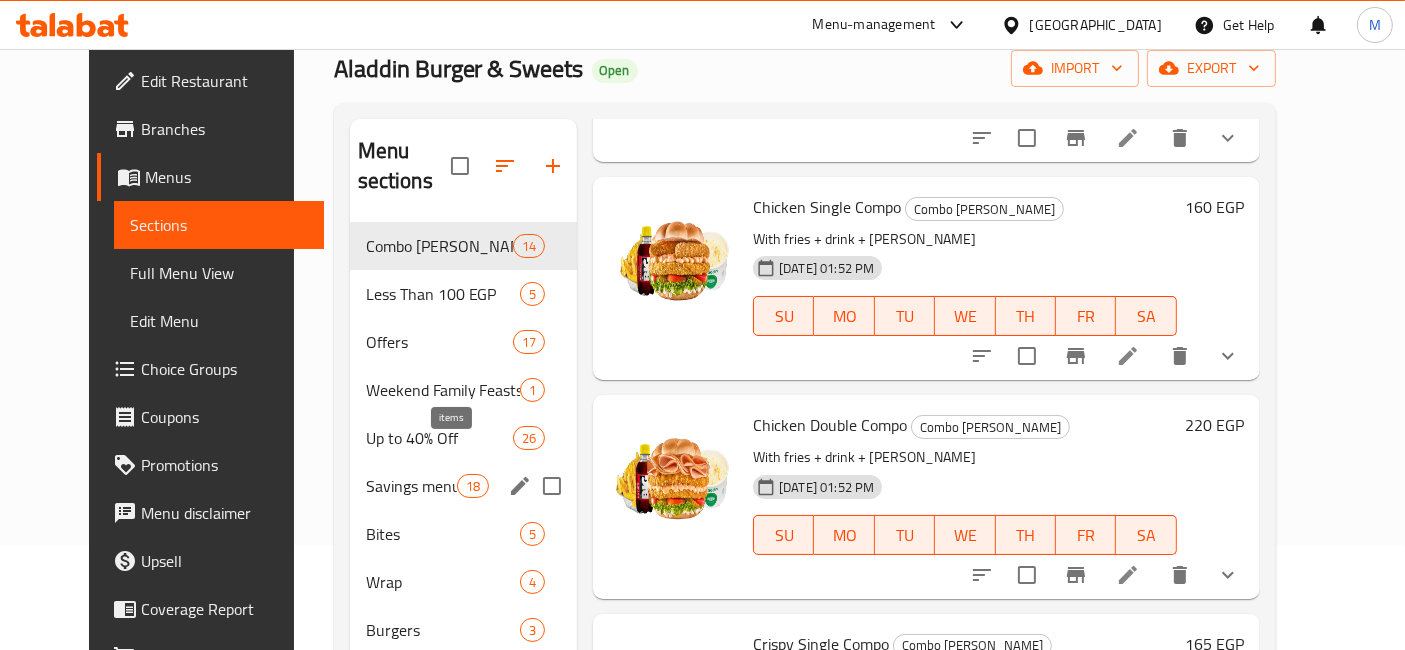 click on "18" at bounding box center [473, 486] 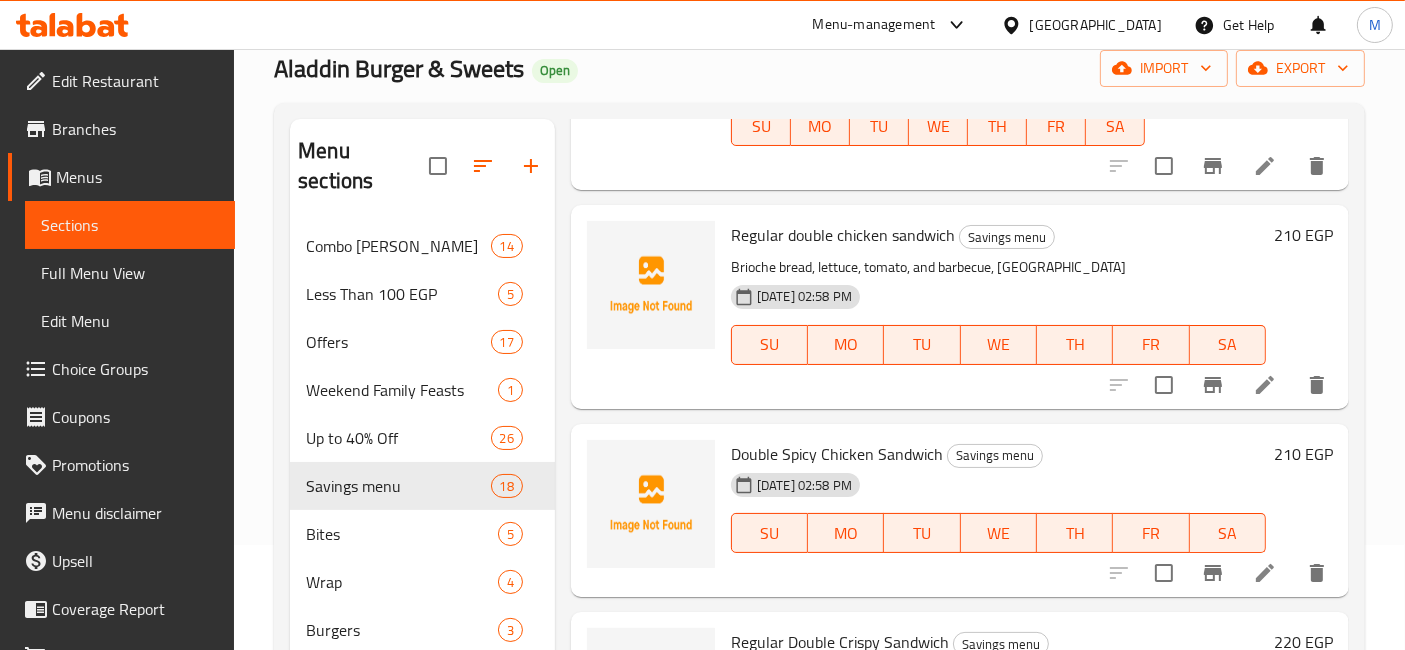 scroll, scrollTop: 111, scrollLeft: 0, axis: vertical 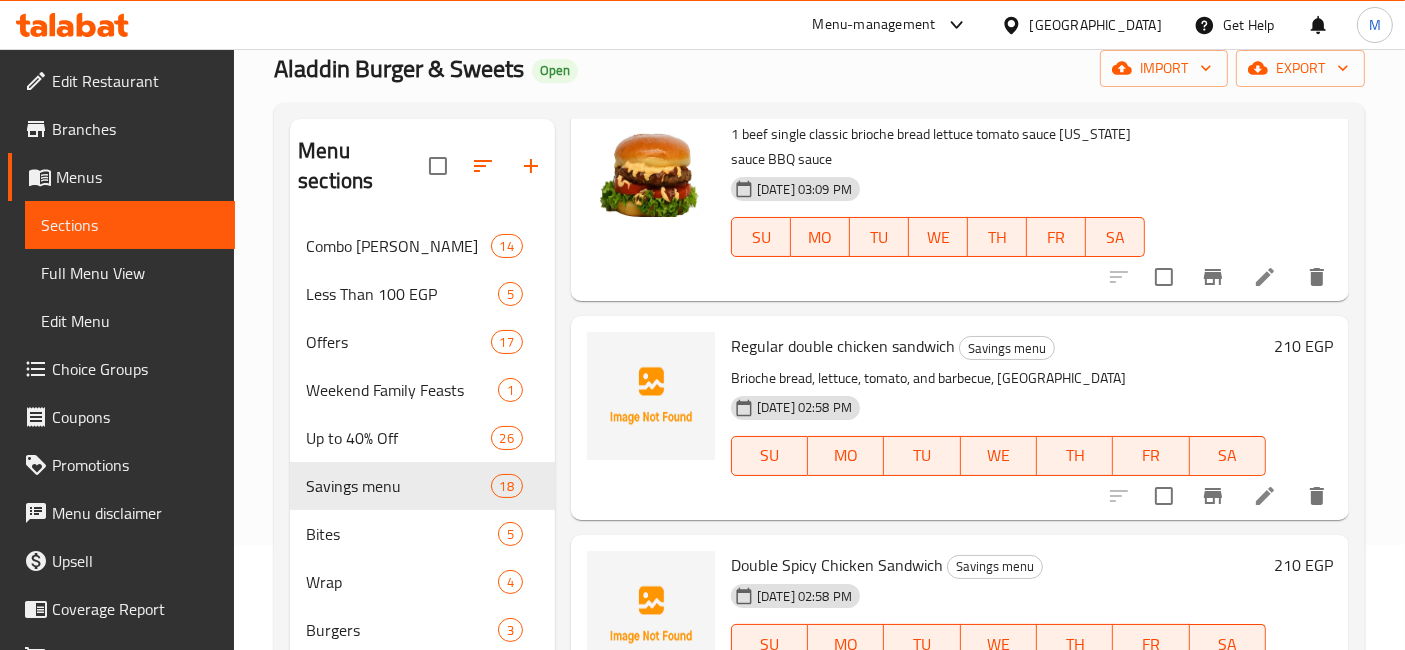 click 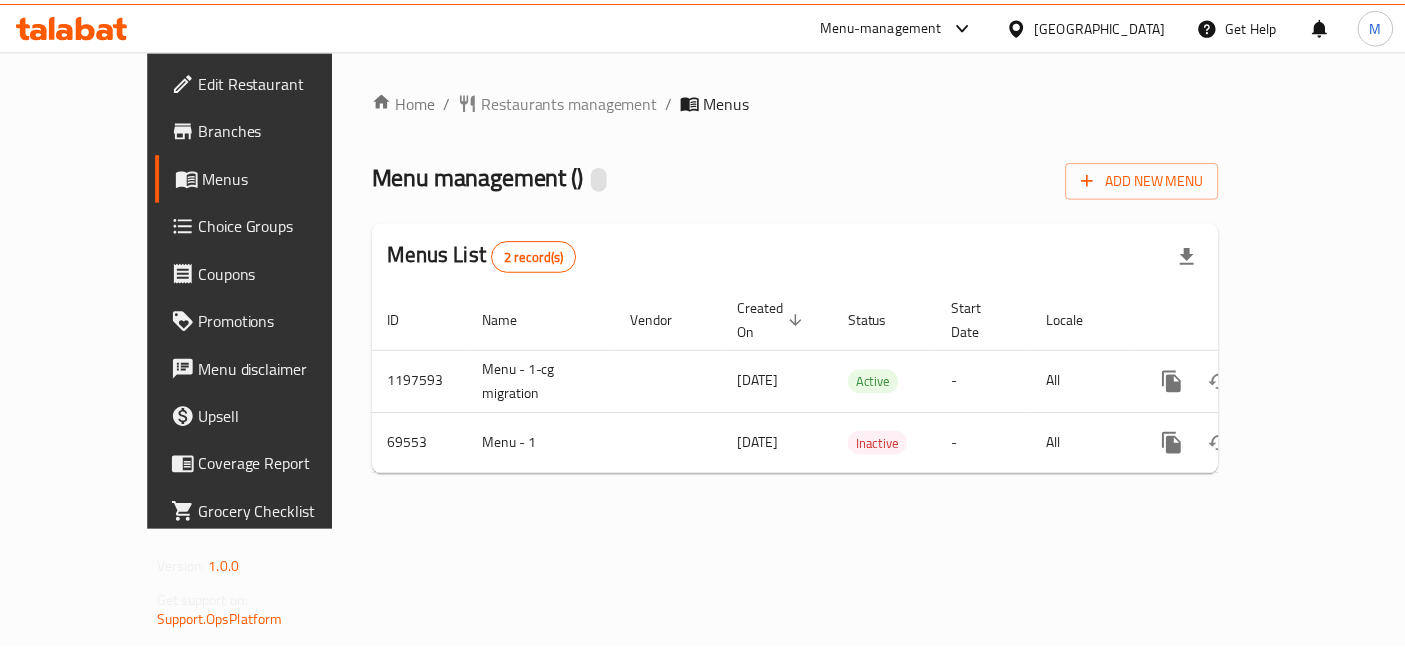 scroll, scrollTop: 0, scrollLeft: 0, axis: both 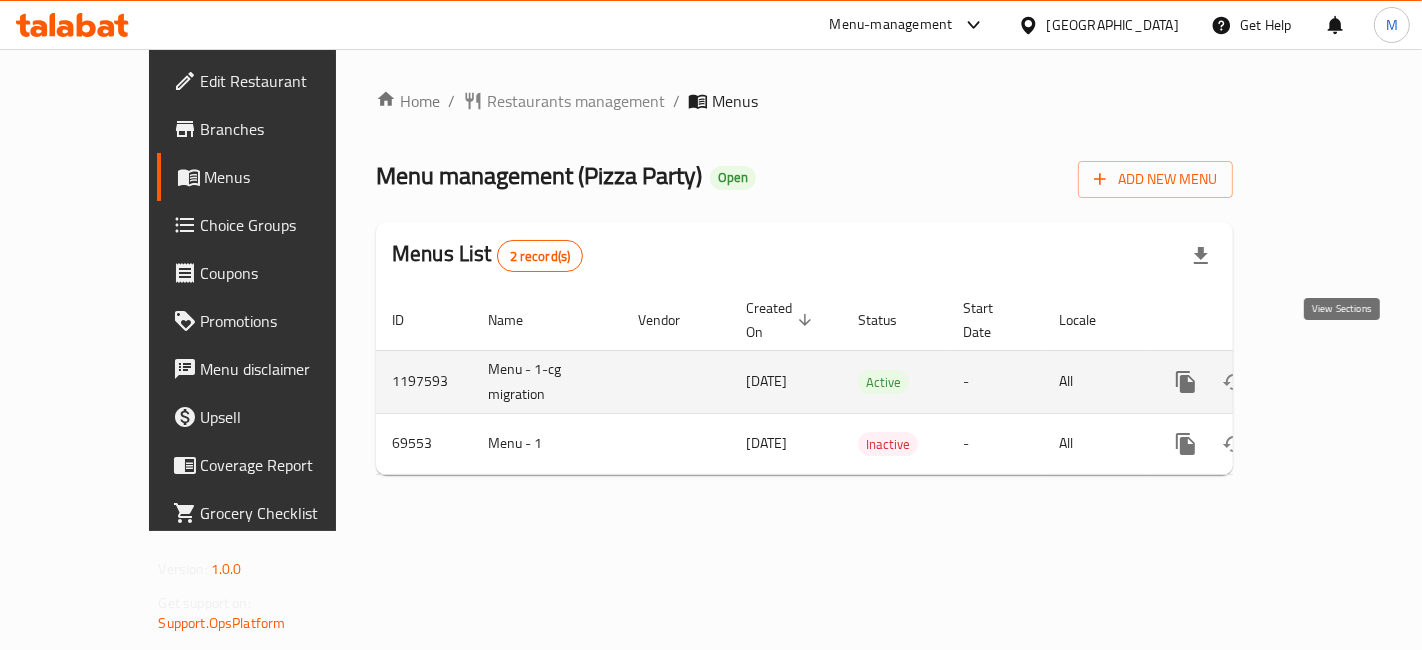click 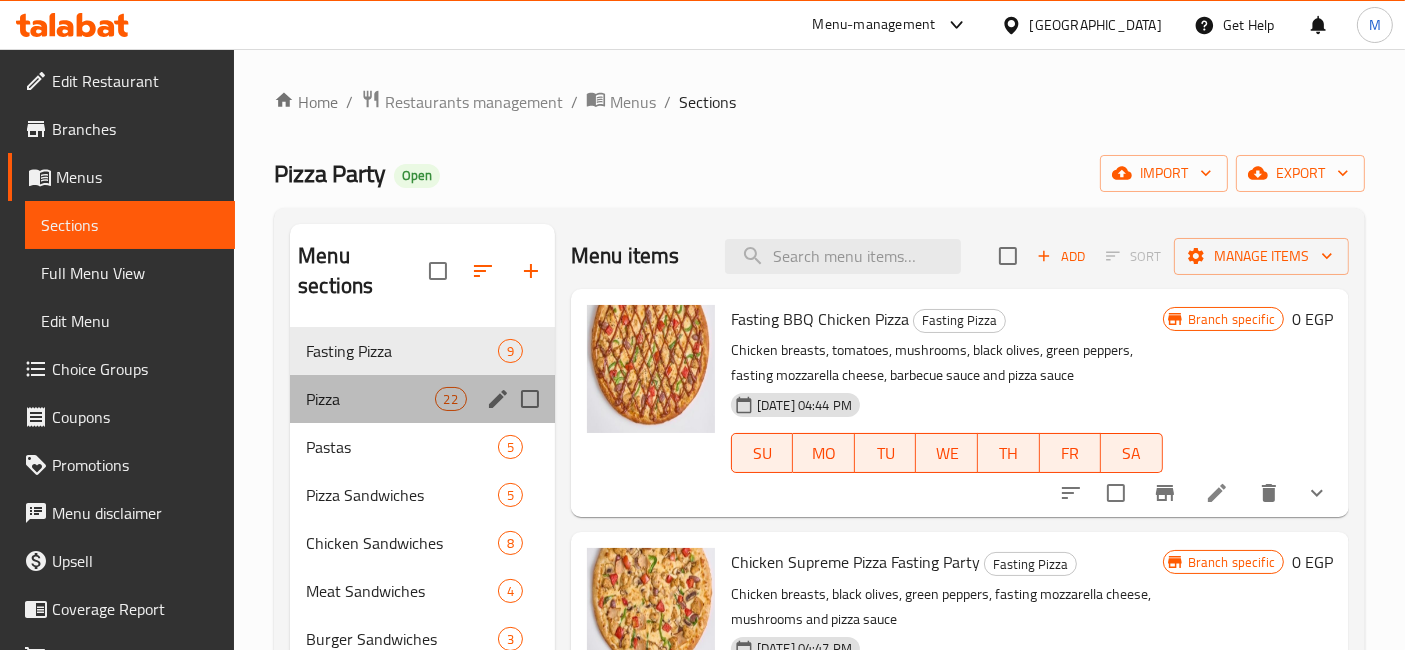 click on "Pizza 22" at bounding box center (422, 399) 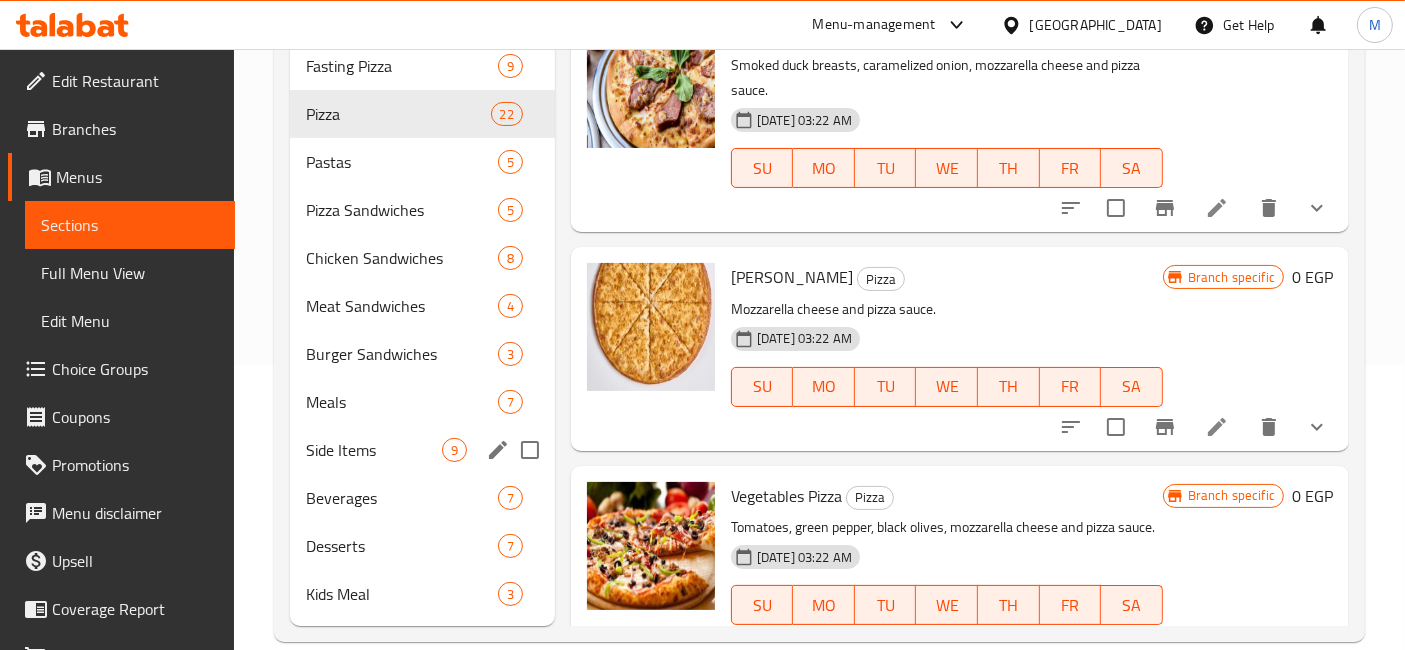 scroll, scrollTop: 285, scrollLeft: 0, axis: vertical 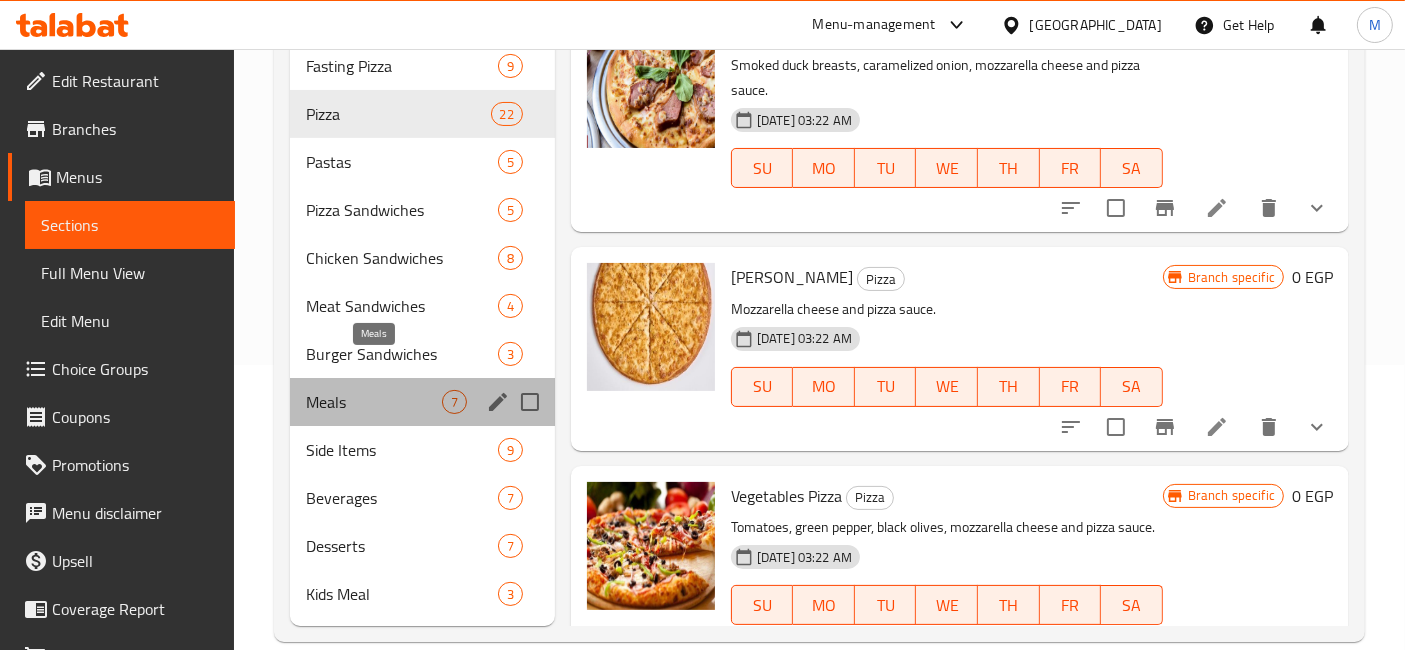 click on "Meals" at bounding box center [374, 402] 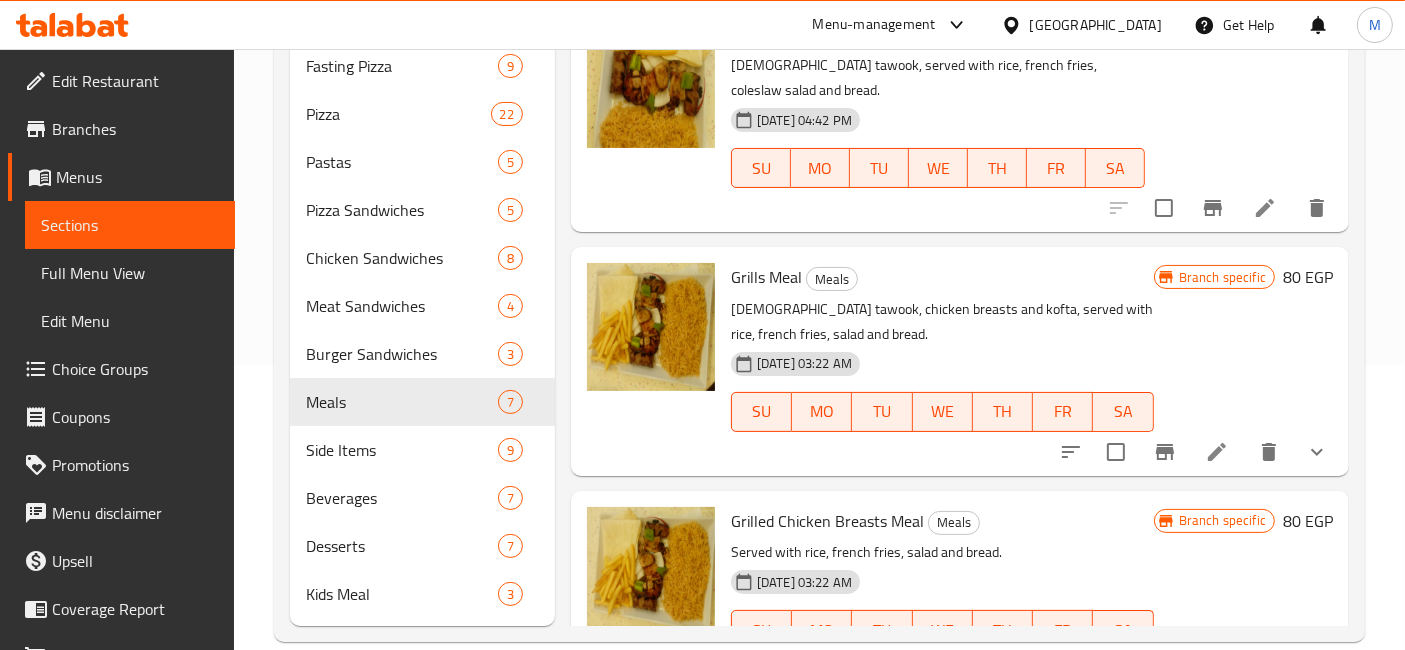 scroll, scrollTop: 0, scrollLeft: 0, axis: both 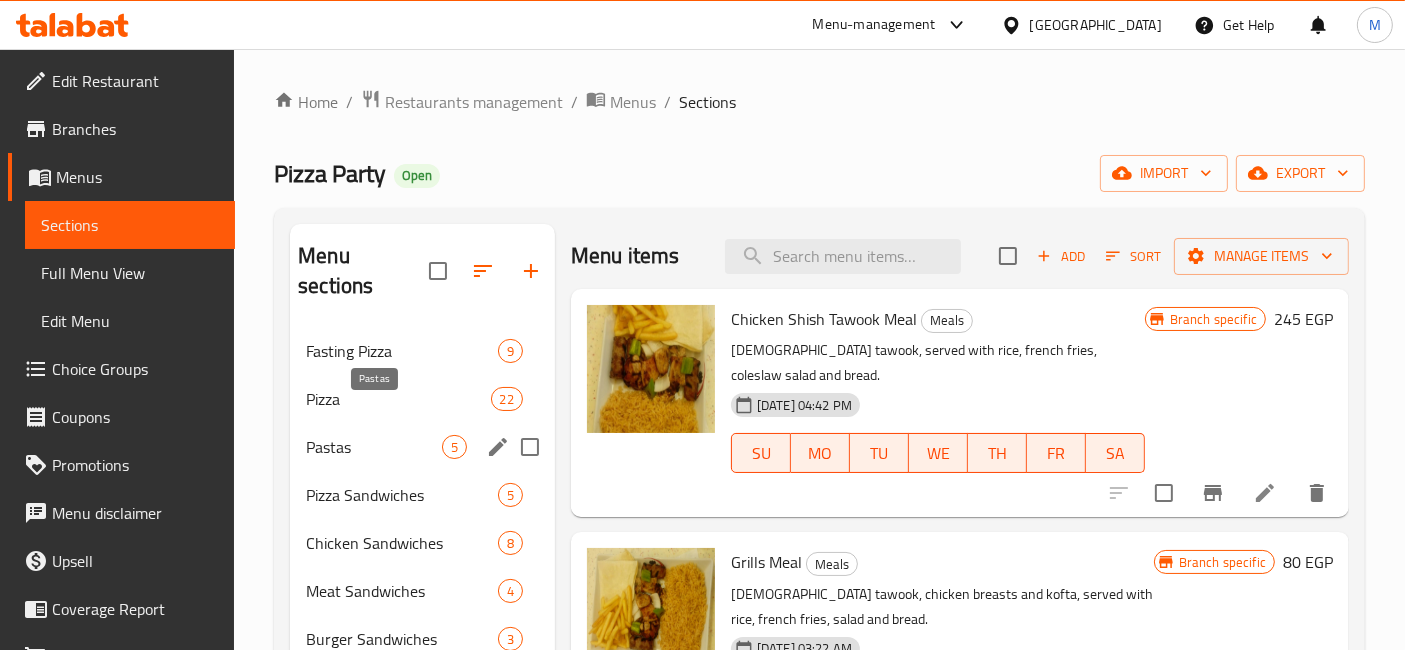 click on "Pastas" at bounding box center (374, 447) 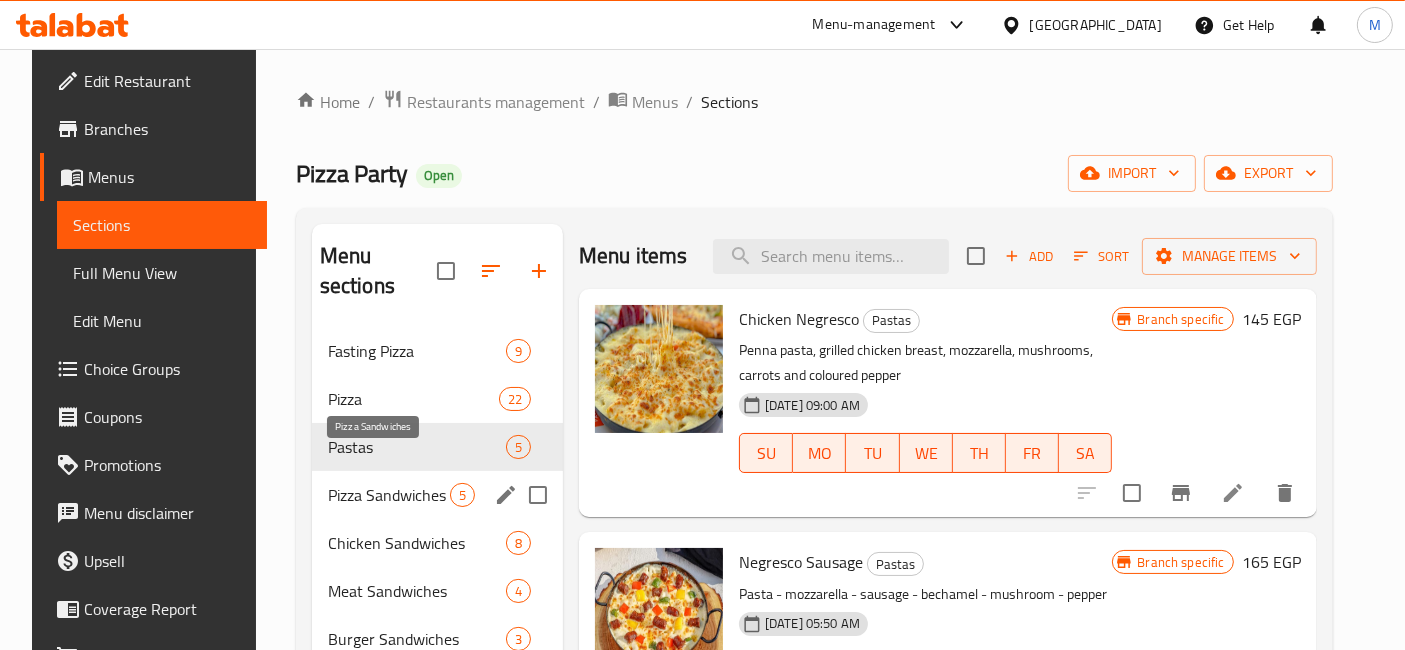 click on "Pizza Sandwiches" at bounding box center [389, 495] 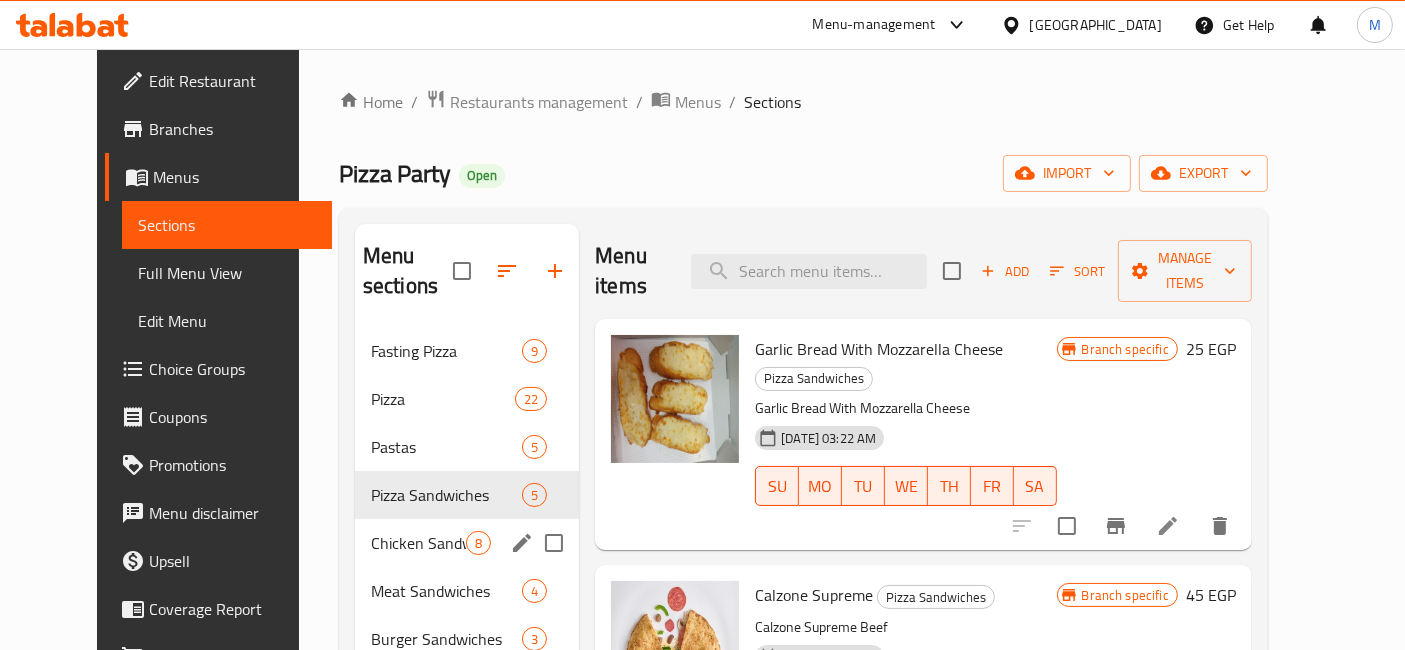 click on "Chicken Sandwiches 8" at bounding box center [467, 543] 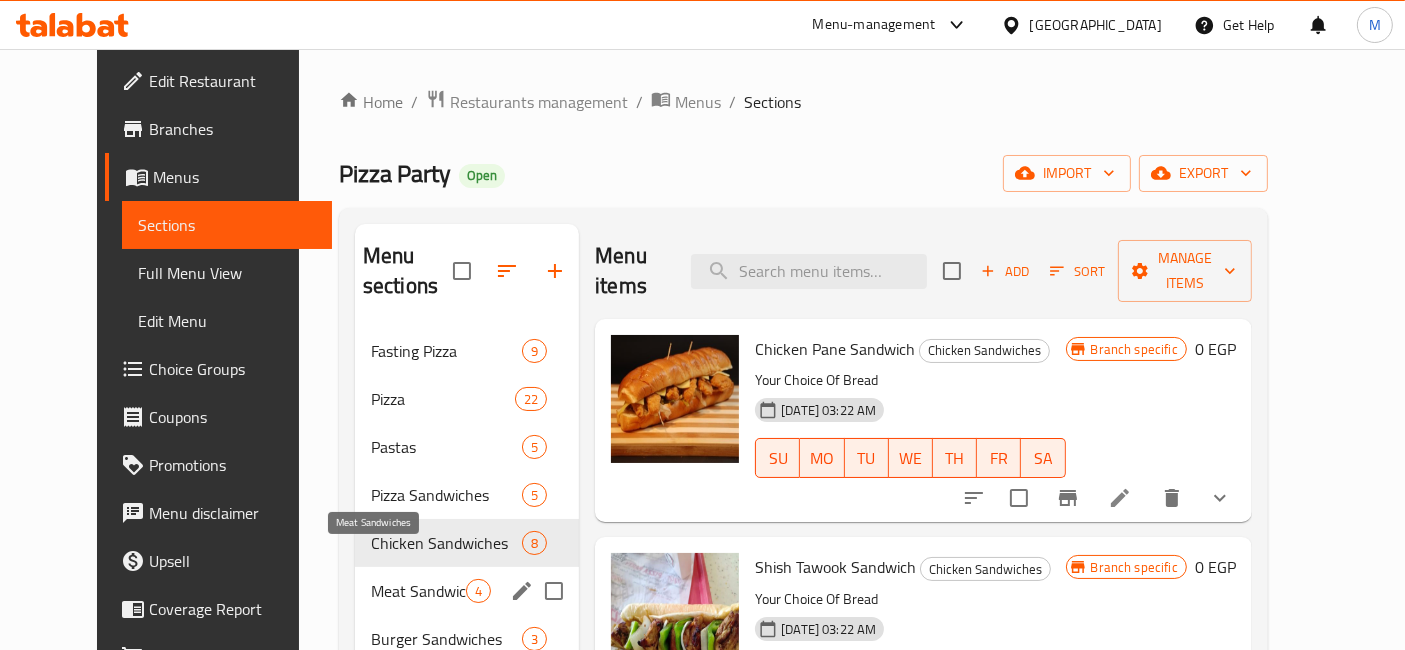 click on "Meat Sandwiches" at bounding box center (418, 591) 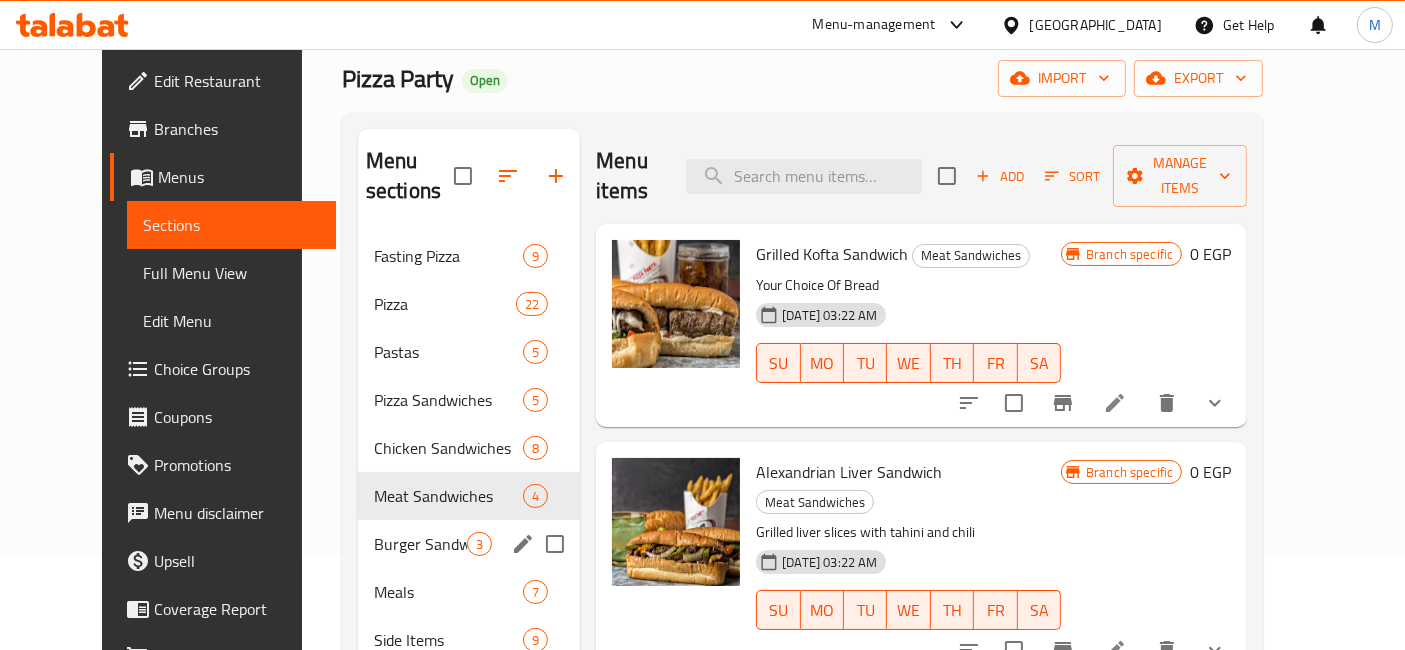 scroll, scrollTop: 222, scrollLeft: 0, axis: vertical 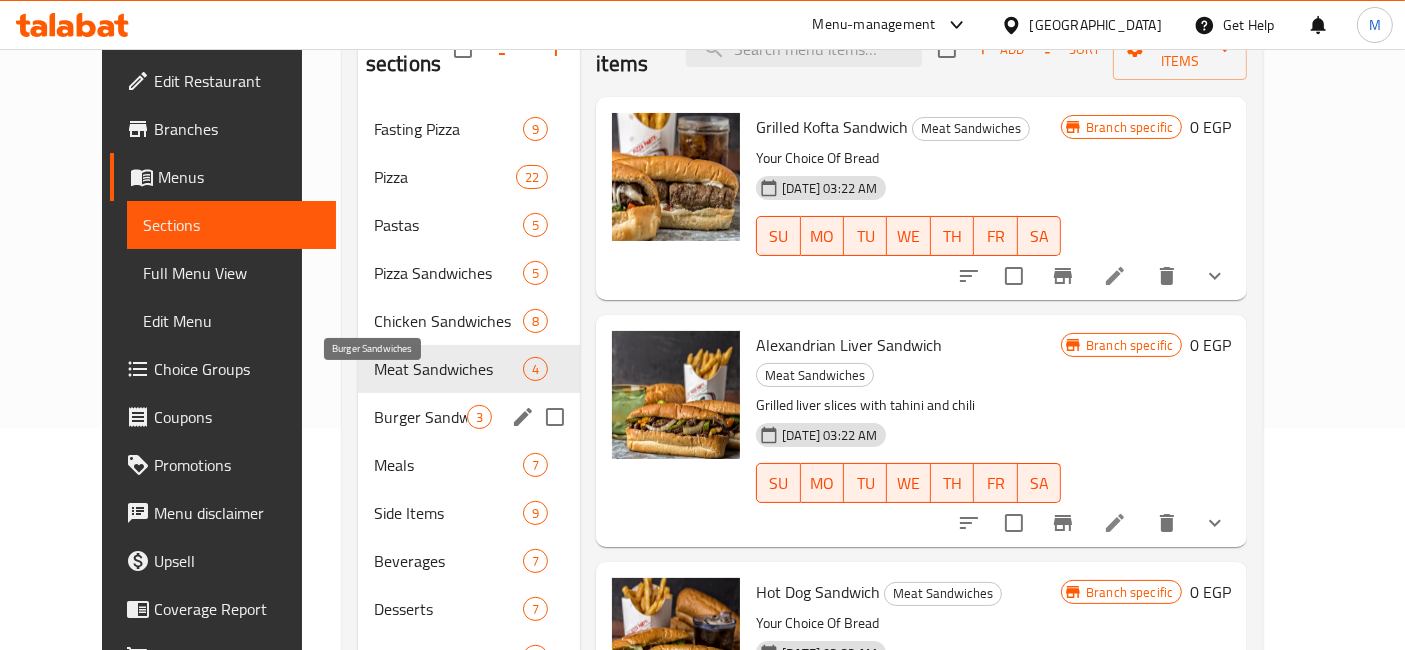click on "Burger Sandwiches" at bounding box center [420, 417] 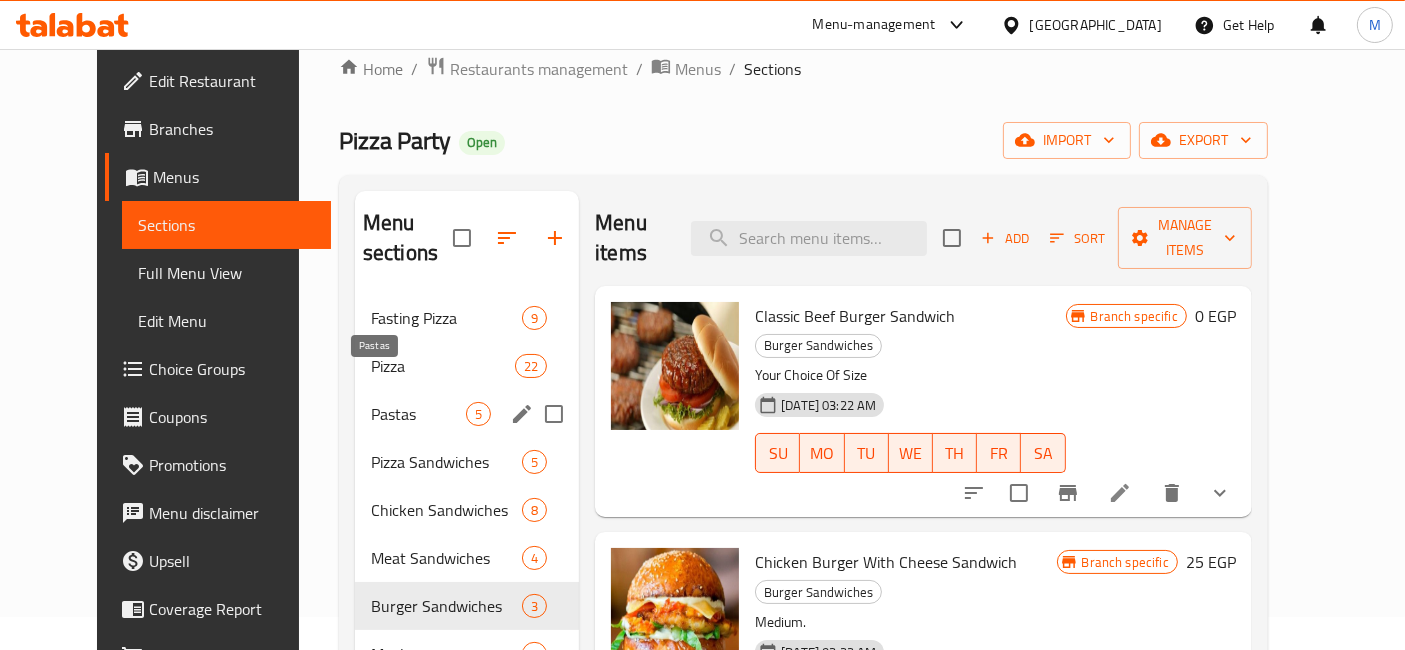 scroll, scrollTop: 0, scrollLeft: 0, axis: both 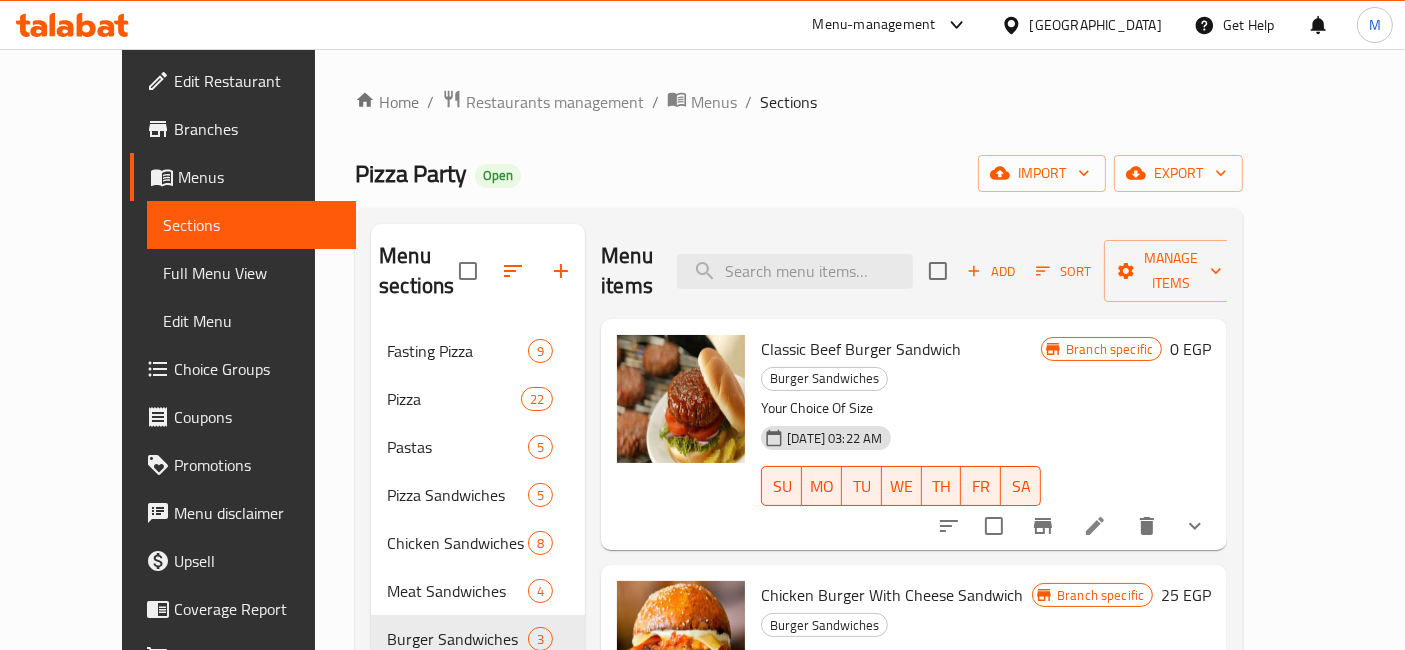 click 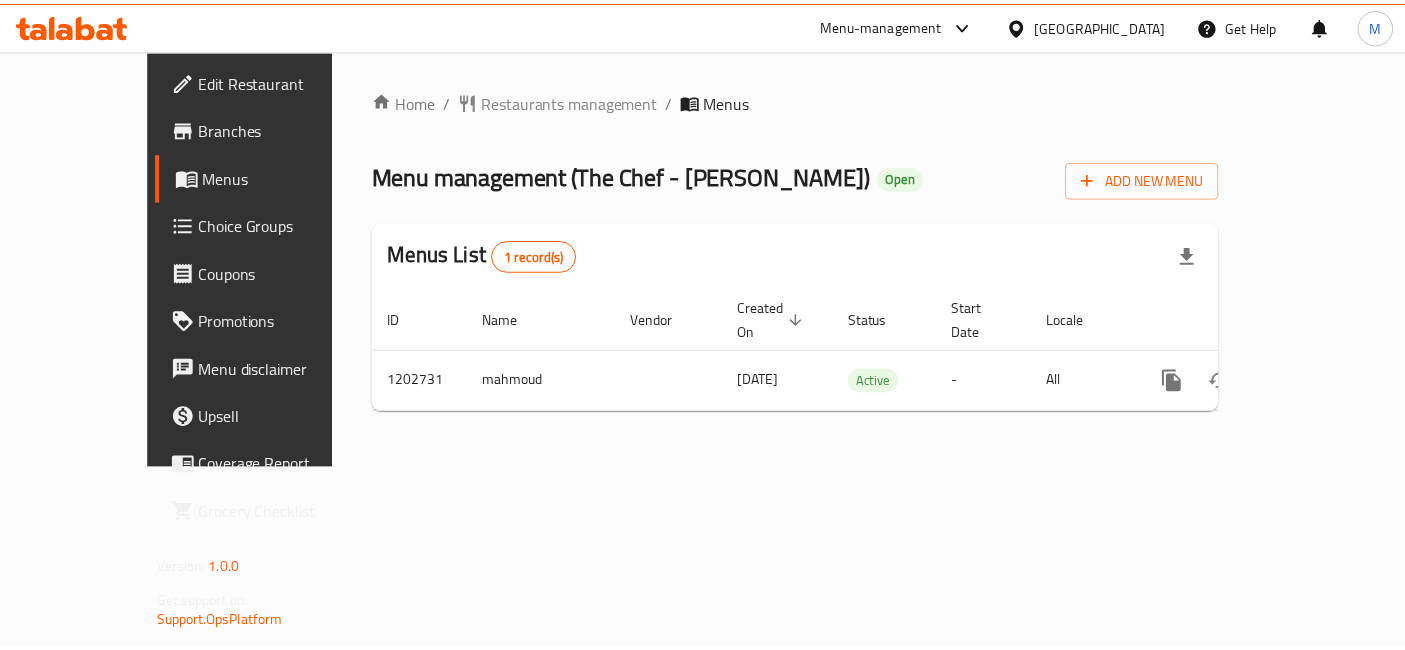 scroll, scrollTop: 0, scrollLeft: 0, axis: both 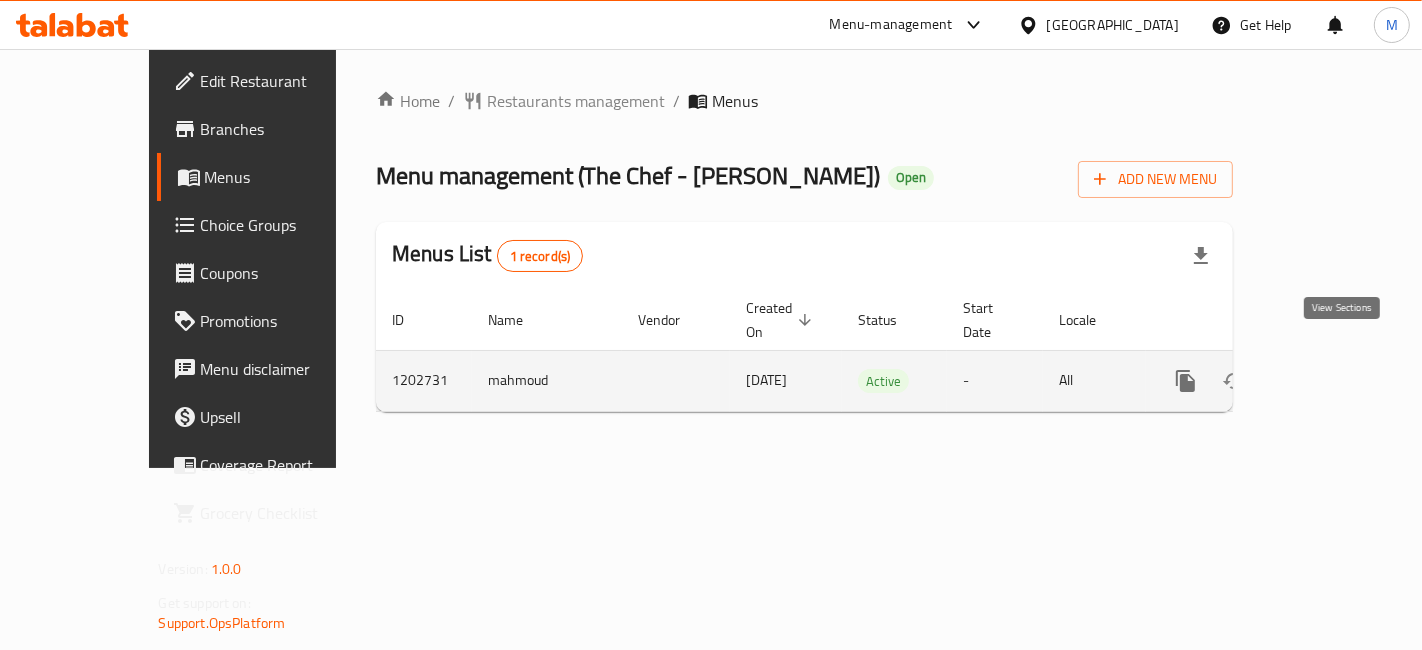 click 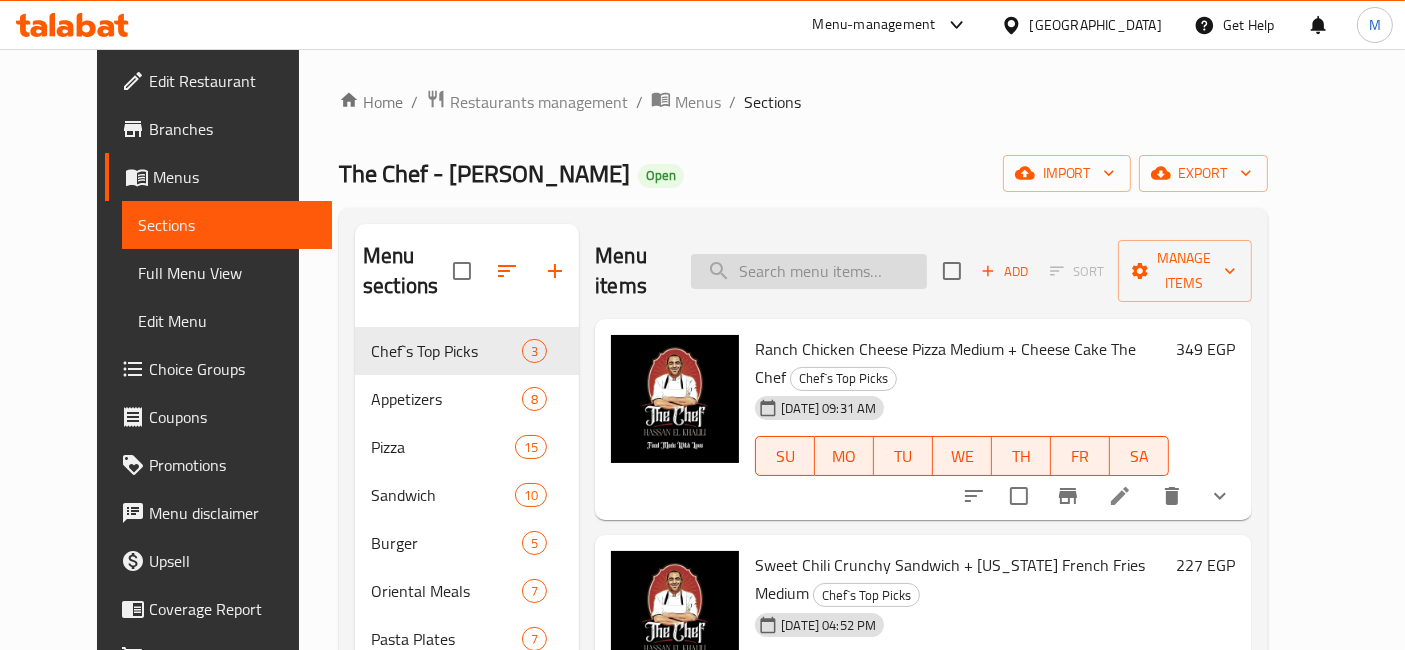 click at bounding box center (809, 271) 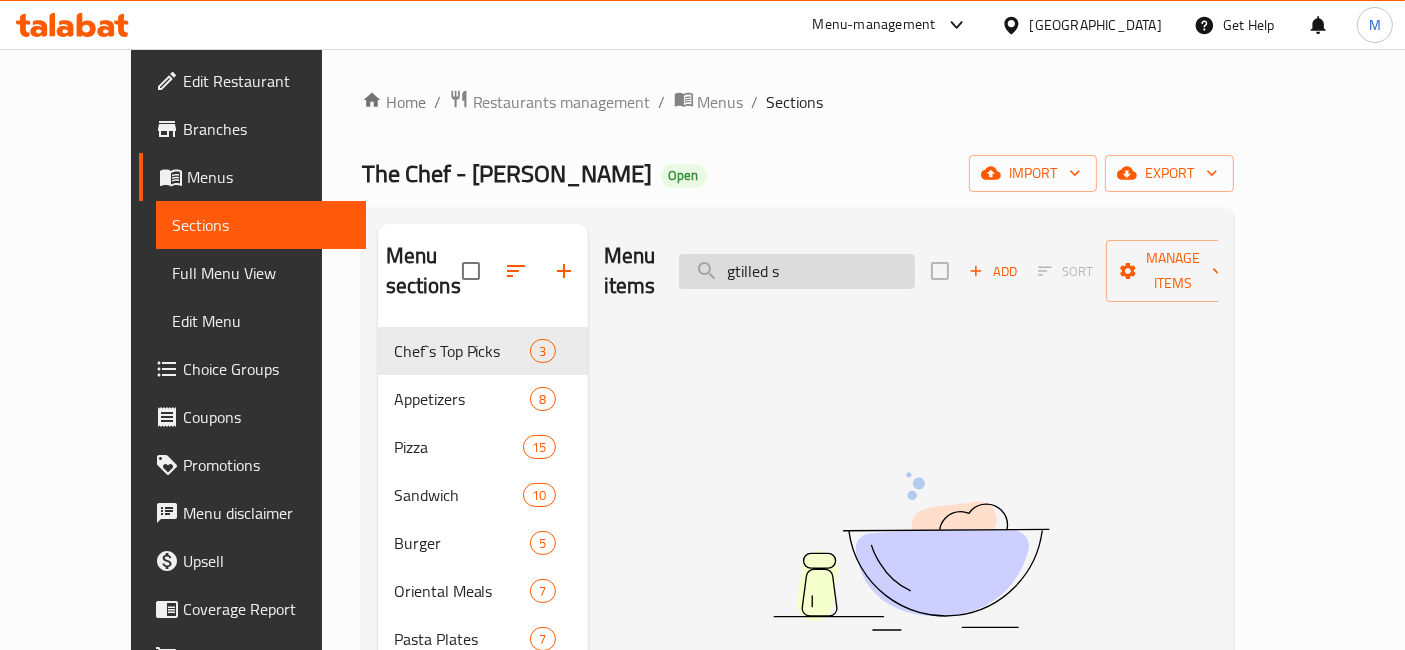 click on "gtilled s" at bounding box center [797, 271] 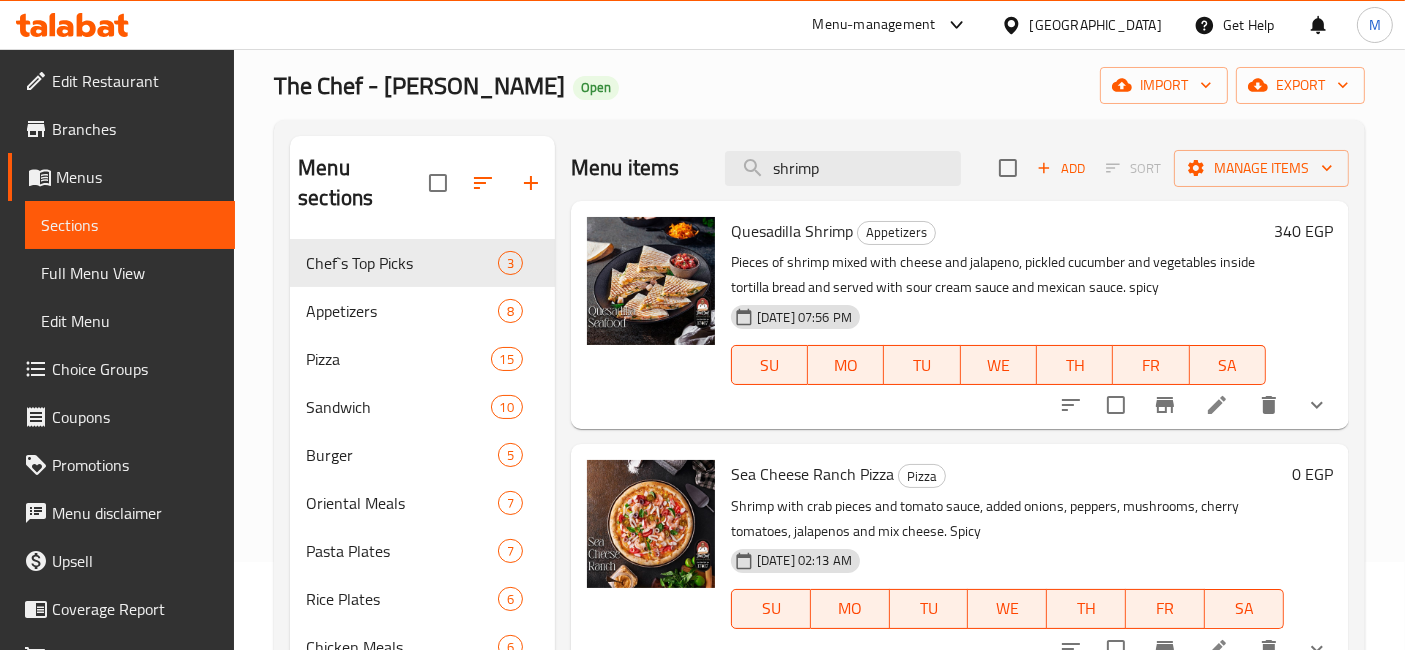 scroll, scrollTop: 116, scrollLeft: 0, axis: vertical 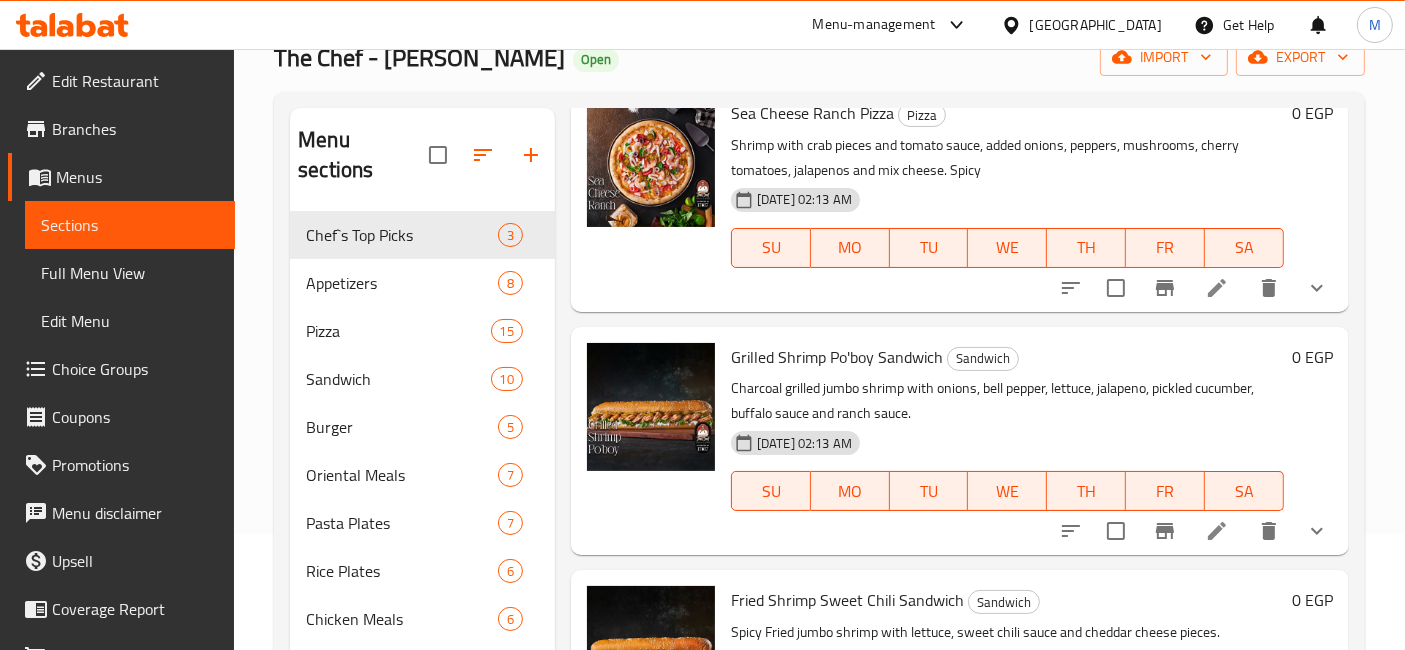 type on "shrimp" 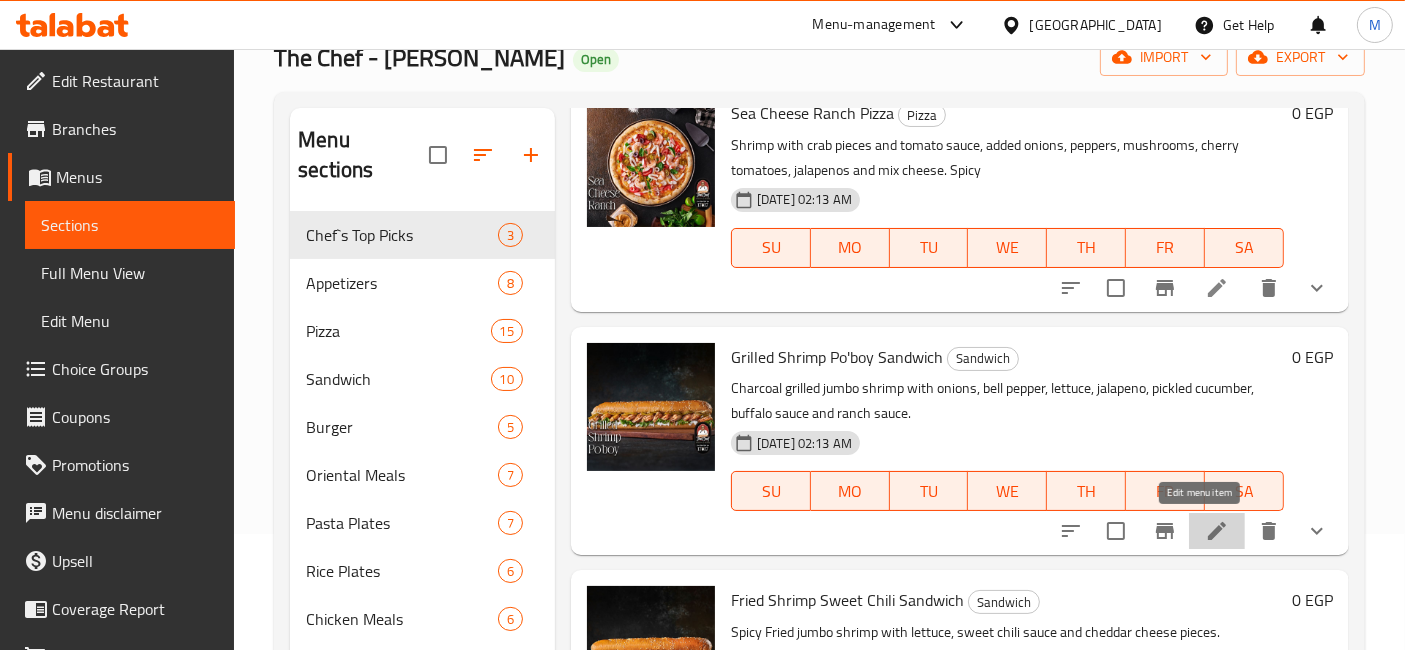 click 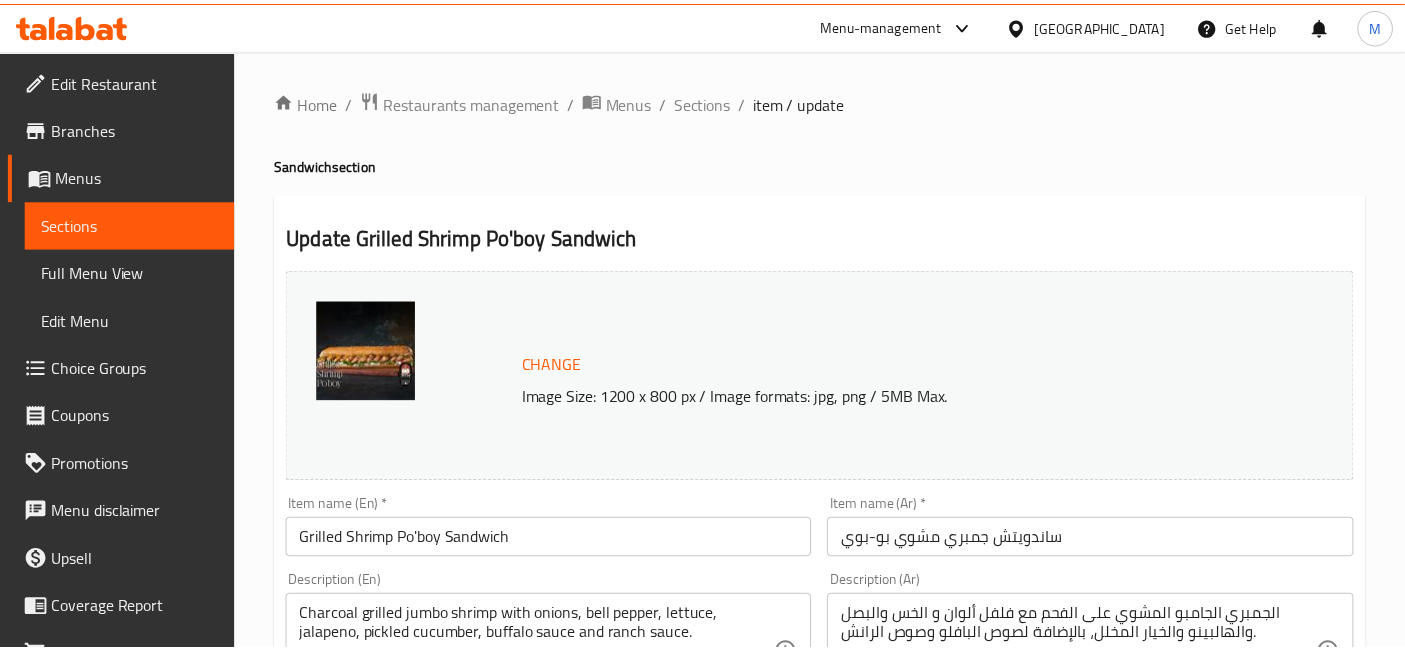 scroll, scrollTop: 111, scrollLeft: 0, axis: vertical 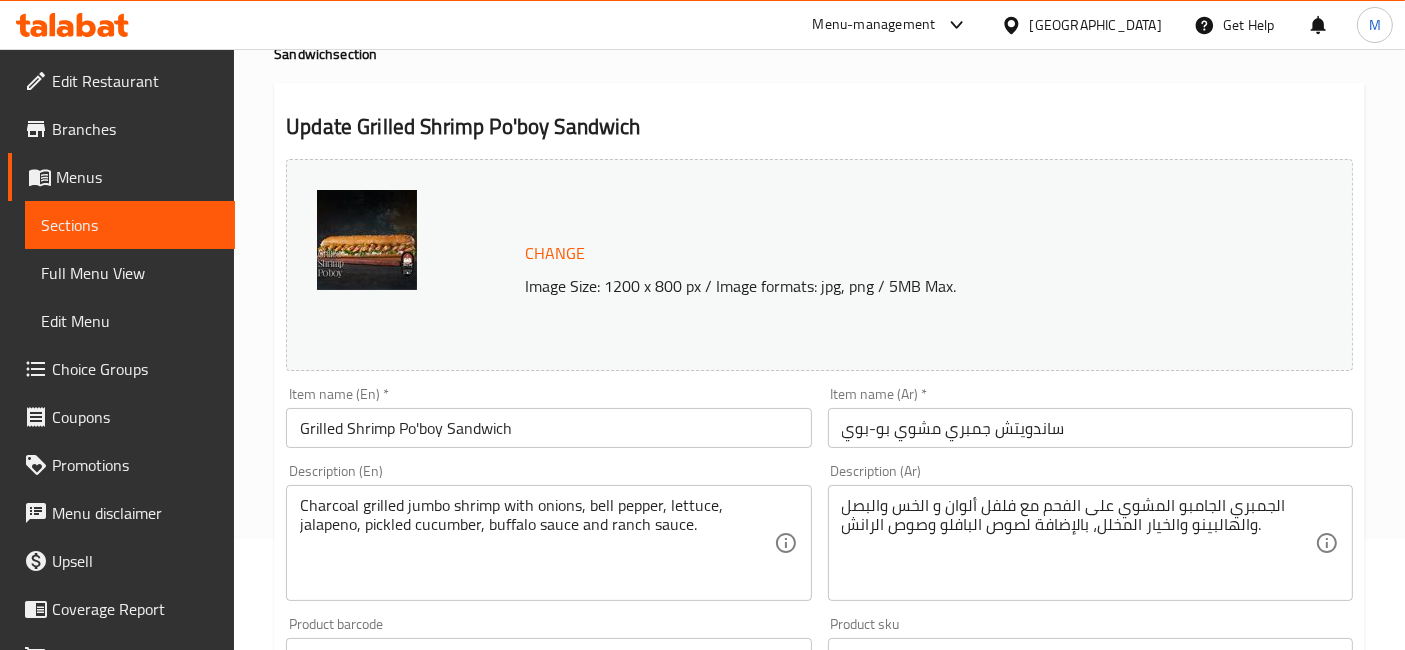 click on "الجمبري الجامبو المشوي على الفحم مع فلفل ألوان و الخس والبصل والهالبينو والخيار المخلل، بالإضافة لصوص البافلو وصوص الرانش.
Description (Ar)" at bounding box center (1090, 543) 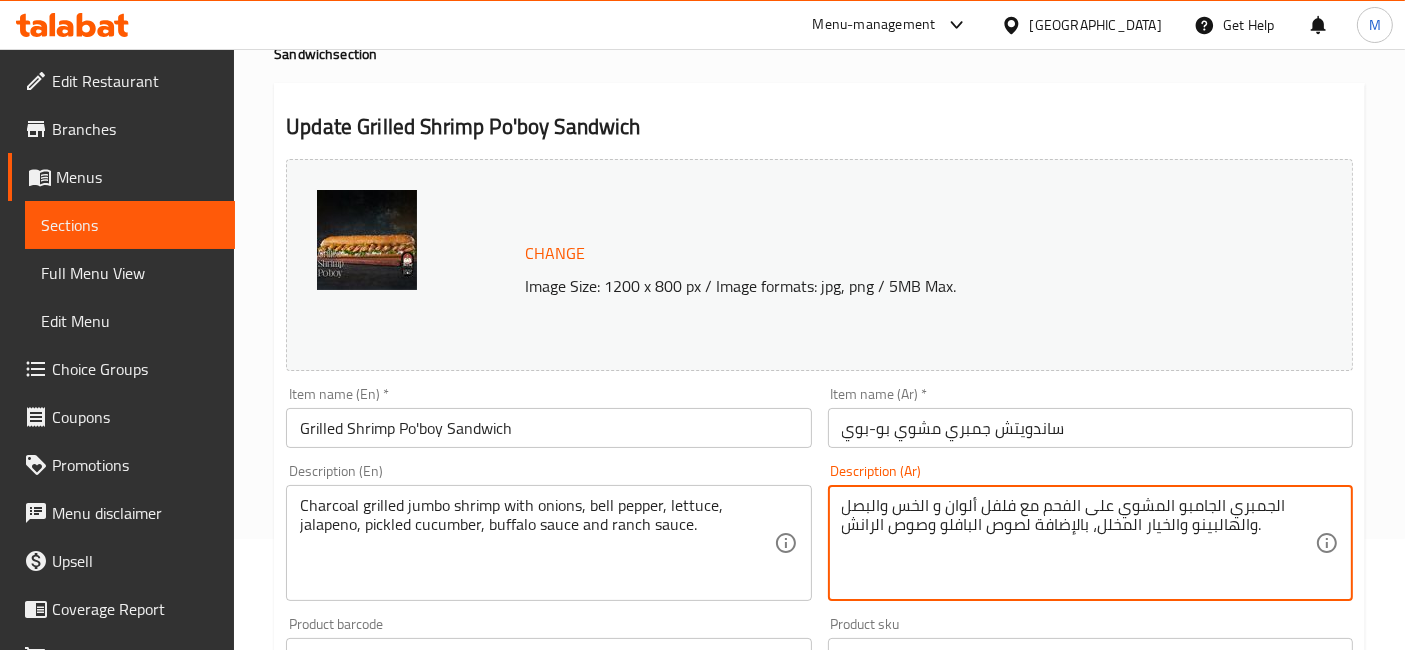 click on "الجمبري الجامبو المشوي على الفحم مع فلفل ألوان و الخس والبصل والهالبينو والخيار المخلل، بالإضافة لصوص البافلو وصوص الرانش." at bounding box center (1078, 543) 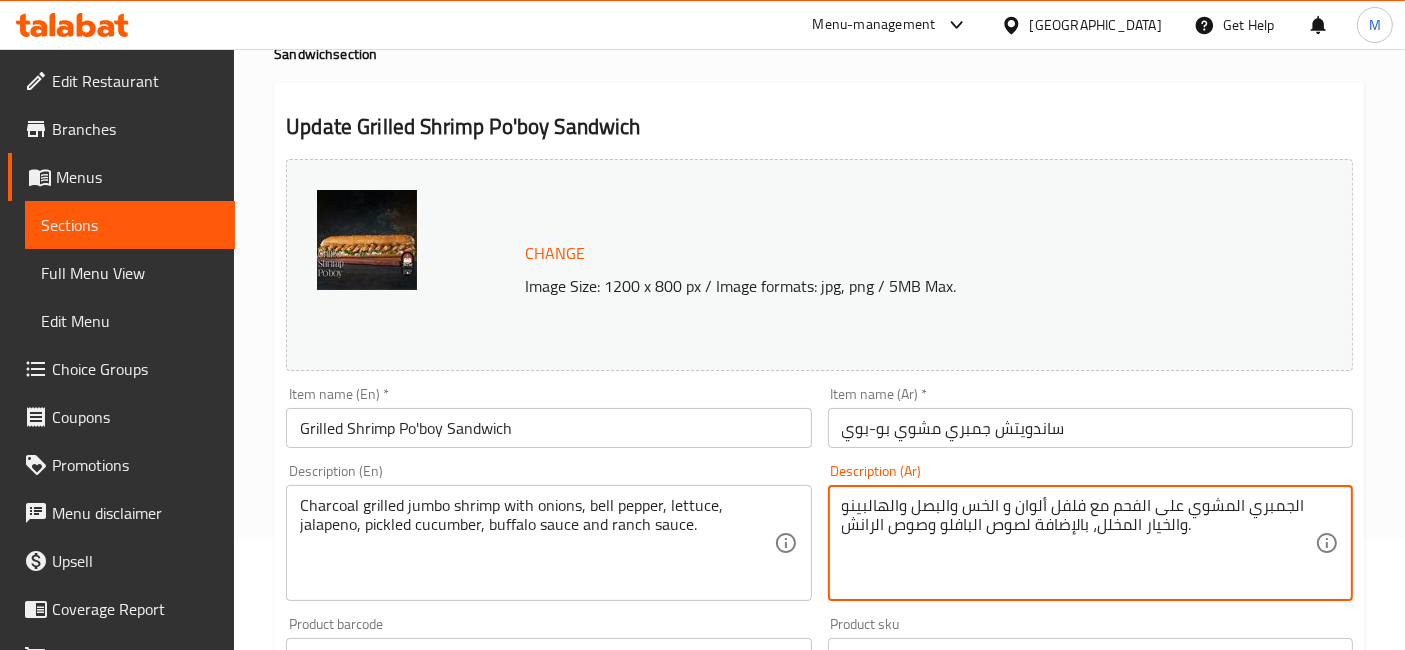 type on "الجمبري المشوي على الفحم مع فلفل ألوان و الخس والبصل والهالبينو والخيار المخلل، بالإضافة لصوص البافلو وصوص الرانش." 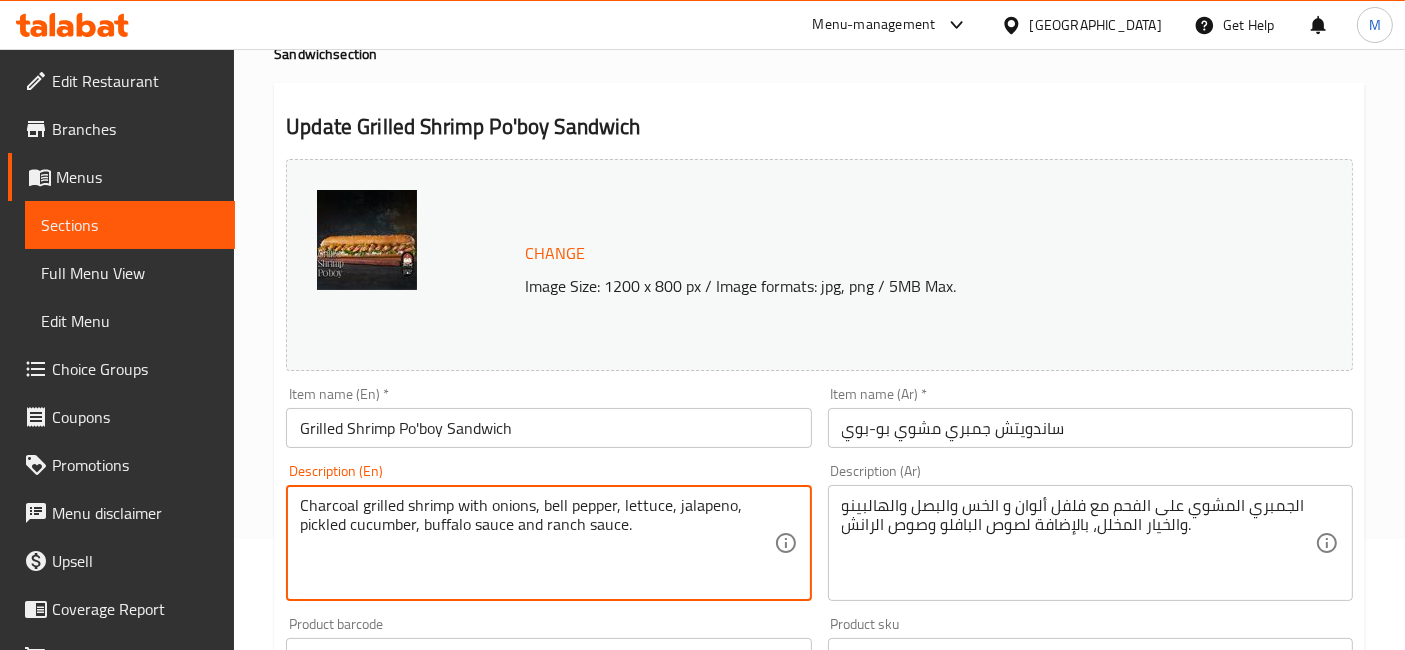 type on "Charcoal grilled shrimp with onions, bell pepper, lettuce, jalapeno, pickled cucumber, buffalo sauce and ranch sauce." 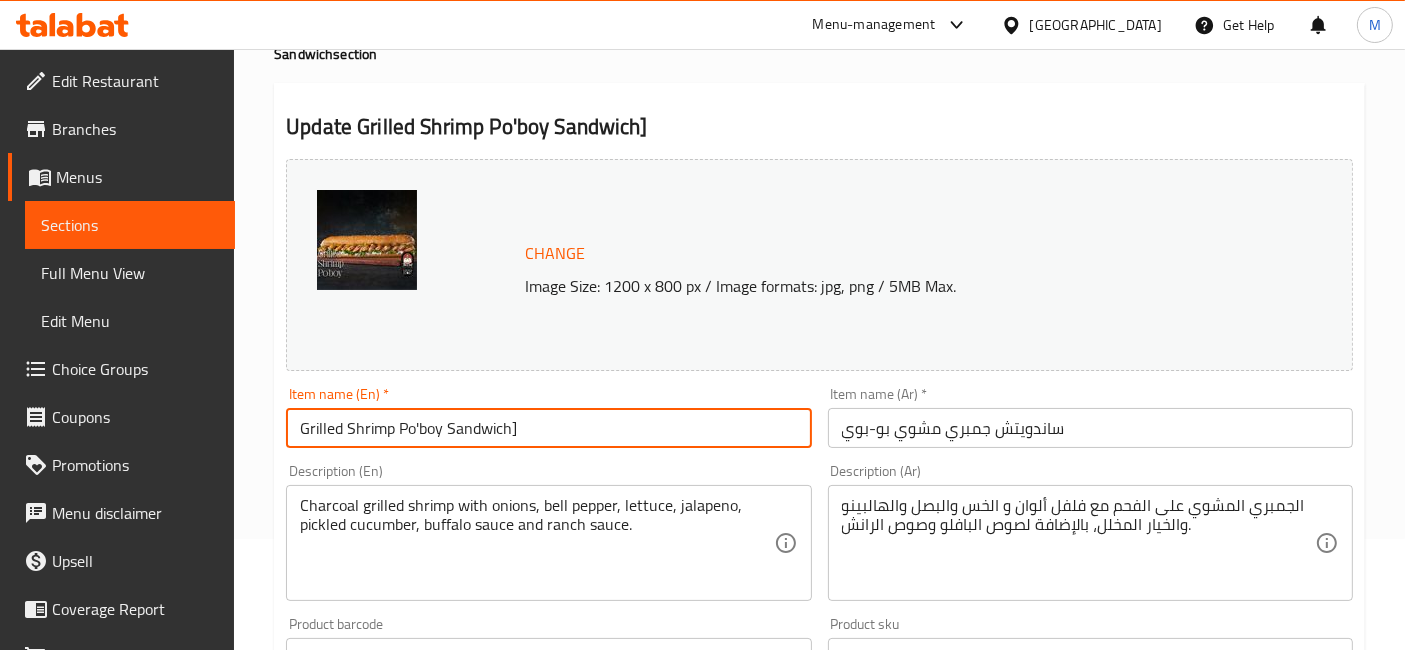 type on "Grilled Shrimp Po'boy Sandwich" 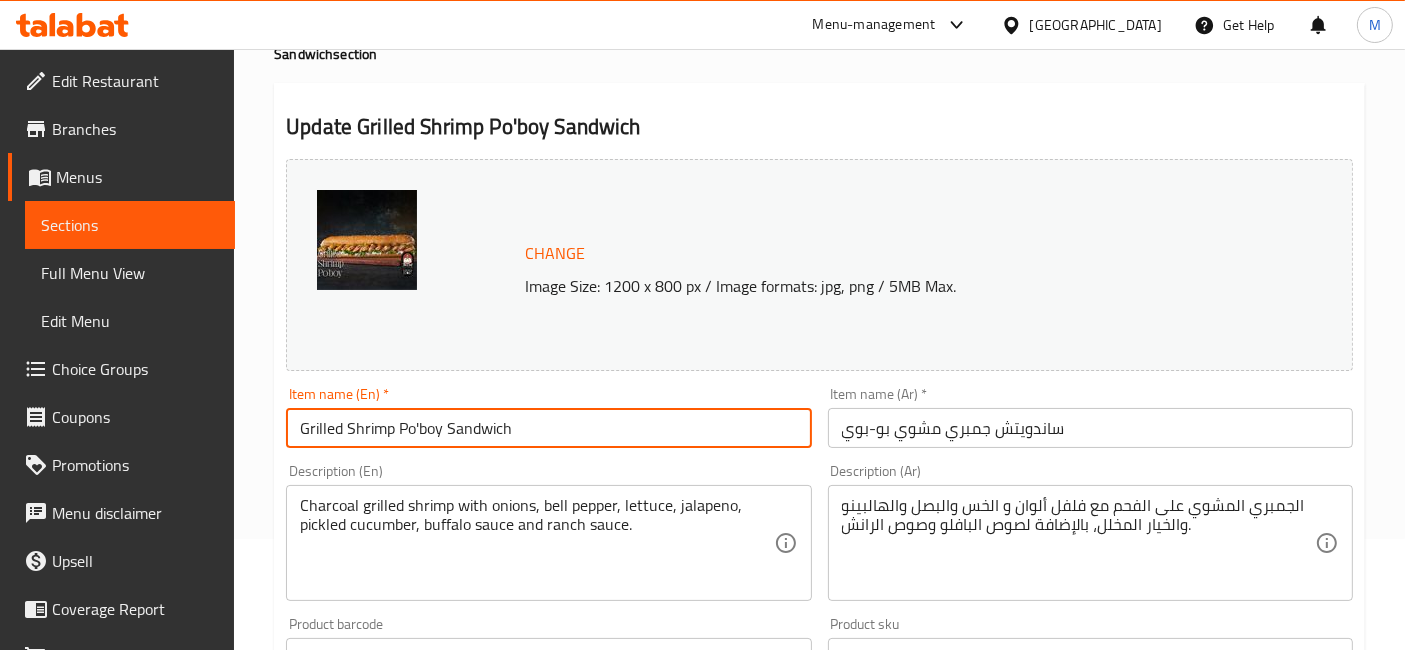 click on "Update" at bounding box center [413, 1617] 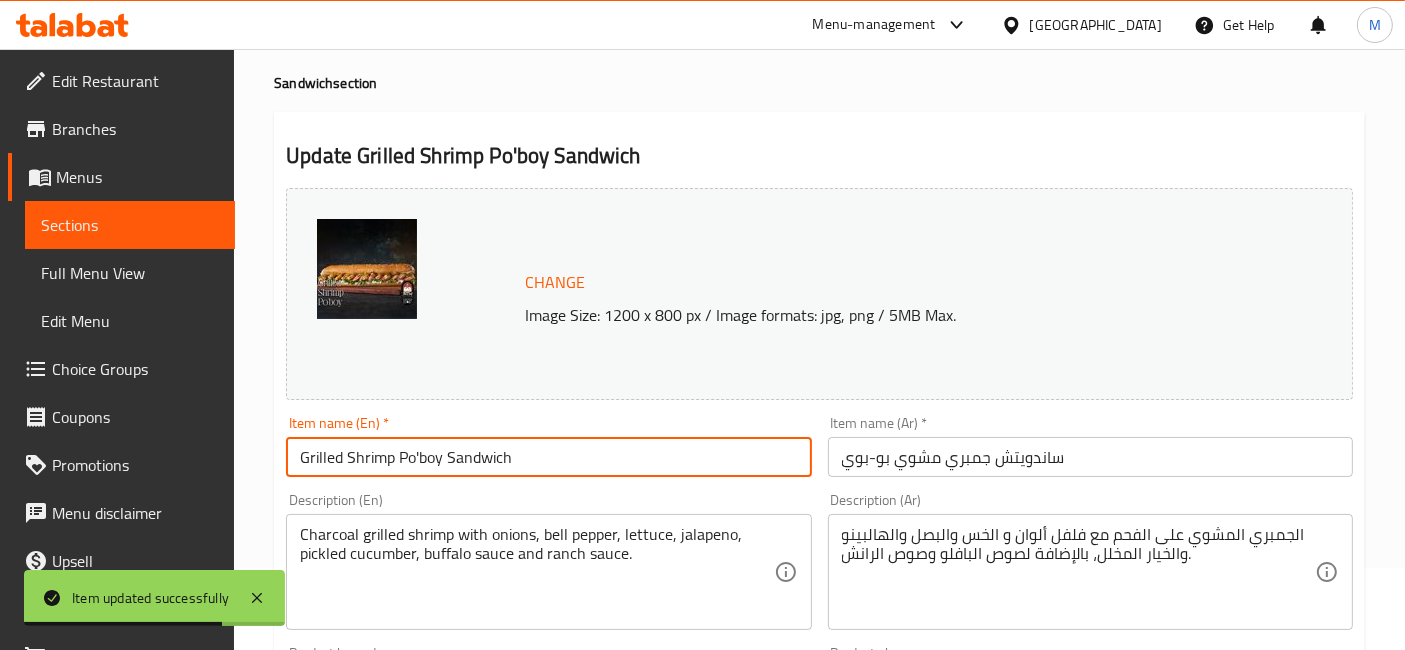 scroll, scrollTop: 0, scrollLeft: 0, axis: both 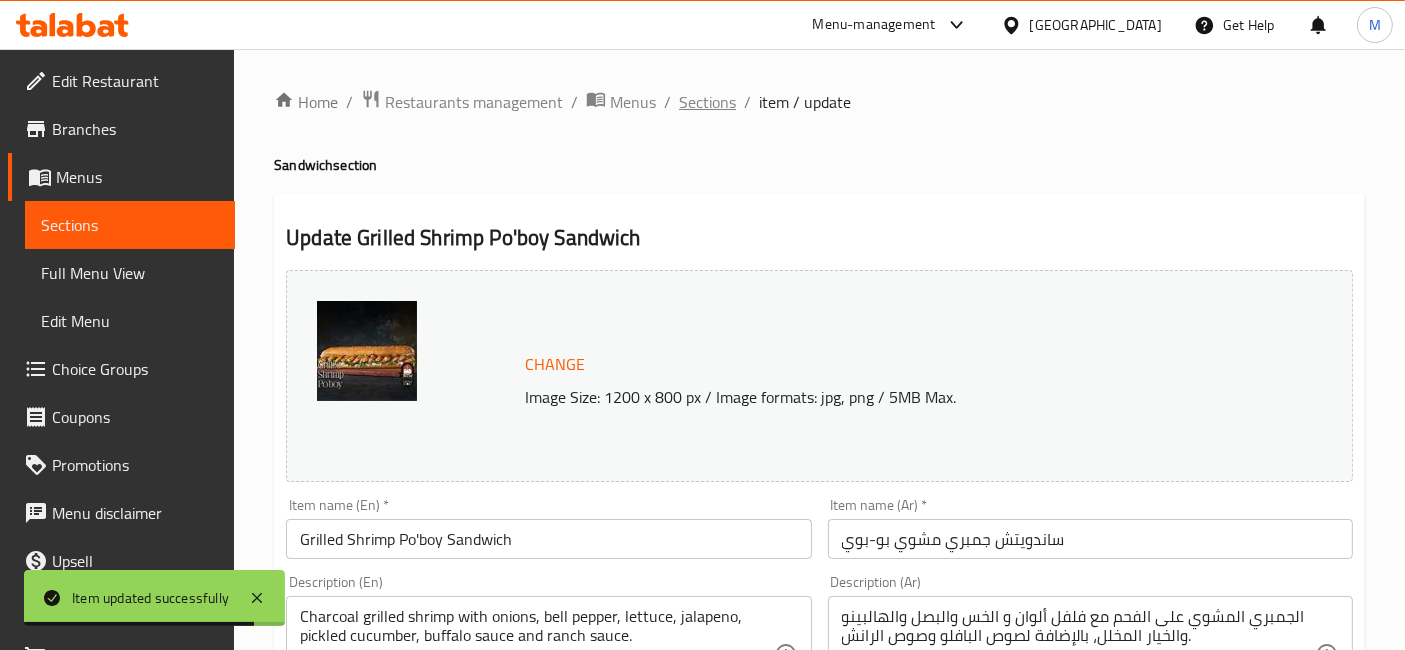 click on "Sections" at bounding box center (707, 102) 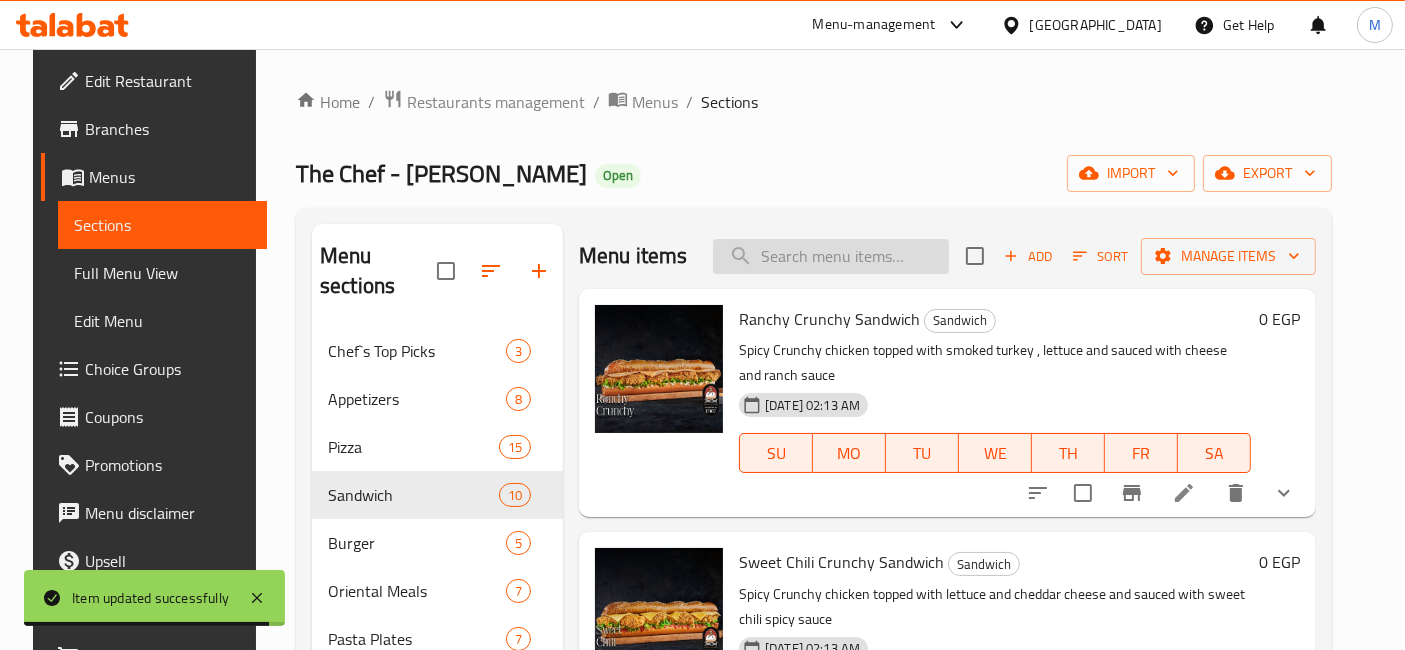click at bounding box center [831, 256] 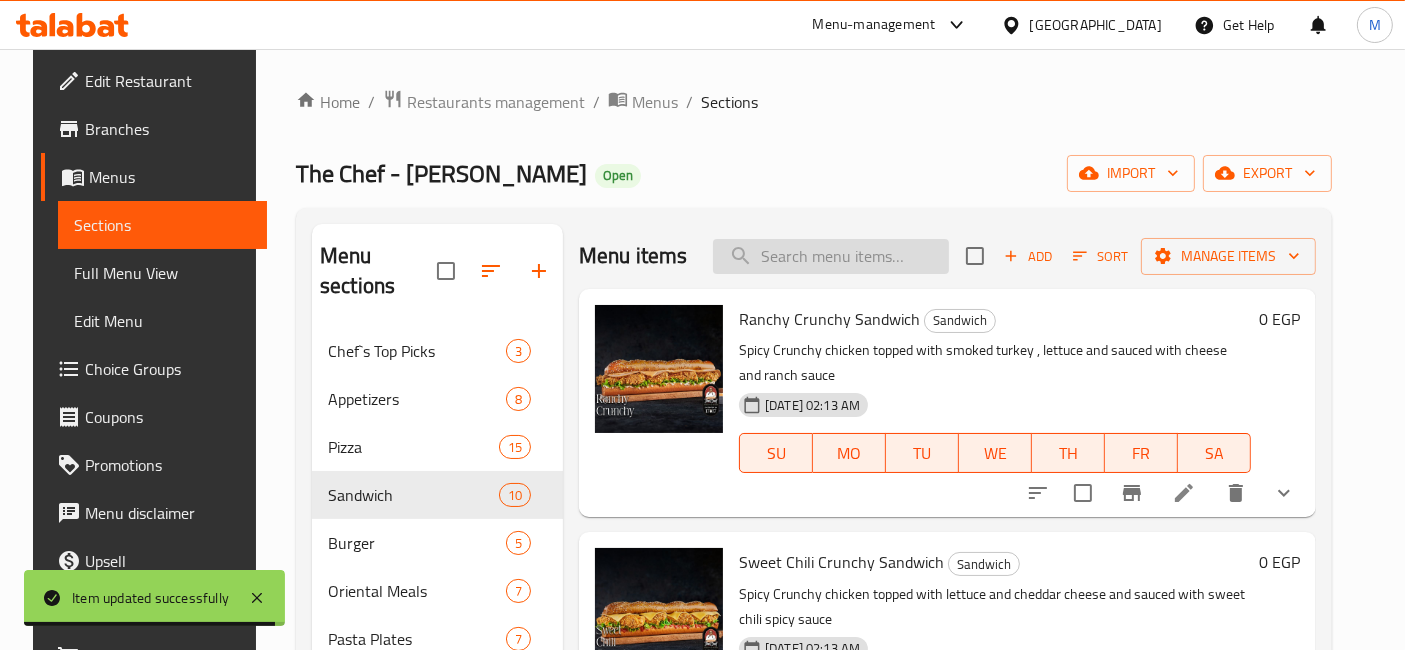type on "r" 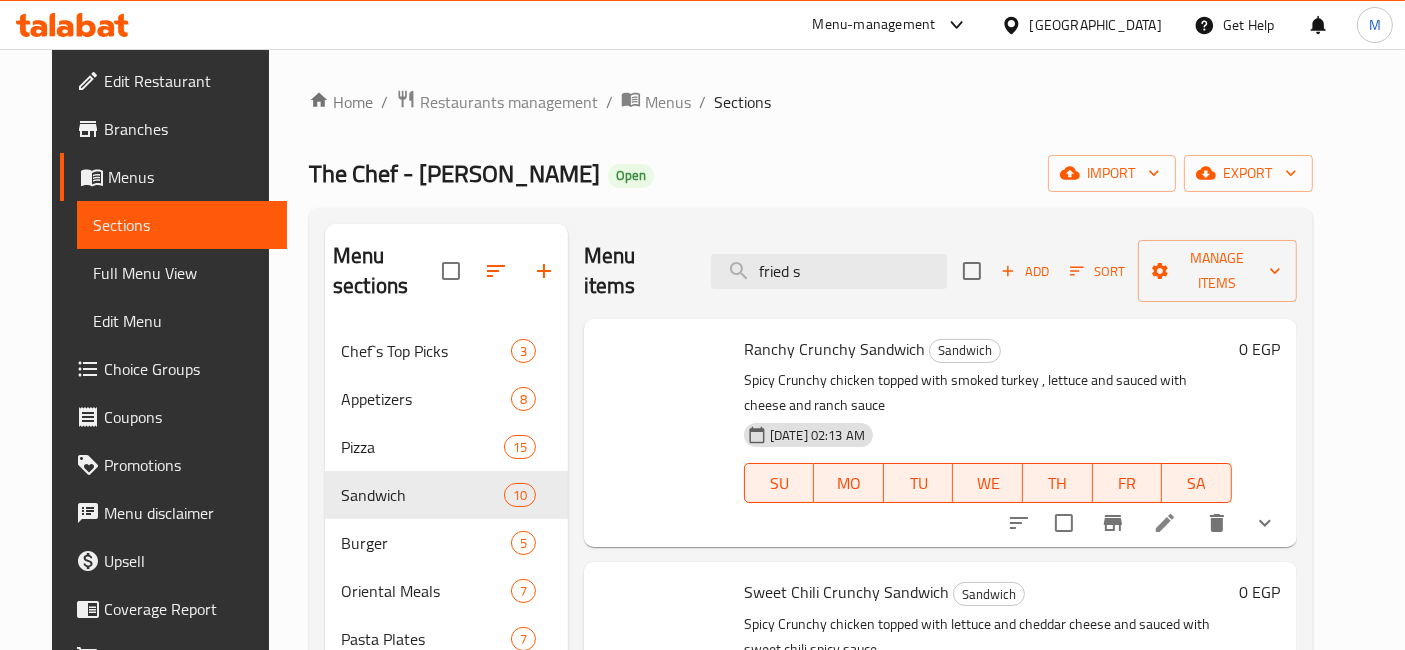 scroll, scrollTop: 0, scrollLeft: 0, axis: both 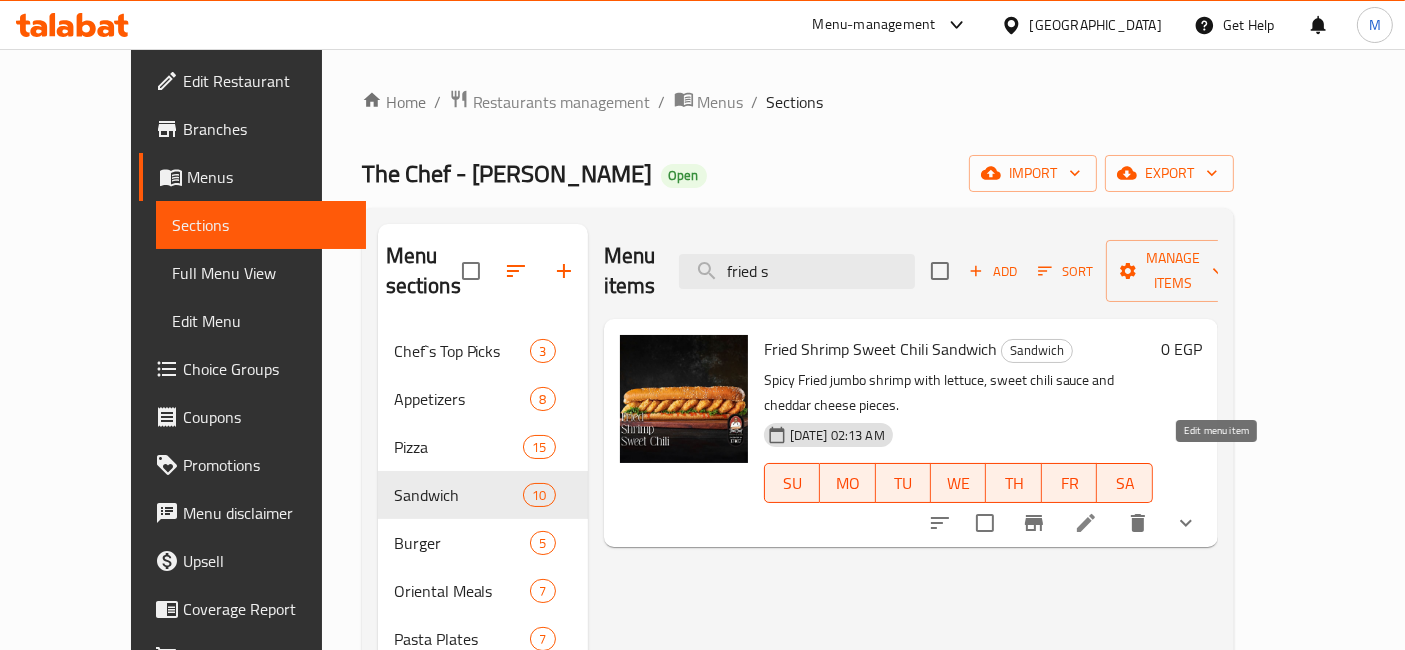 type on "fried s" 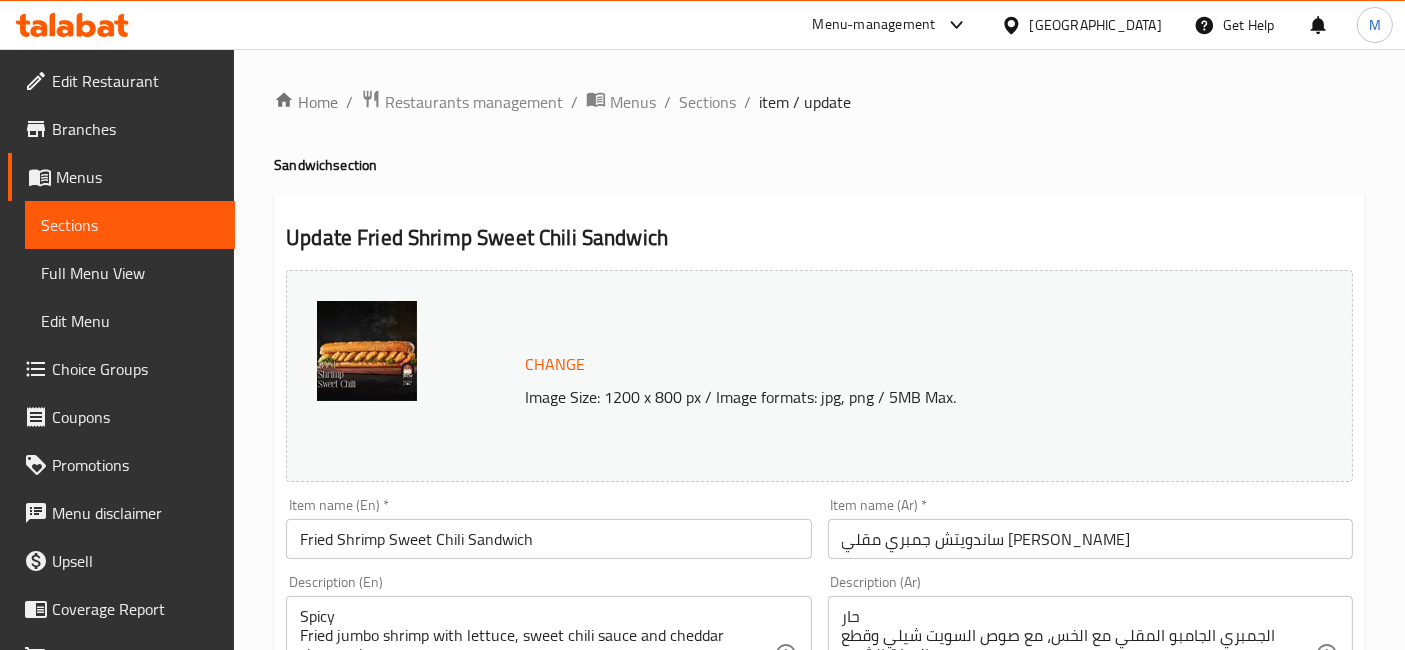 scroll, scrollTop: 111, scrollLeft: 0, axis: vertical 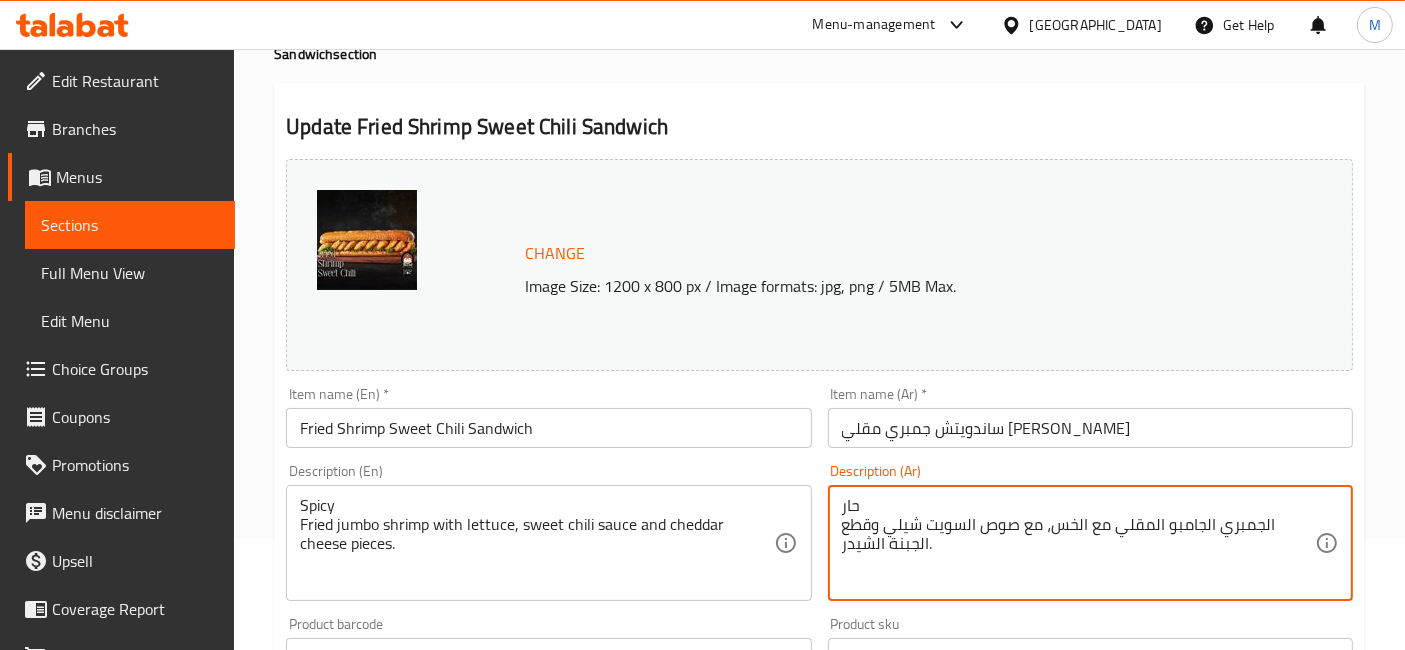 click on "حار
الجمبري الجامبو المقلي مع الخس، مع صوص السويت شيلي وقطع الجبنة الشيدر." at bounding box center (1078, 543) 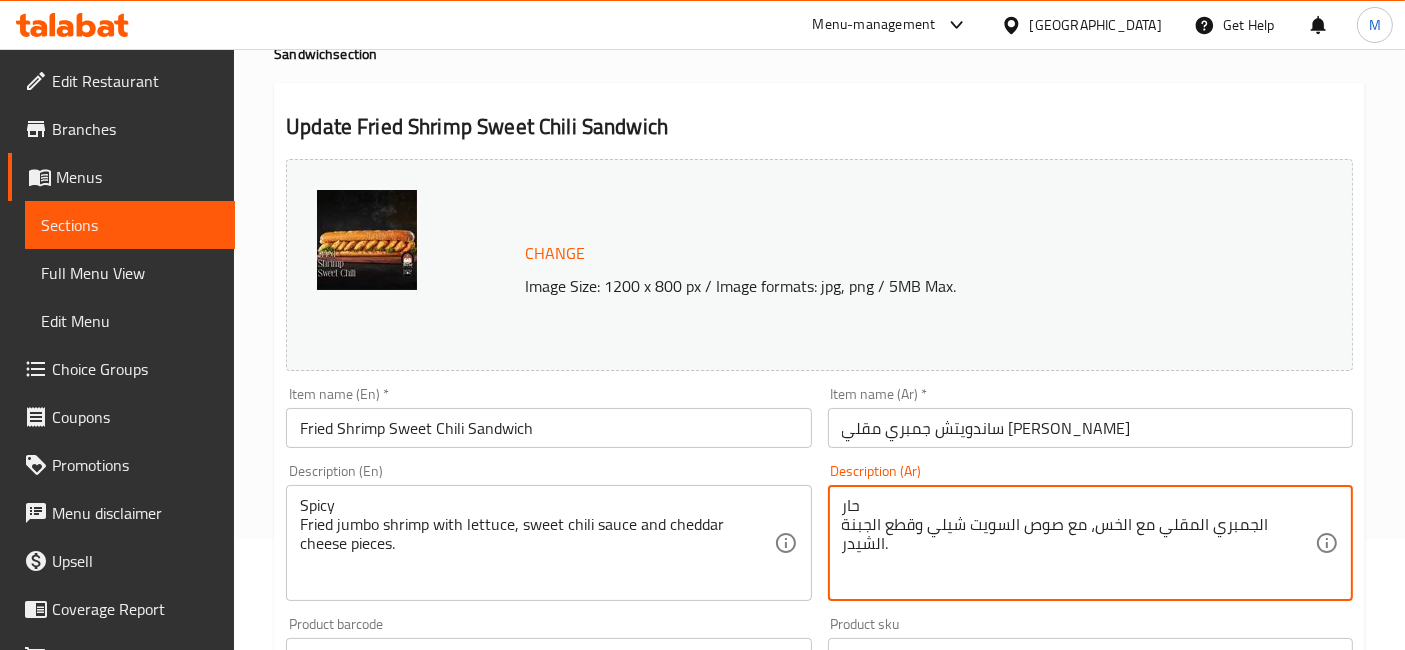 type on "حار
الجمبري المقلي مع الخس، مع صوص السويت شيلي وقطع الجبنة الشيدر." 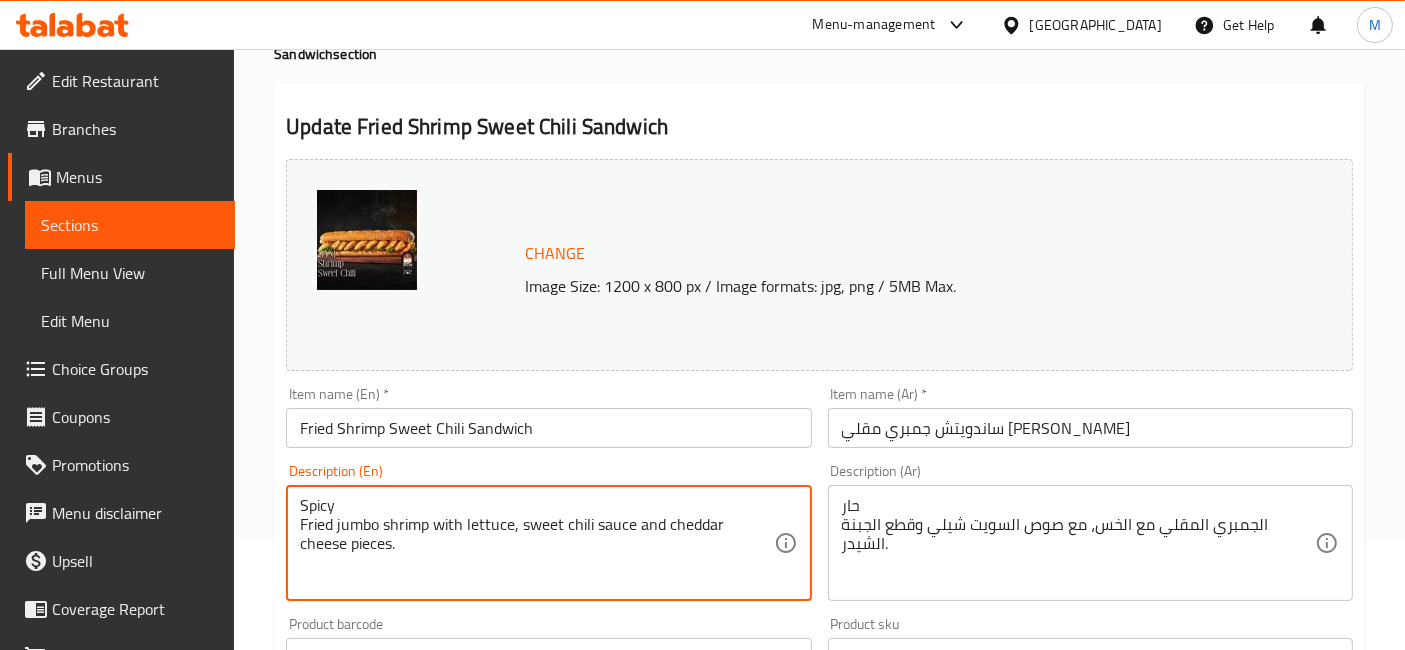 click on "Spicy
Fried jumbo shrimp with lettuce, sweet chili sauce and cheddar cheese pieces." at bounding box center (536, 543) 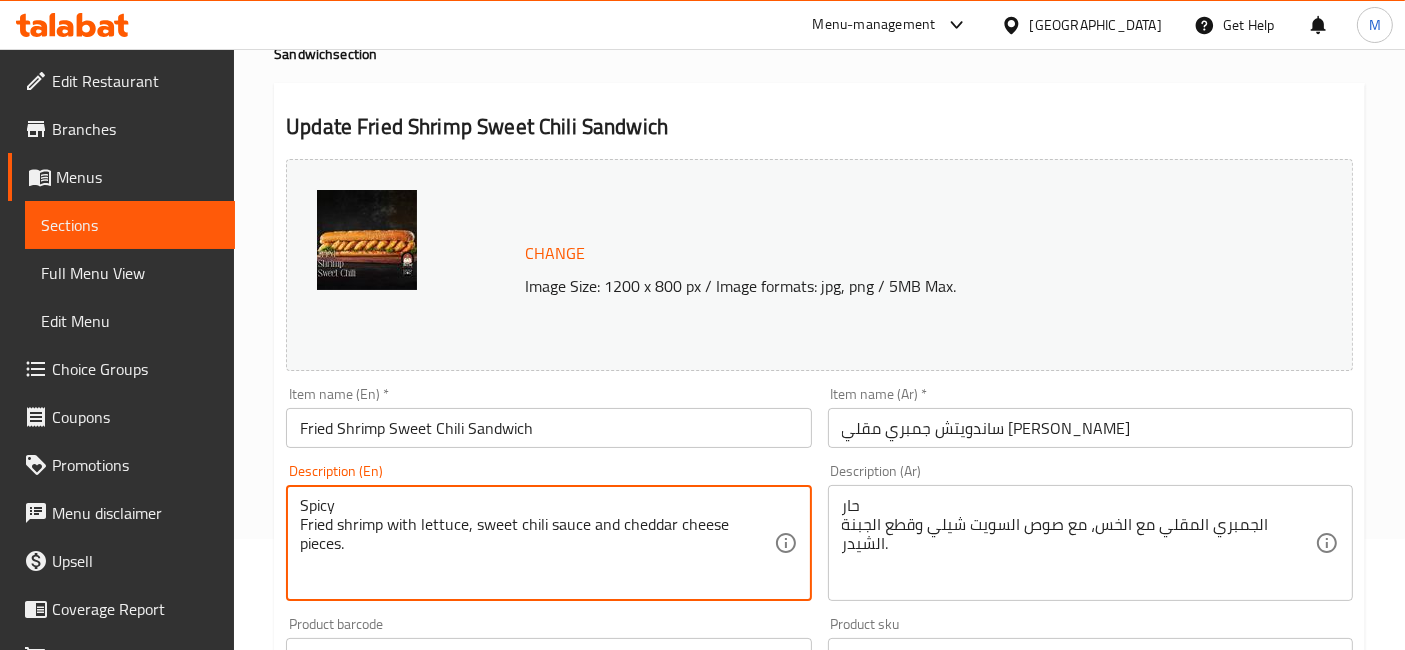 type on "Spicy
Fried shrimp with lettuce, sweet chili sauce and cheddar cheese pieces." 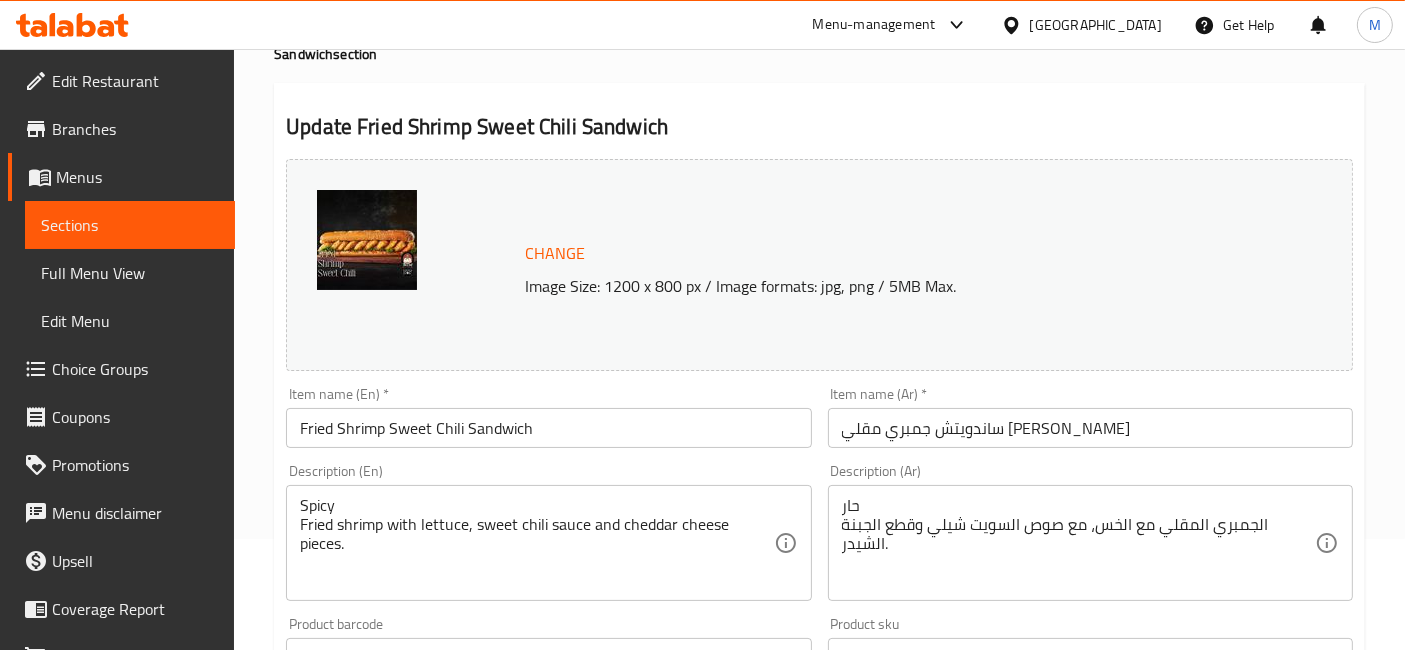 click on "Fried Shrimp Sweet Chili Sandwich" at bounding box center (548, 428) 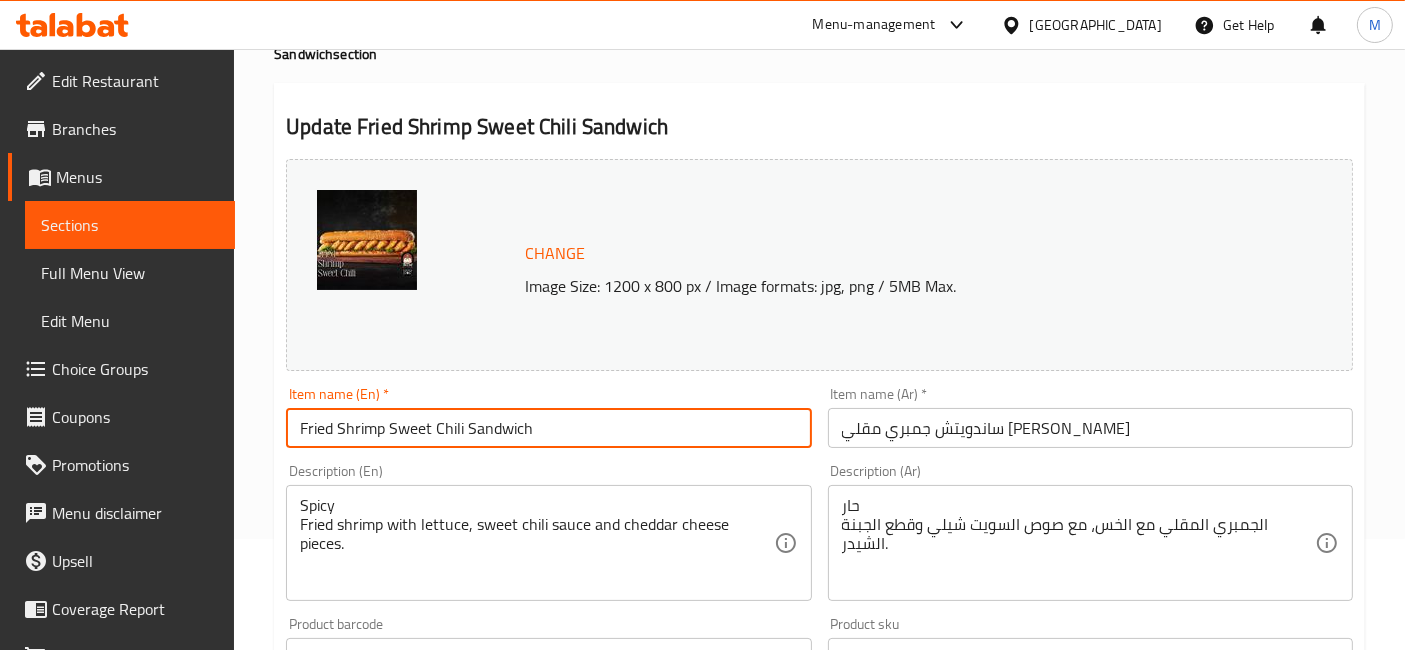 click on "Update" at bounding box center [413, 1453] 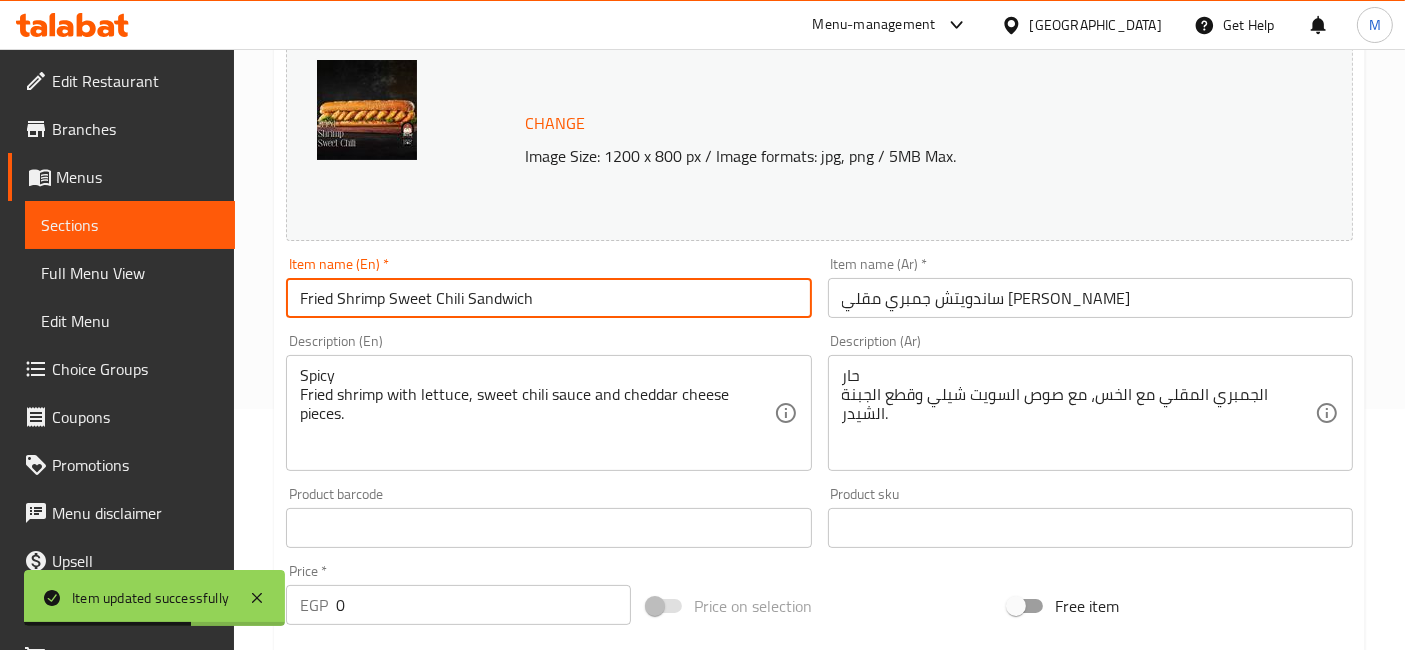 scroll, scrollTop: 0, scrollLeft: 0, axis: both 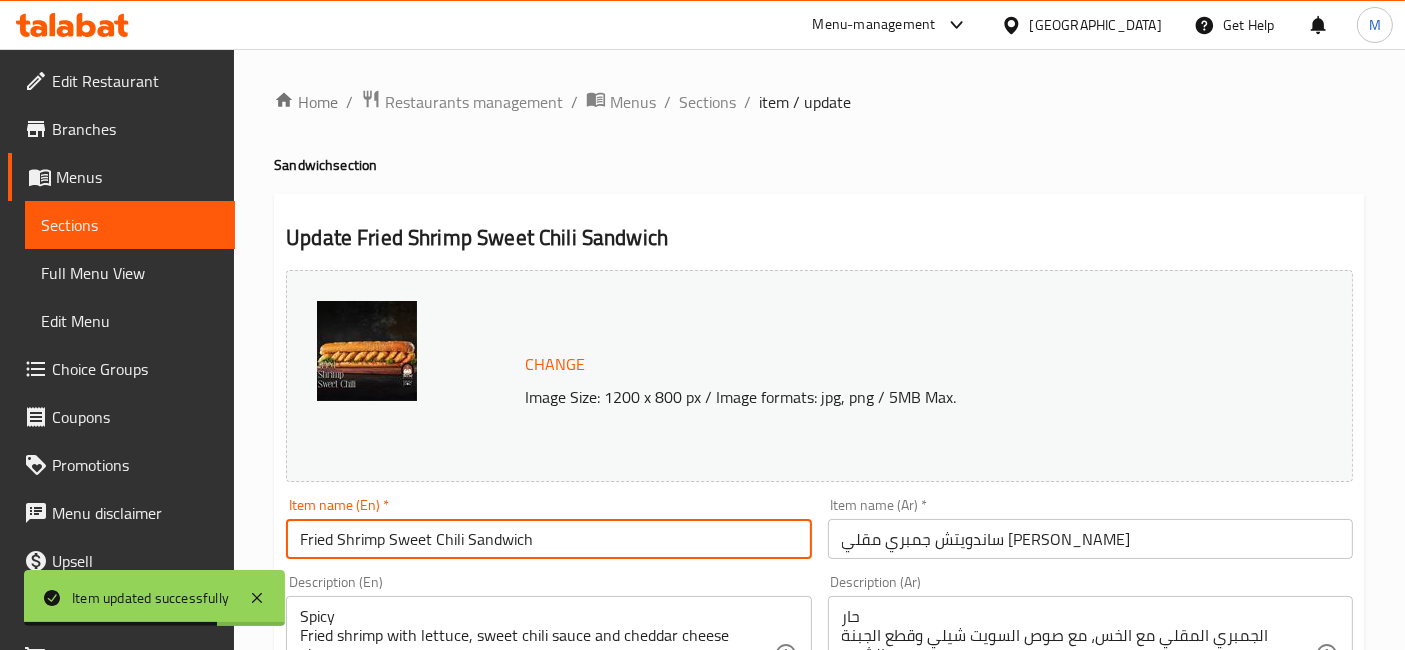 click on "Update" at bounding box center [413, 1564] 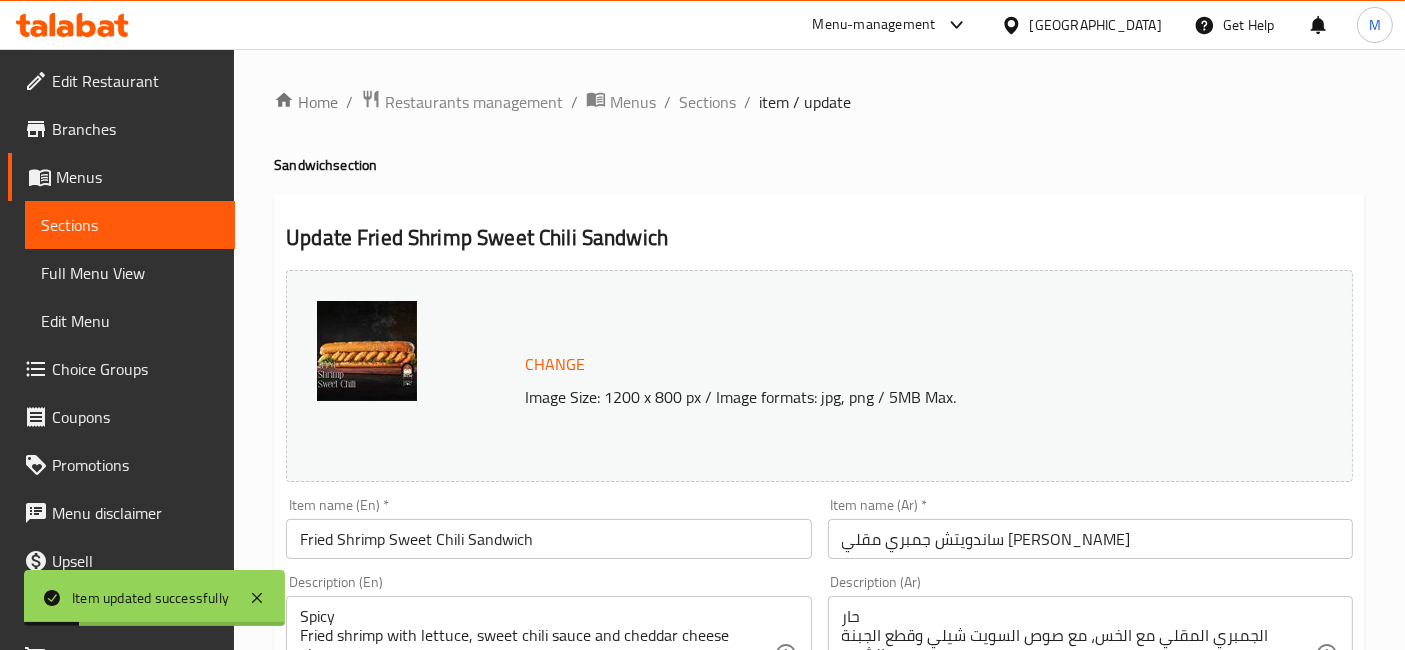 click 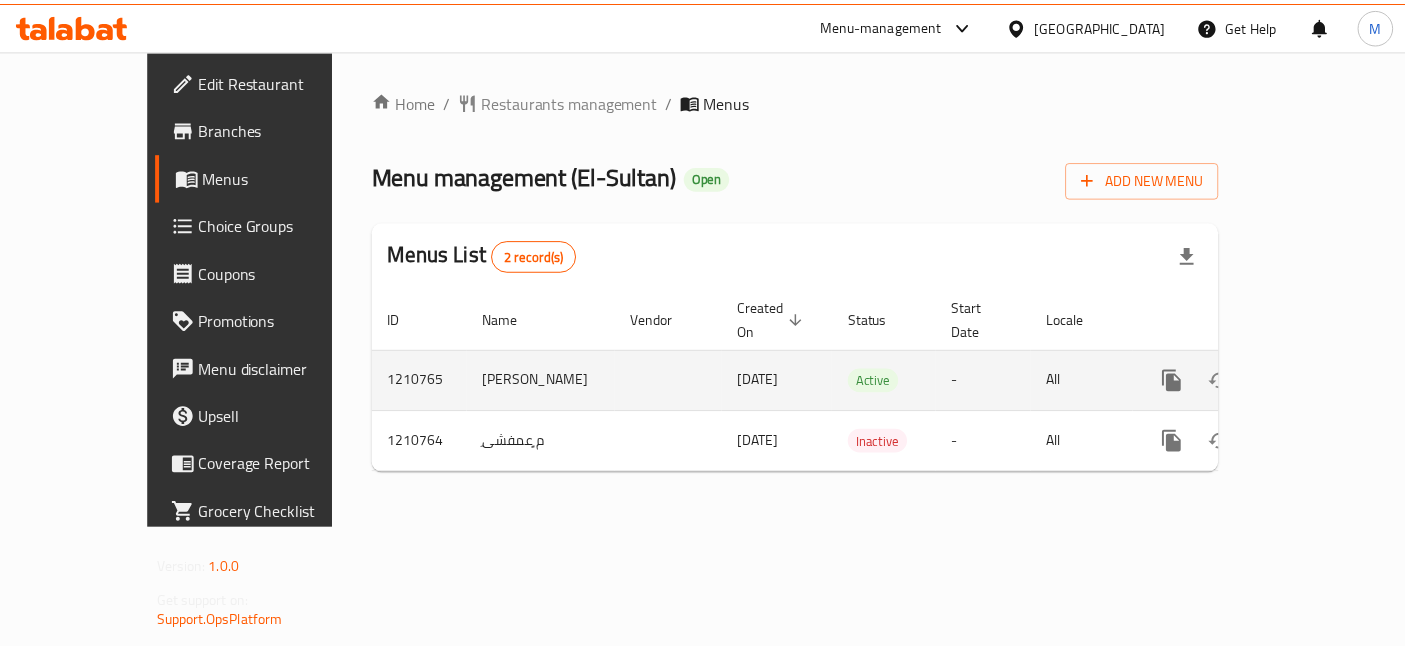 scroll, scrollTop: 0, scrollLeft: 0, axis: both 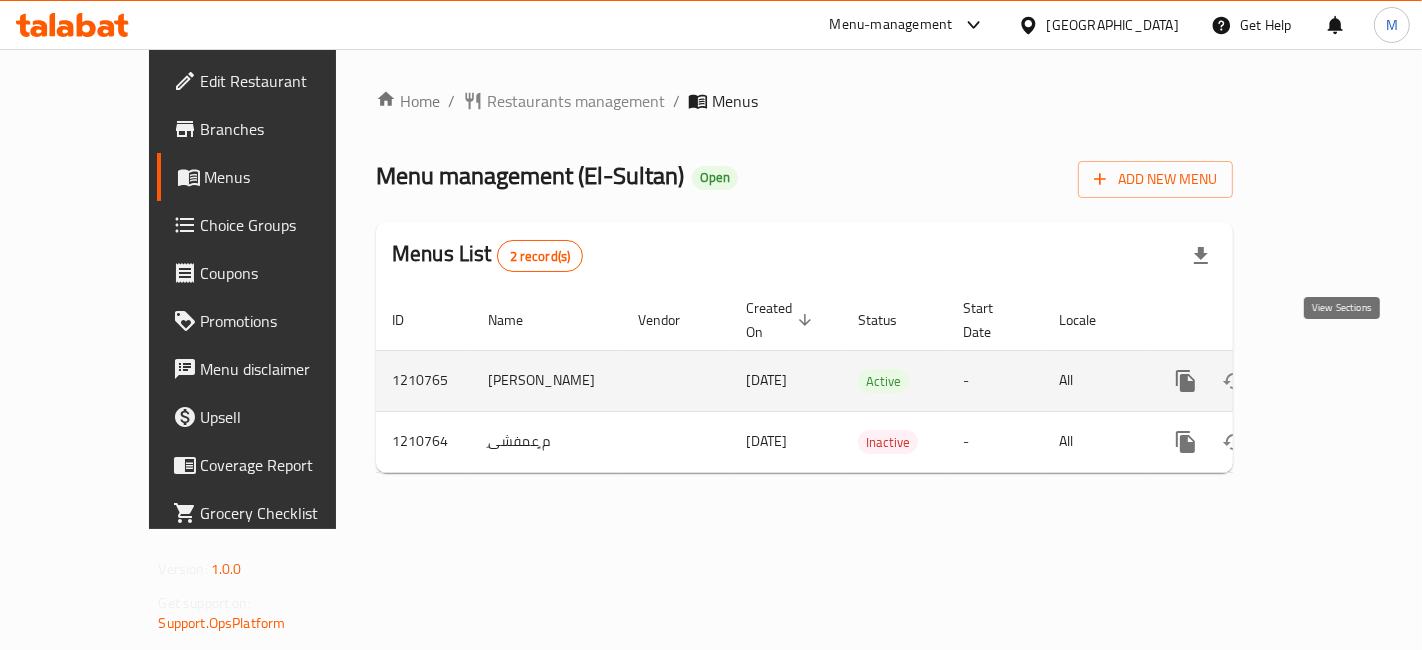 click 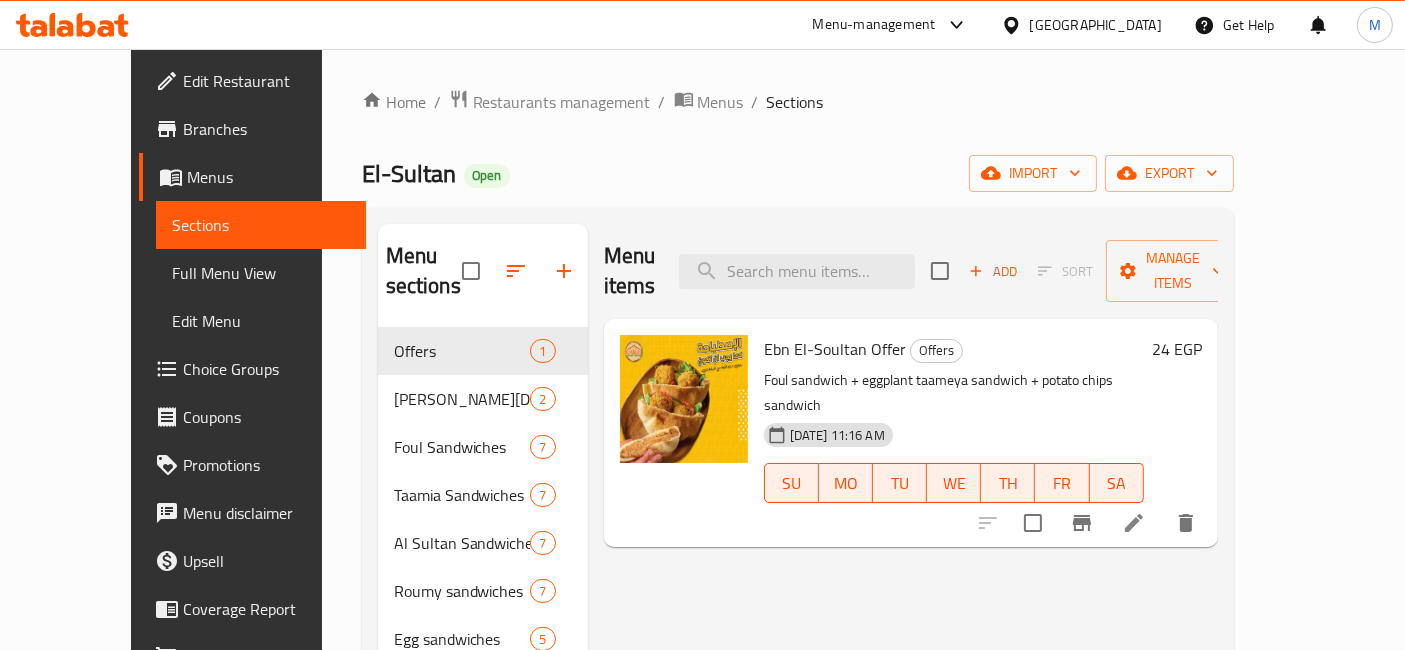 click on "Menu items Add Sort Manage items" at bounding box center [911, 271] 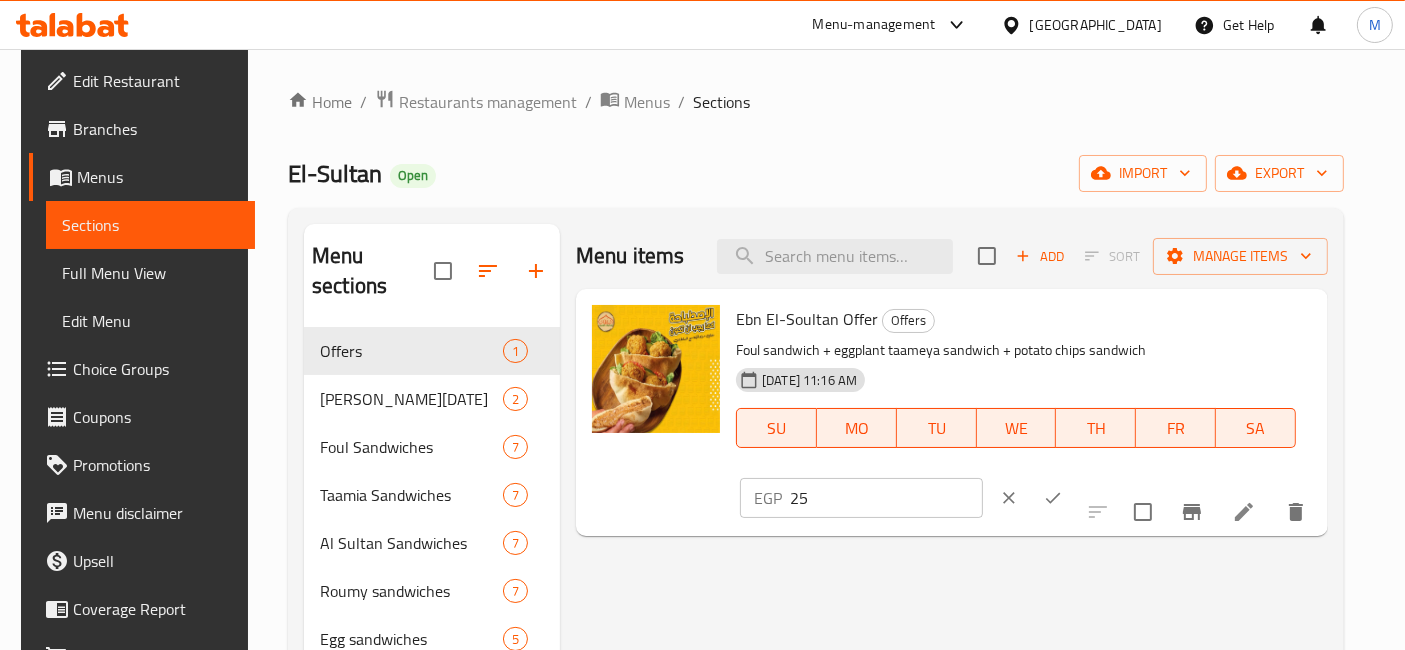 type on "25" 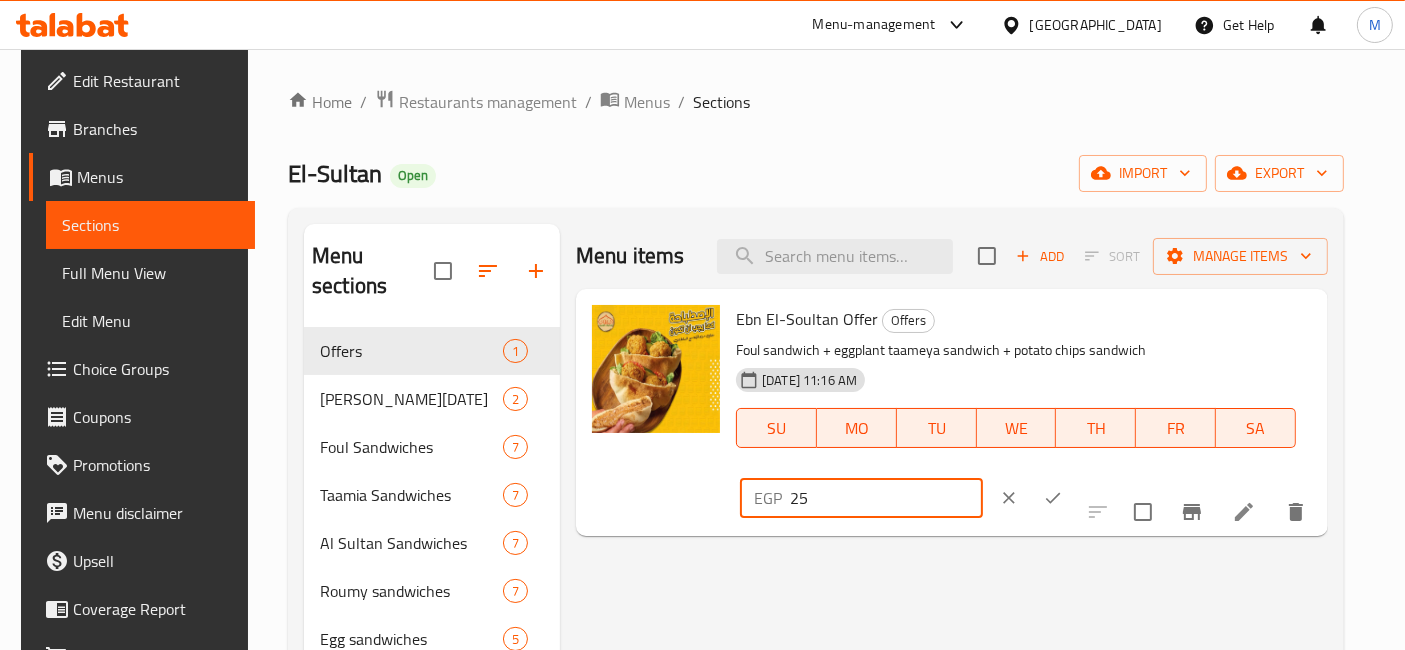 click 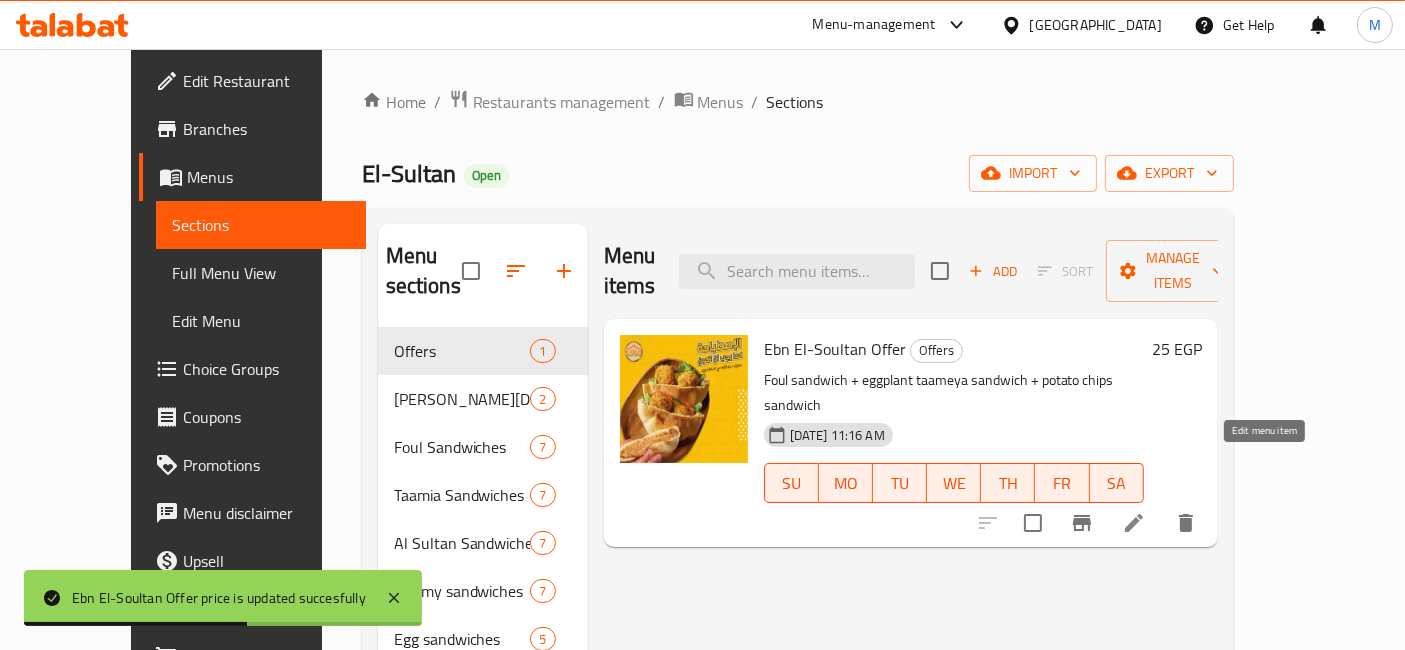 click 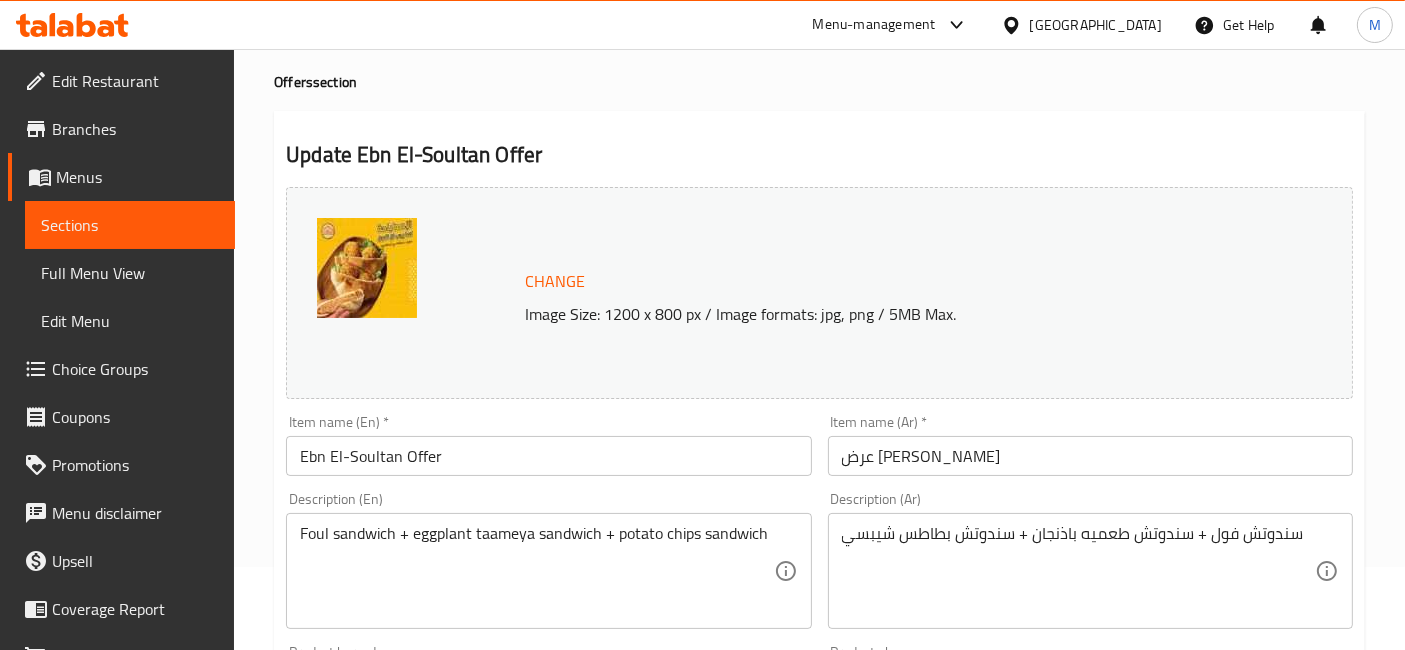 scroll, scrollTop: 111, scrollLeft: 0, axis: vertical 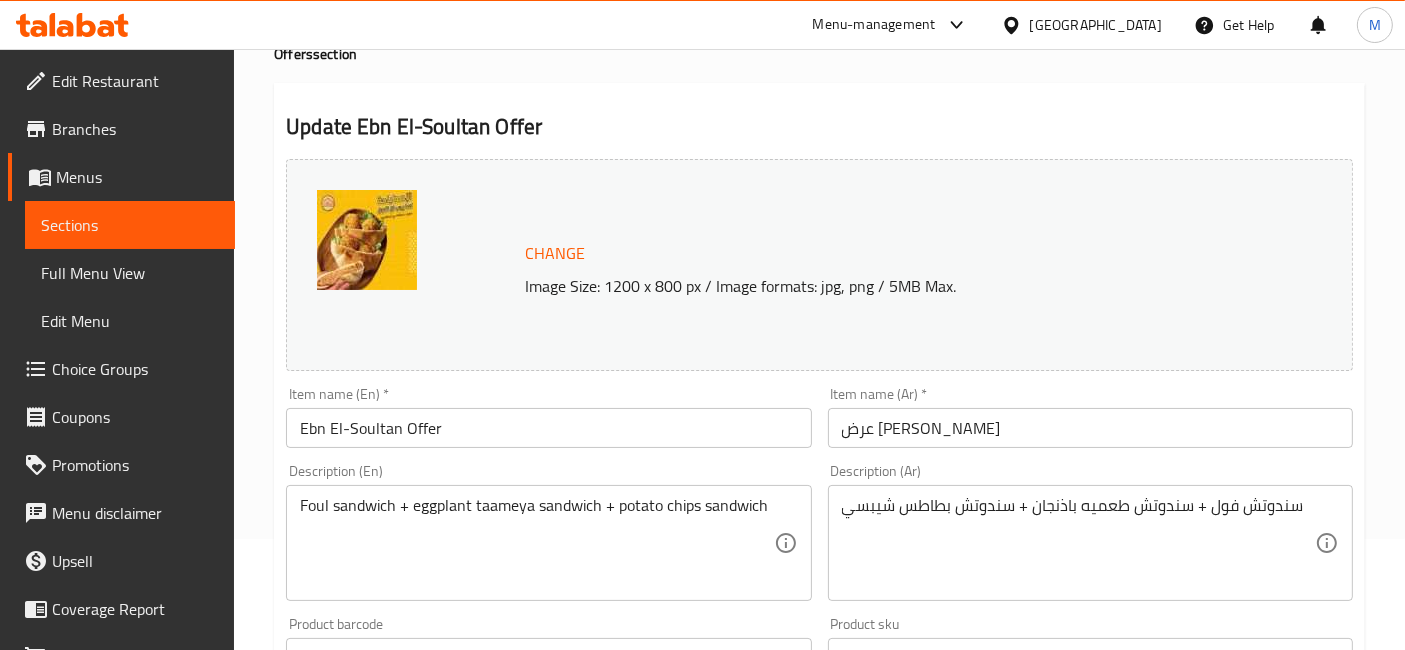 click 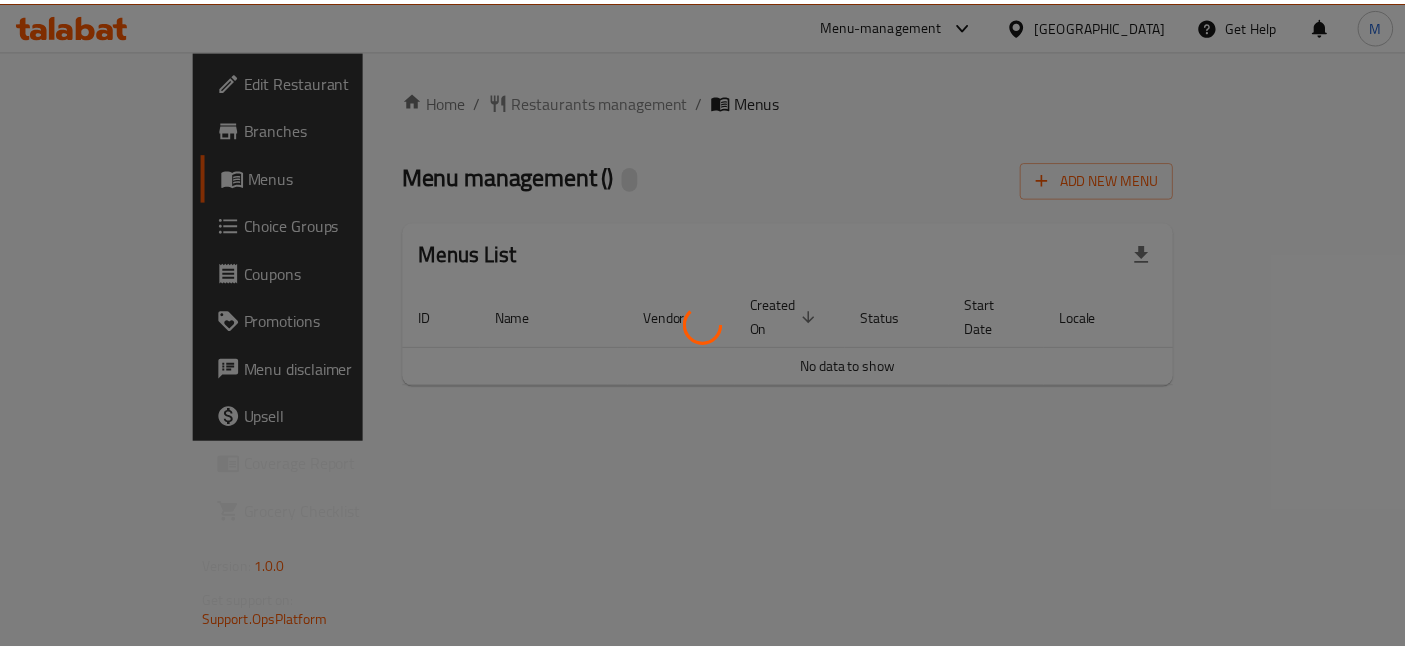 scroll, scrollTop: 0, scrollLeft: 0, axis: both 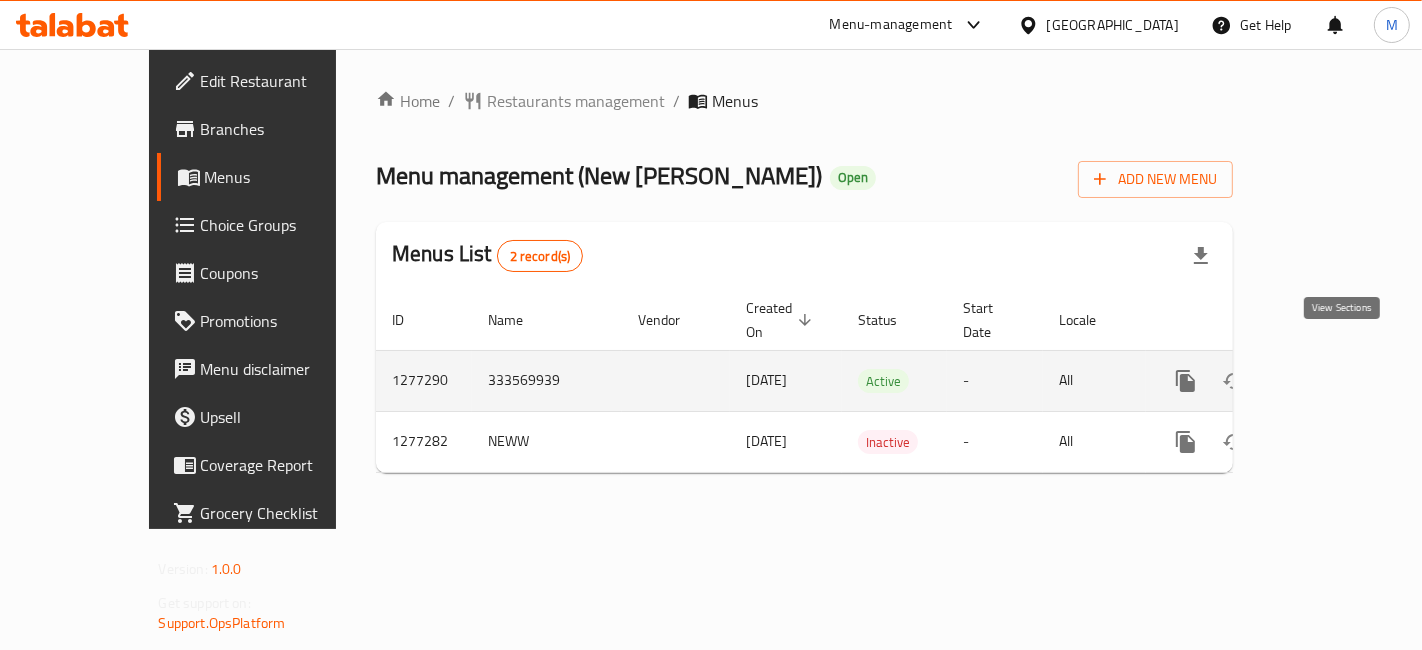 click at bounding box center [1330, 381] 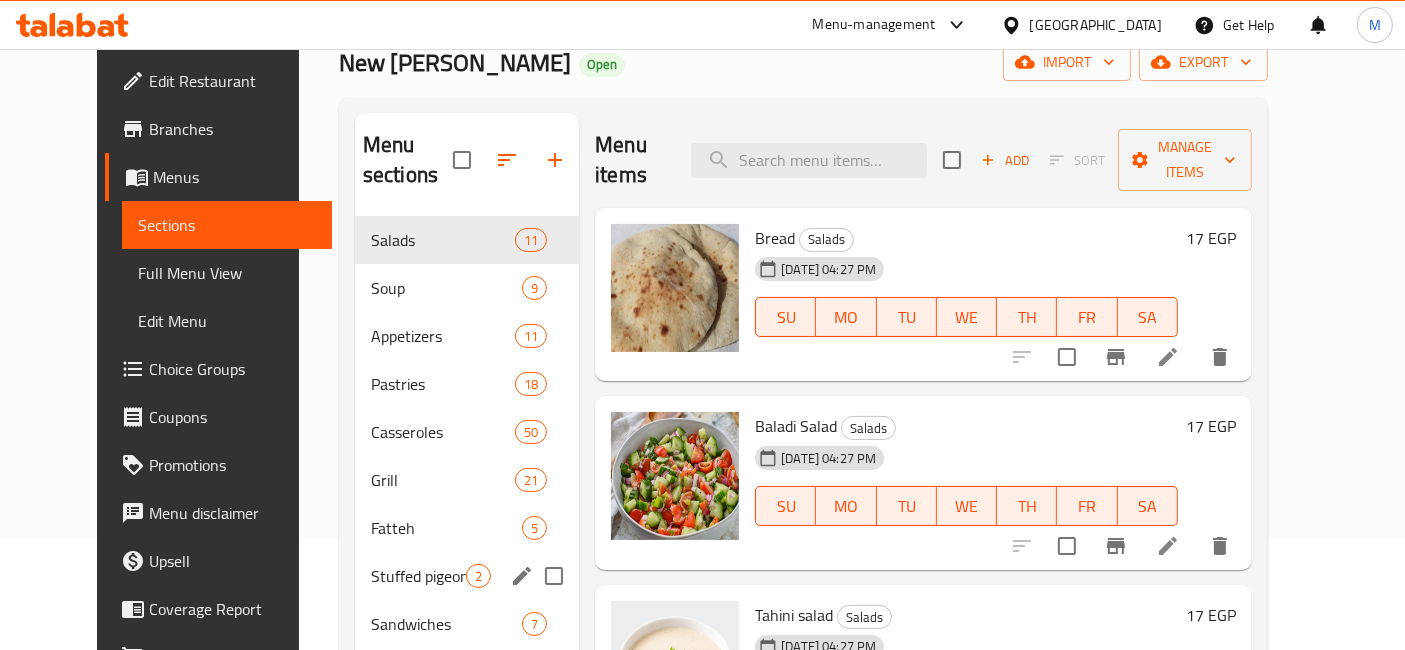 scroll, scrollTop: 222, scrollLeft: 0, axis: vertical 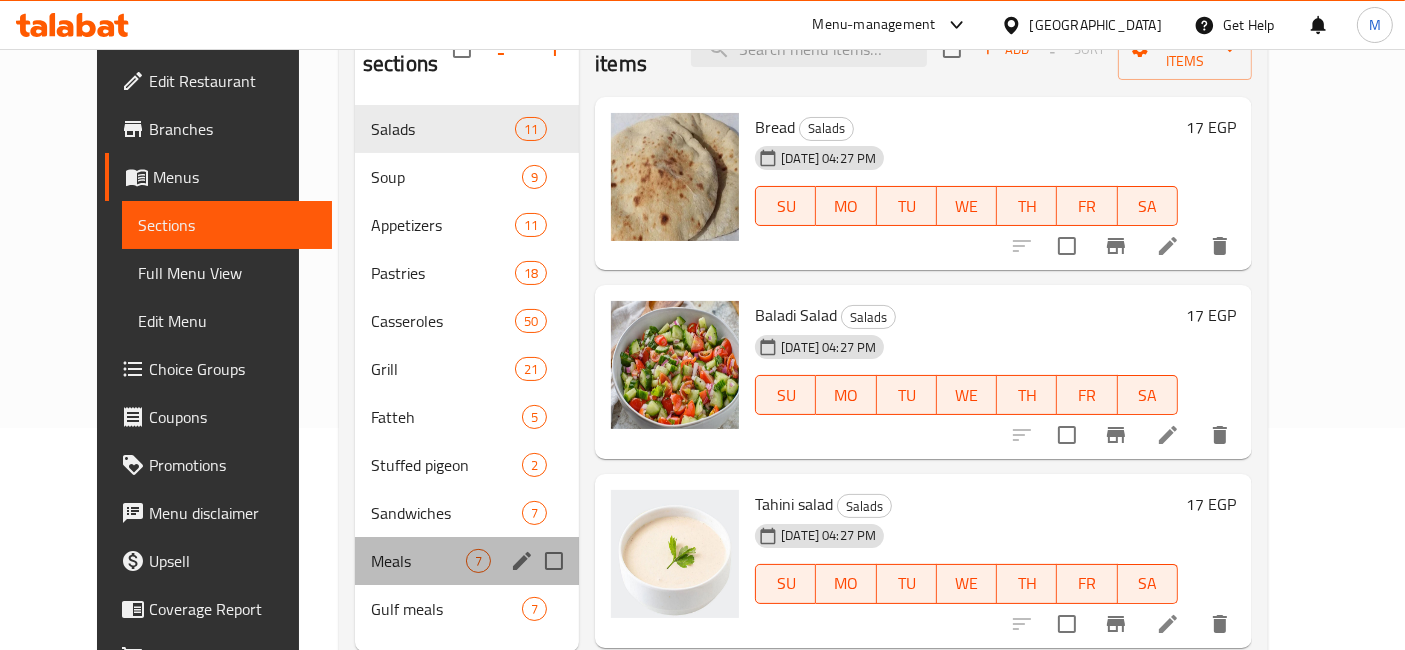click on "Meals 7" at bounding box center [467, 561] 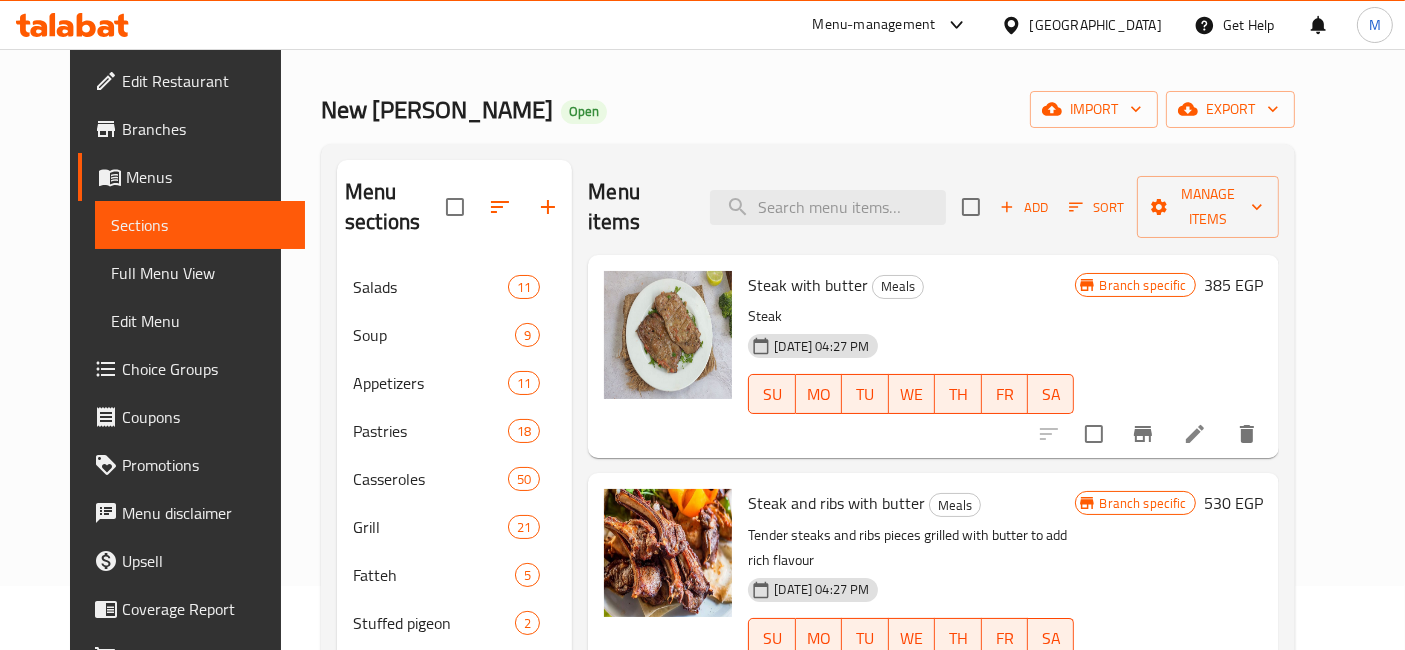scroll, scrollTop: 0, scrollLeft: 0, axis: both 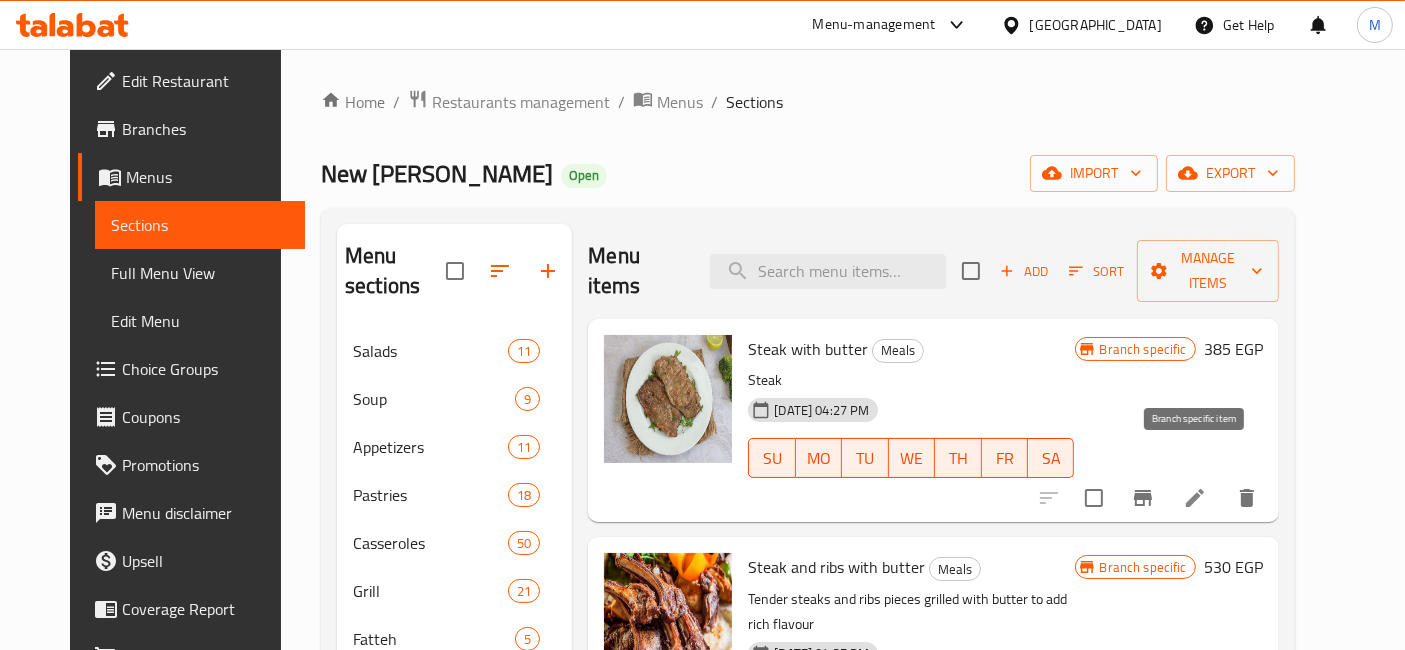 click 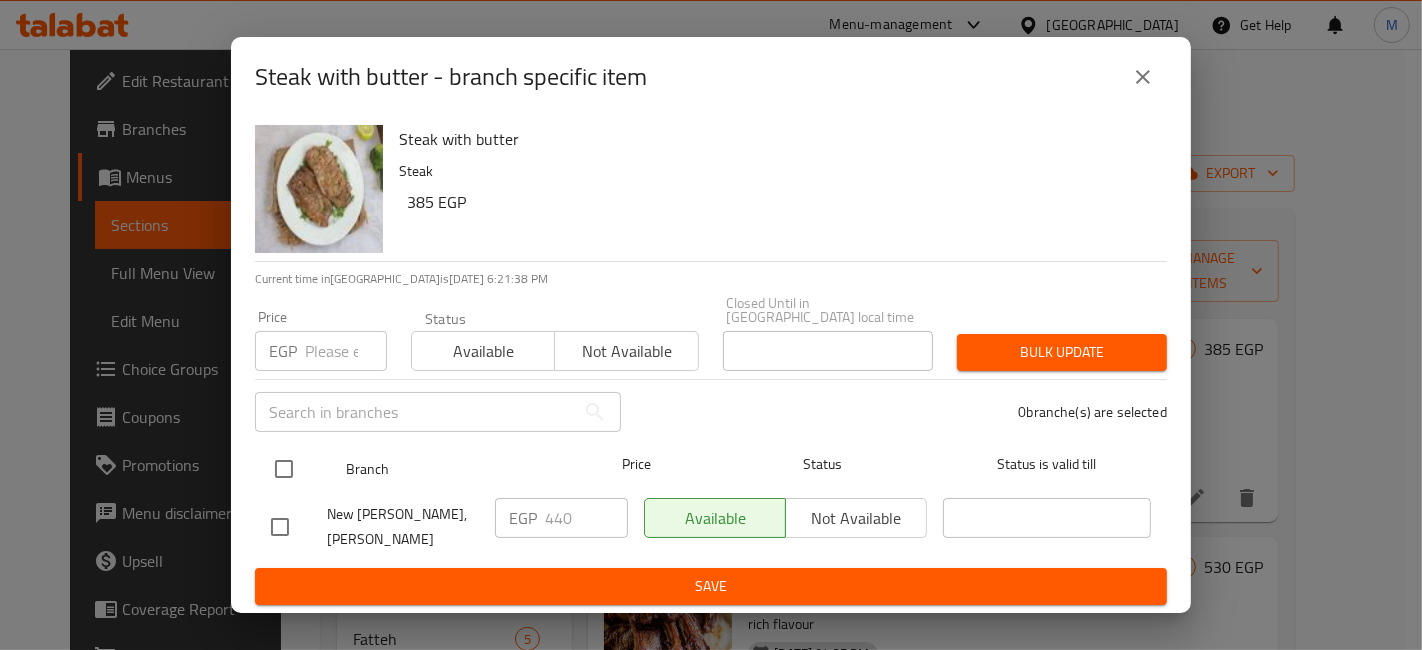 click at bounding box center [284, 469] 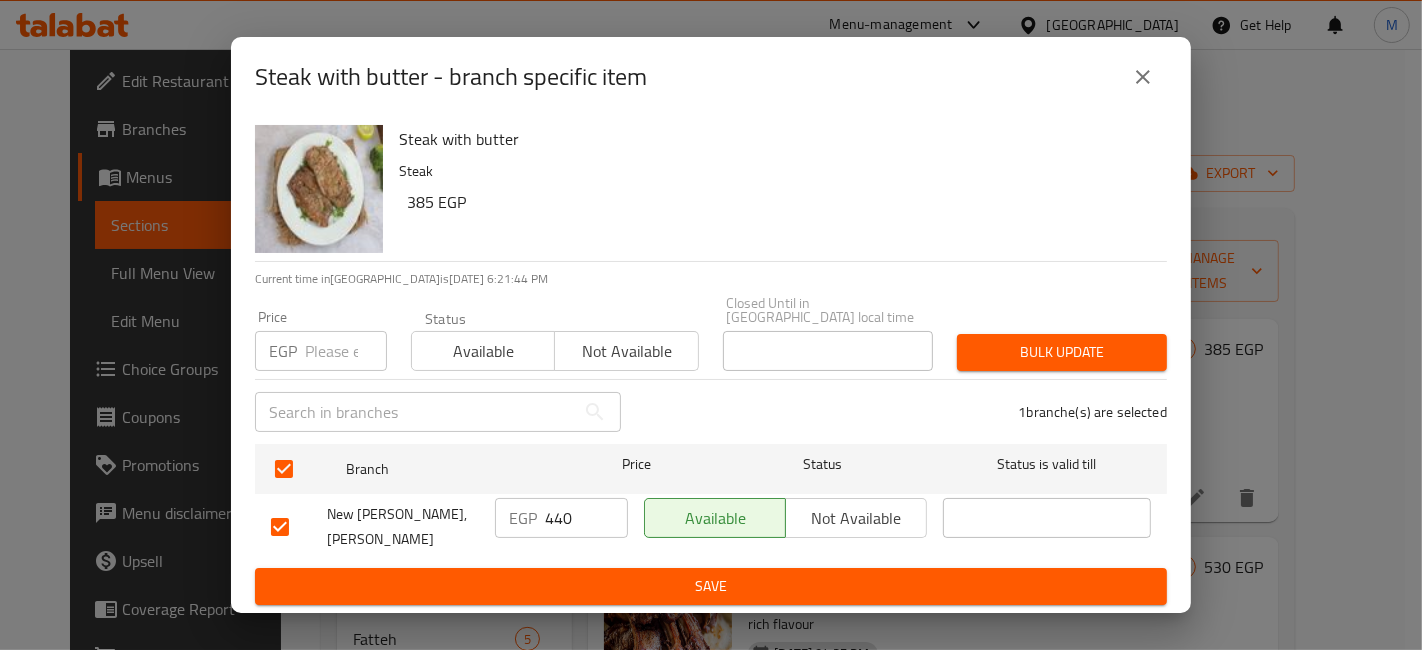 drag, startPoint x: 1092, startPoint y: 155, endPoint x: 995, endPoint y: 227, distance: 120.80149 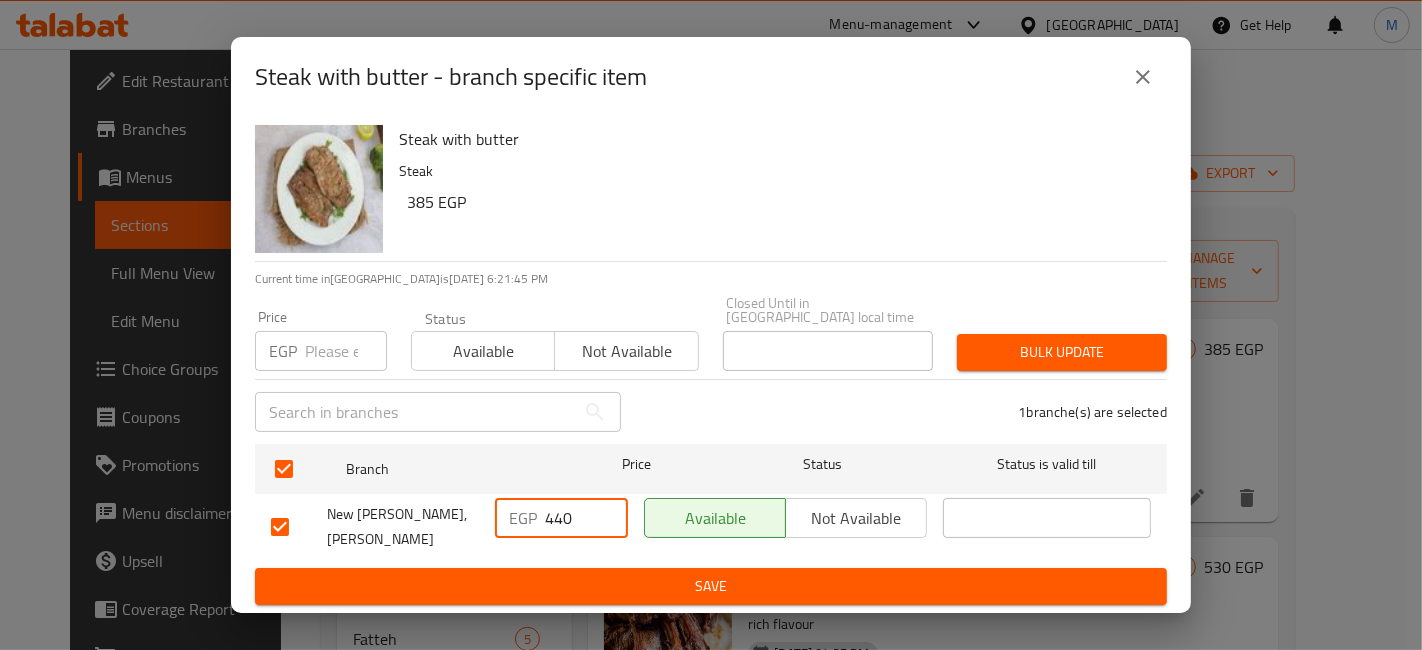 click on "440" at bounding box center (586, 518) 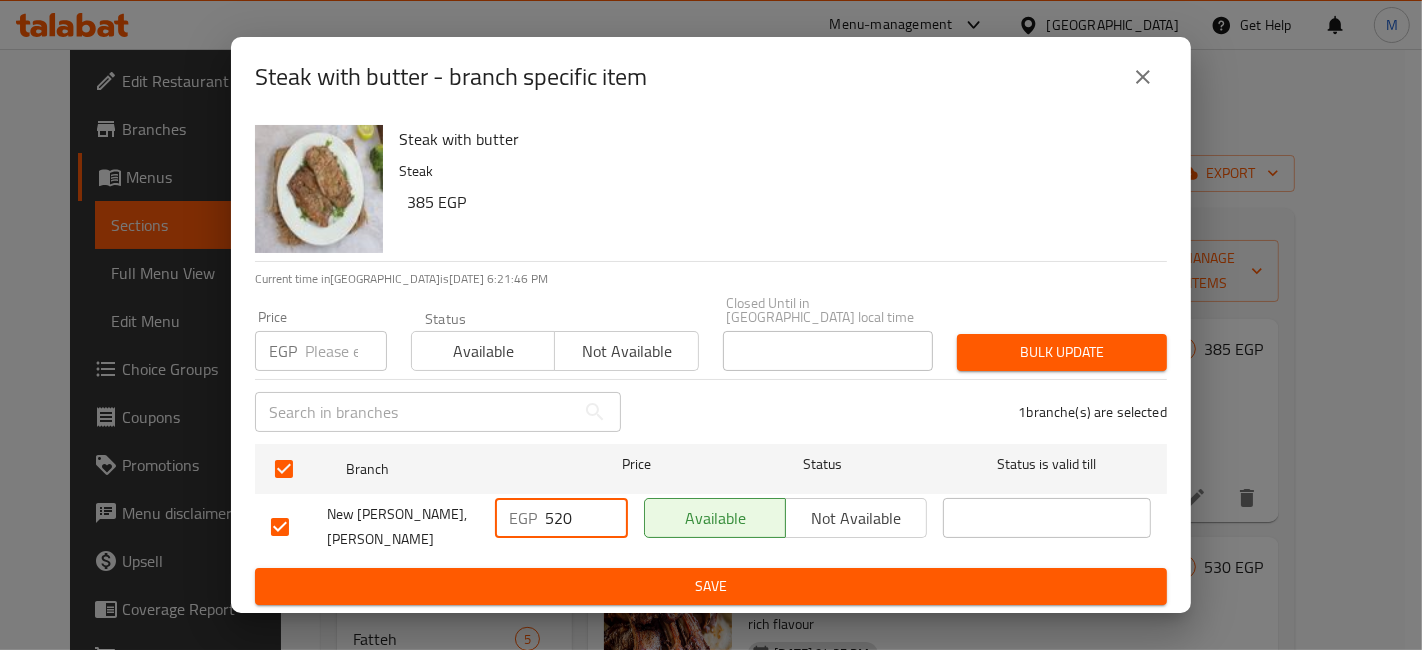 type on "520" 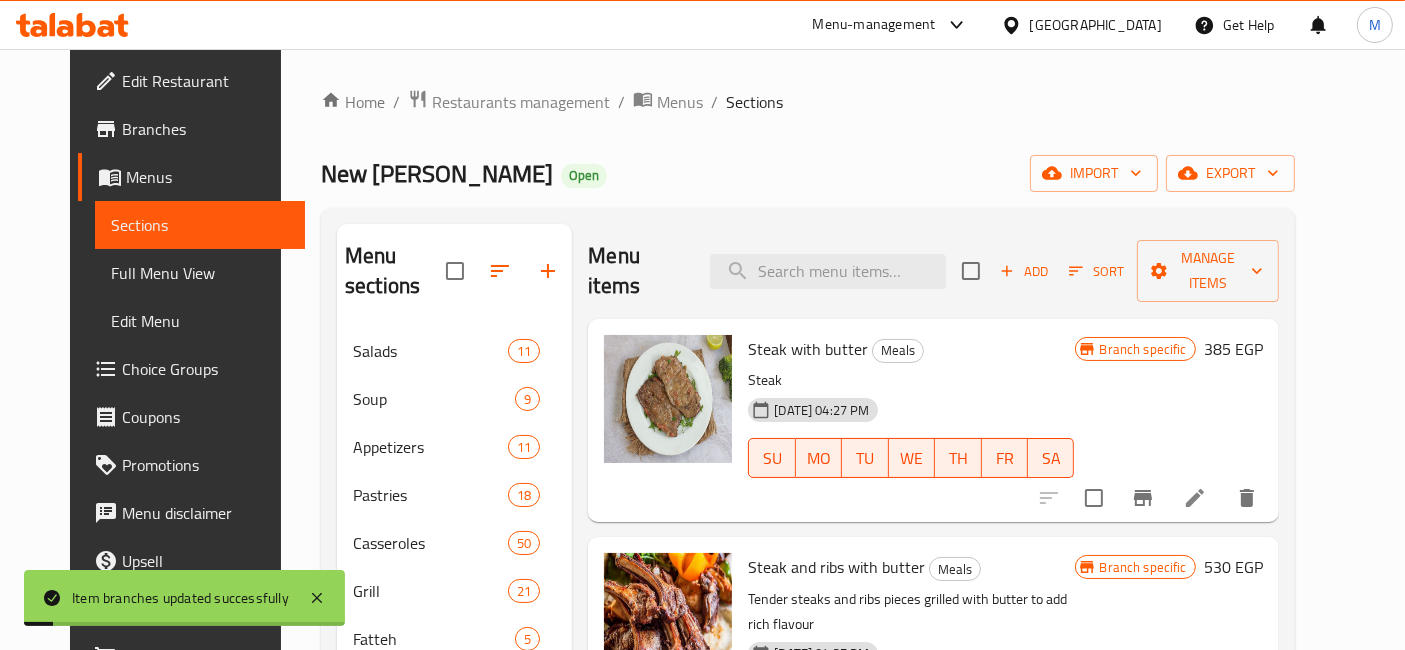 scroll, scrollTop: 70, scrollLeft: 0, axis: vertical 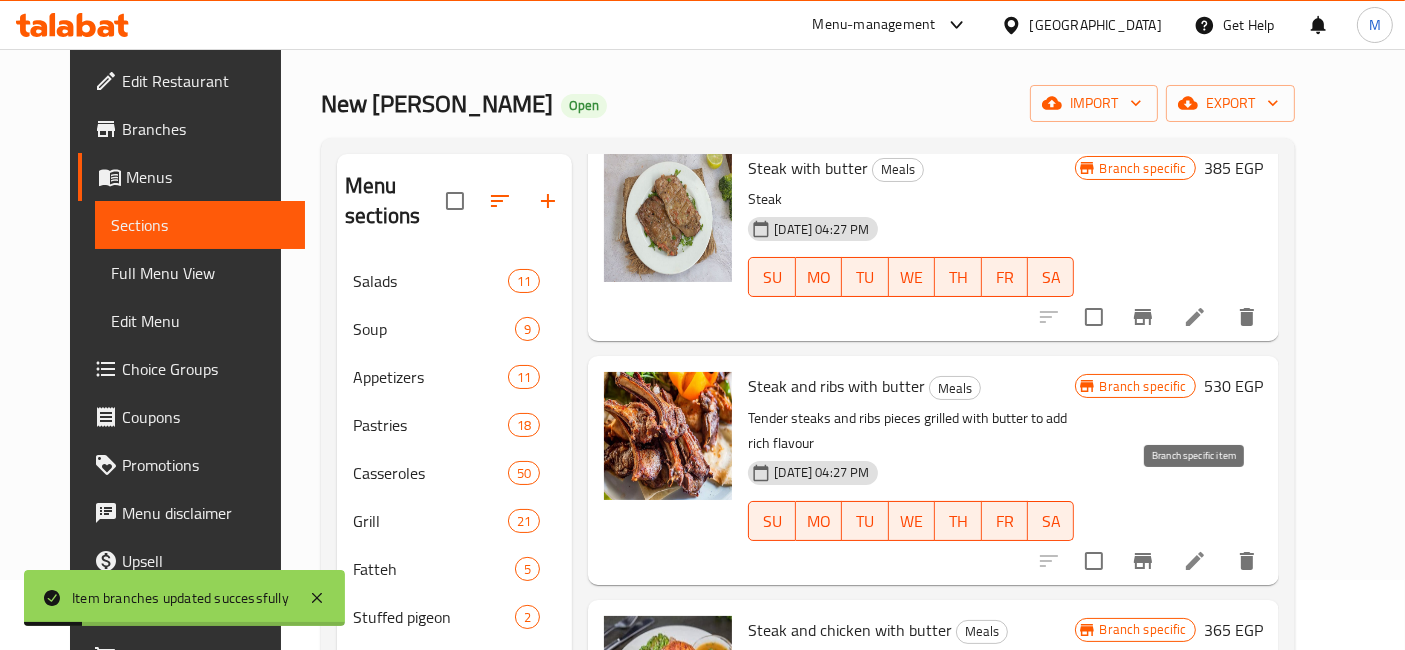 click at bounding box center (1143, 561) 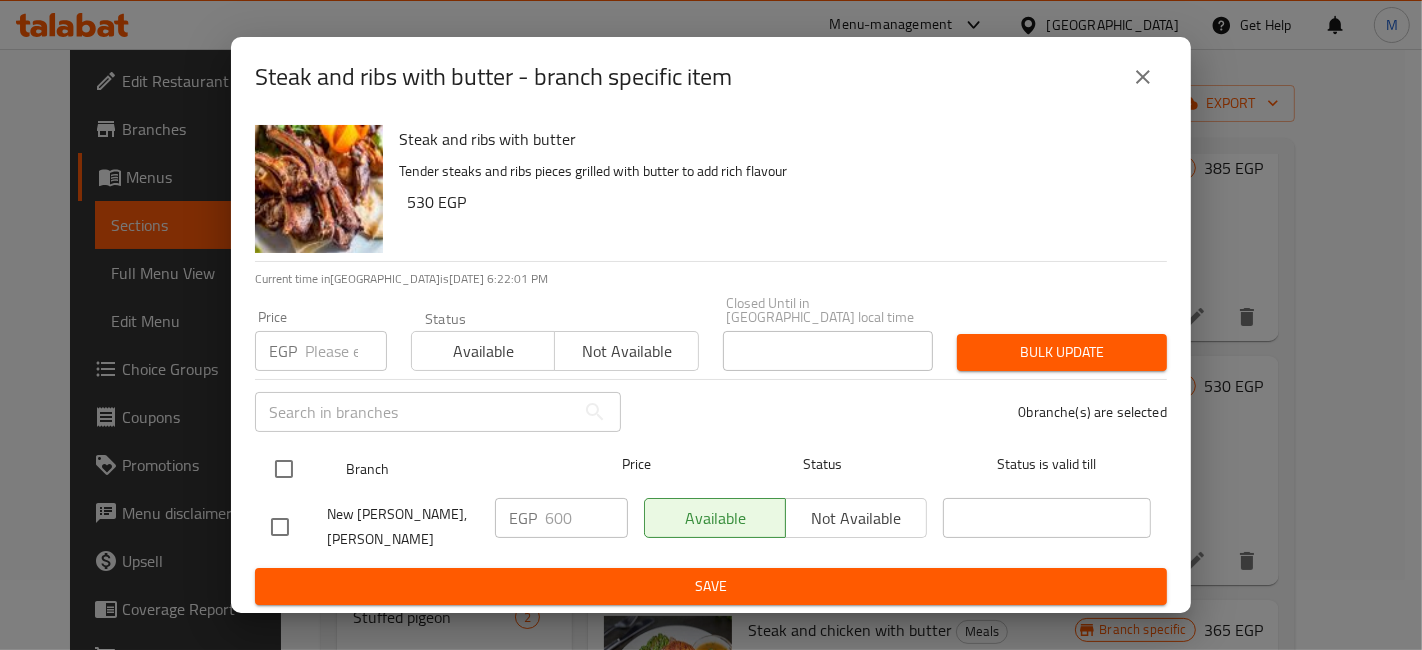 click at bounding box center [284, 469] 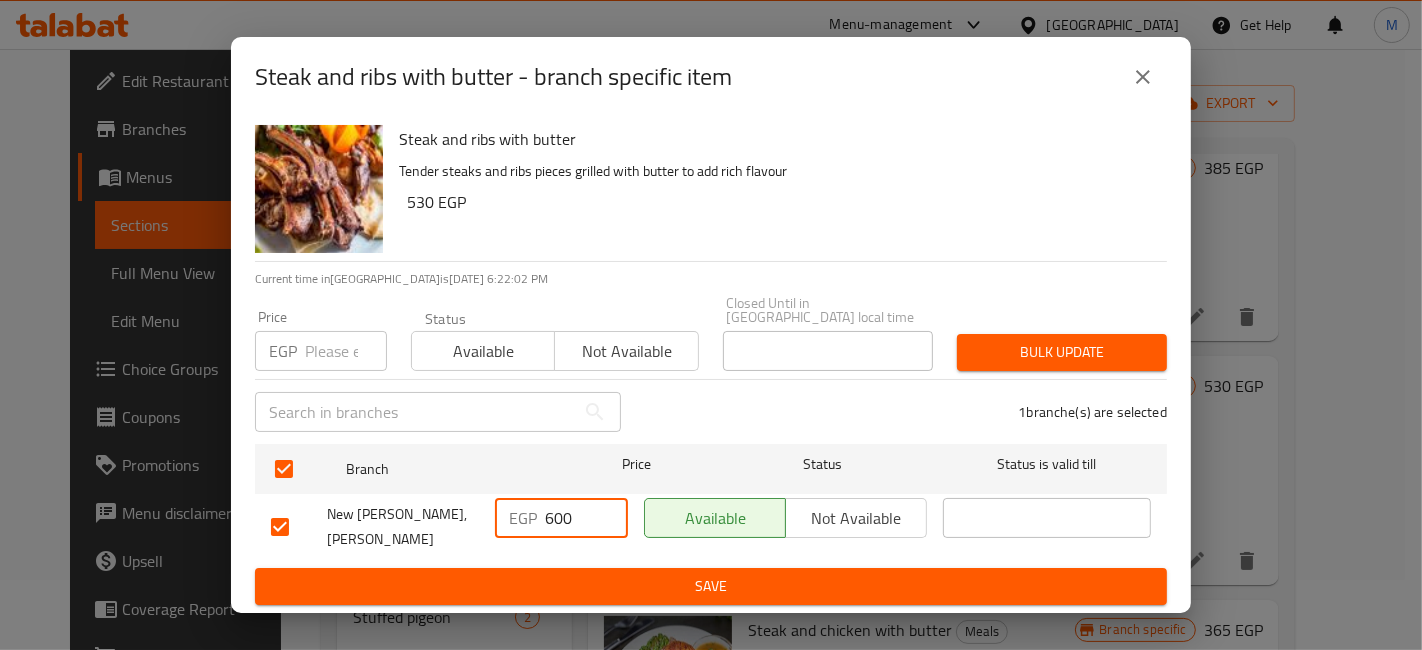 click on "600" at bounding box center (586, 518) 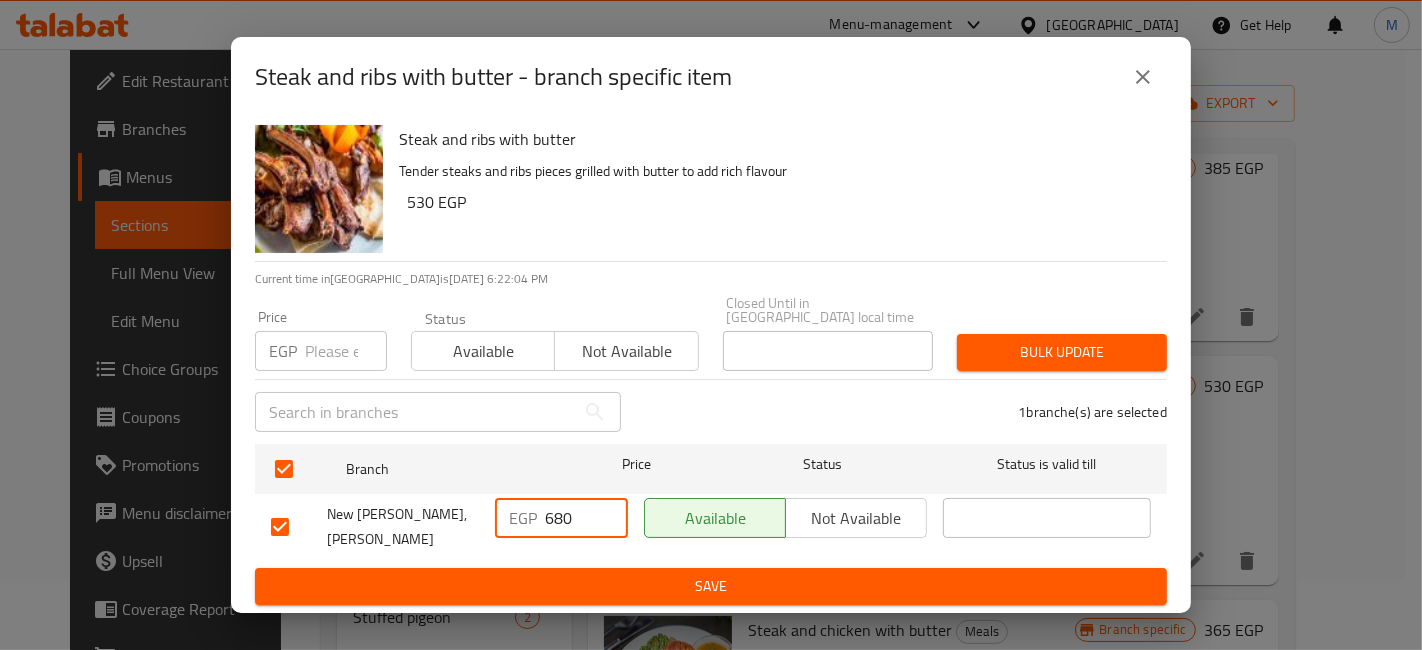 type on "680" 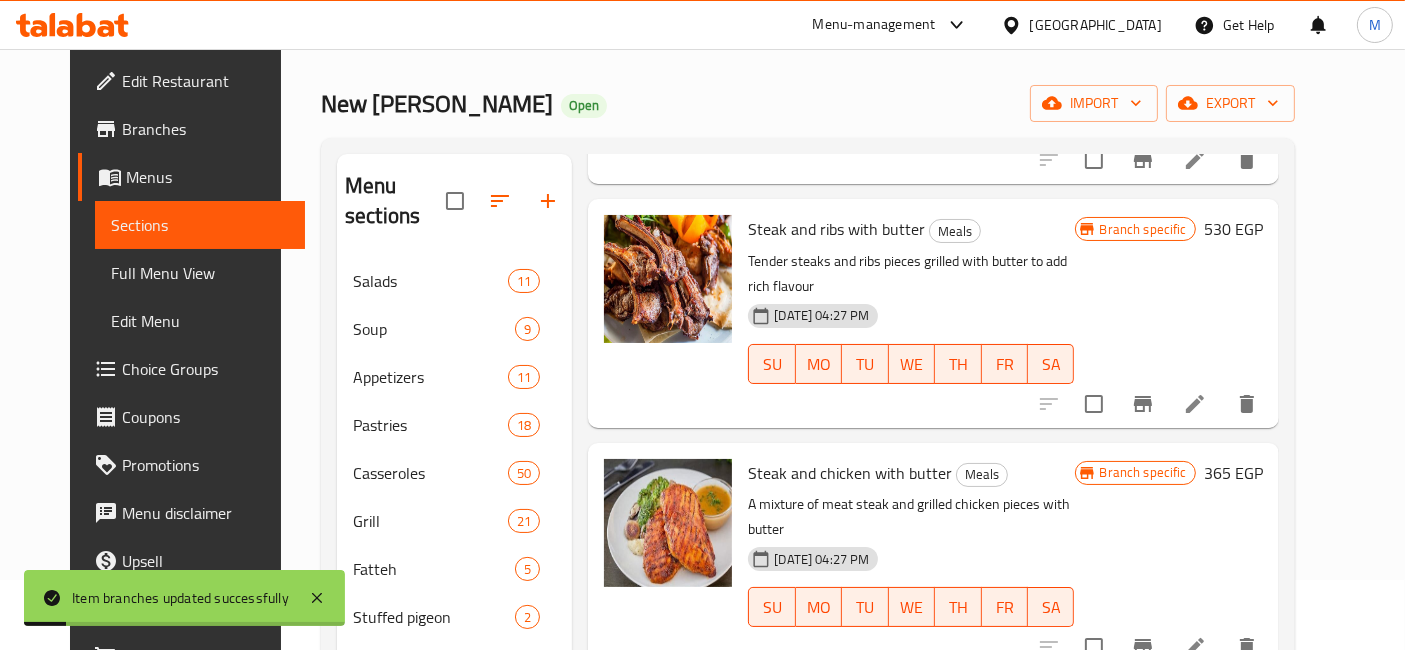 scroll, scrollTop: 333, scrollLeft: 0, axis: vertical 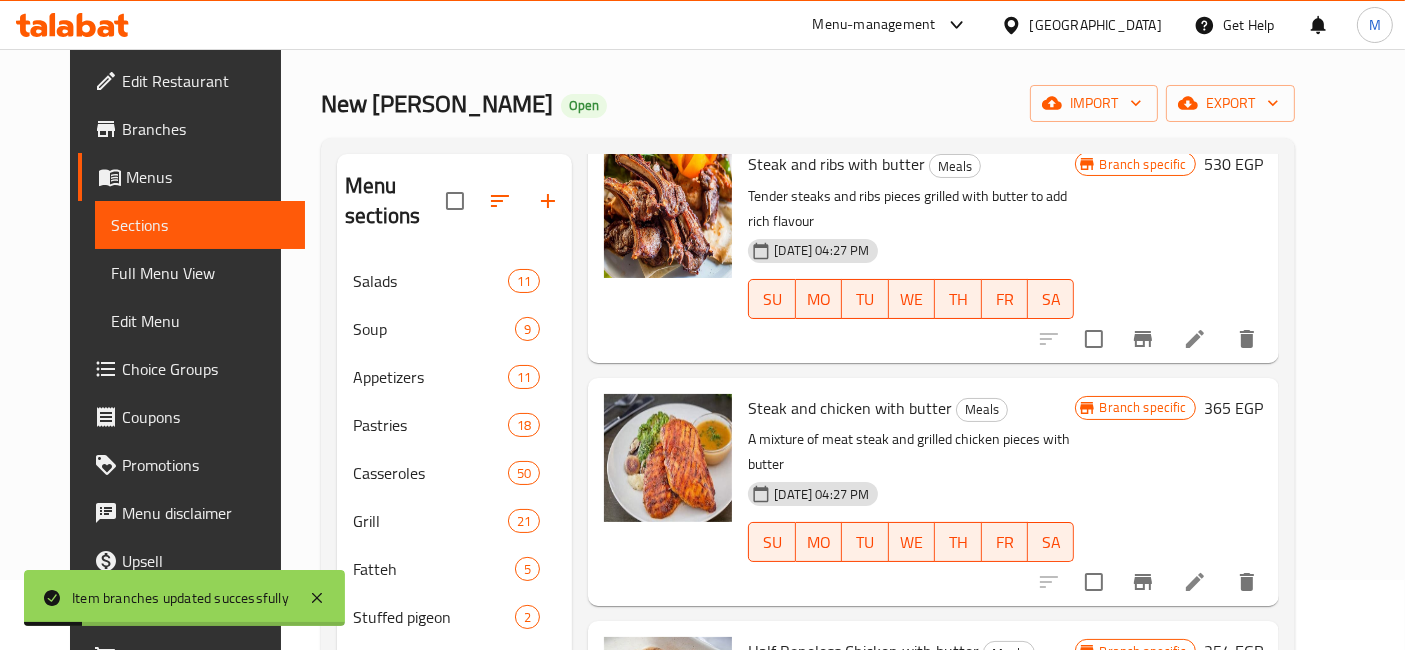 click 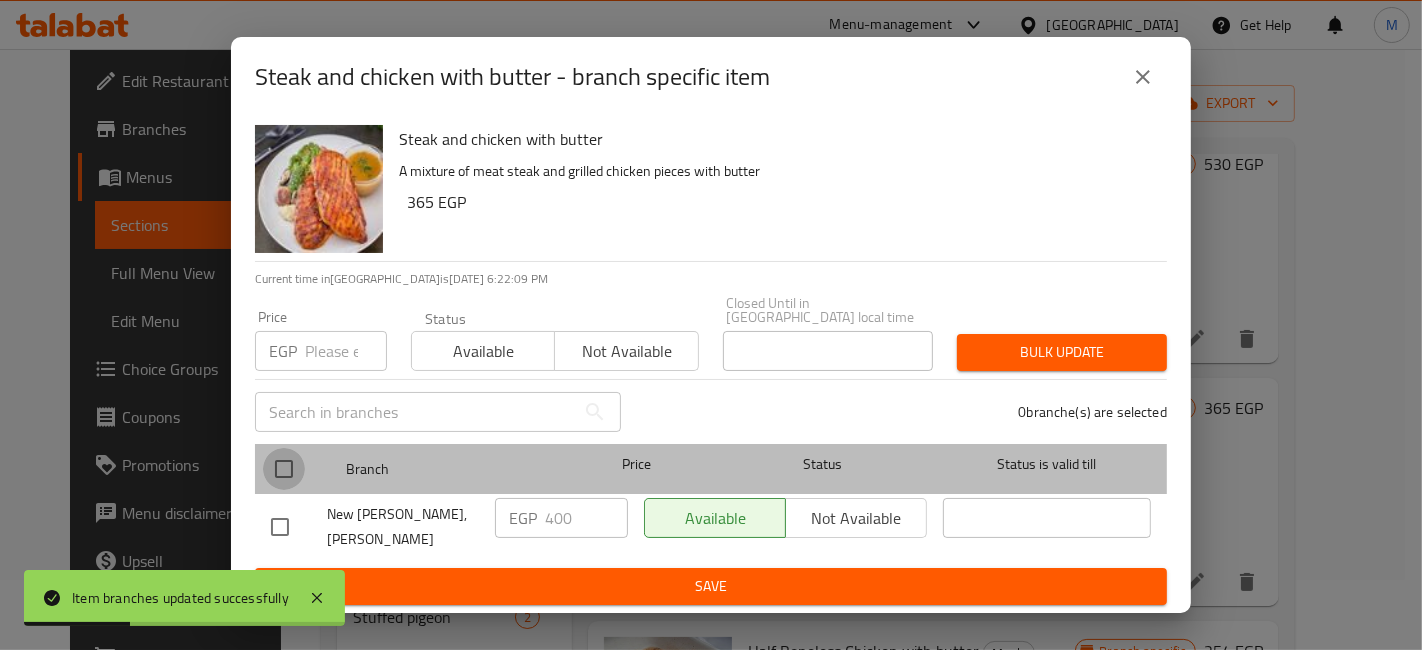 click at bounding box center (284, 469) 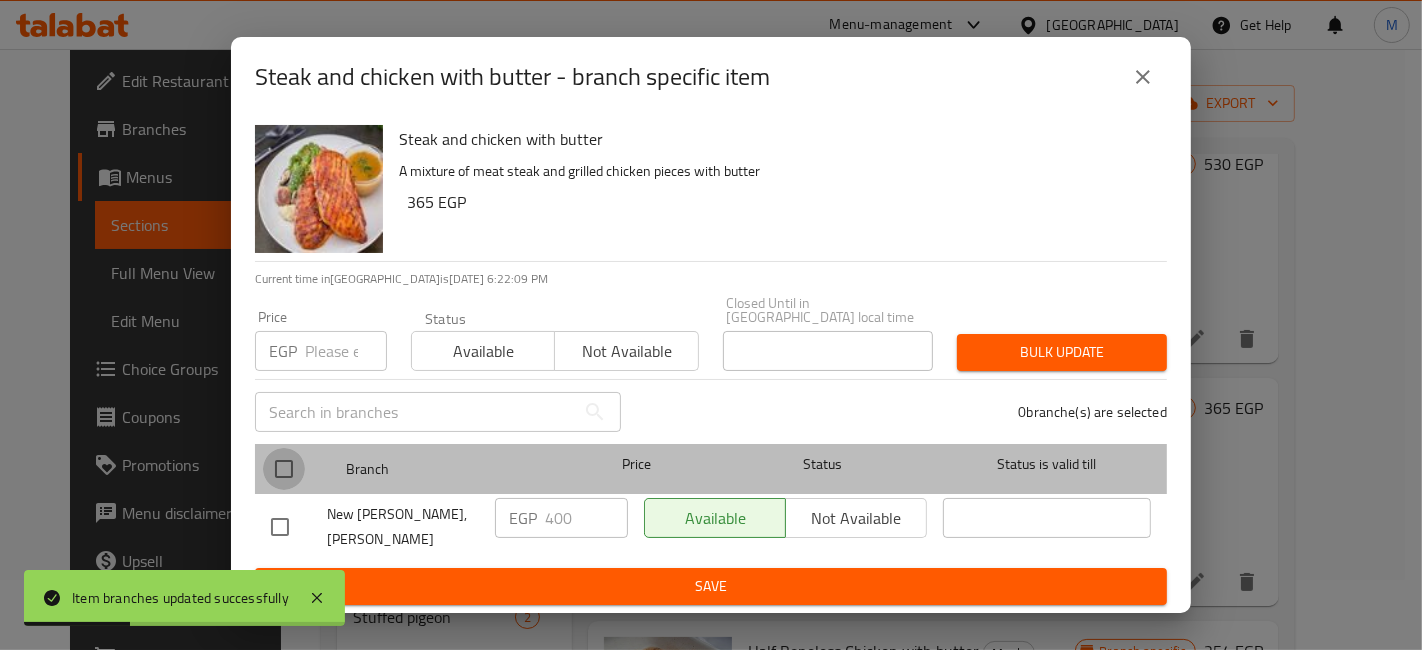 checkbox on "true" 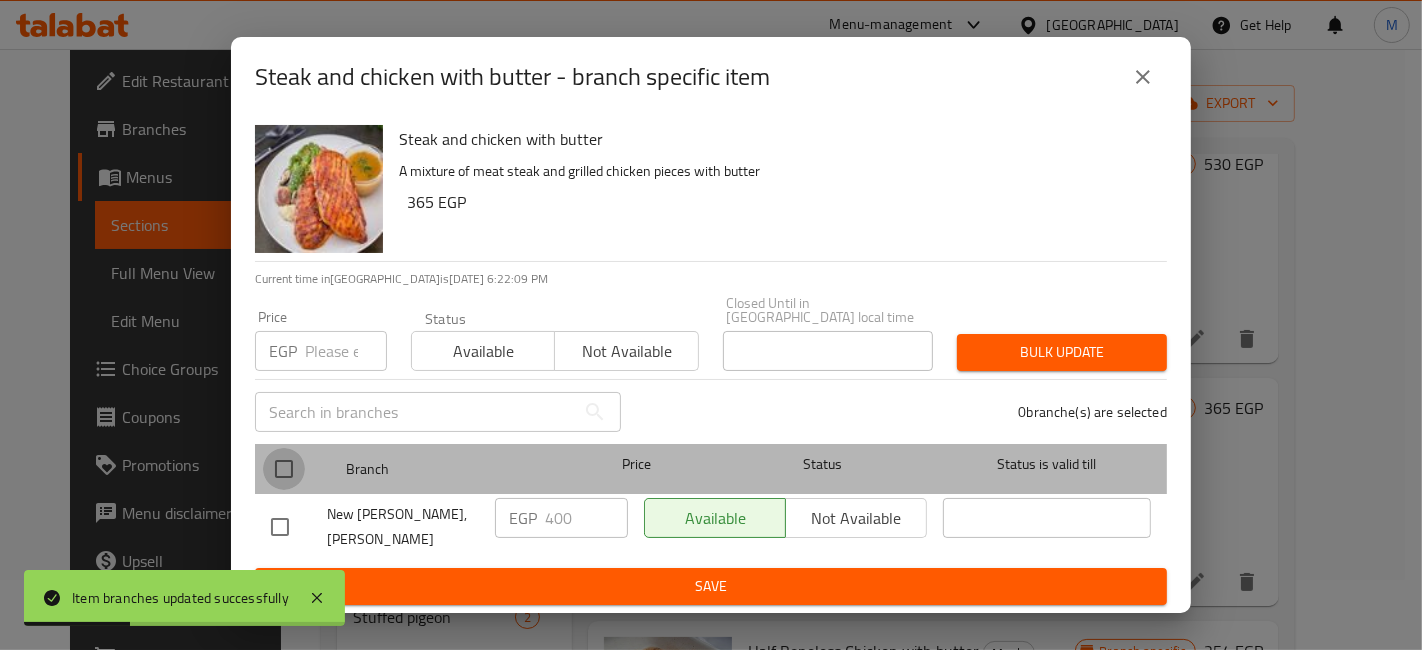 checkbox on "true" 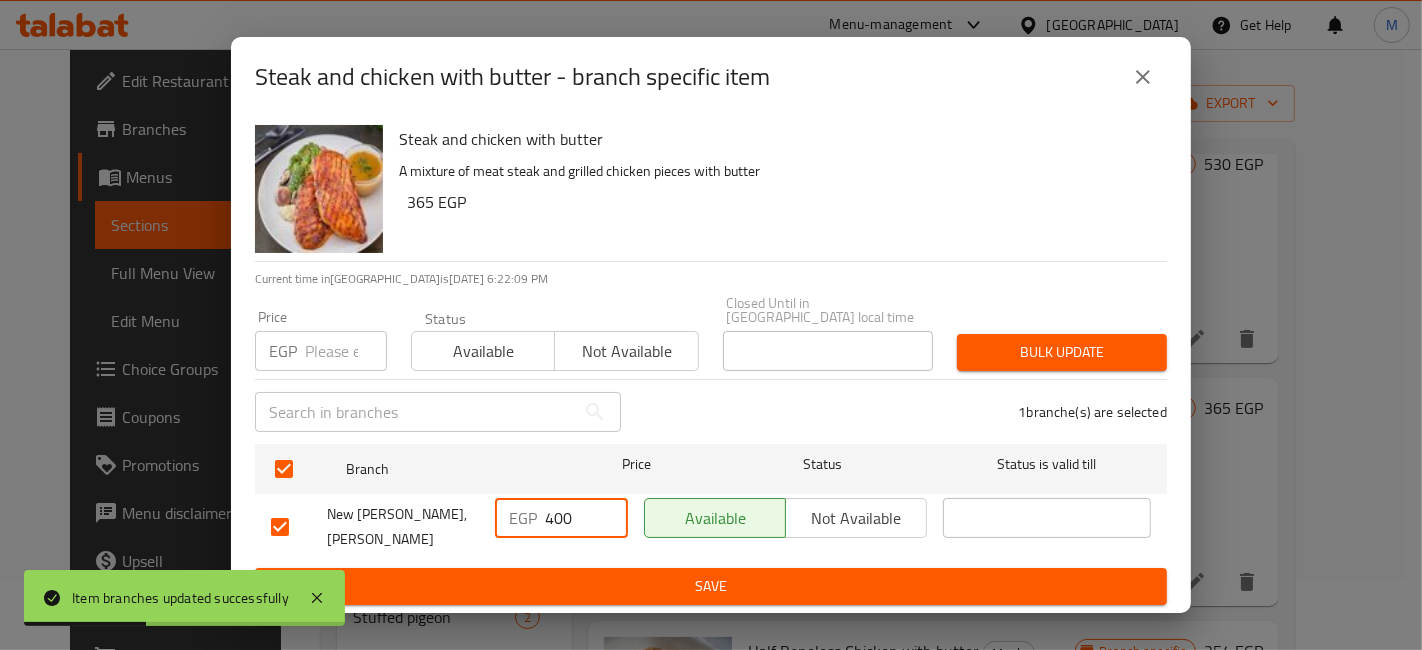 click on "400" at bounding box center [586, 518] 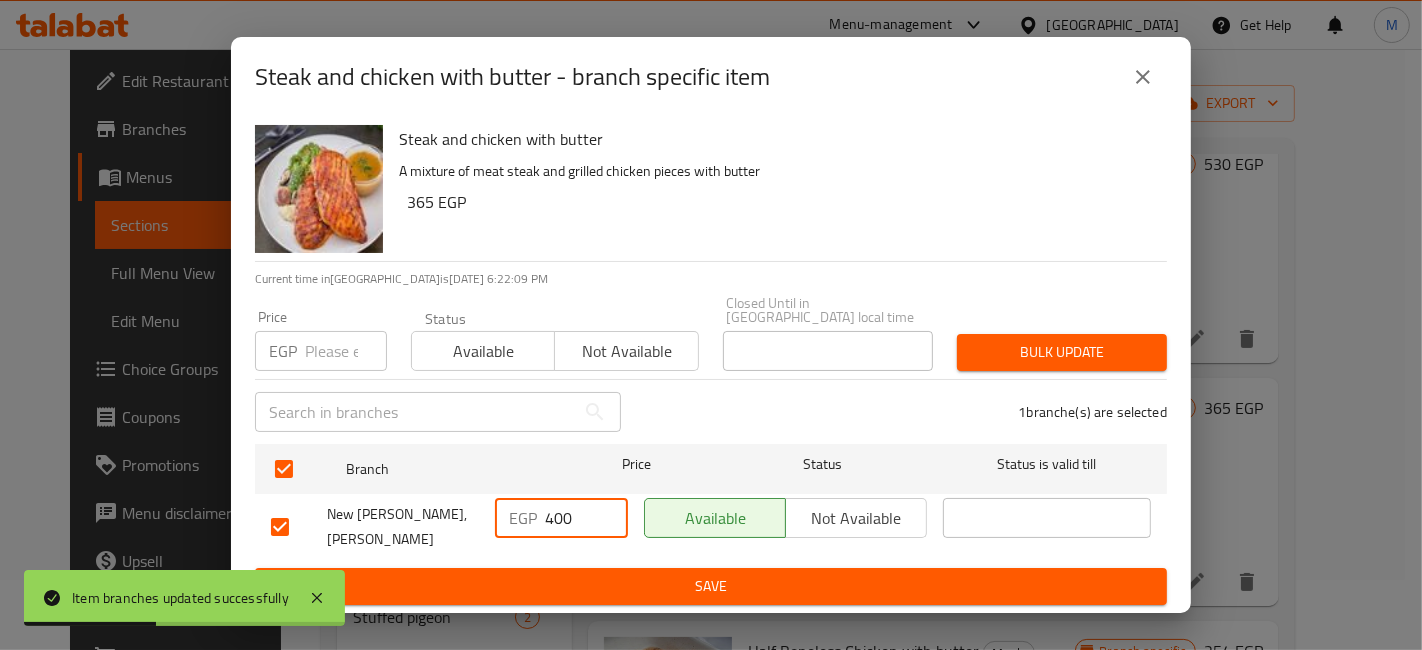 click on "400" at bounding box center (586, 518) 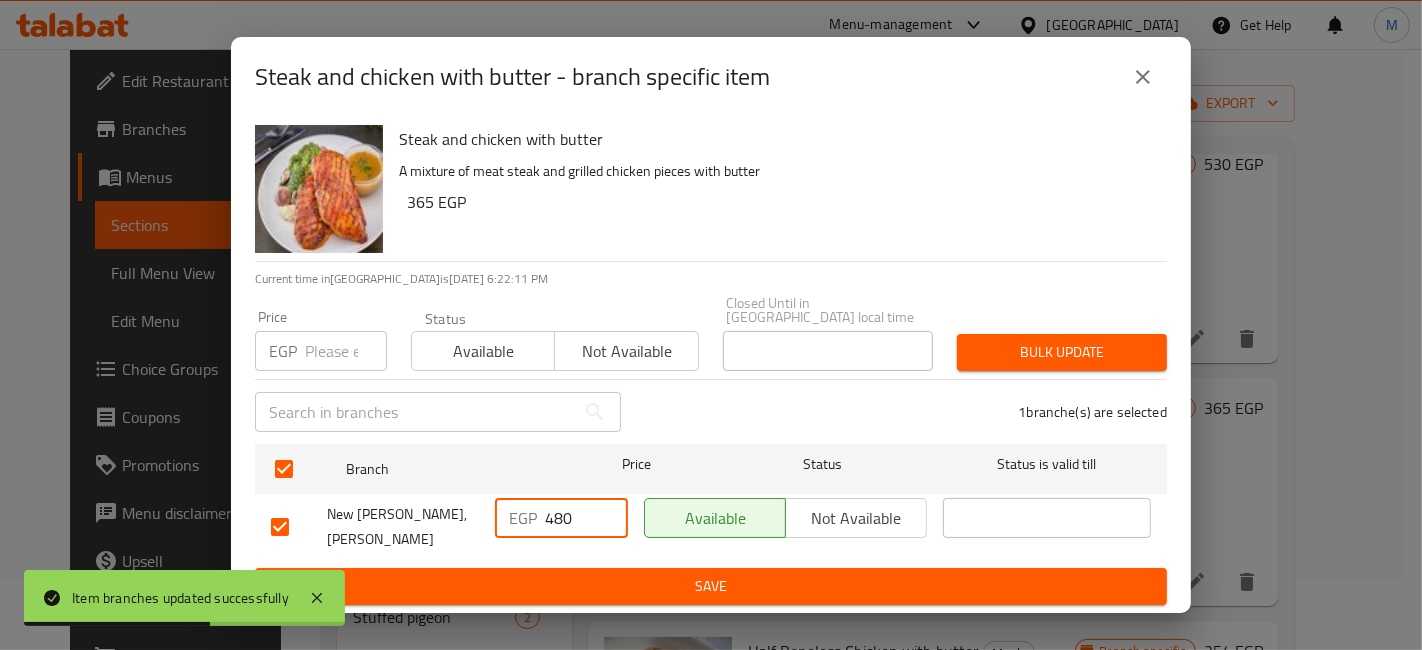 type on "480" 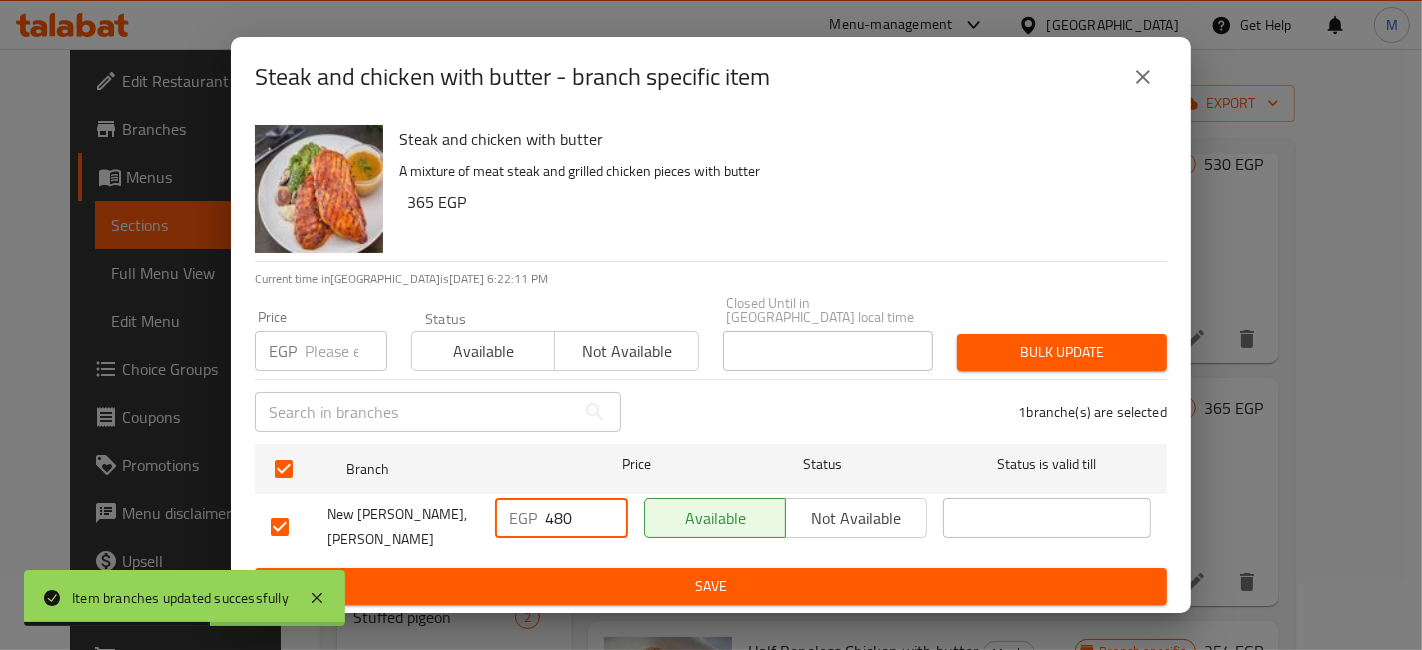 click on "EGP 480 ​" at bounding box center (561, 527) 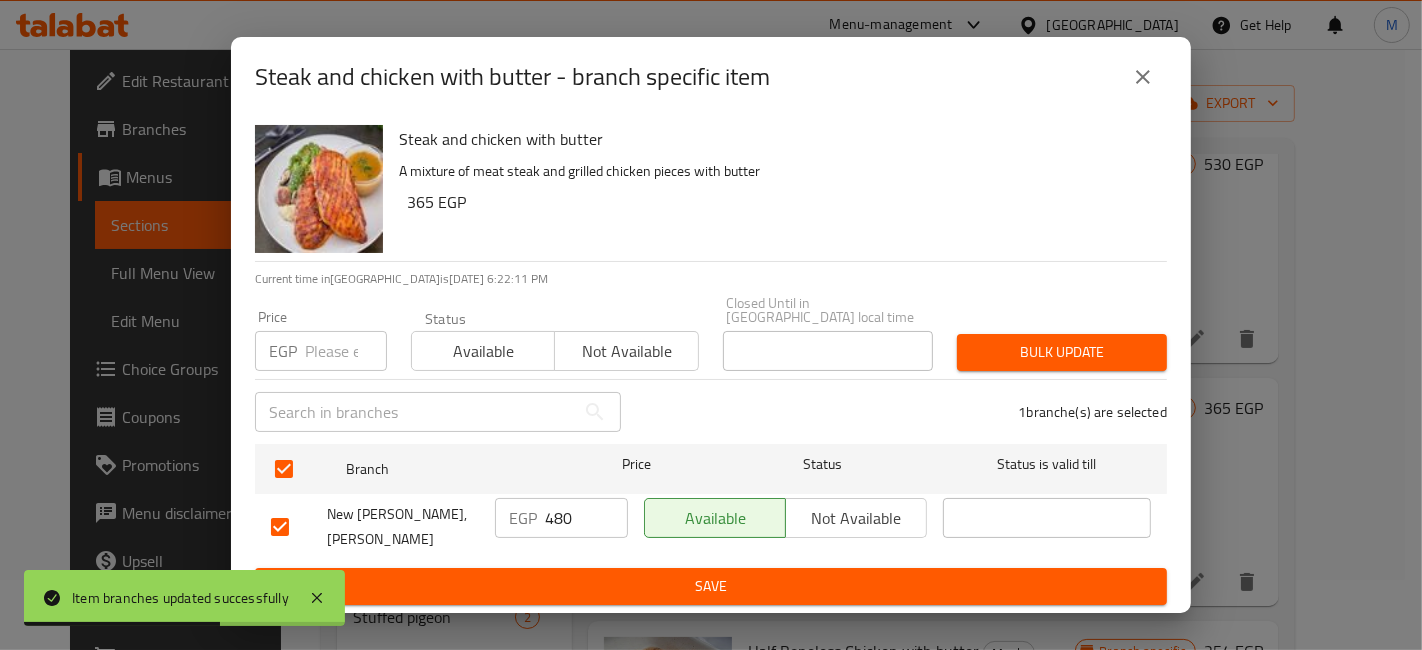 click on "Available Not available" at bounding box center [785, 527] 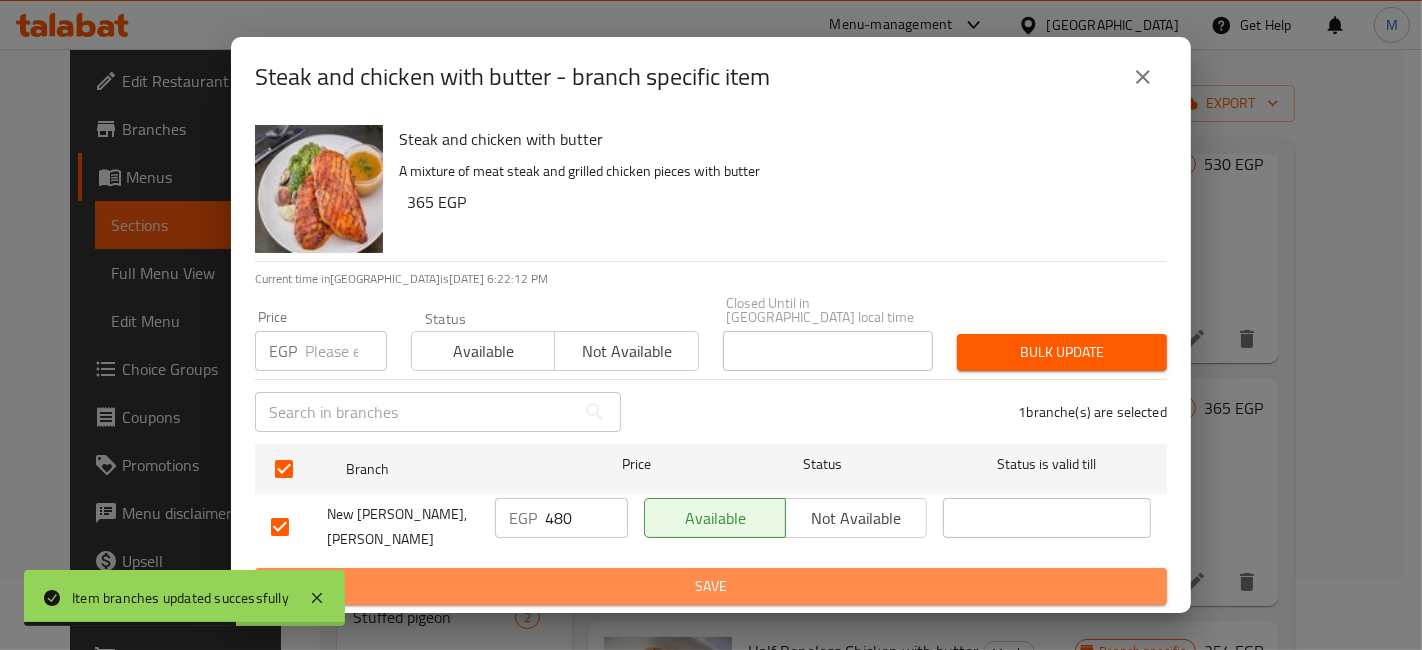 click on "Save" at bounding box center [711, 586] 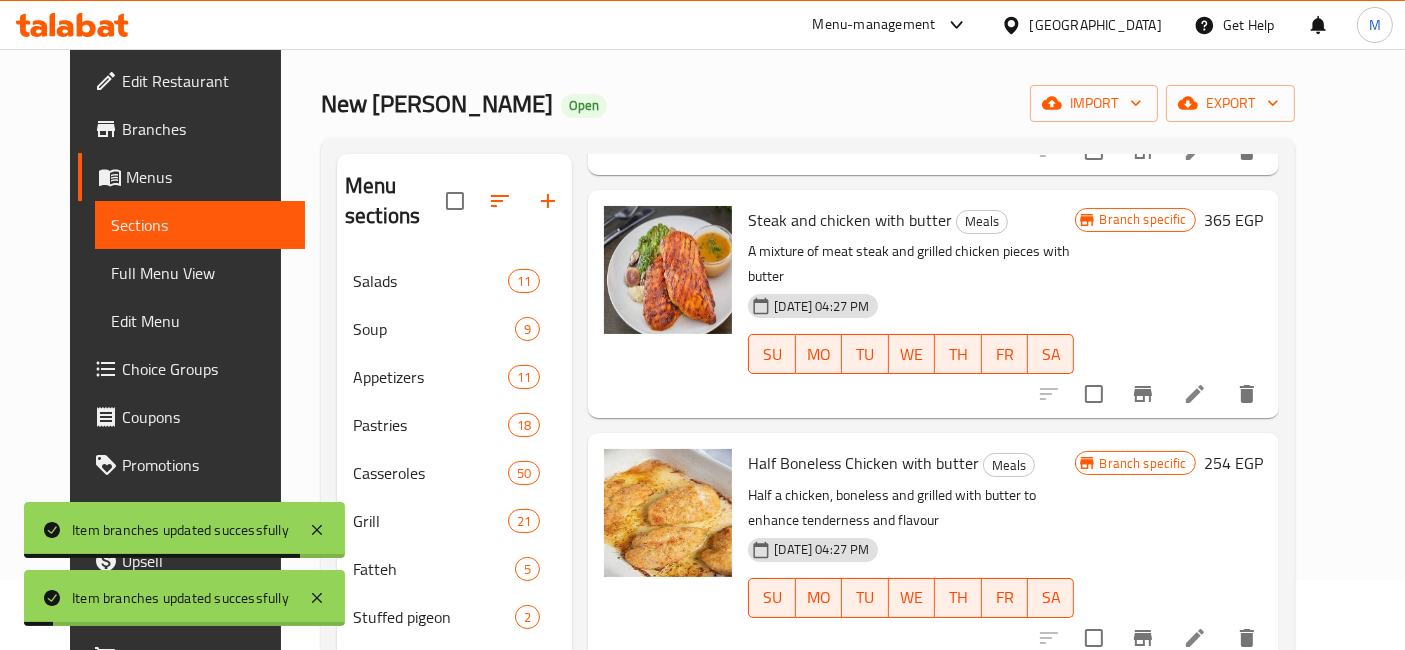 scroll, scrollTop: 555, scrollLeft: 0, axis: vertical 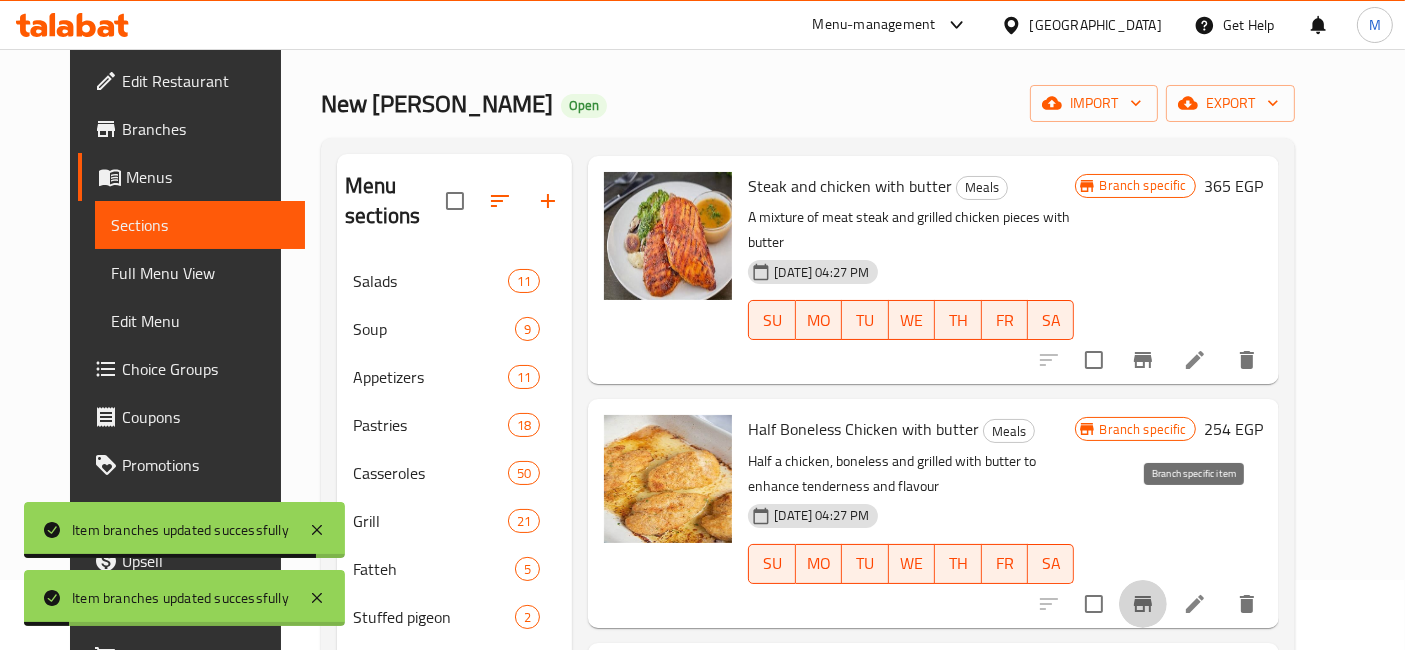 click 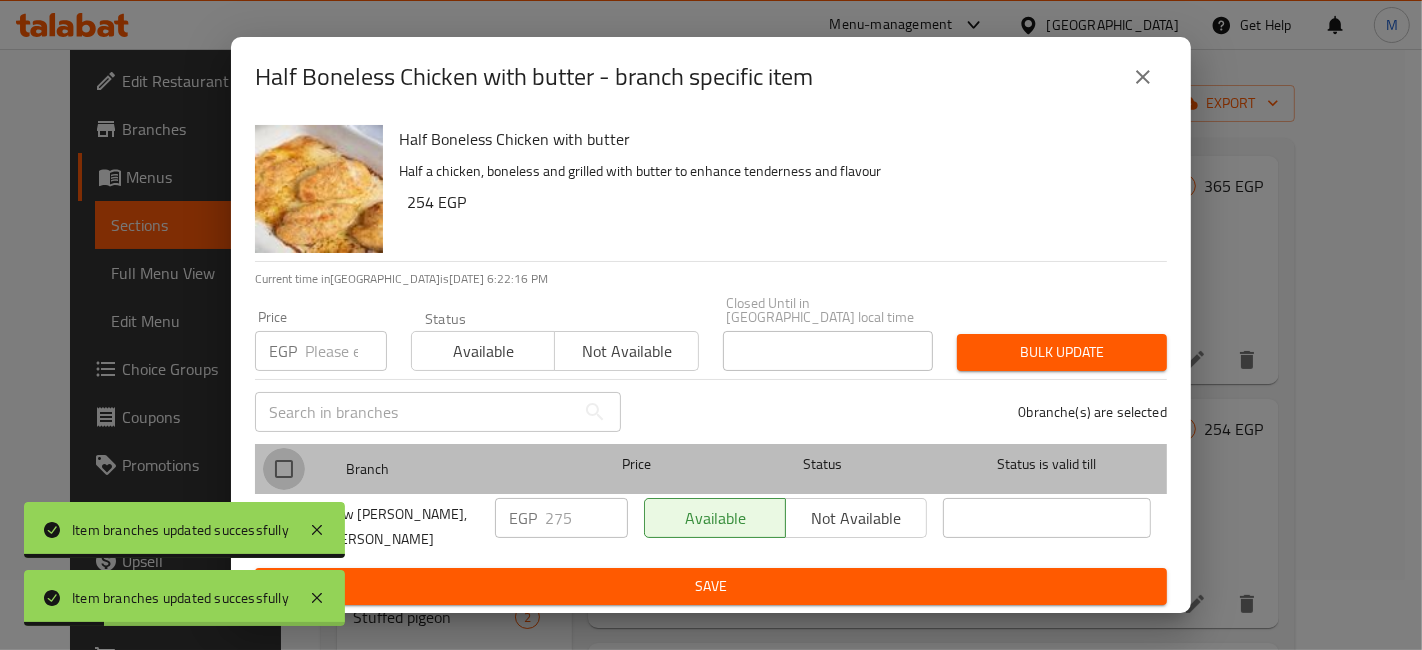 click at bounding box center (284, 469) 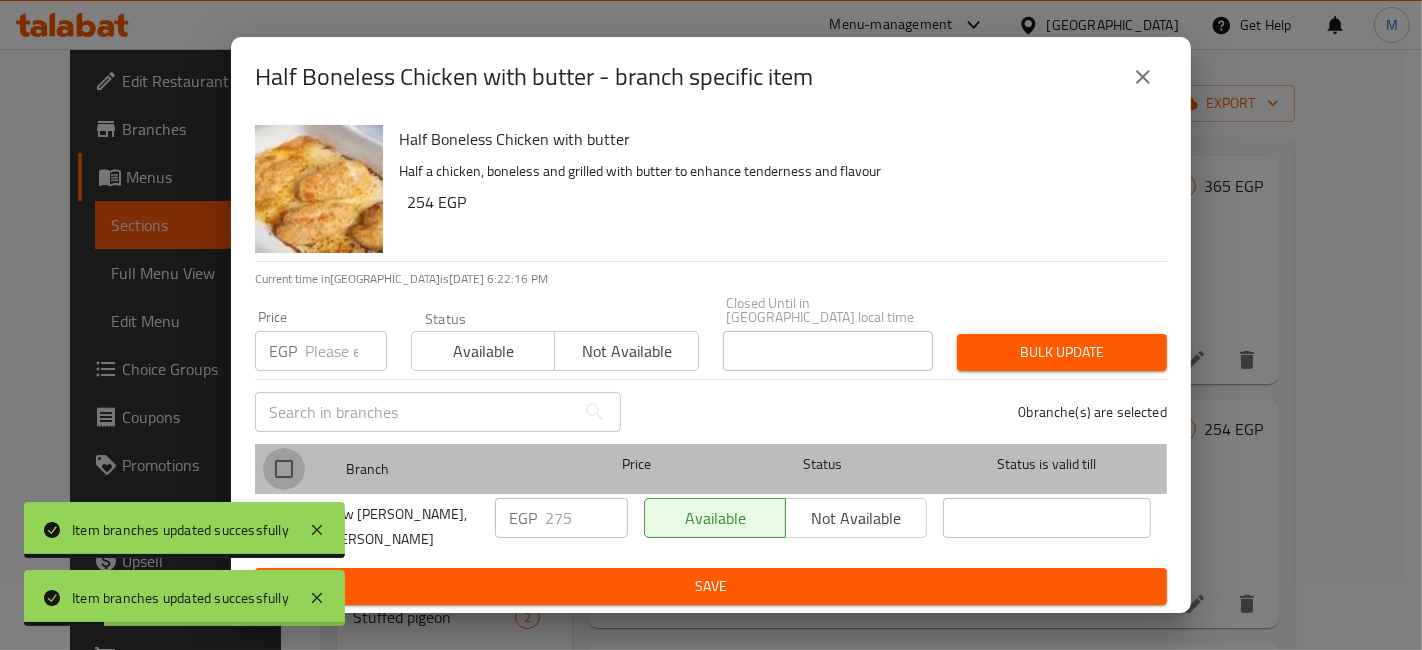 checkbox on "true" 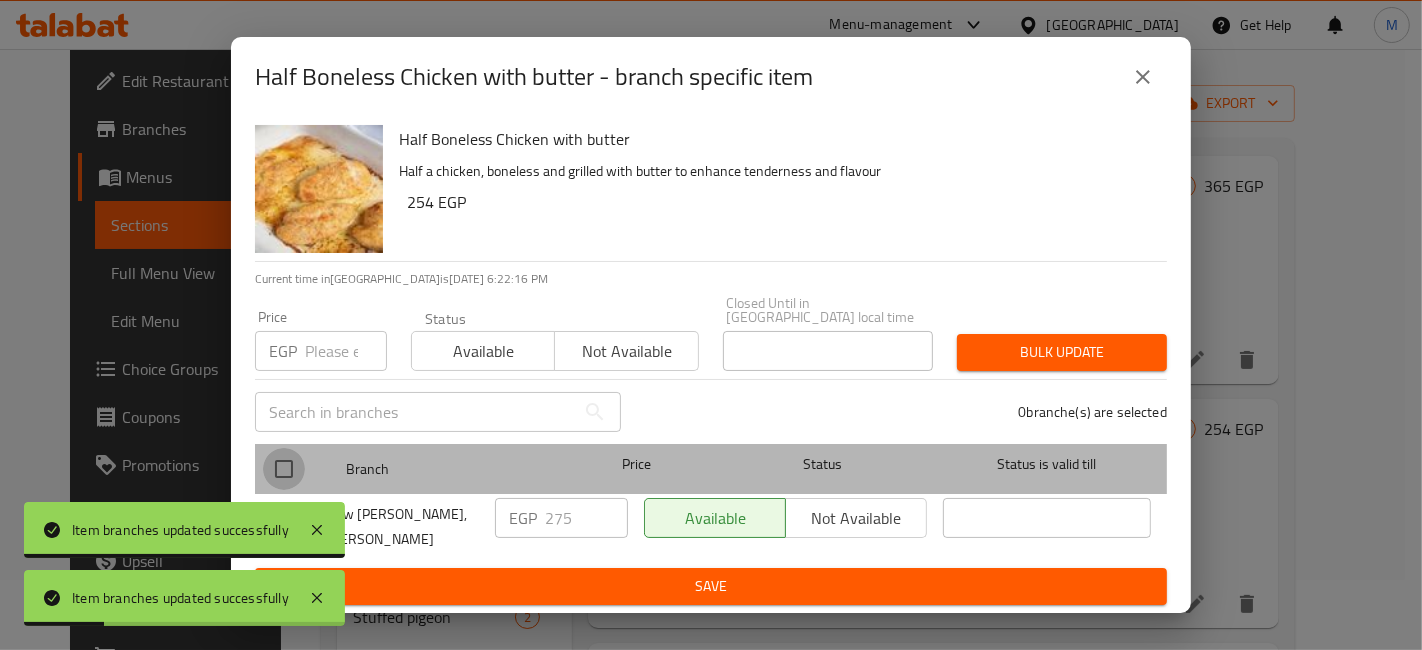 checkbox on "true" 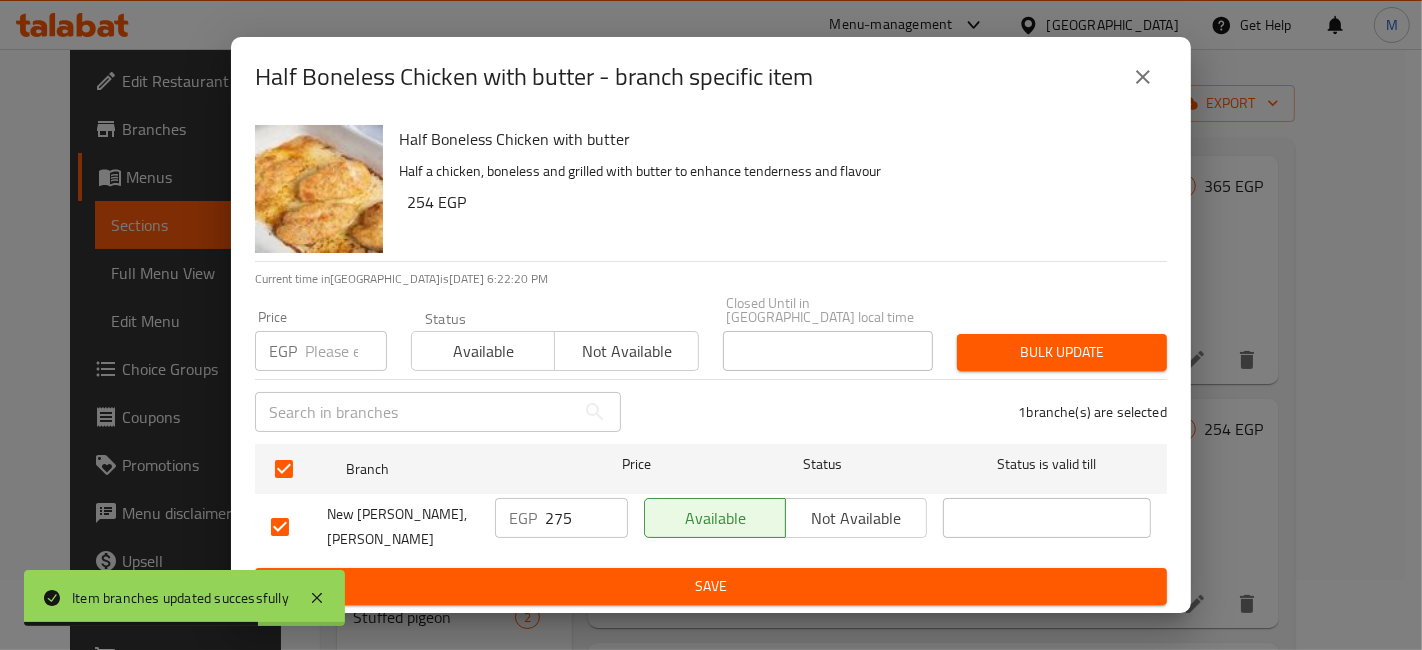 click on "Half a chicken, boneless and grilled with butter to enhance tenderness and flavour" at bounding box center [775, 171] 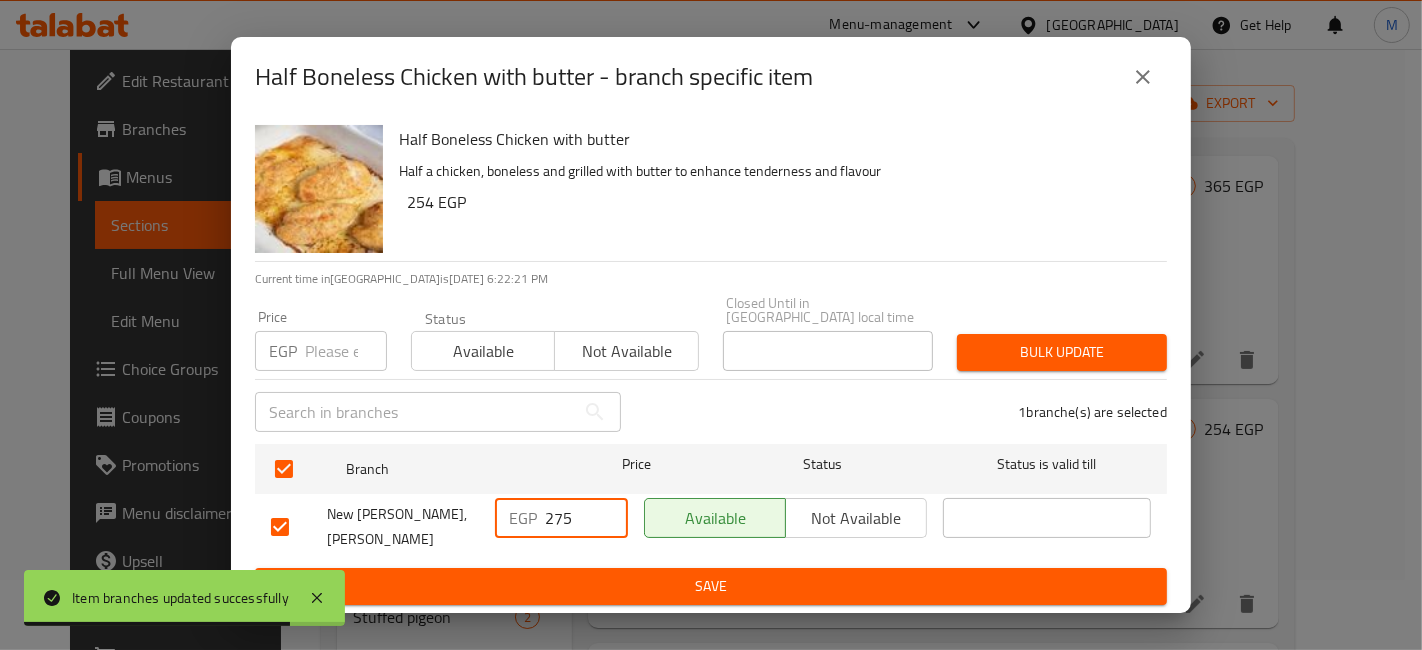 click on "275" at bounding box center [586, 518] 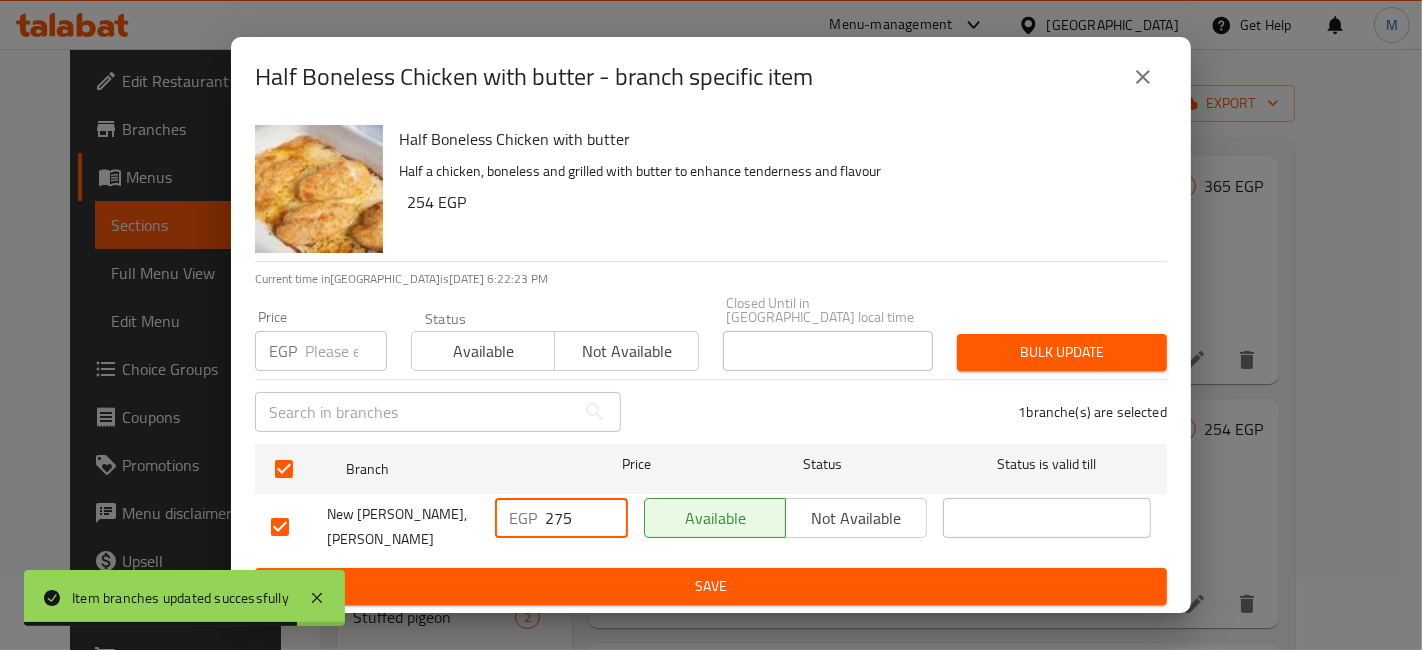 click on "275" at bounding box center (586, 518) 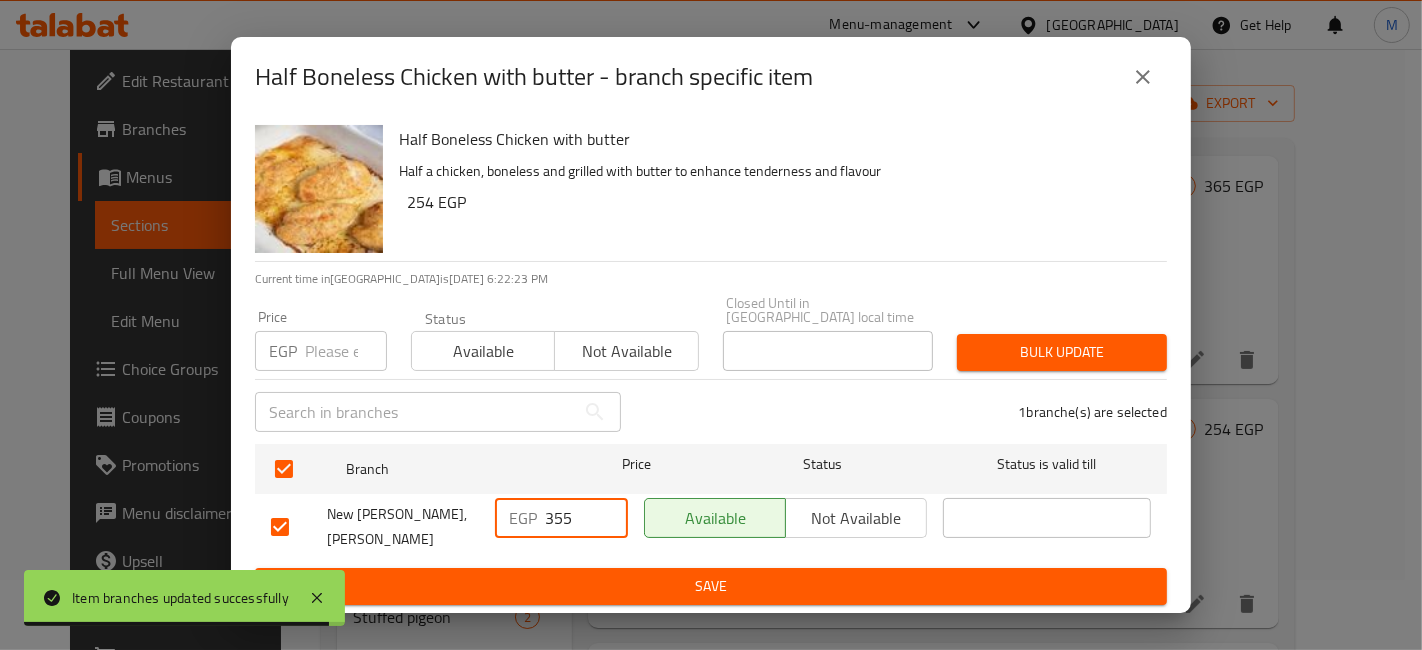 type on "355" 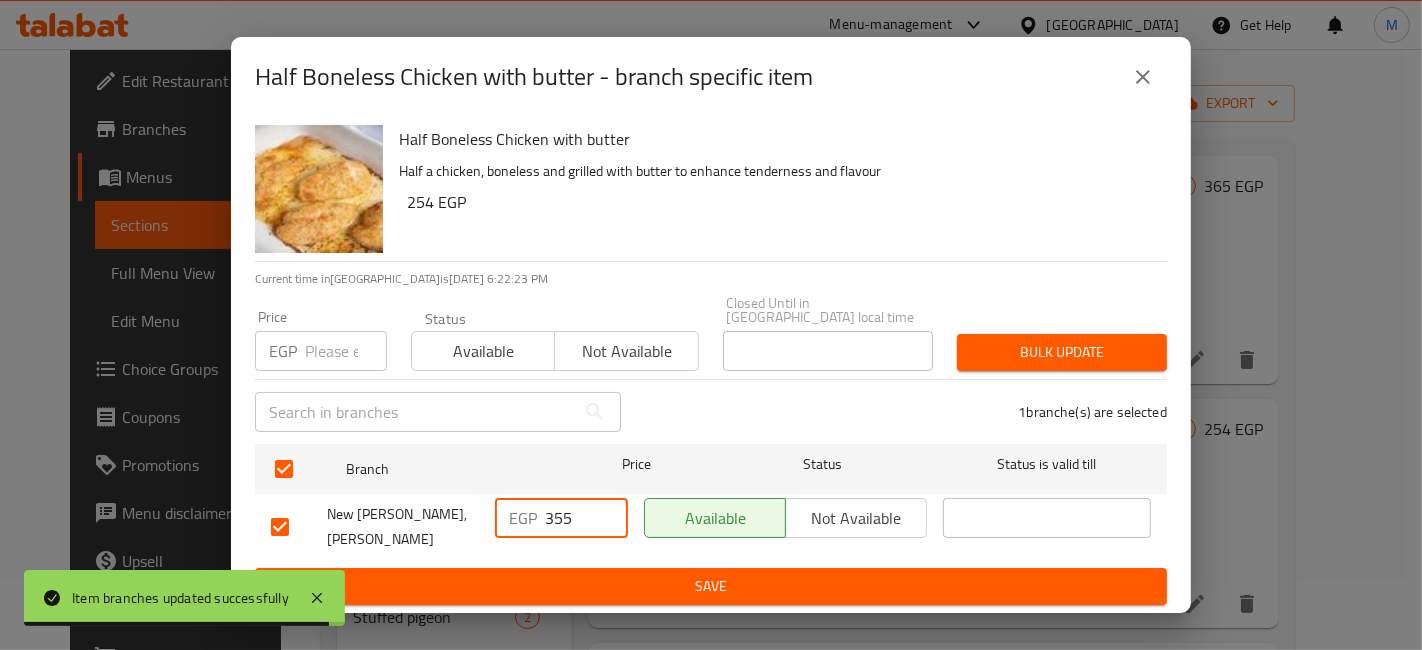 click on "EGP 355 ​" at bounding box center (561, 527) 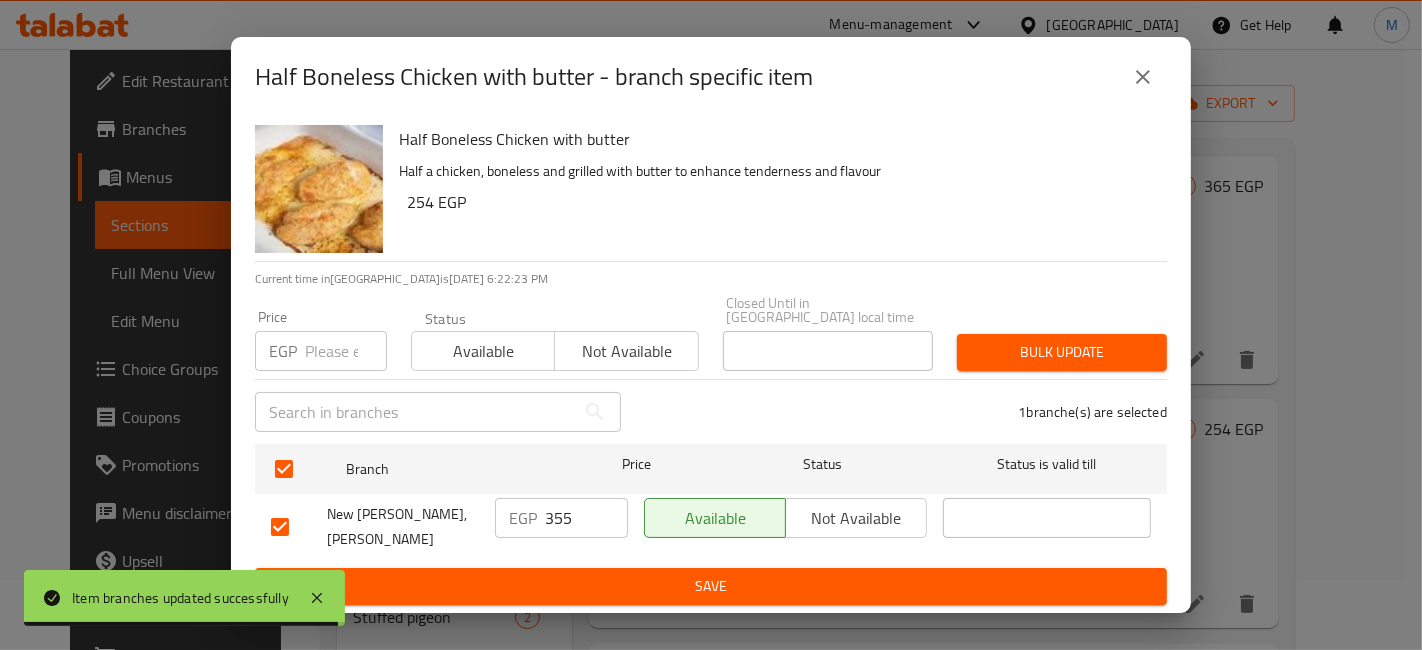click on "Save" at bounding box center [711, 586] 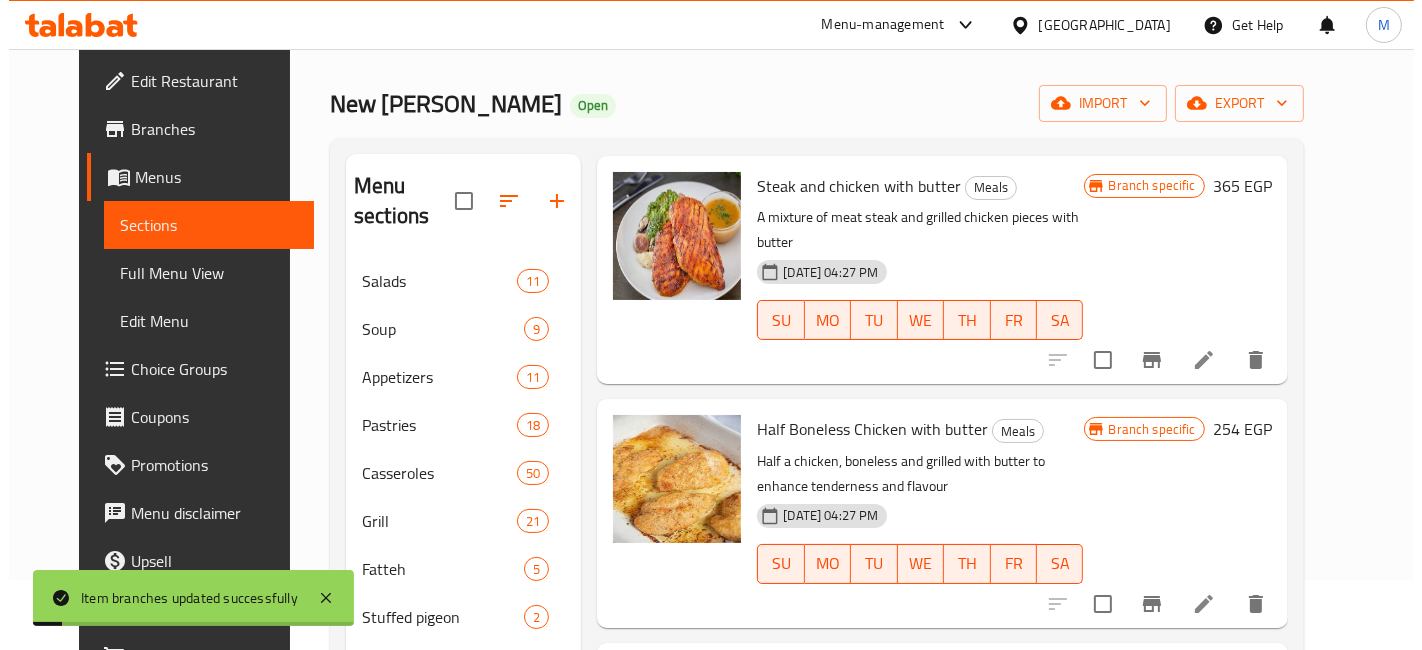 scroll, scrollTop: 666, scrollLeft: 0, axis: vertical 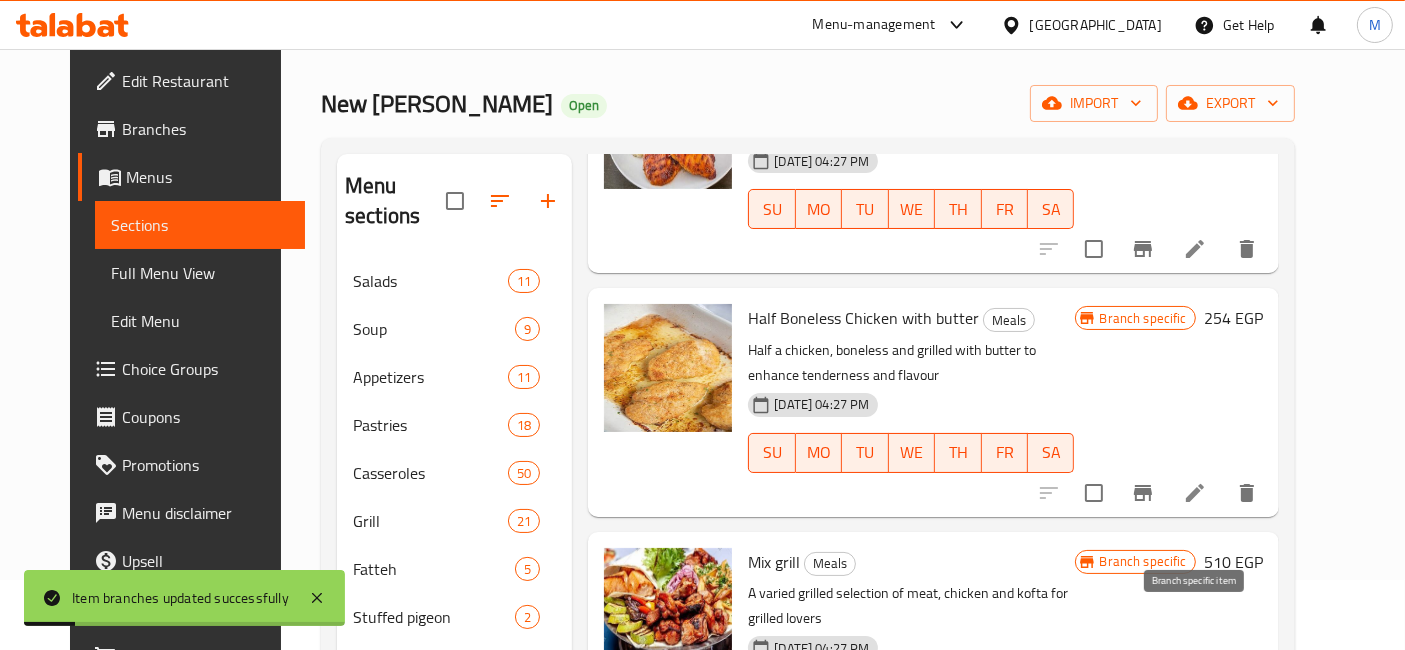 click at bounding box center (1143, 736) 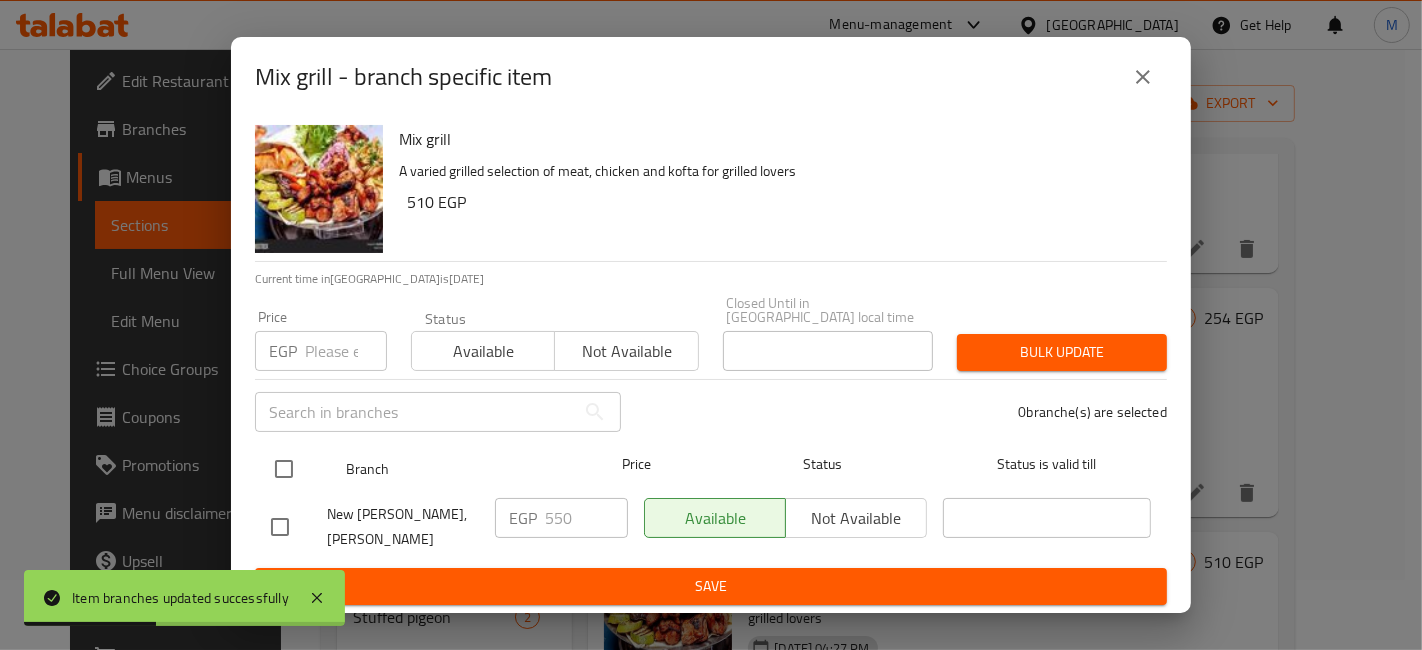 click at bounding box center (284, 469) 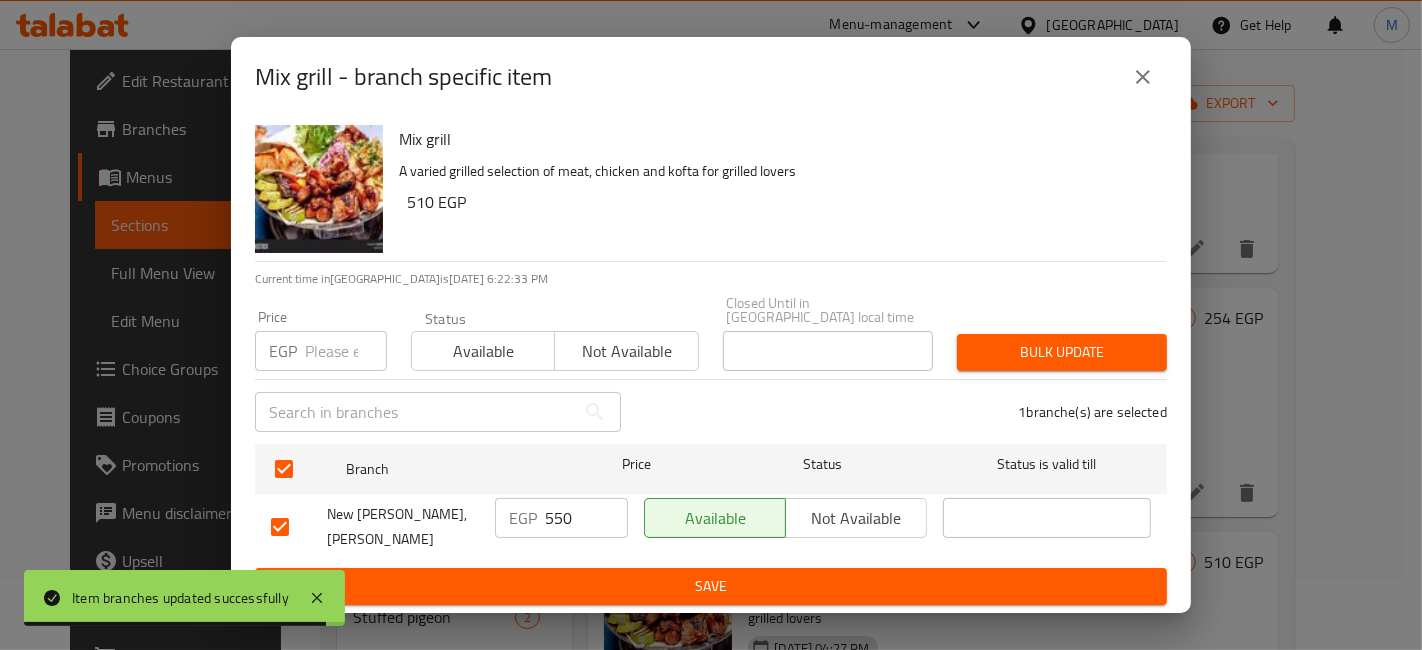 click on "Mix grill" at bounding box center (775, 139) 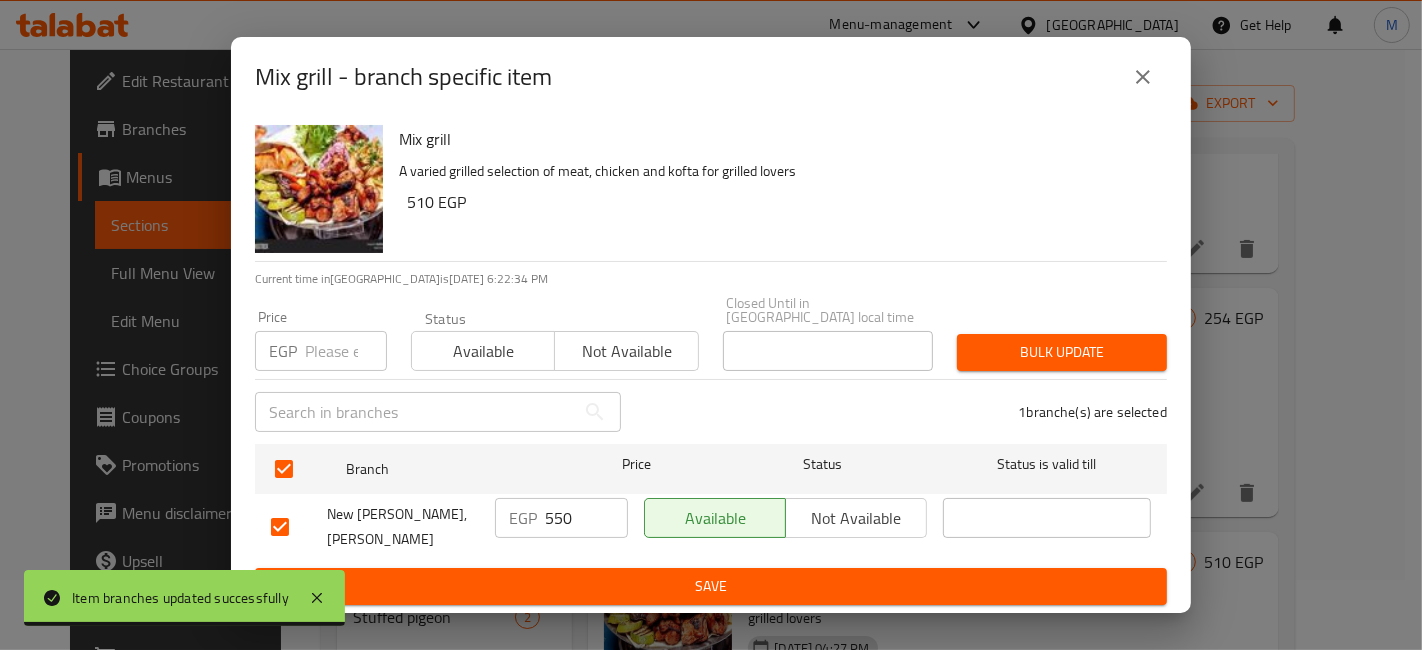 click on "550" at bounding box center (586, 518) 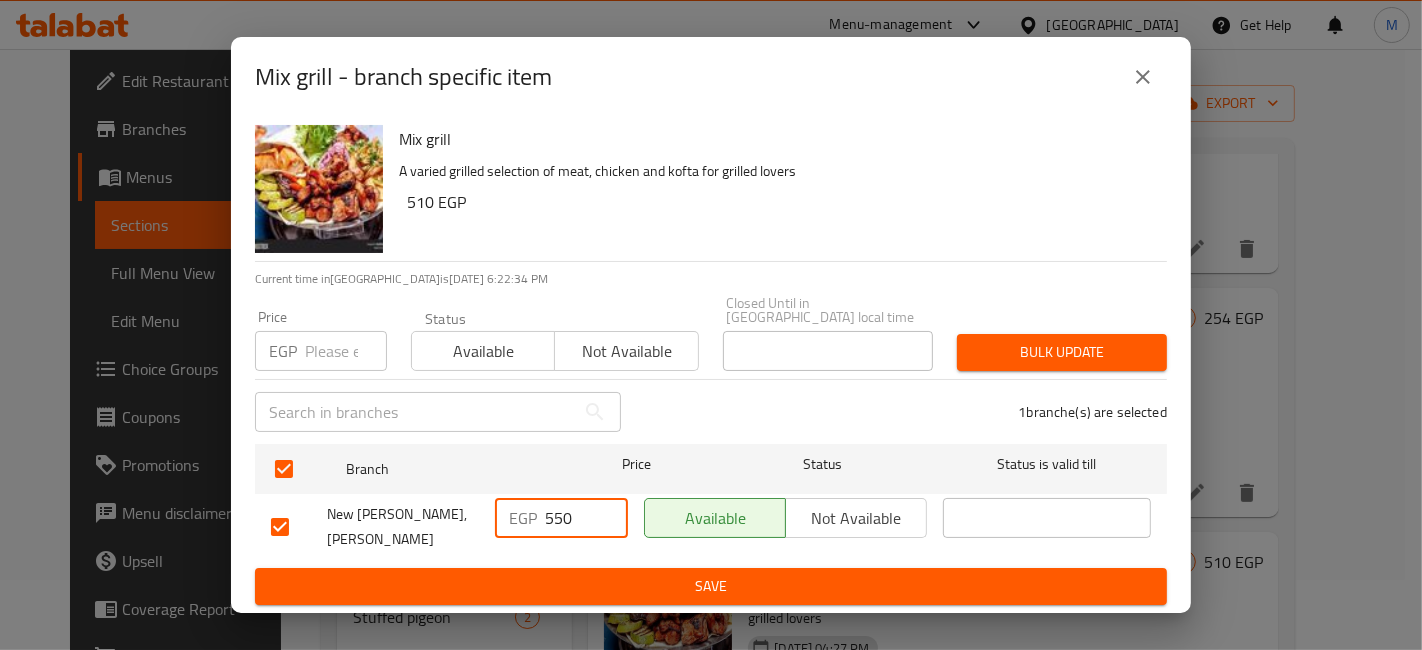click on "550" at bounding box center (586, 518) 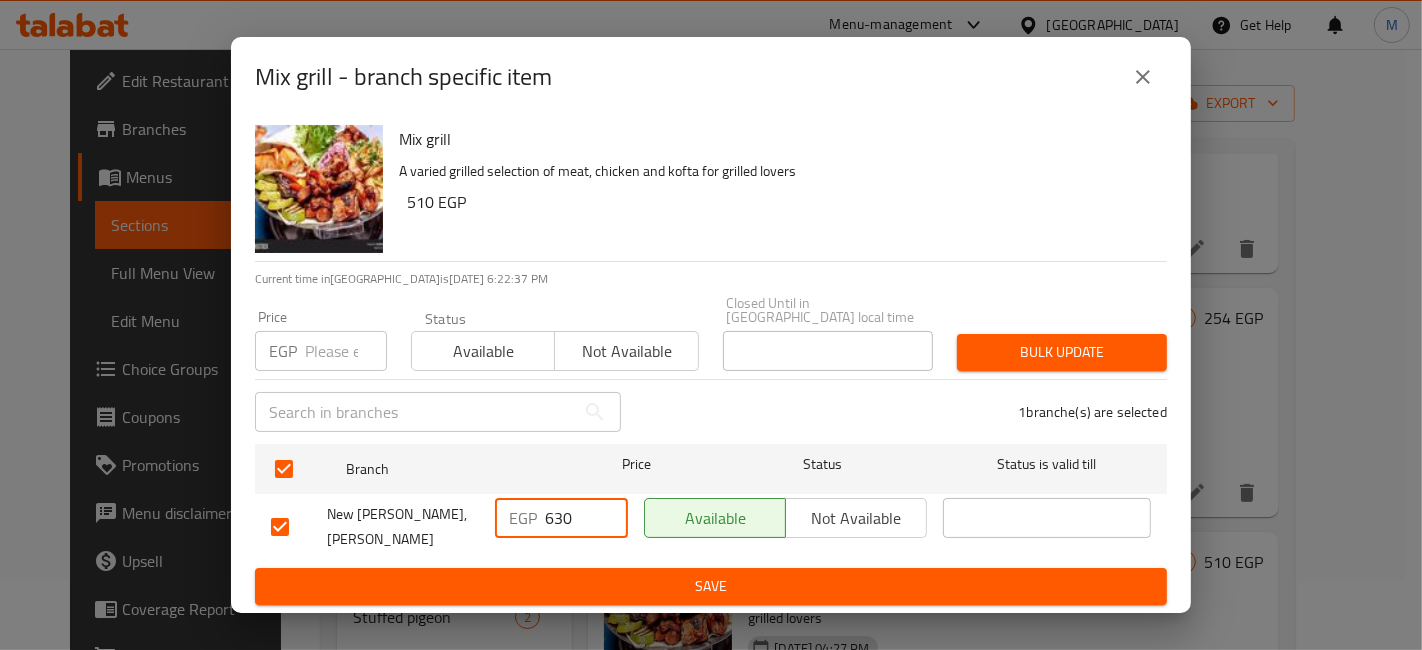 type on "630" 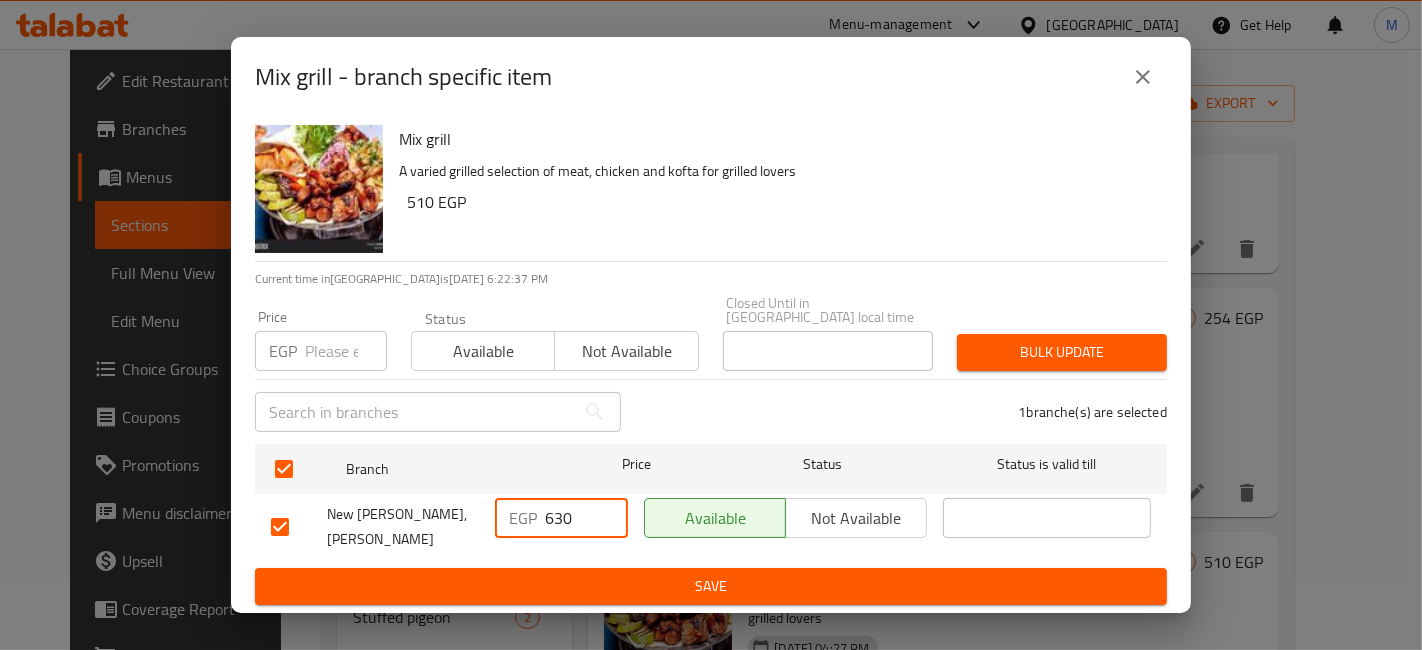 click on "Save" at bounding box center [711, 586] 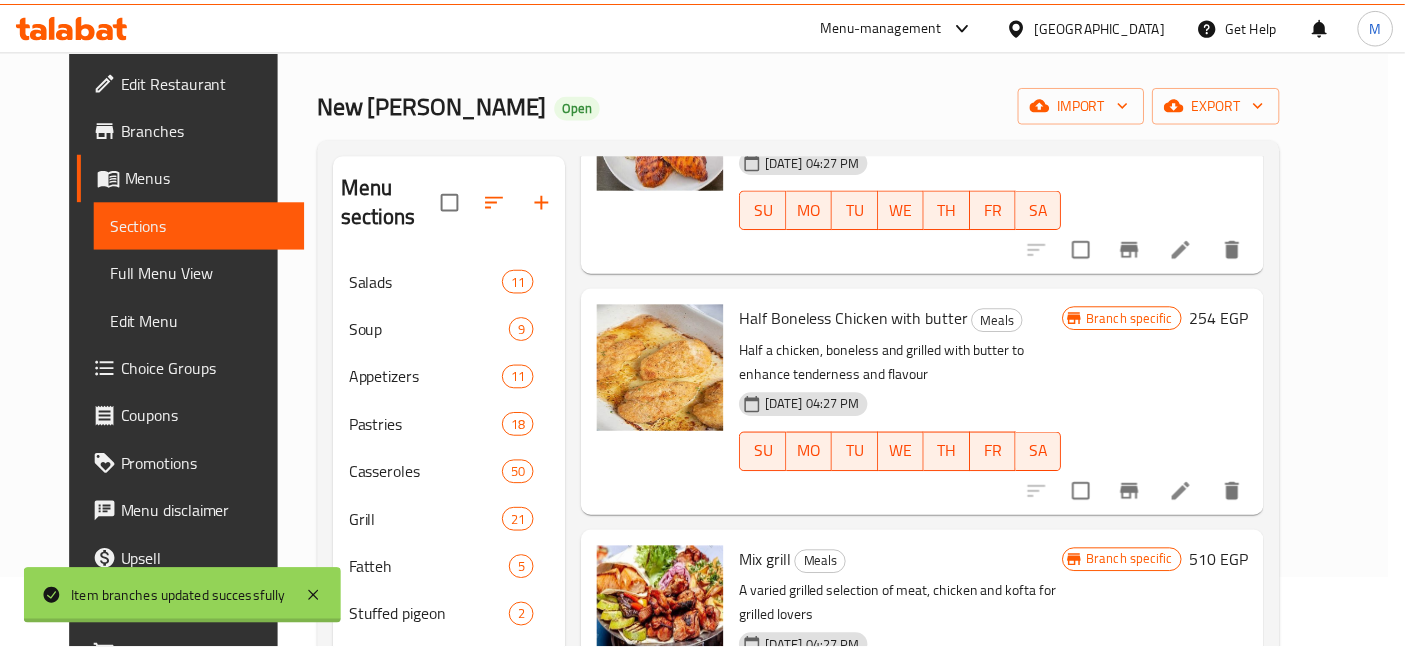 scroll, scrollTop: 73, scrollLeft: 0, axis: vertical 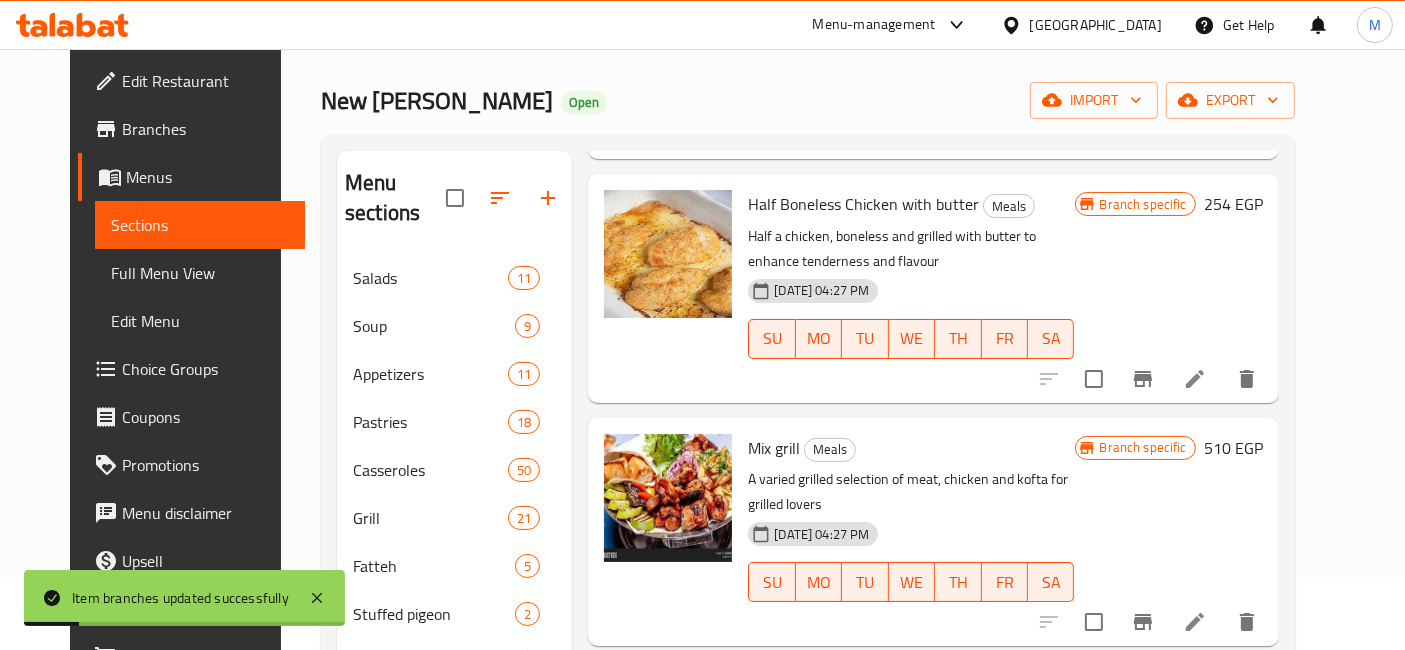 click on "Branch specific 510   EGP" at bounding box center [1169, 532] 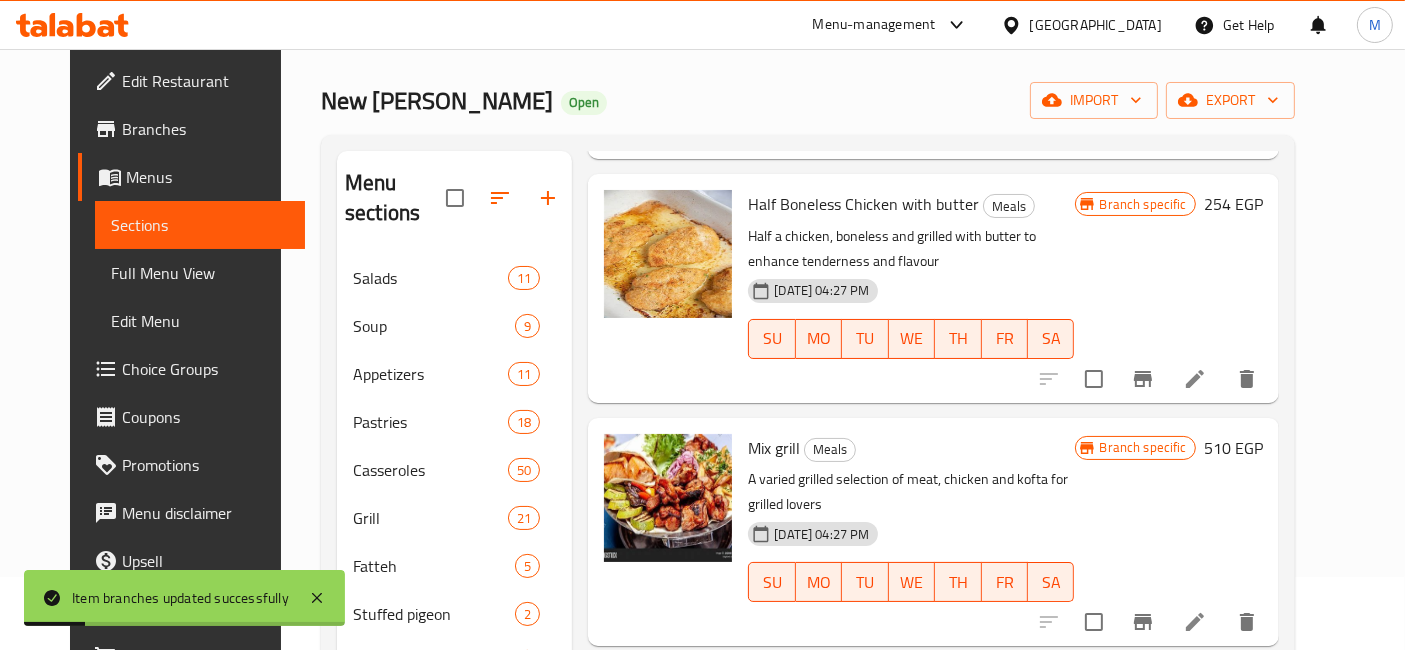 click 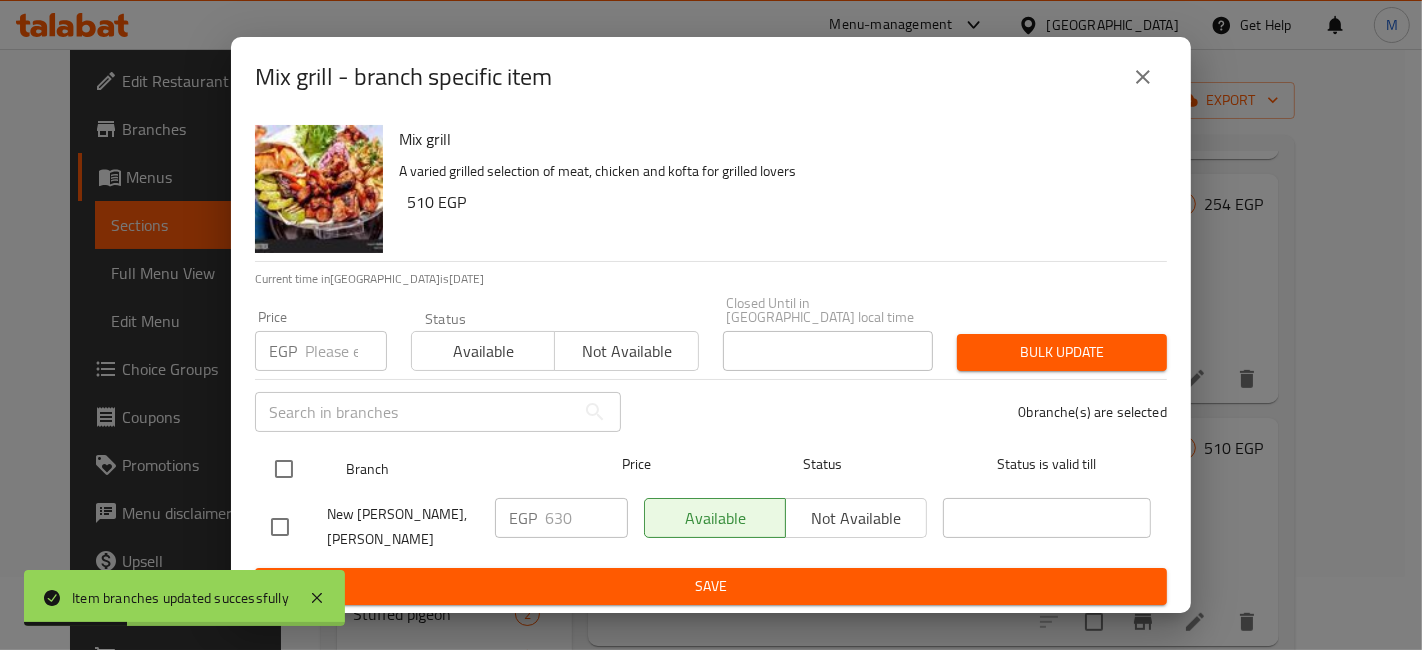 type 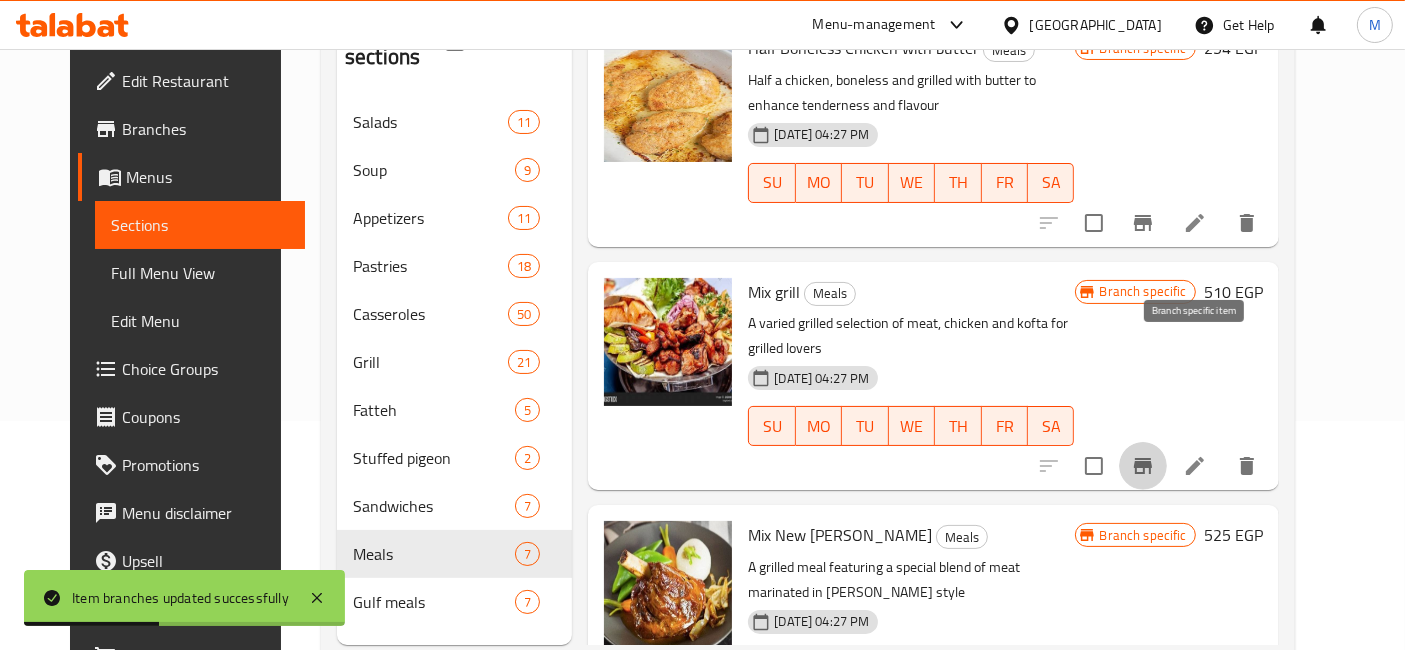 scroll, scrollTop: 279, scrollLeft: 0, axis: vertical 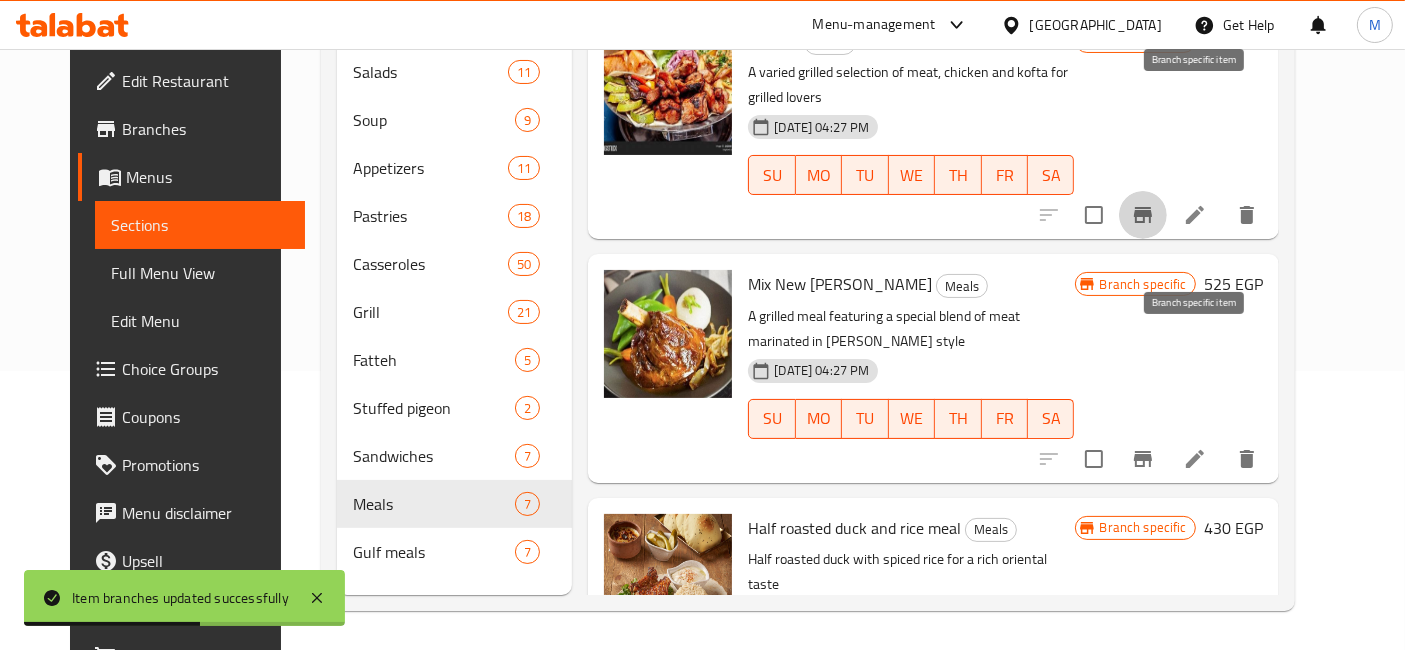 click at bounding box center [1143, 459] 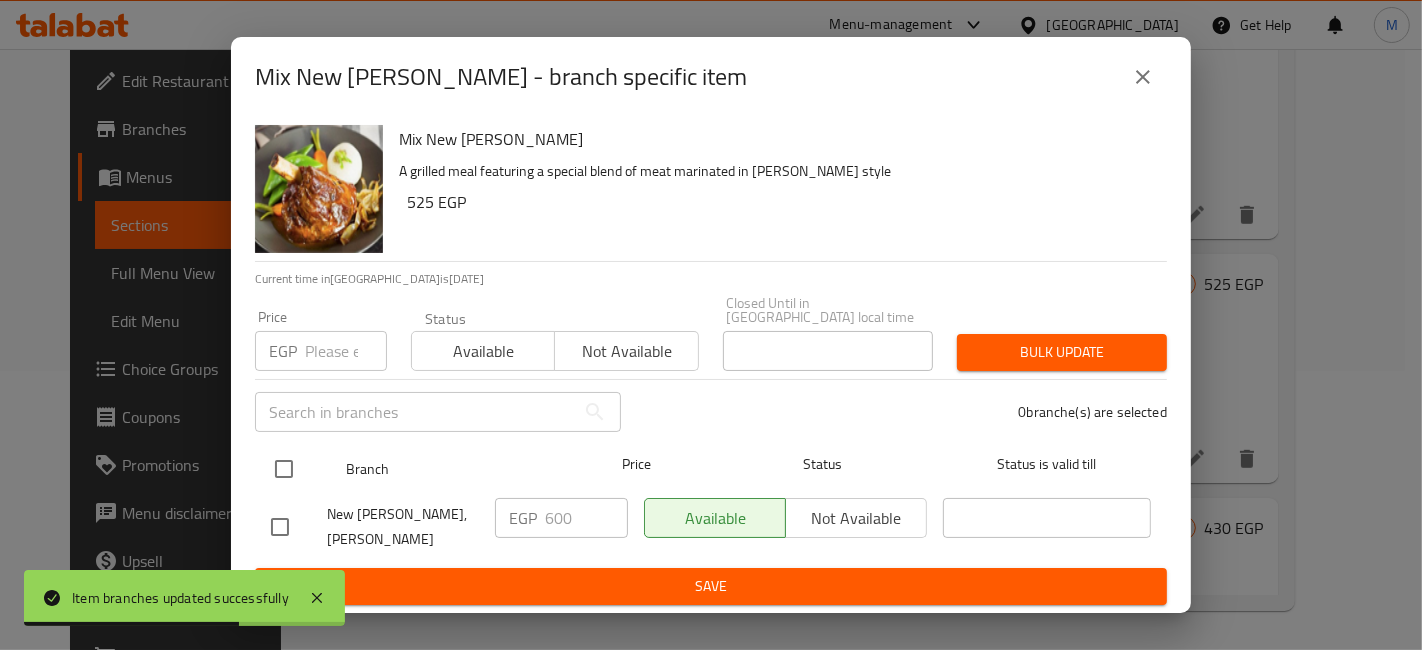 click at bounding box center [284, 469] 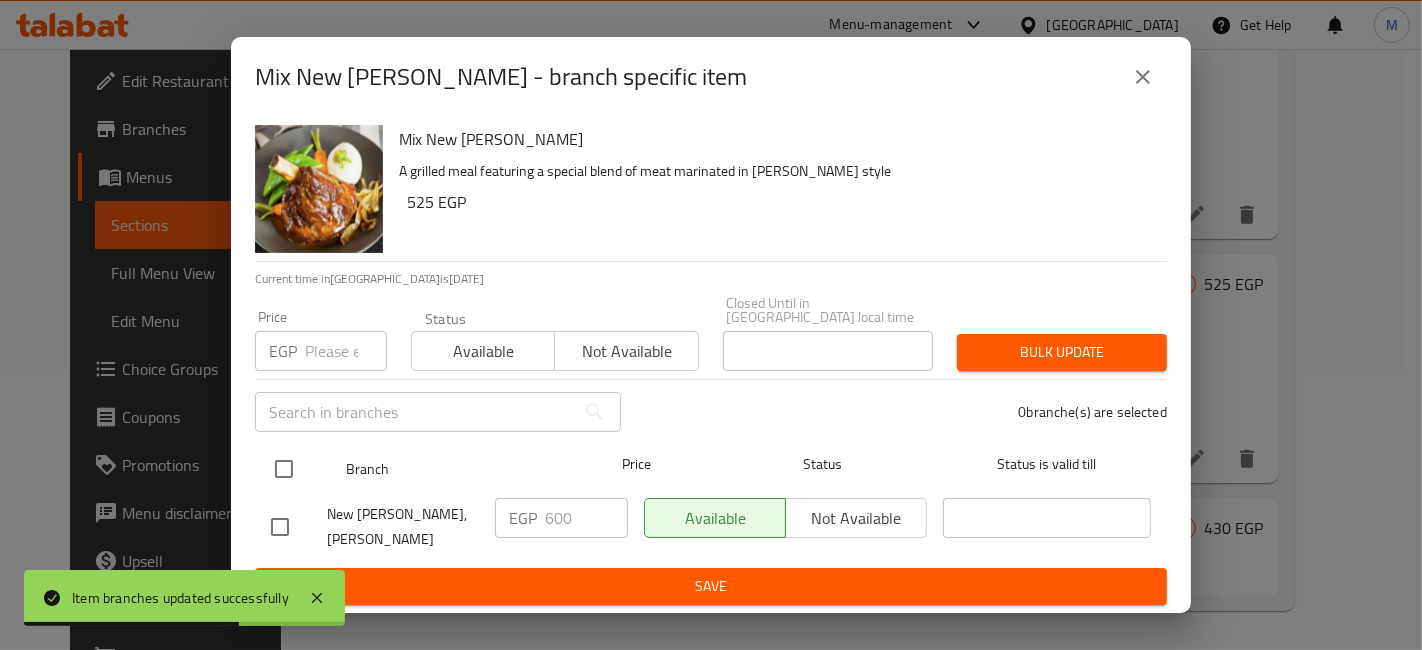 checkbox on "true" 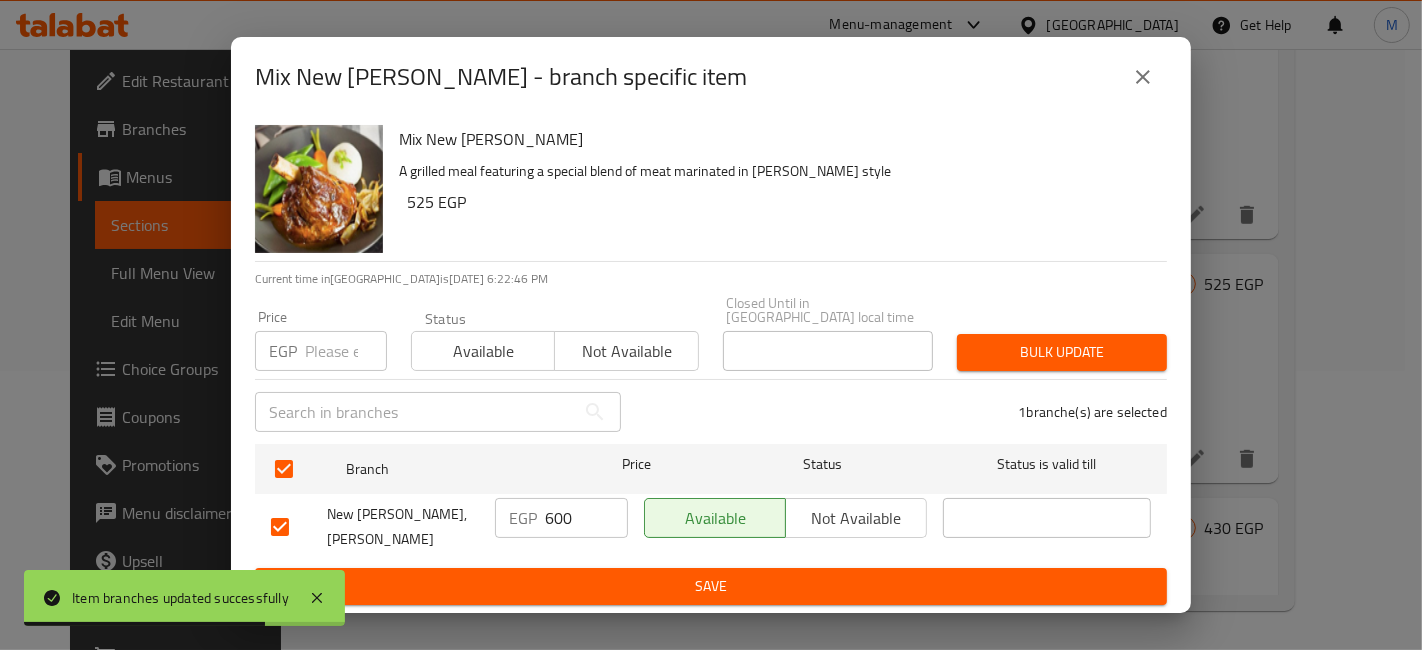 click on "600" at bounding box center (586, 518) 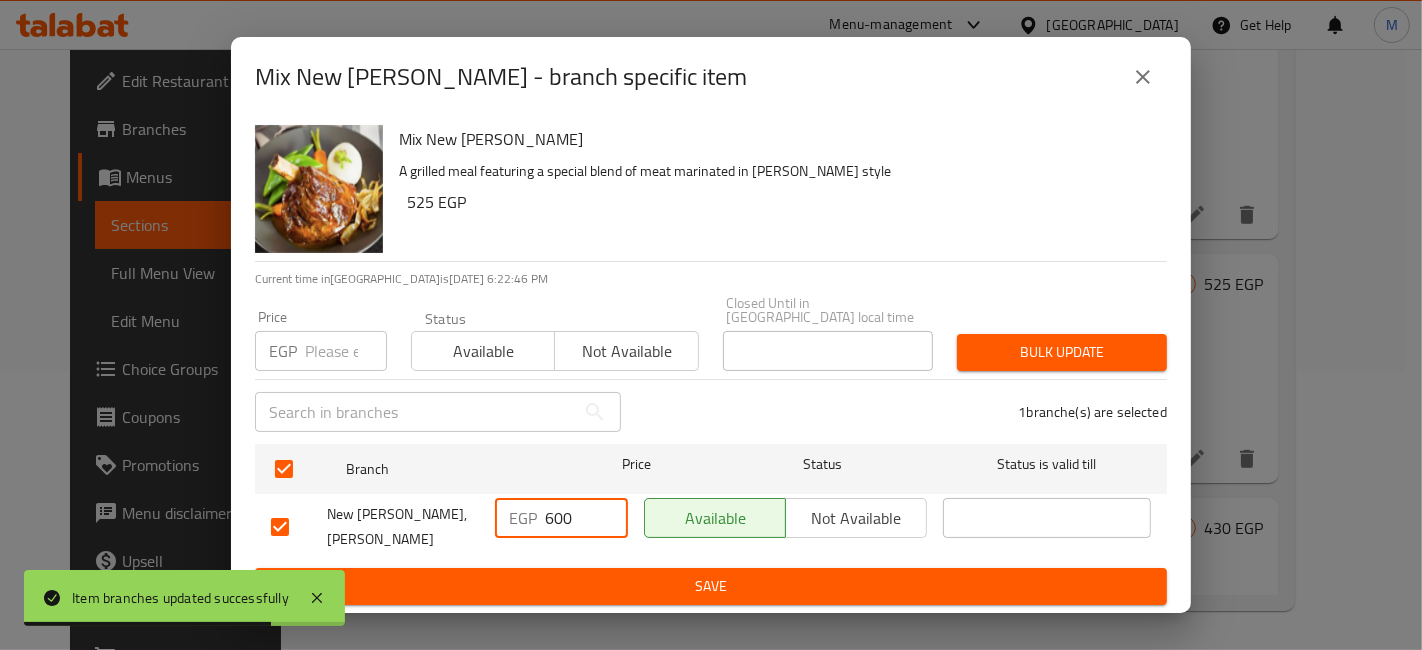click on "600" at bounding box center [586, 518] 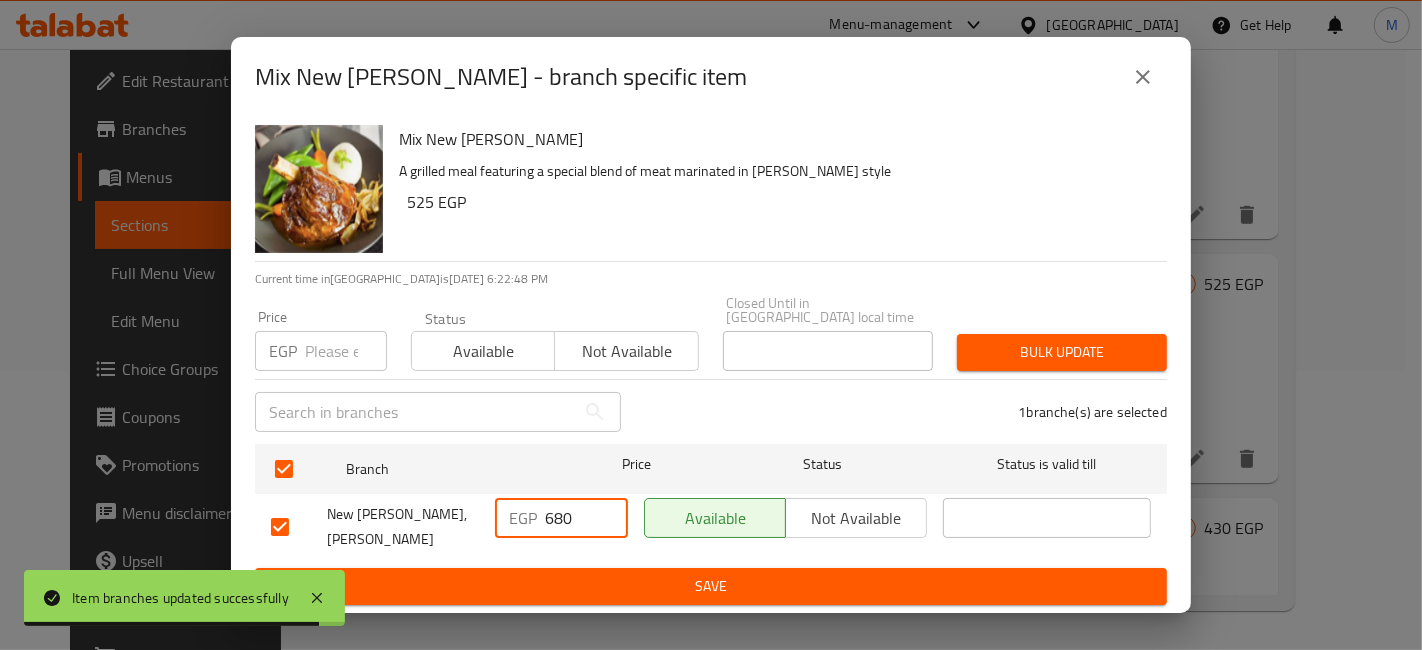type on "680" 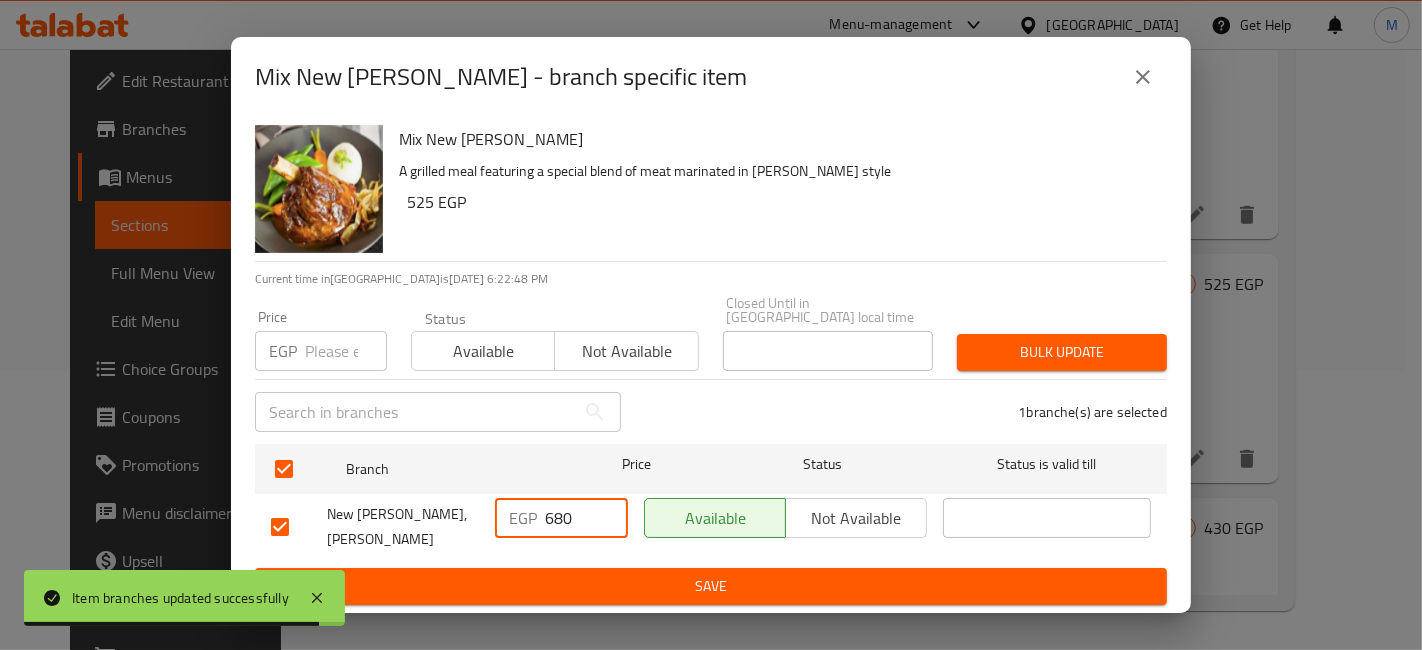 click on "EGP 680 ​" at bounding box center [561, 527] 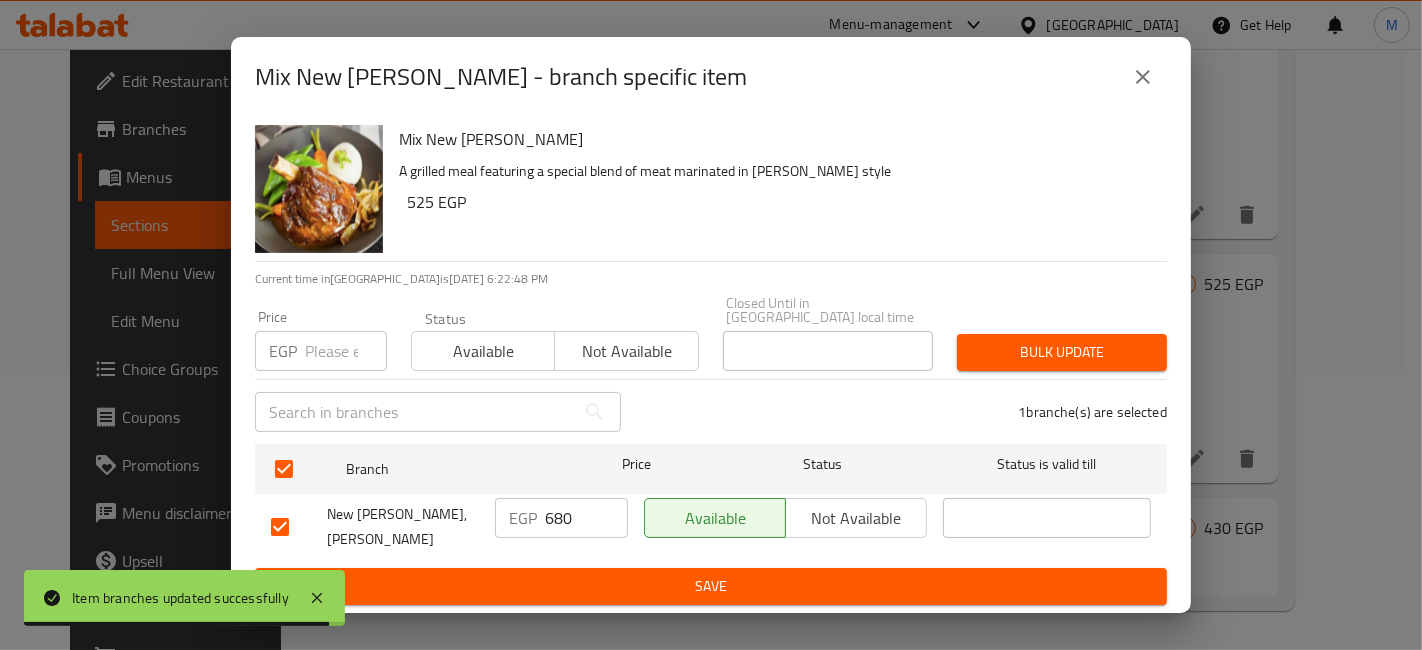 click on "Save" at bounding box center (711, 586) 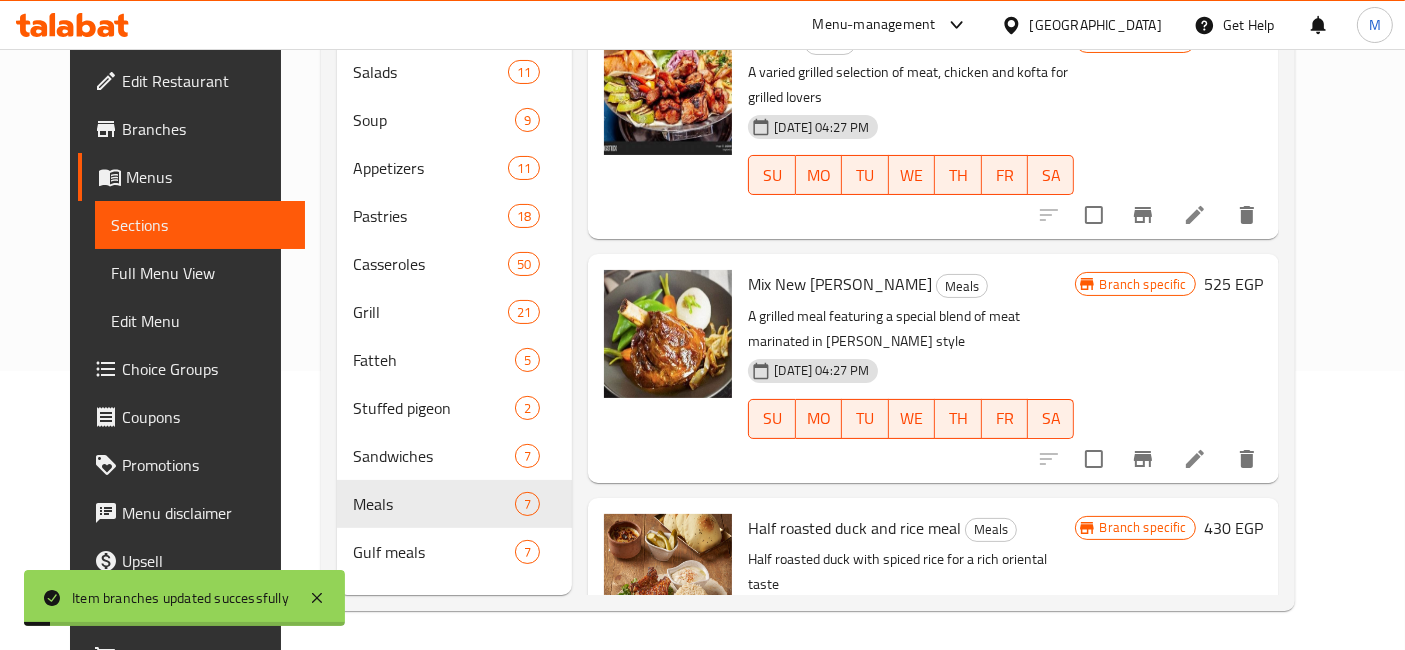 click 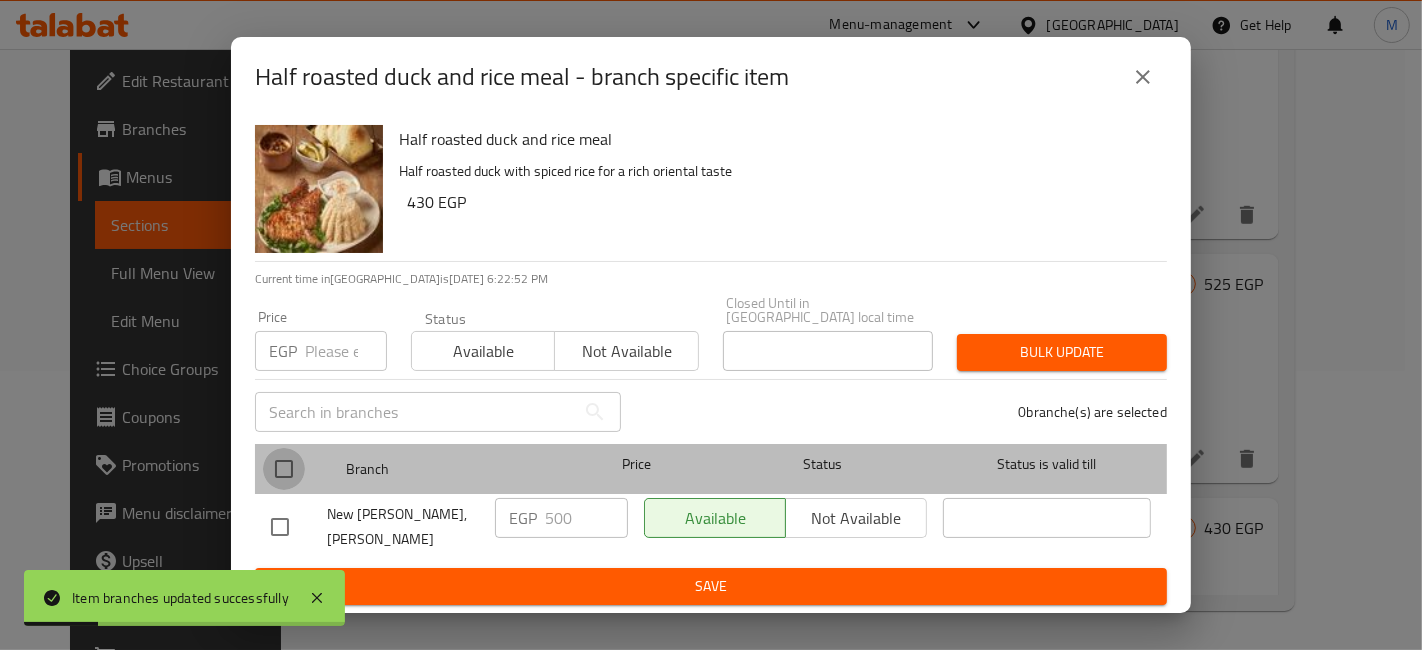 drag, startPoint x: 281, startPoint y: 469, endPoint x: 514, endPoint y: 521, distance: 238.73207 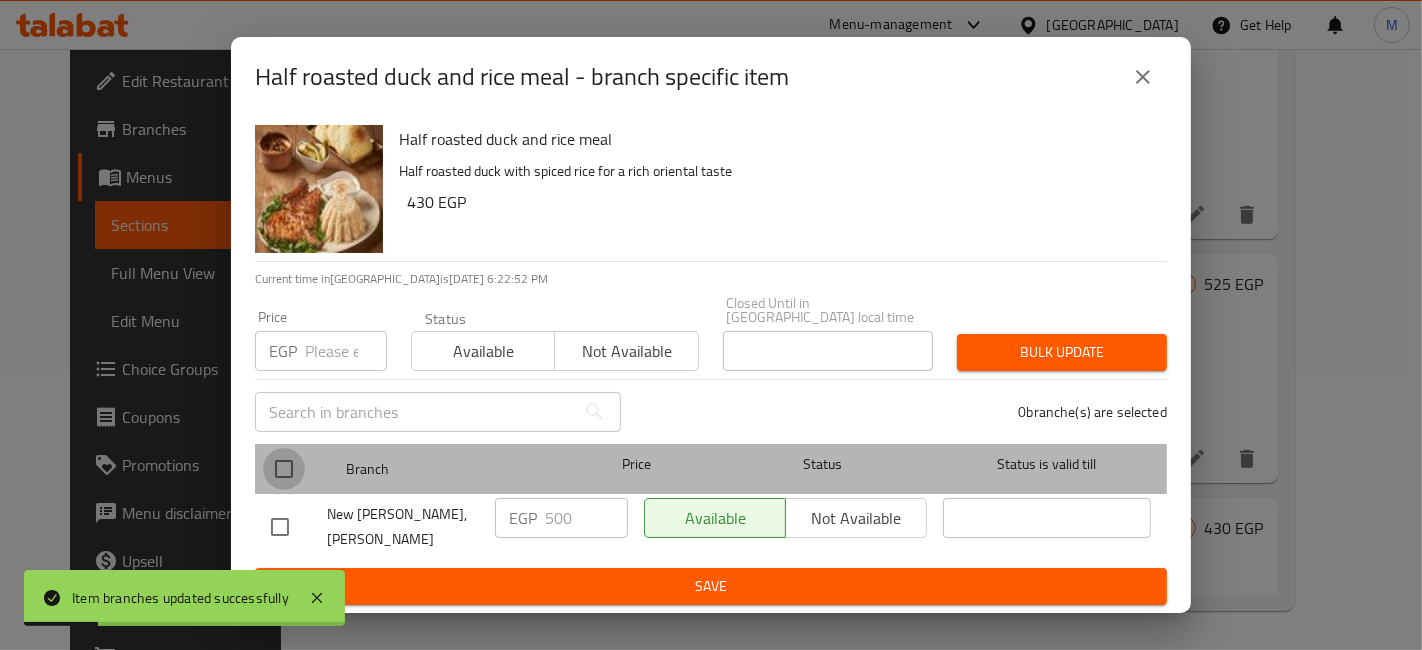 click at bounding box center [284, 469] 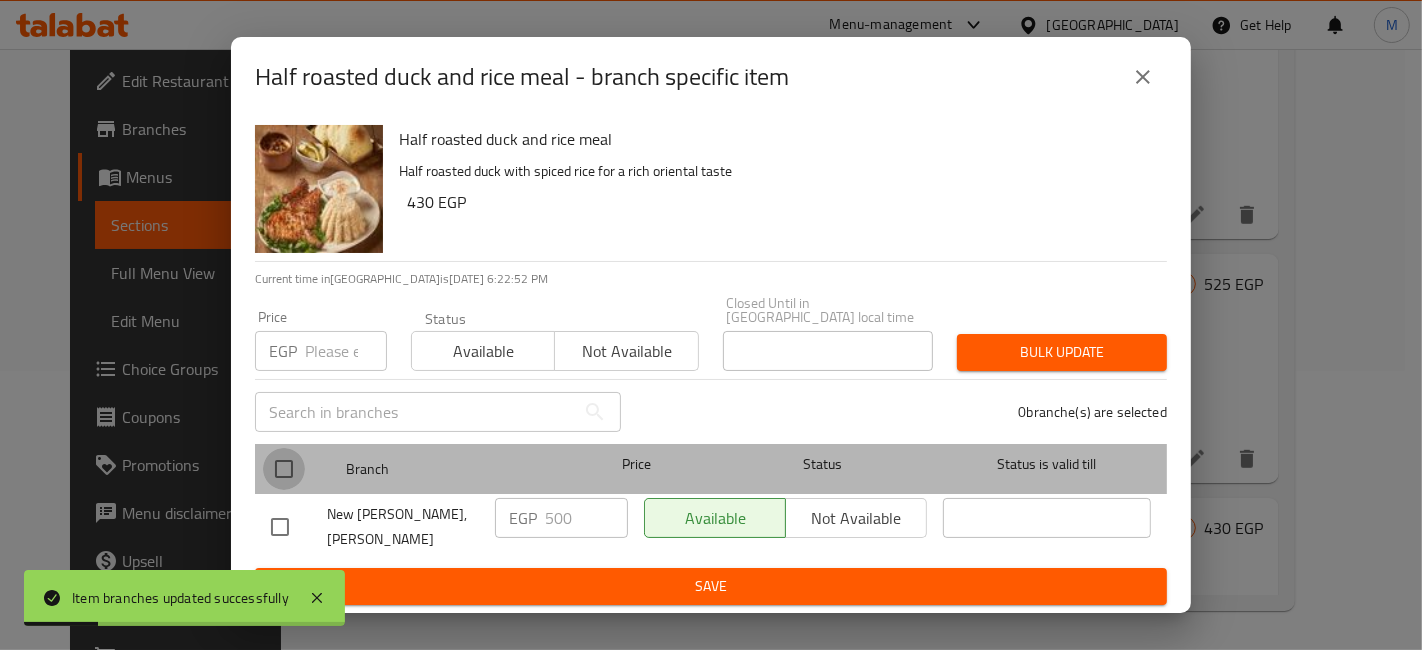 checkbox on "true" 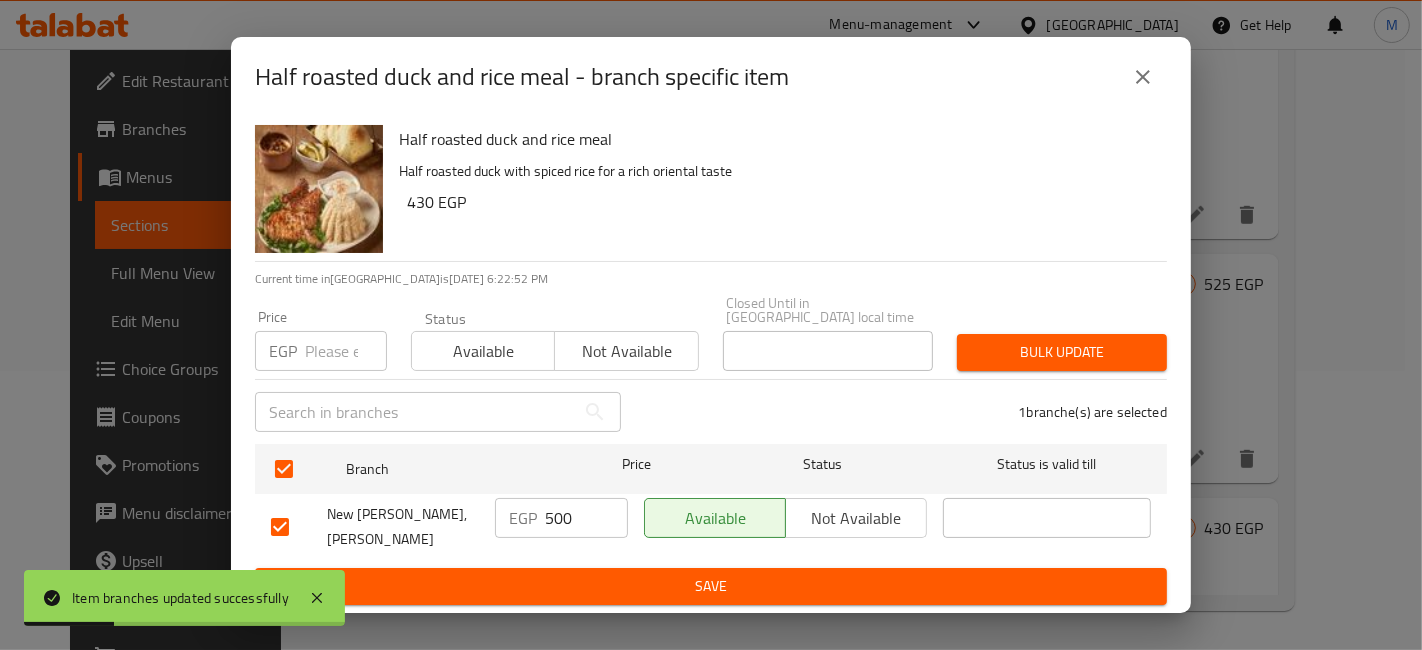 click on "500" at bounding box center (586, 518) 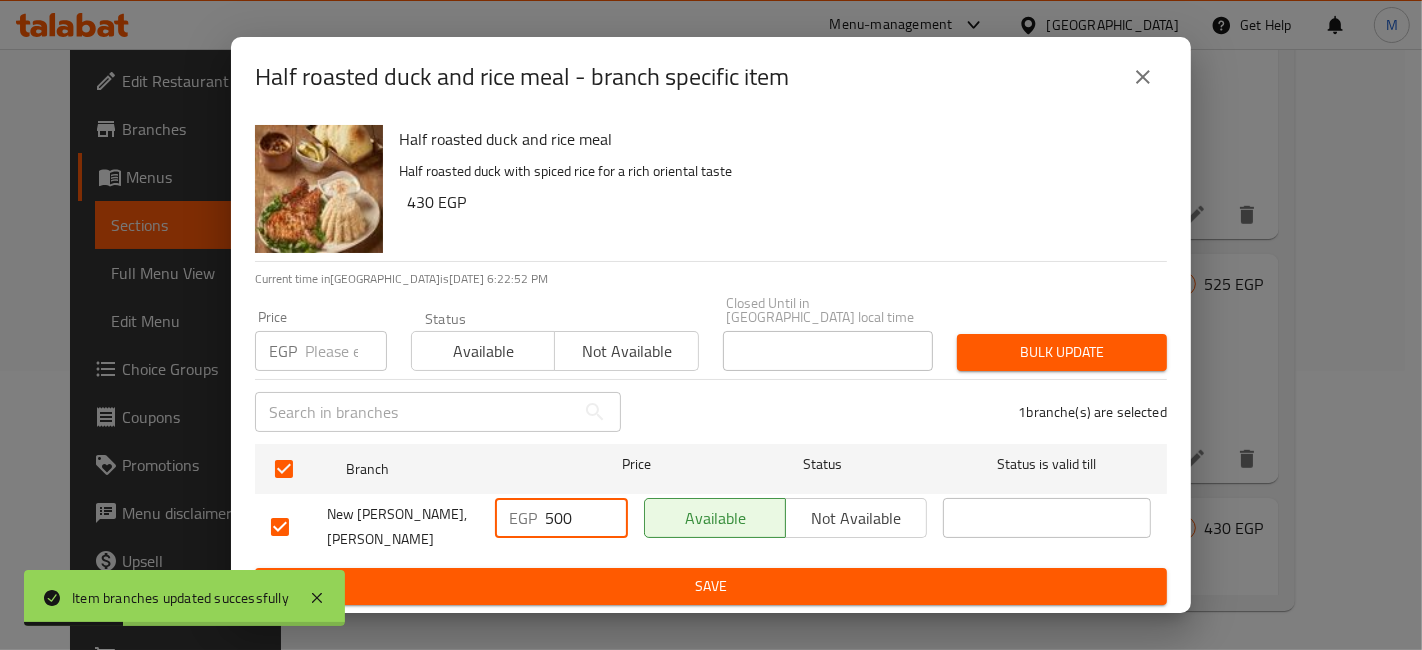 click on "500" at bounding box center [586, 518] 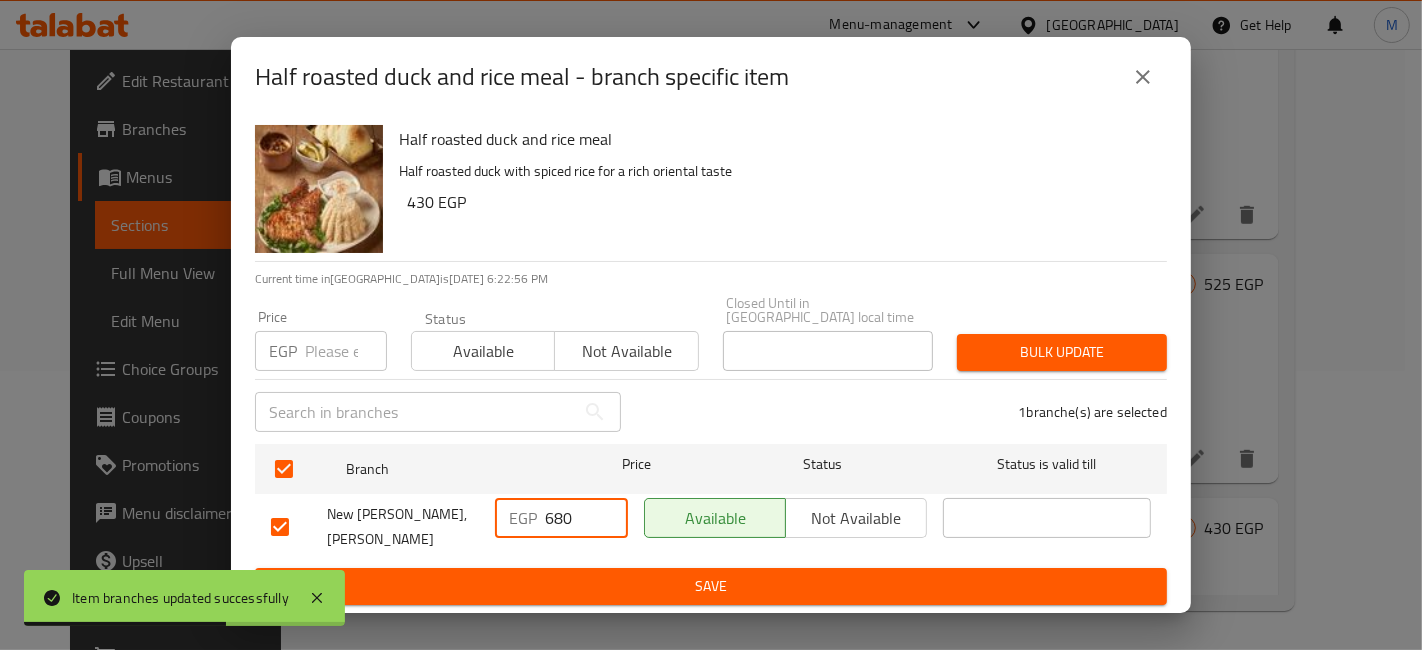 type on "680" 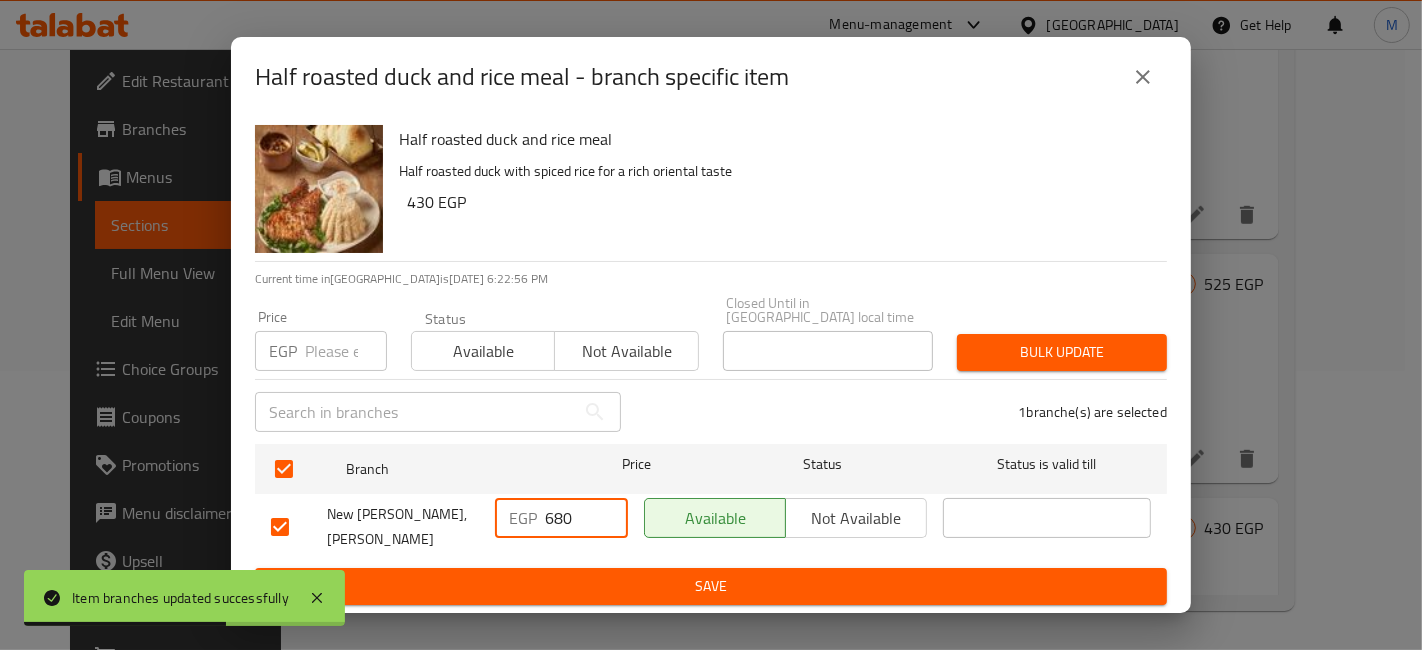 click on "Save" at bounding box center (711, 586) 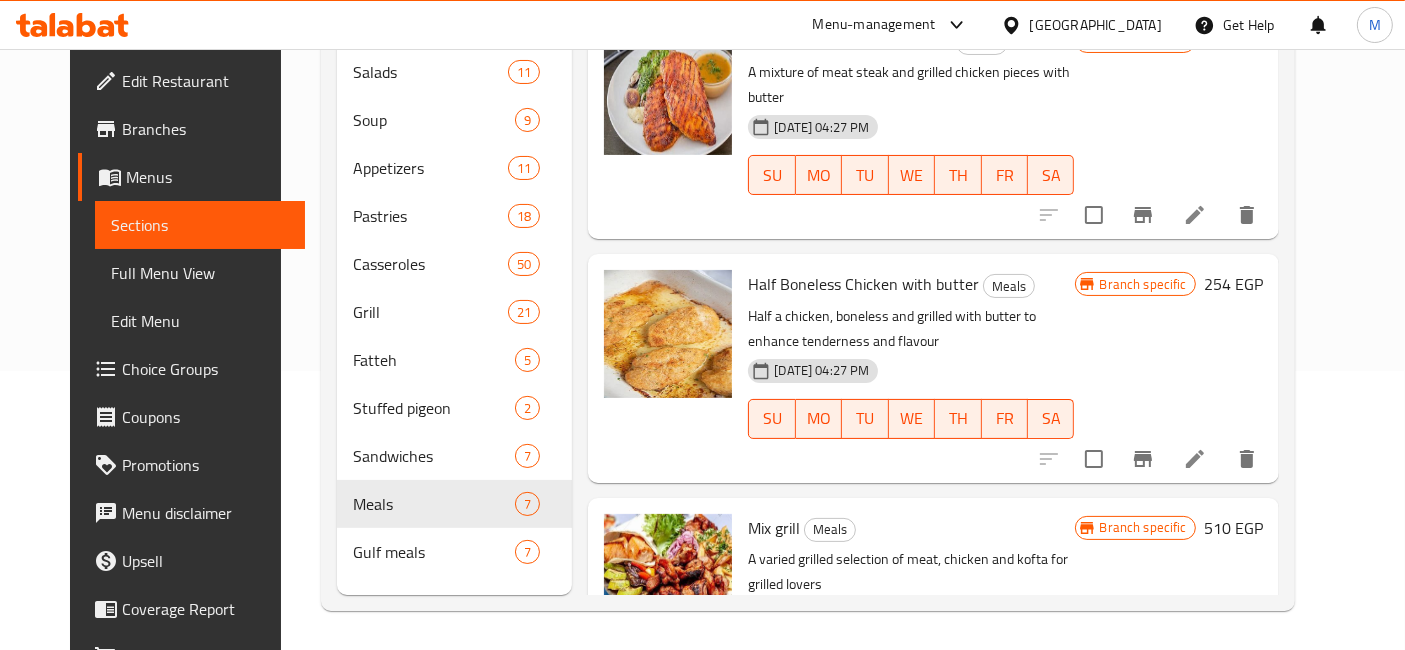 scroll, scrollTop: 311, scrollLeft: 0, axis: vertical 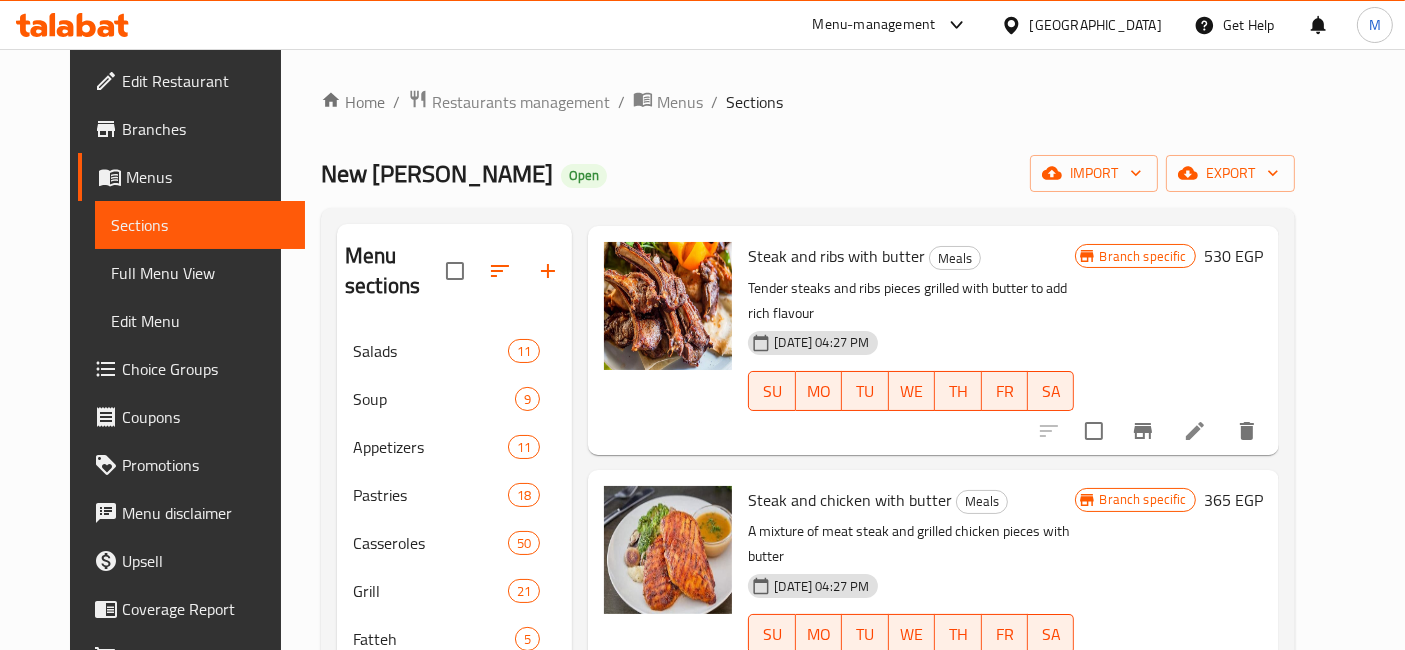 click 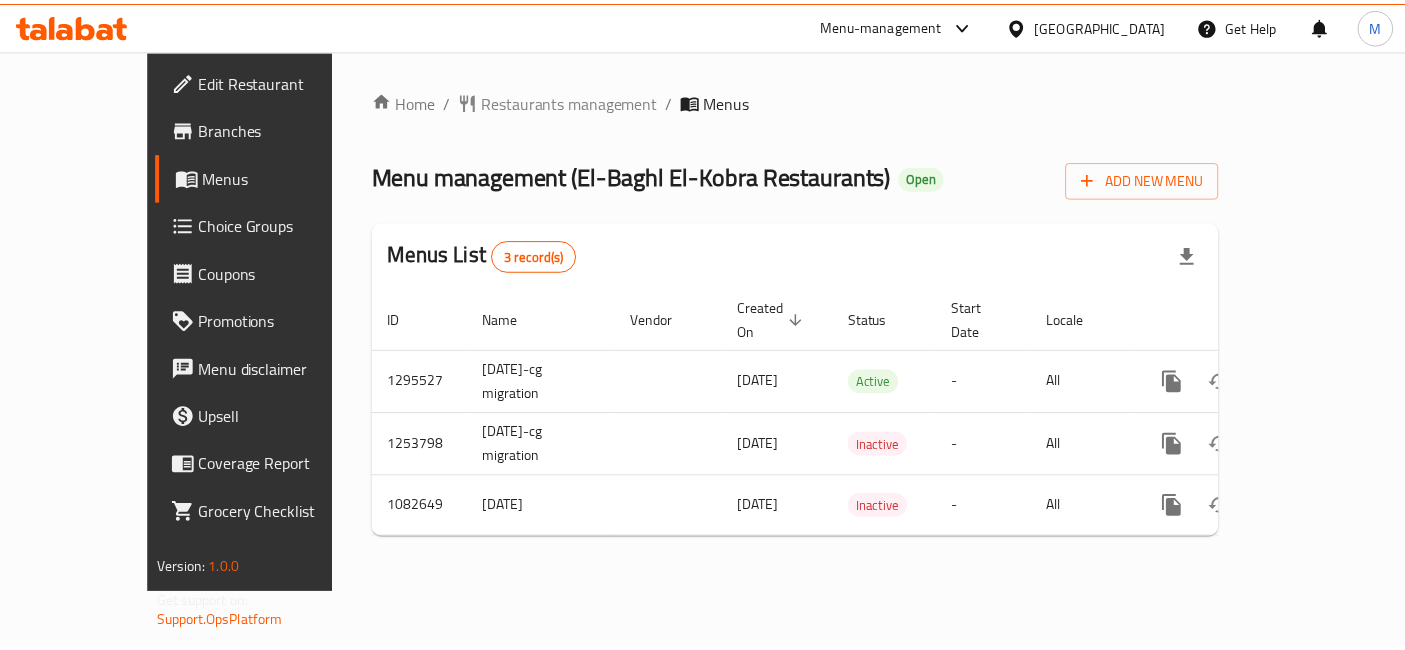 scroll, scrollTop: 0, scrollLeft: 0, axis: both 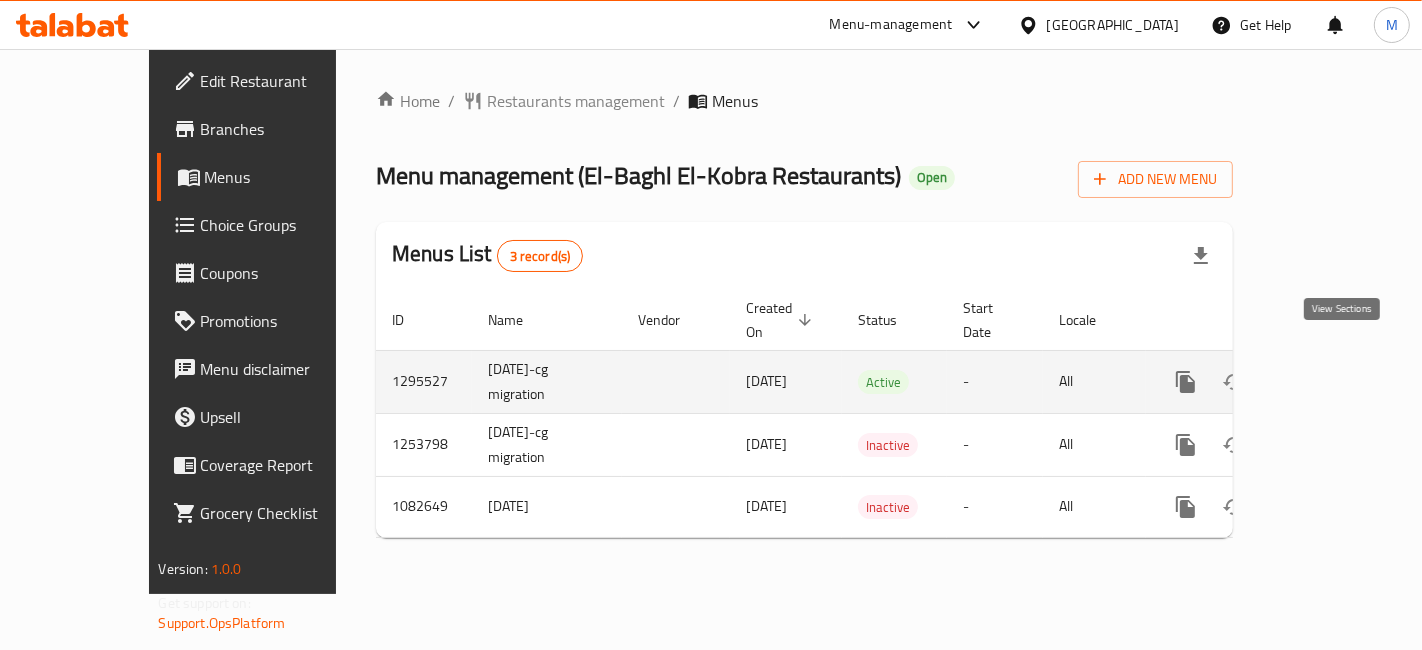 click 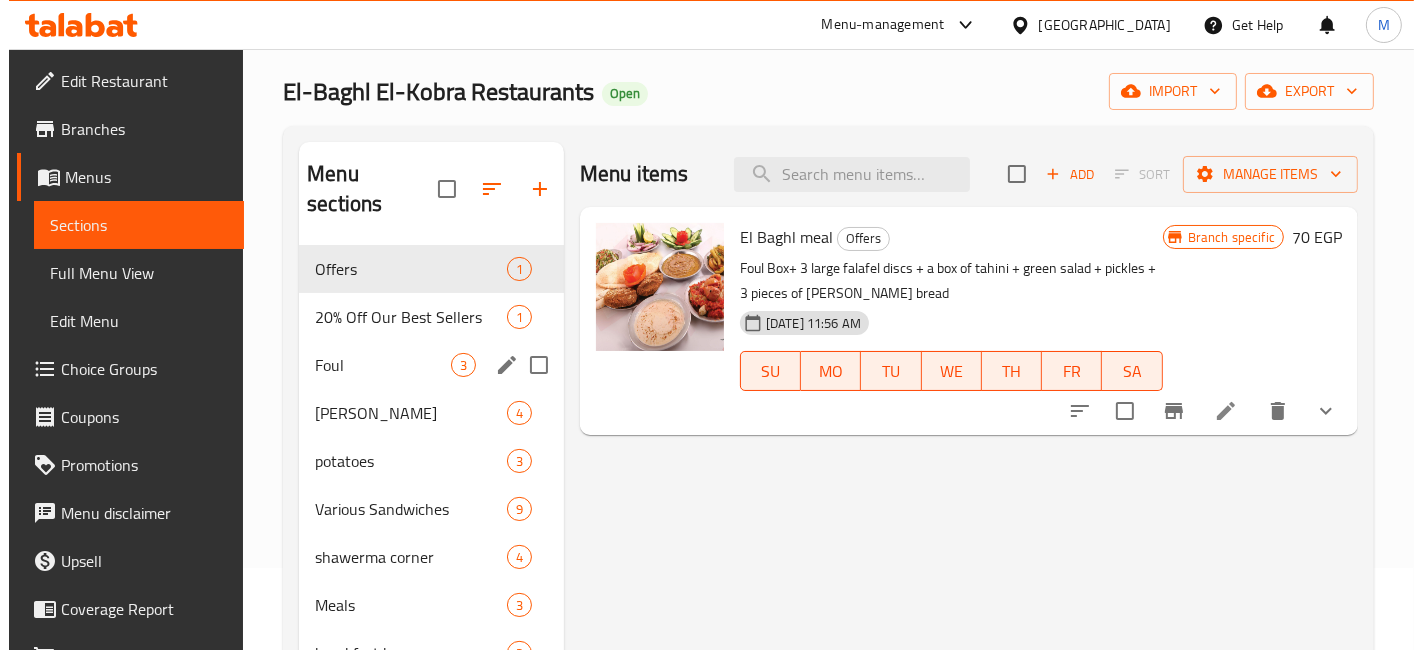 scroll, scrollTop: 111, scrollLeft: 0, axis: vertical 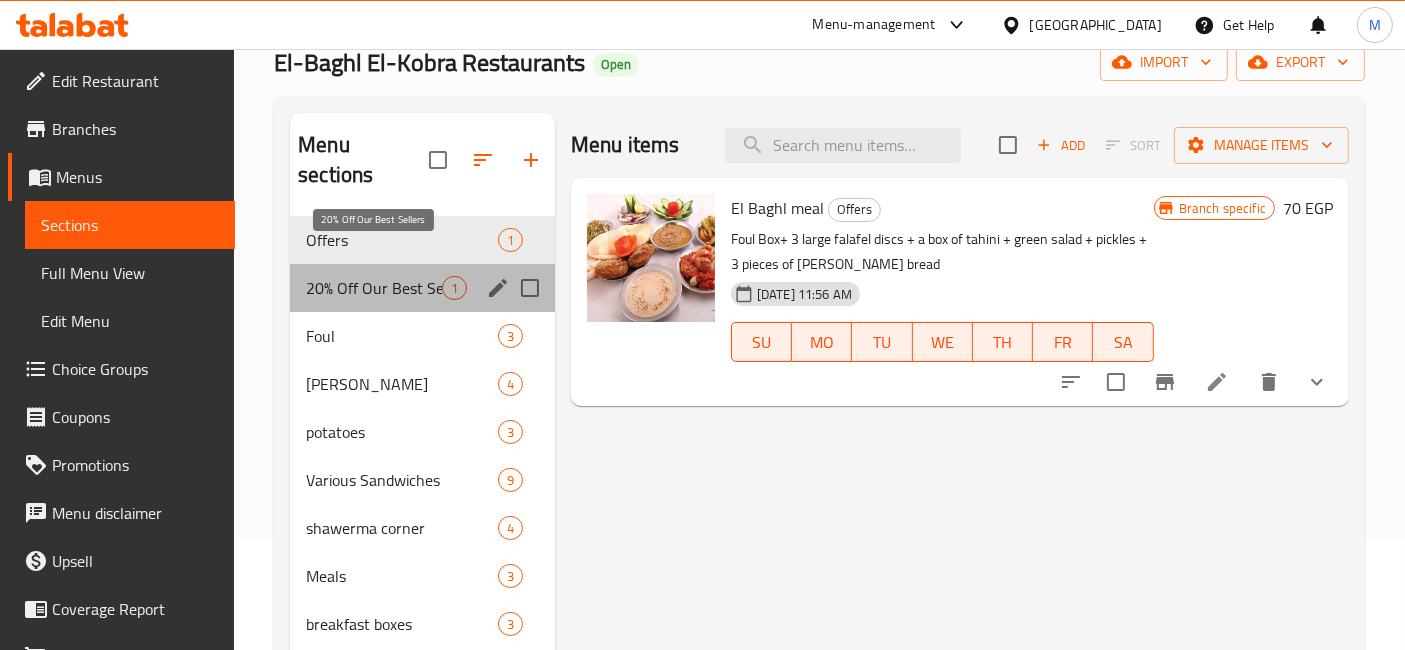 click on "20% Off Our Best Sellers" at bounding box center [374, 288] 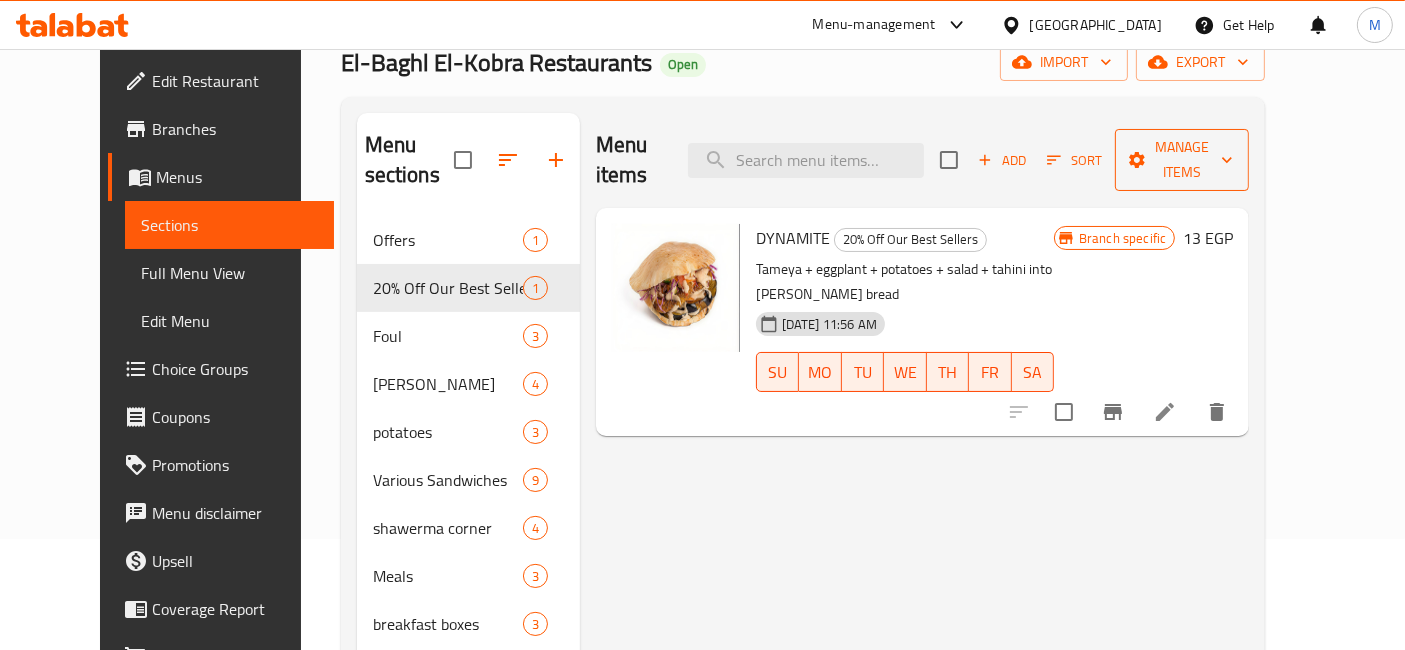 click on "Manage items" at bounding box center (1182, 160) 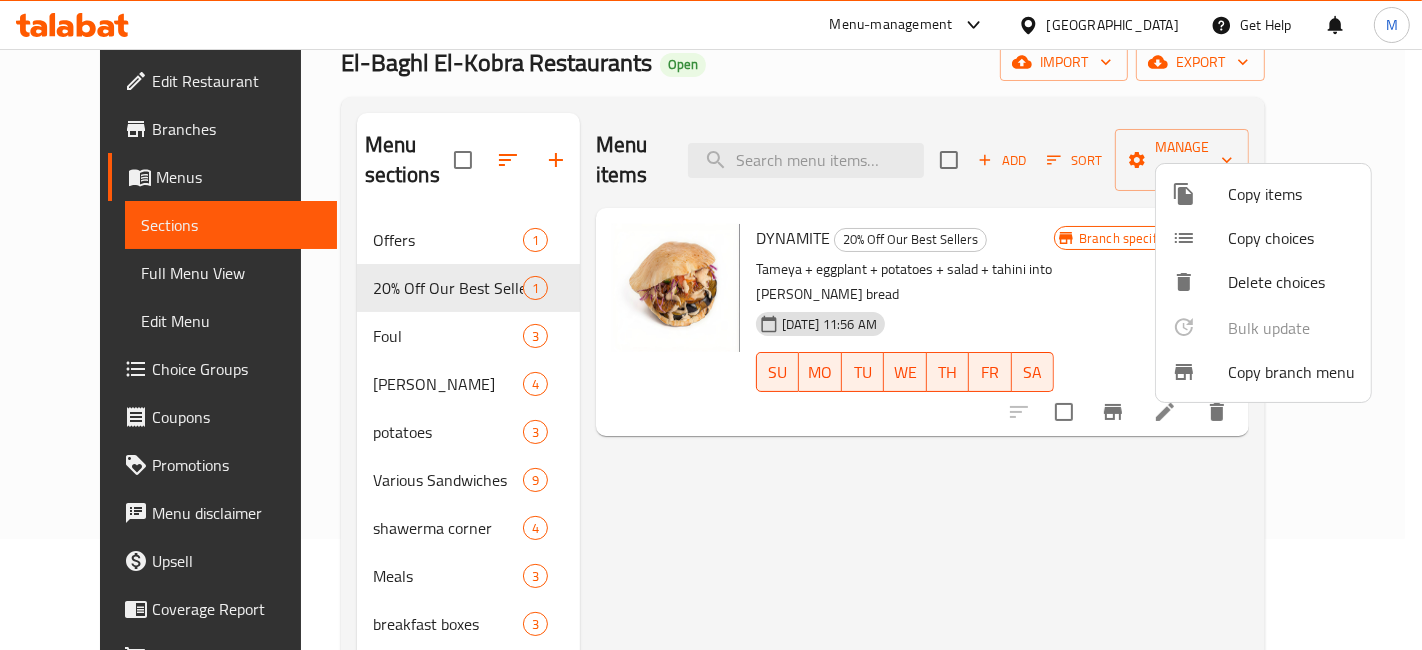 click on "Copy items" at bounding box center (1291, 194) 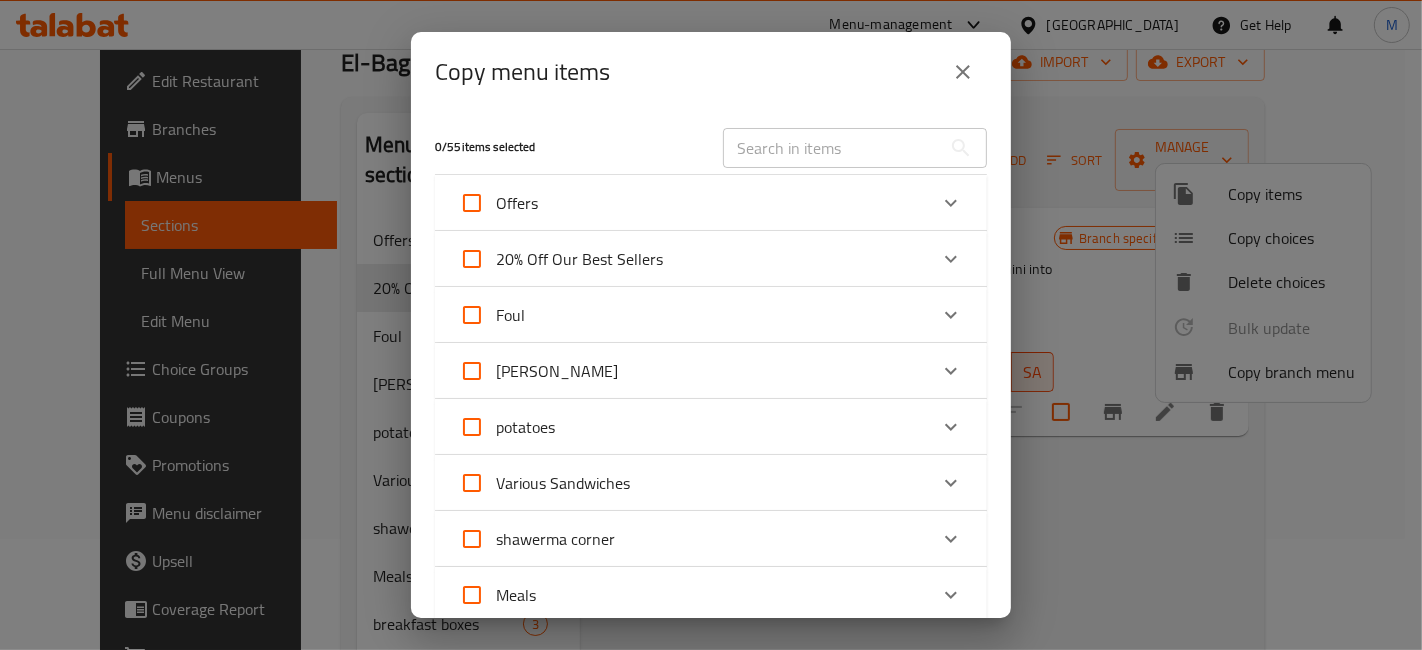 click on "20% Off Our Best Sellers" at bounding box center (472, 259) 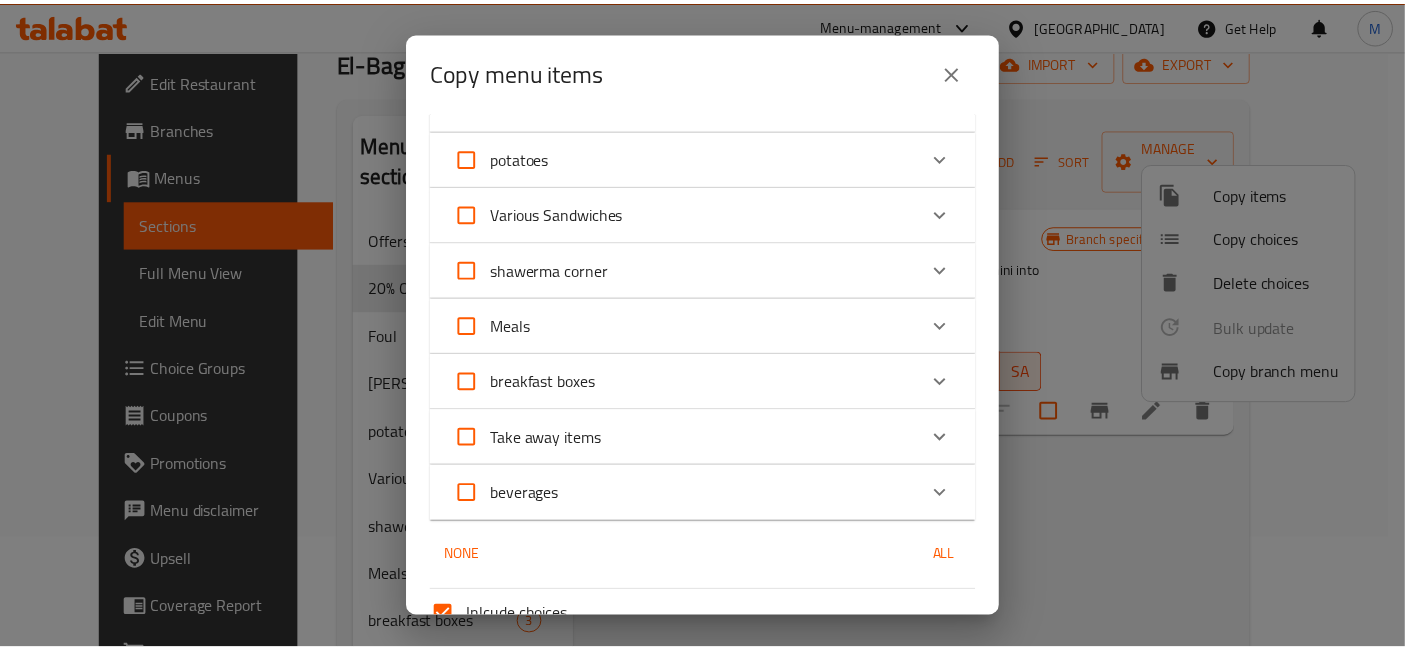 scroll, scrollTop: 460, scrollLeft: 0, axis: vertical 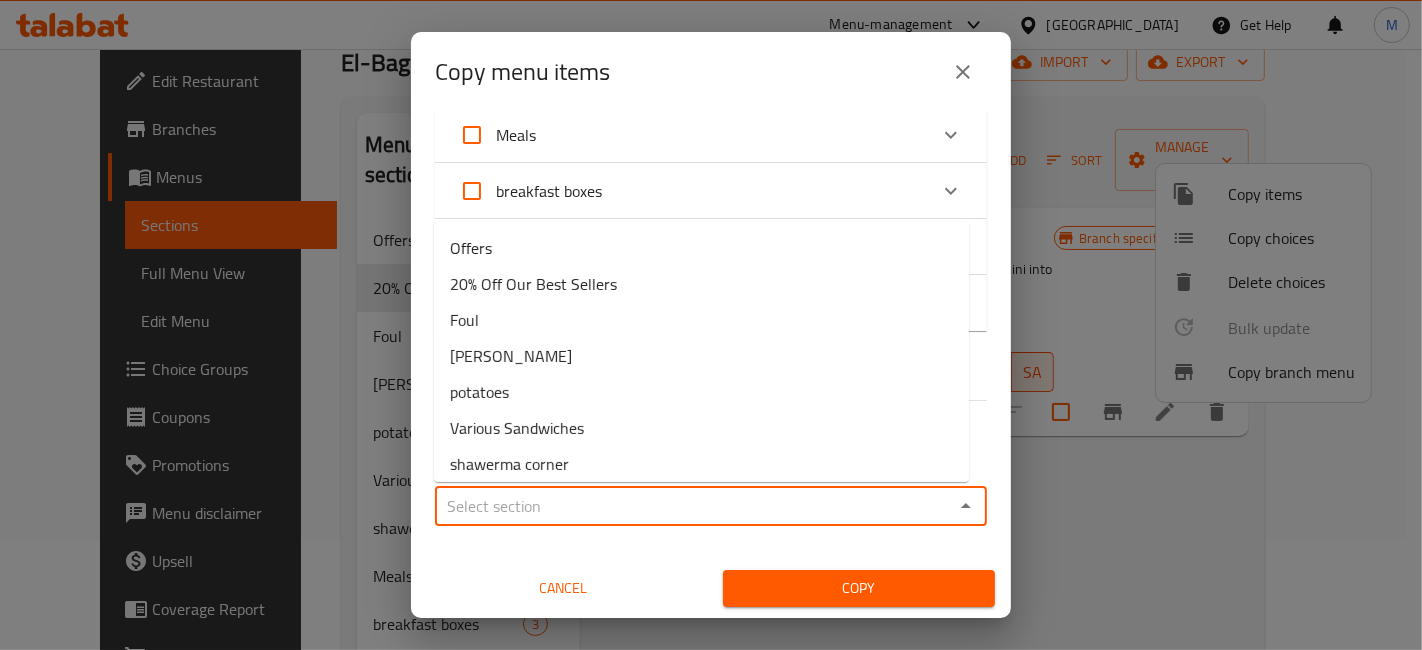 click on "Sections   *" at bounding box center [694, 506] 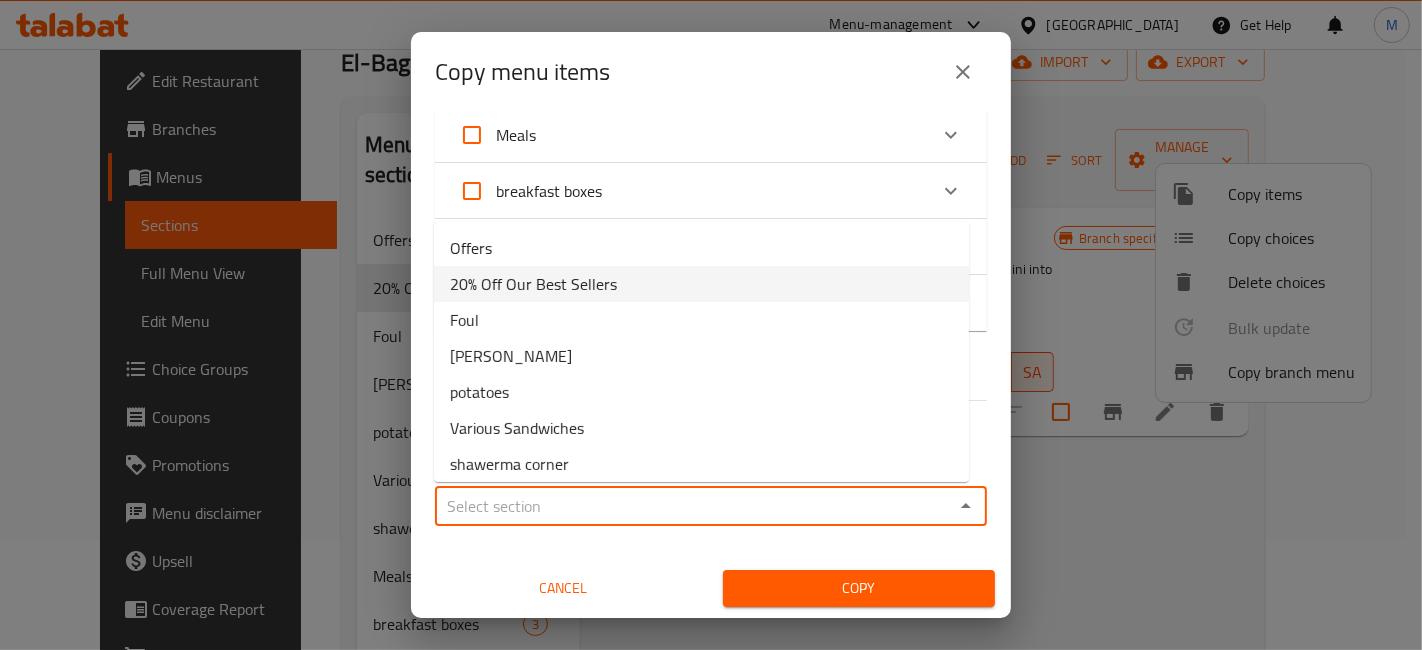 click on "Offers" at bounding box center [701, 248] 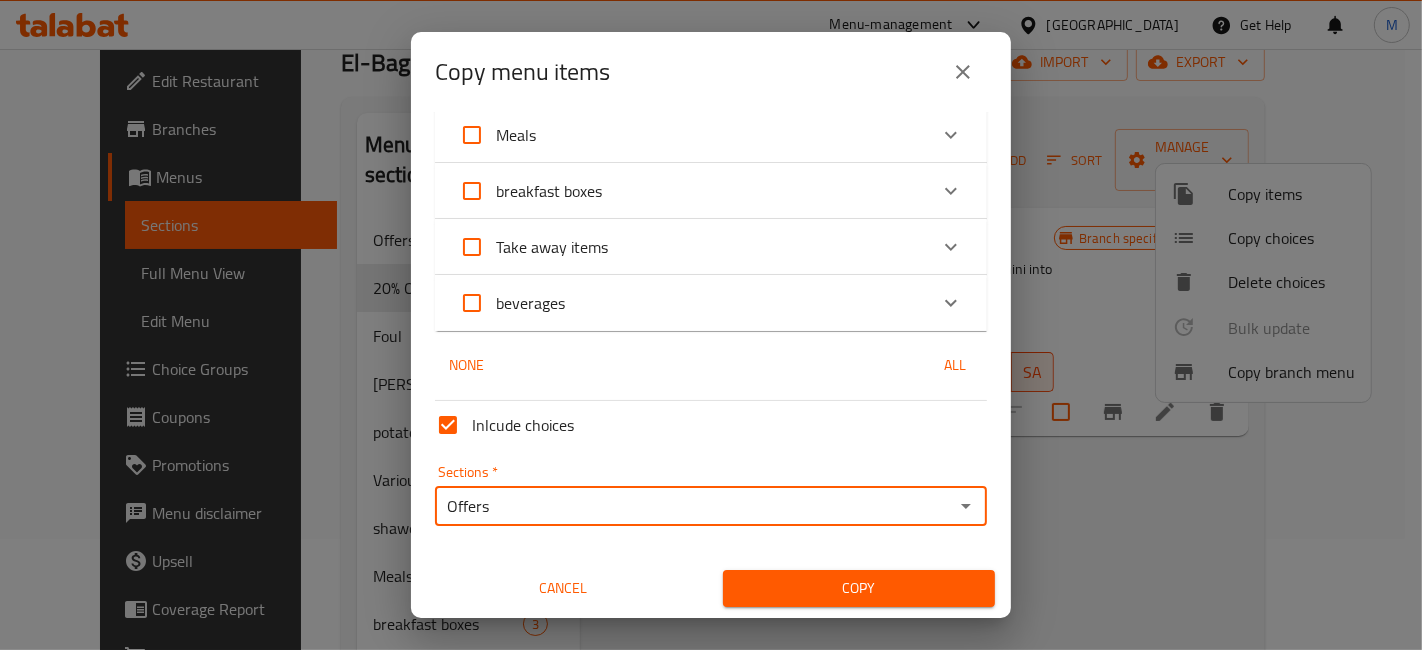 type on "Offers" 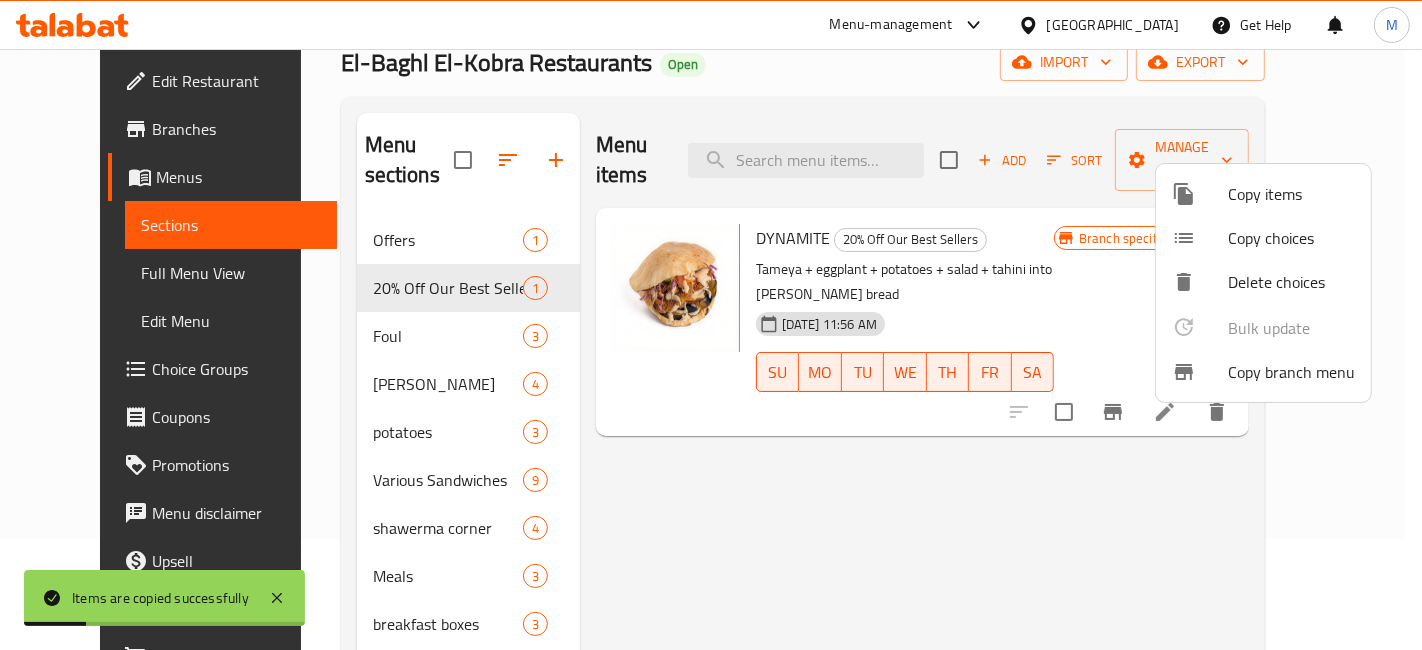drag, startPoint x: 840, startPoint y: 547, endPoint x: 820, endPoint y: 532, distance: 25 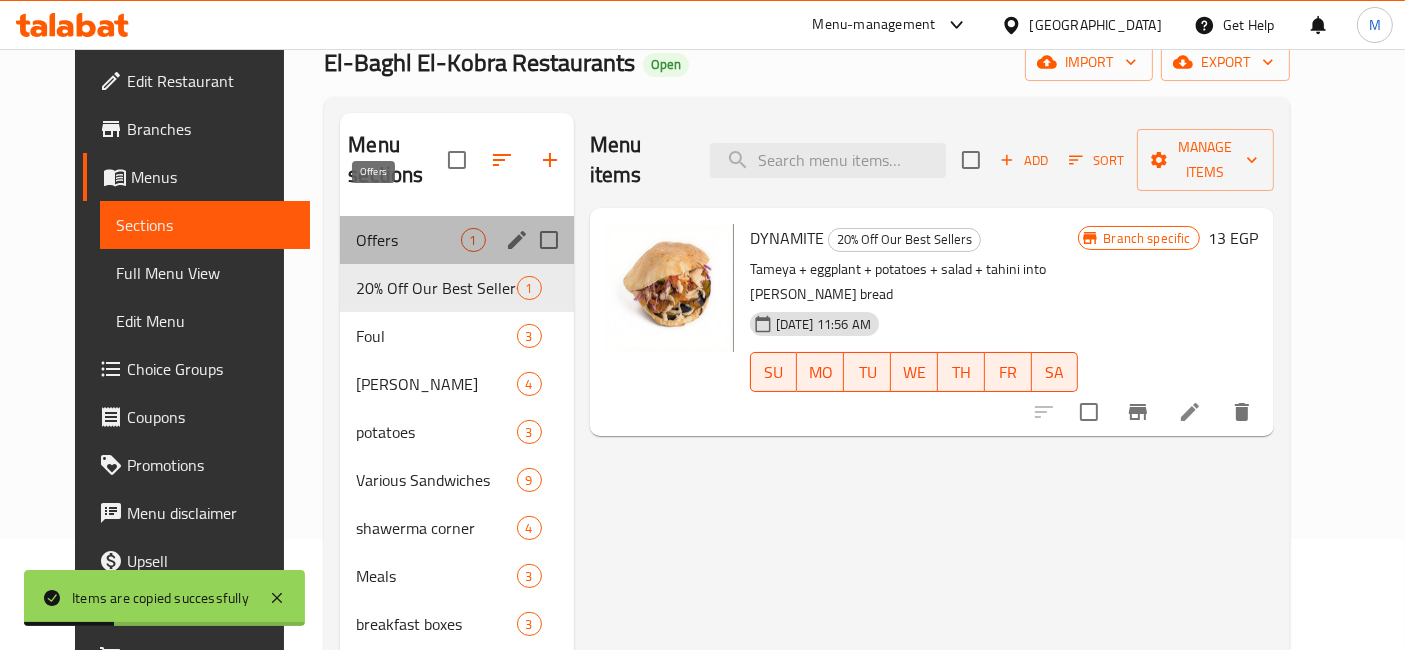 click on "Offers" at bounding box center (408, 240) 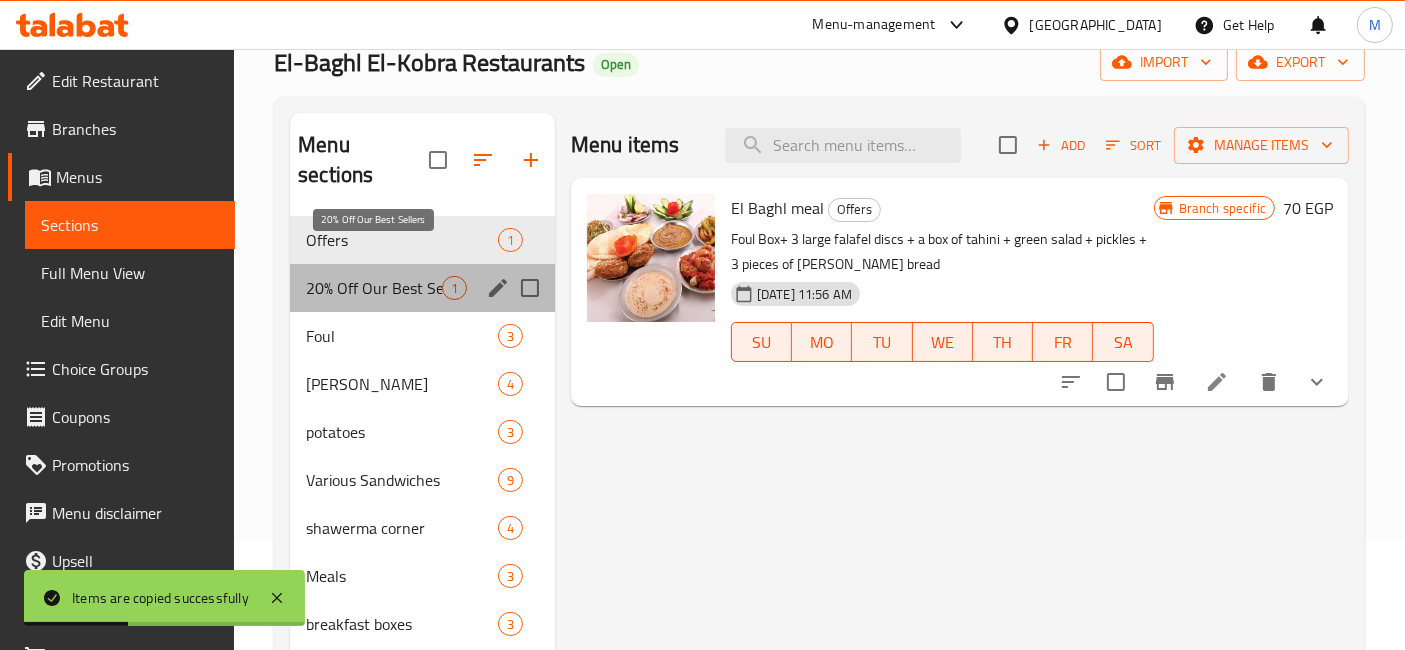 click on "20% Off Our Best Sellers" at bounding box center (374, 288) 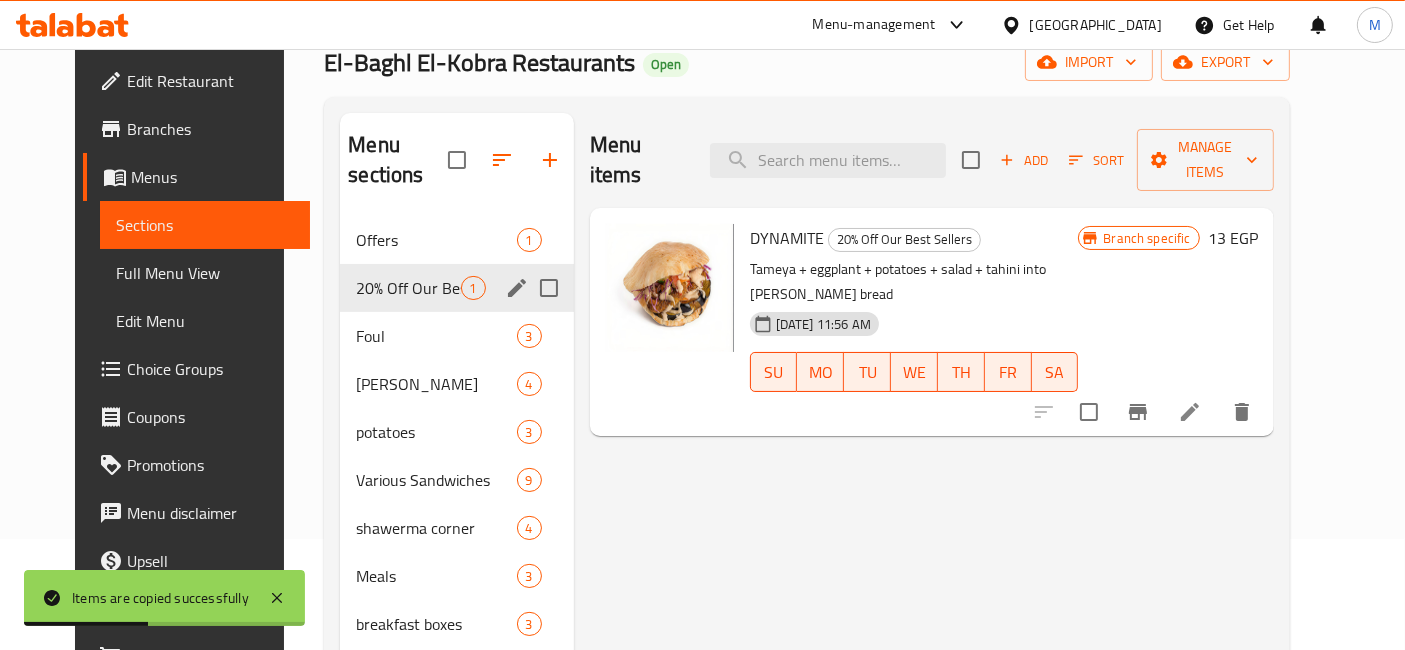 click at bounding box center (549, 288) 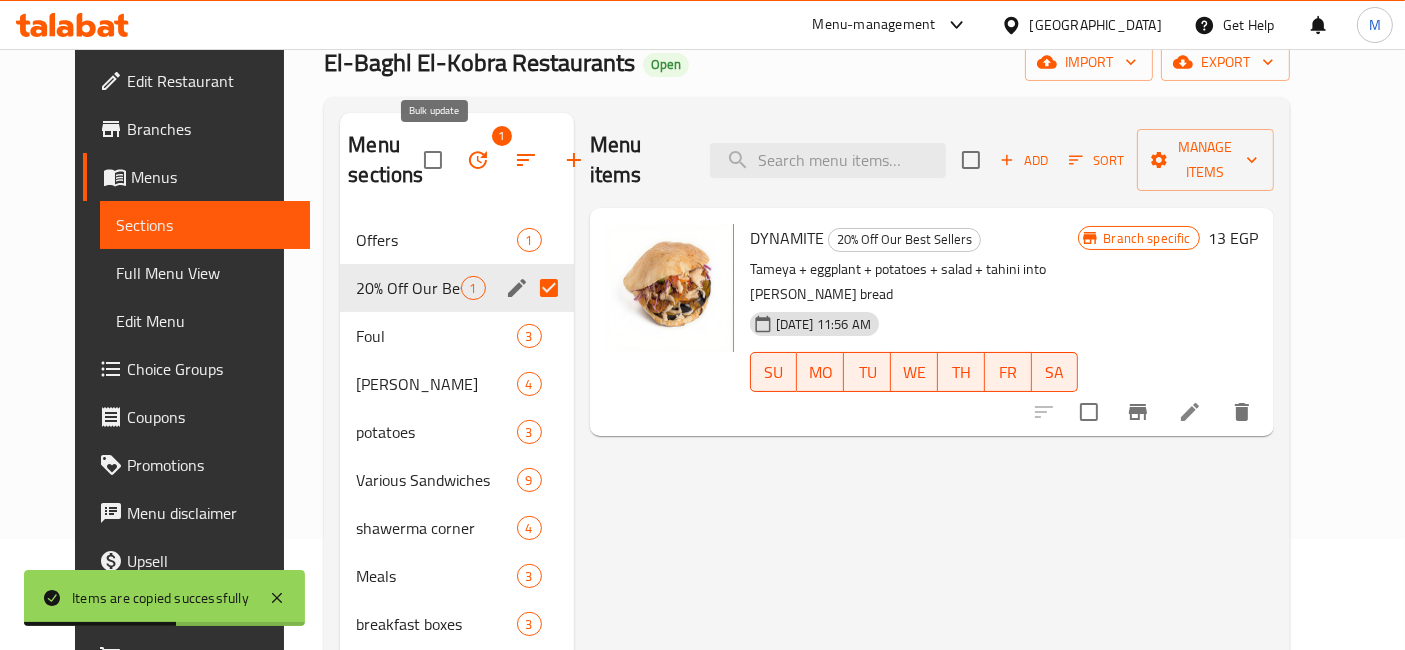 click 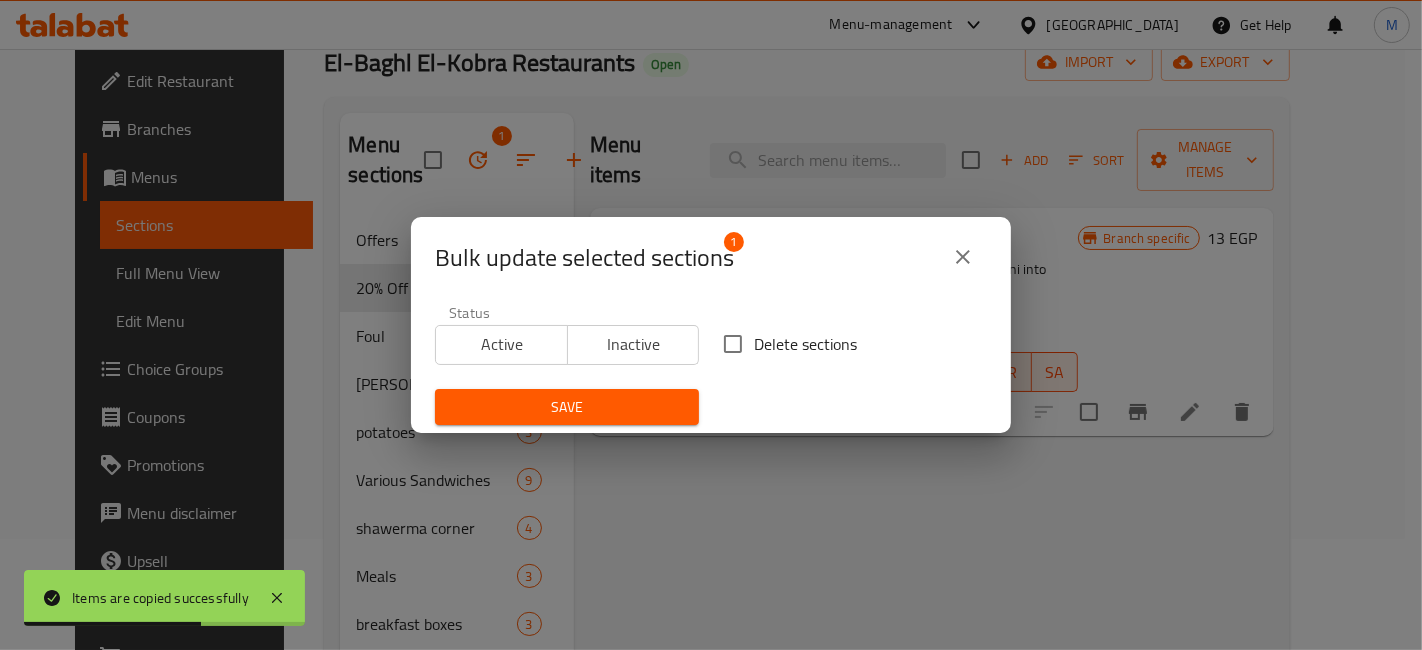 click on "Delete sections" at bounding box center (733, 344) 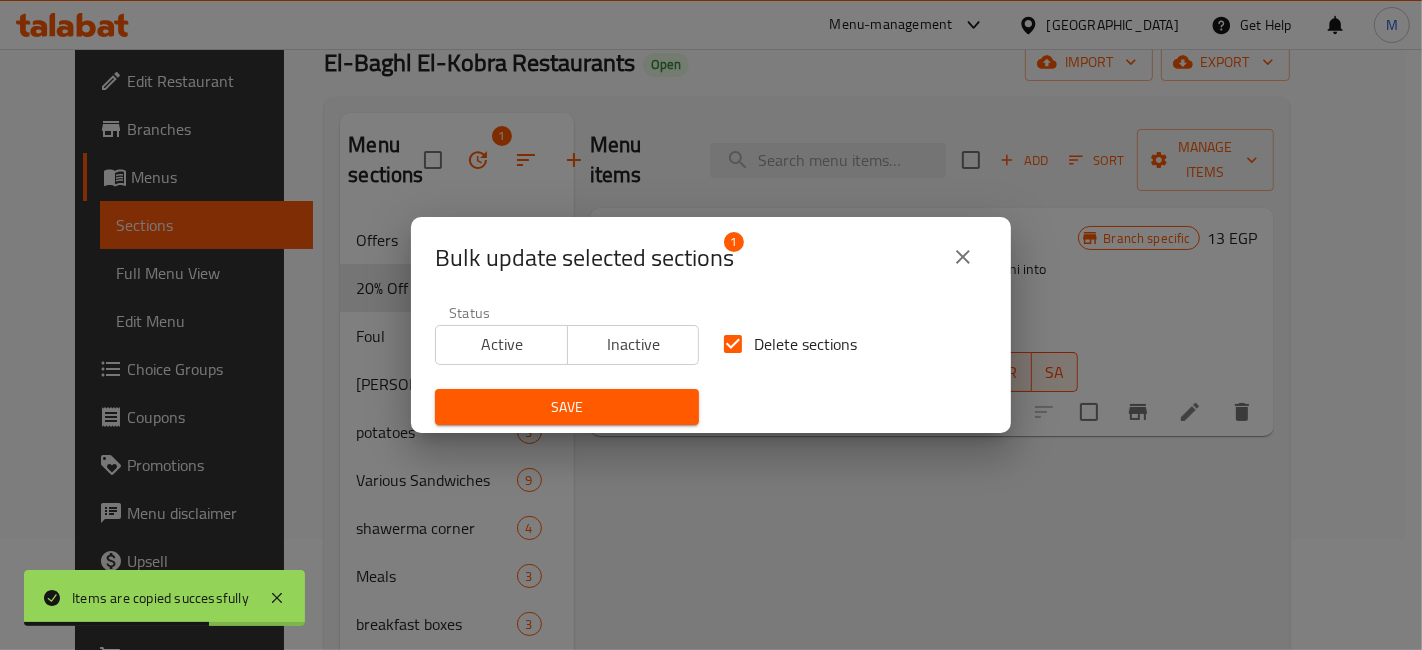click on "Save" at bounding box center [567, 407] 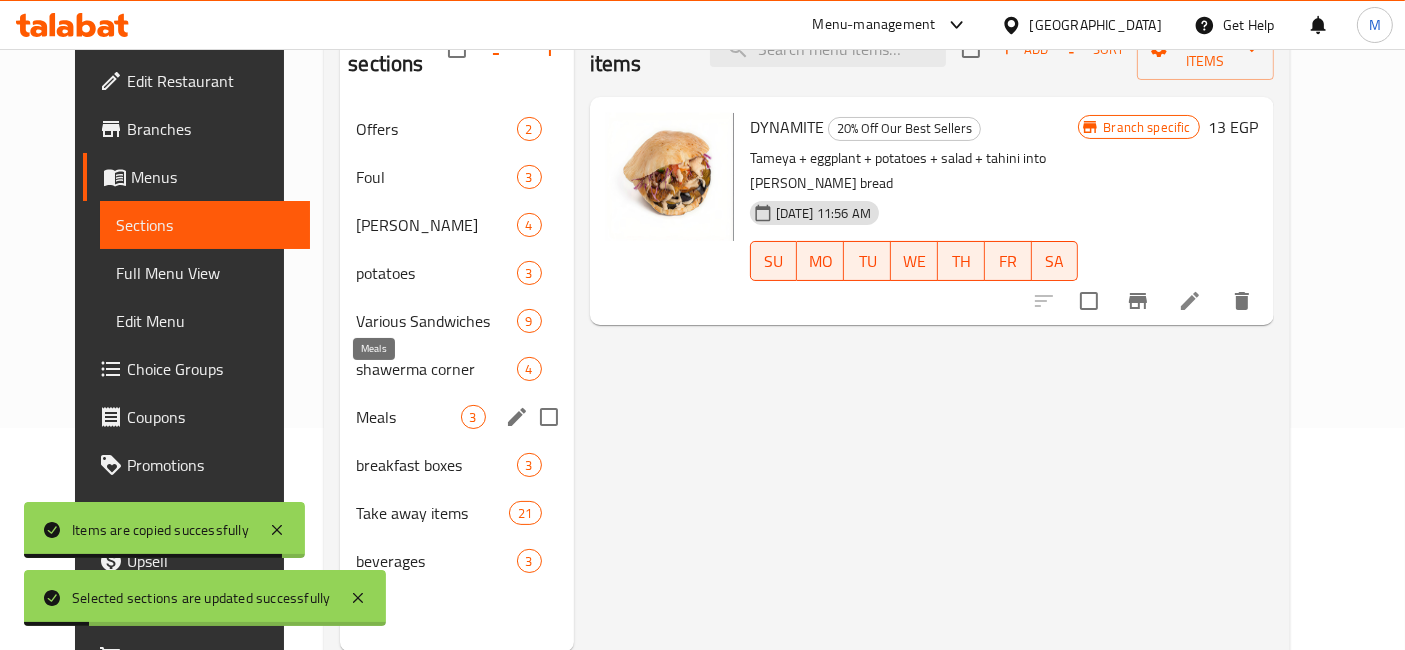 click on "Meals" at bounding box center [408, 417] 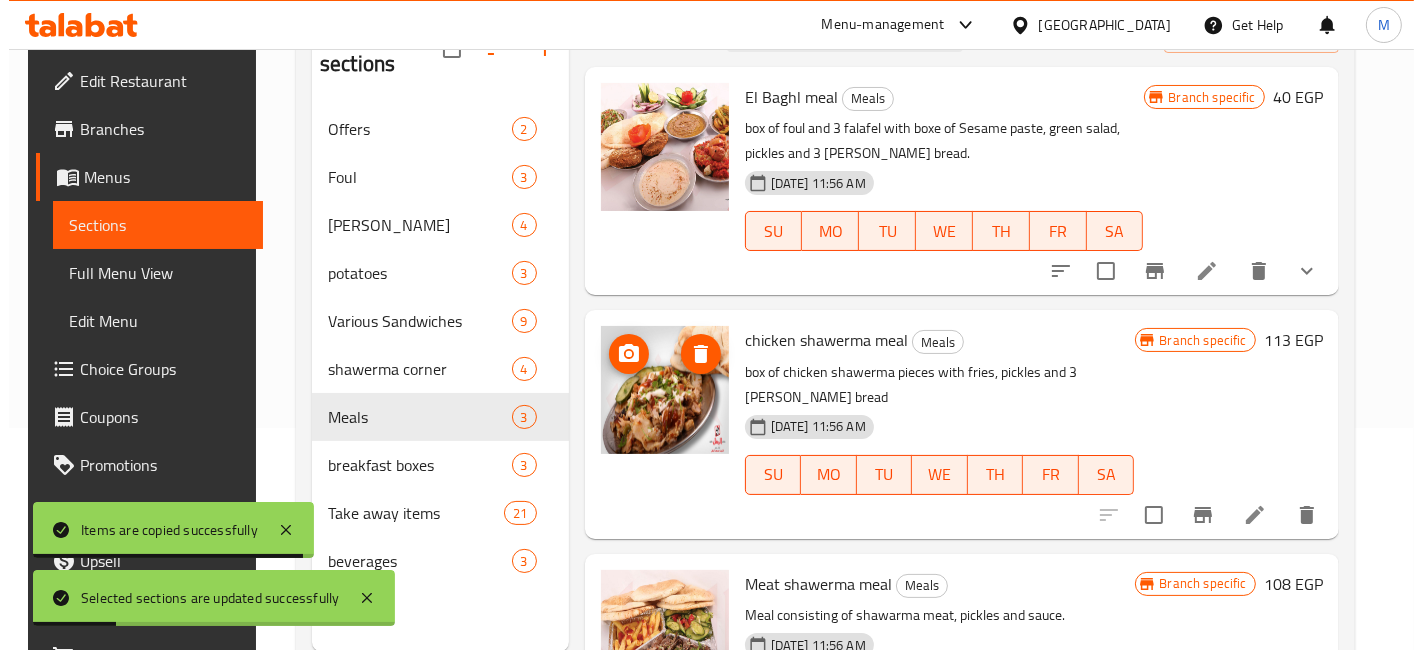 scroll, scrollTop: 111, scrollLeft: 0, axis: vertical 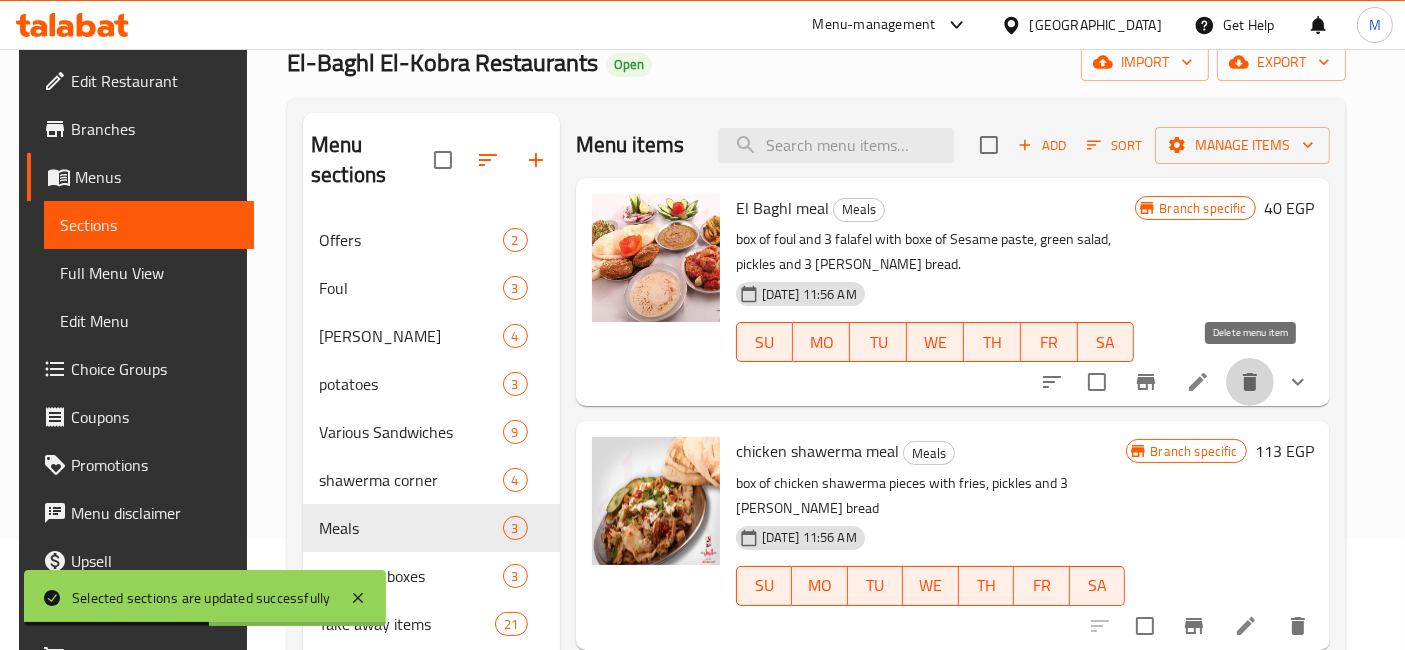 click 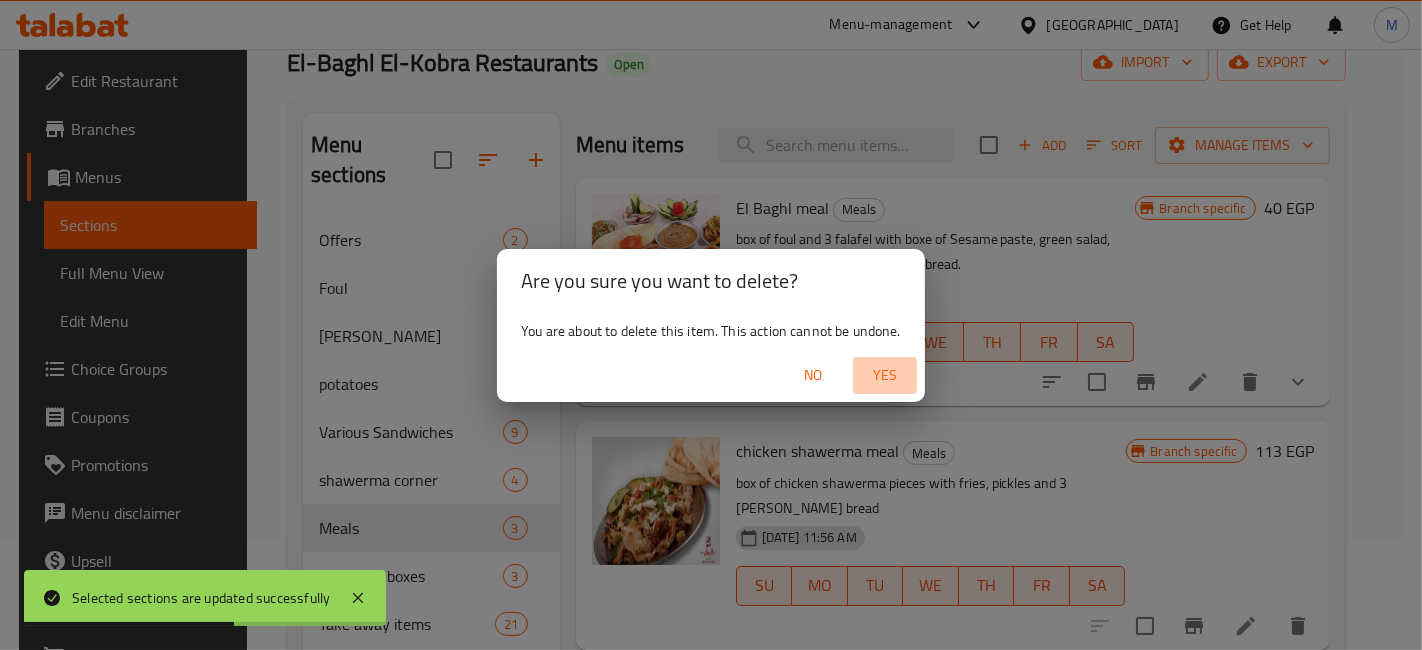 click on "Yes" at bounding box center [885, 375] 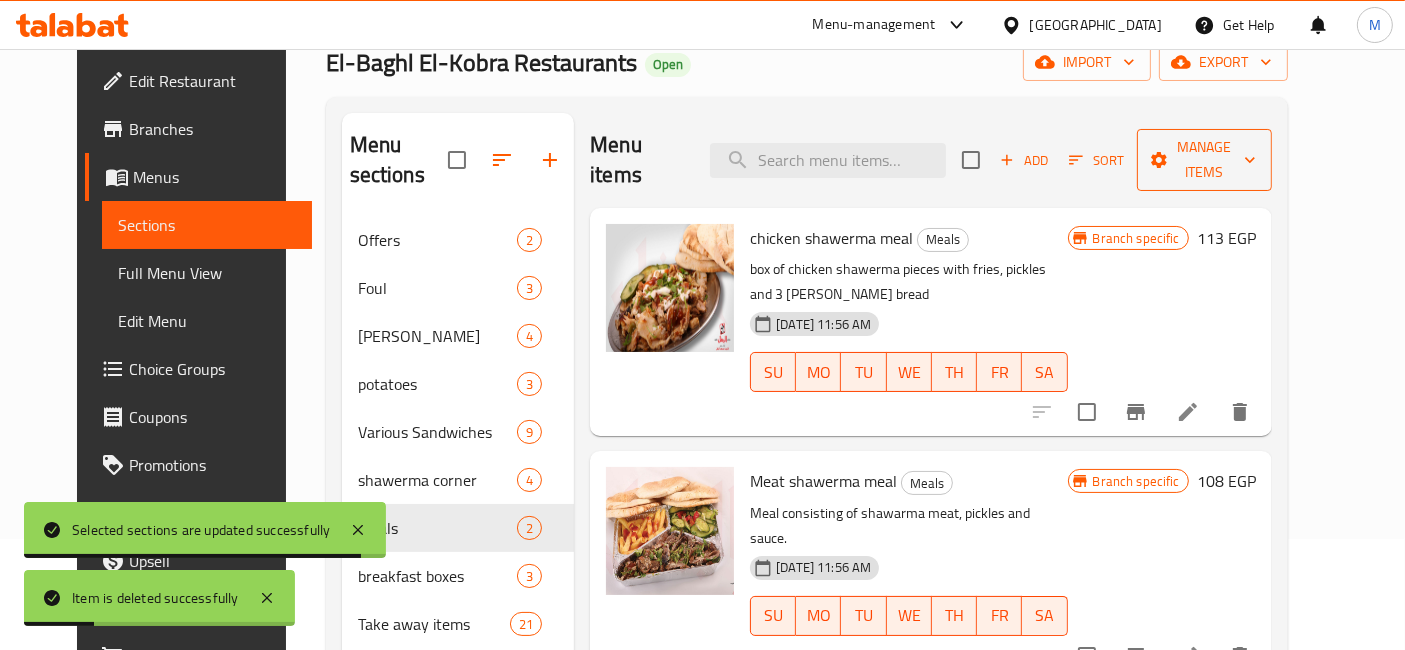 click on "Manage items" at bounding box center (1204, 160) 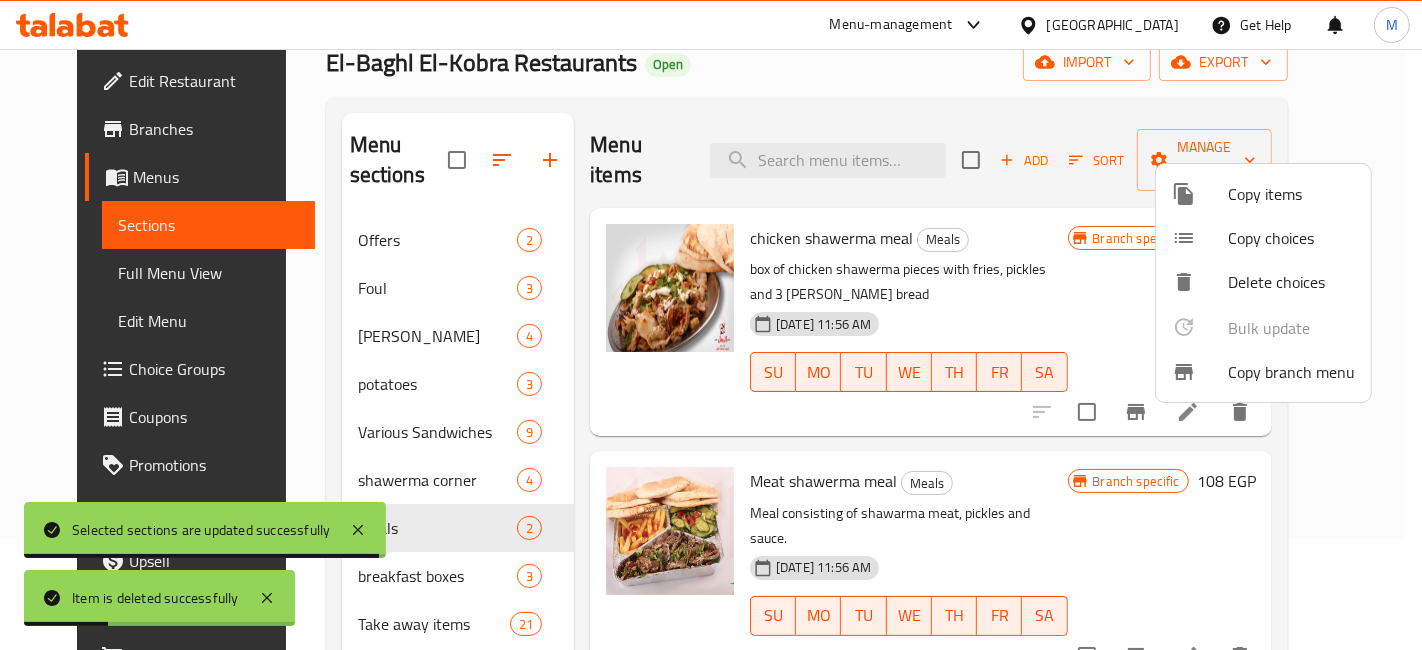 click on "Copy items" at bounding box center (1291, 194) 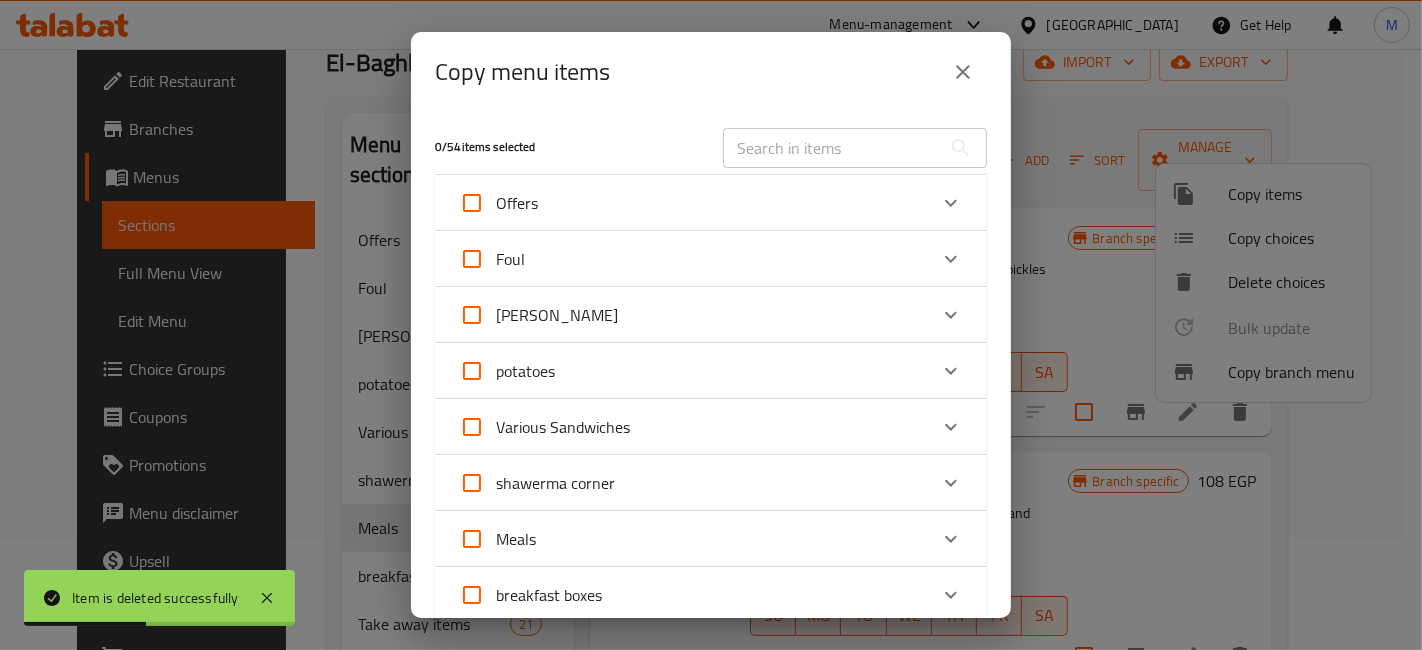 click on "Meals" at bounding box center [693, 539] 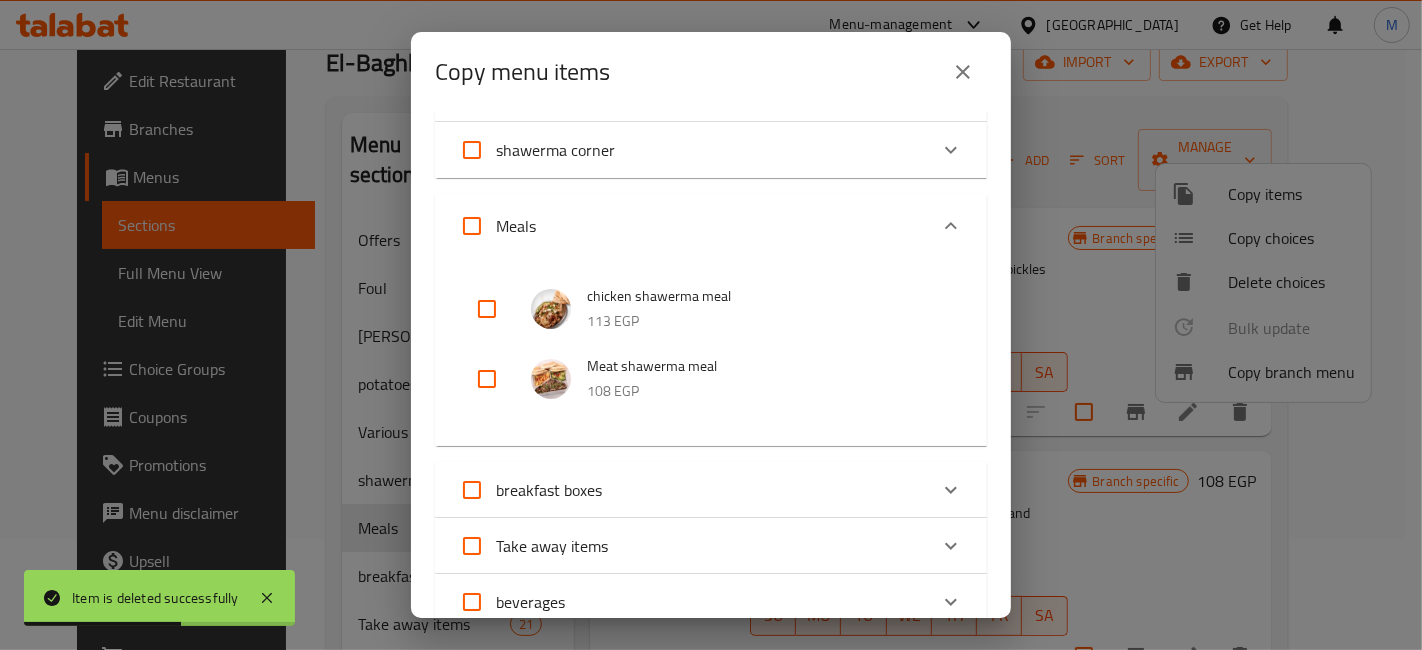 click at bounding box center (487, 379) 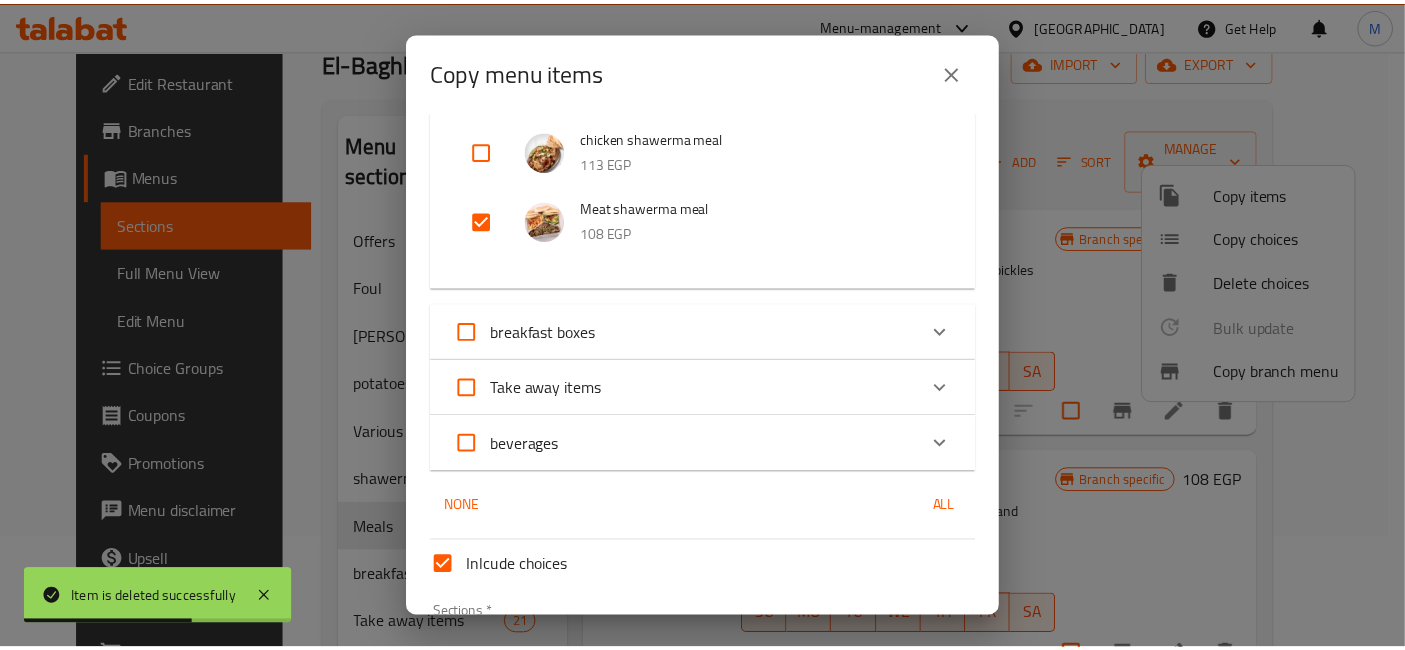 scroll, scrollTop: 631, scrollLeft: 0, axis: vertical 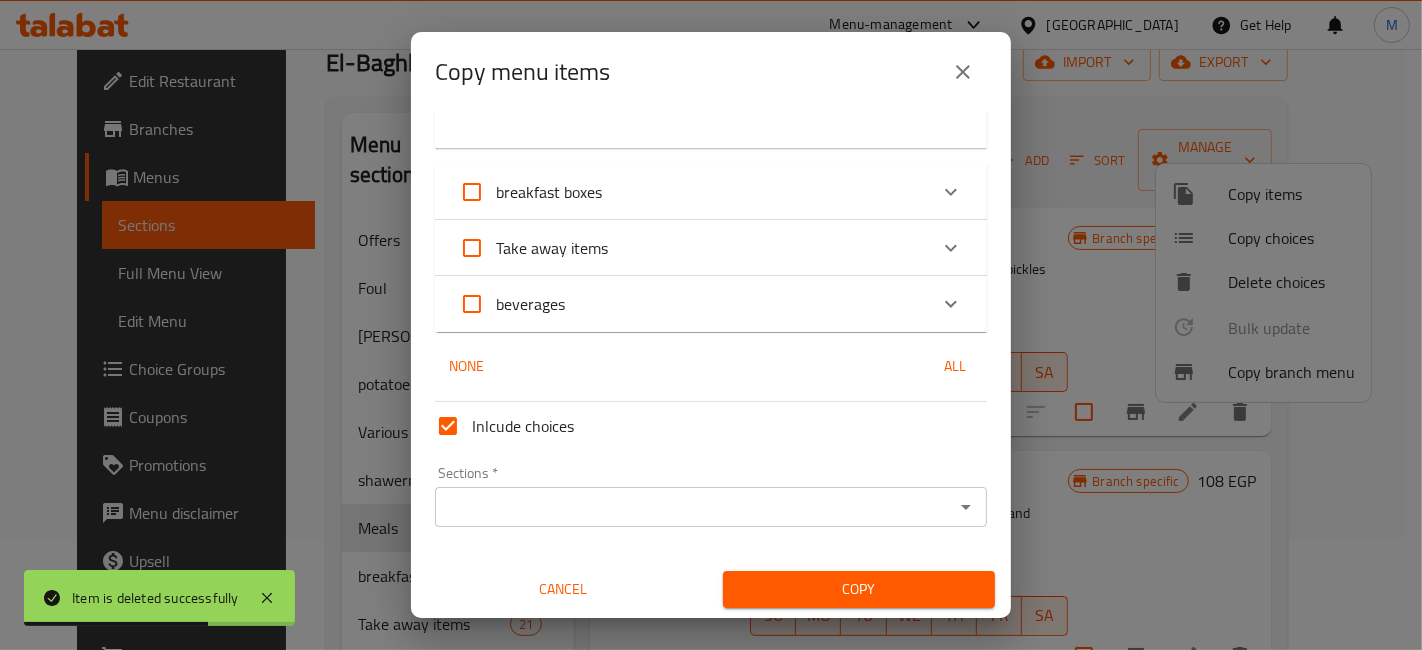 click on "Sections   * Sections  *" at bounding box center (711, 496) 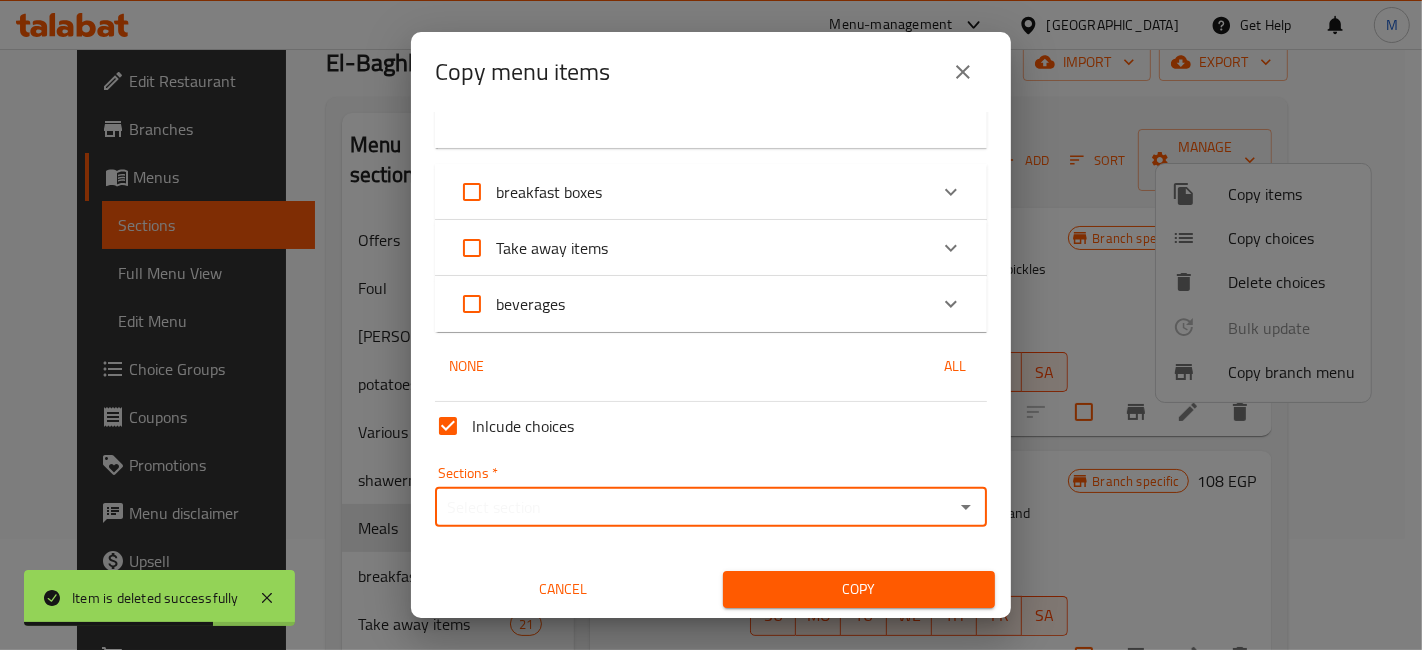 click on "Sections   *" at bounding box center [694, 507] 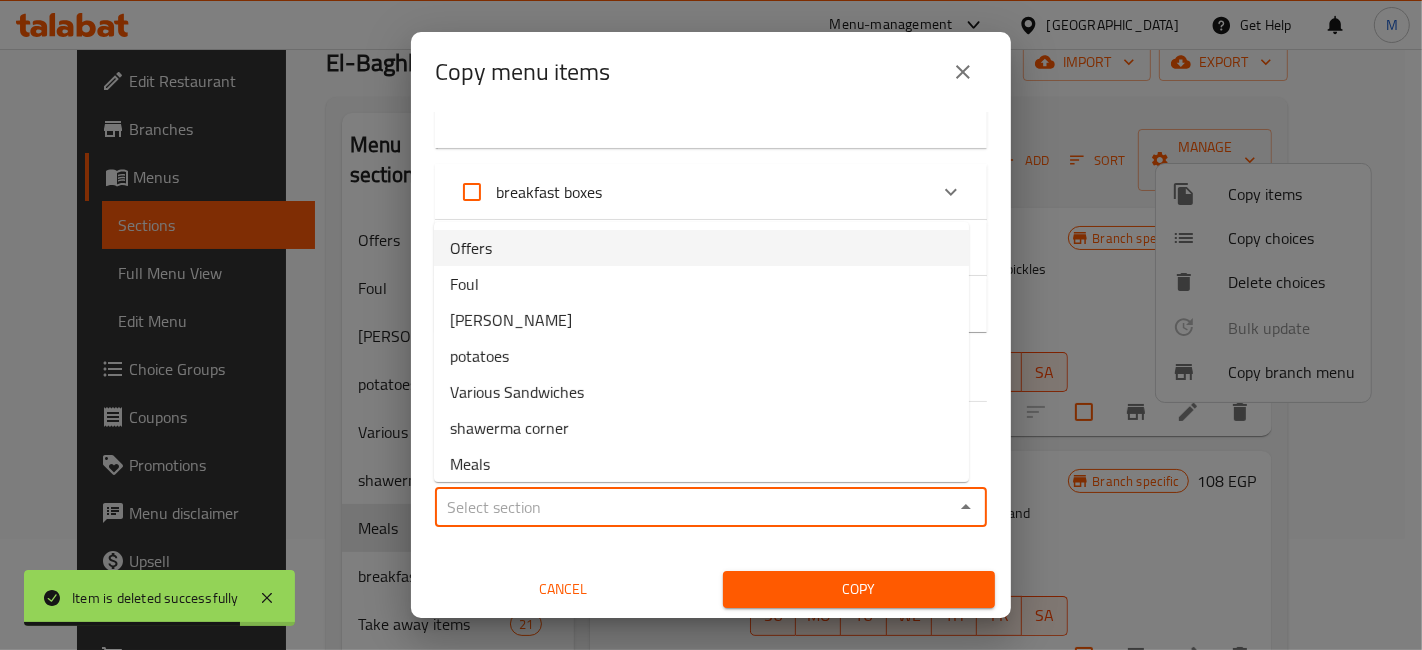 click on "Offers" at bounding box center [701, 248] 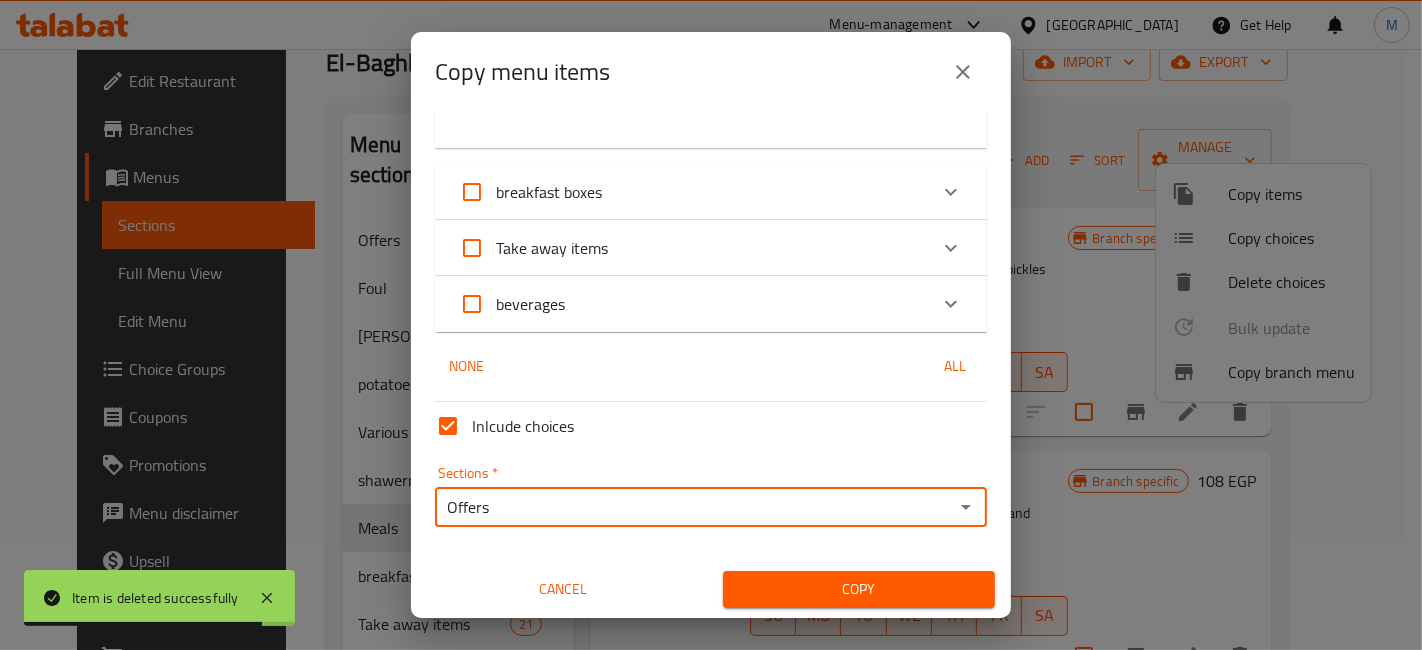 click on "Copy" at bounding box center (859, 589) 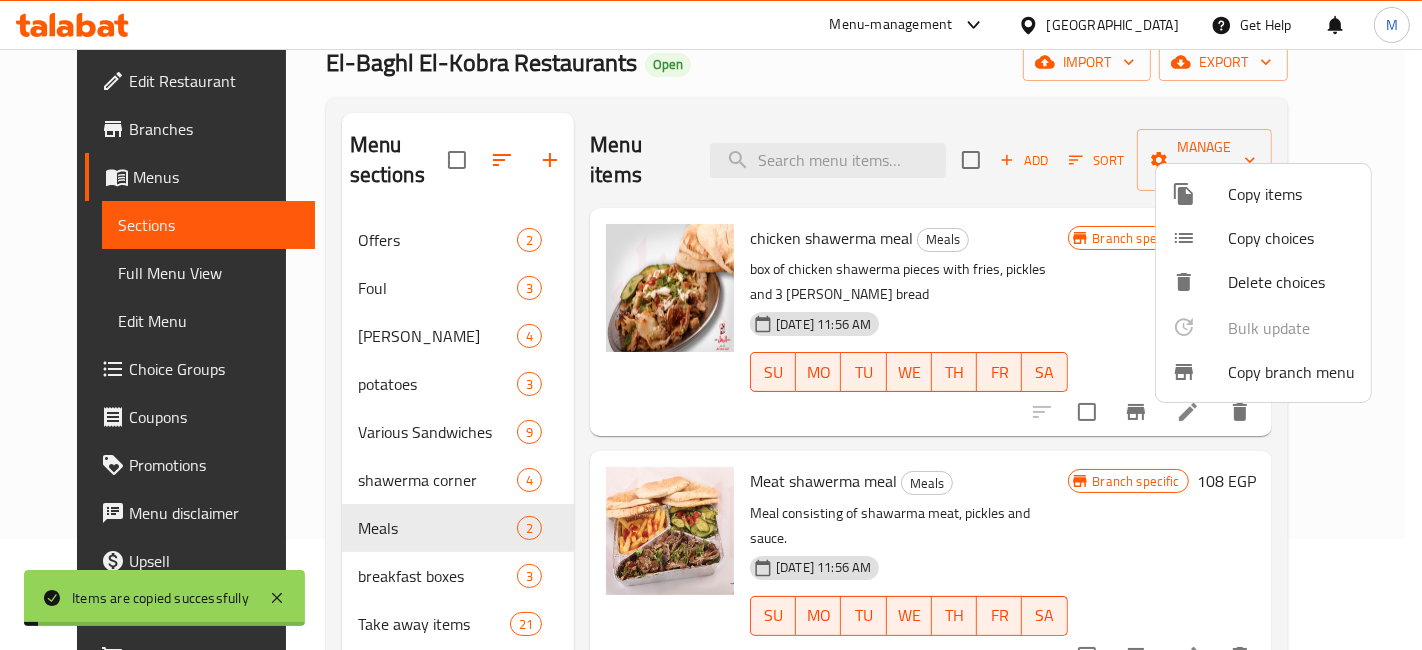 click at bounding box center (711, 325) 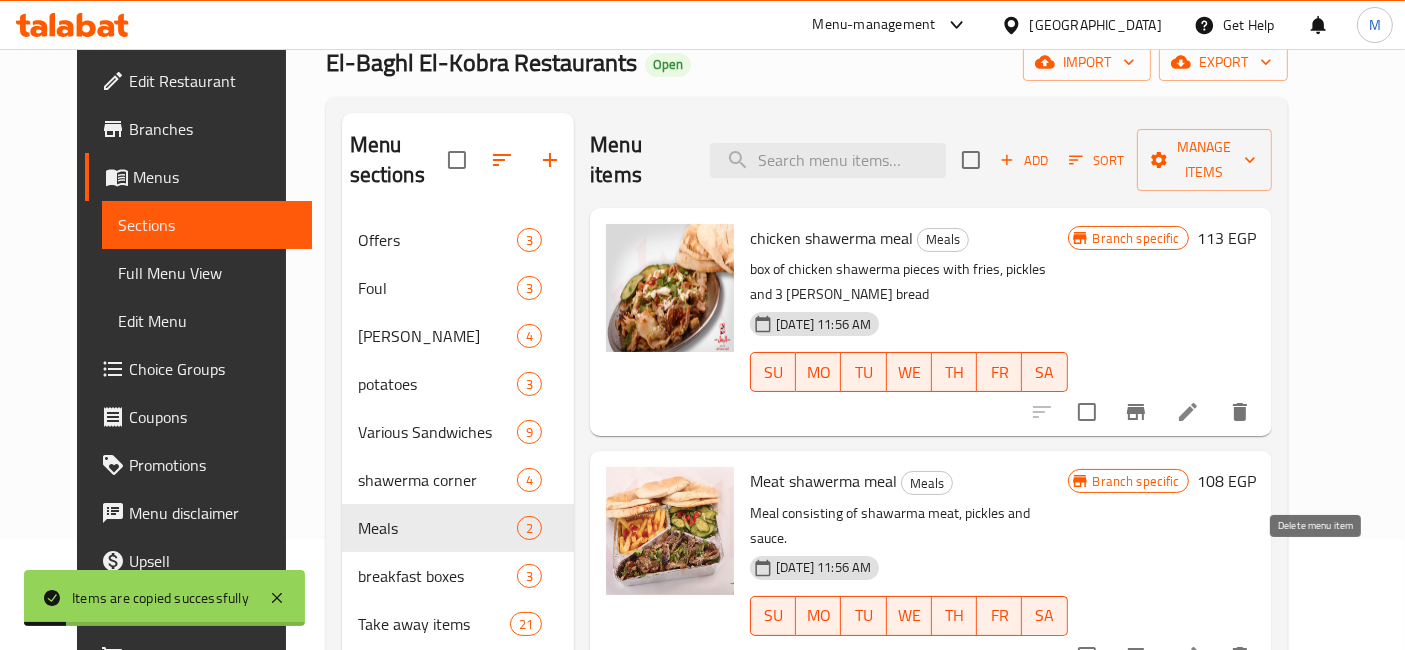 click 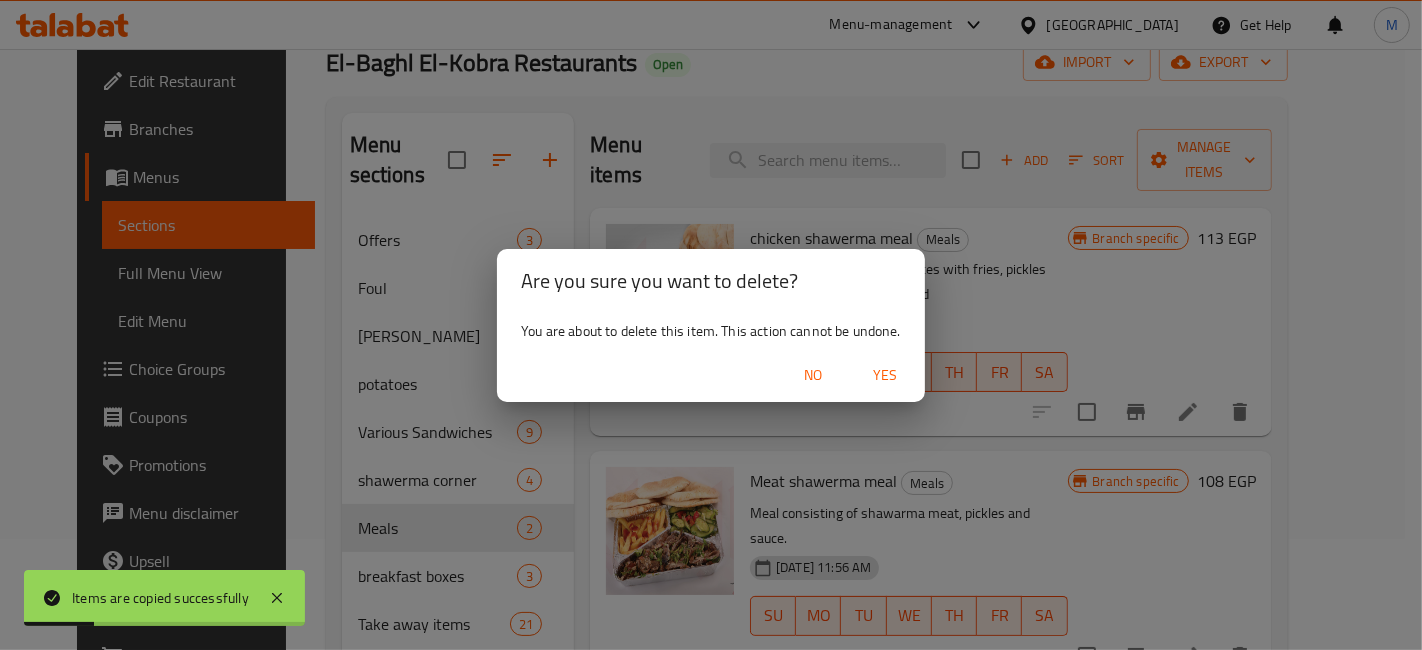 click on "Yes" at bounding box center (885, 375) 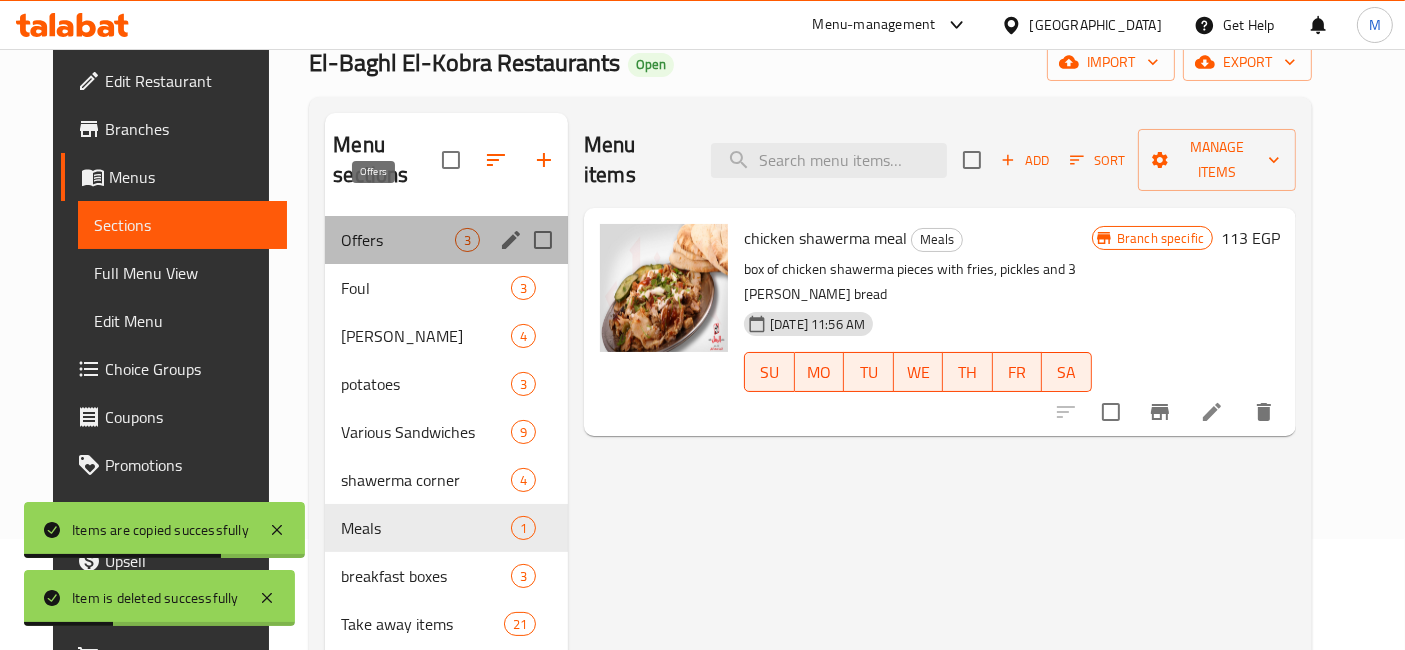 click on "Offers" at bounding box center [398, 240] 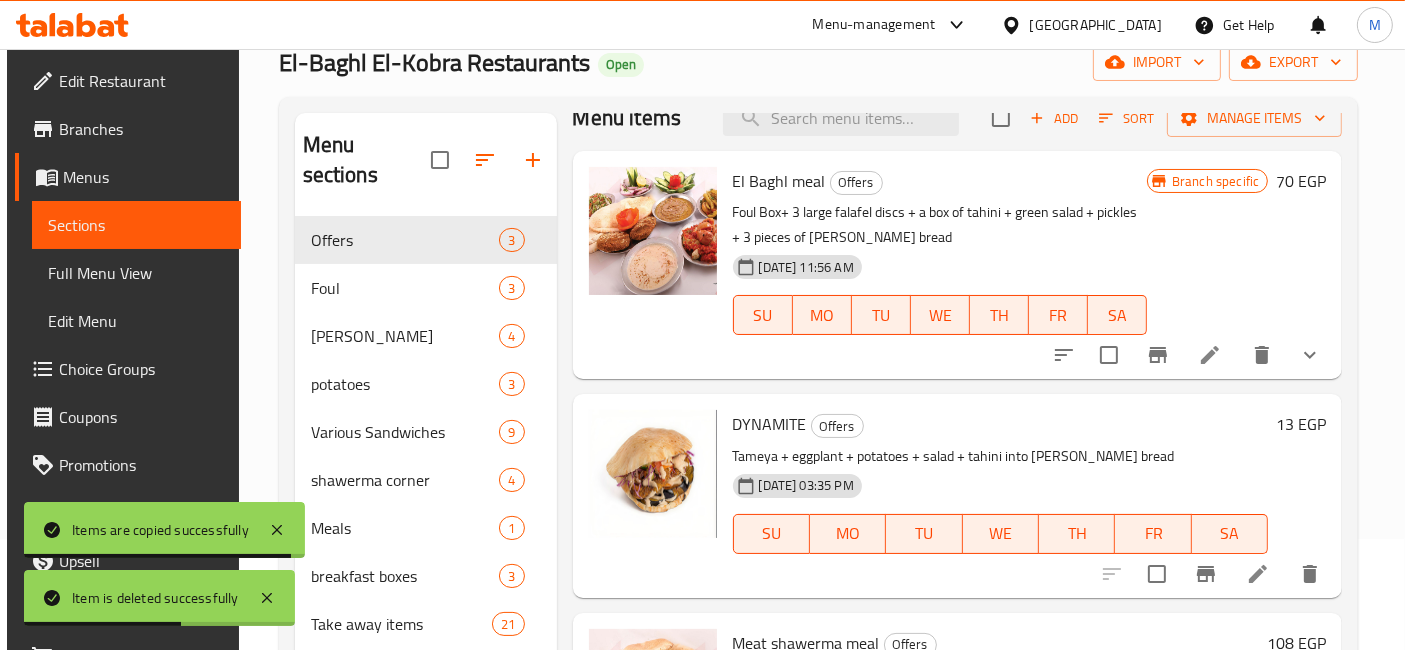 scroll, scrollTop: 0, scrollLeft: 0, axis: both 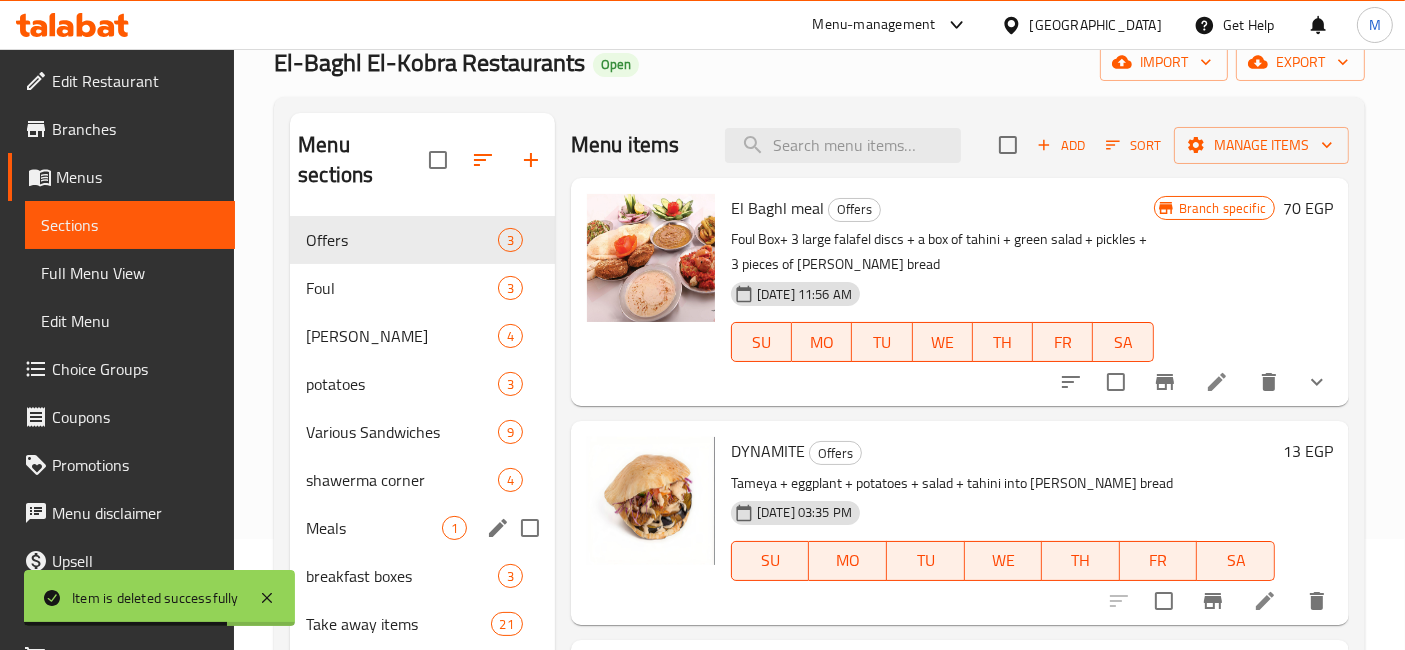 click on "Meals  1" at bounding box center [422, 528] 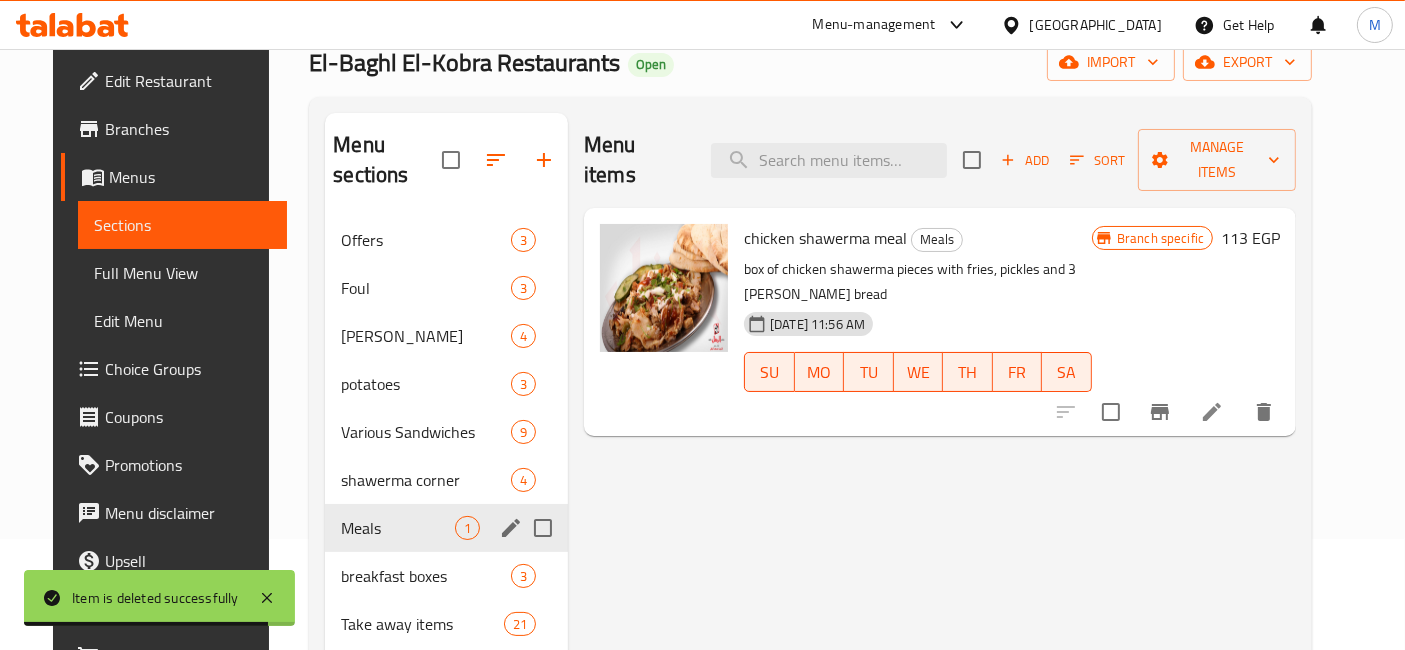 click at bounding box center (543, 528) 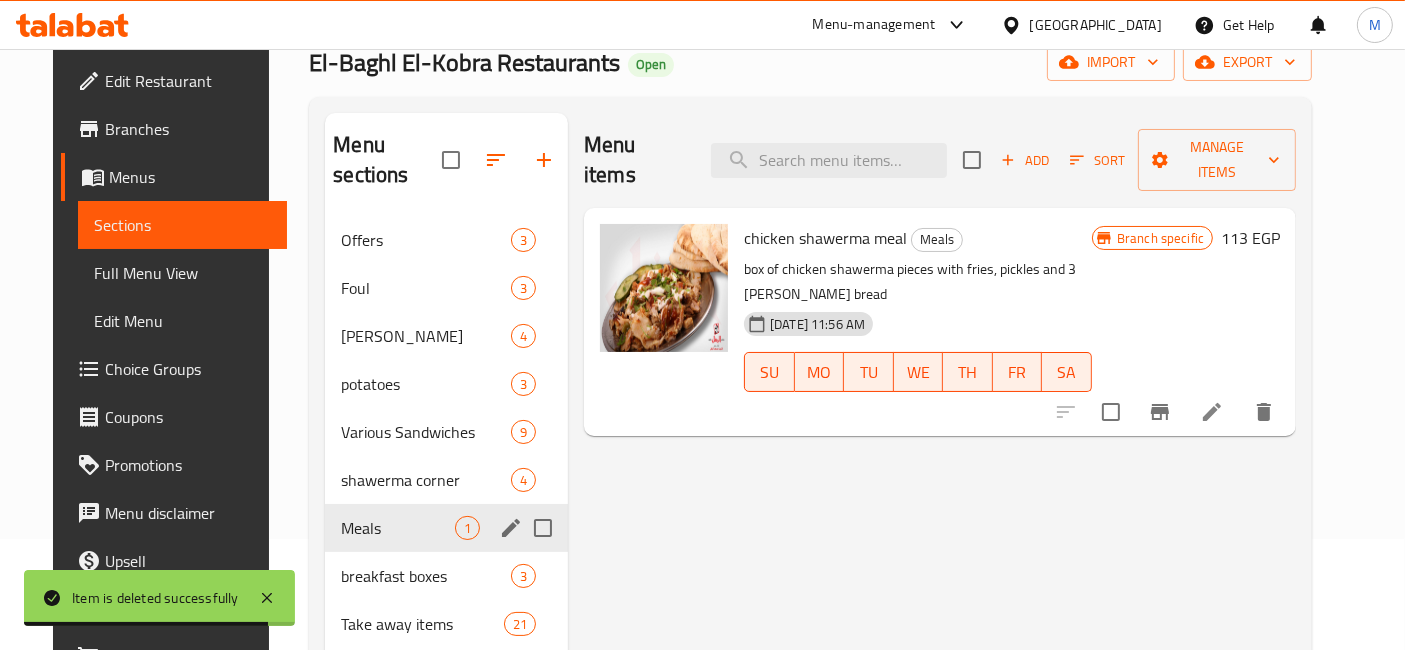 checkbox on "true" 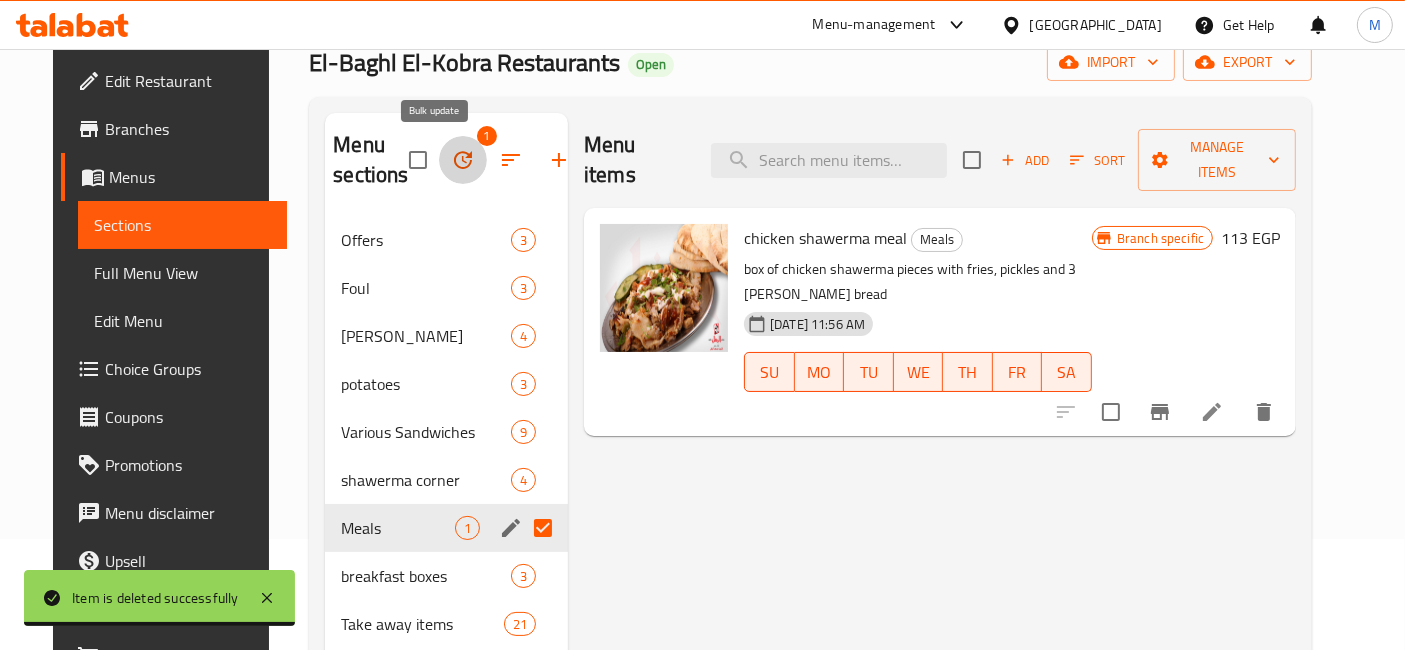 click at bounding box center [463, 160] 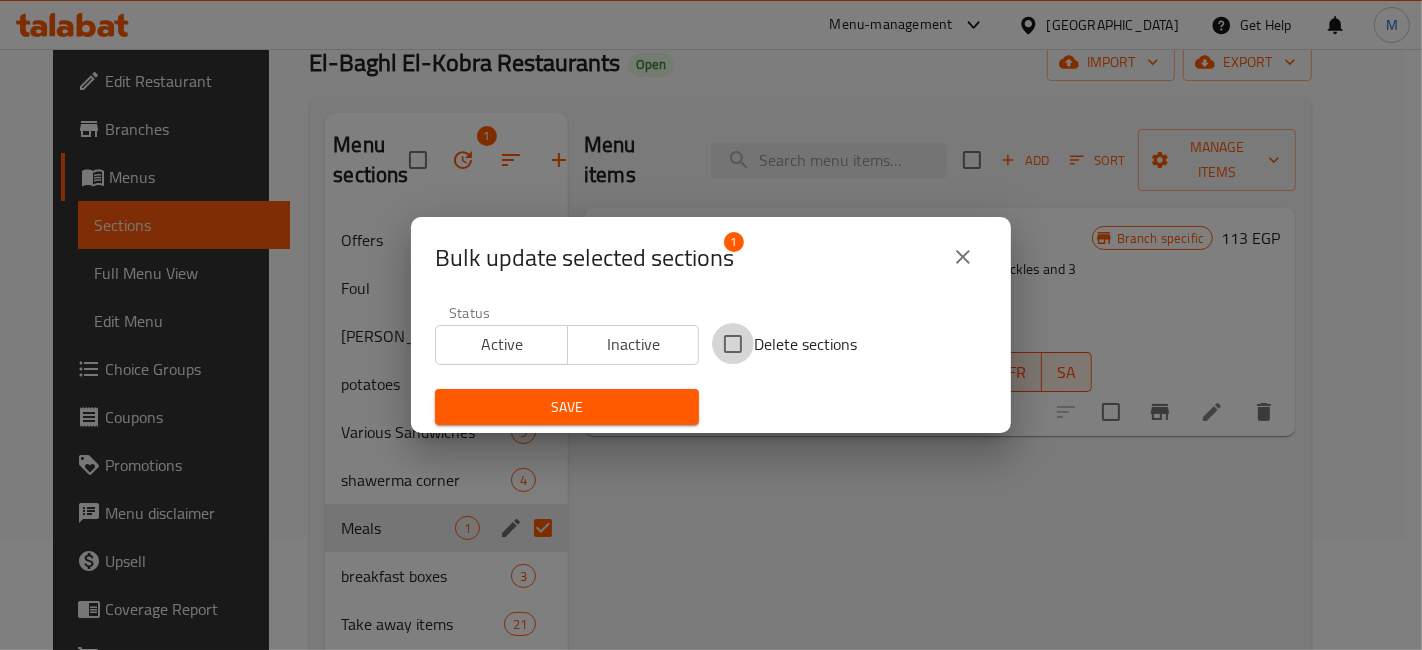 click on "Delete sections" at bounding box center (733, 344) 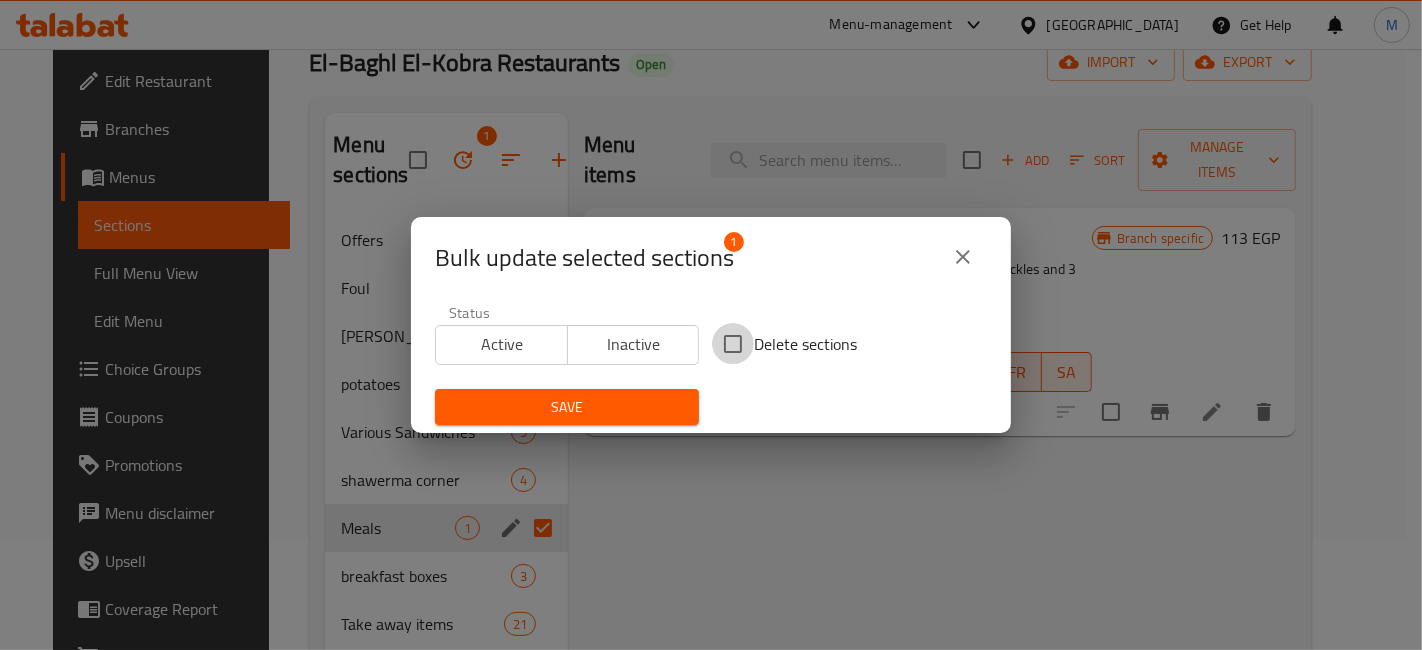 checkbox on "true" 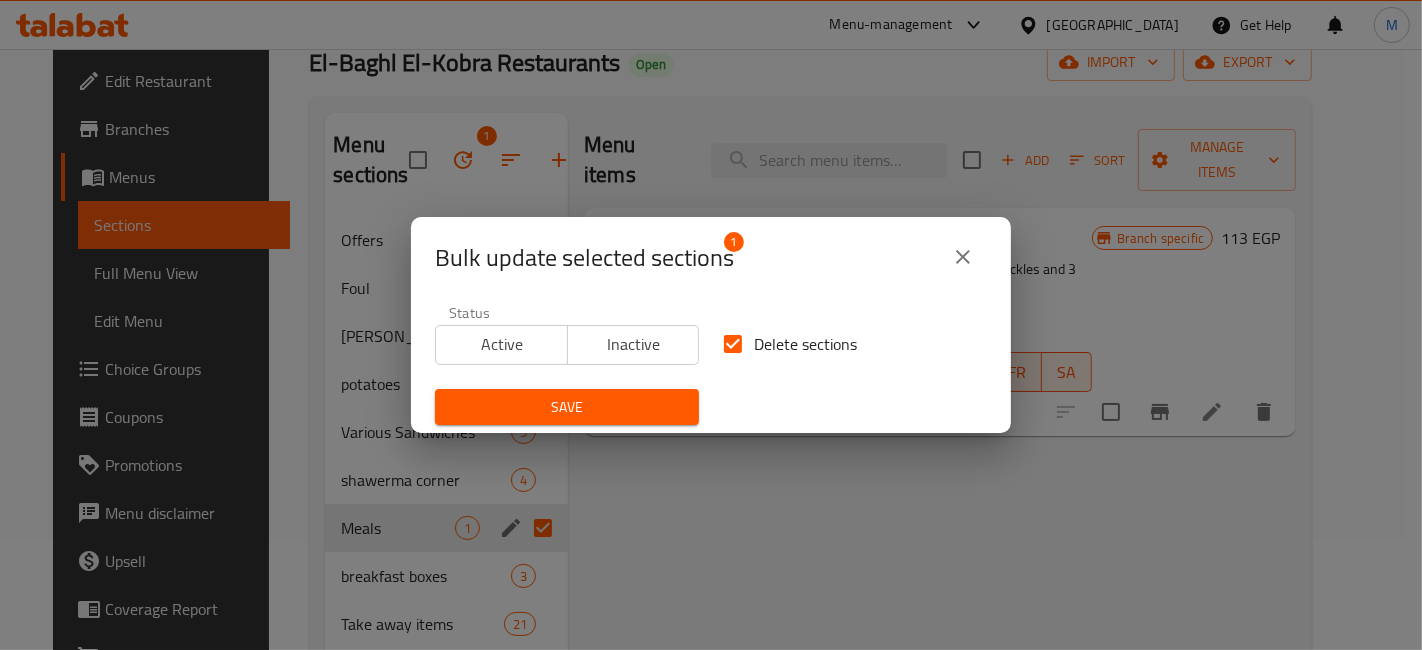 click on "Bulk update selected sections 1 Status Active Inactive Delete sections Save" at bounding box center [711, 325] 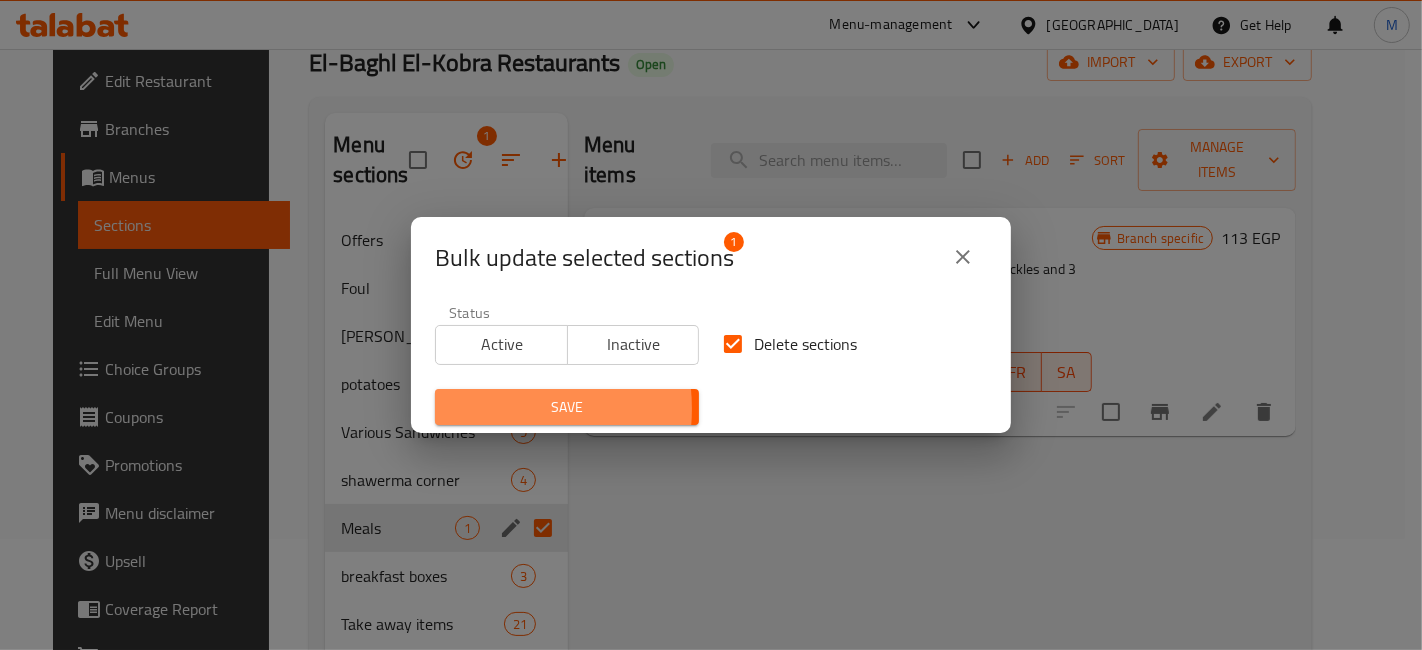 click on "Save" at bounding box center (567, 407) 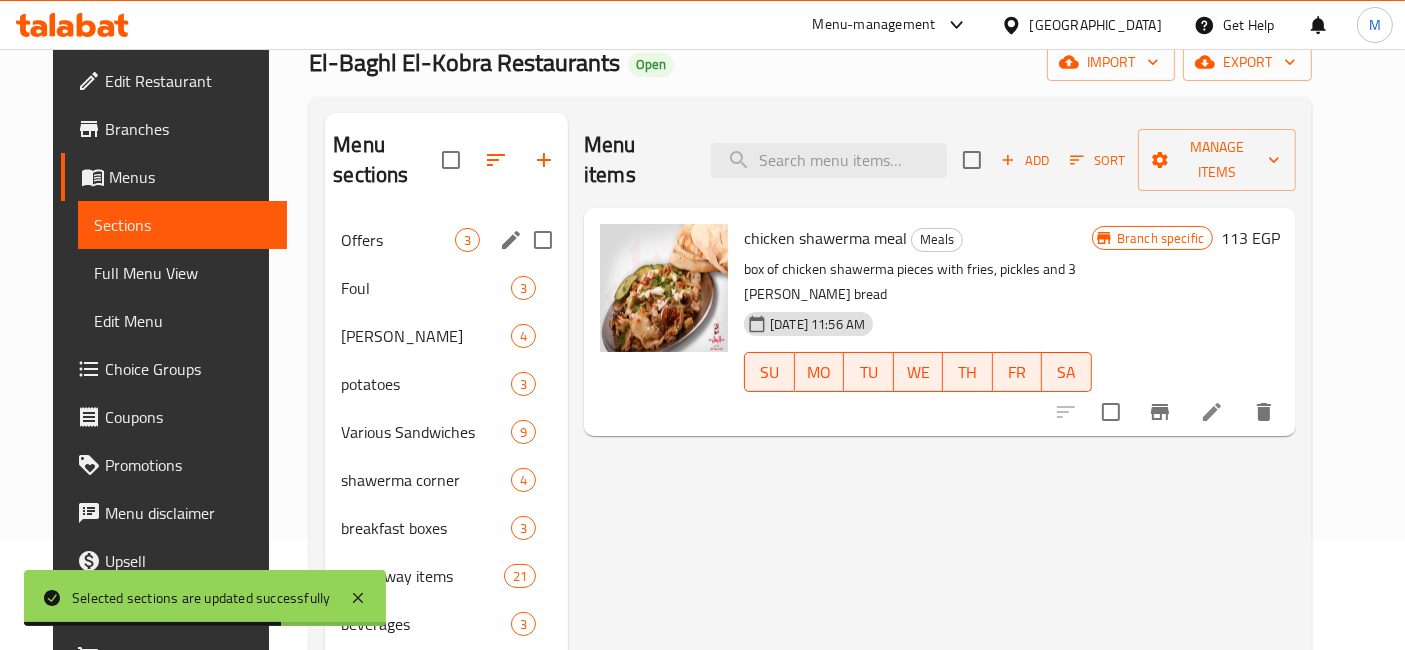 click on "Offers  3" at bounding box center (446, 240) 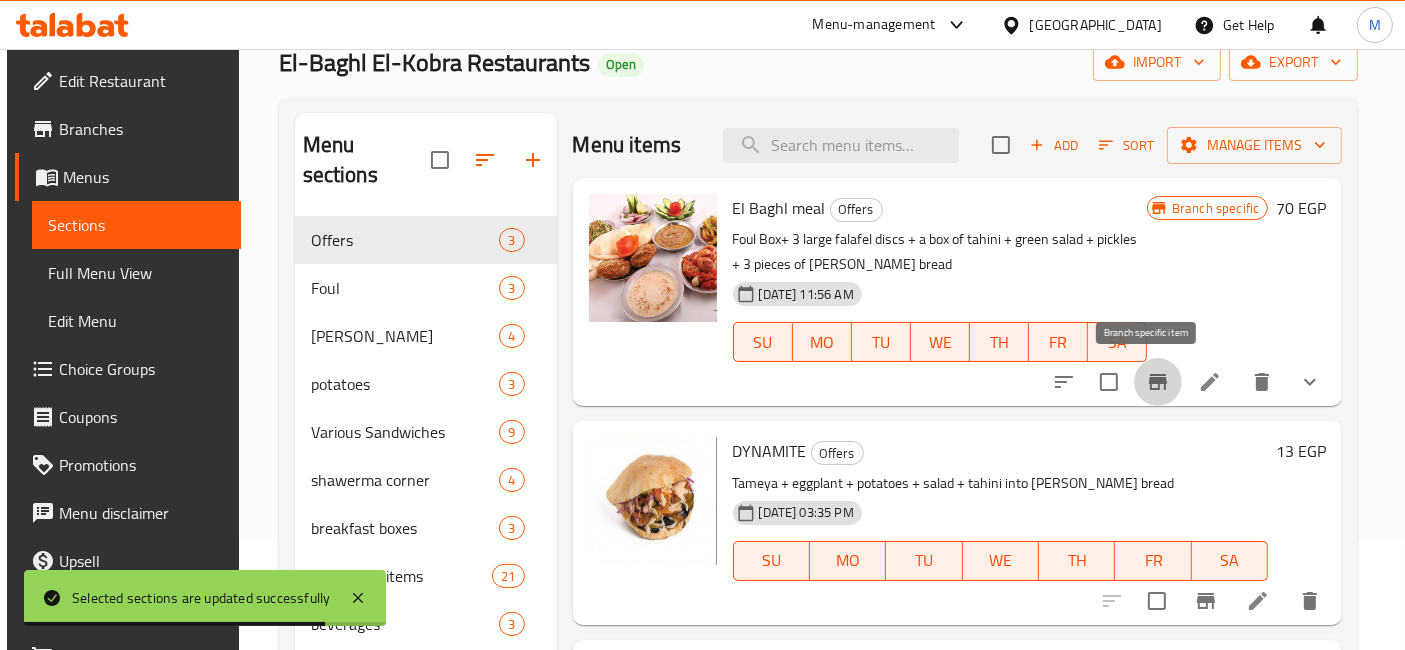 click 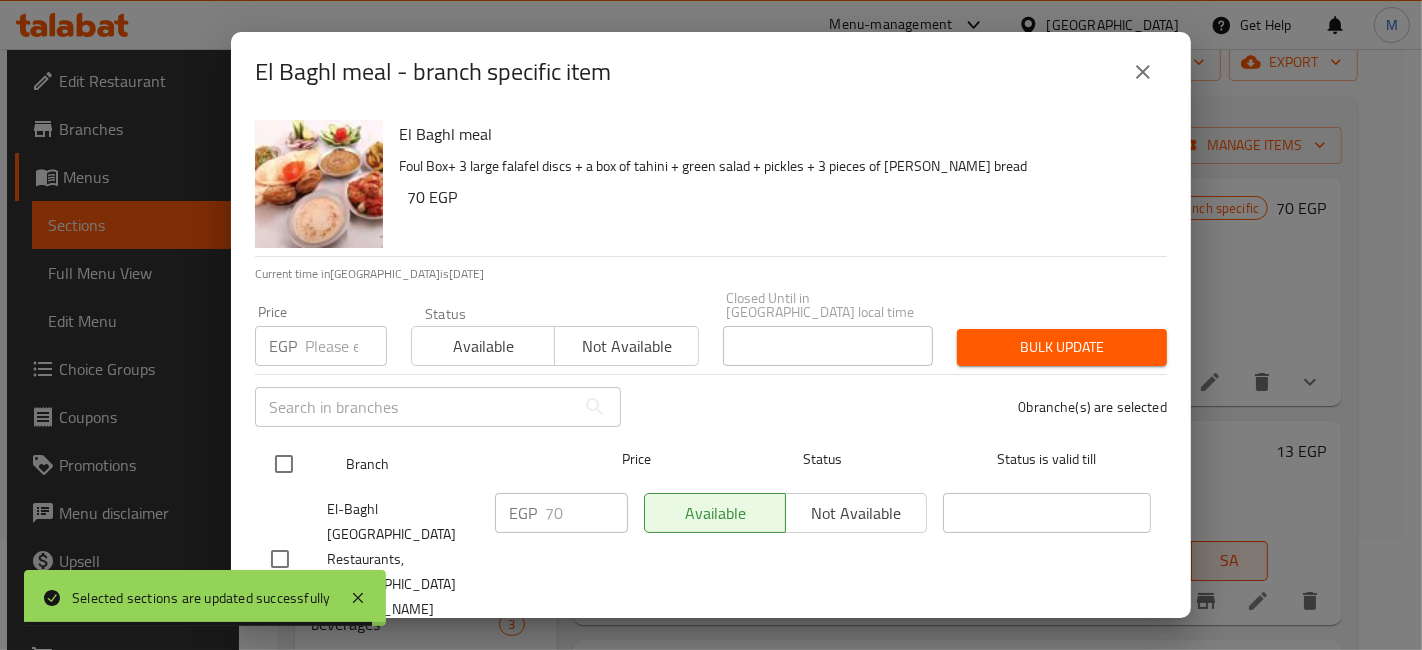click at bounding box center [284, 464] 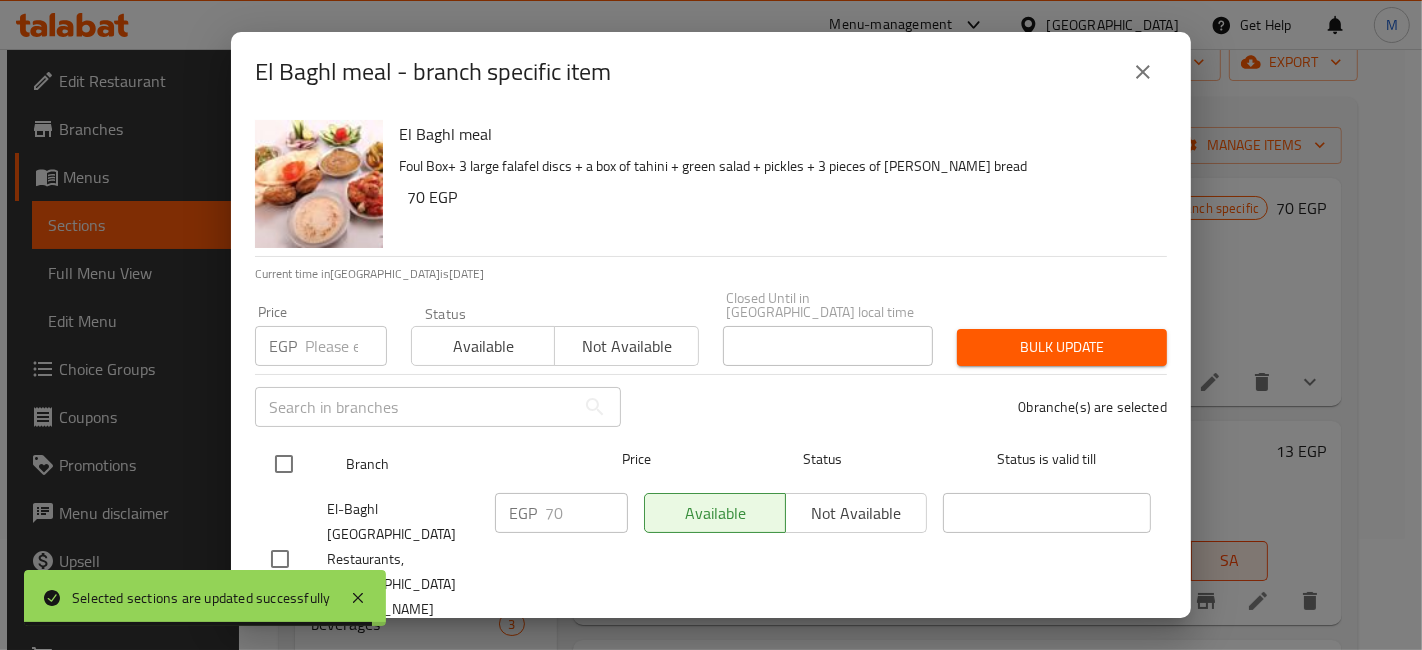 checkbox on "true" 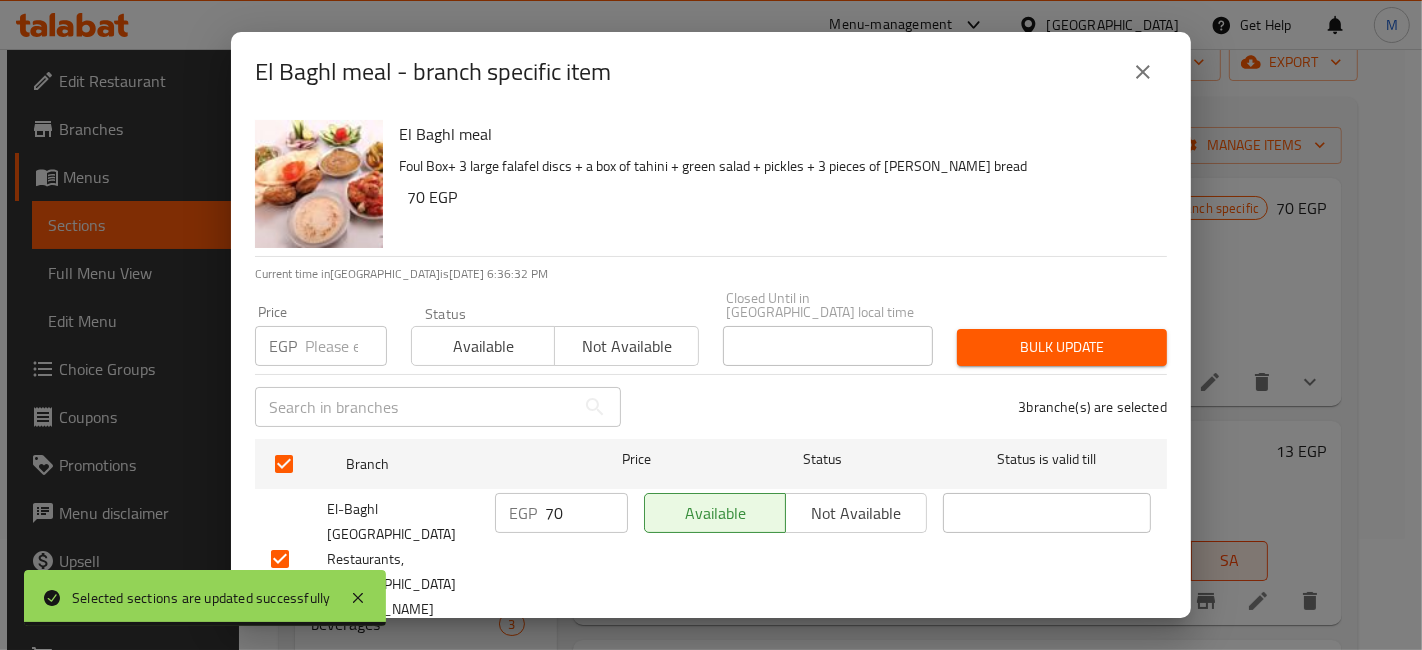 click at bounding box center (346, 346) 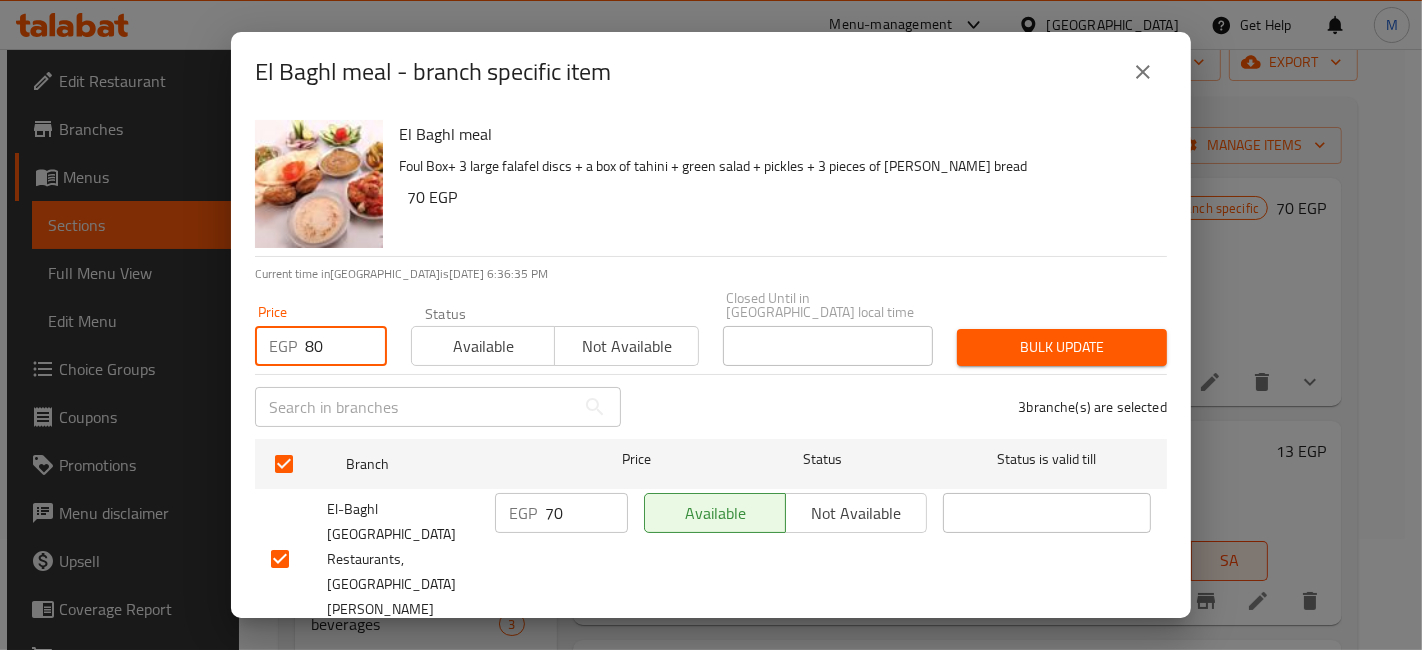 type on "80" 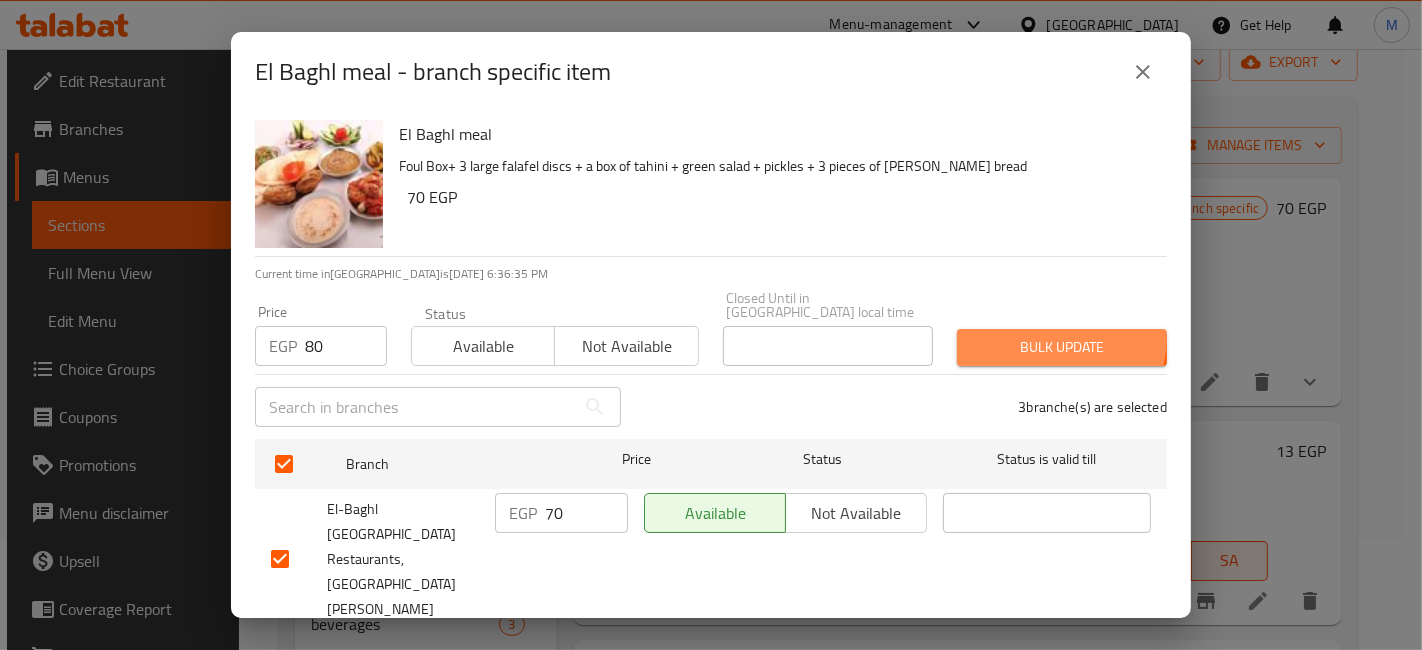 click on "Bulk update" at bounding box center (1062, 347) 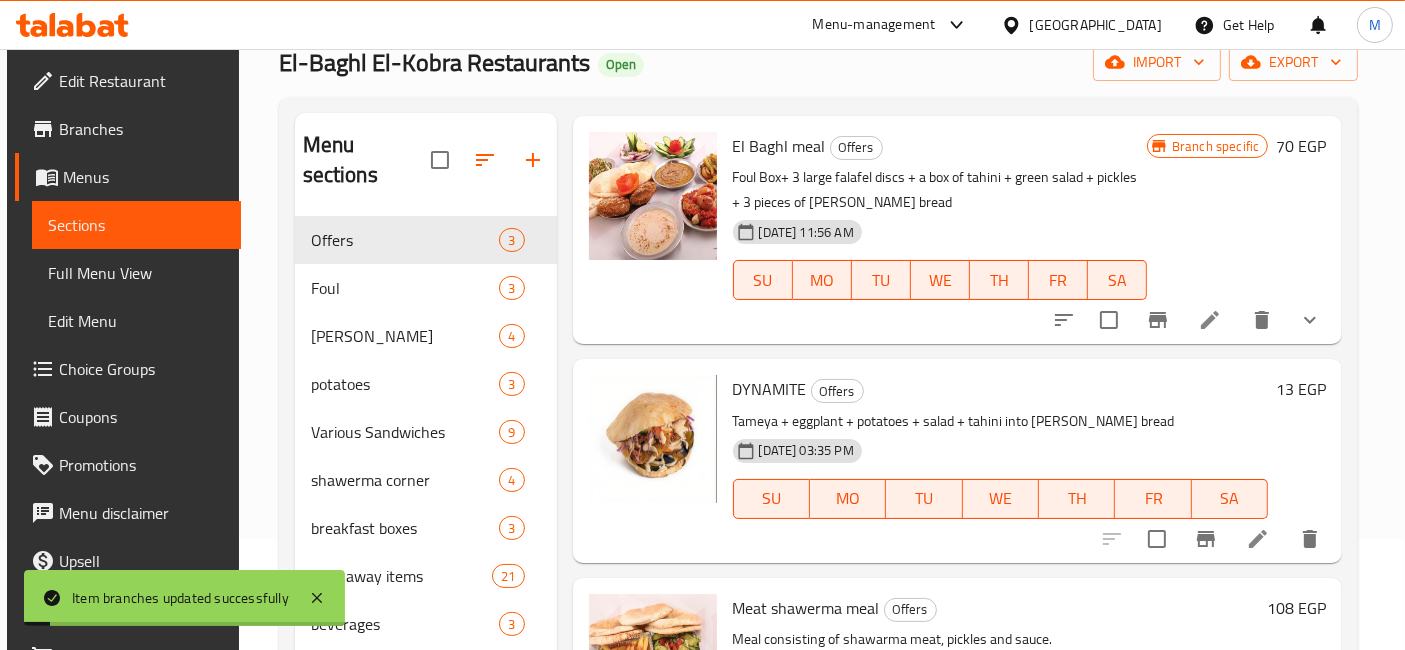 scroll, scrollTop: 79, scrollLeft: 0, axis: vertical 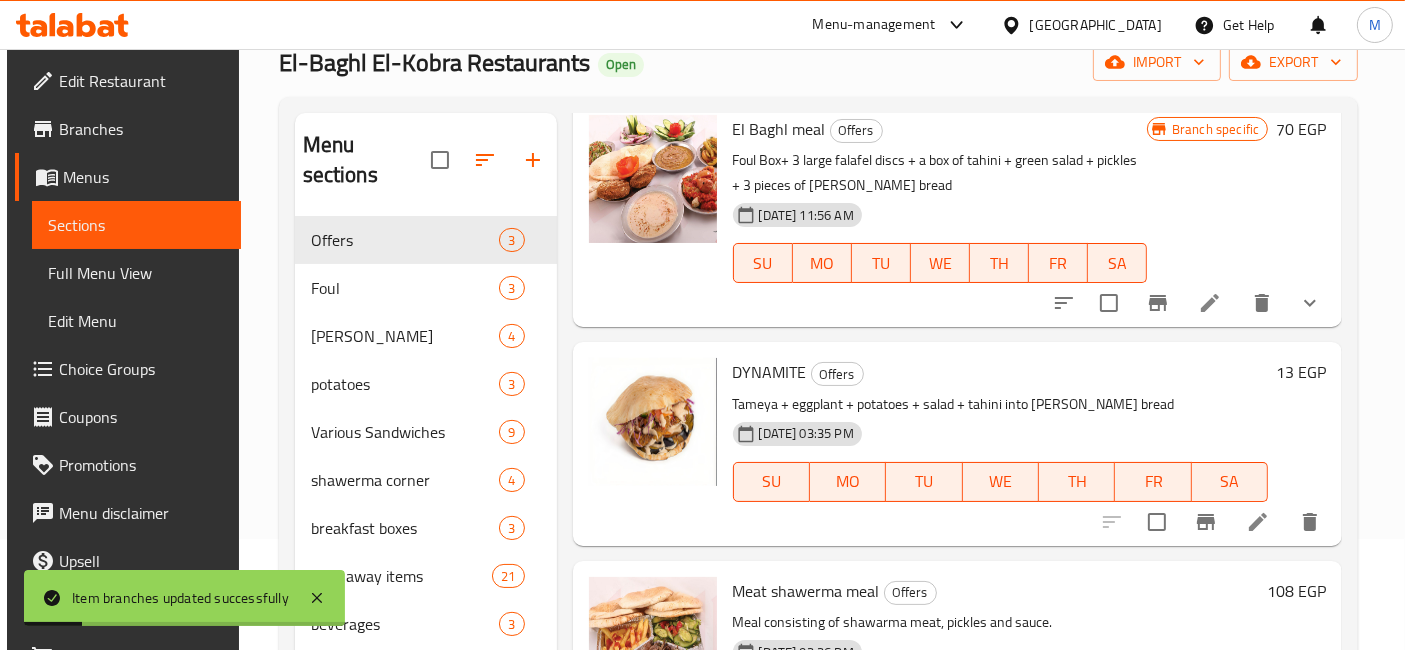 click on "13   EGP" at bounding box center [1301, 372] 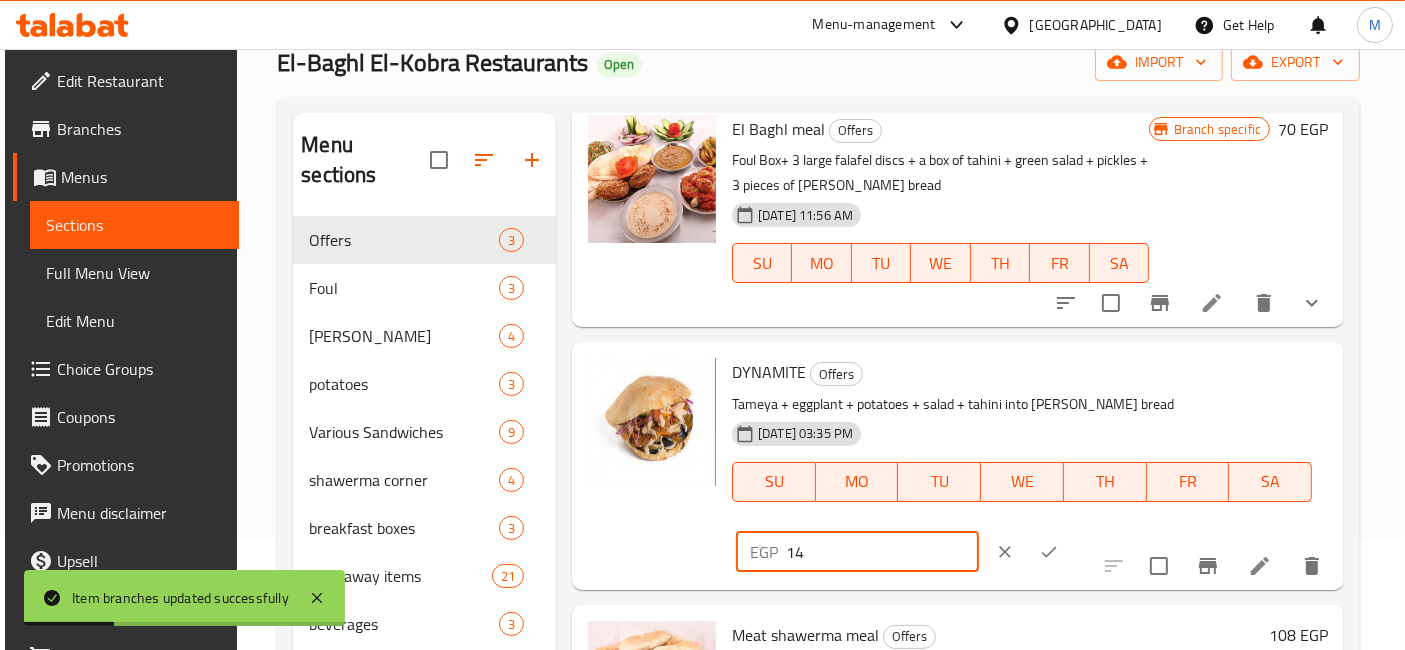 click on "14" at bounding box center [882, 552] 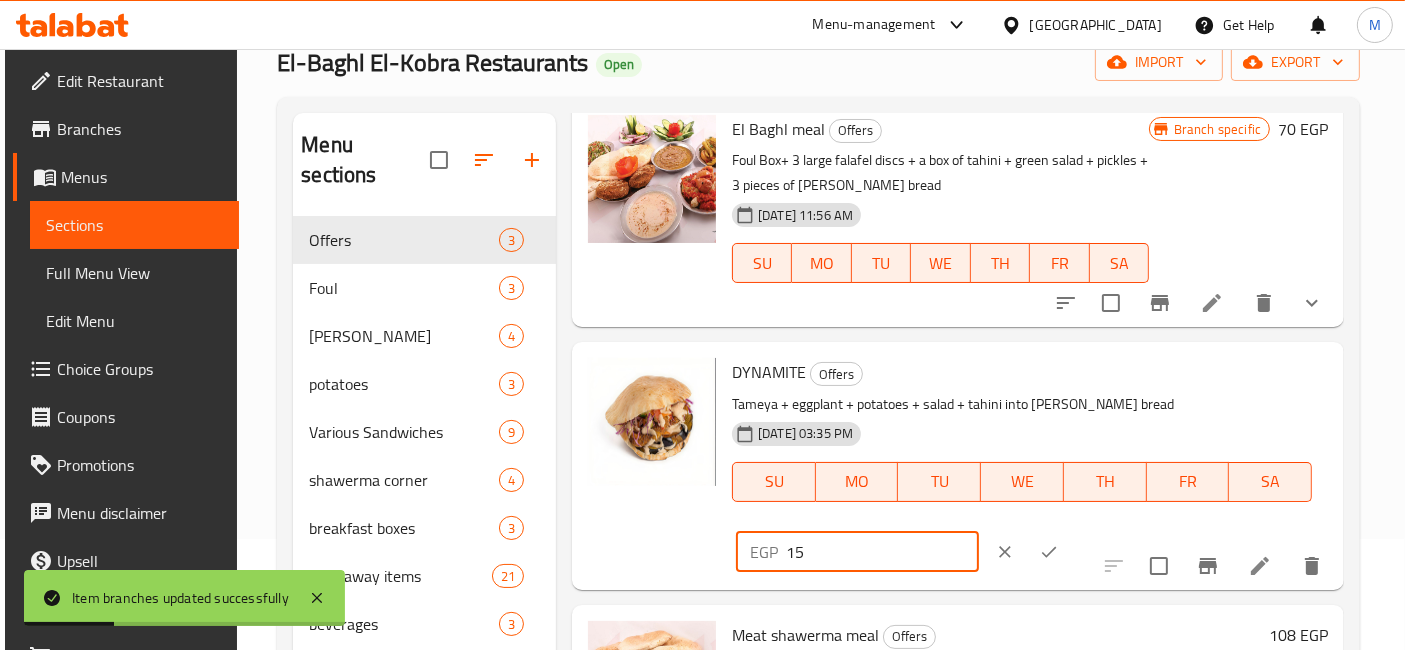 click on "15" at bounding box center (882, 552) 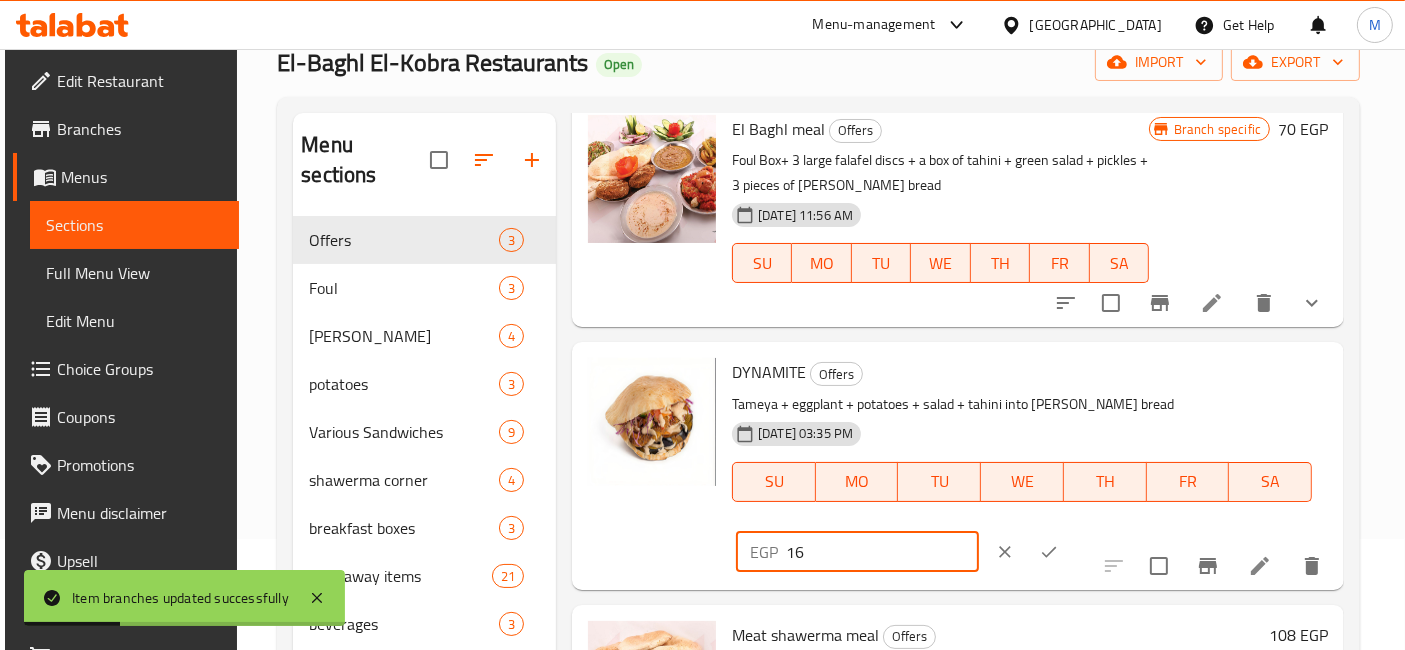 click on "16" at bounding box center (882, 552) 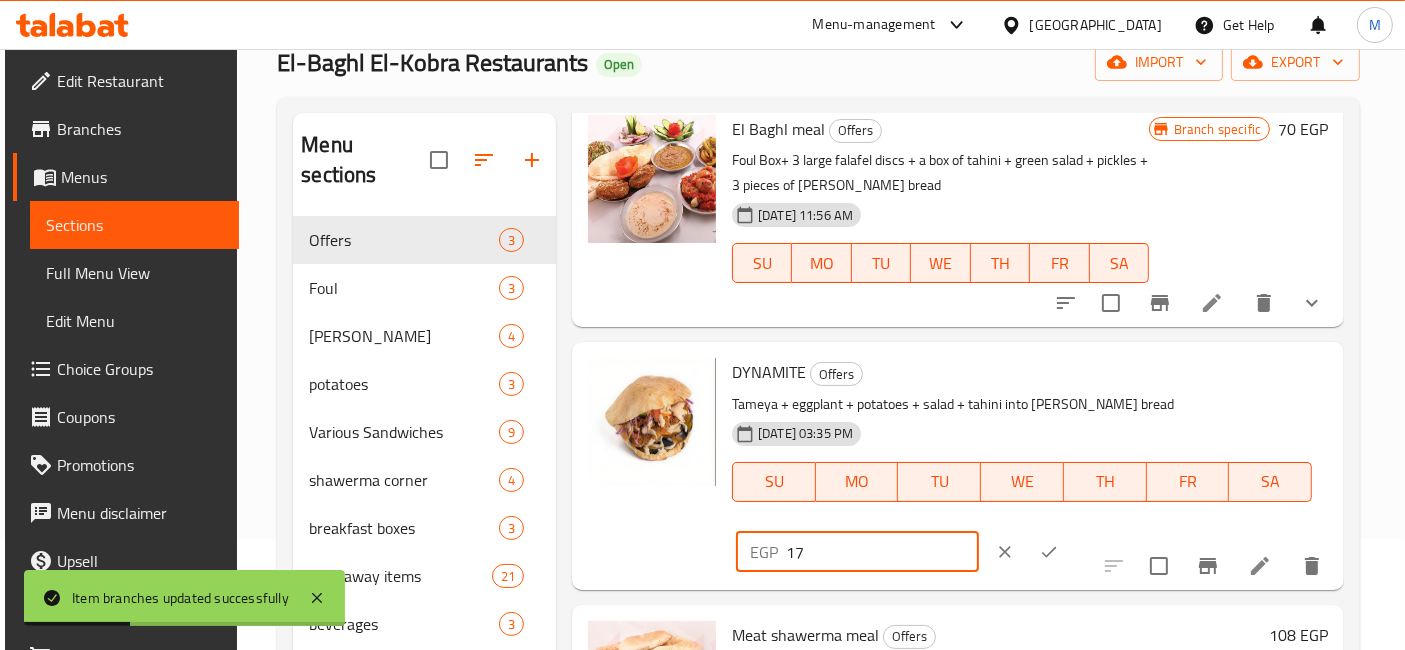 click on "17" at bounding box center (882, 552) 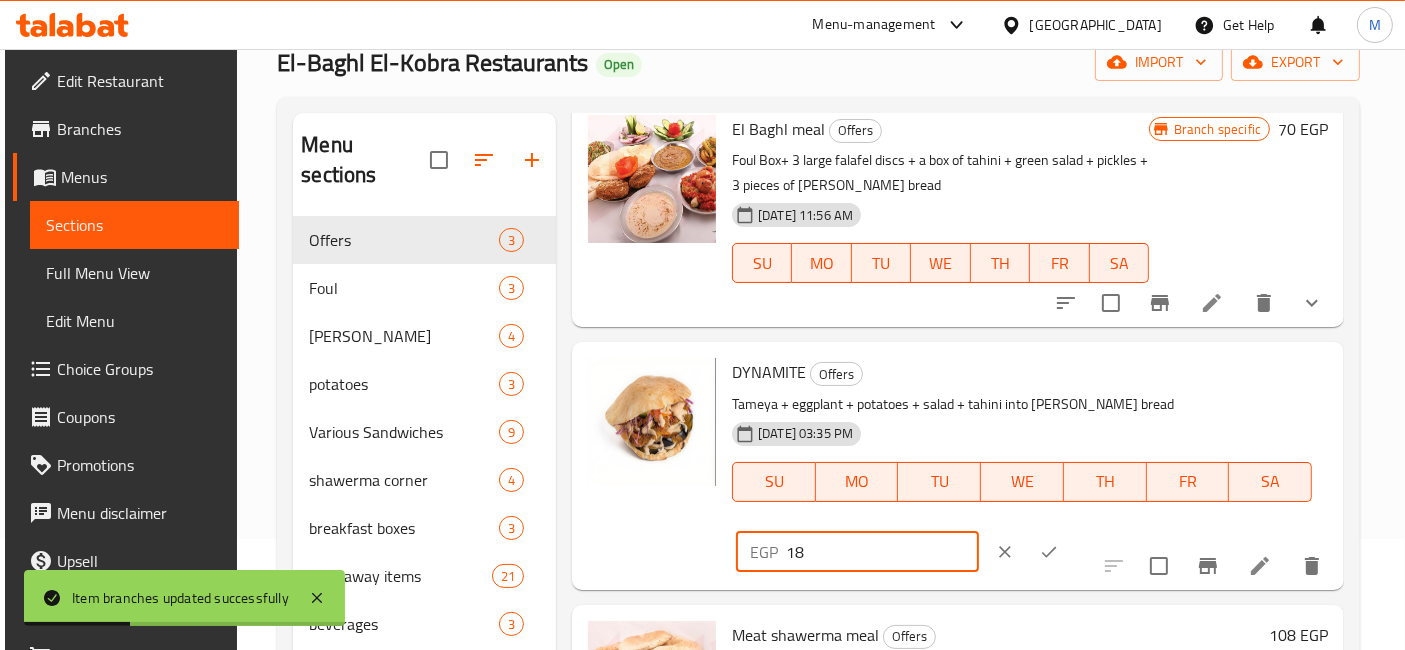 type on "18" 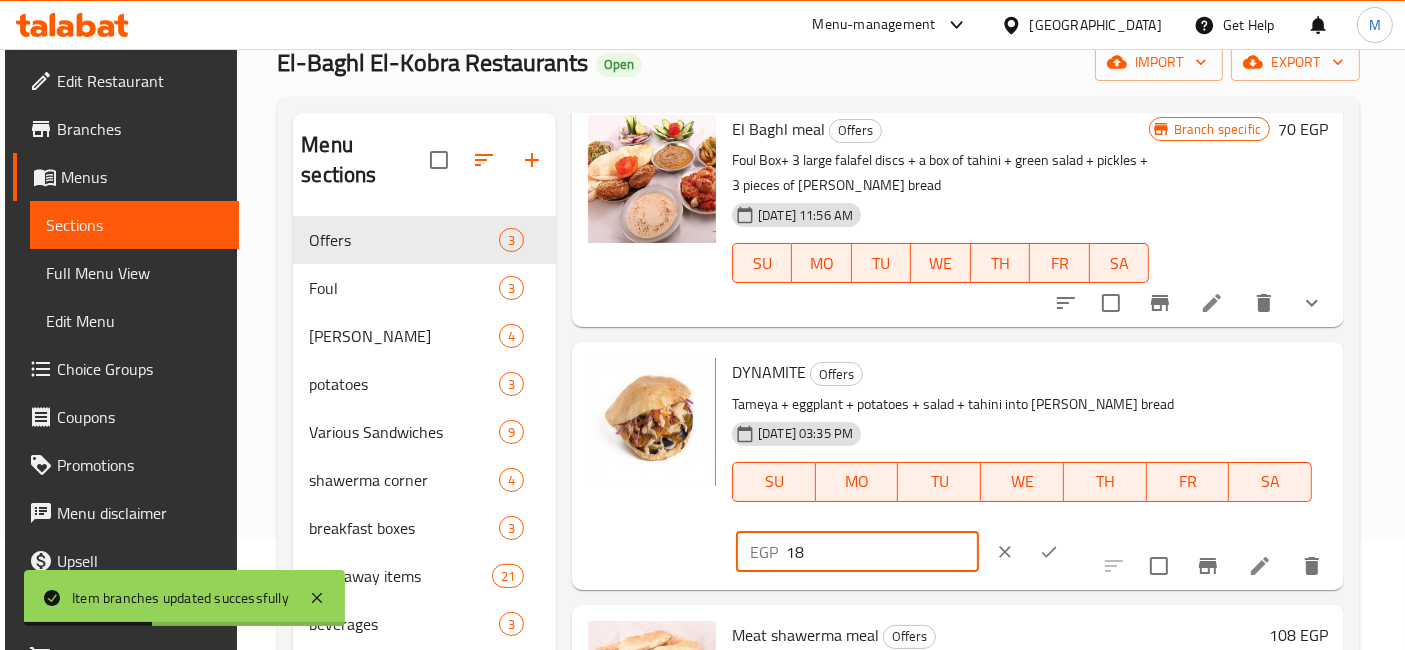 click 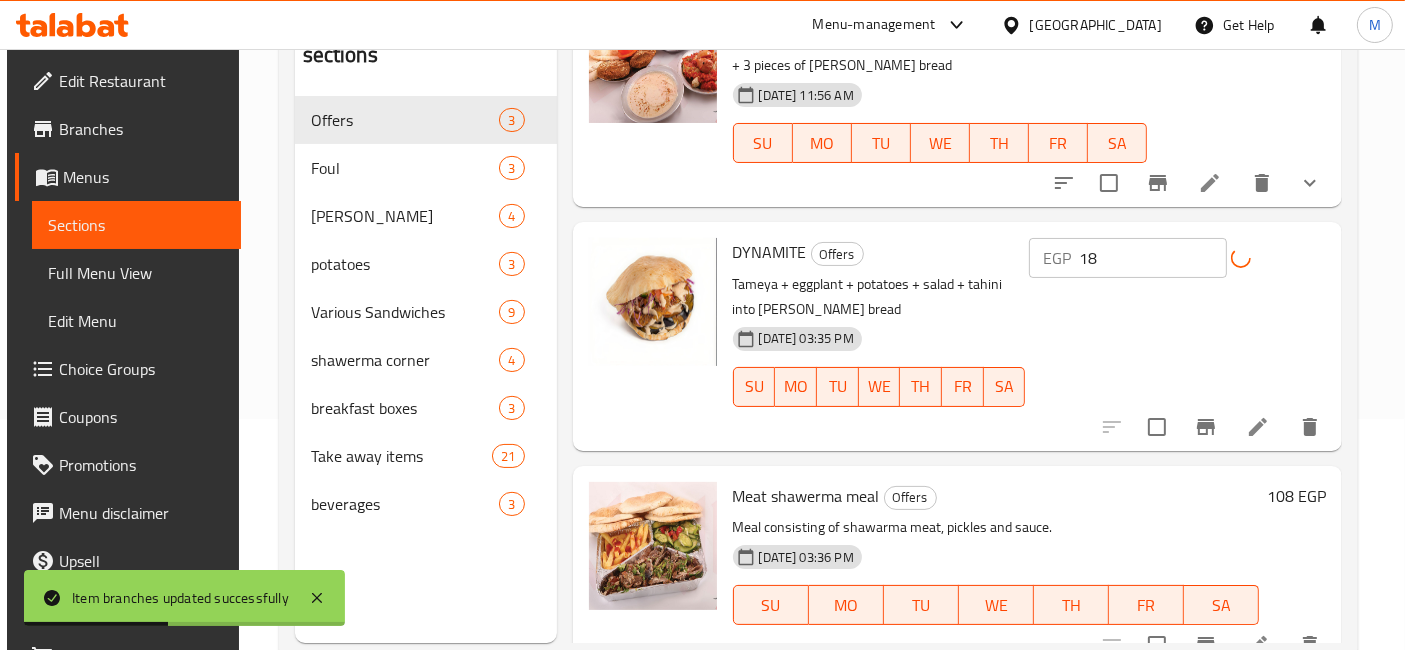 scroll, scrollTop: 279, scrollLeft: 0, axis: vertical 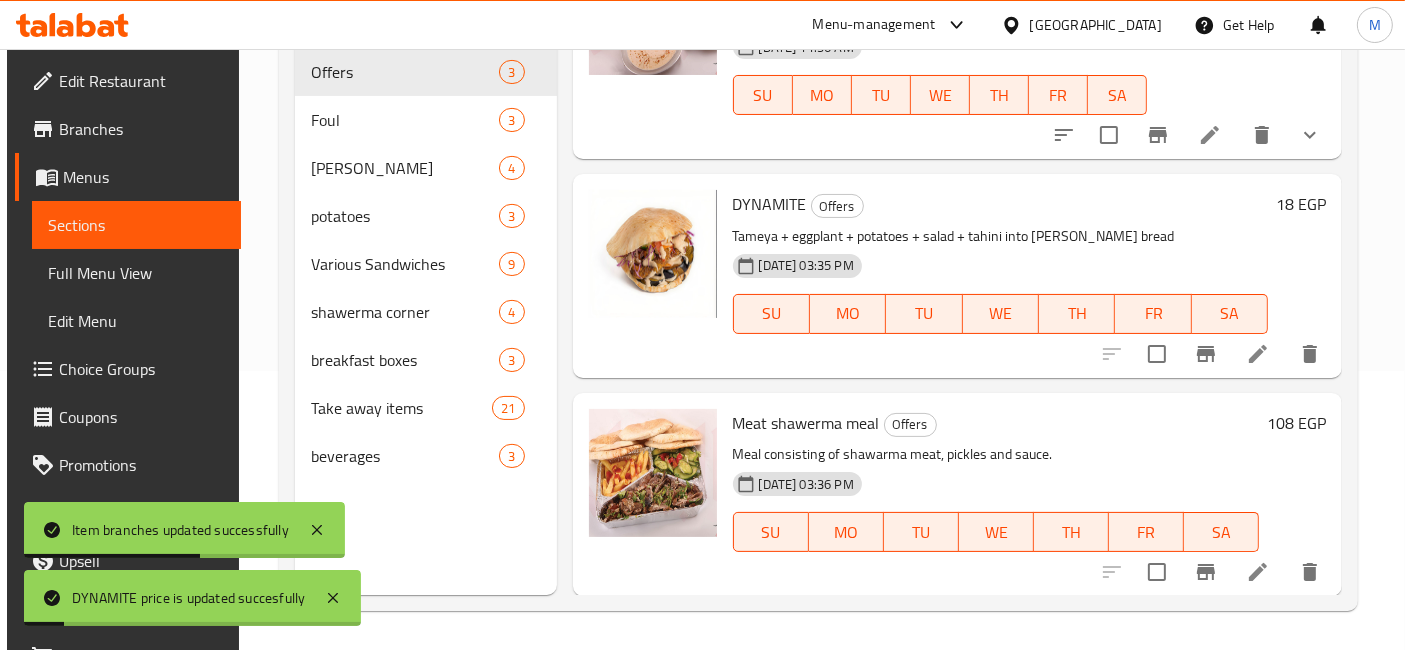 click on "108   EGP" at bounding box center [1296, 423] 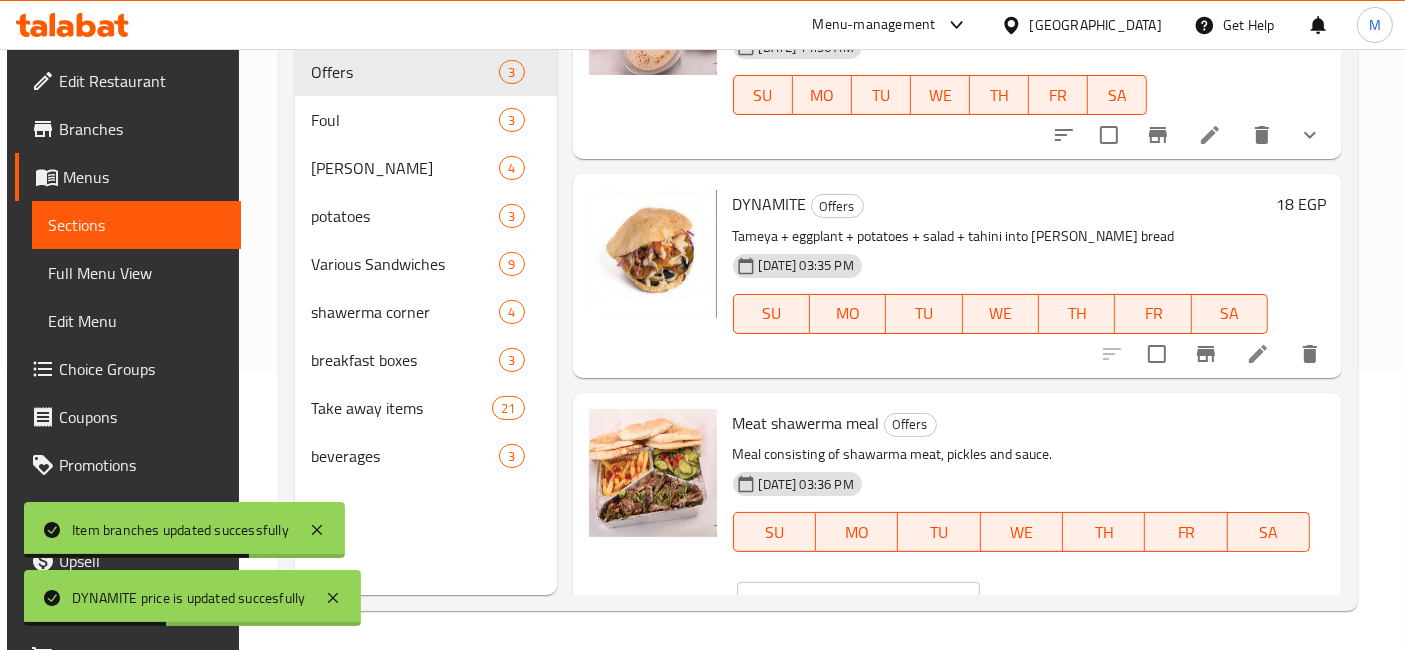 click on "108" at bounding box center [883, 602] 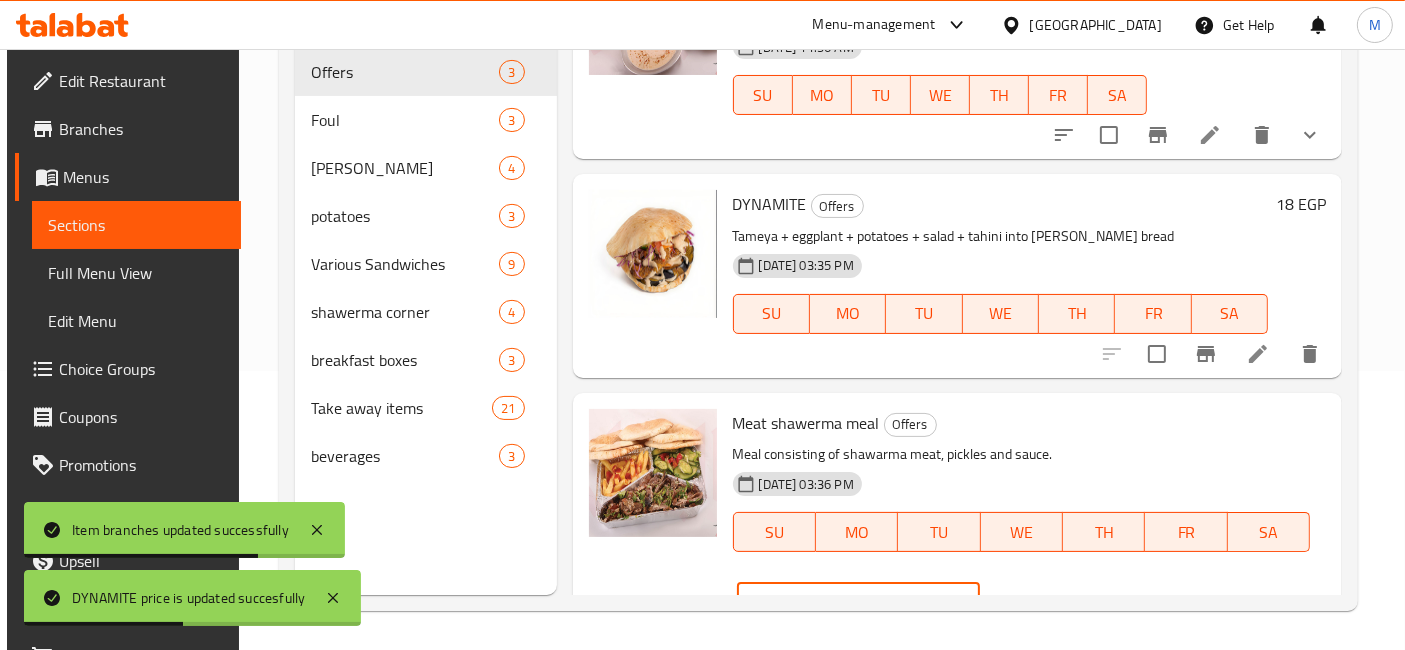 click on "108" at bounding box center (883, 602) 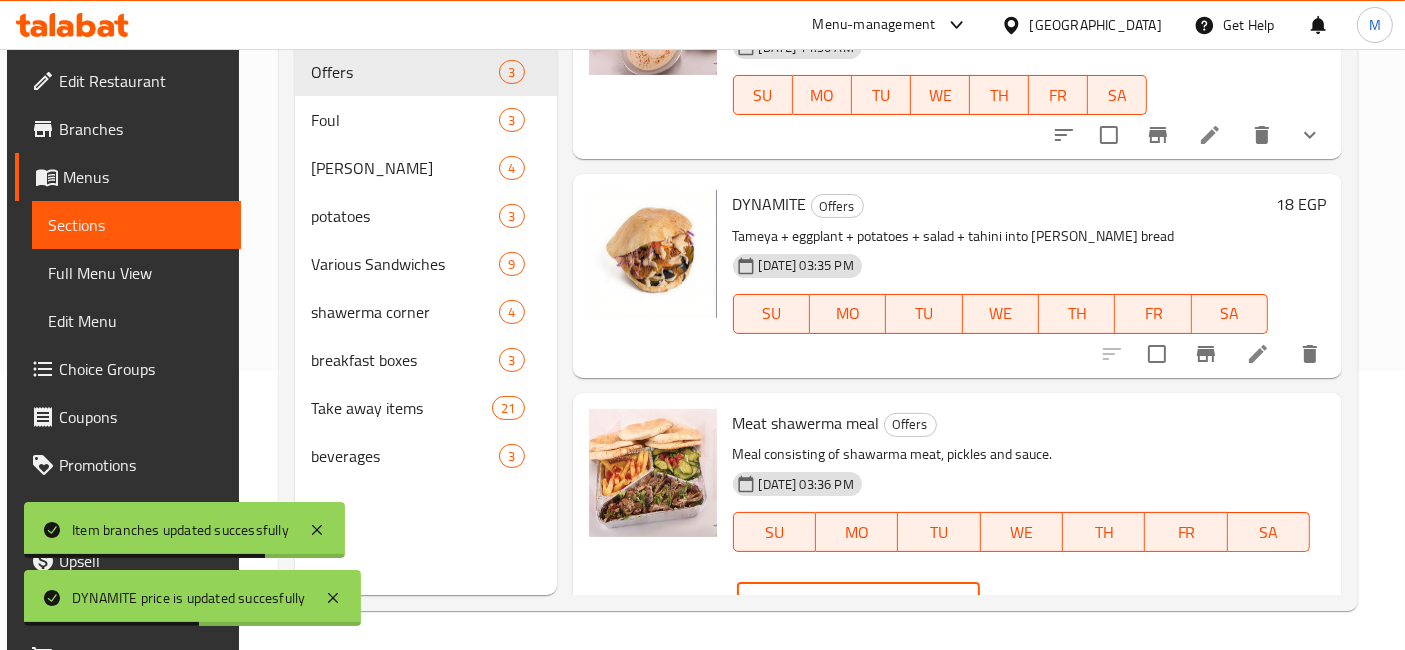 click on "108" at bounding box center [883, 602] 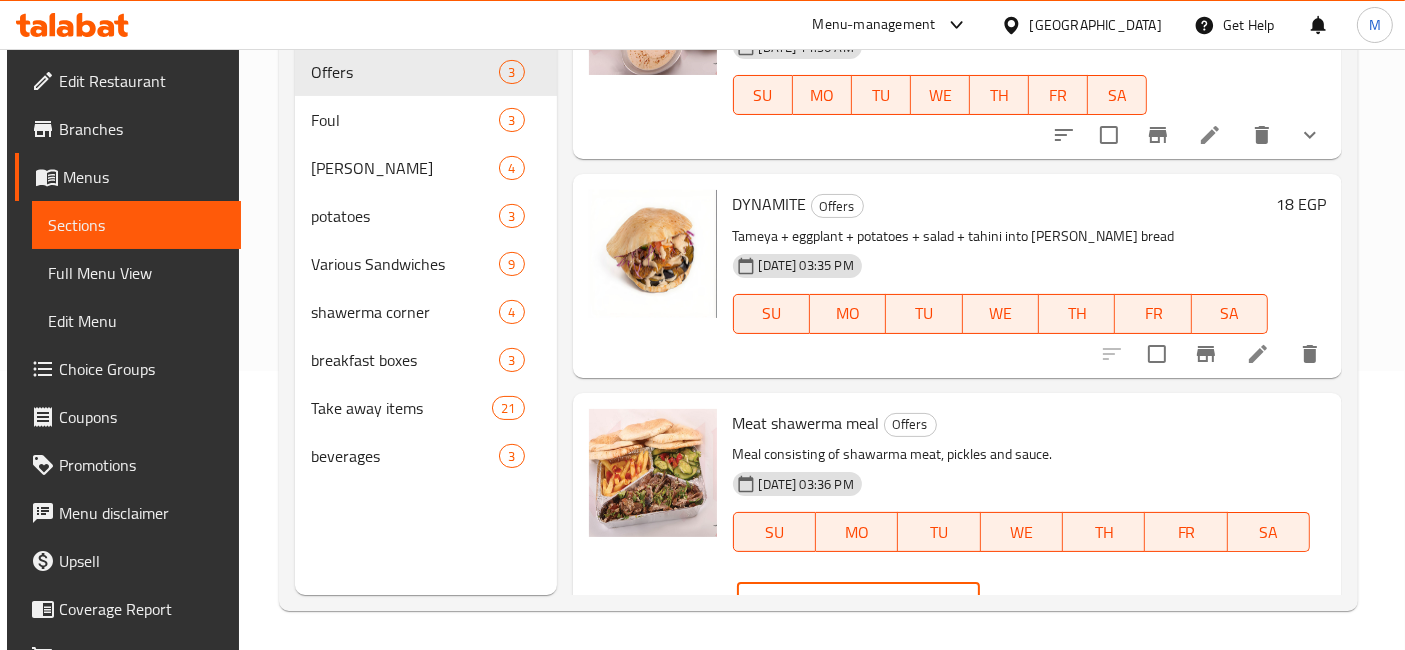 type on "125" 